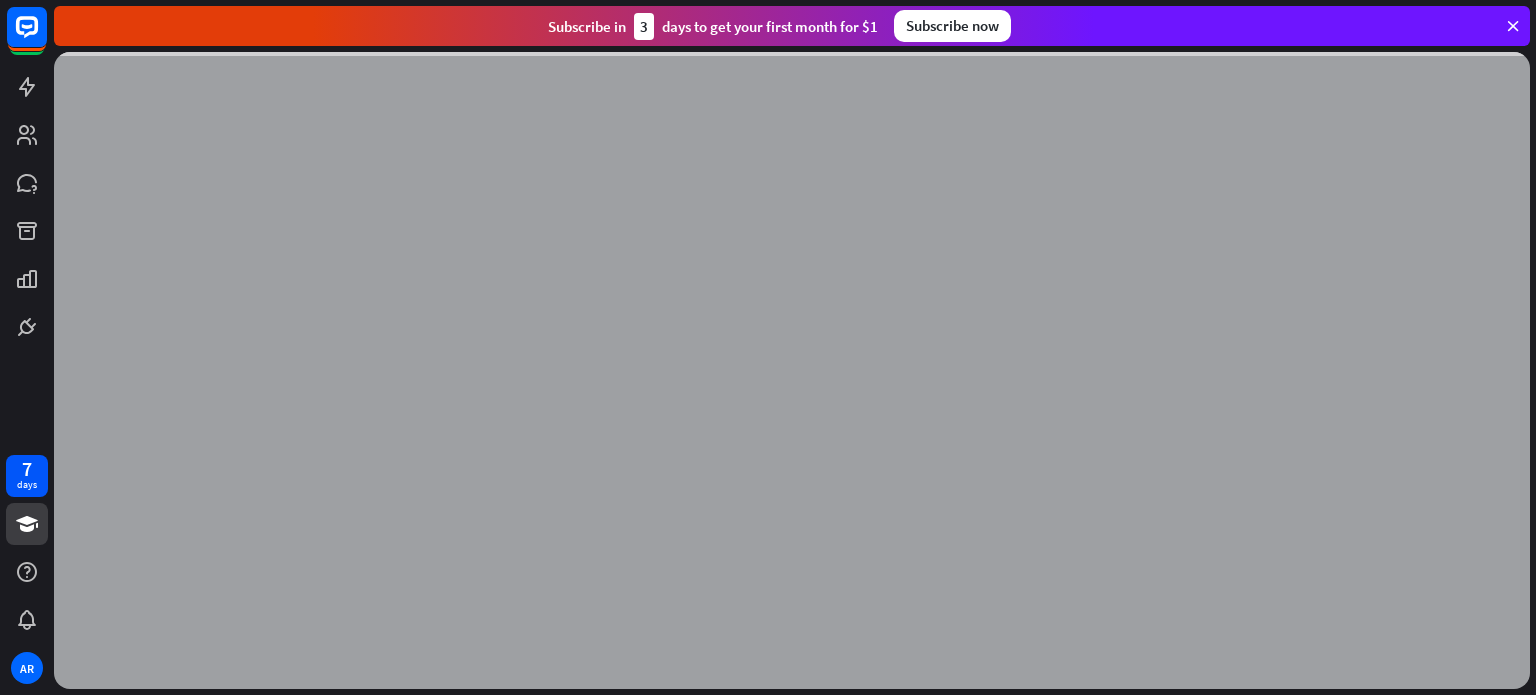 scroll, scrollTop: 0, scrollLeft: 0, axis: both 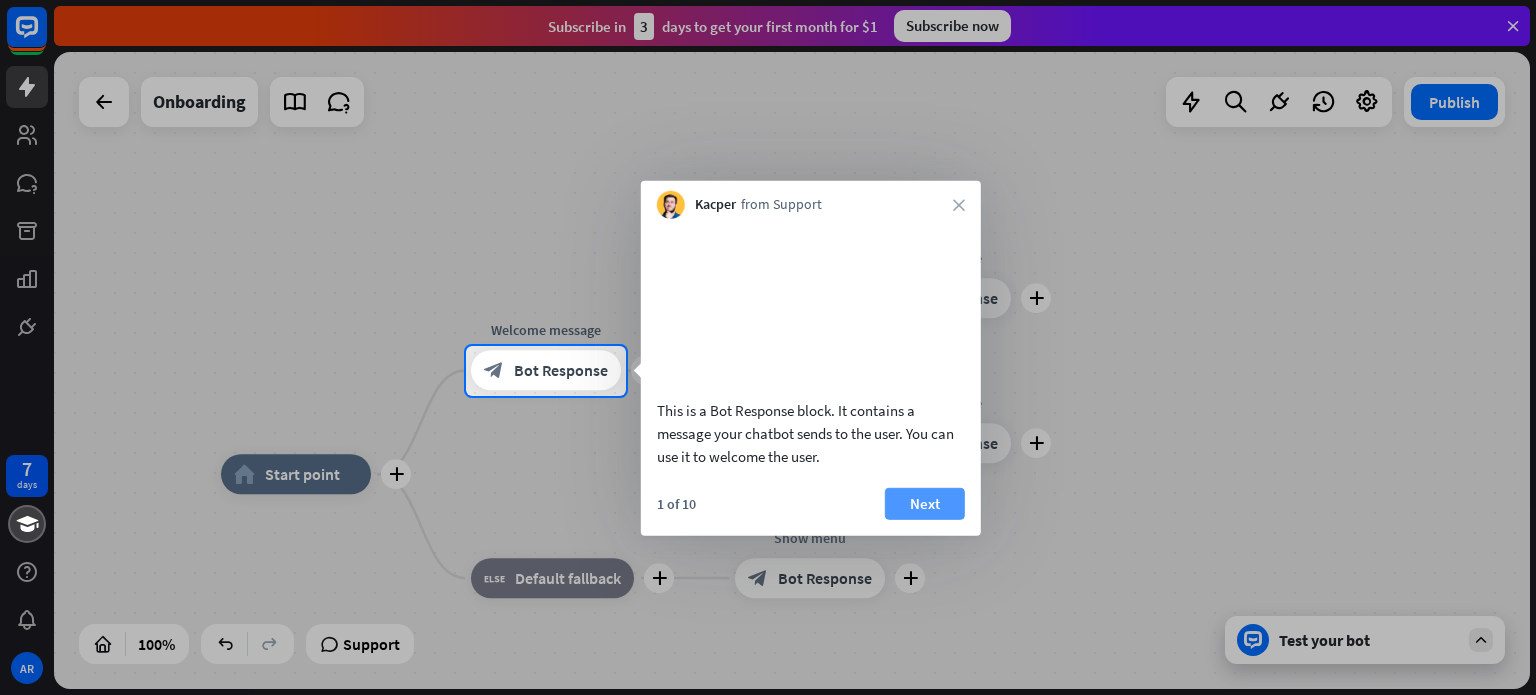 click on "Next" at bounding box center [925, 503] 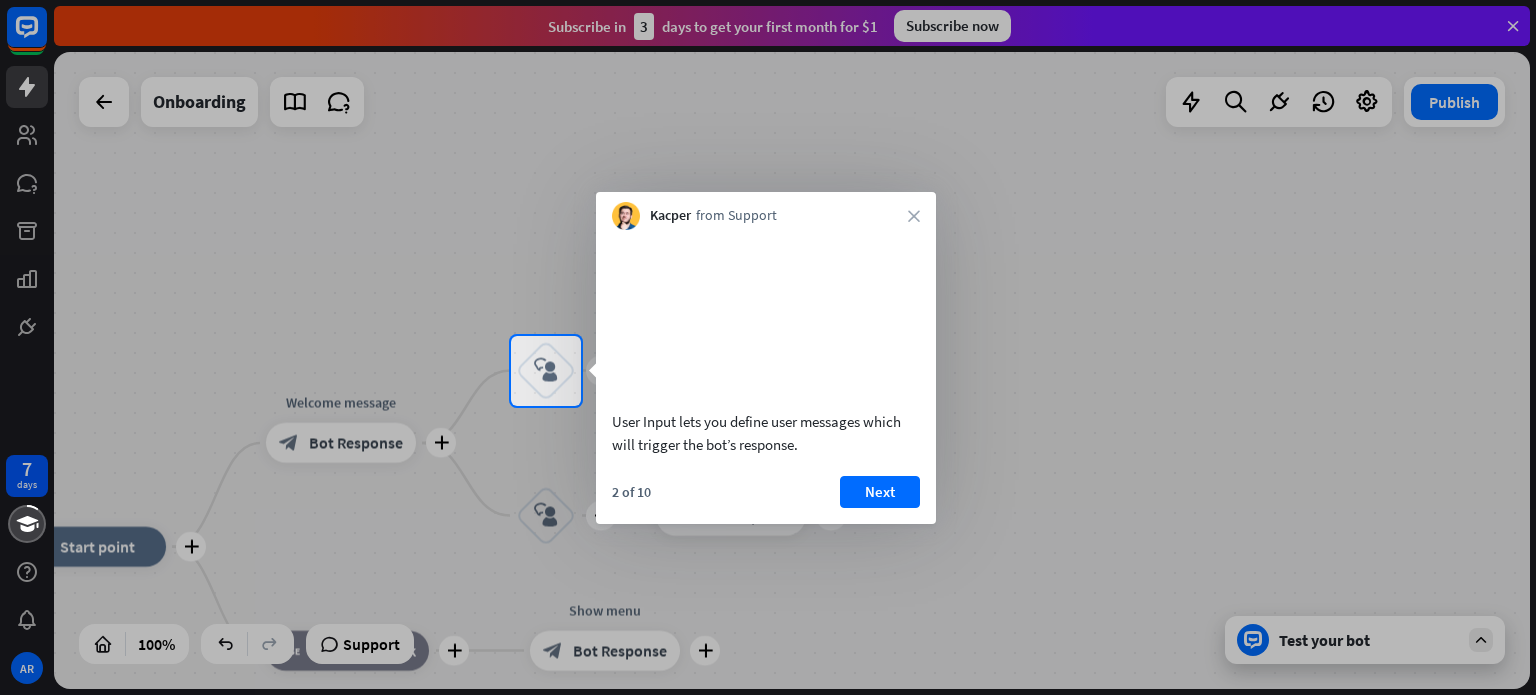 click on "Next" at bounding box center [880, 492] 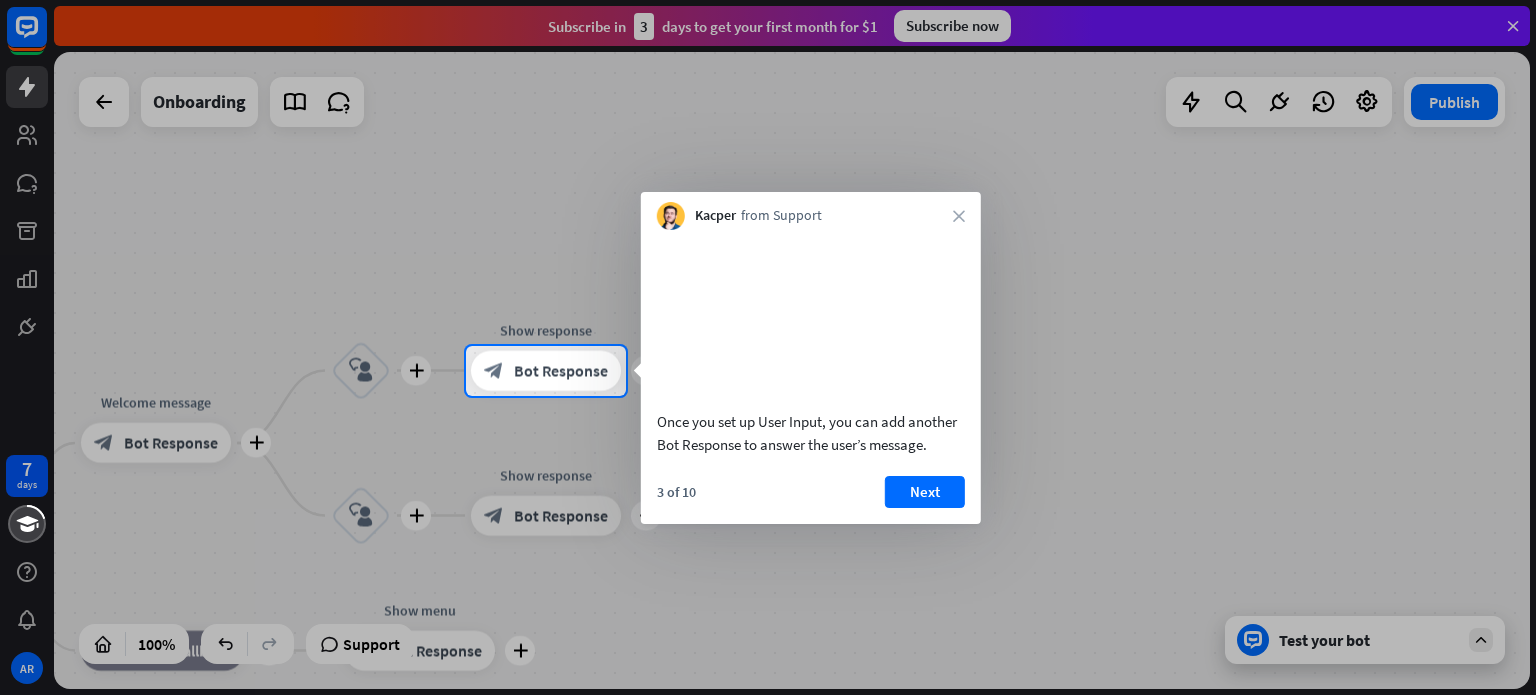 click on "Next" at bounding box center [925, 492] 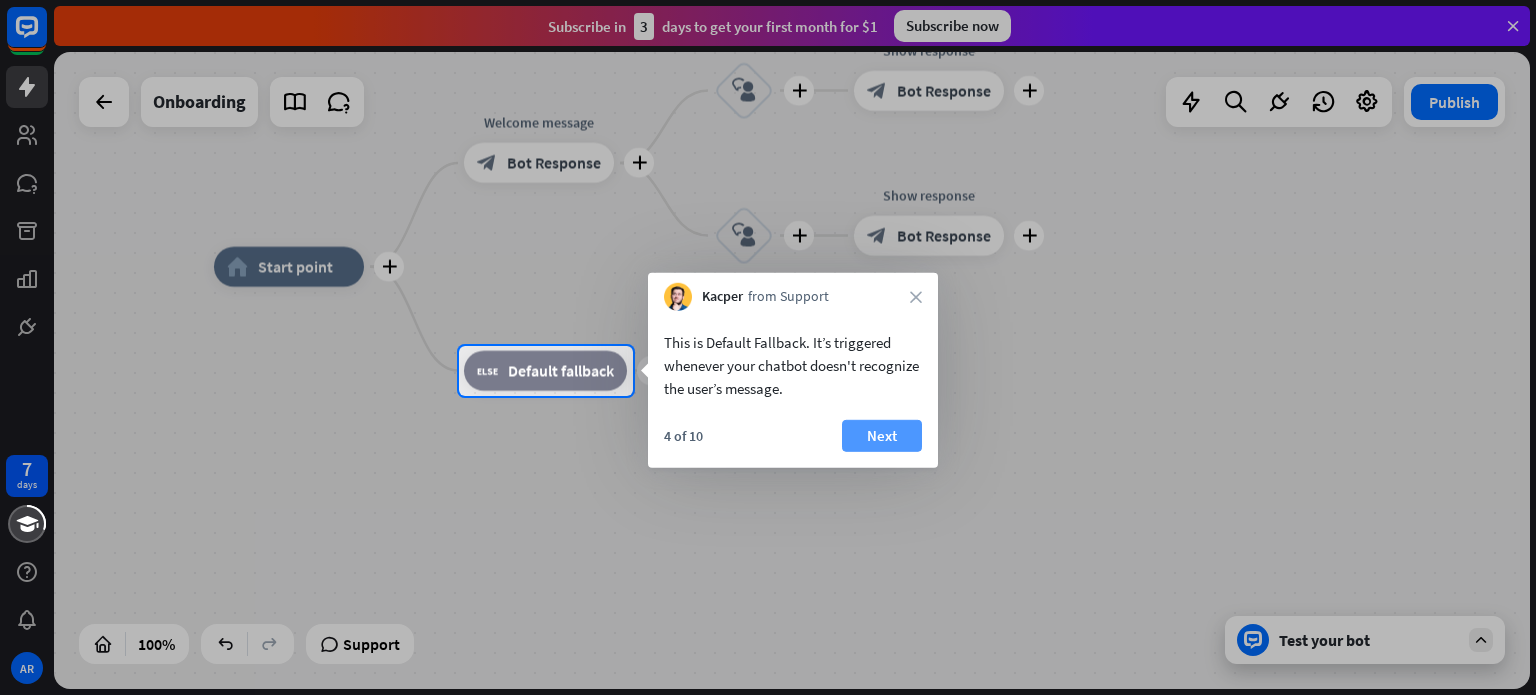 click on "Next" at bounding box center (882, 436) 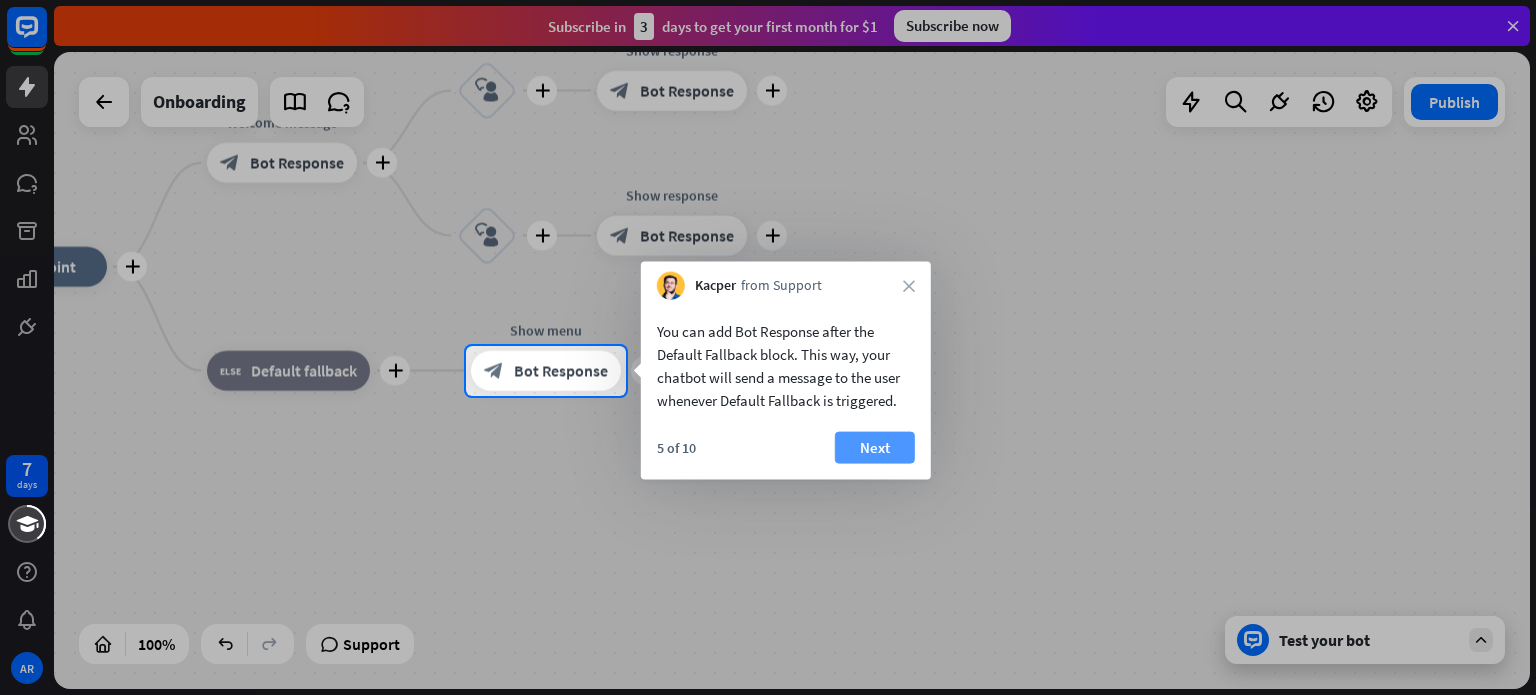 click on "Next" at bounding box center [875, 448] 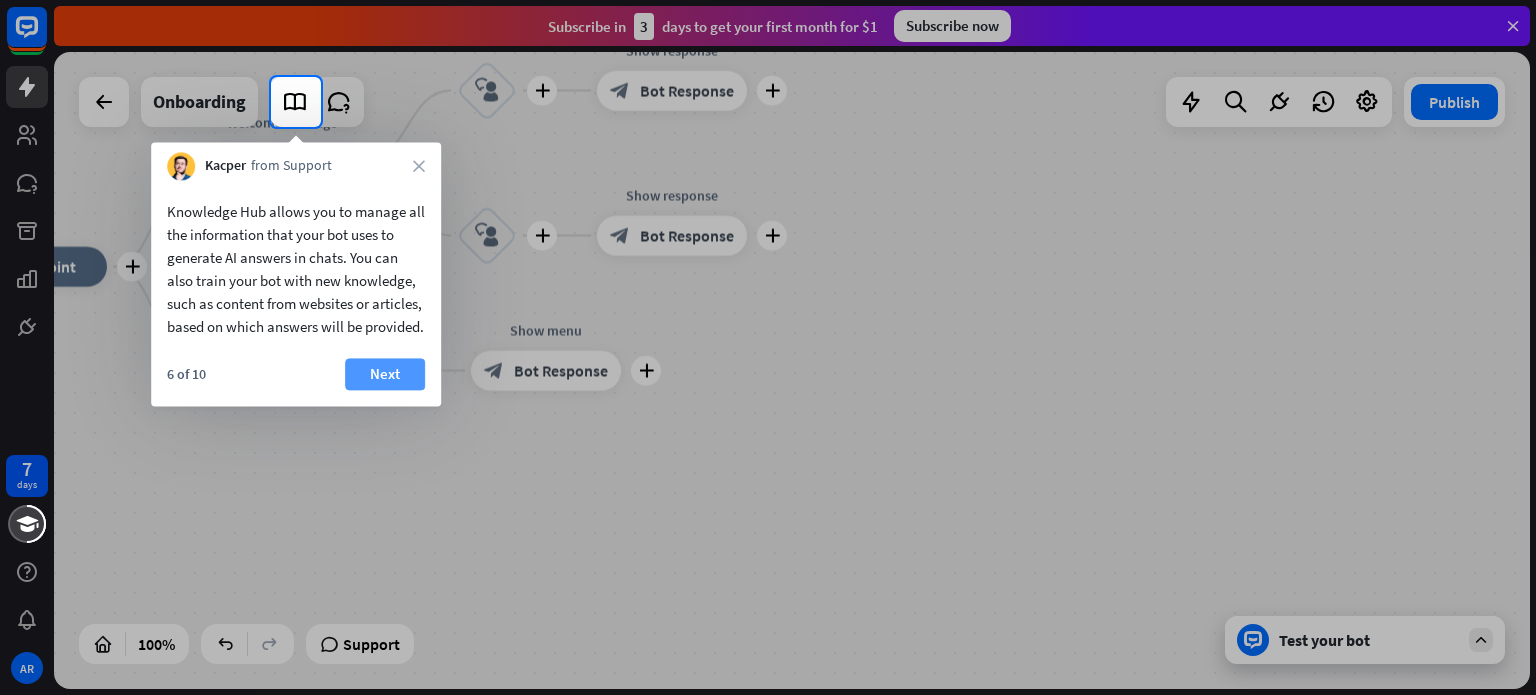 click on "Next" at bounding box center [385, 374] 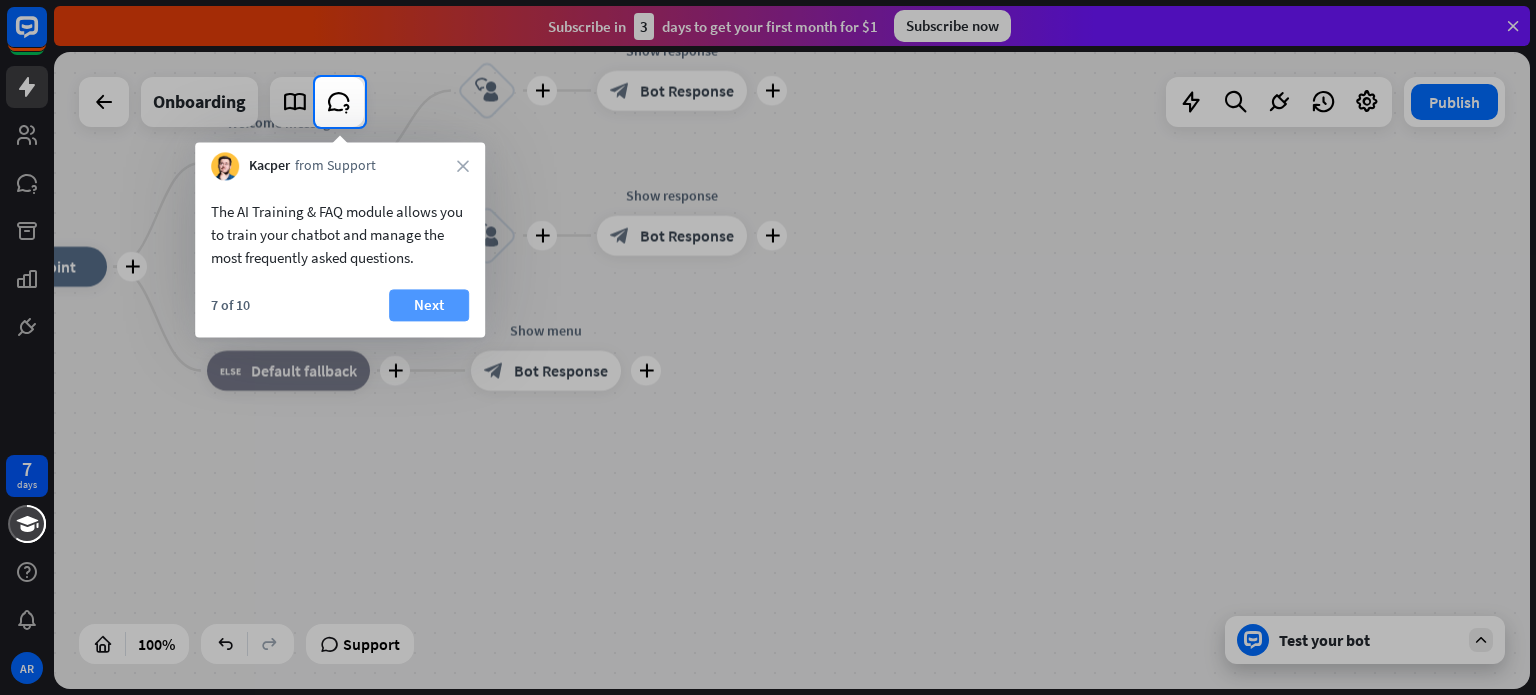 click on "Next" at bounding box center (429, 305) 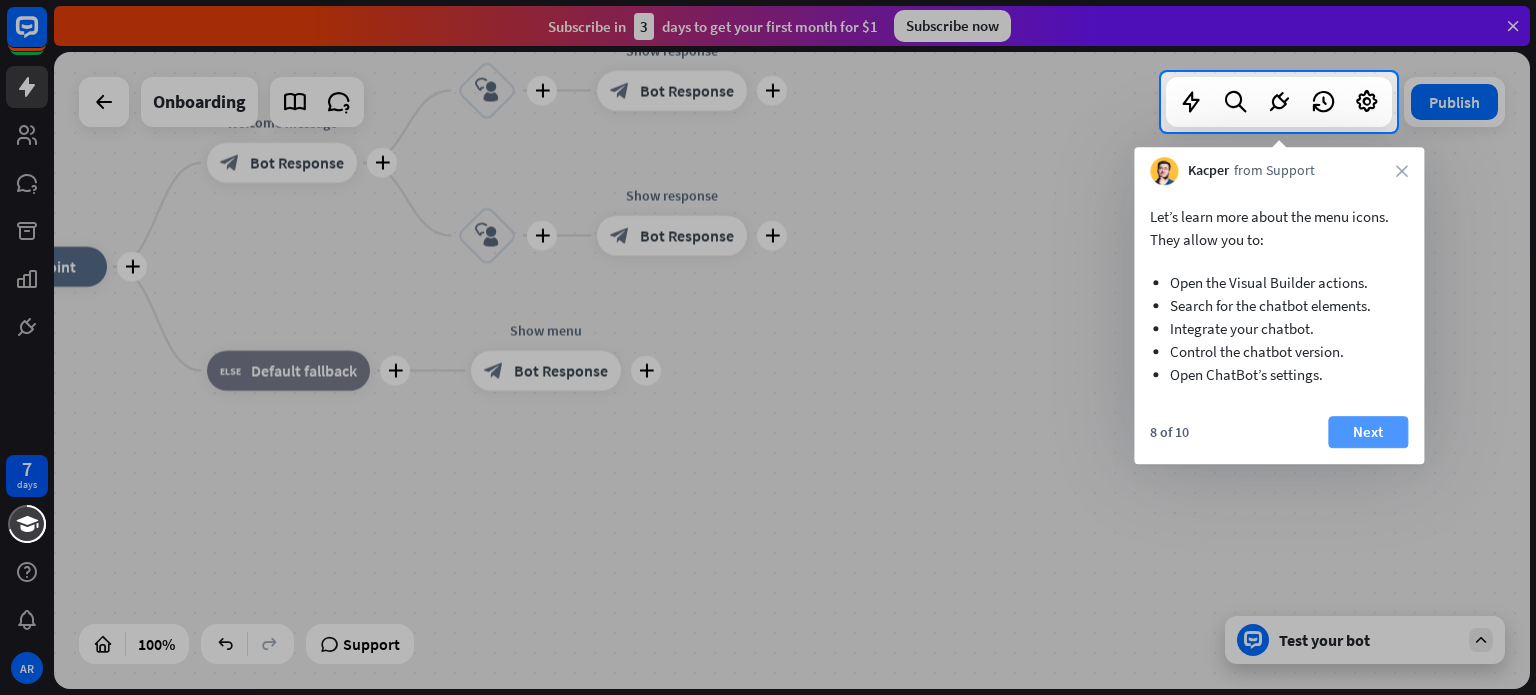 click on "Next" at bounding box center (1368, 432) 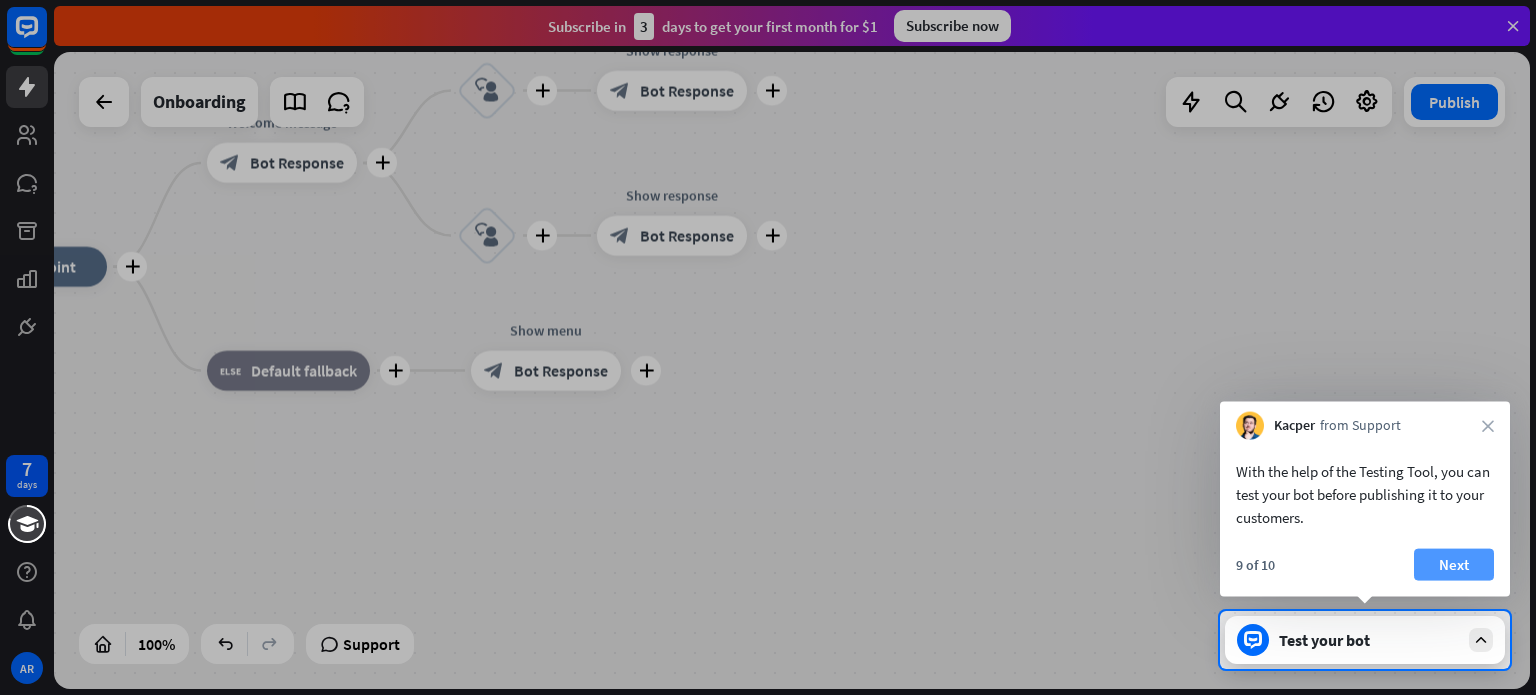 click on "Next" at bounding box center (1454, 565) 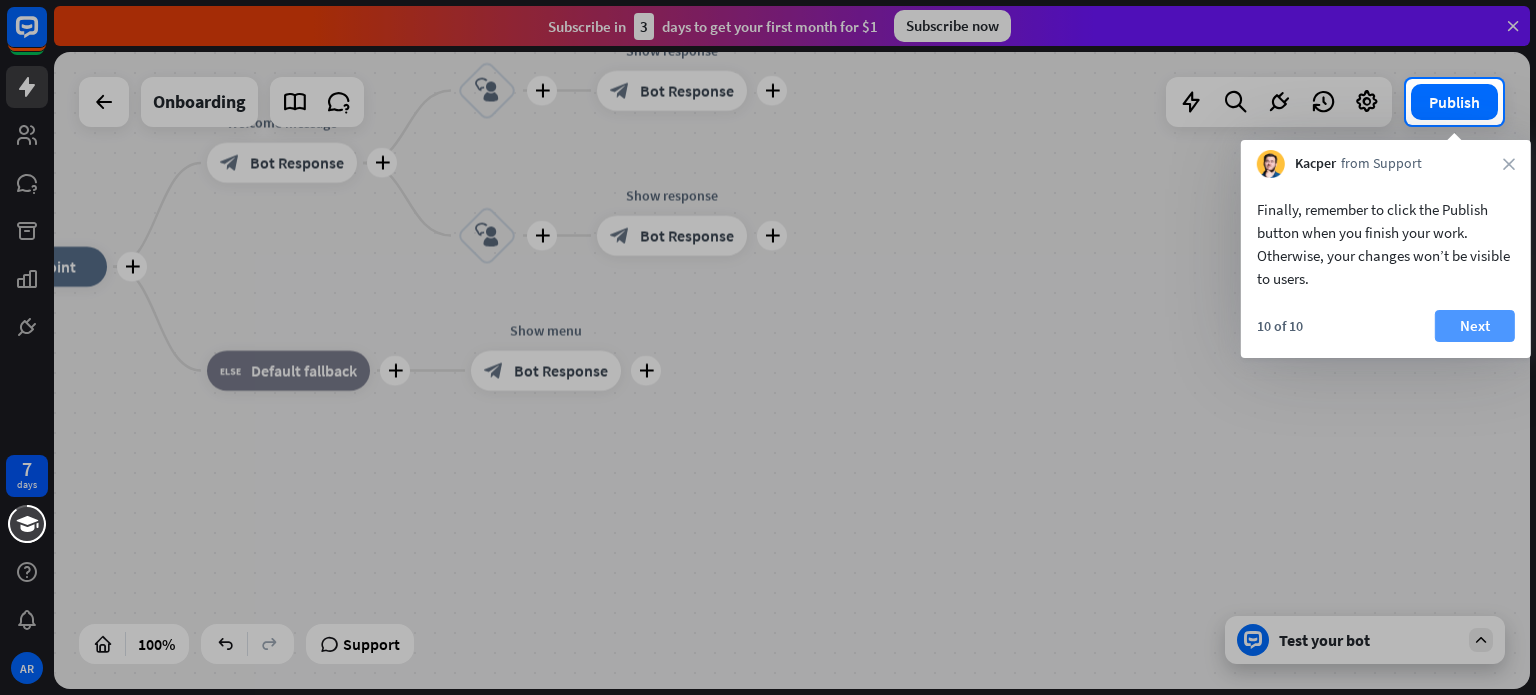 click on "Next" at bounding box center (1475, 326) 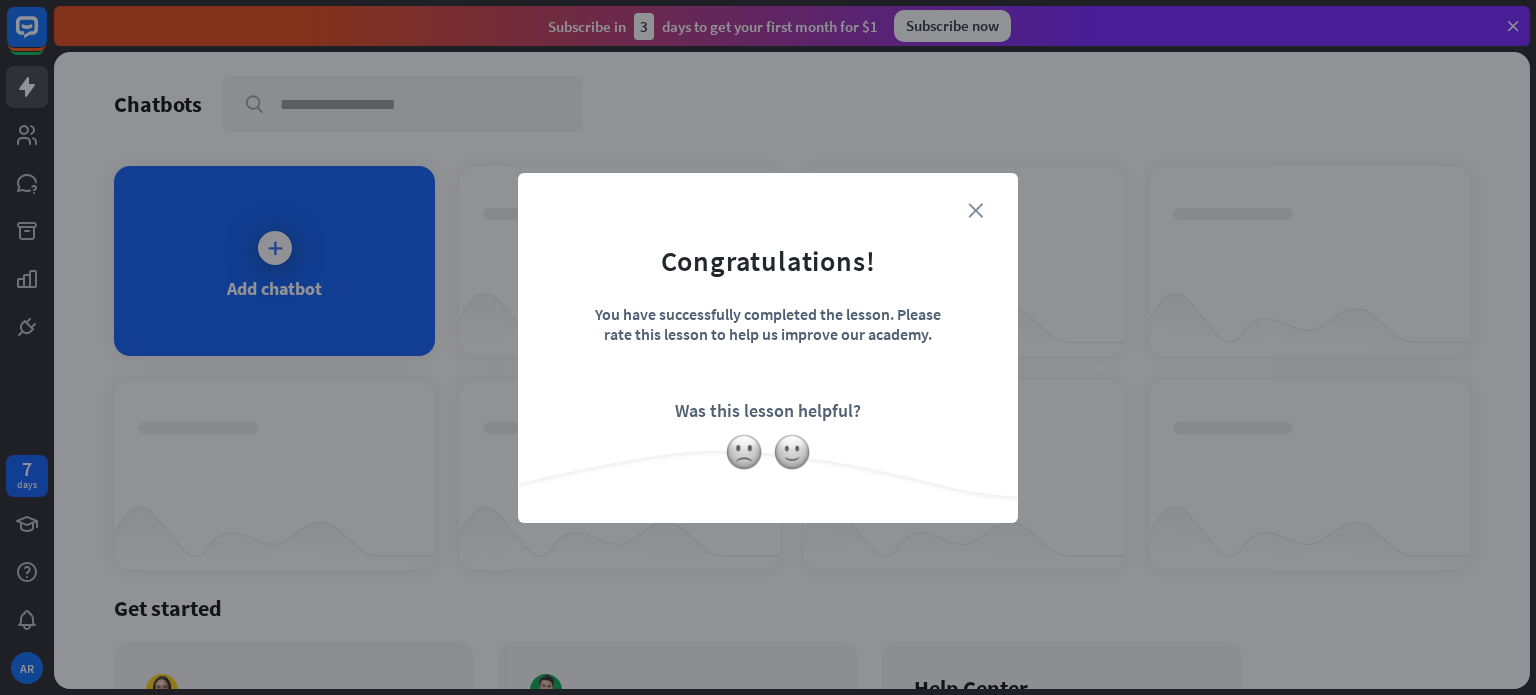 click on "close" at bounding box center (975, 210) 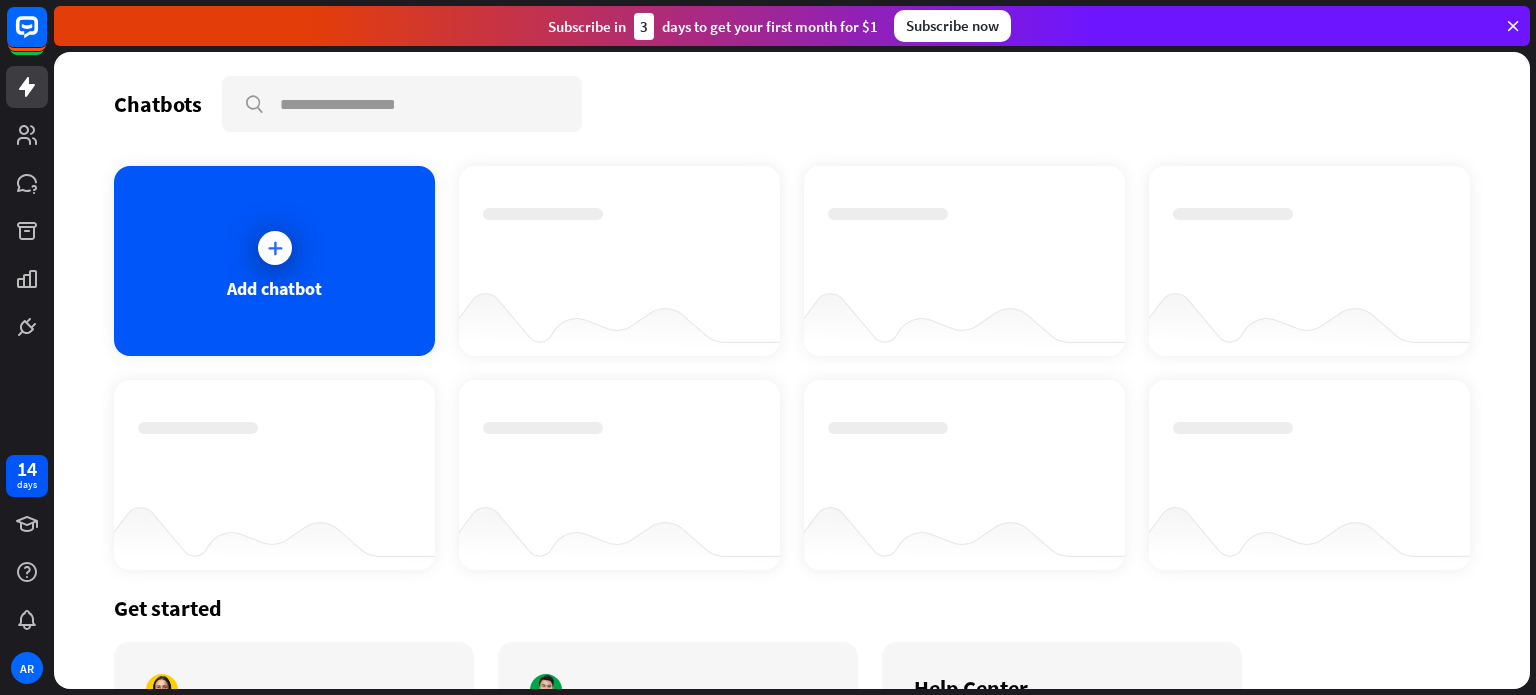 click at bounding box center (275, 248) 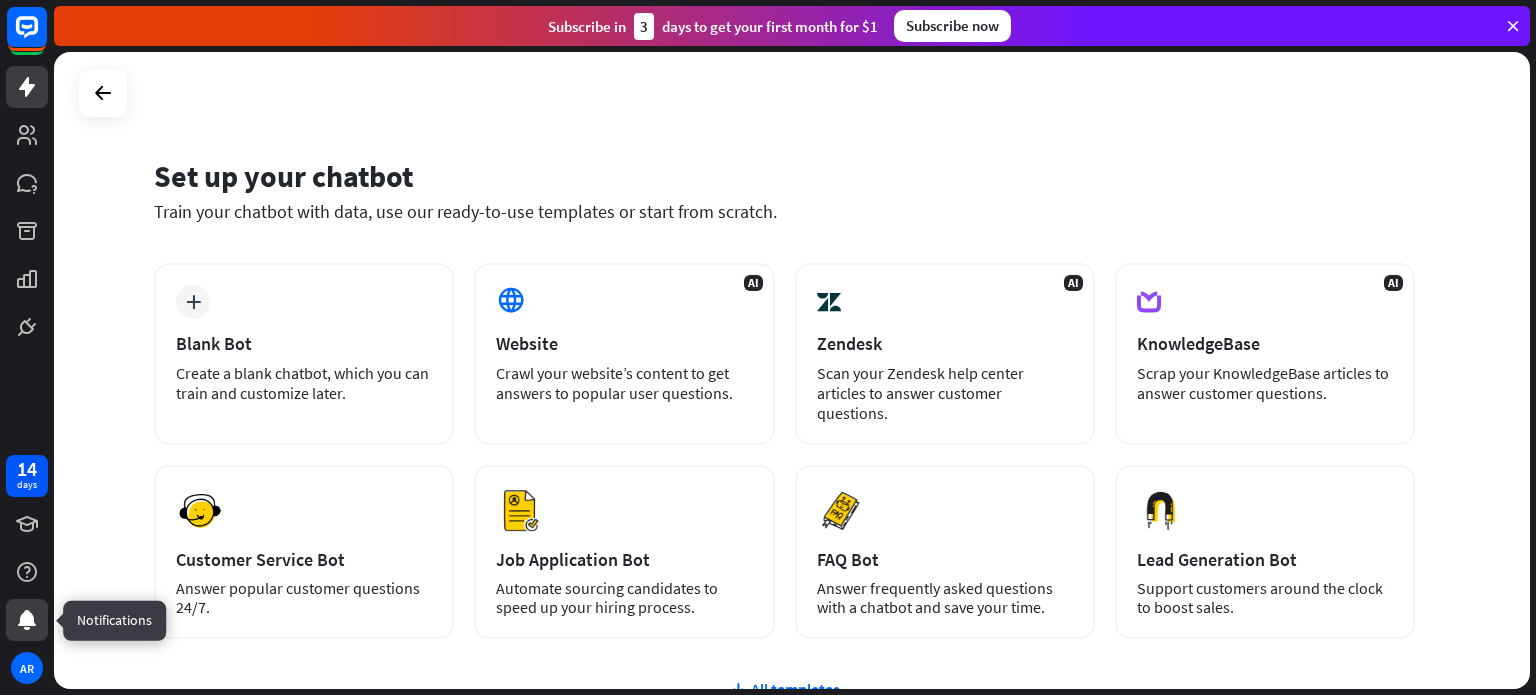 click 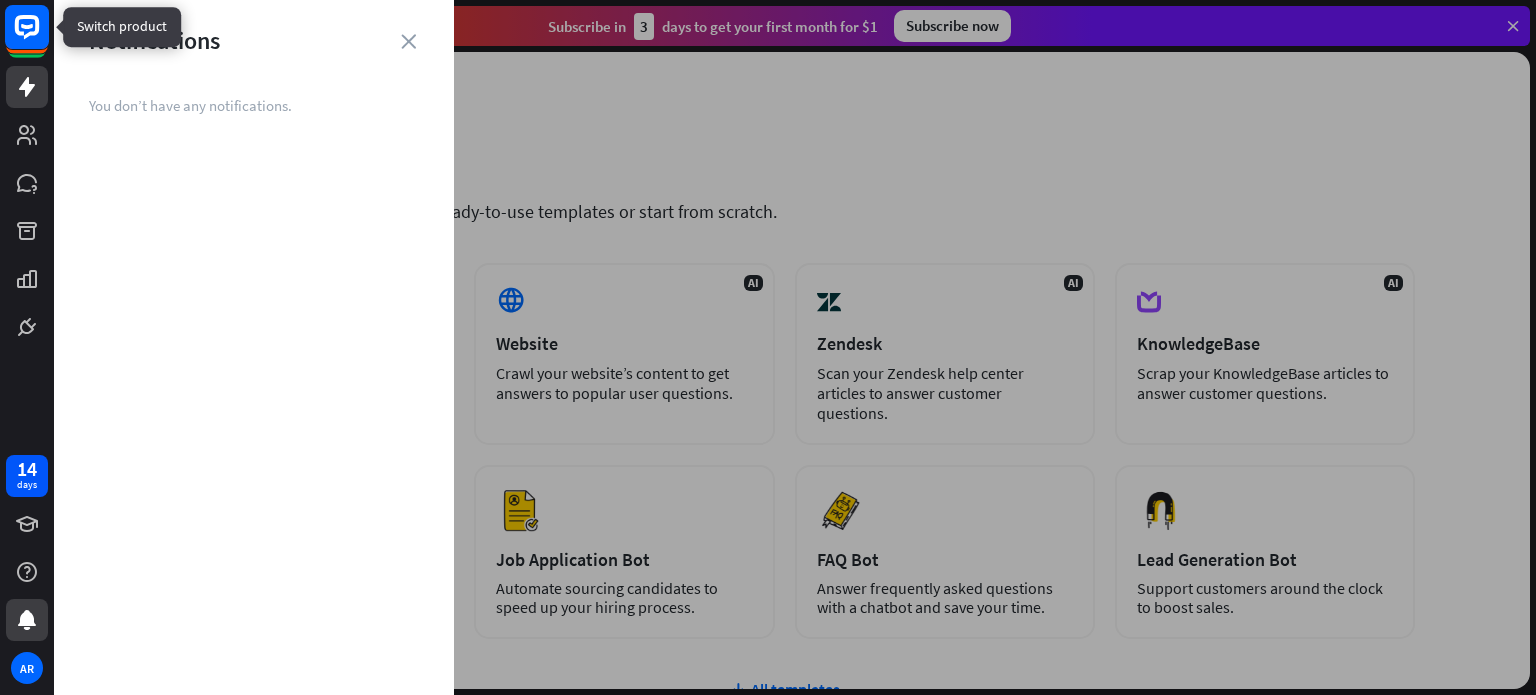 click 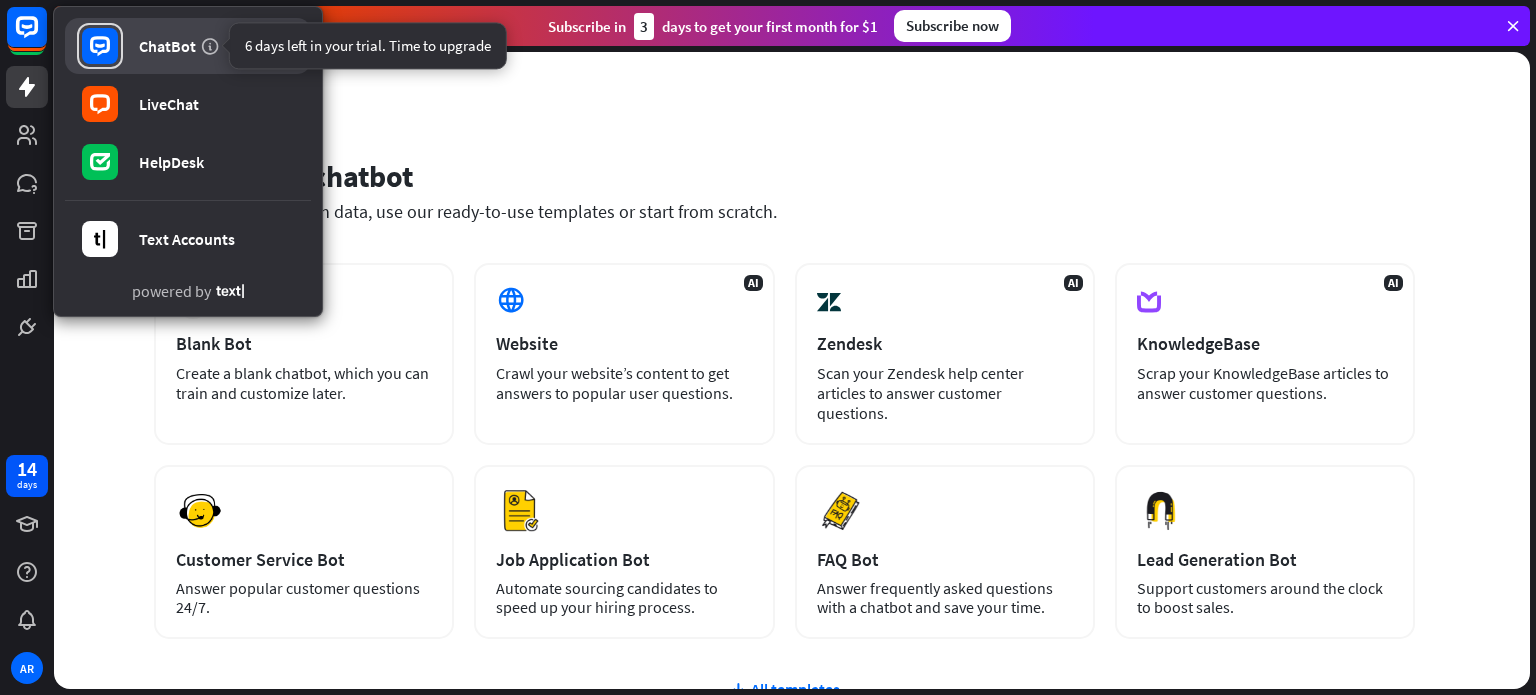 click at bounding box center [210, 46] 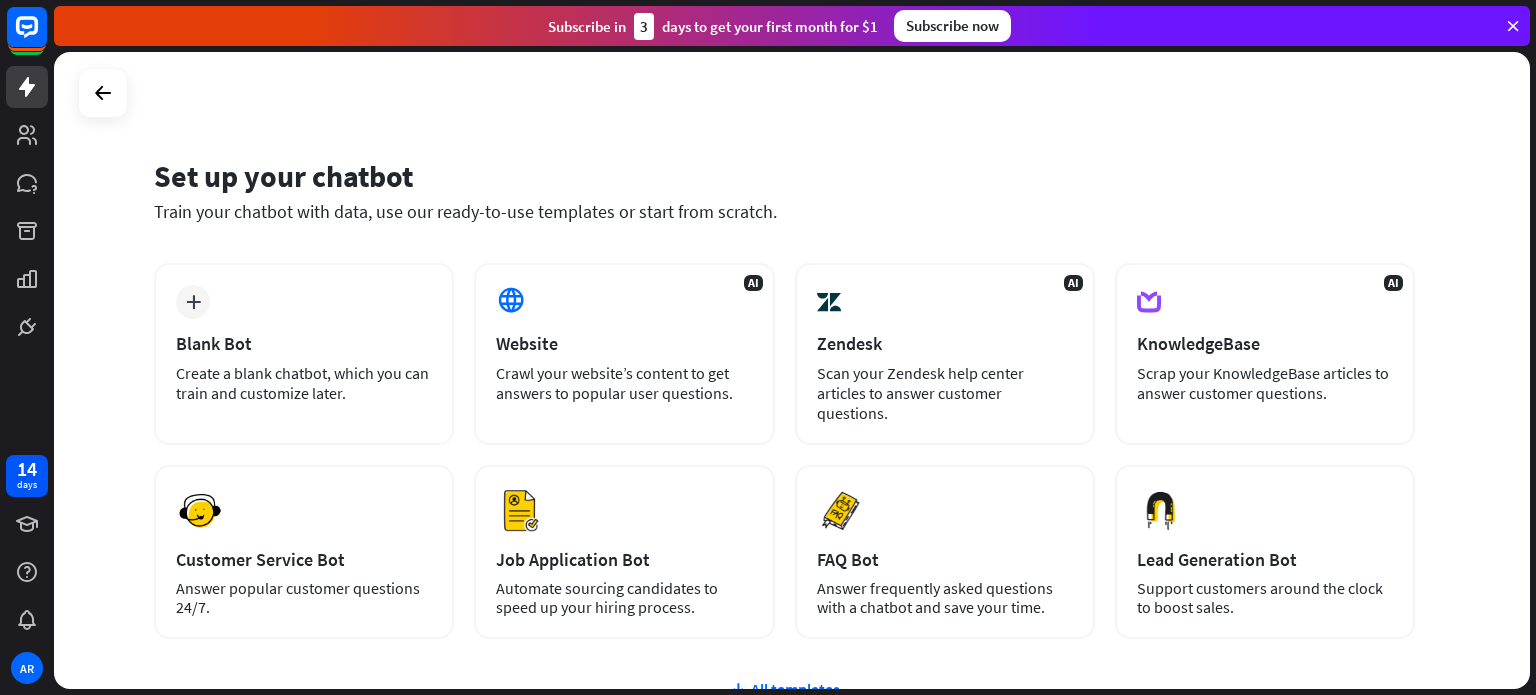 click at bounding box center (1513, 26) 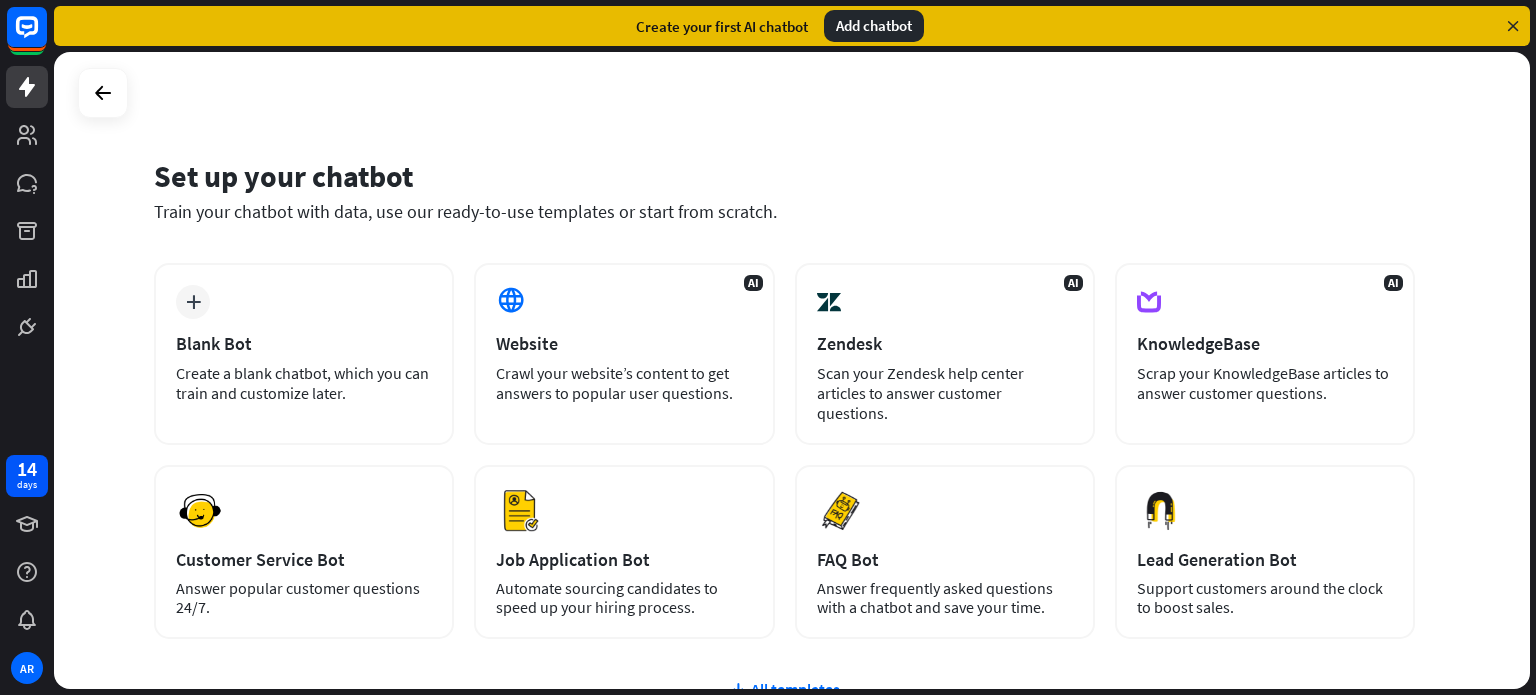 click at bounding box center (1513, 26) 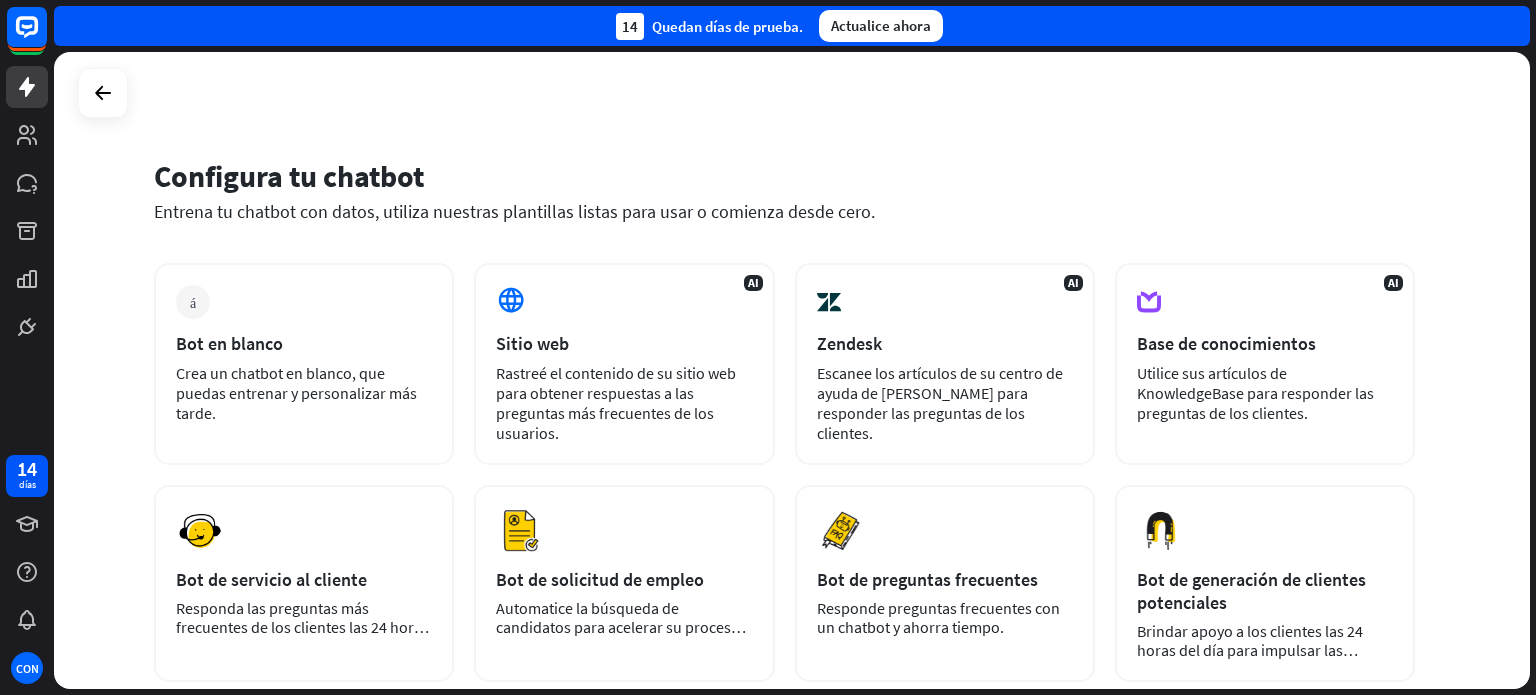click on "Entrena tu chatbot con datos, utiliza nuestras plantillas listas para usar o comienza desde cero." at bounding box center [784, 211] 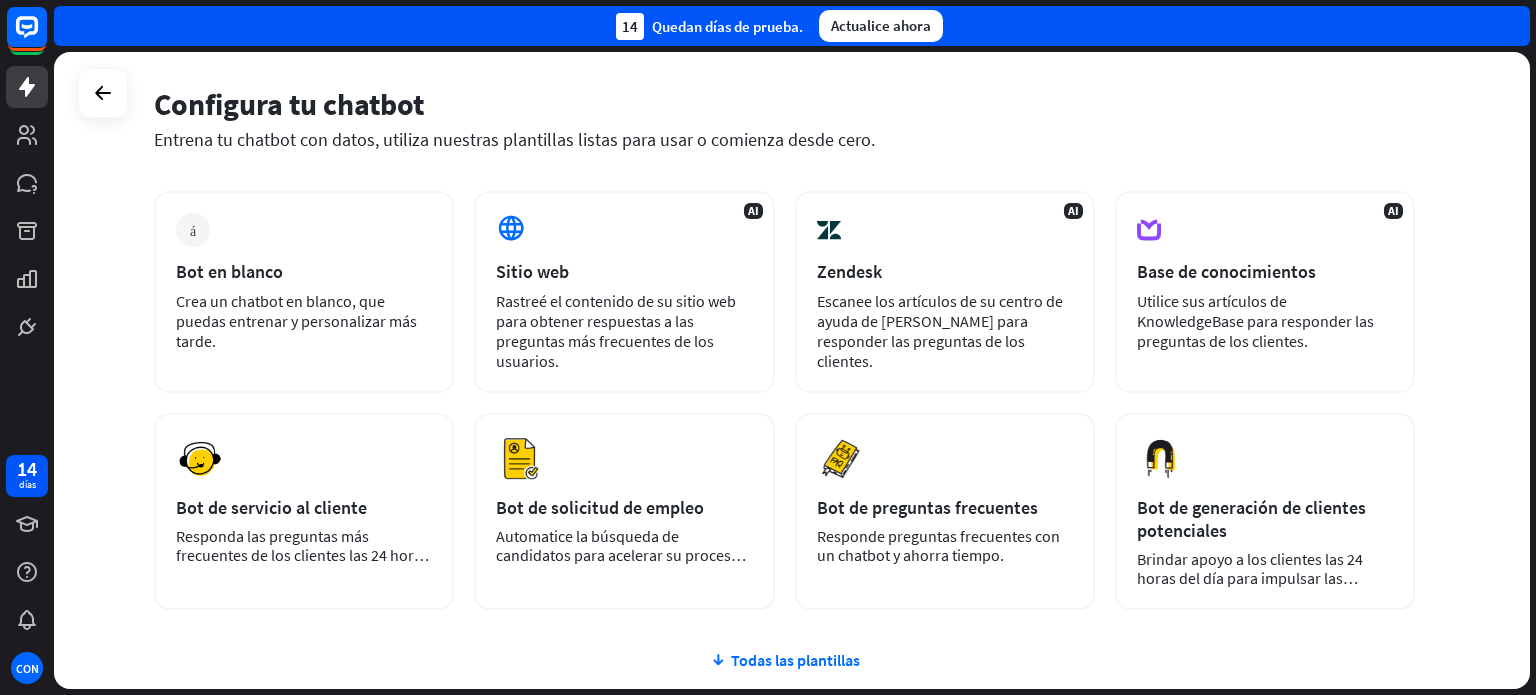 scroll, scrollTop: 78, scrollLeft: 0, axis: vertical 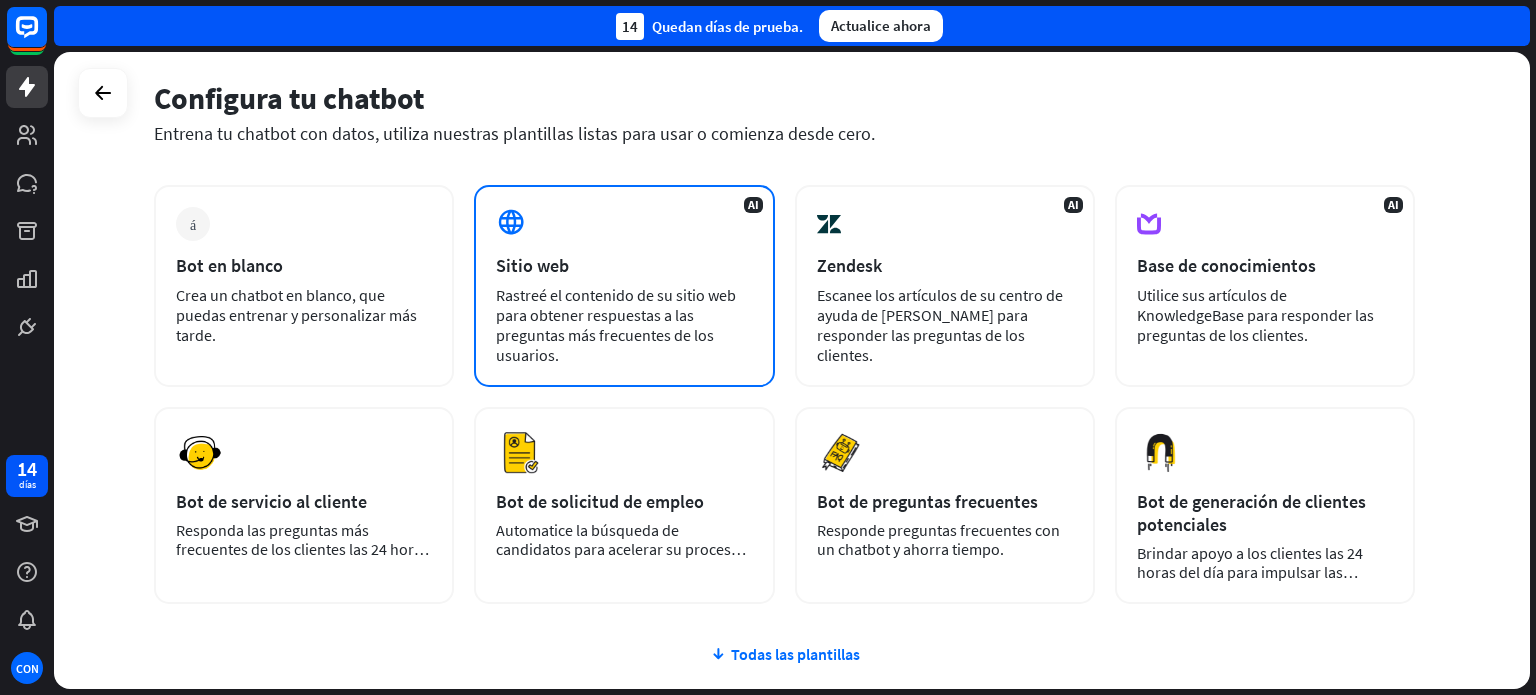 click on "Rastreé el contenido de su sitio web para obtener respuestas a las preguntas más frecuentes de los usuarios." at bounding box center (616, 325) 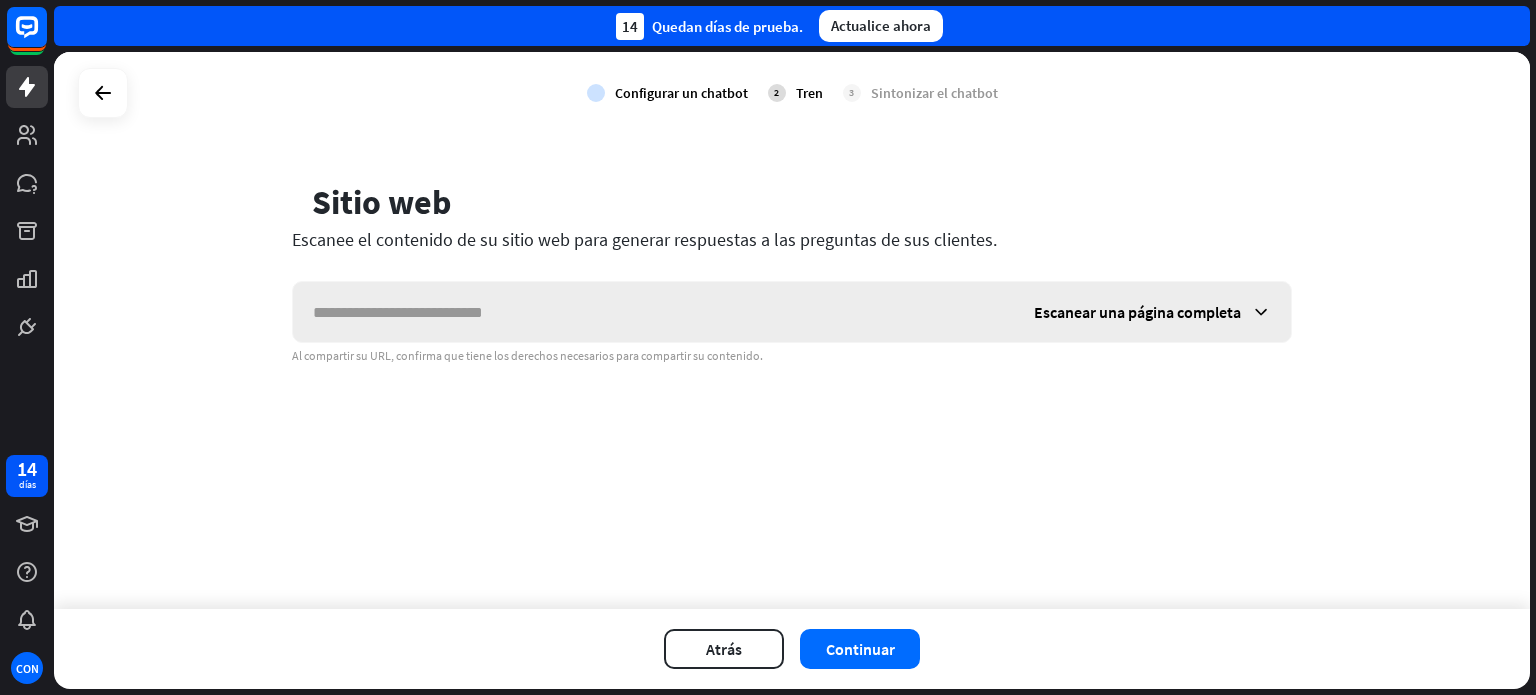 click at bounding box center [653, 312] 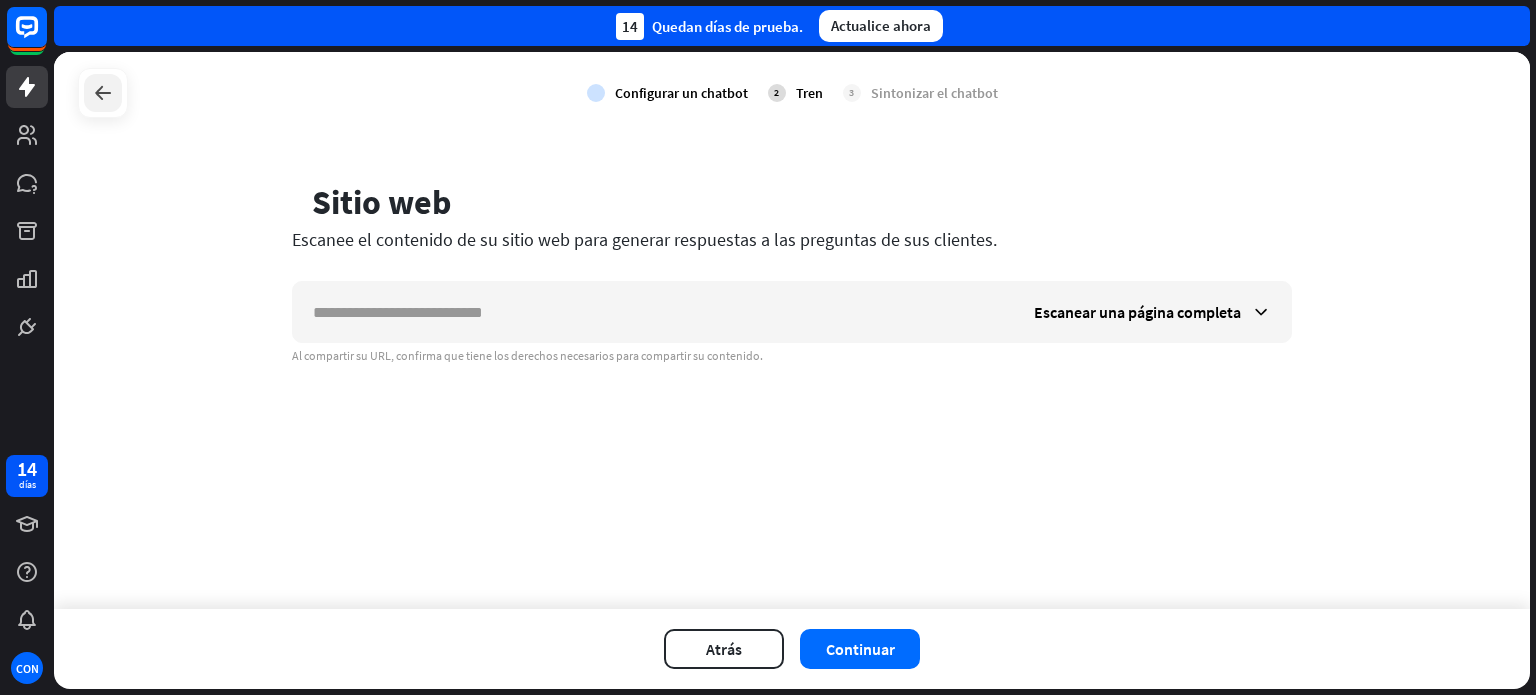 click at bounding box center (103, 93) 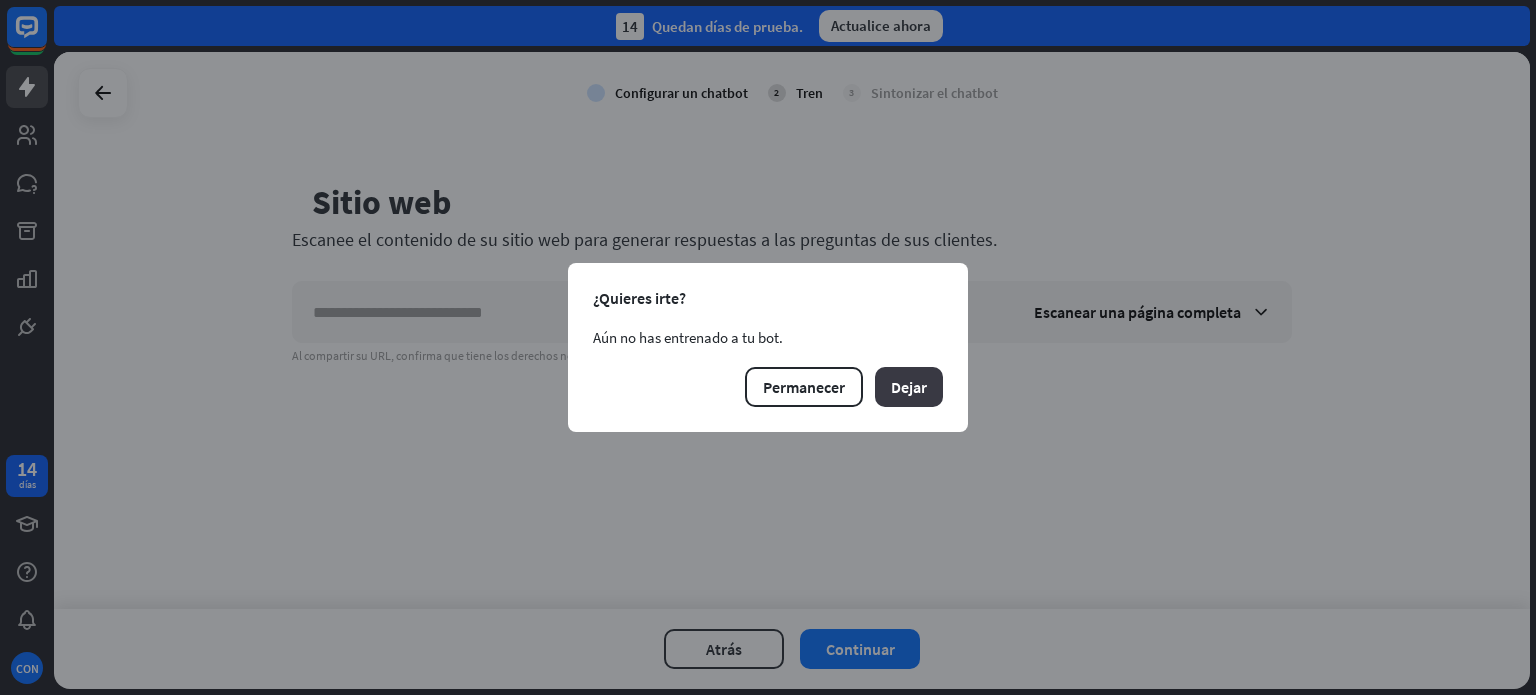 click on "Dejar" at bounding box center [909, 387] 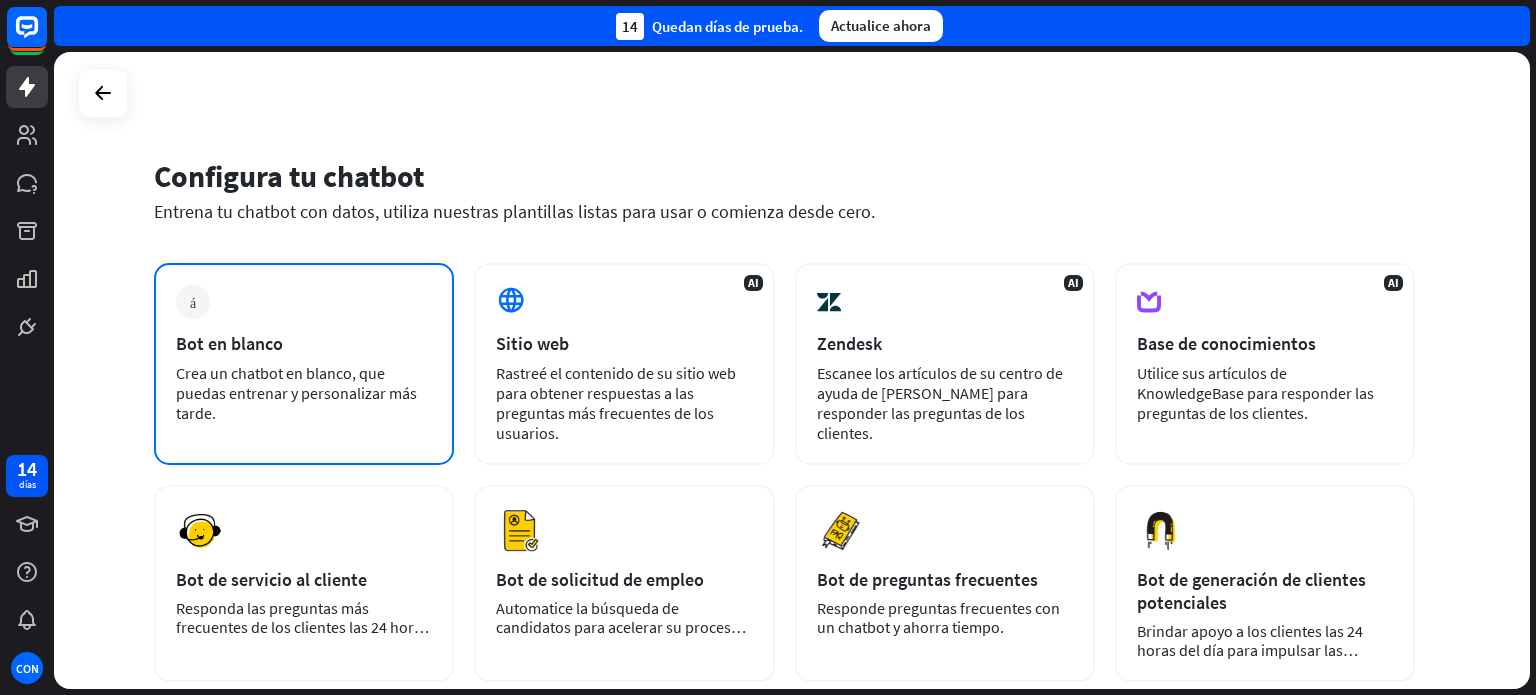 click on "Bot en blanco" at bounding box center [304, 343] 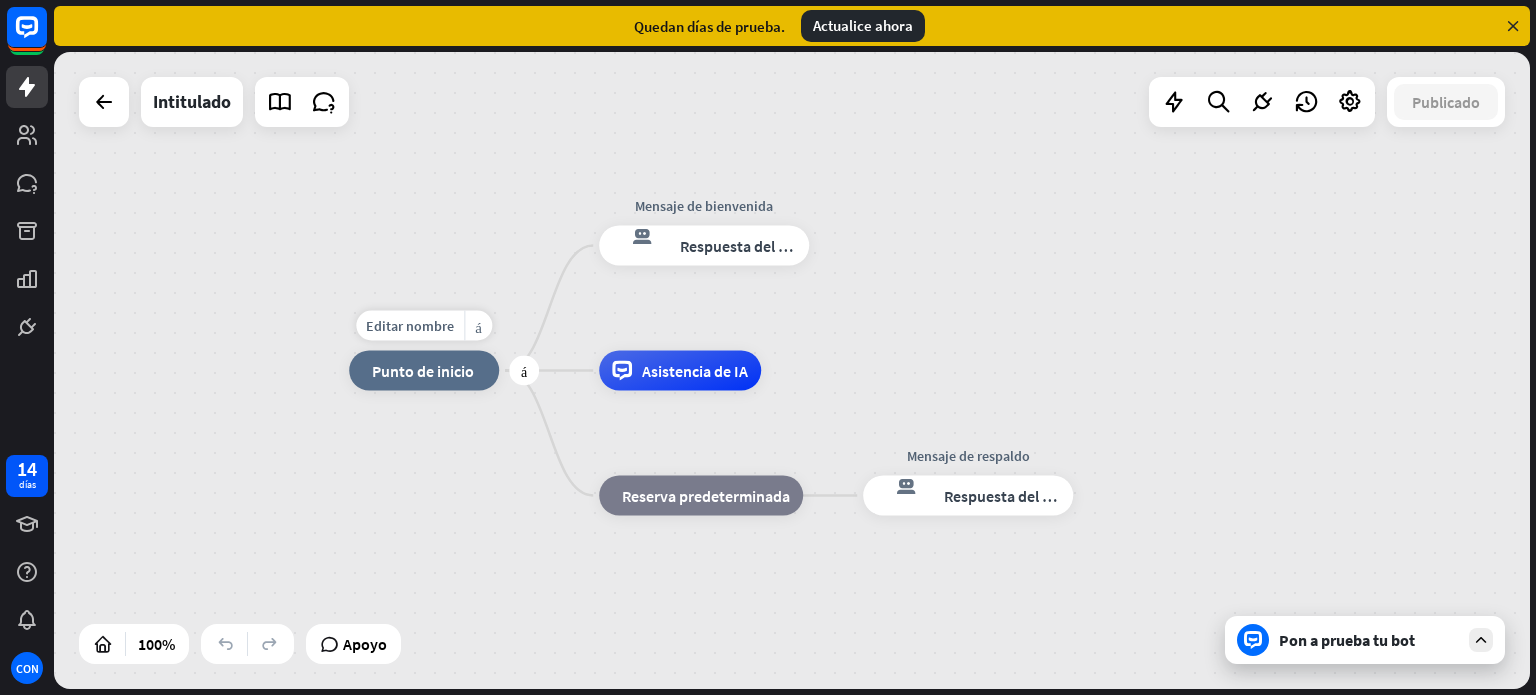 click on "Punto de inicio" at bounding box center (423, 371) 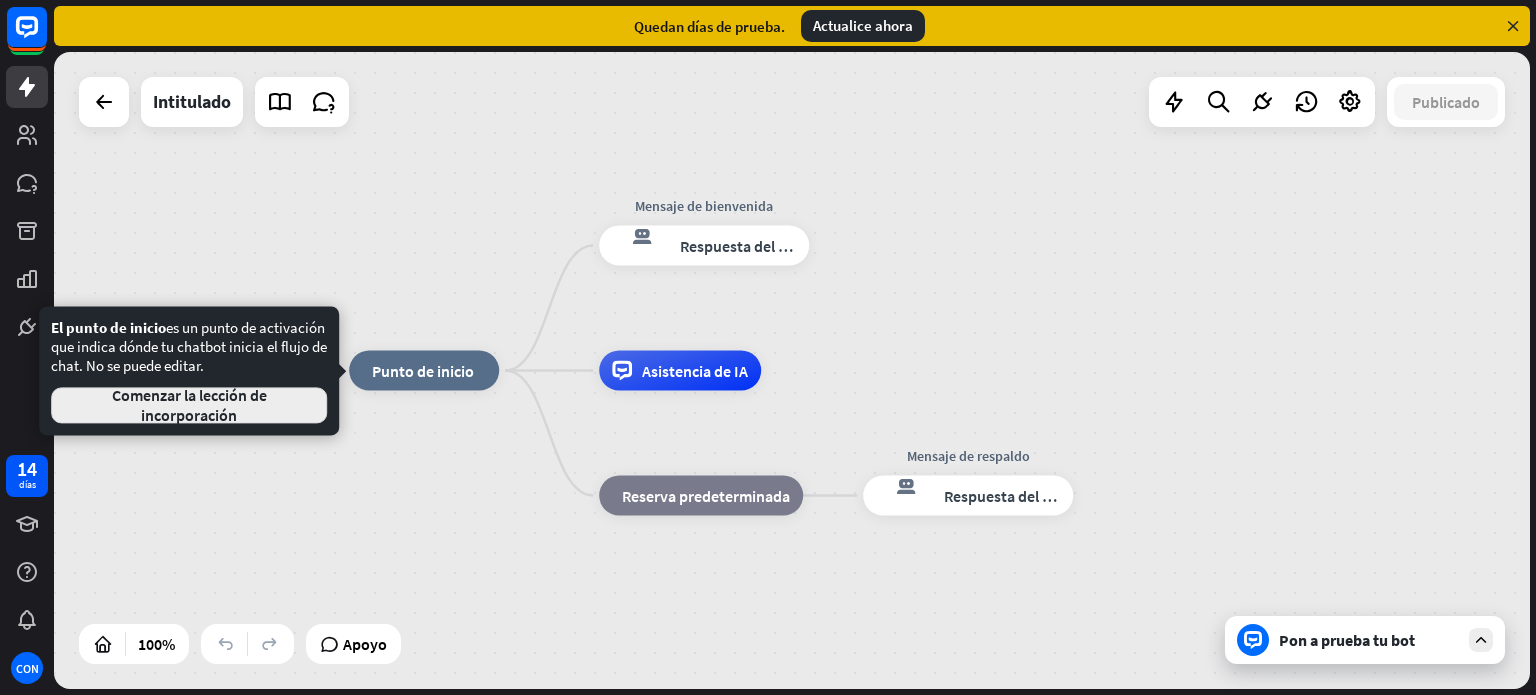 click on "Comenzar la lección de incorporación" at bounding box center [189, 405] 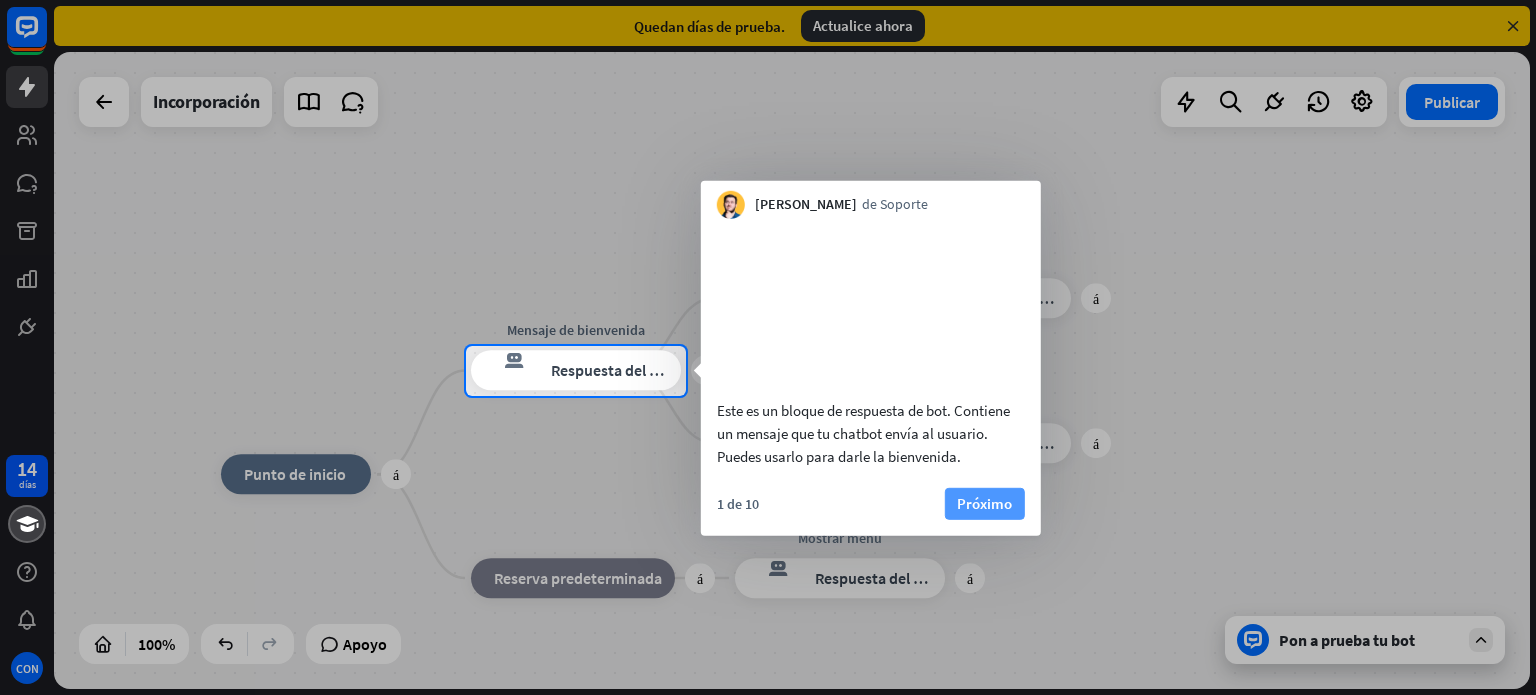 click on "Próximo" at bounding box center (984, 502) 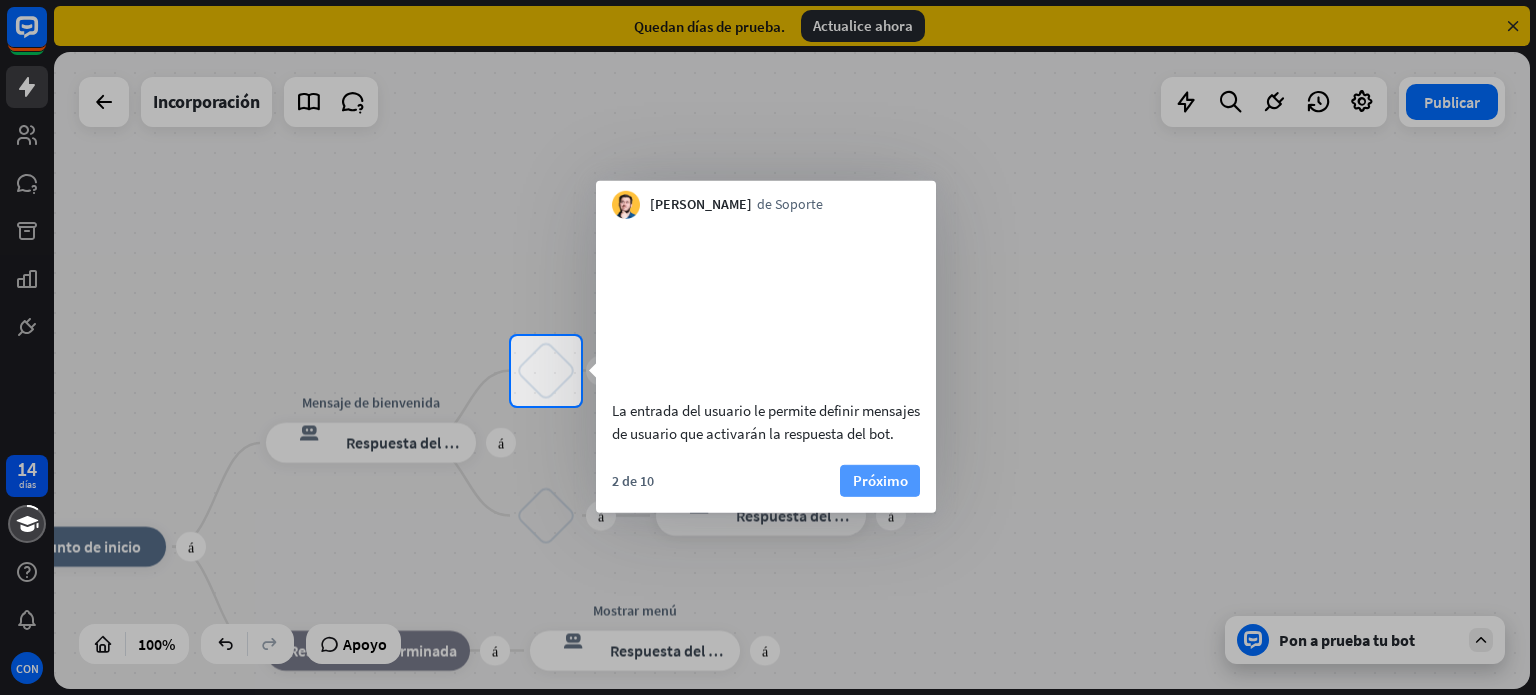 click on "Próximo" at bounding box center [880, 479] 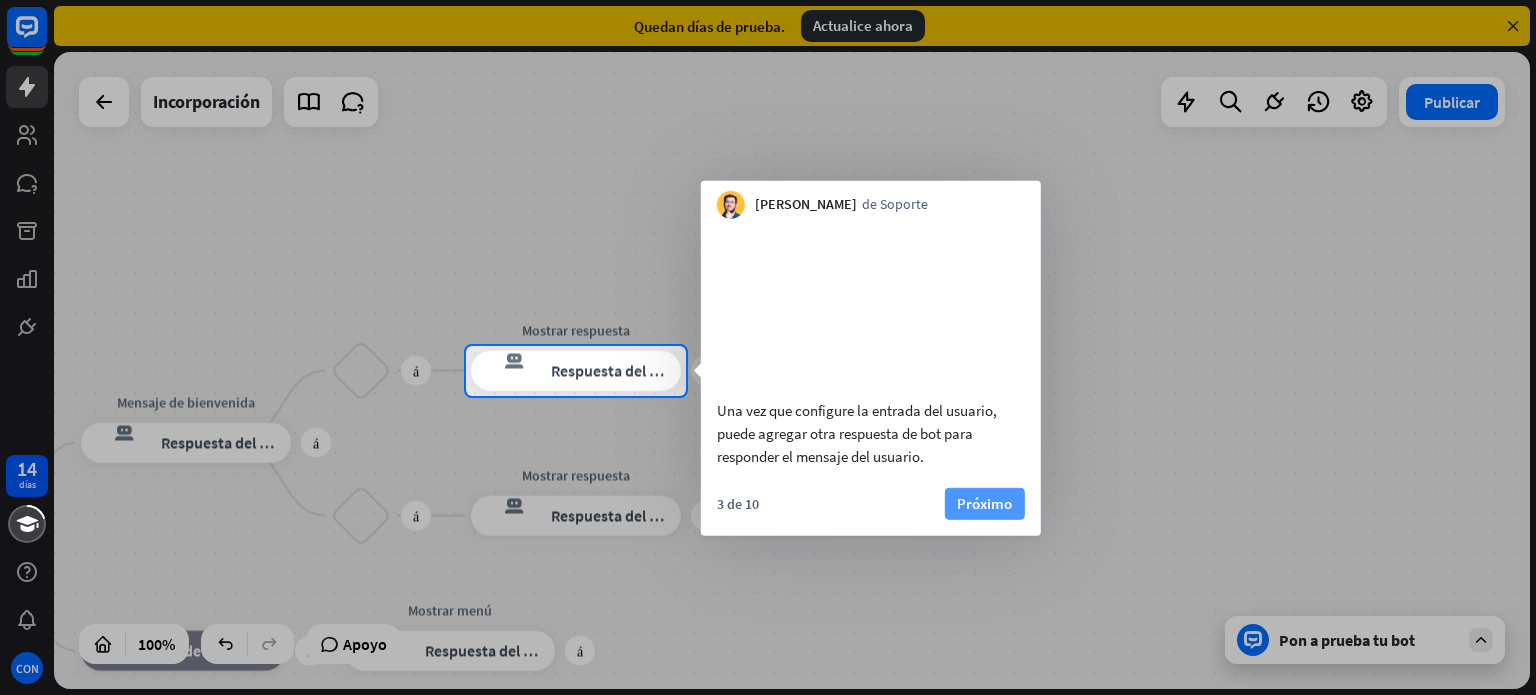 click on "Próximo" at bounding box center [984, 502] 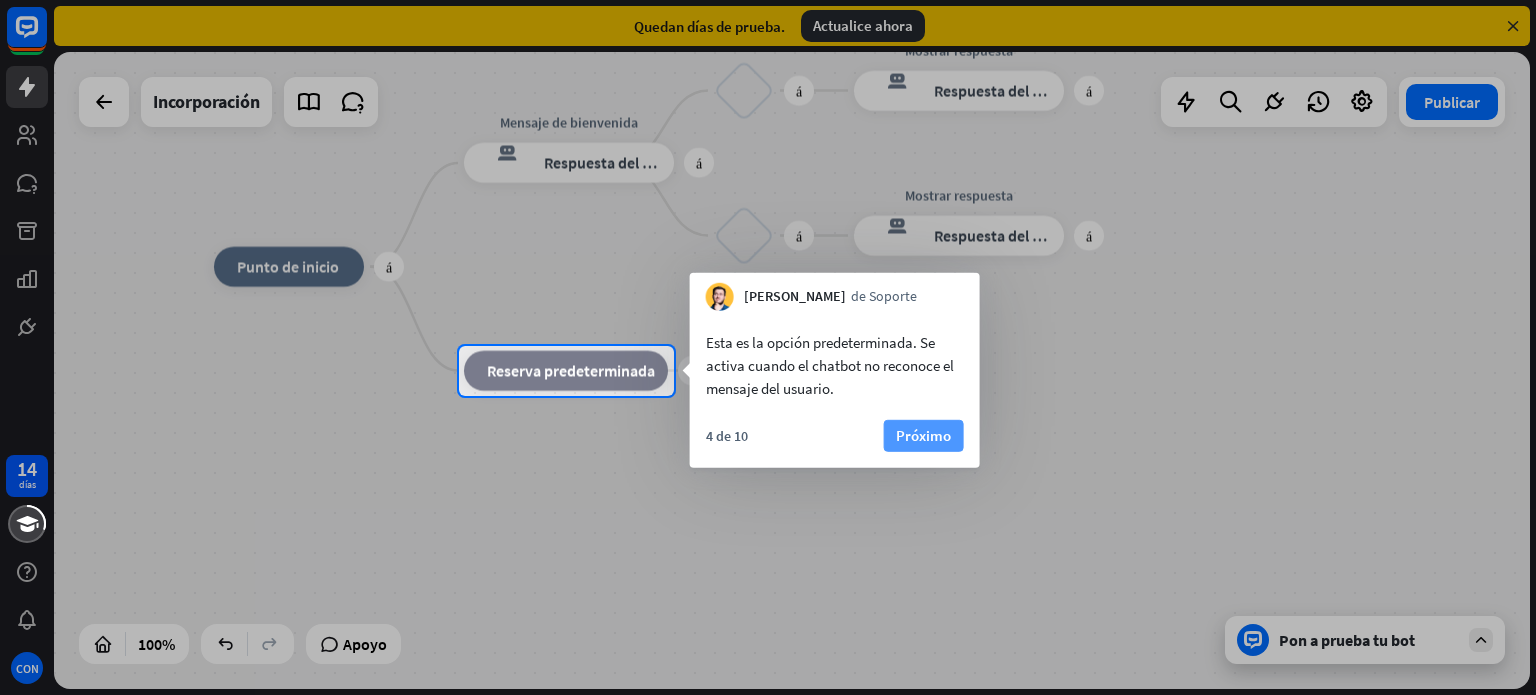 click on "Próximo" at bounding box center [923, 435] 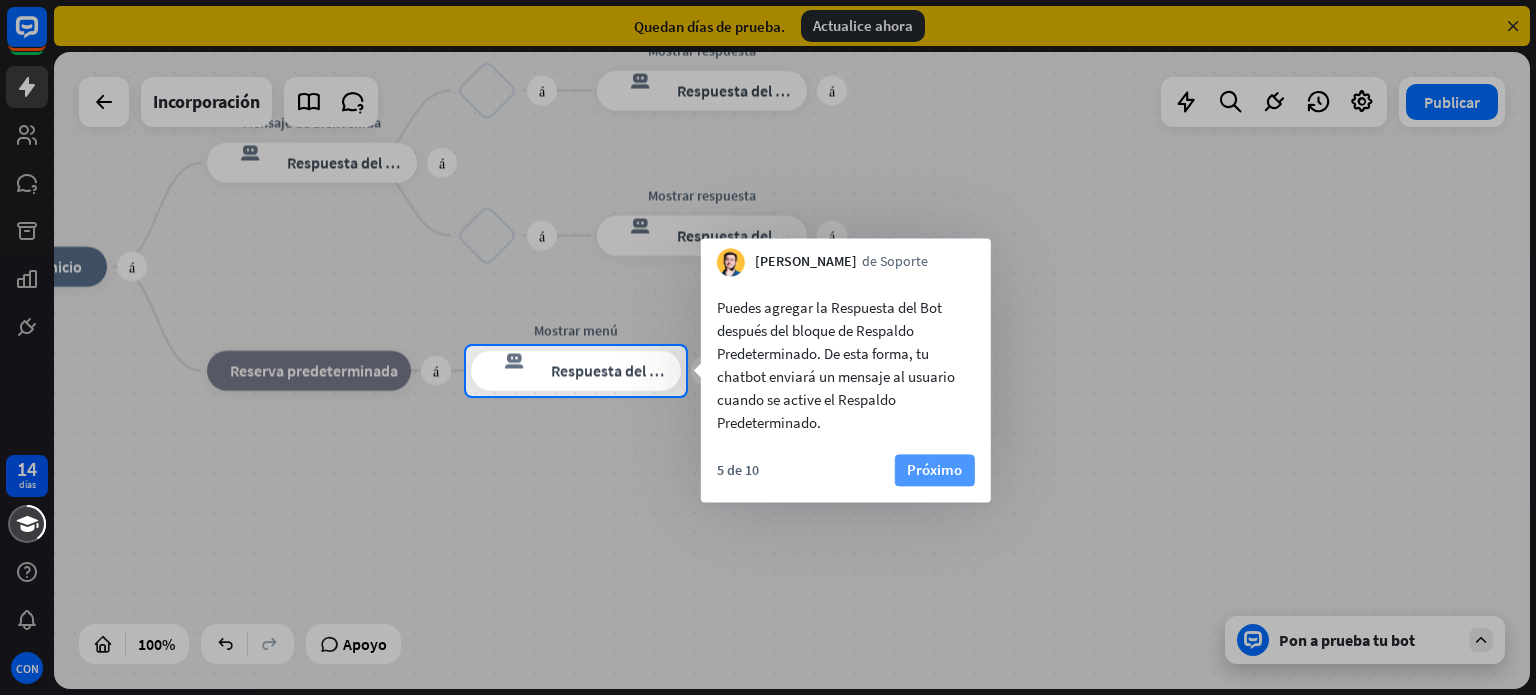 click on "Próximo" at bounding box center [934, 469] 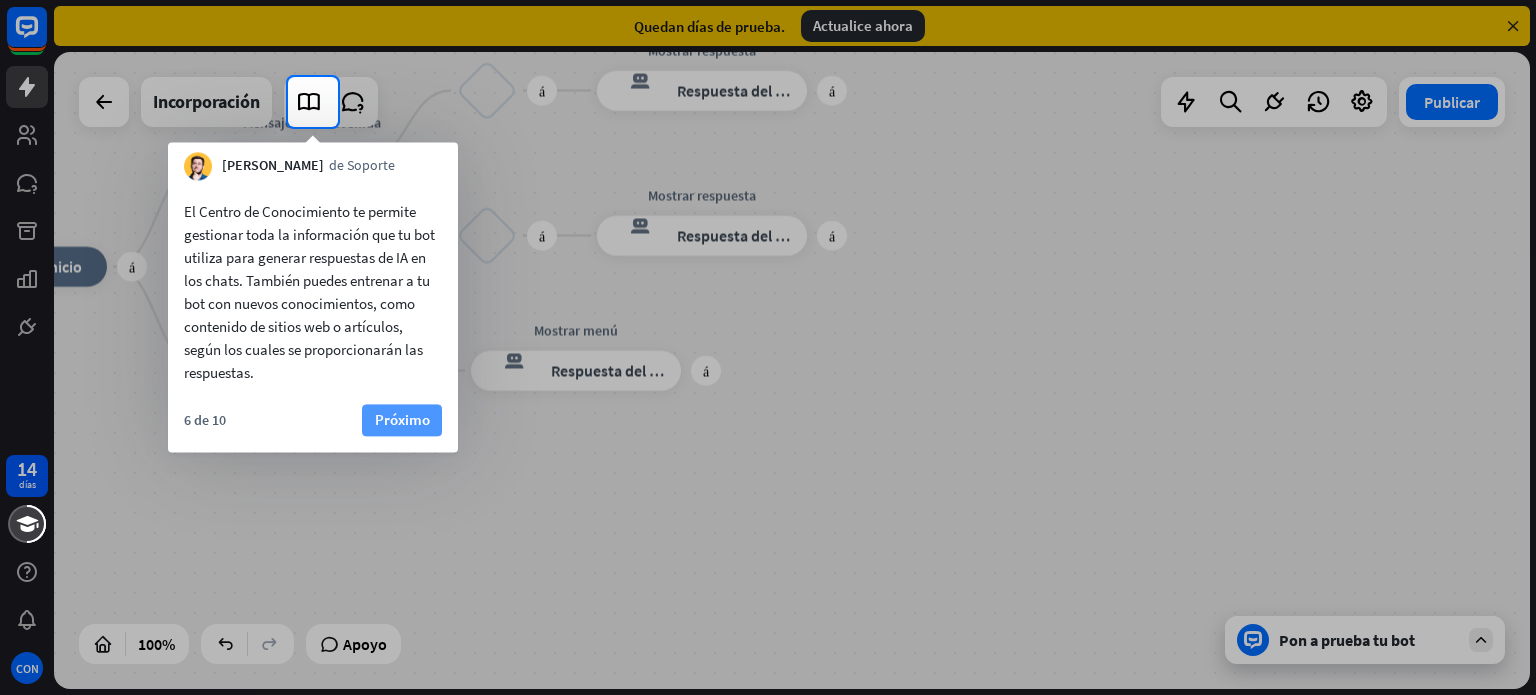 click on "Próximo" at bounding box center (402, 419) 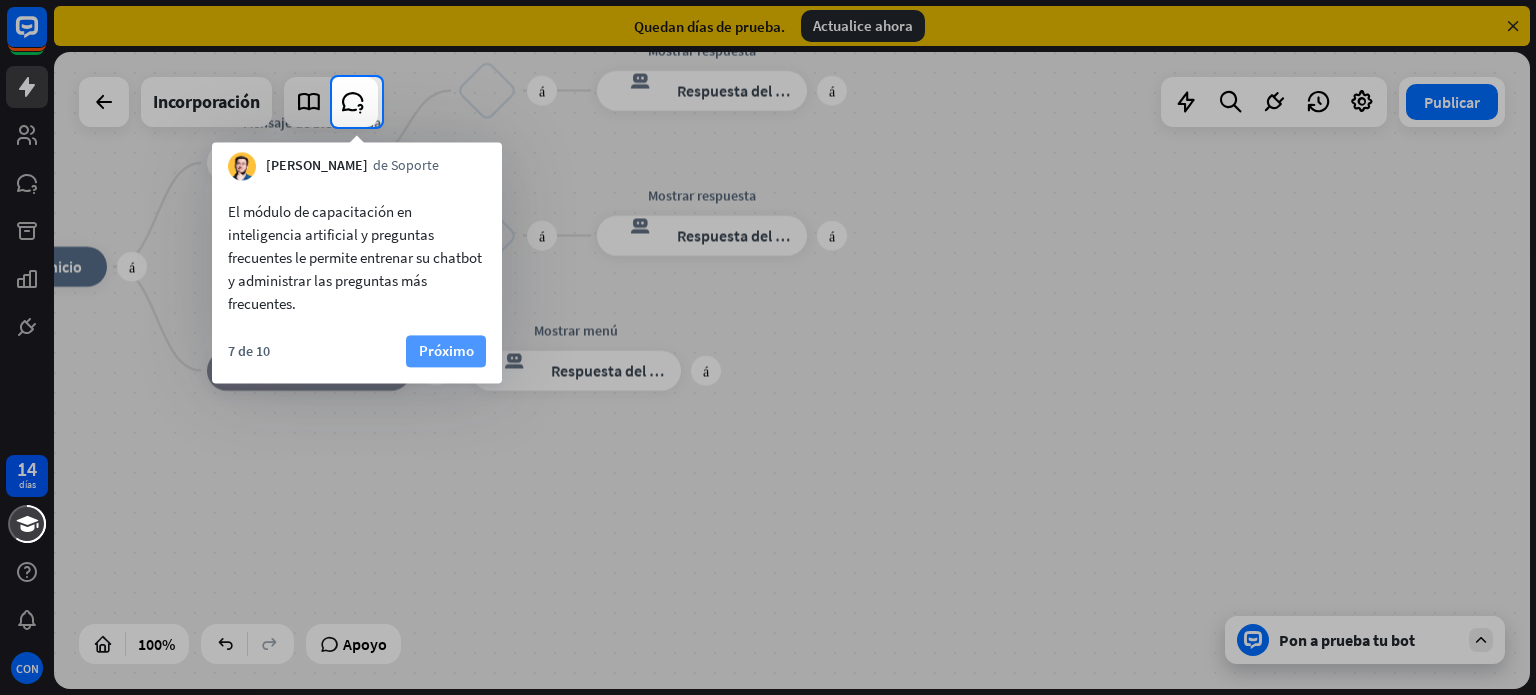 click on "Próximo" at bounding box center (446, 350) 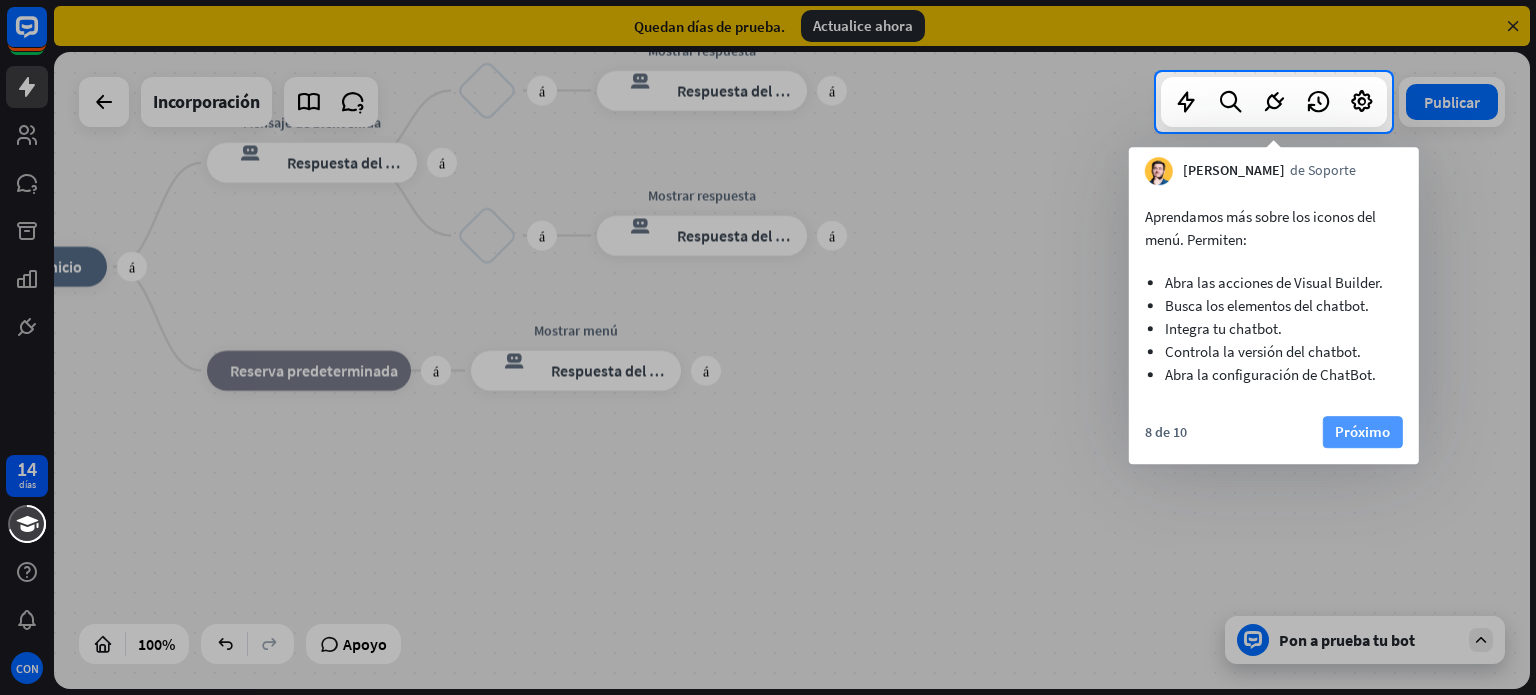click on "Próximo" at bounding box center (1362, 431) 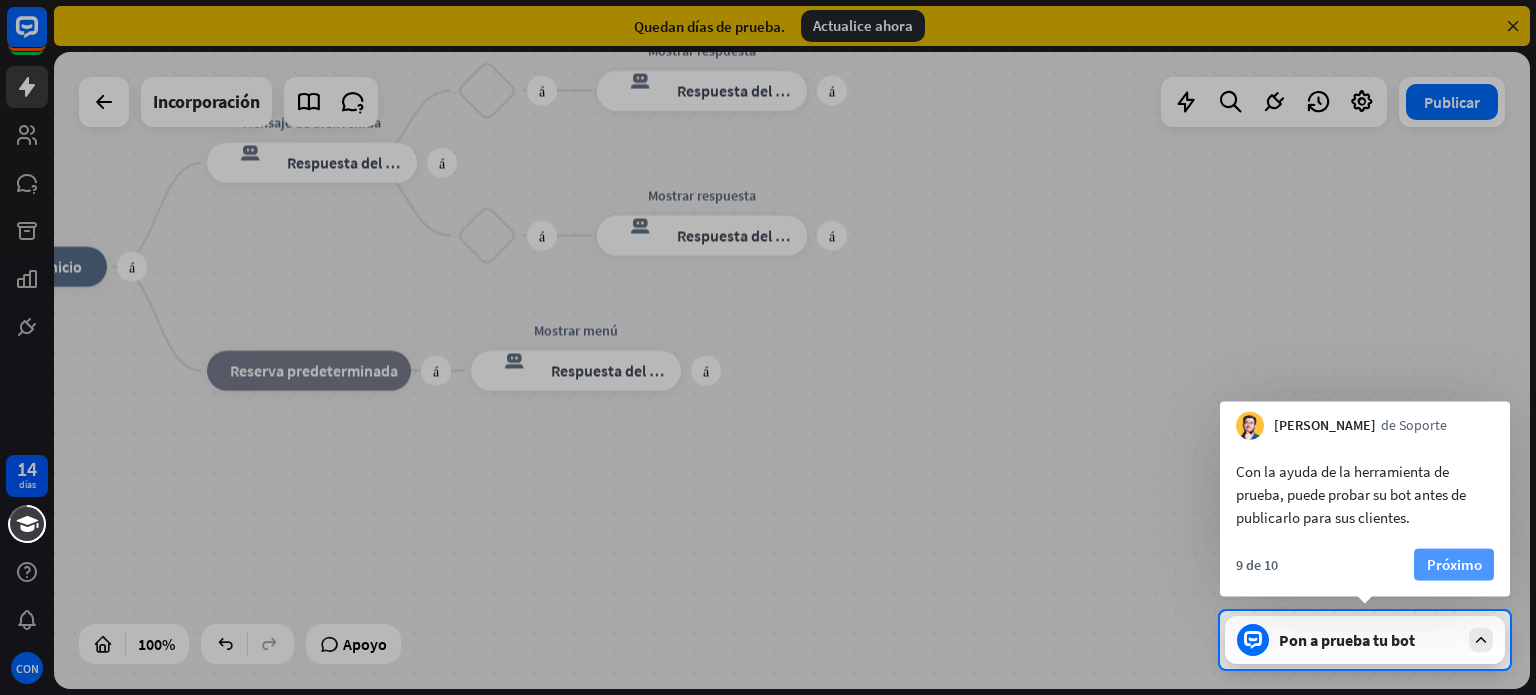 click on "Próximo" at bounding box center [1454, 564] 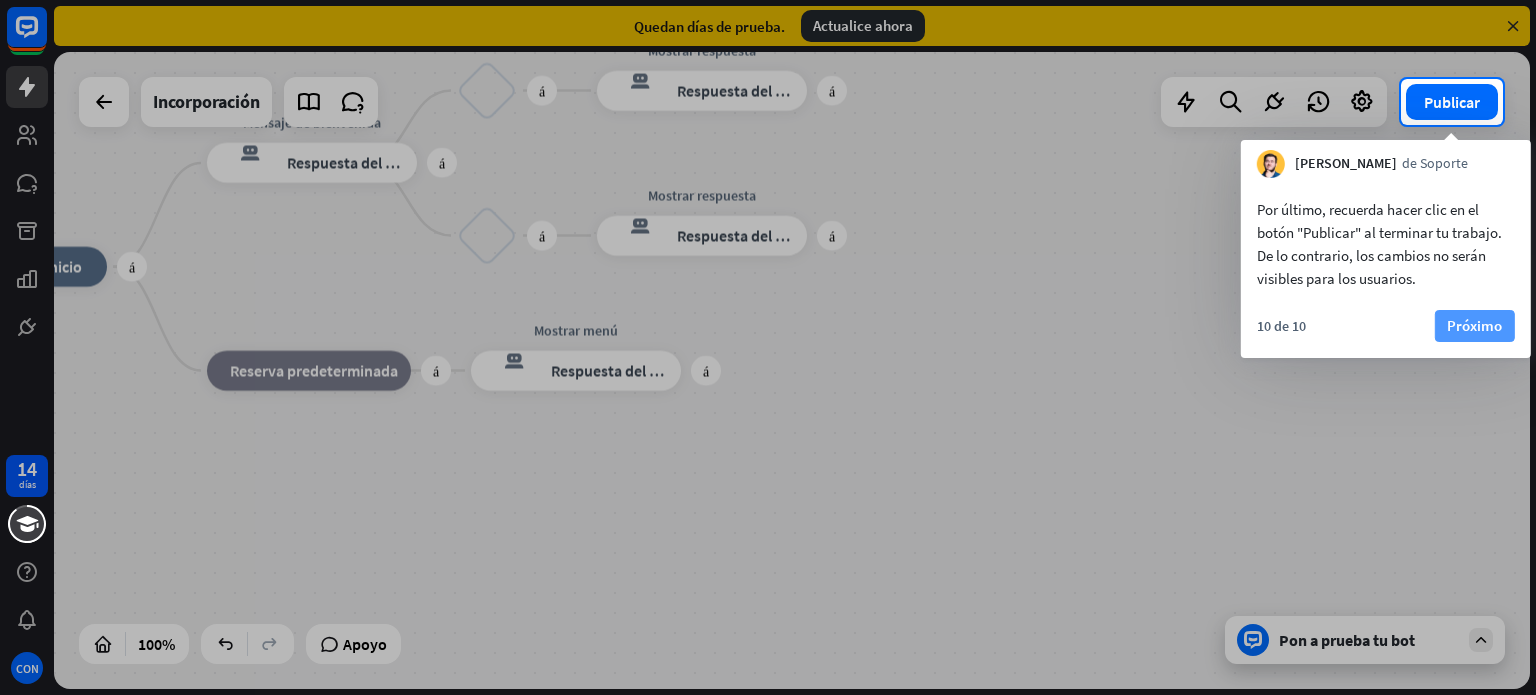 click on "Próximo" at bounding box center (1474, 325) 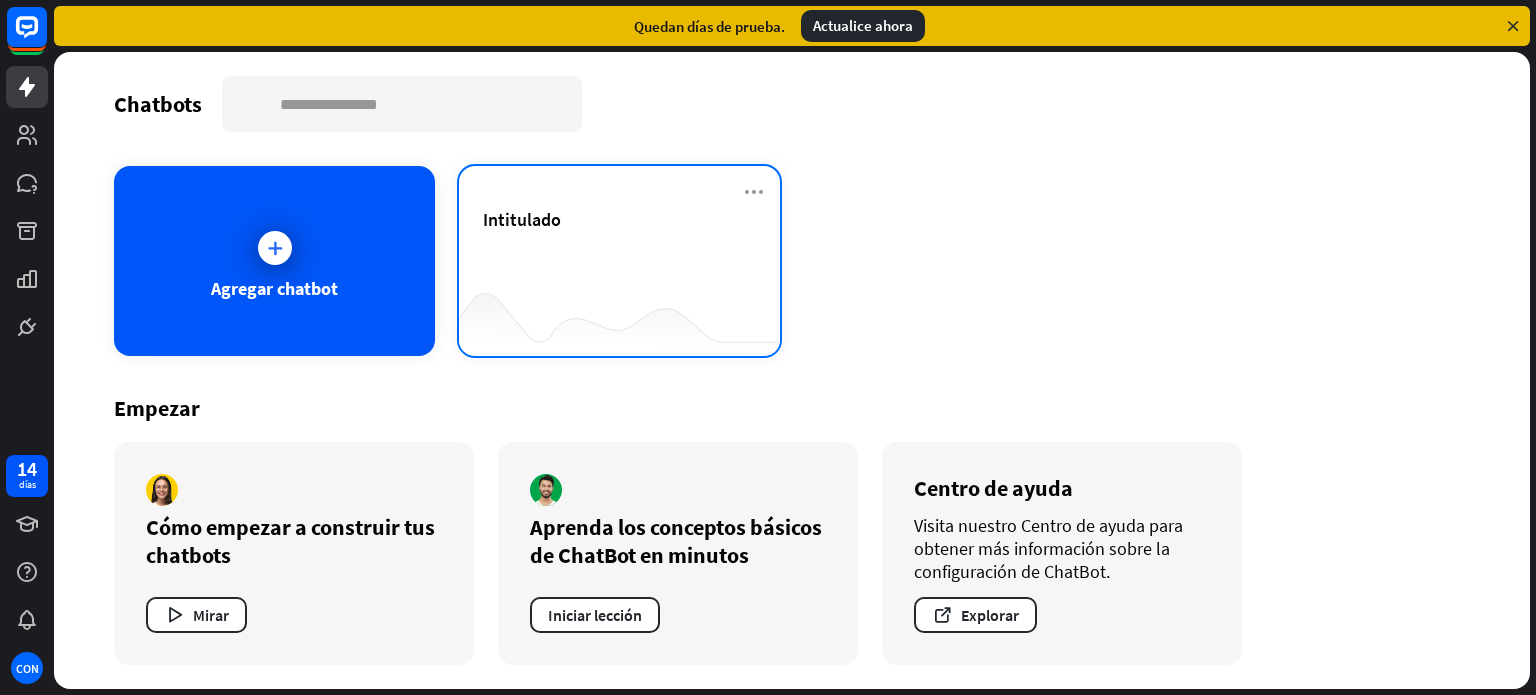 click at bounding box center [619, 316] 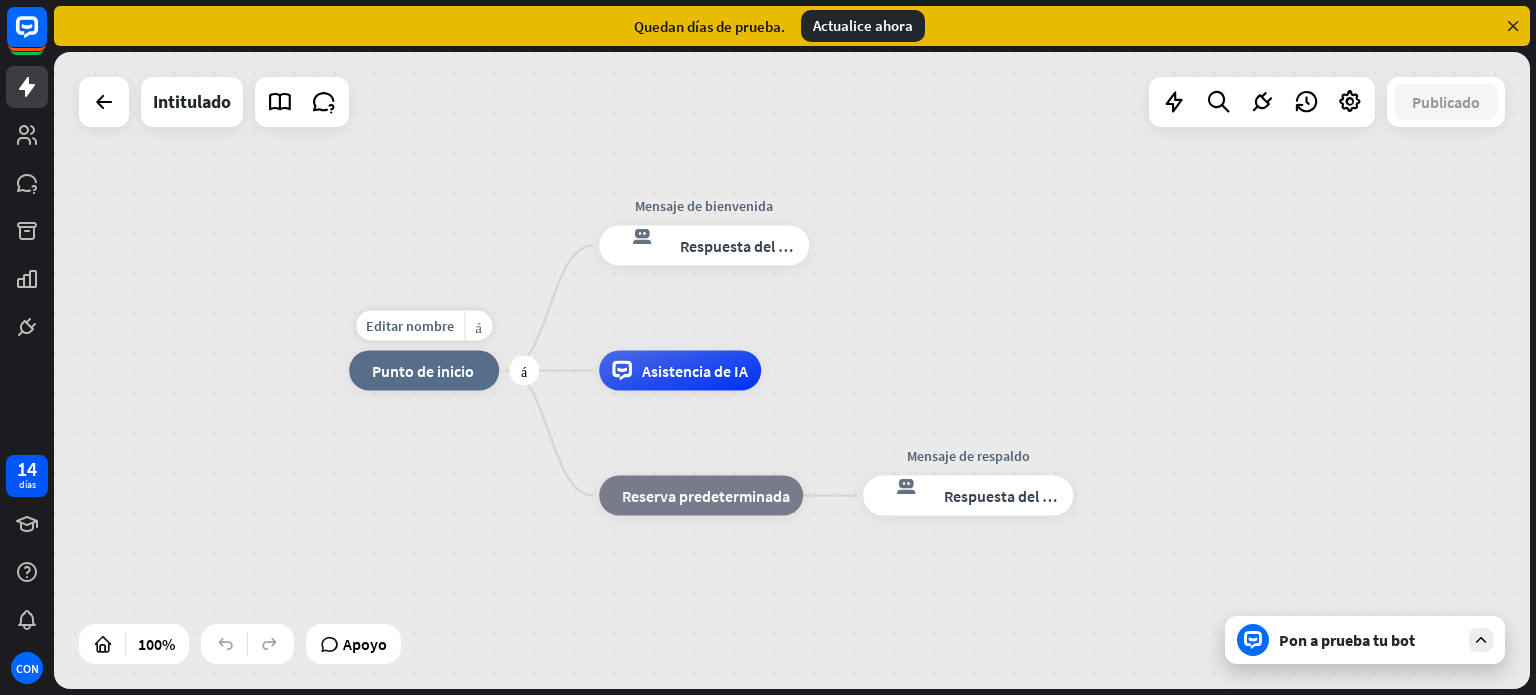 click on "inicio_2   Punto de inicio" at bounding box center (424, 371) 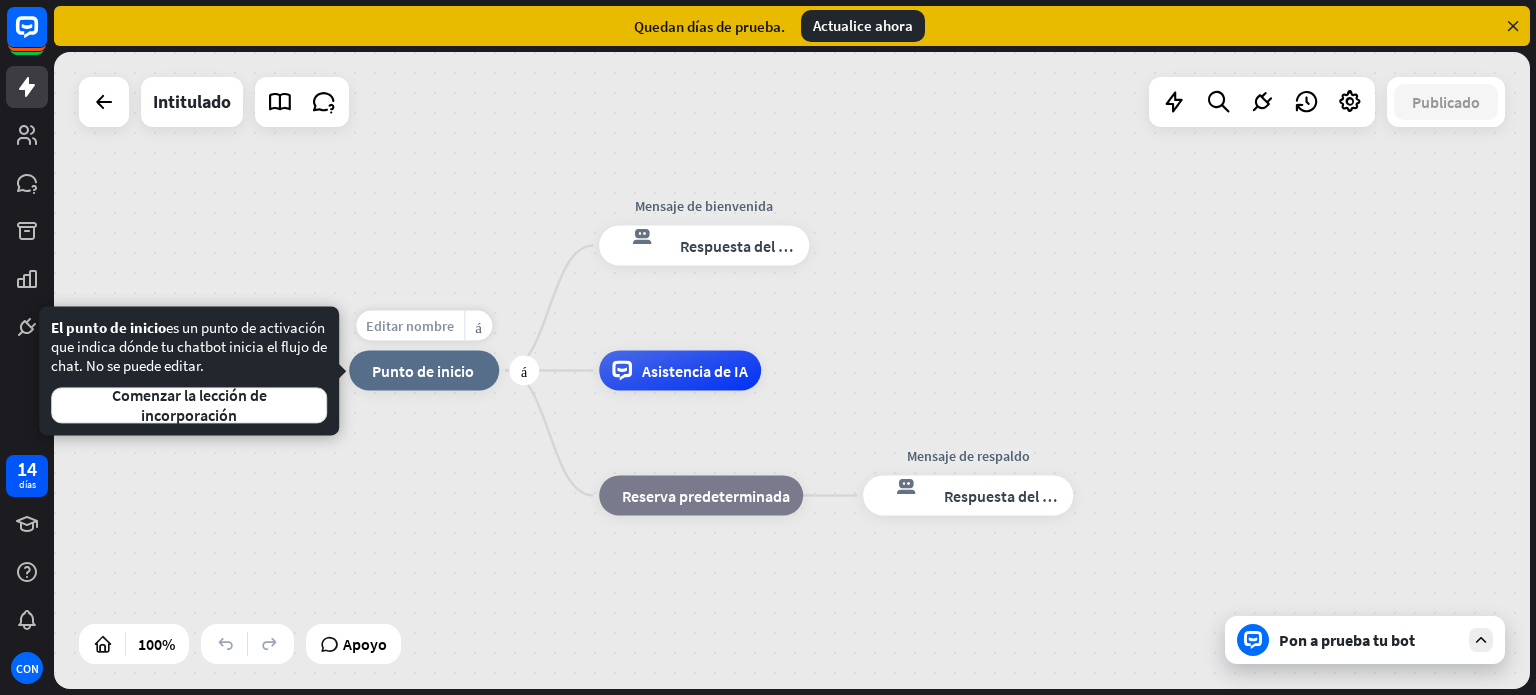 click on "Editar nombre" at bounding box center [410, 326] 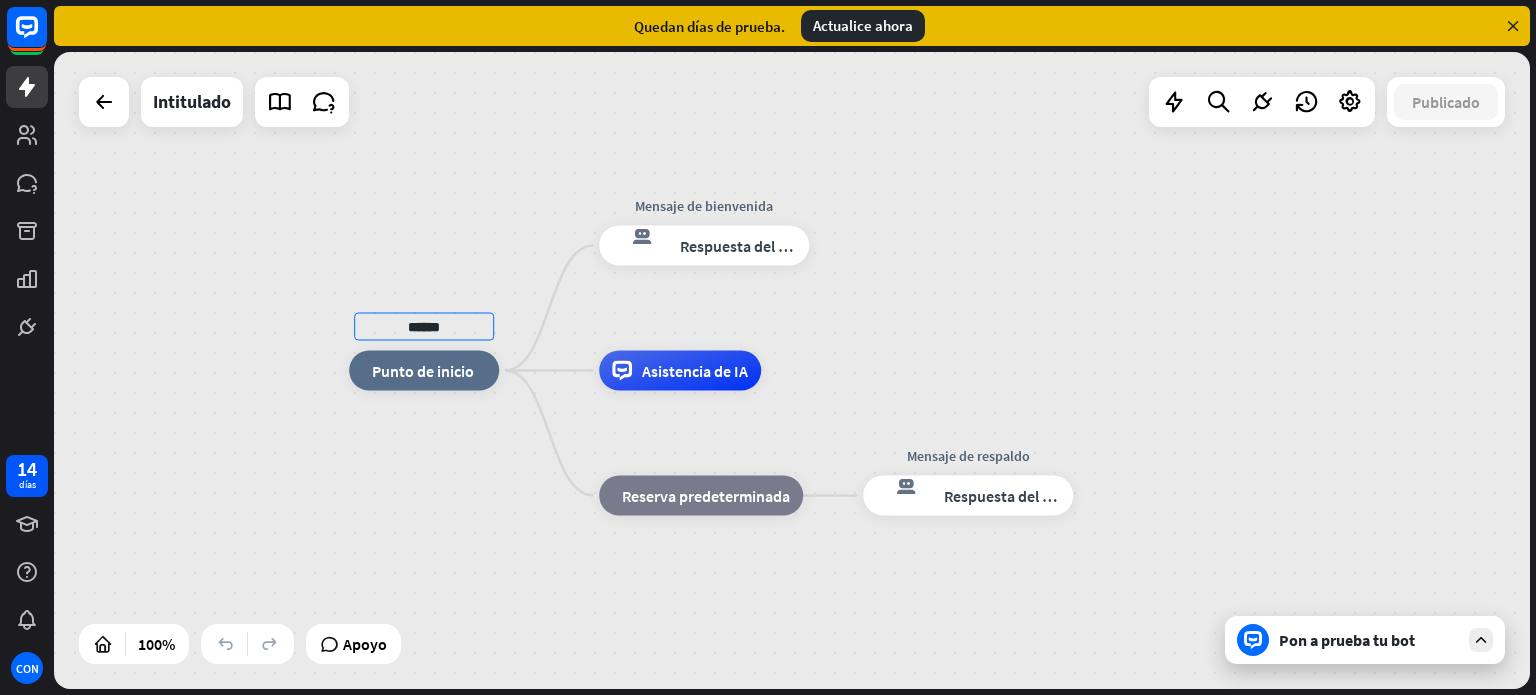 type on "******" 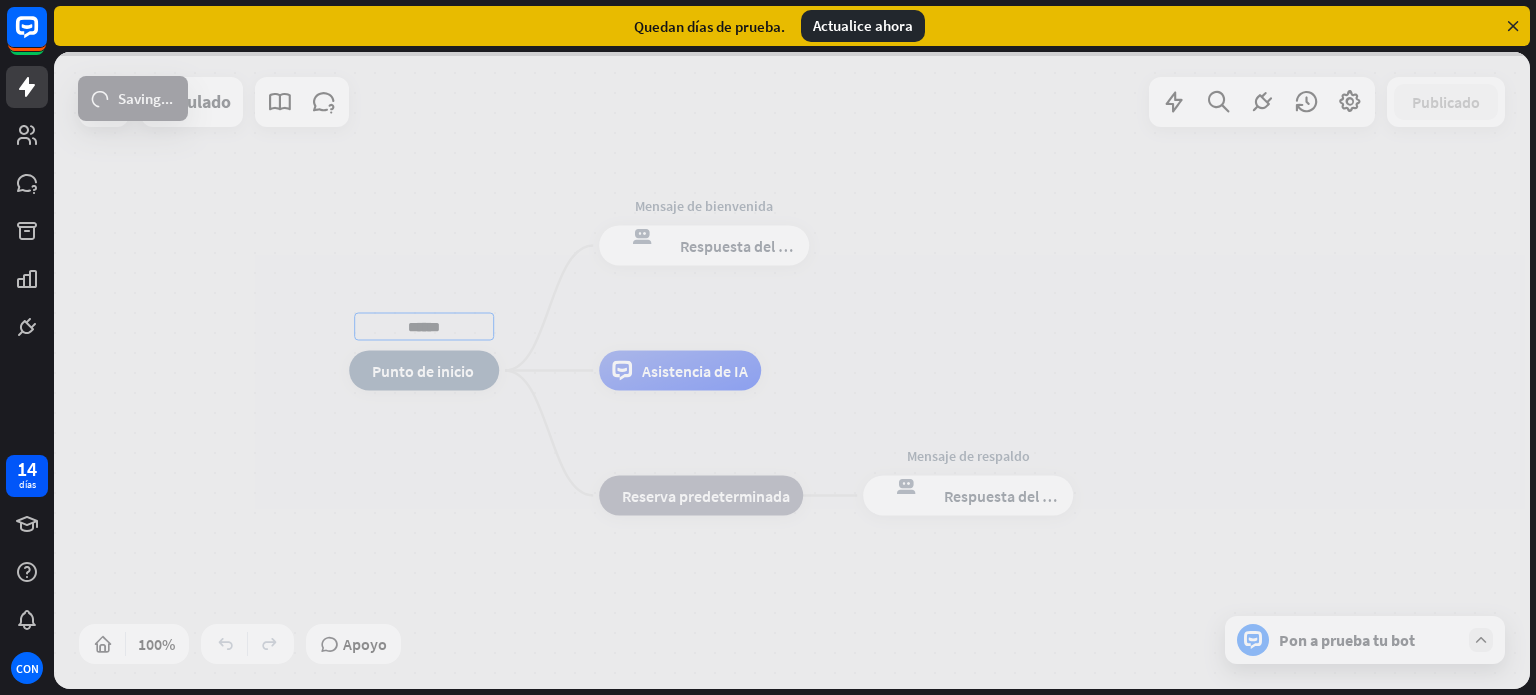 click on "******           inicio_2   Punto de inicio                 Mensaje de bienvenida   respuesta del bot de bloqueo   Respuesta del bot                     Asistencia de IA                   bloque_de_retroceso   Reserva predeterminada                 Mensaje de respaldo   respuesta del bot de bloqueo   Respuesta del bot
Intitulado
Publicado
100%           Apoyo         Pon a prueba tu bot         loader   Saving...           cerca   Interacciones   bloquear_entrada_de_usuario   Entrada del usuario respuesta del bot de bloqueo   Respuesta del bot bloque_de_retroceso   Retroceder filtrar   Filtrar archivo adjunto de bloque   Entrada de archivo adjunto árbol constructor   Fluir Comportamiento   bloque_ir a   Ir al paso Preguntas frecuentes sobre bloques   Preguntas frecuentes bloque_añadir_al_segmento   Añadir a clientes potenciales bloque_añadir_al_segmento   Añadir al segmento   Eliminar del segmento" at bounding box center [792, 370] 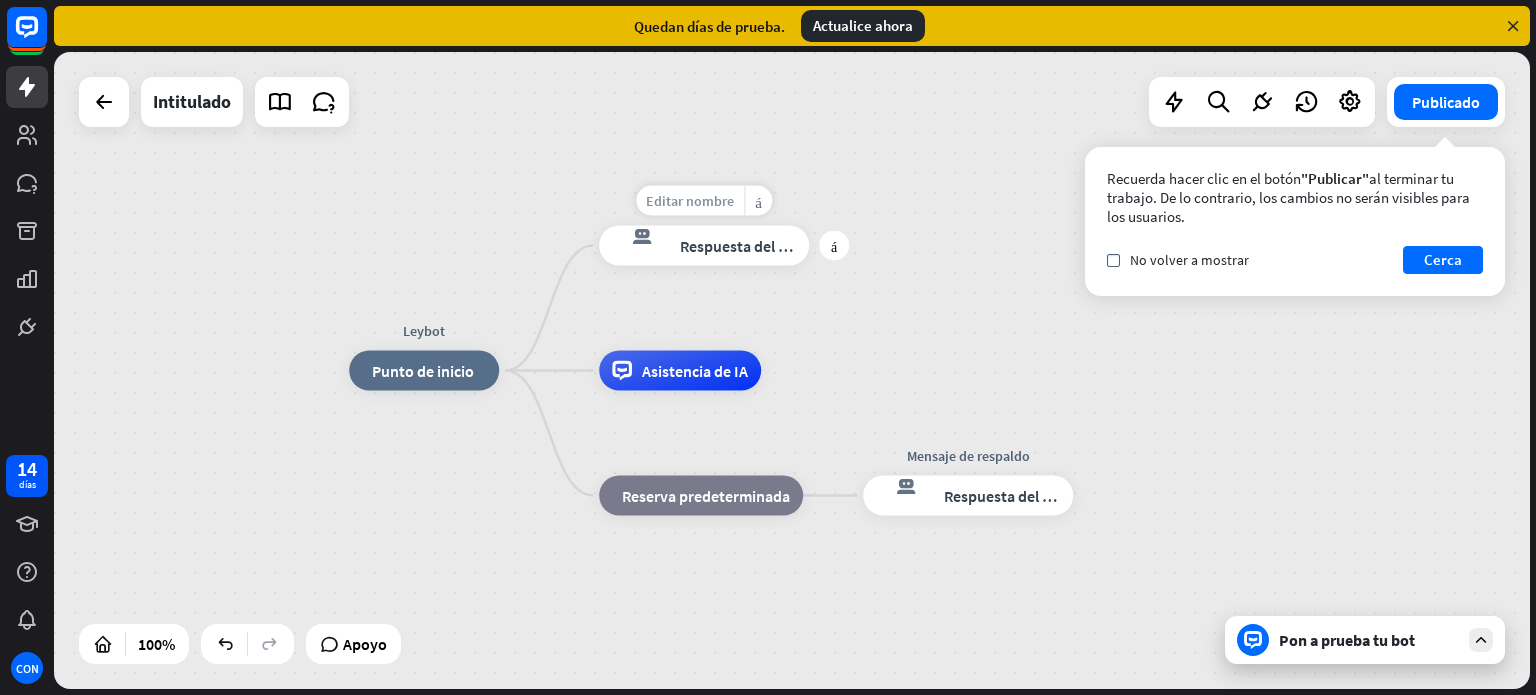 click on "Editar nombre" at bounding box center (690, 201) 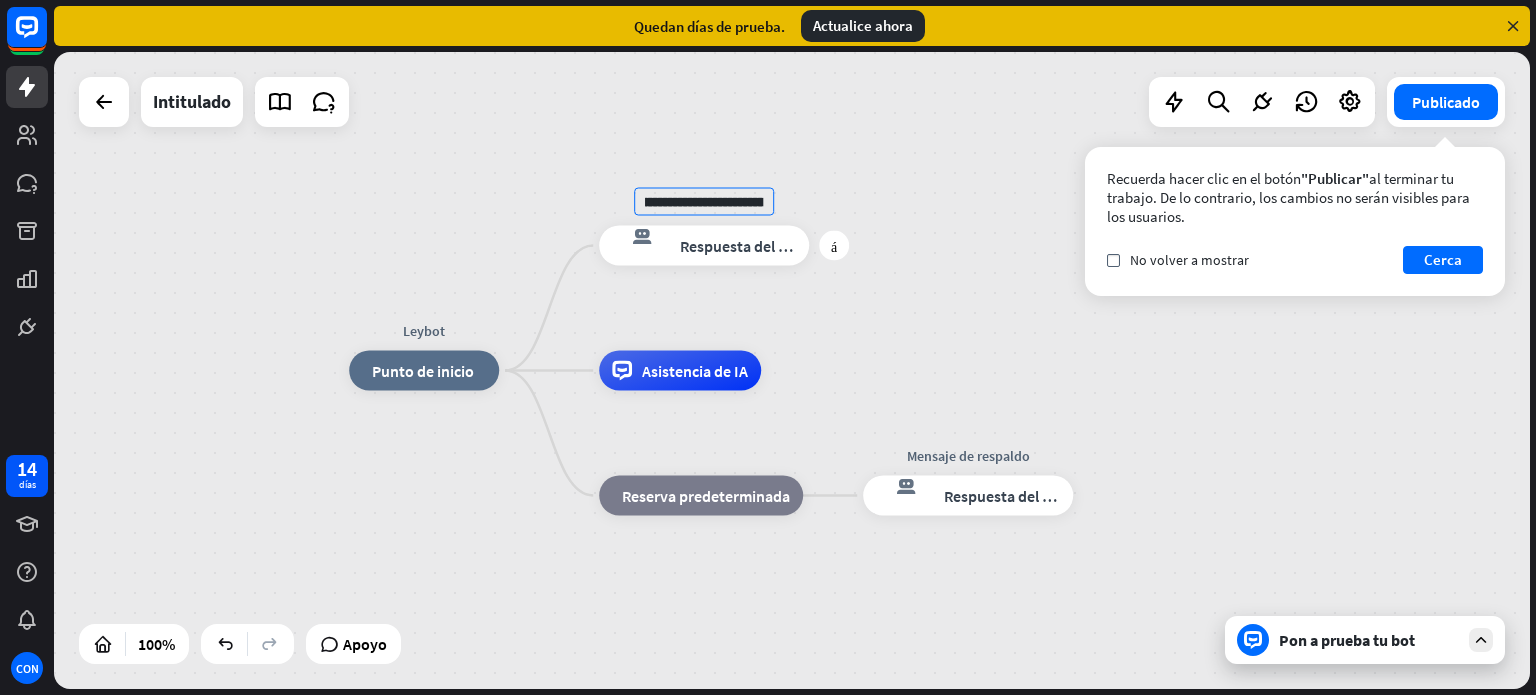scroll, scrollTop: 0, scrollLeft: 480, axis: horizontal 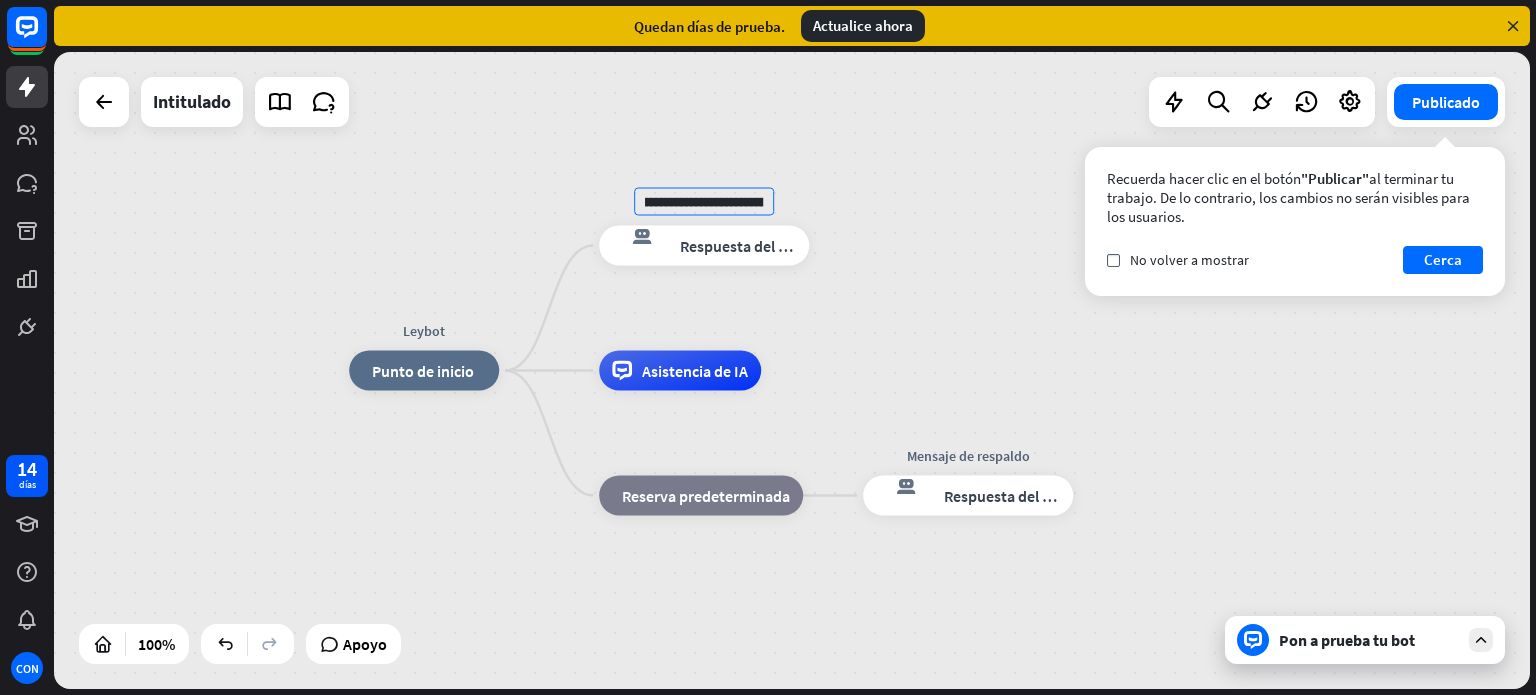 type on "**********" 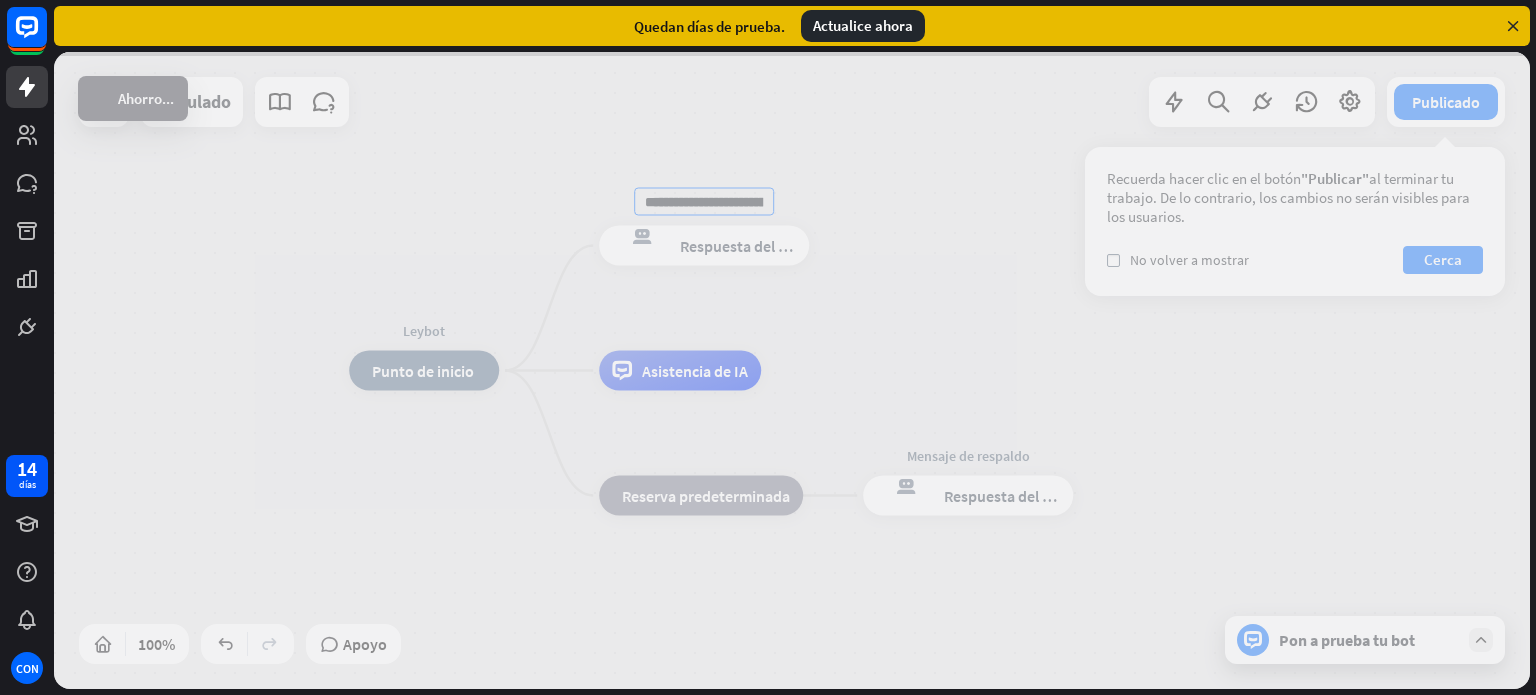 click on "**********" at bounding box center [792, 370] 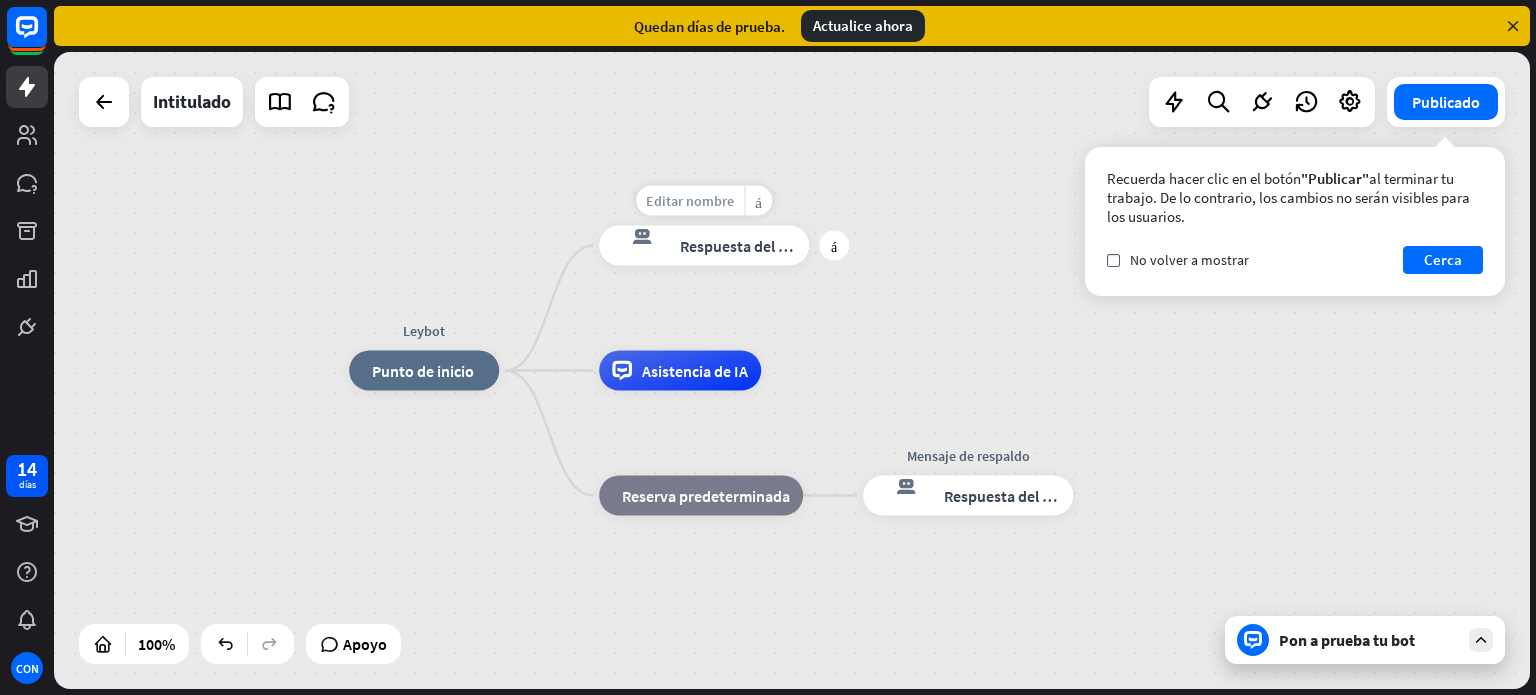 click on "Editar nombre" at bounding box center (690, 201) 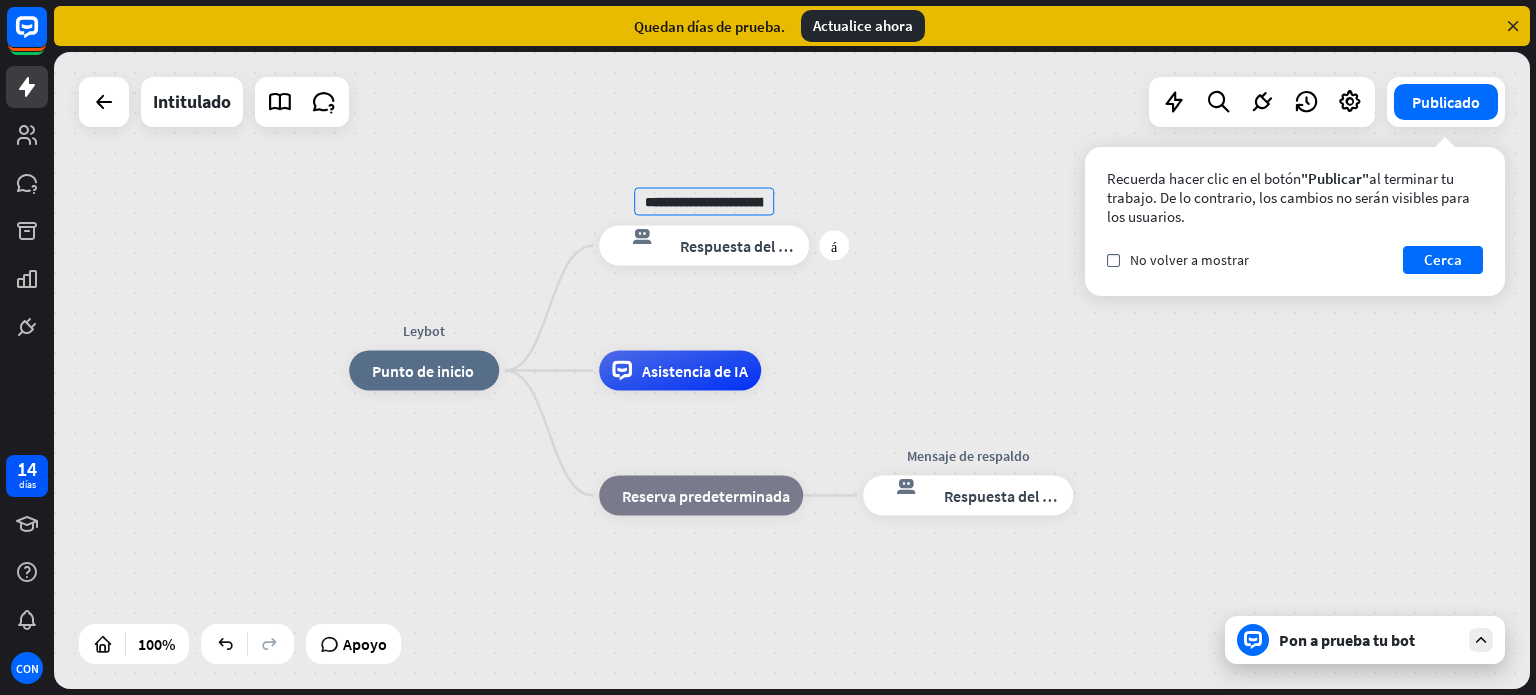 scroll, scrollTop: 0, scrollLeft: 679, axis: horizontal 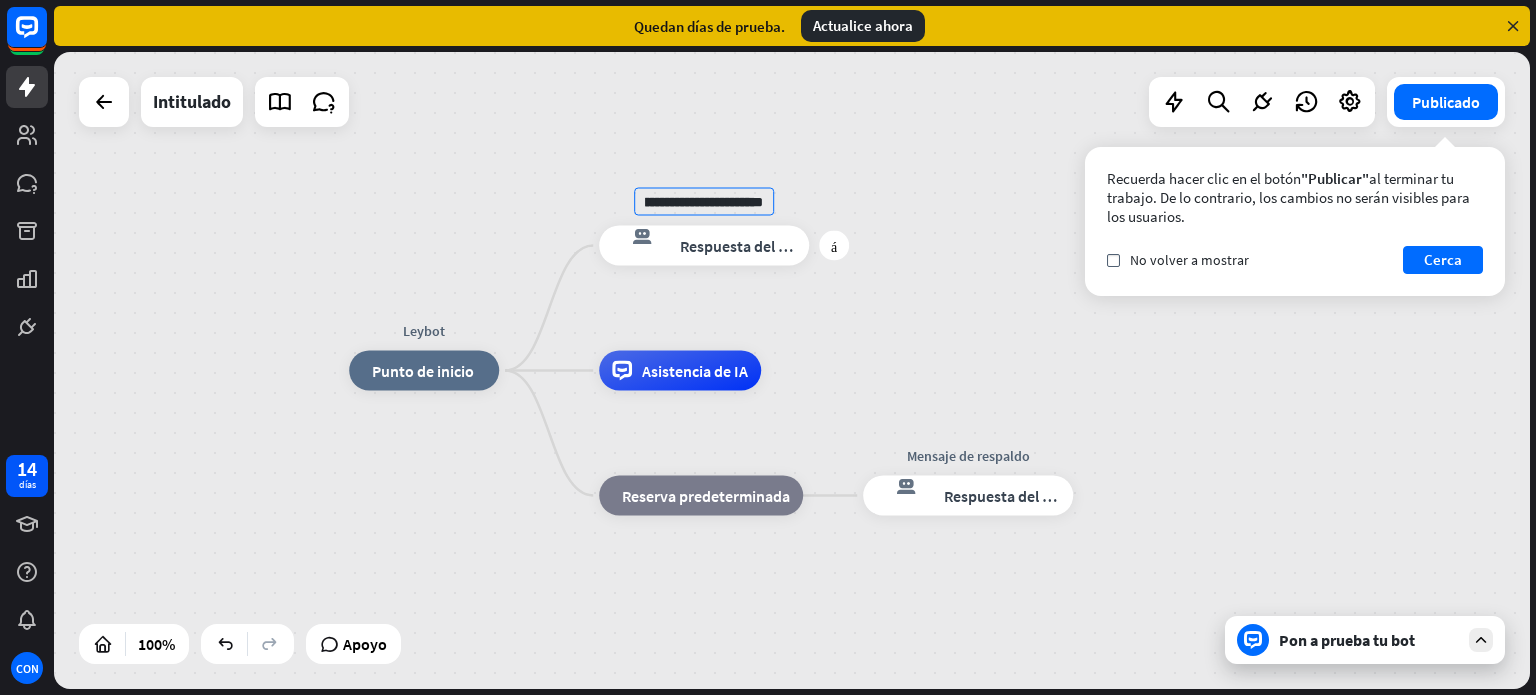 click on "**********" at bounding box center (704, 202) 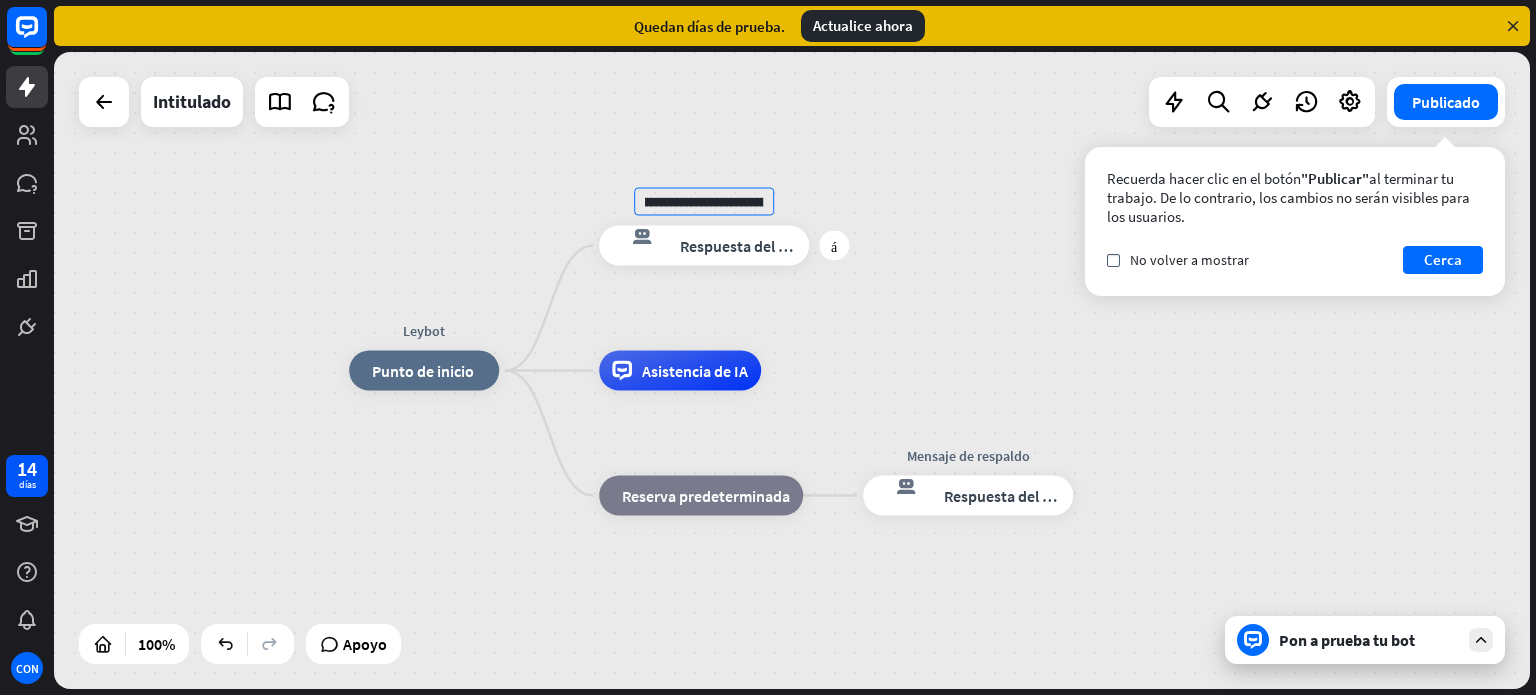 scroll, scrollTop: 0, scrollLeft: 0, axis: both 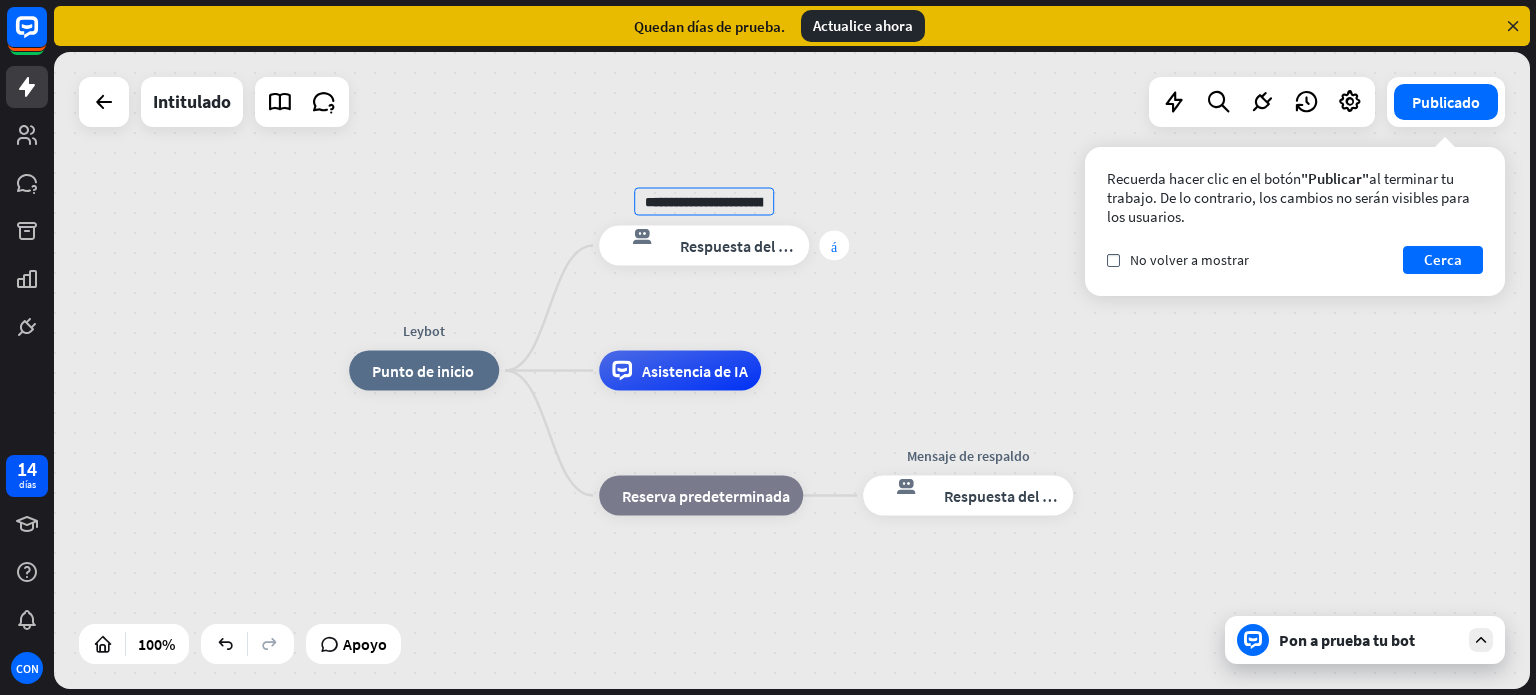 type on "**********" 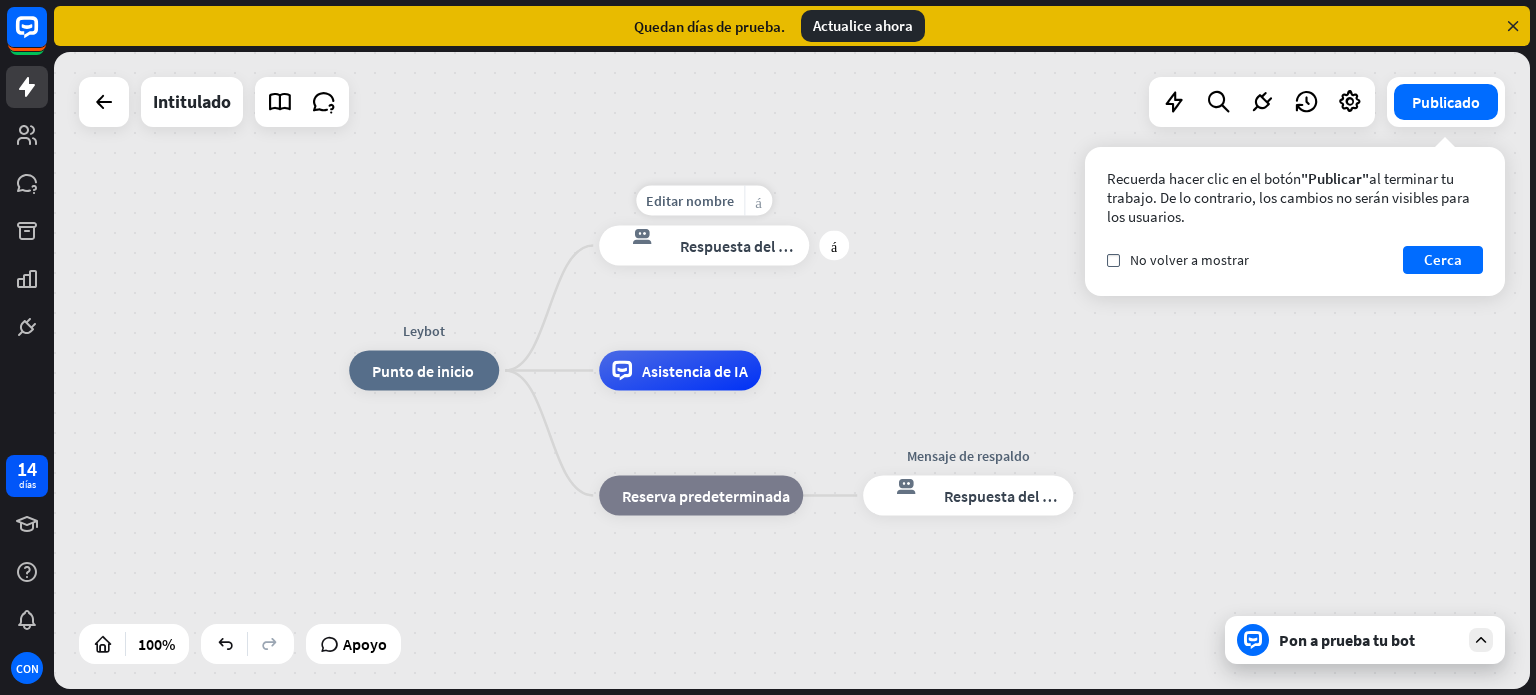 click on "más_amarillo" at bounding box center (758, 200) 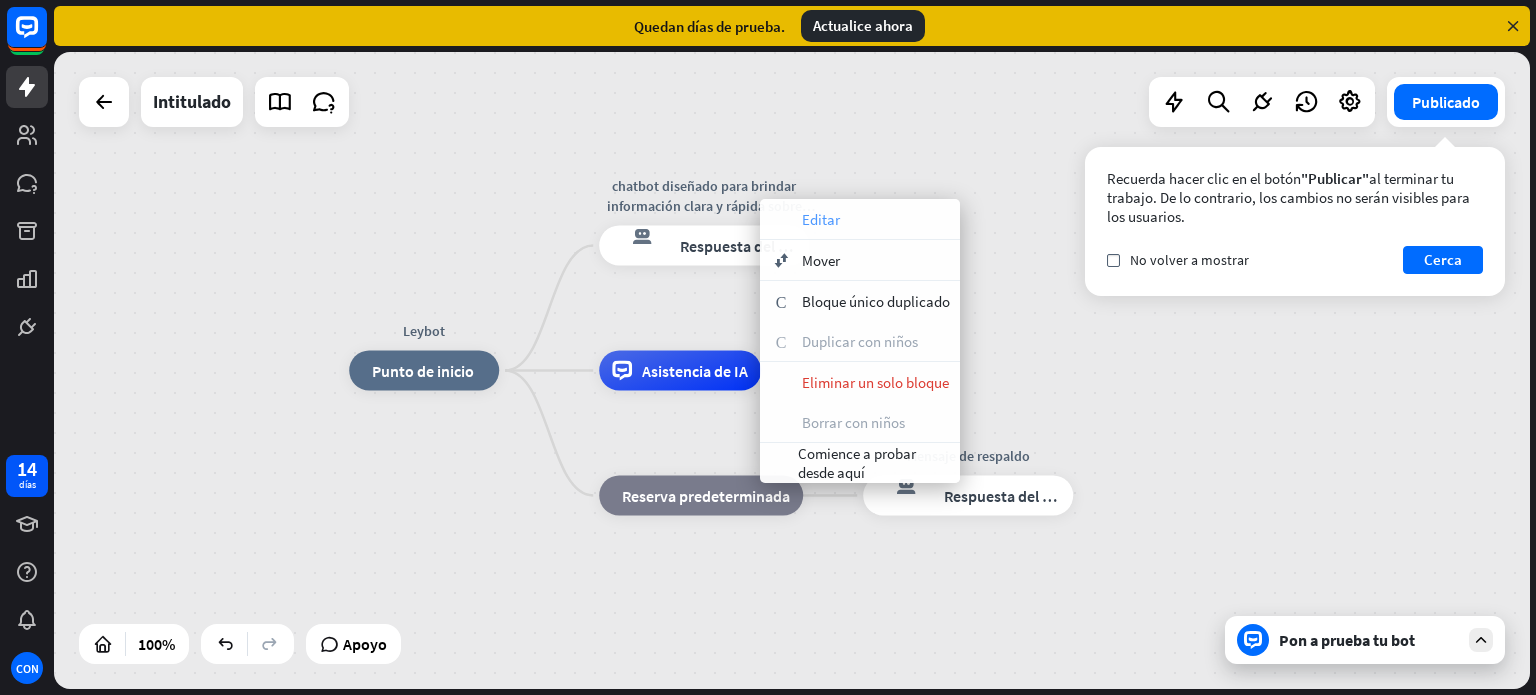click on "apariencia" at bounding box center (781, 219) 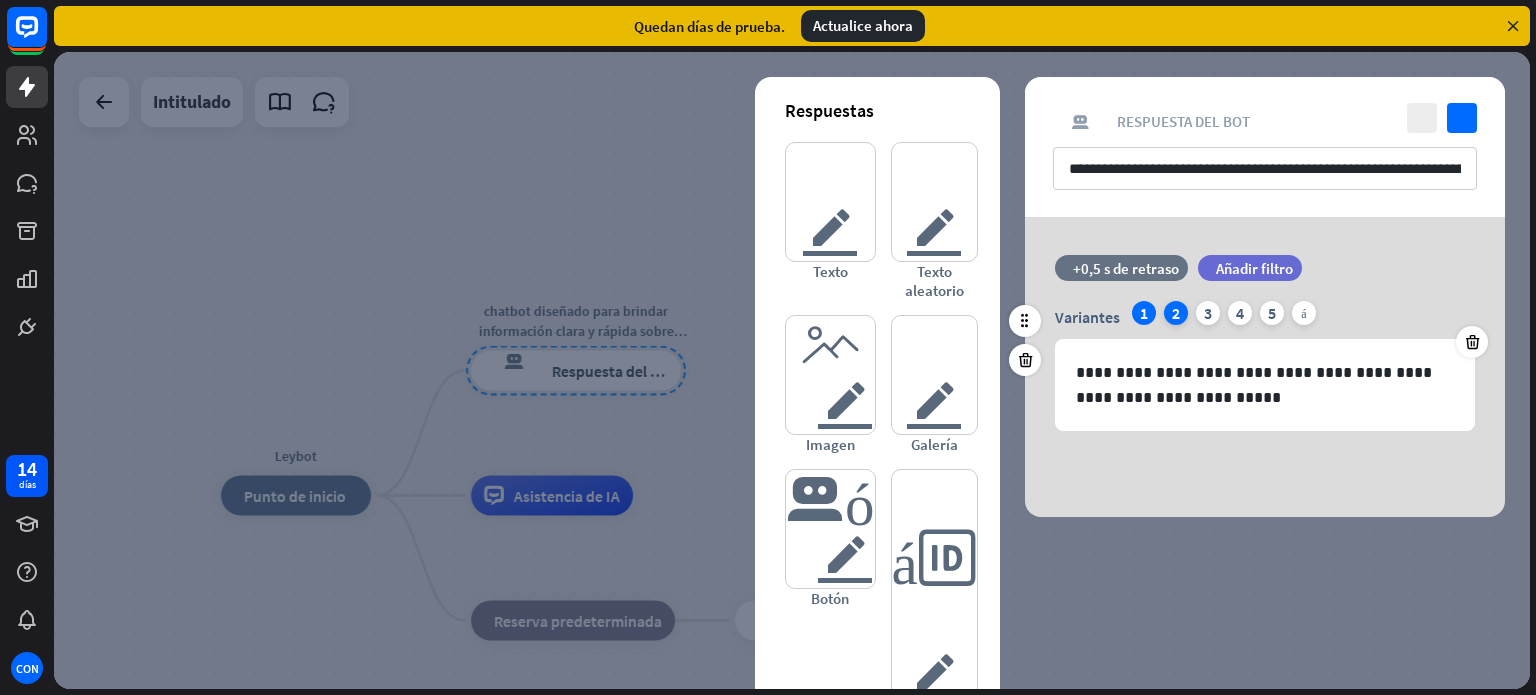 click on "2" at bounding box center (1176, 313) 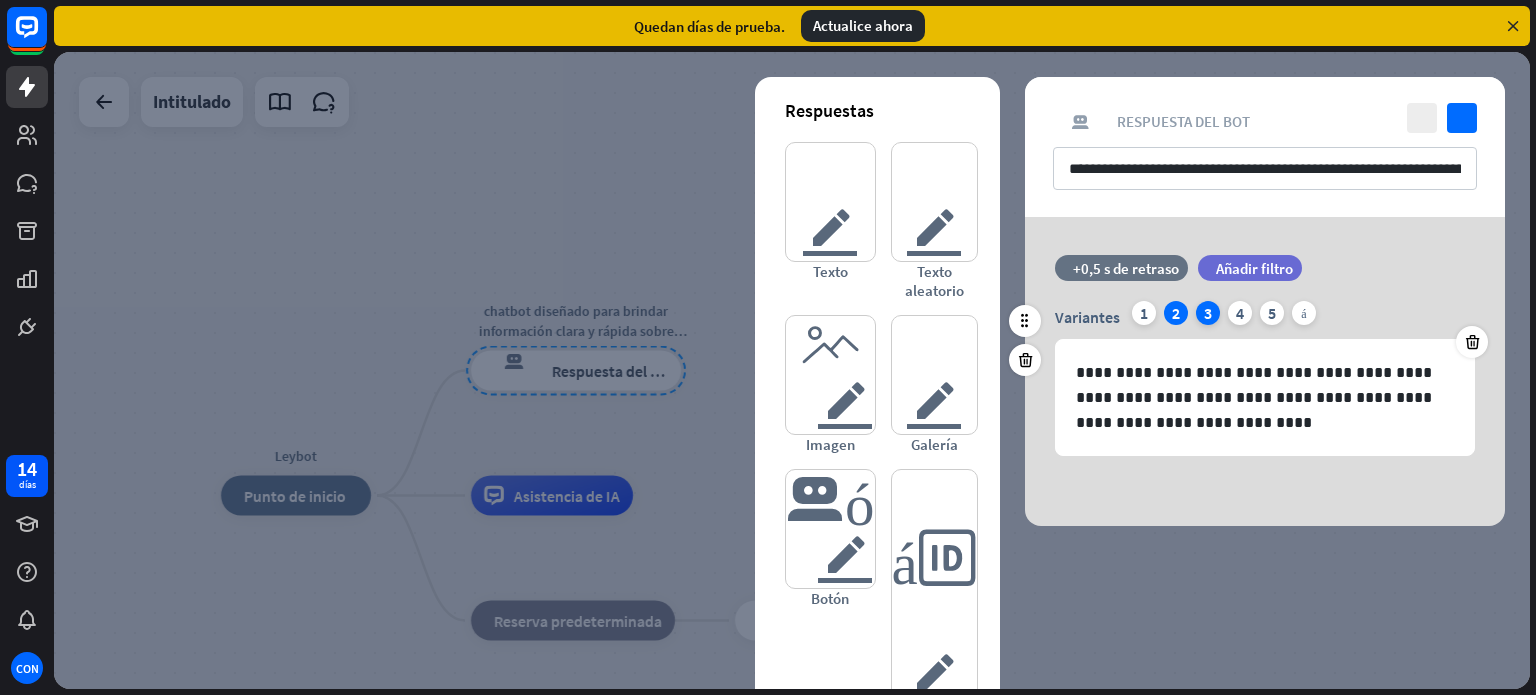 click on "3" at bounding box center (1208, 313) 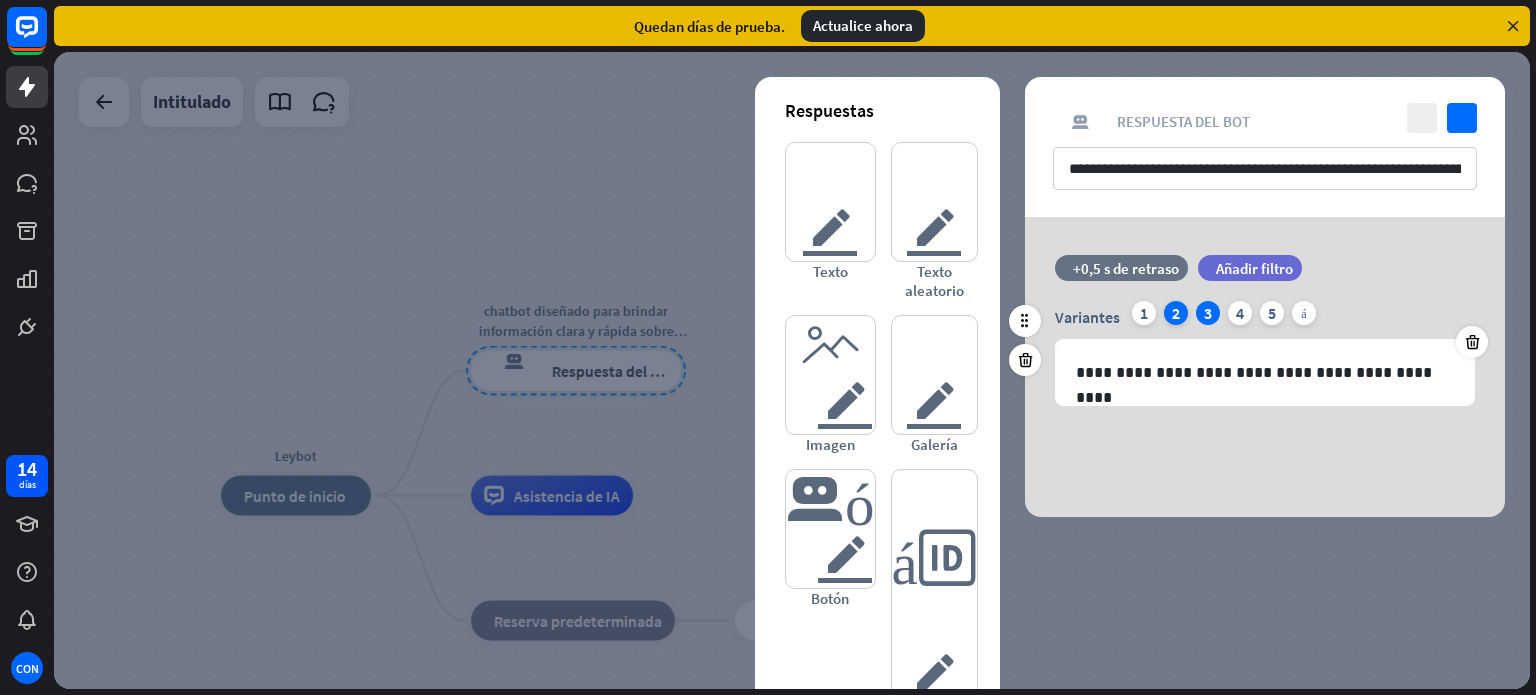 click on "2" at bounding box center (1176, 313) 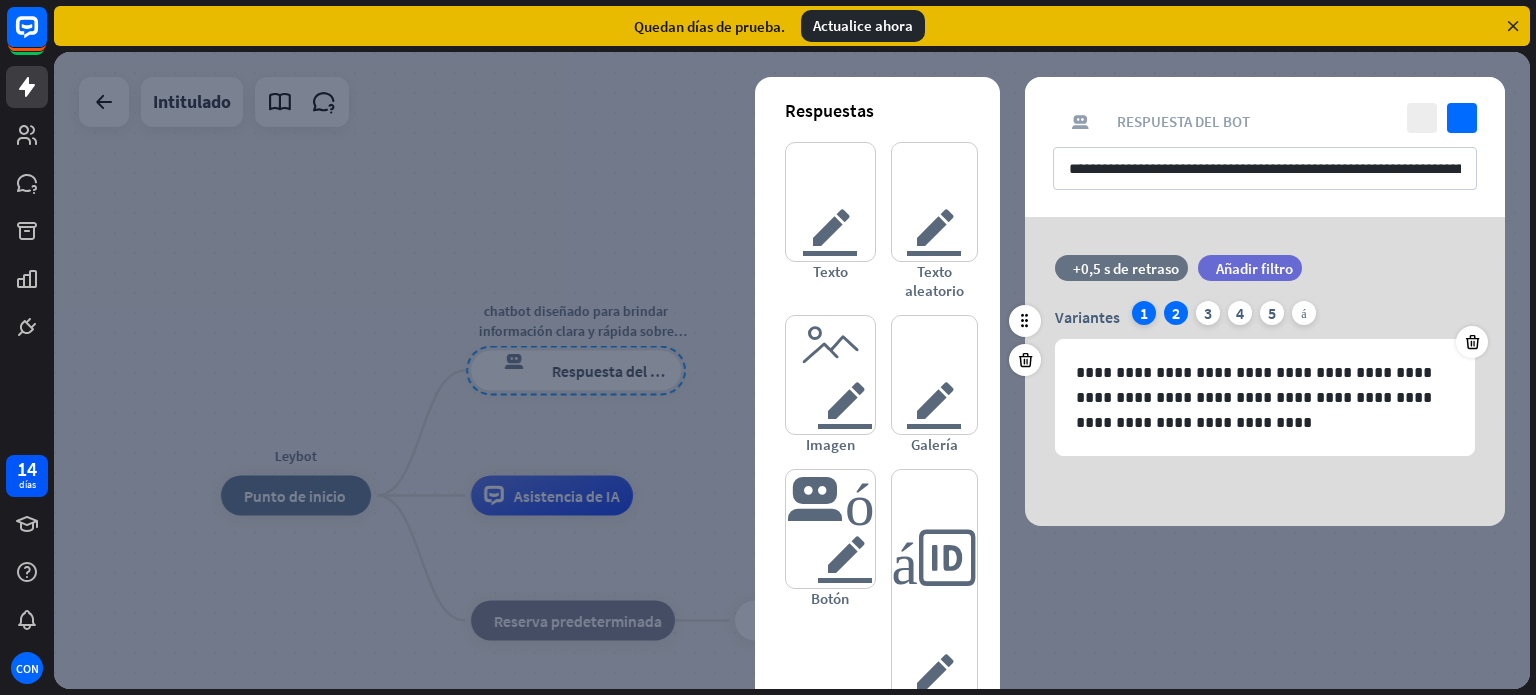click on "1" at bounding box center [1144, 313] 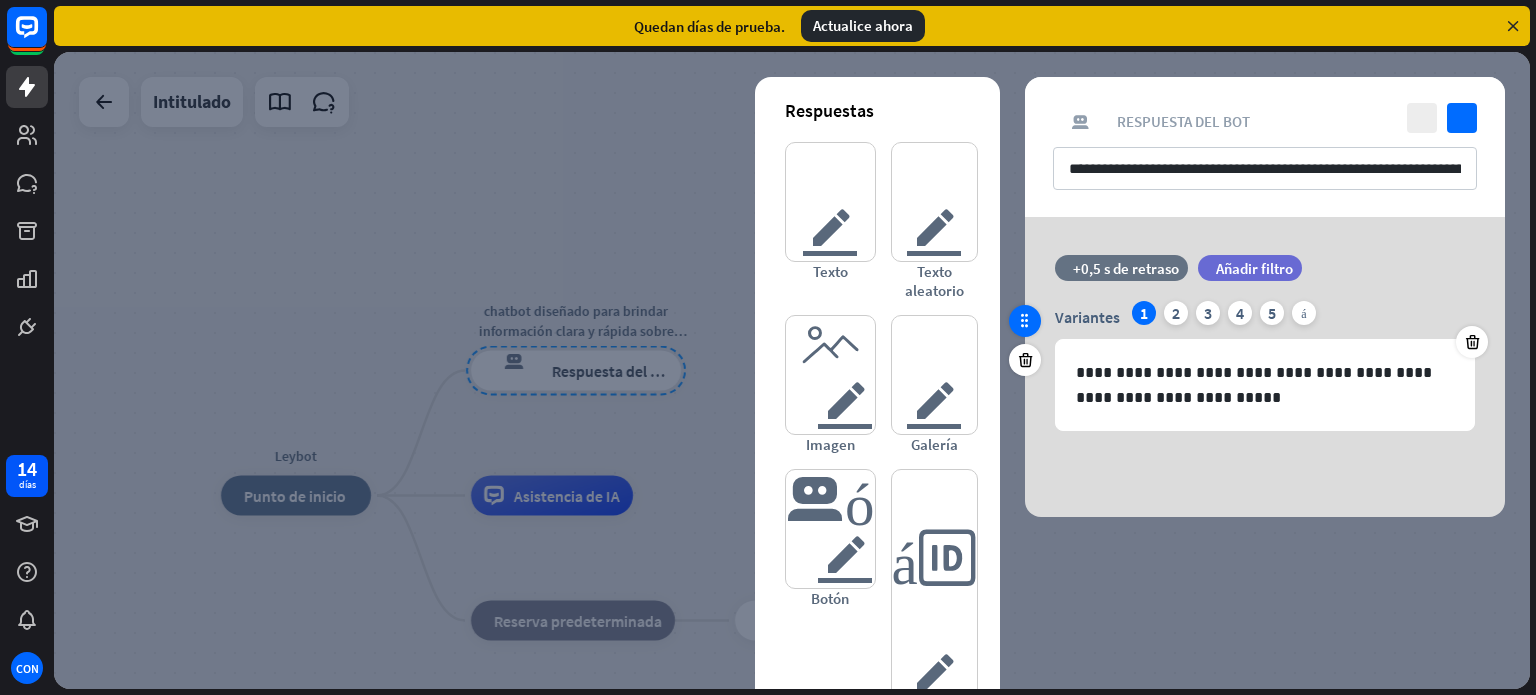 click at bounding box center (1025, 321) 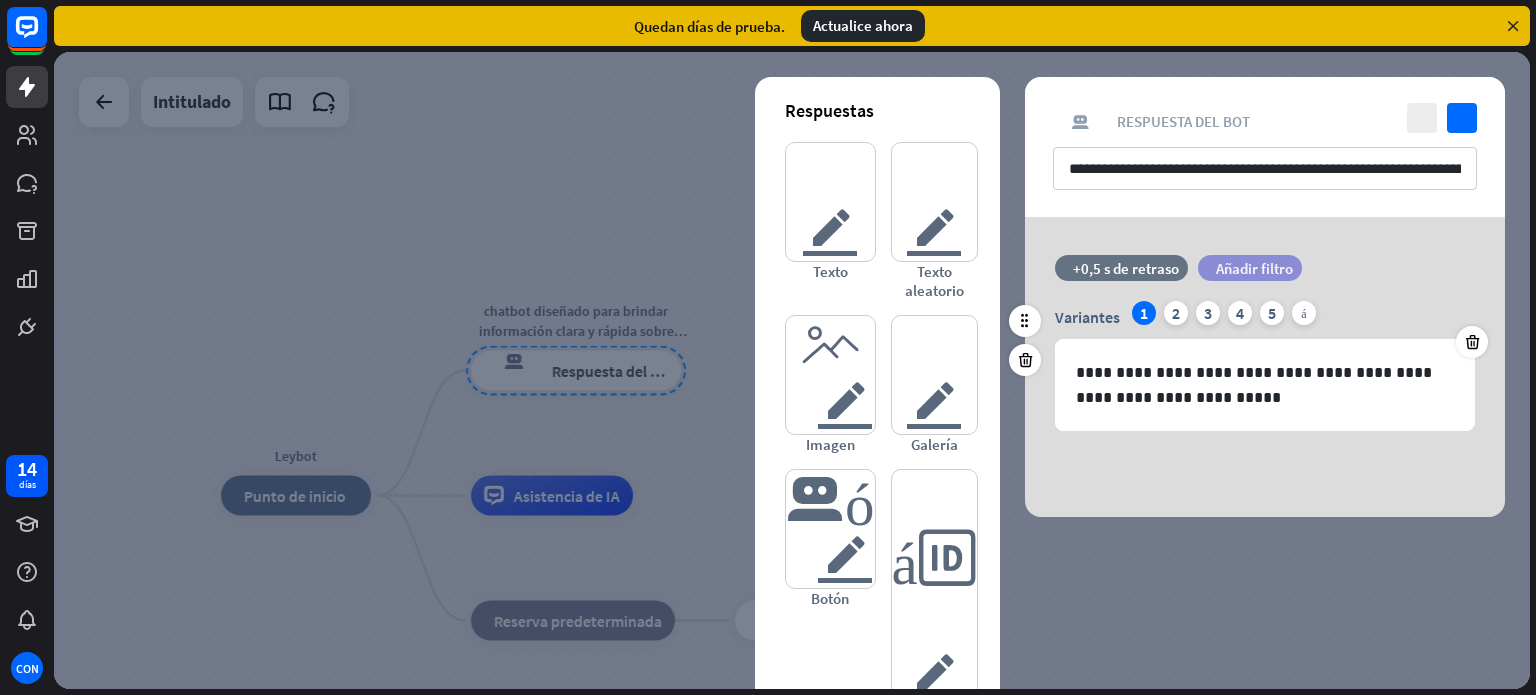 click on "Añadir filtro" at bounding box center (1254, 268) 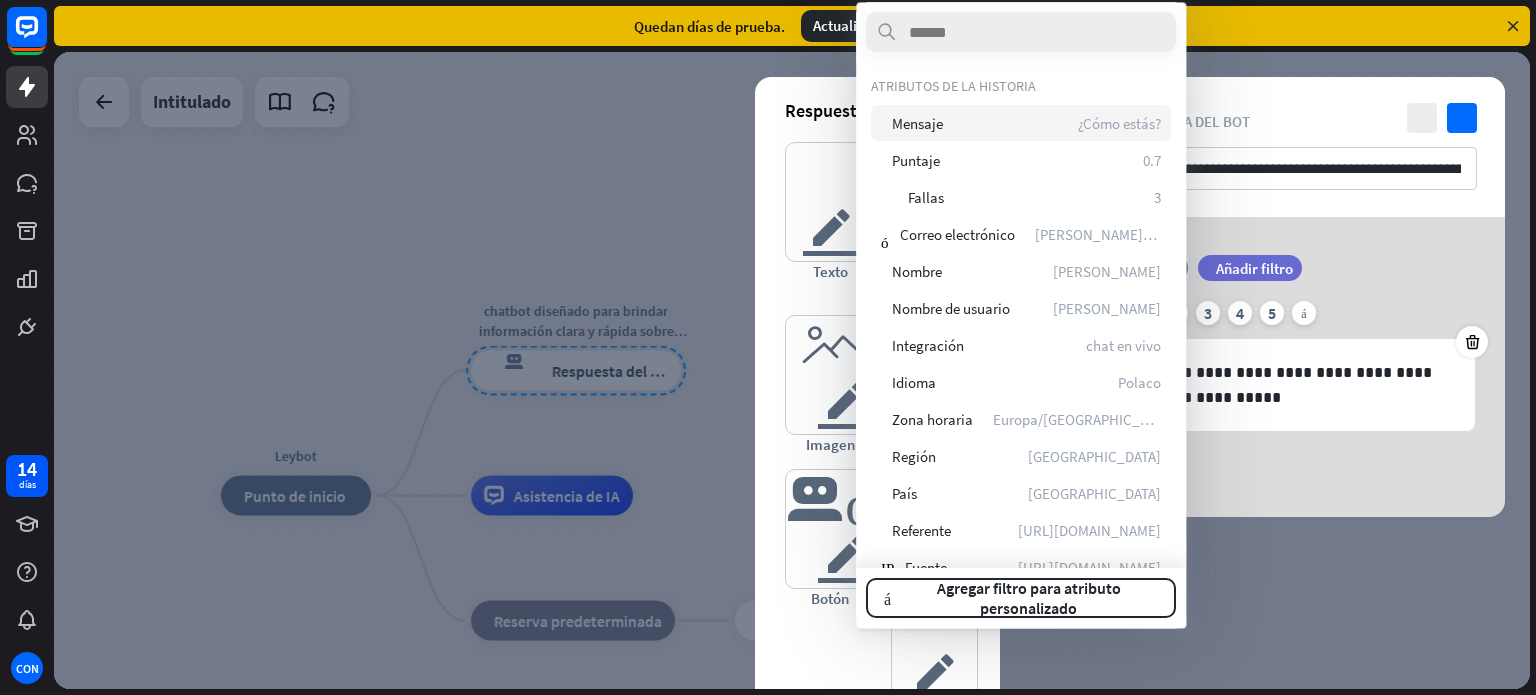 click on "¿Cómo estás?" at bounding box center (1119, 123) 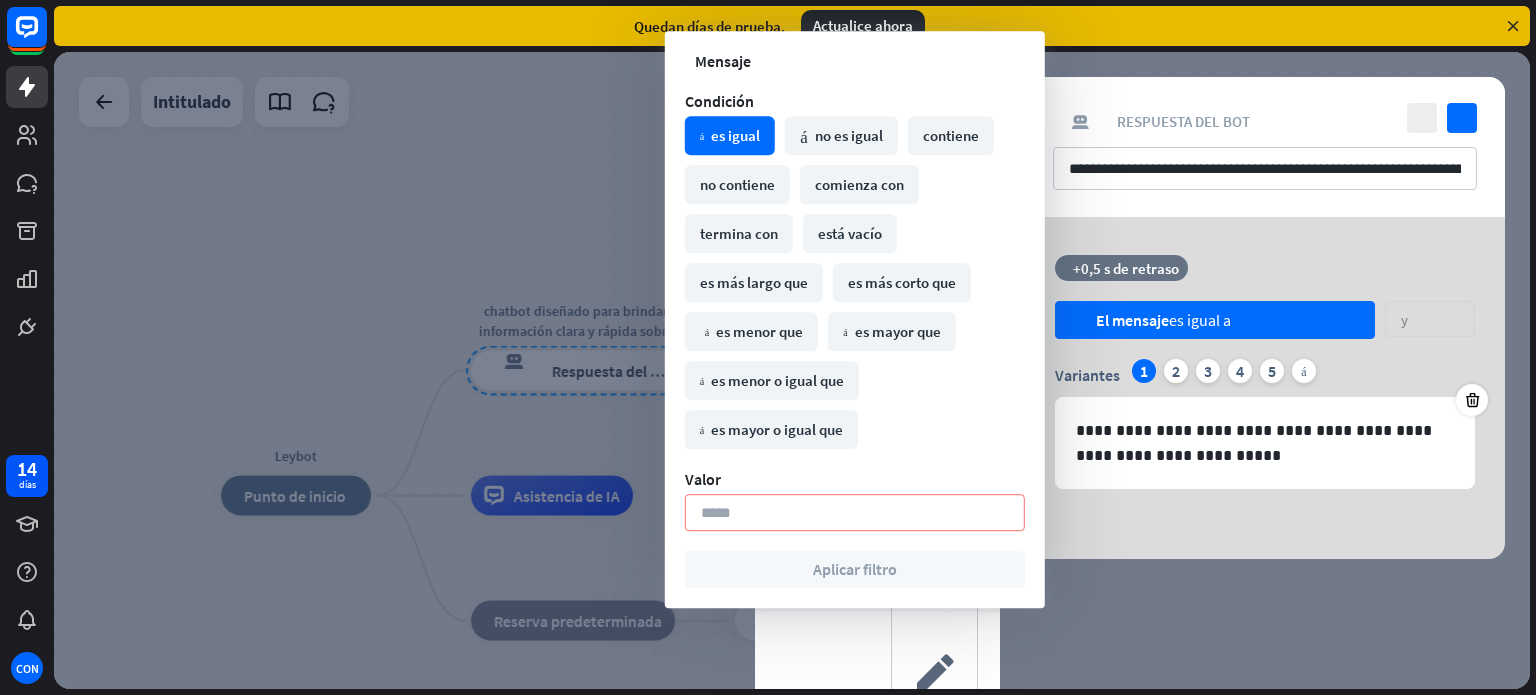 click on "**********" at bounding box center (1265, 147) 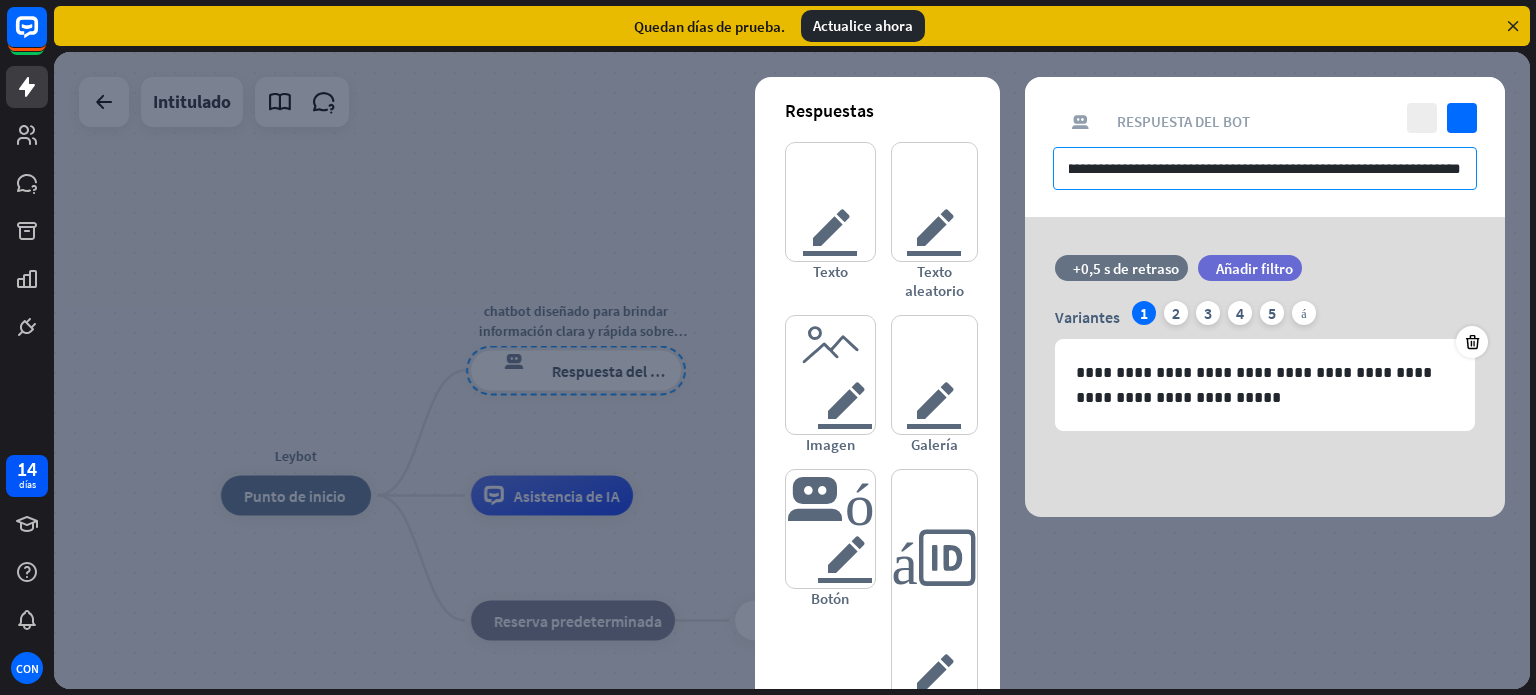 scroll, scrollTop: 0, scrollLeft: 320, axis: horizontal 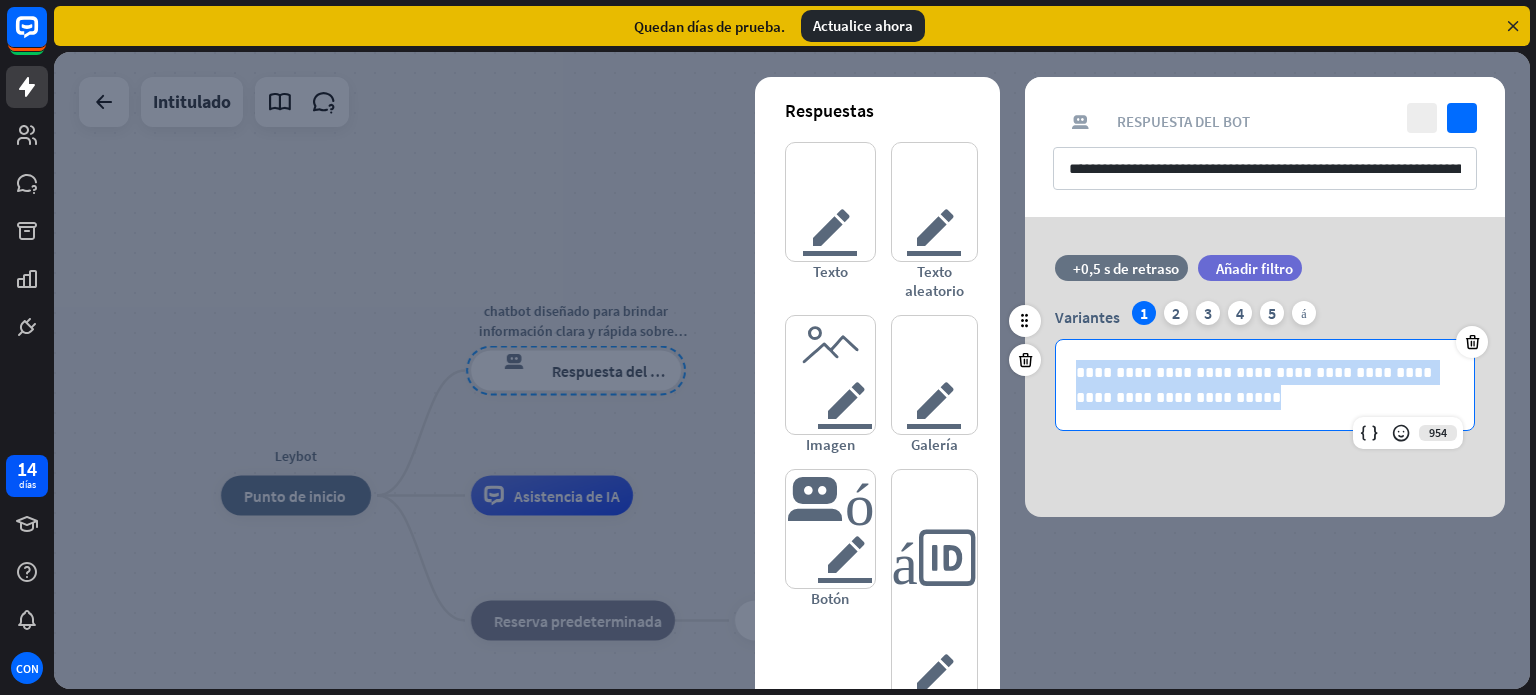 drag, startPoint x: 1080, startPoint y: 371, endPoint x: 1277, endPoint y: 394, distance: 198.33809 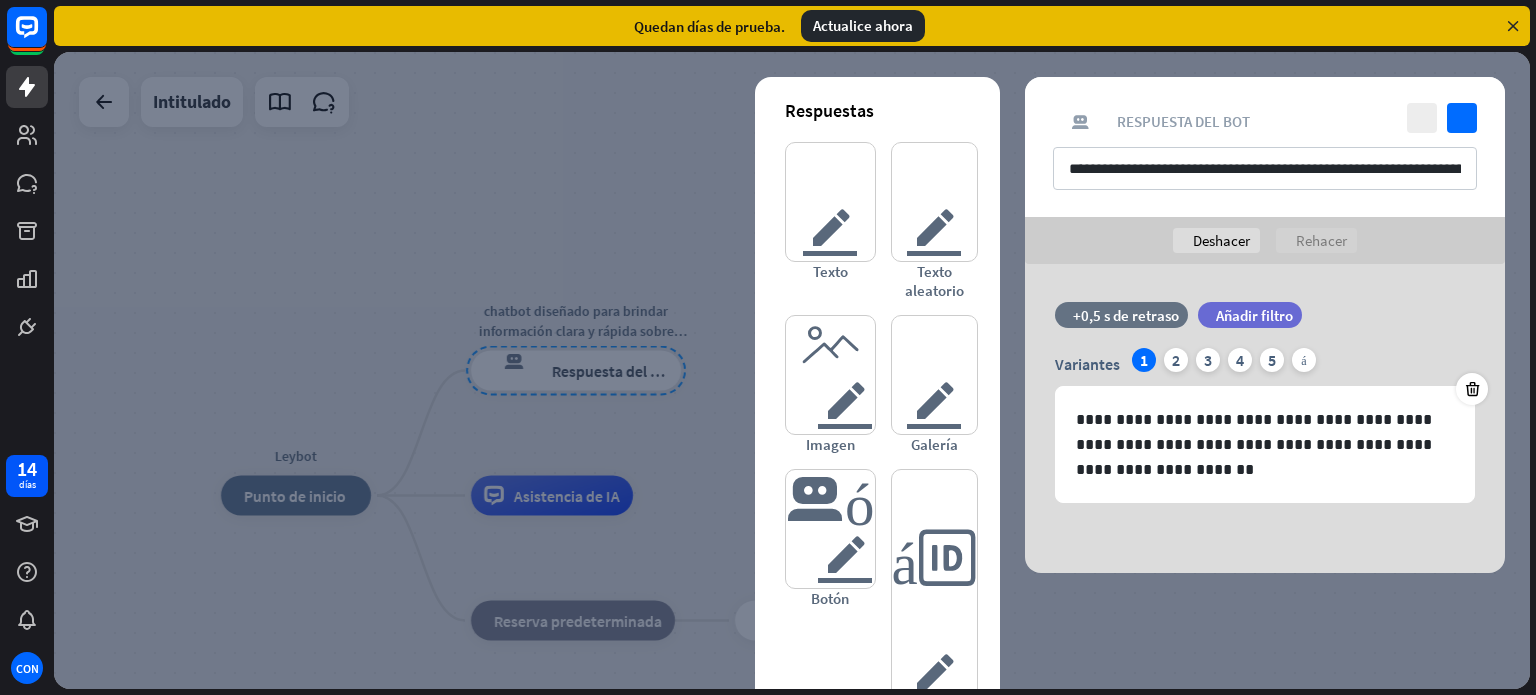 click at bounding box center (792, 370) 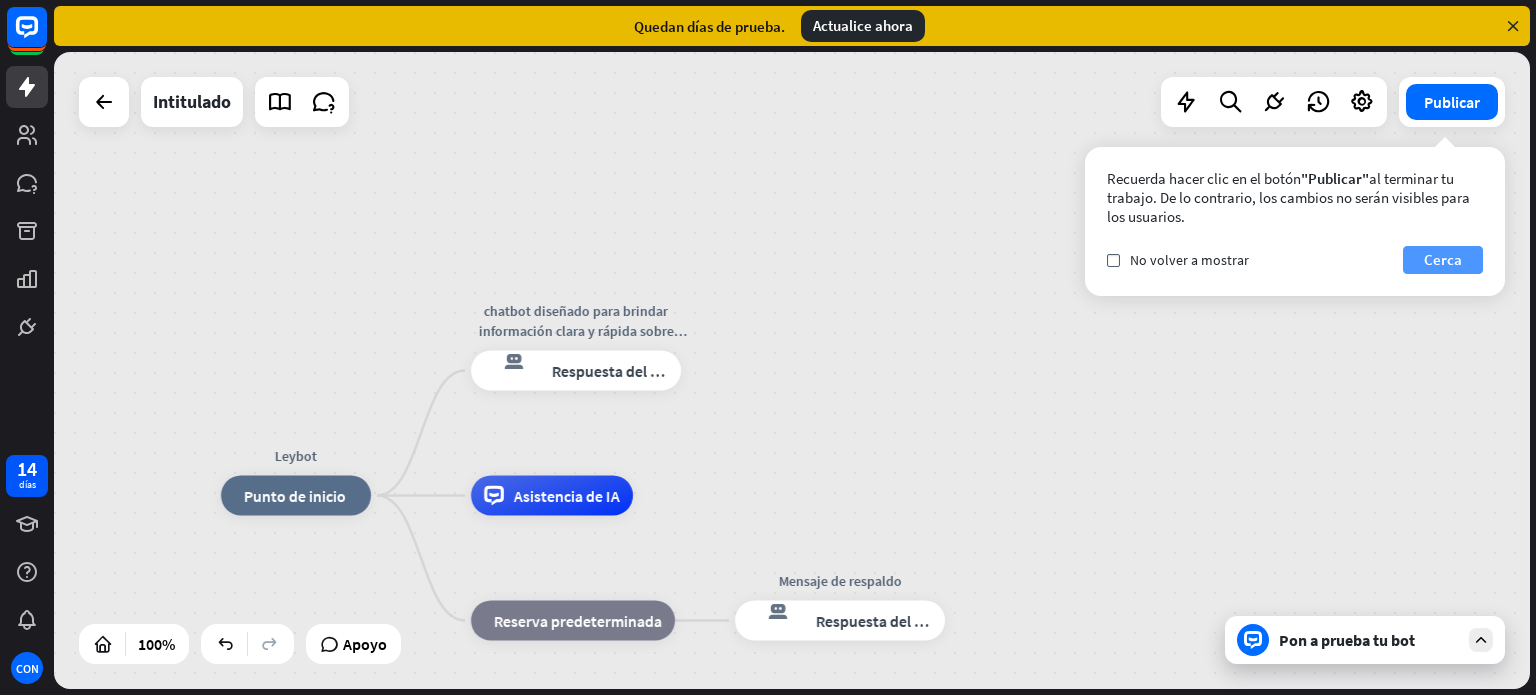 click on "Cerca" at bounding box center (1443, 259) 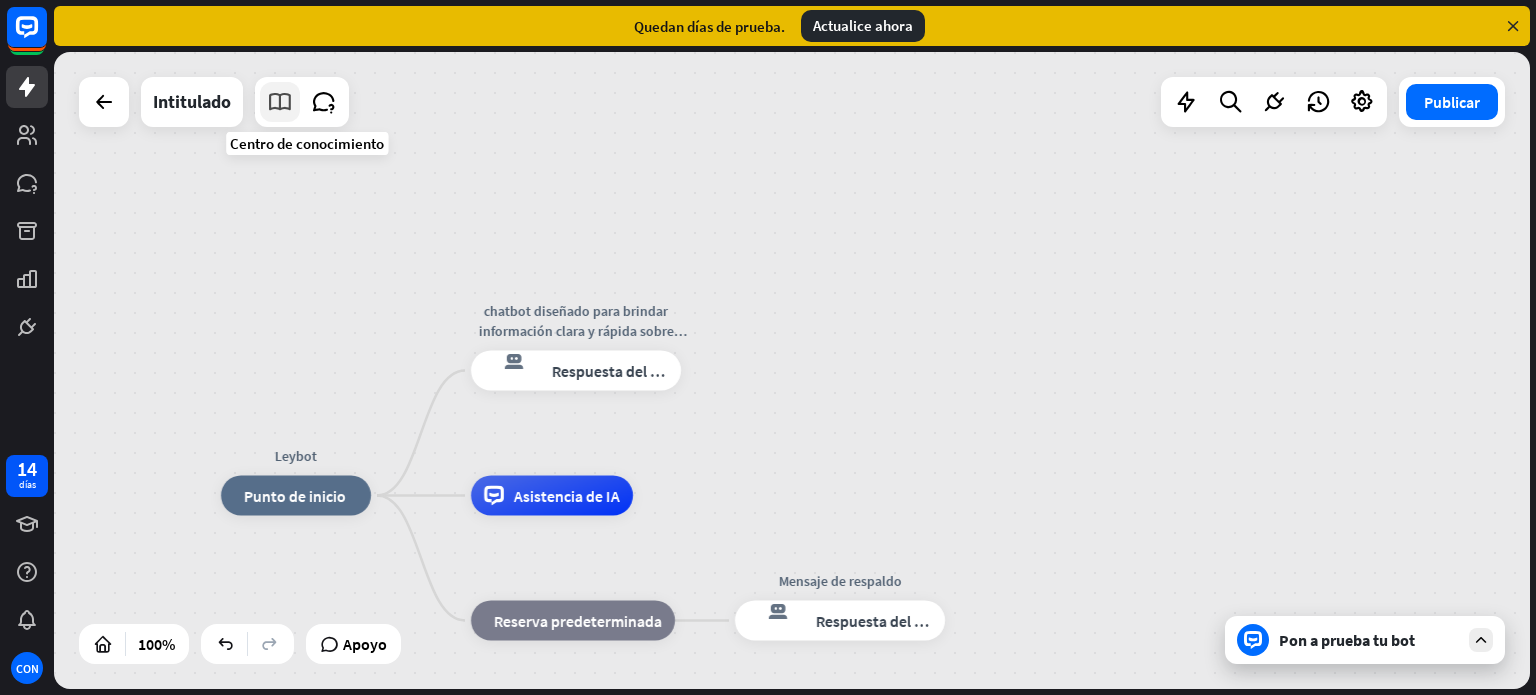 click at bounding box center [280, 102] 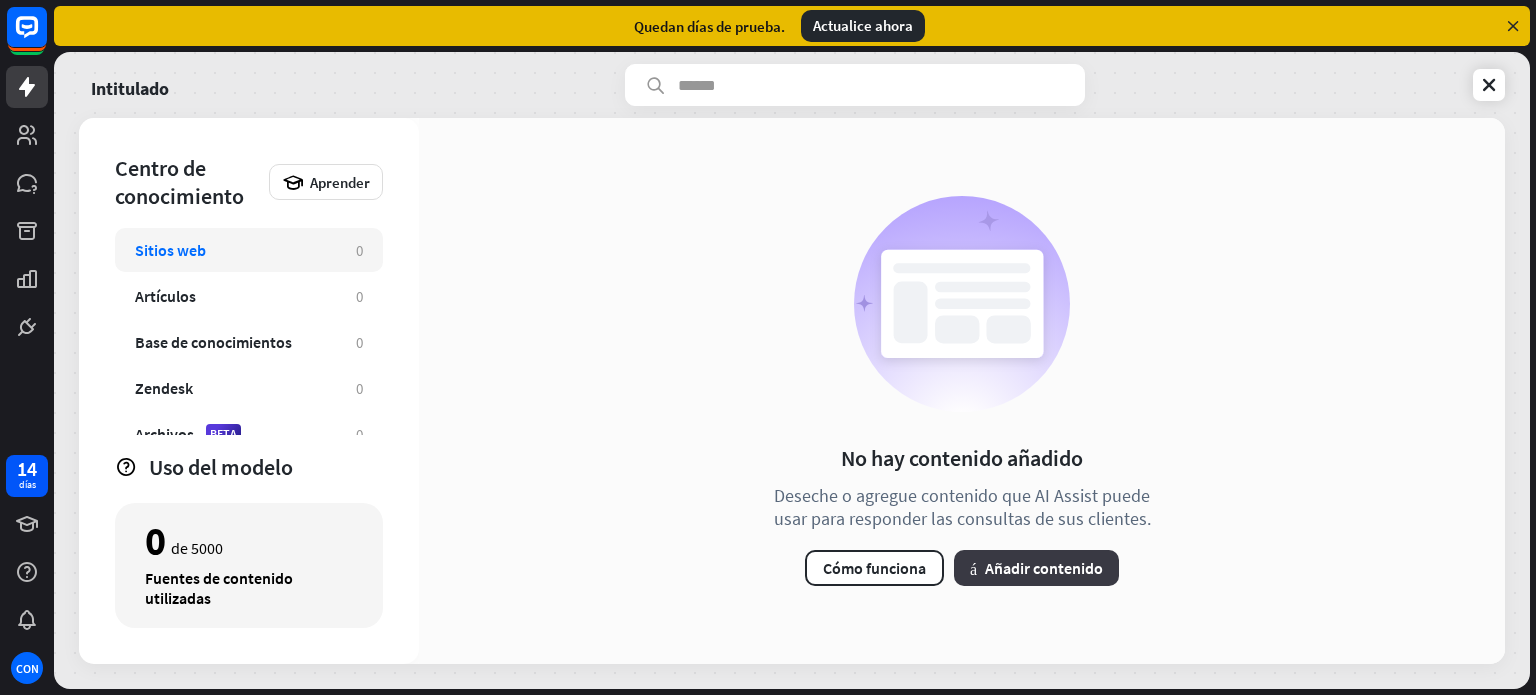 click on "Añadir contenido" at bounding box center (1044, 568) 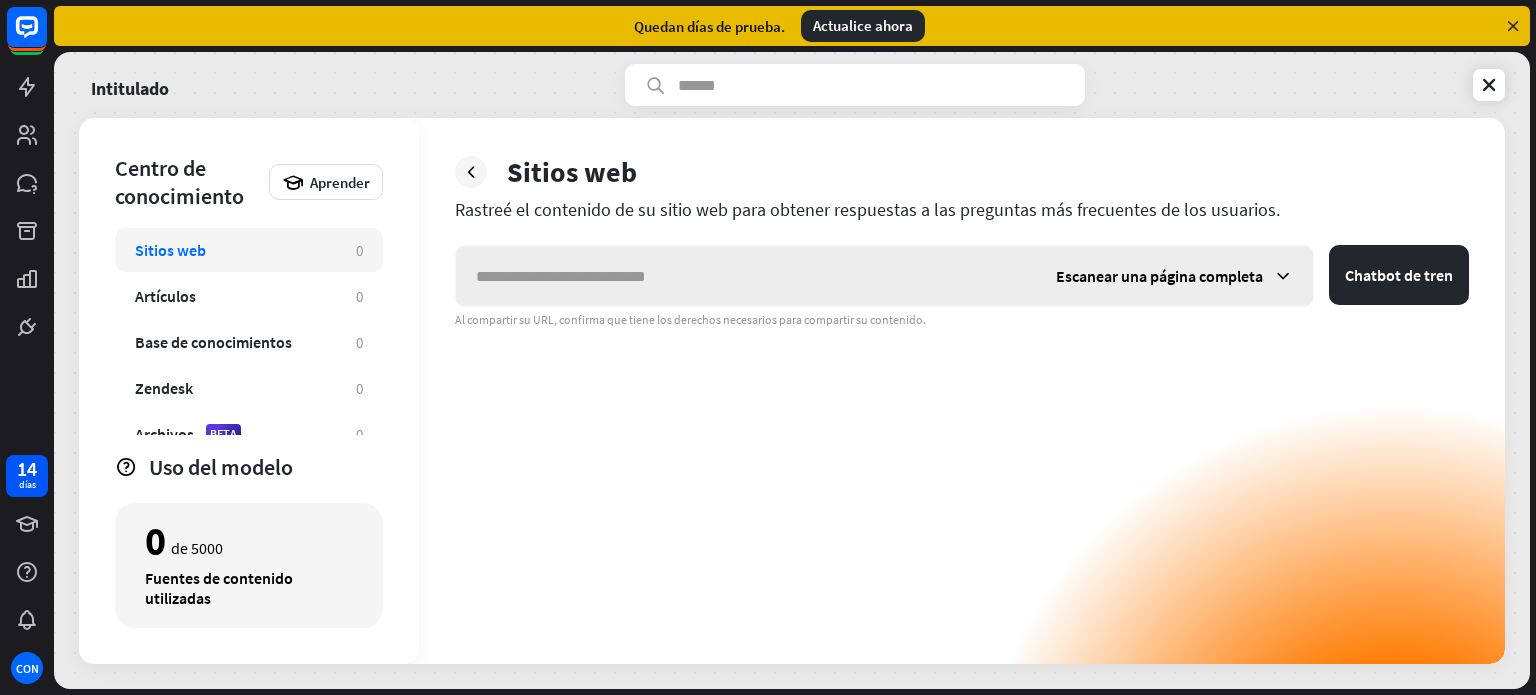 click on "Escanear una página completa" at bounding box center (1174, 276) 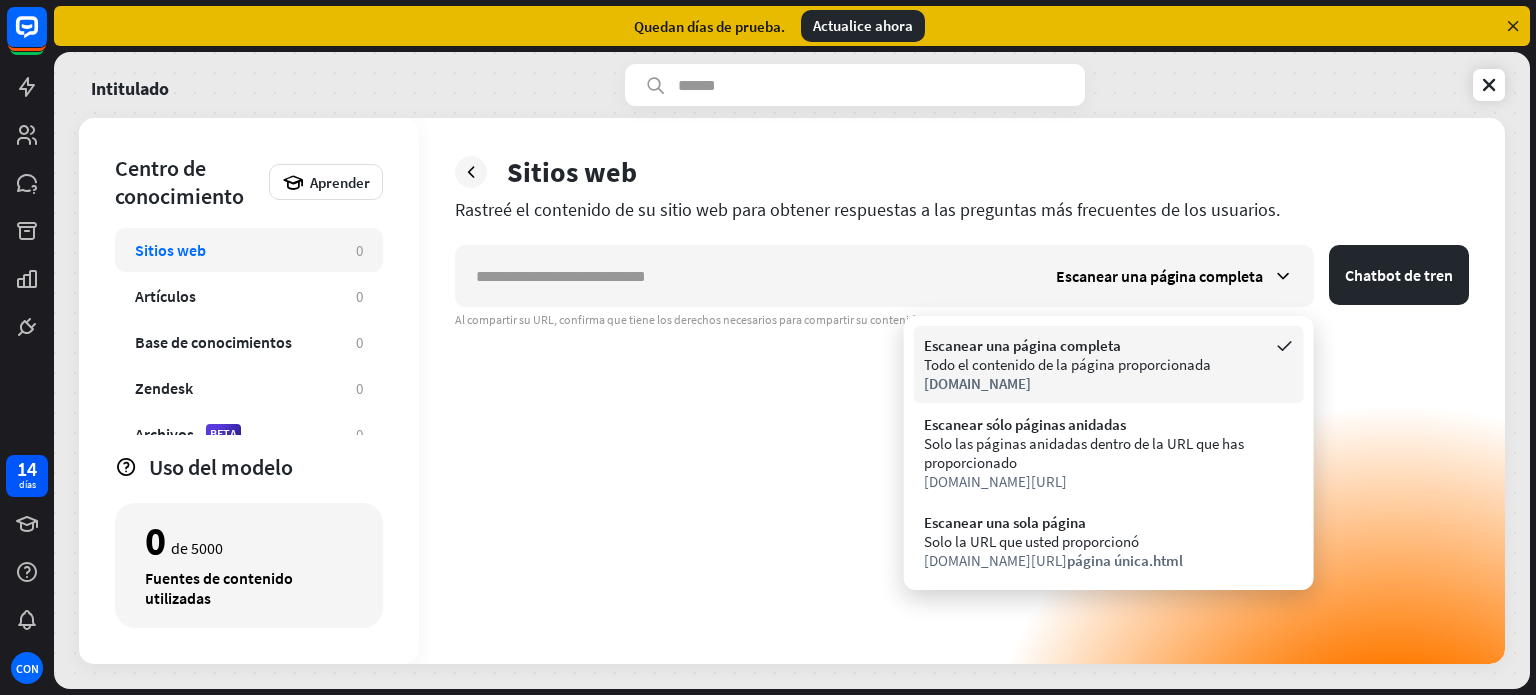 click on "Todo el contenido de la página proporcionada" at bounding box center [1067, 364] 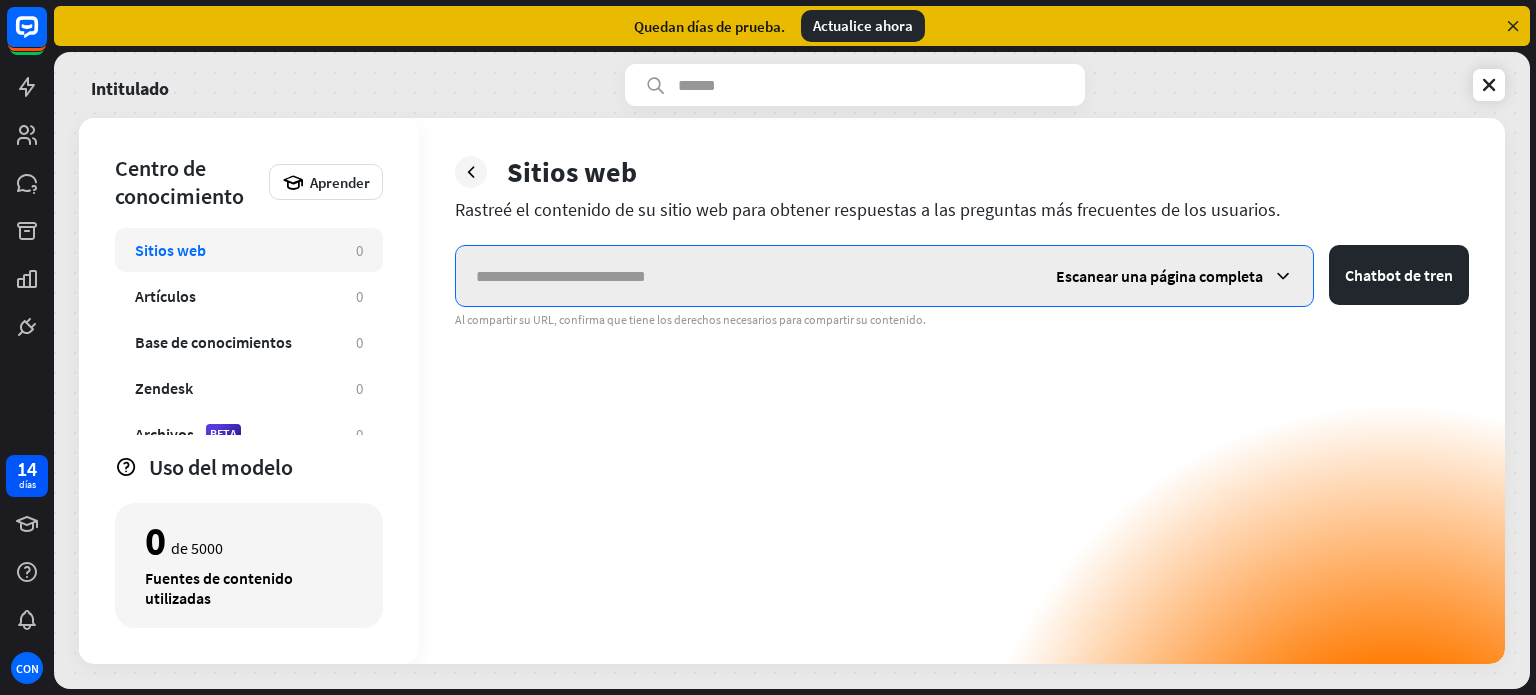 click at bounding box center (746, 276) 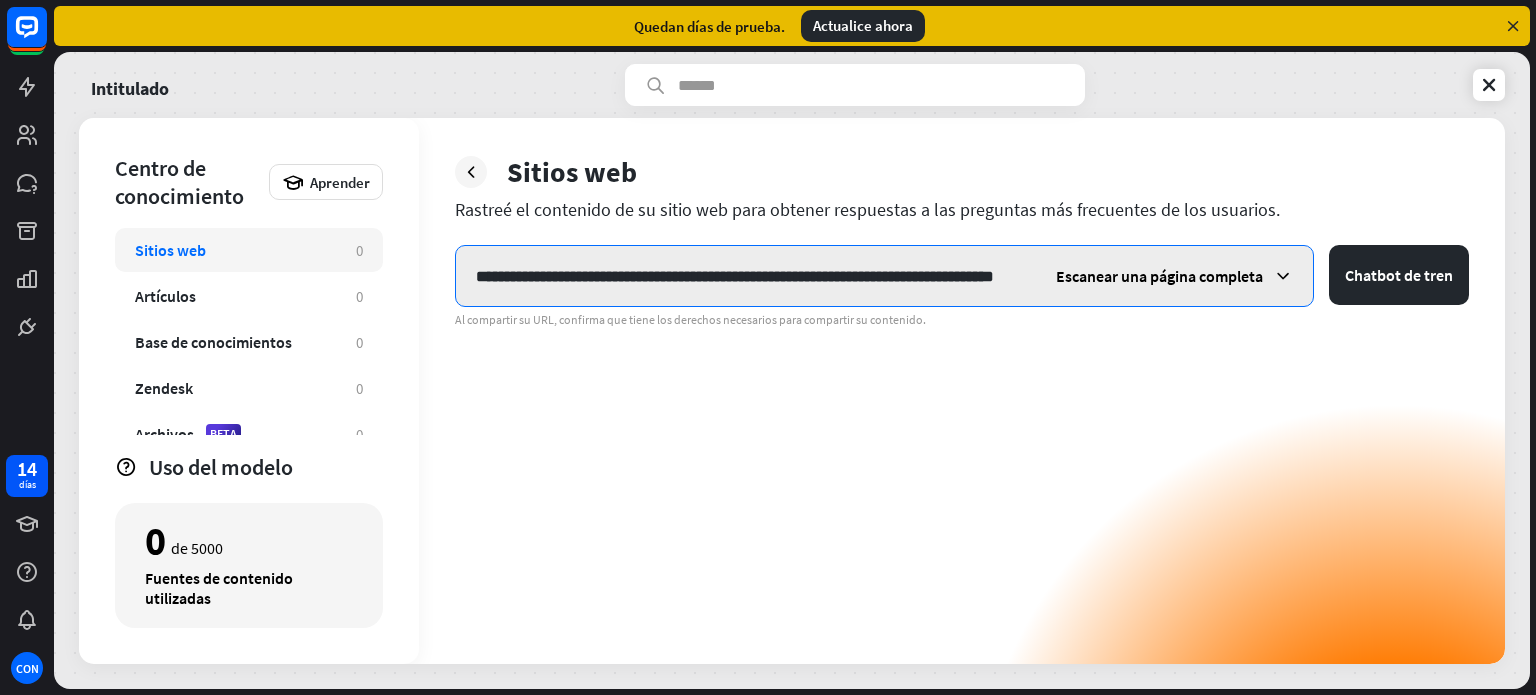 scroll, scrollTop: 0, scrollLeft: 56, axis: horizontal 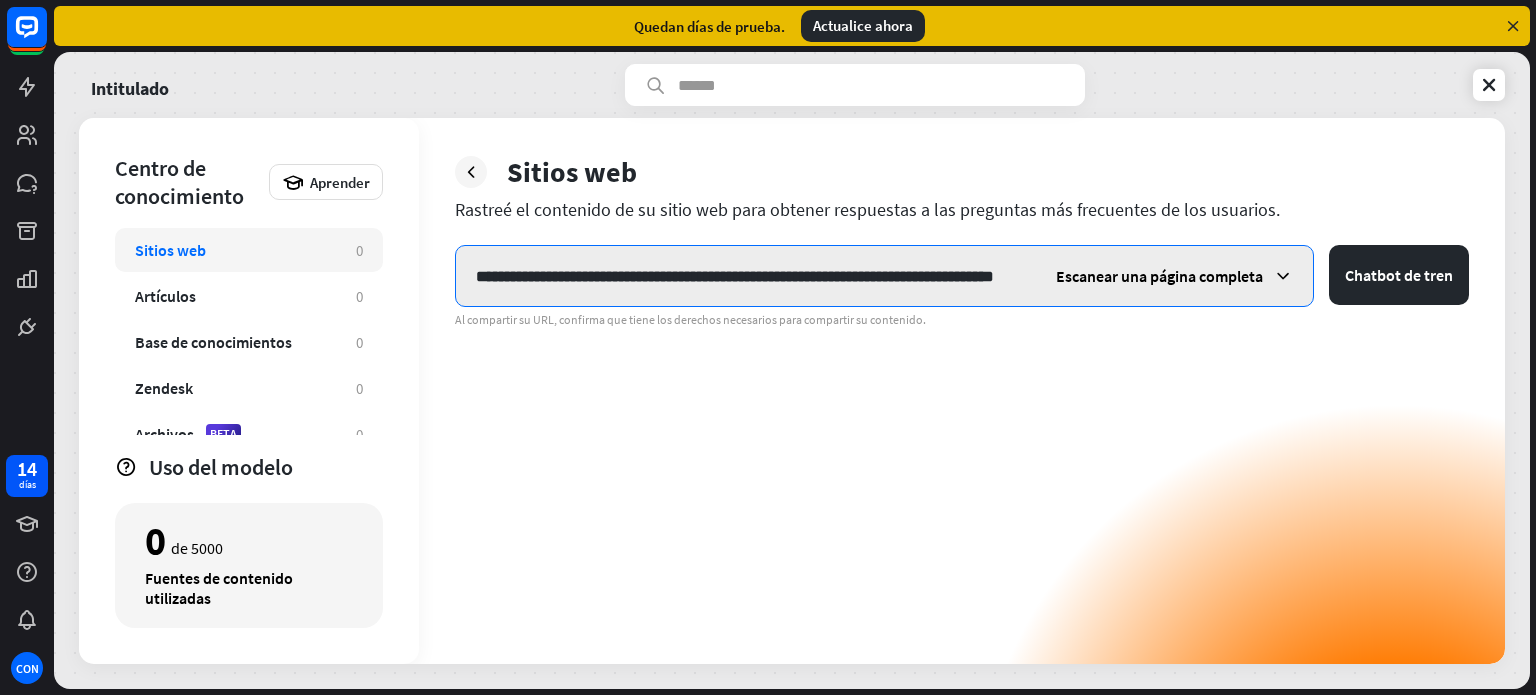 type on "**********" 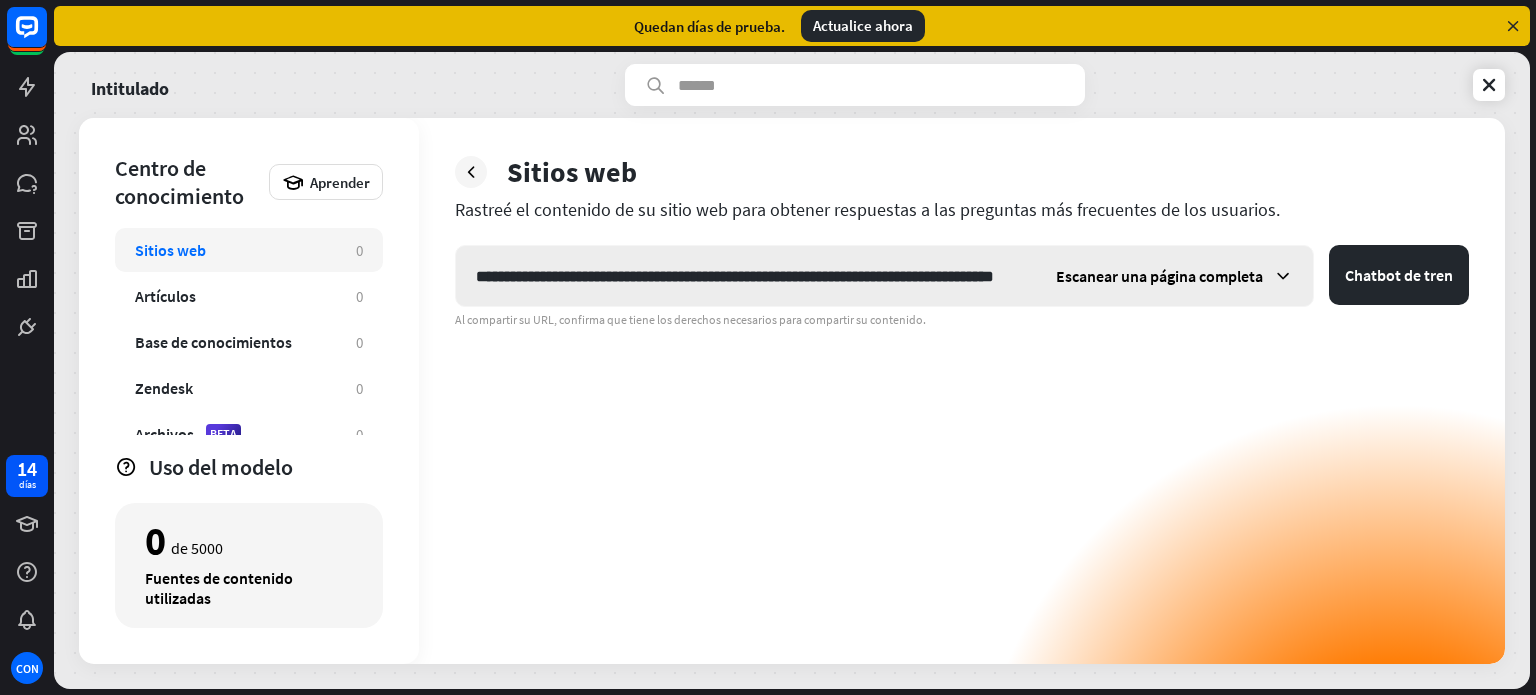 scroll, scrollTop: 0, scrollLeft: 0, axis: both 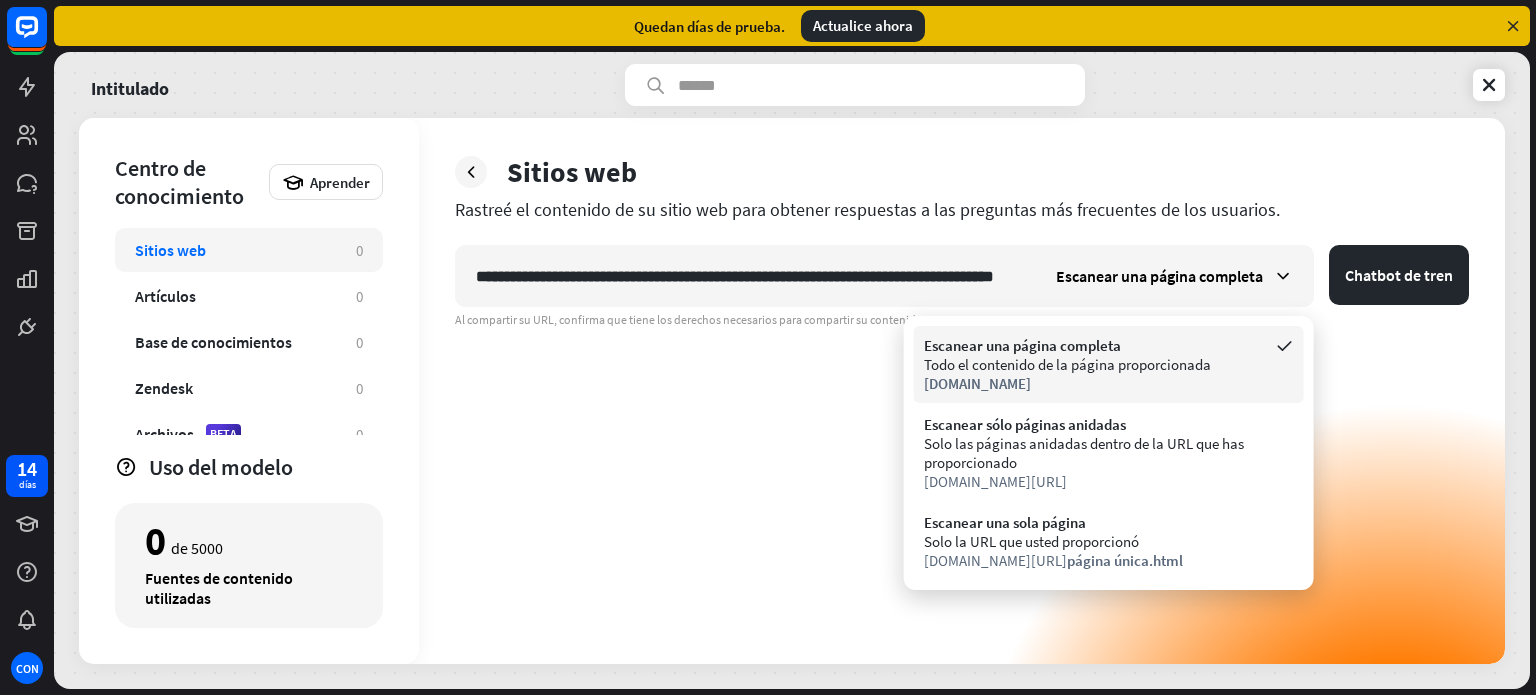 click on "[DOMAIN_NAME]" at bounding box center [1109, 383] 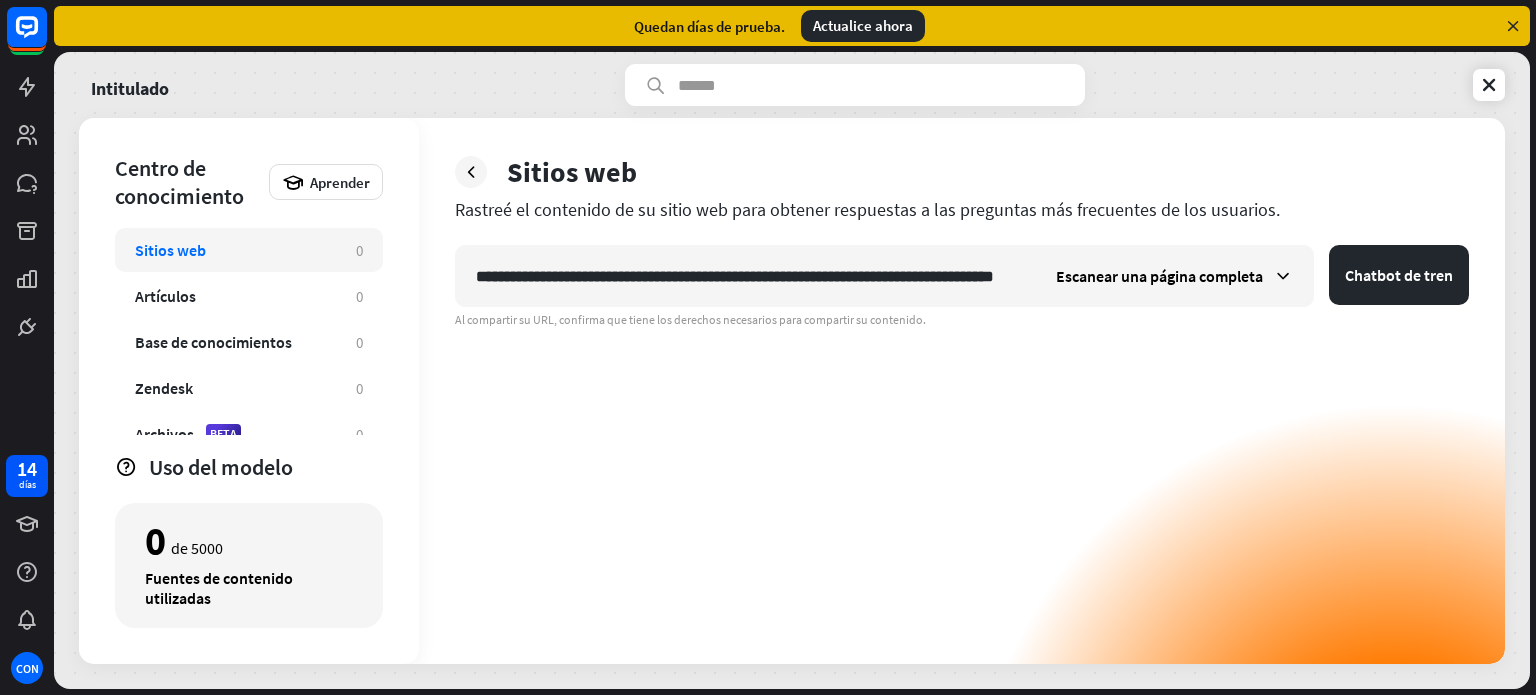 click on "**********" at bounding box center (962, 454) 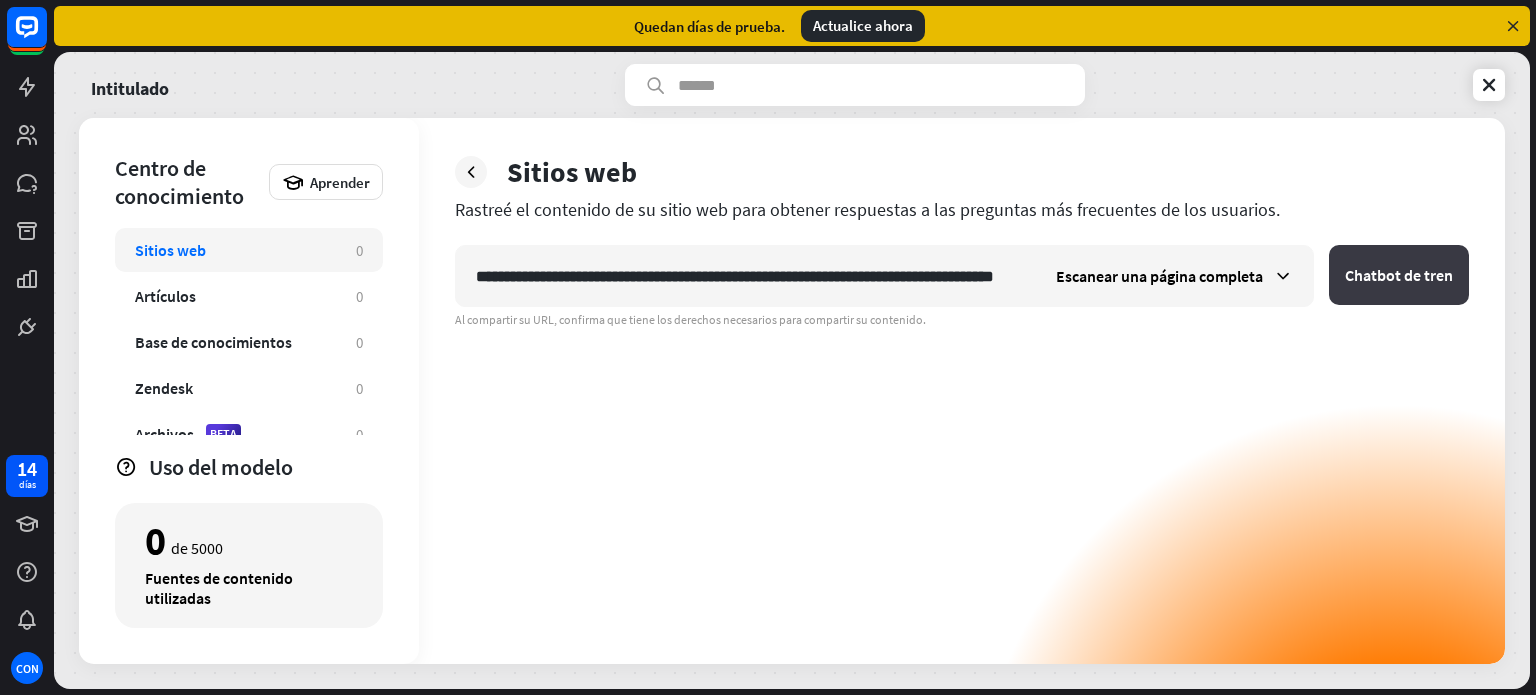 click on "Chatbot de tren" at bounding box center [1399, 275] 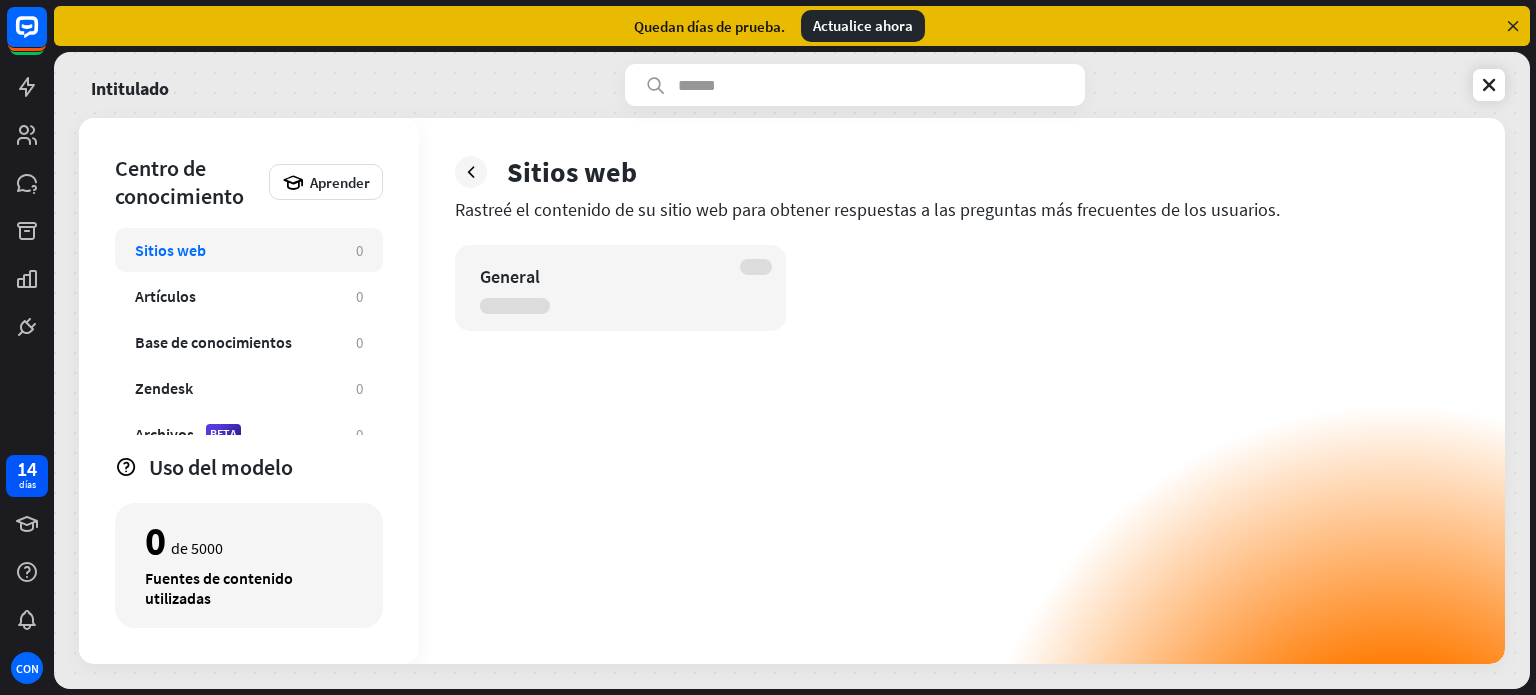 click on "General" at bounding box center [620, 288] 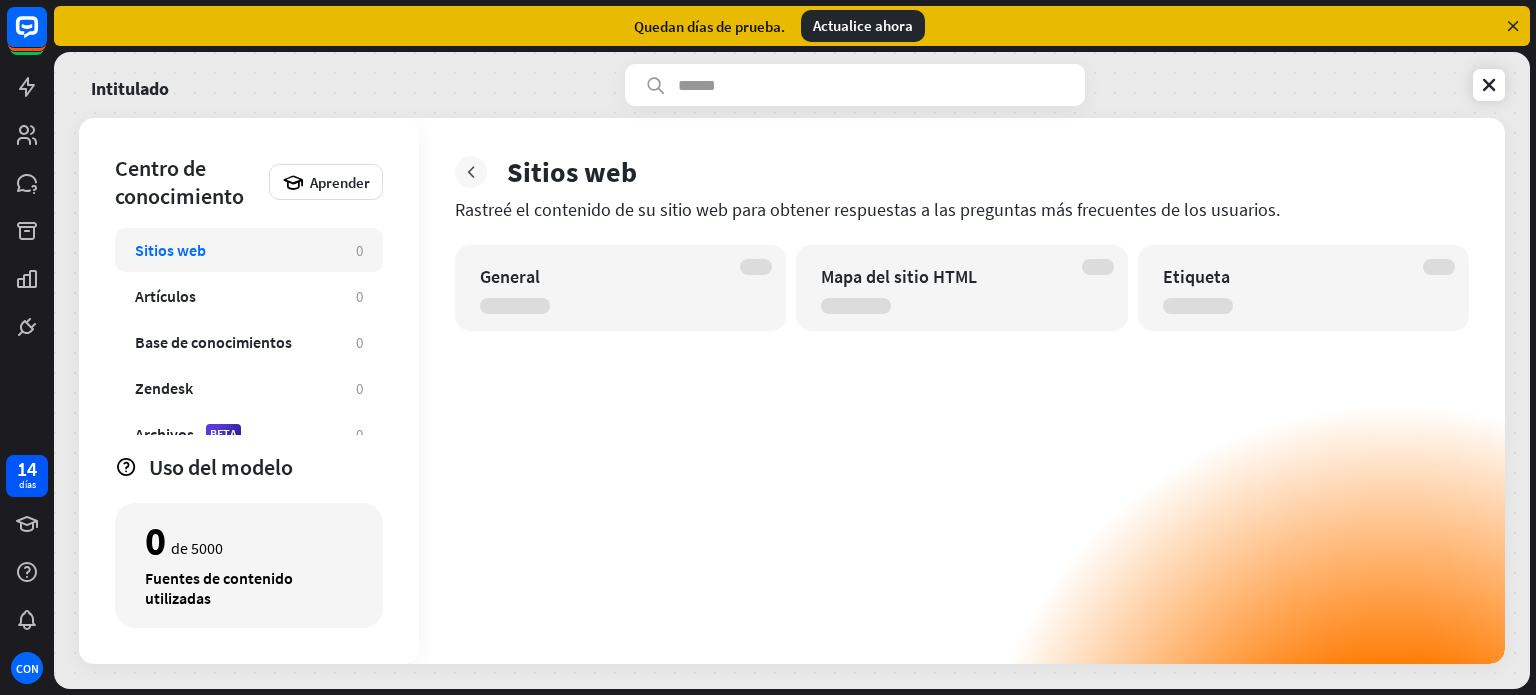 click at bounding box center (471, 172) 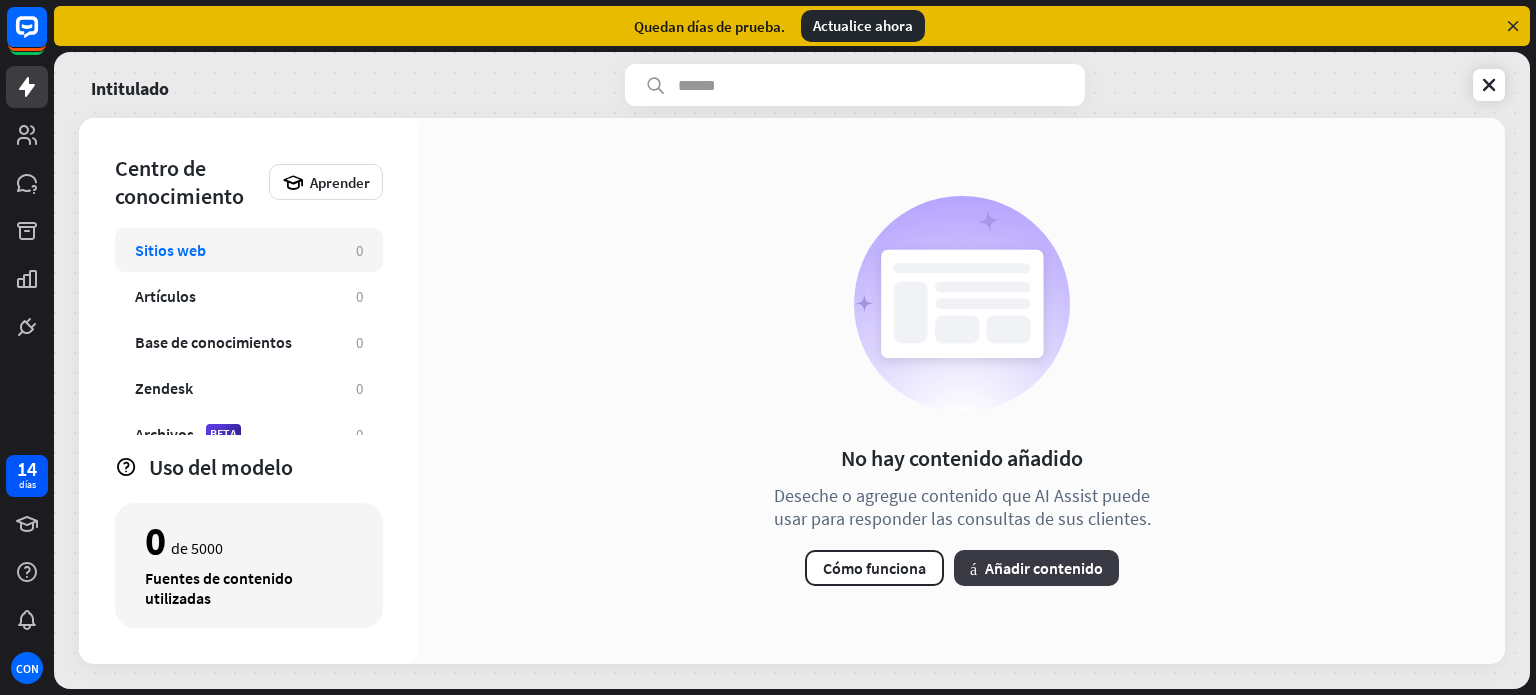 click on "Añadir contenido" at bounding box center (1044, 568) 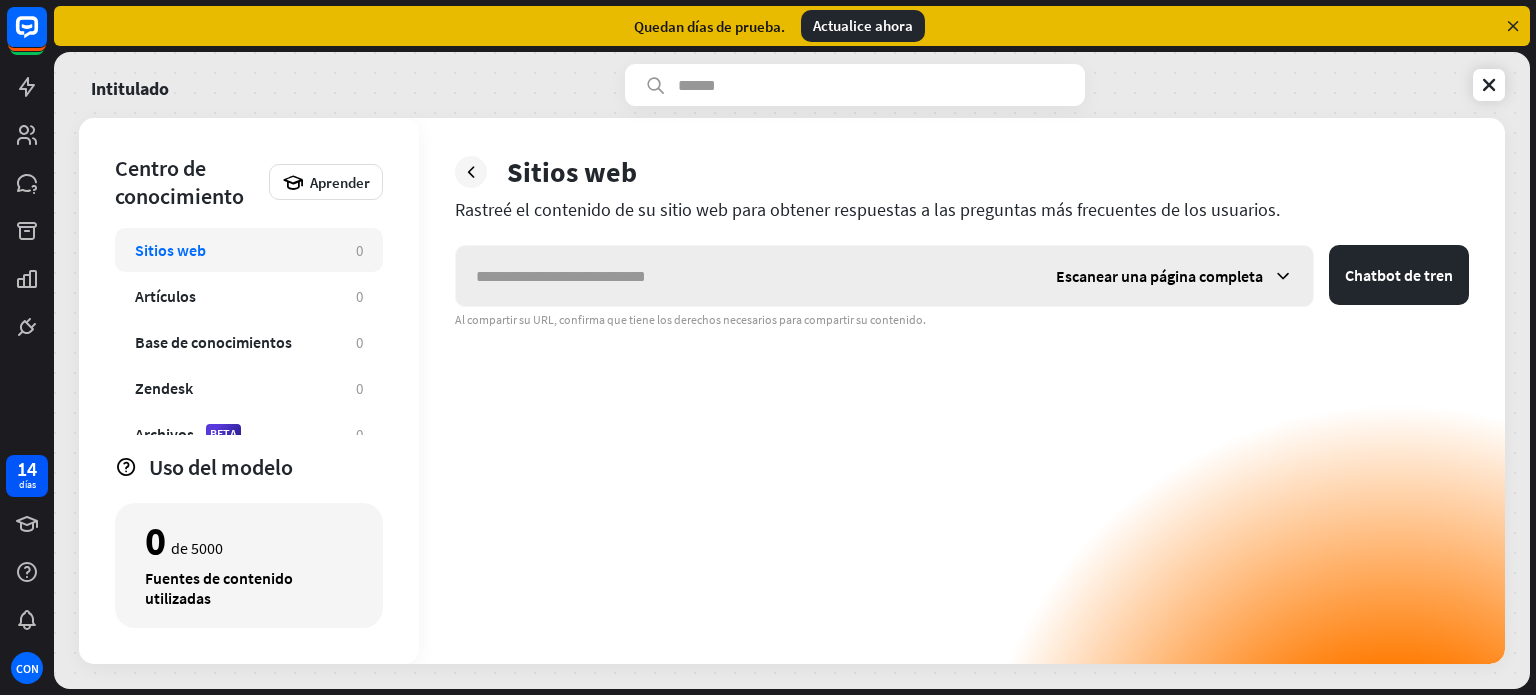 click at bounding box center [746, 276] 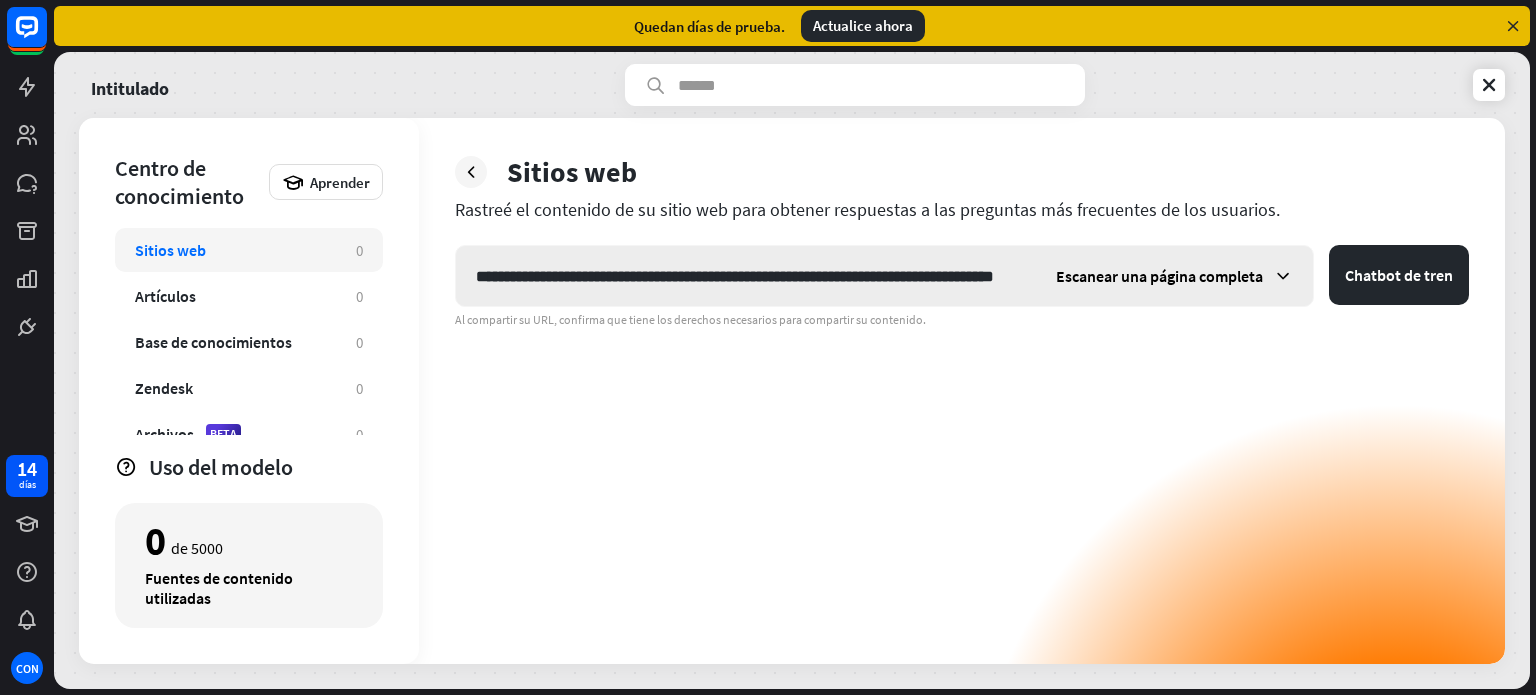 scroll, scrollTop: 0, scrollLeft: 56, axis: horizontal 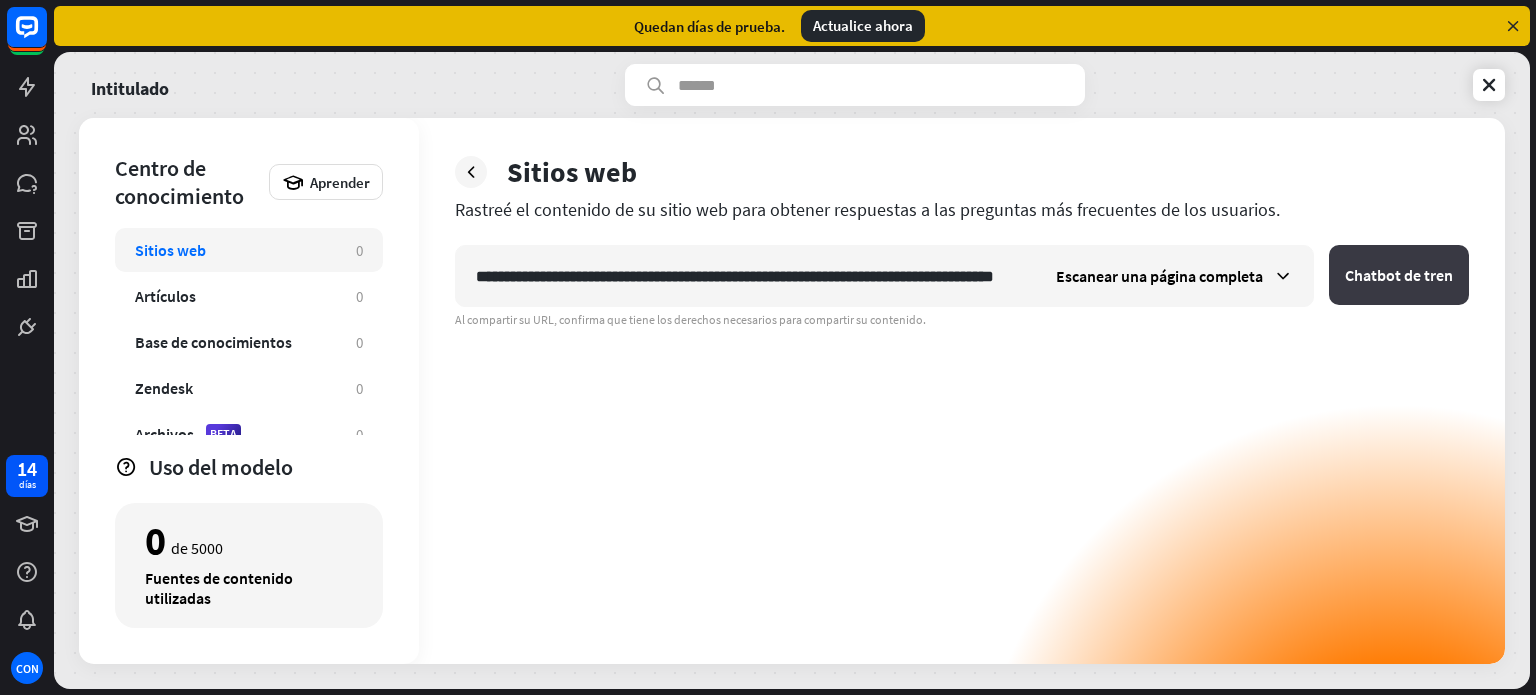 type on "**********" 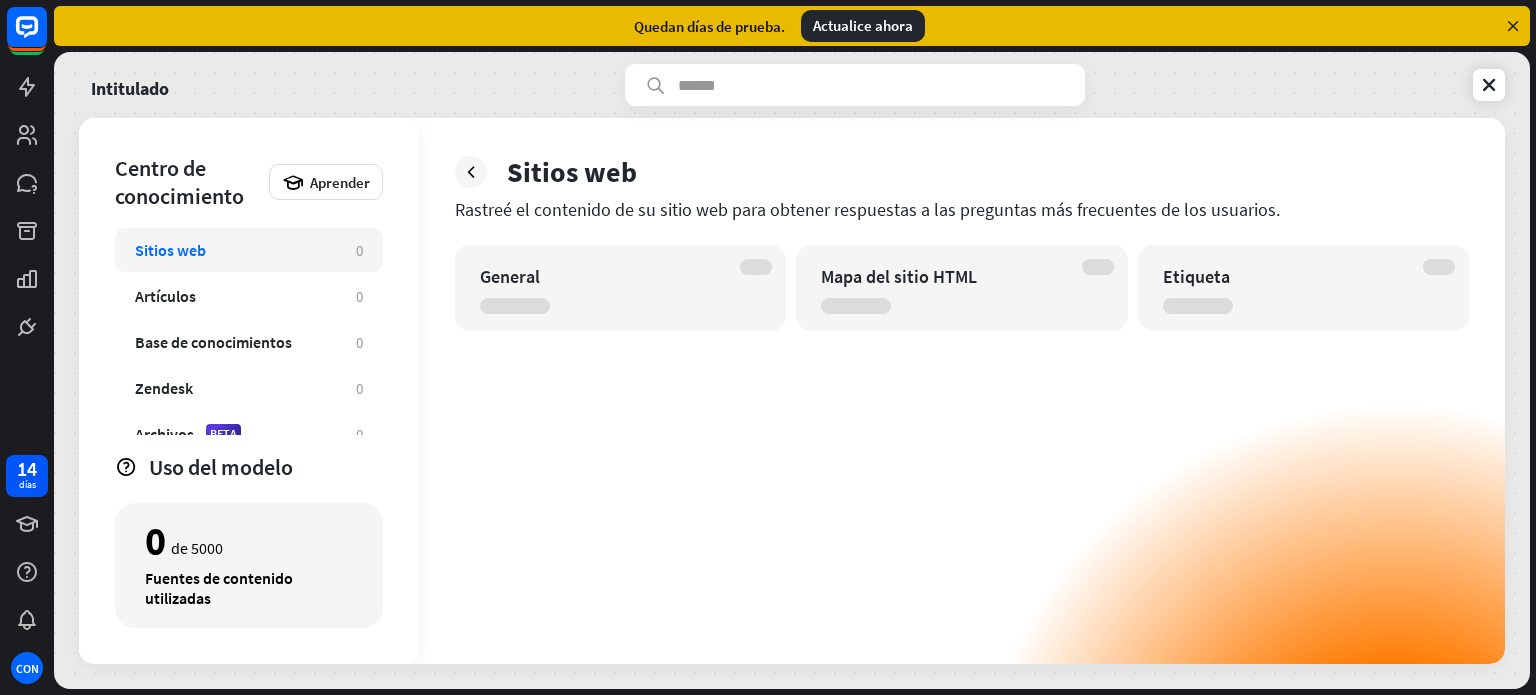 click on "General       Mapa del sitio HTML       Etiqueta" at bounding box center (962, 454) 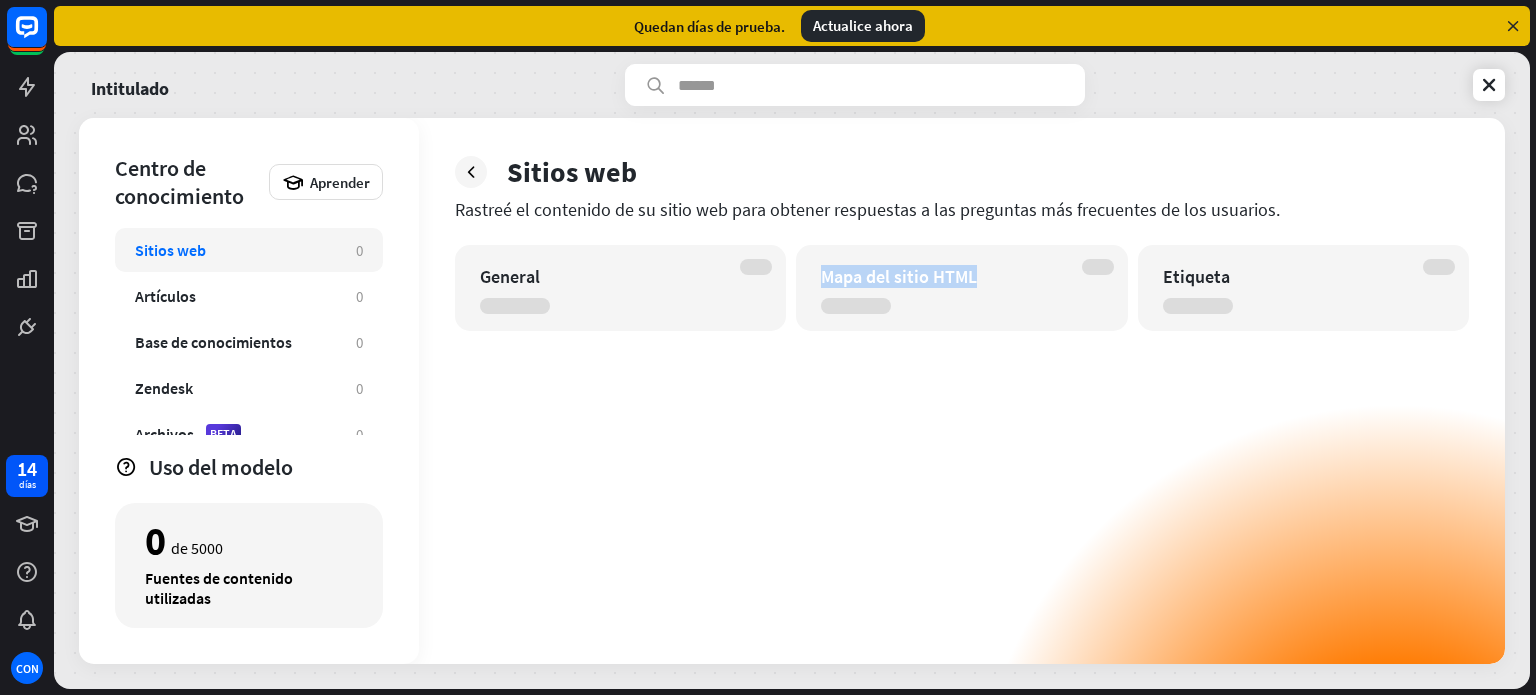 drag, startPoint x: 705, startPoint y: 299, endPoint x: 944, endPoint y: 309, distance: 239.2091 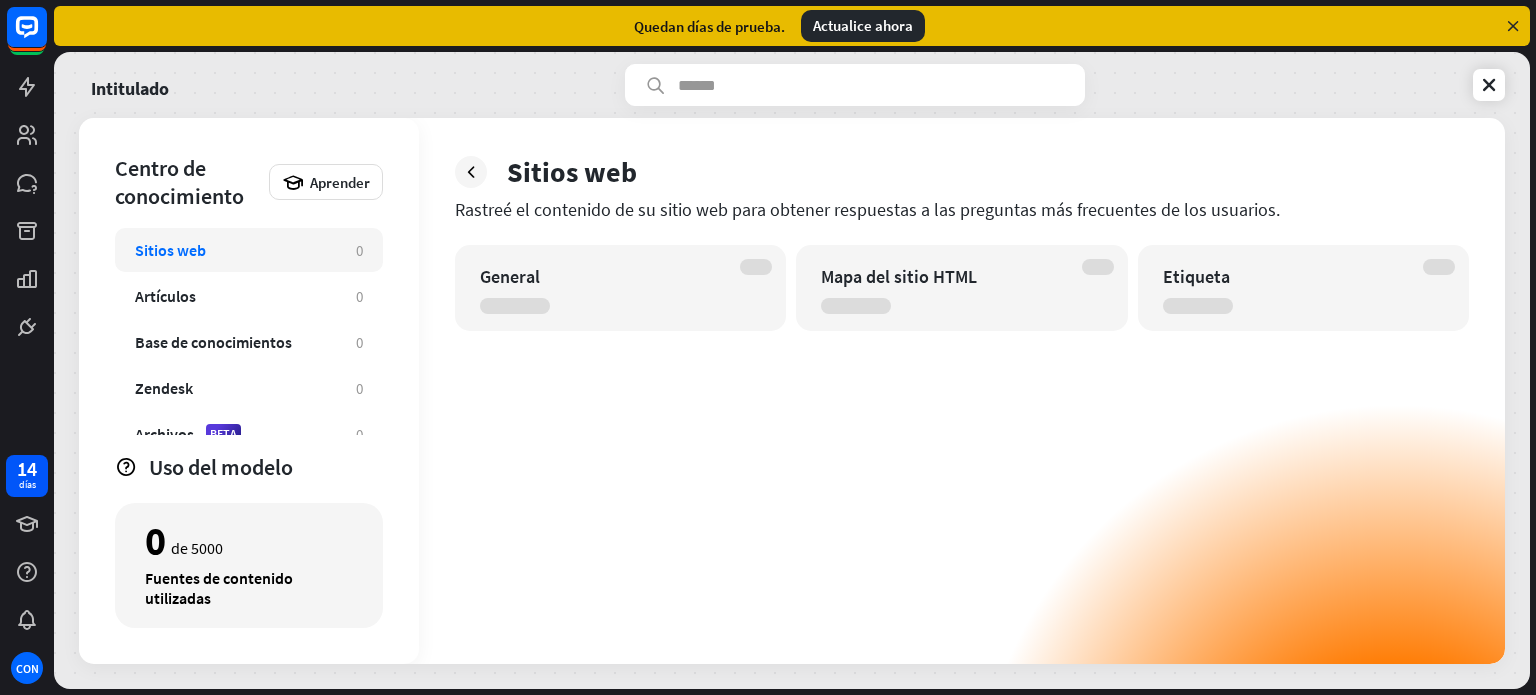 click on "Mapa del sitio HTML" at bounding box center (961, 288) 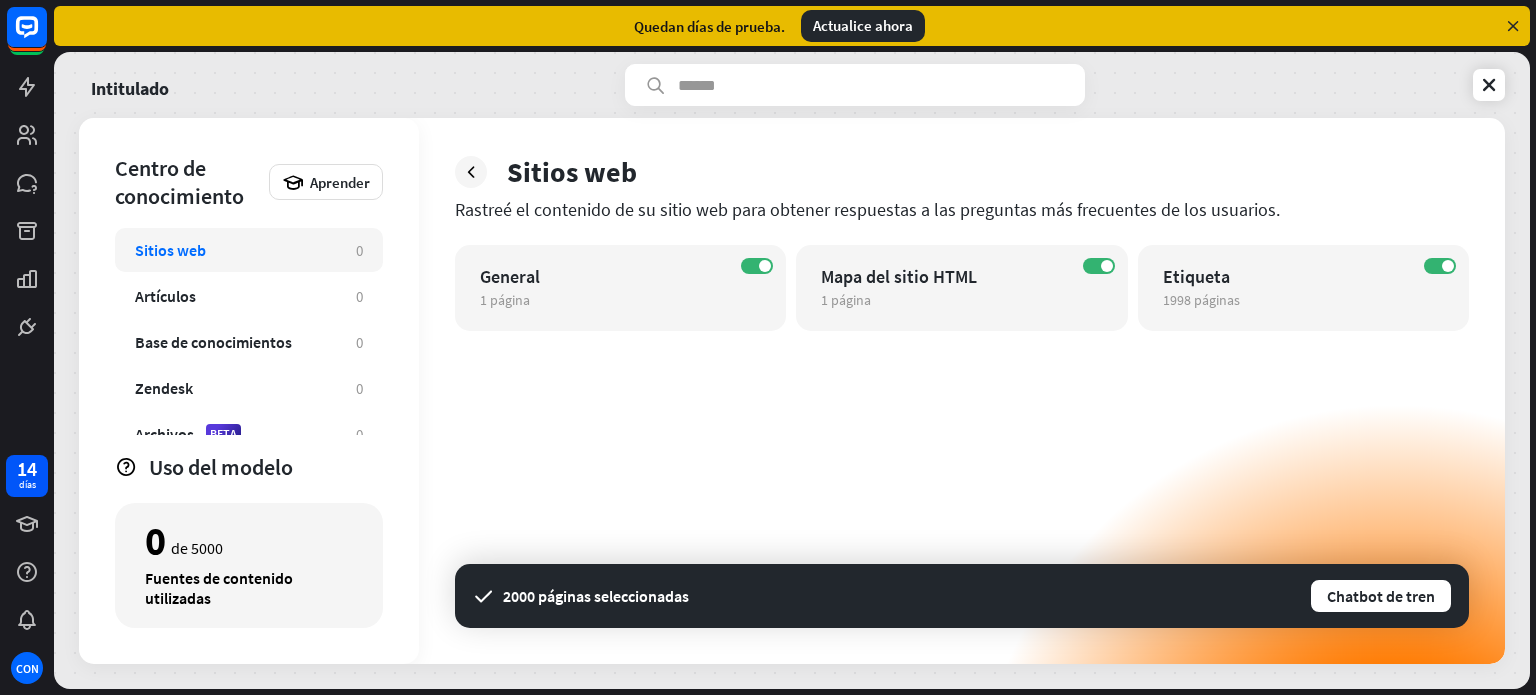 click on "EN
General   1 página   editar
EN
Mapa del sitio HTML   1 página   editar
EN
Etiqueta   1998 páginas   editar
2000 páginas seleccionadas
Chatbot de tren" at bounding box center (962, 454) 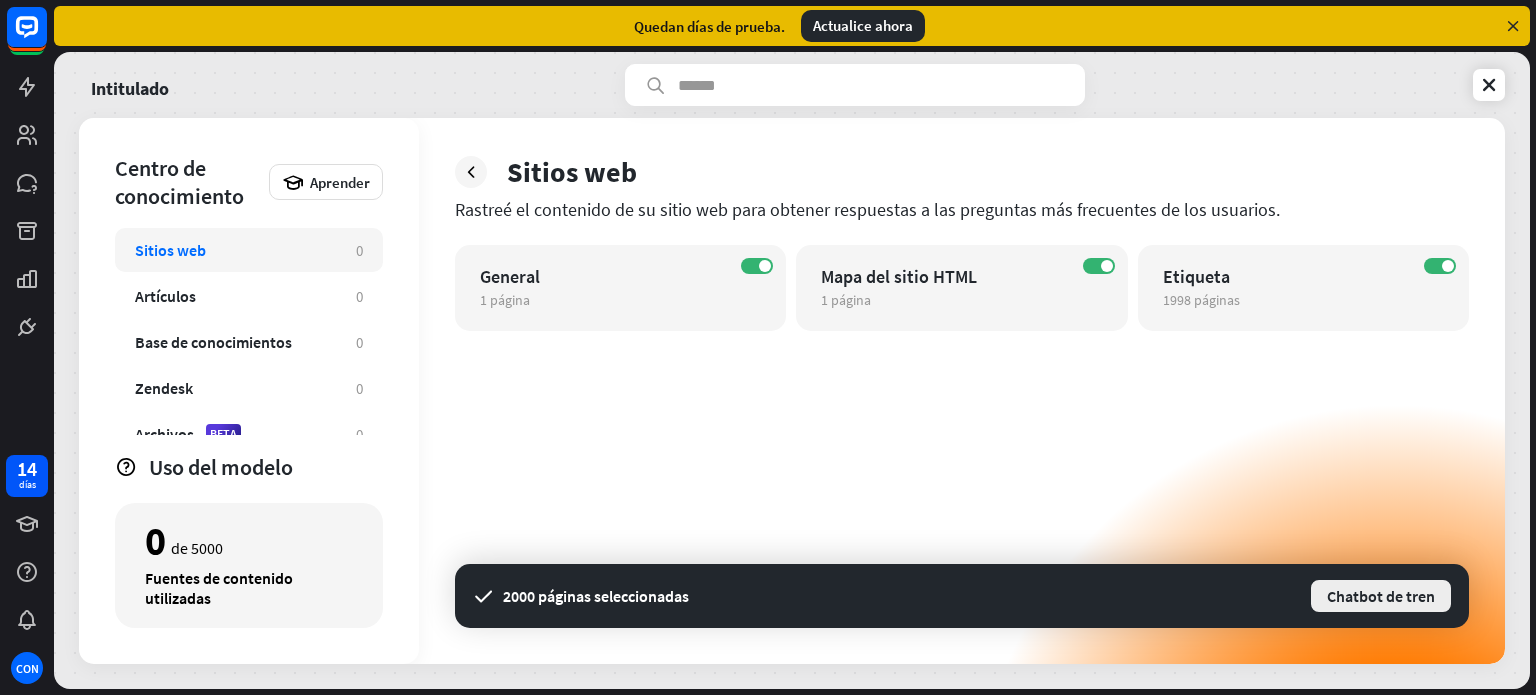 click on "Chatbot de tren" at bounding box center [1381, 596] 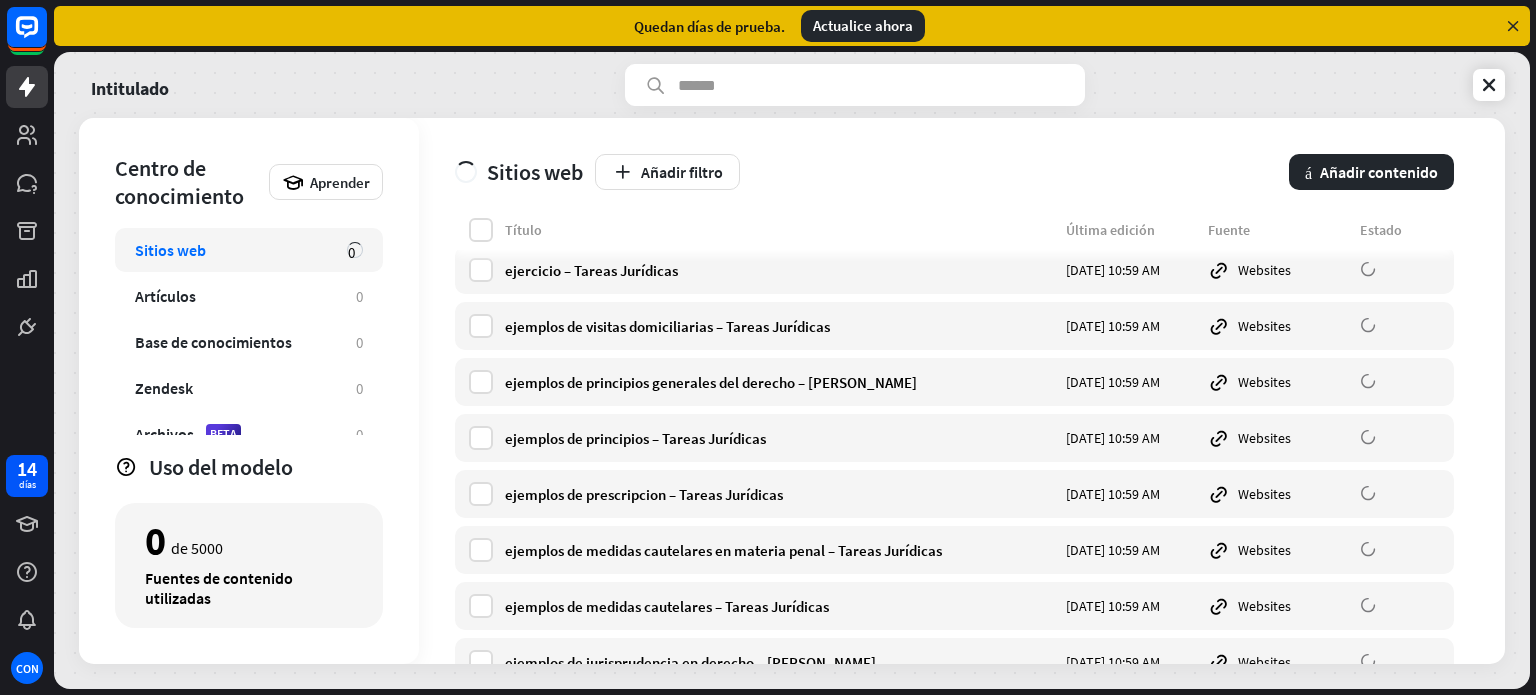 scroll, scrollTop: 15331, scrollLeft: 0, axis: vertical 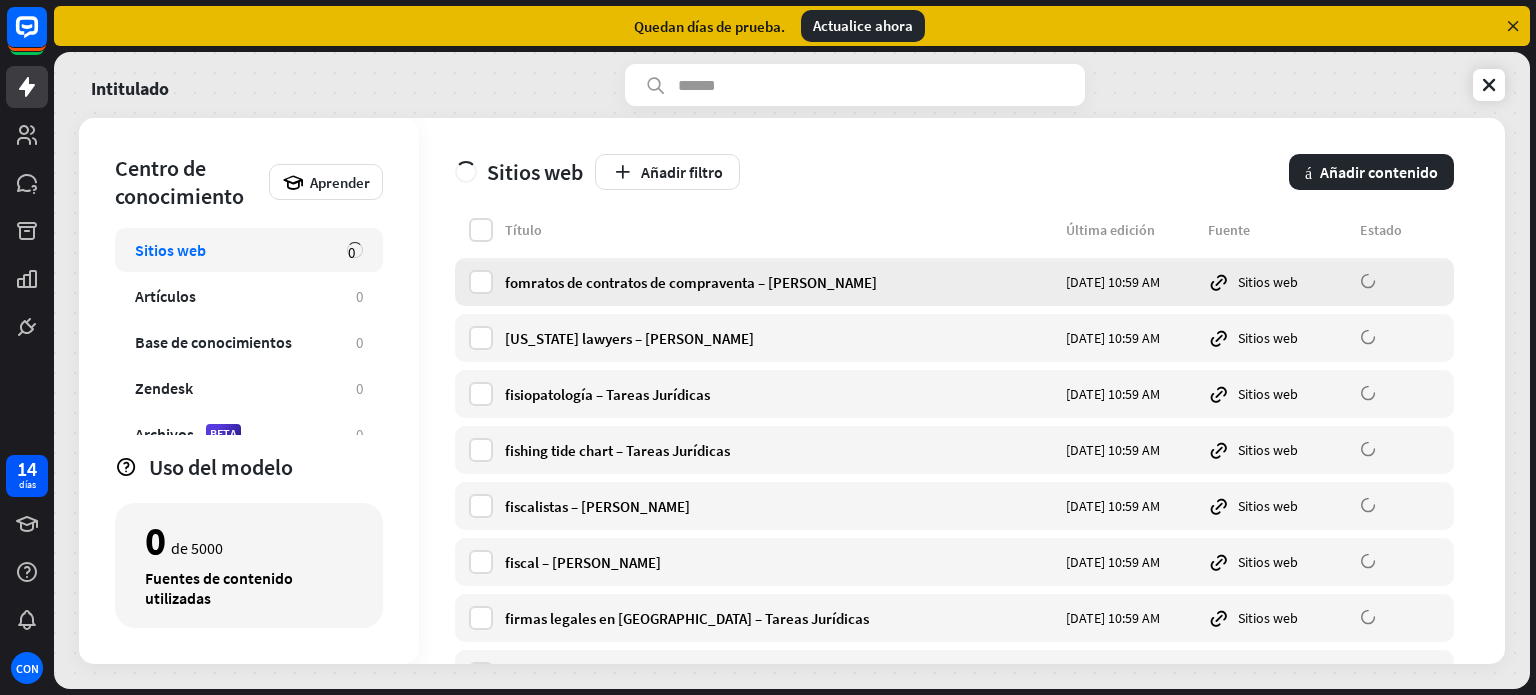 click on "fomratos de contratos de compraventa – [PERSON_NAME]" at bounding box center [779, 282] 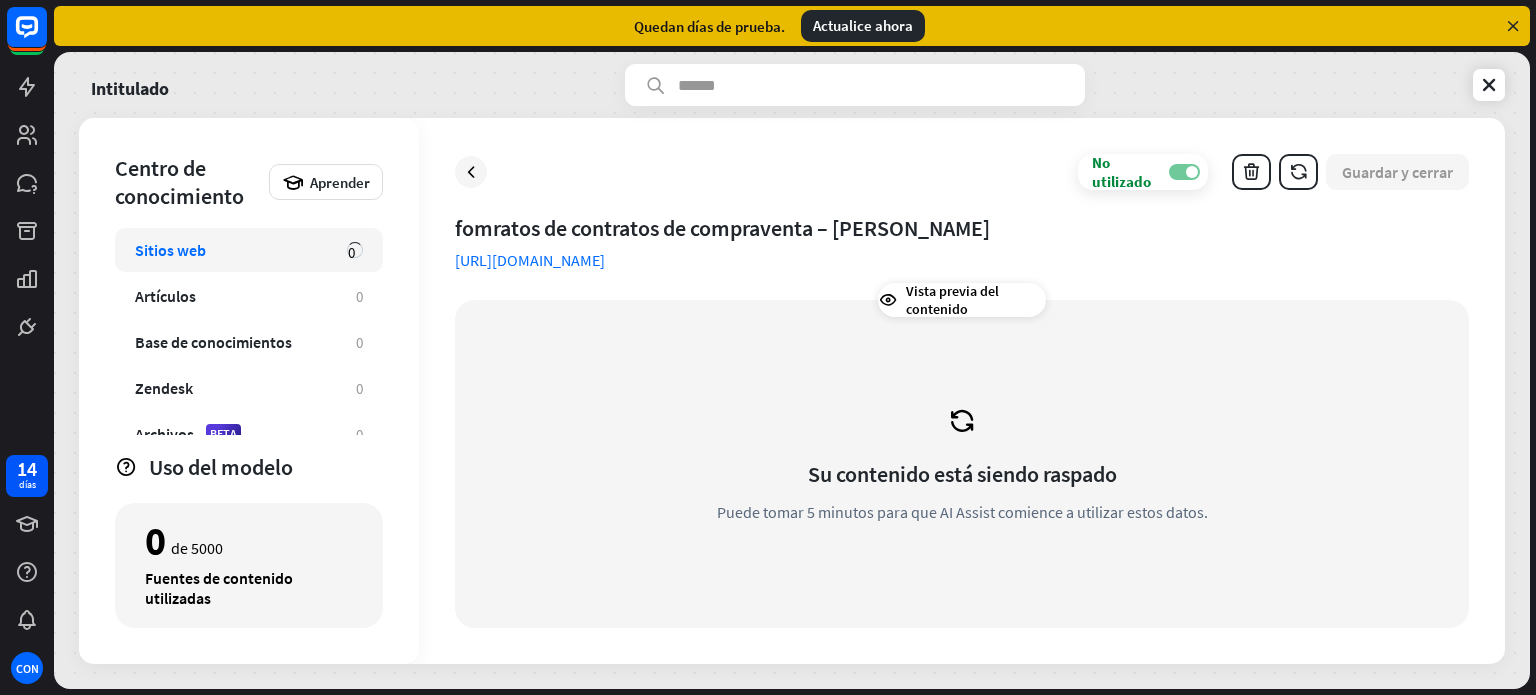 click on "APAGADO" at bounding box center (1184, 172) 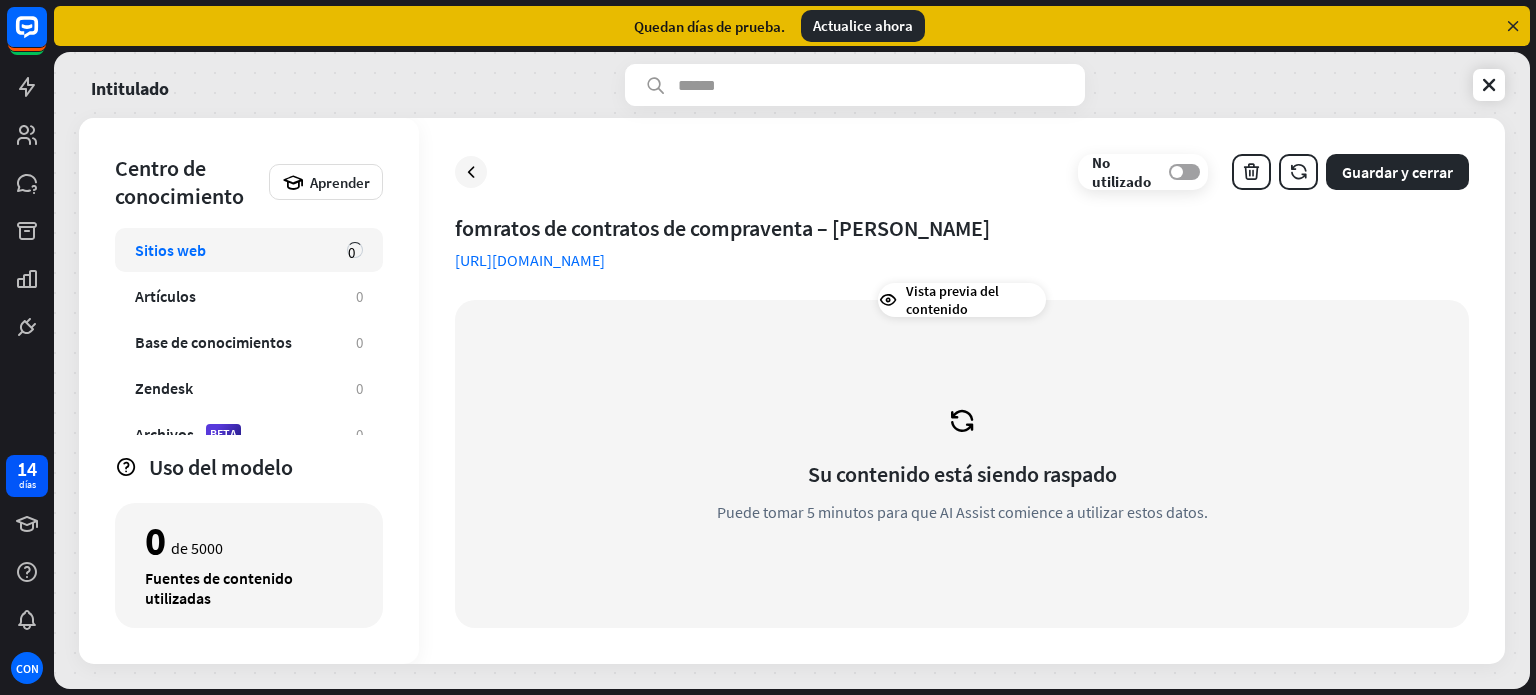 click on "APAGADO" at bounding box center (1184, 172) 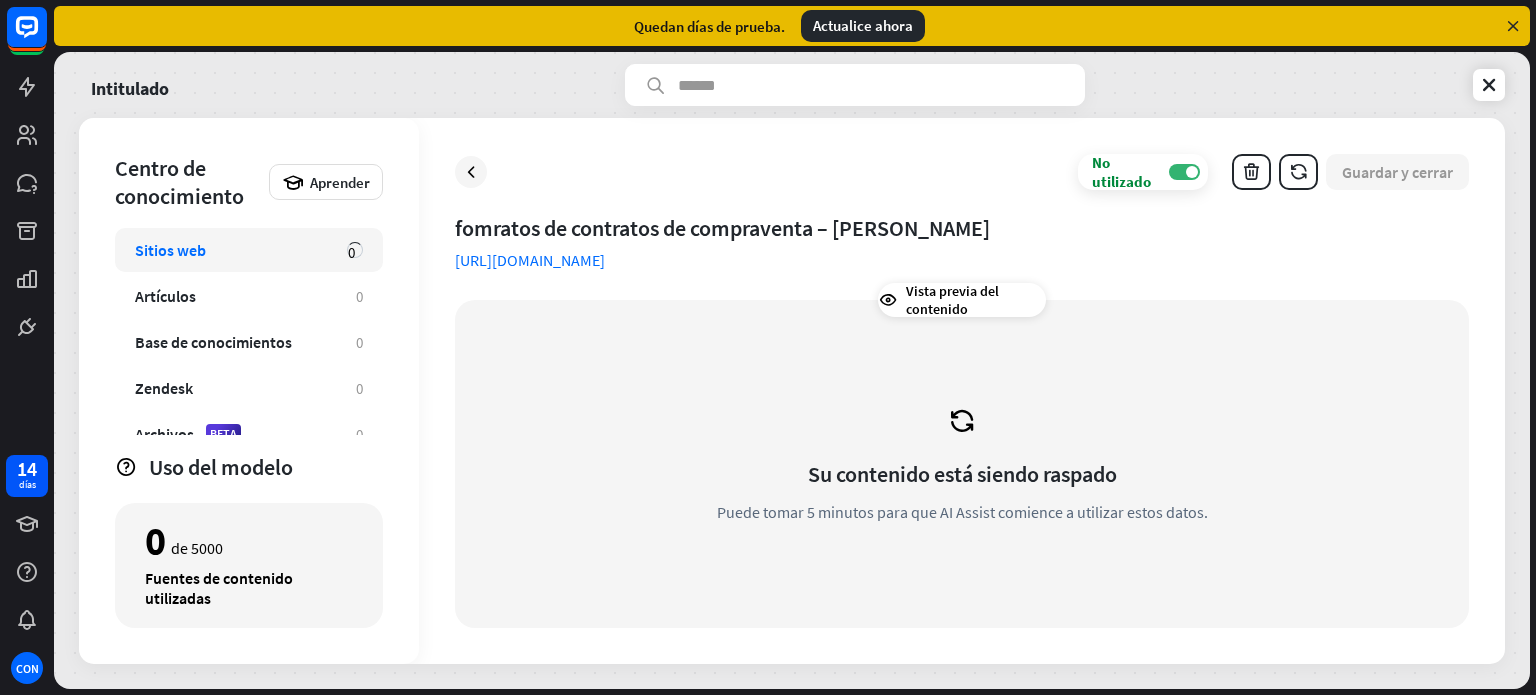 click on "fomratos de contratos de compraventa – [PERSON_NAME]
[URL][DOMAIN_NAME]
Vista previa del contenido
Su contenido está siendo raspado
Puede tomar 5 minutos para que AI Assist comience a utilizar estos datos." at bounding box center (962, 439) 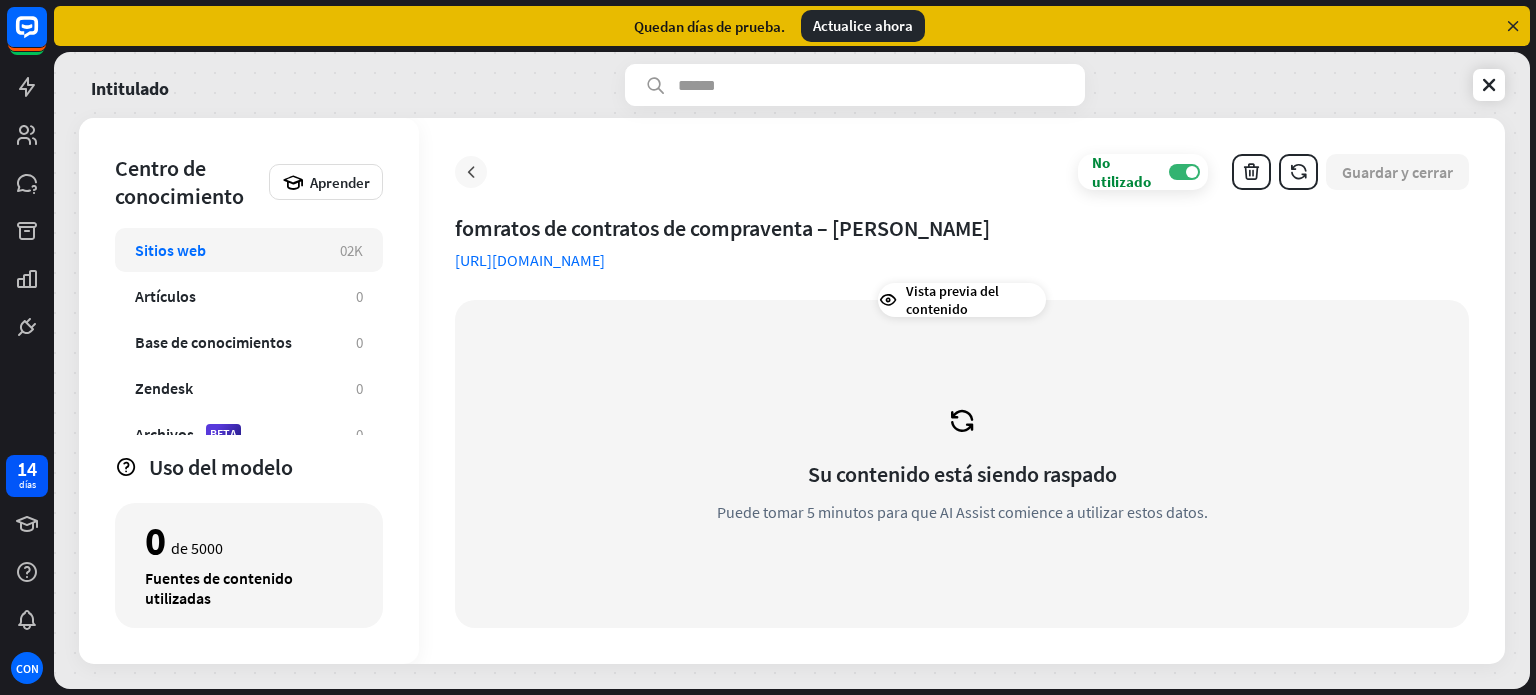 click at bounding box center (471, 172) 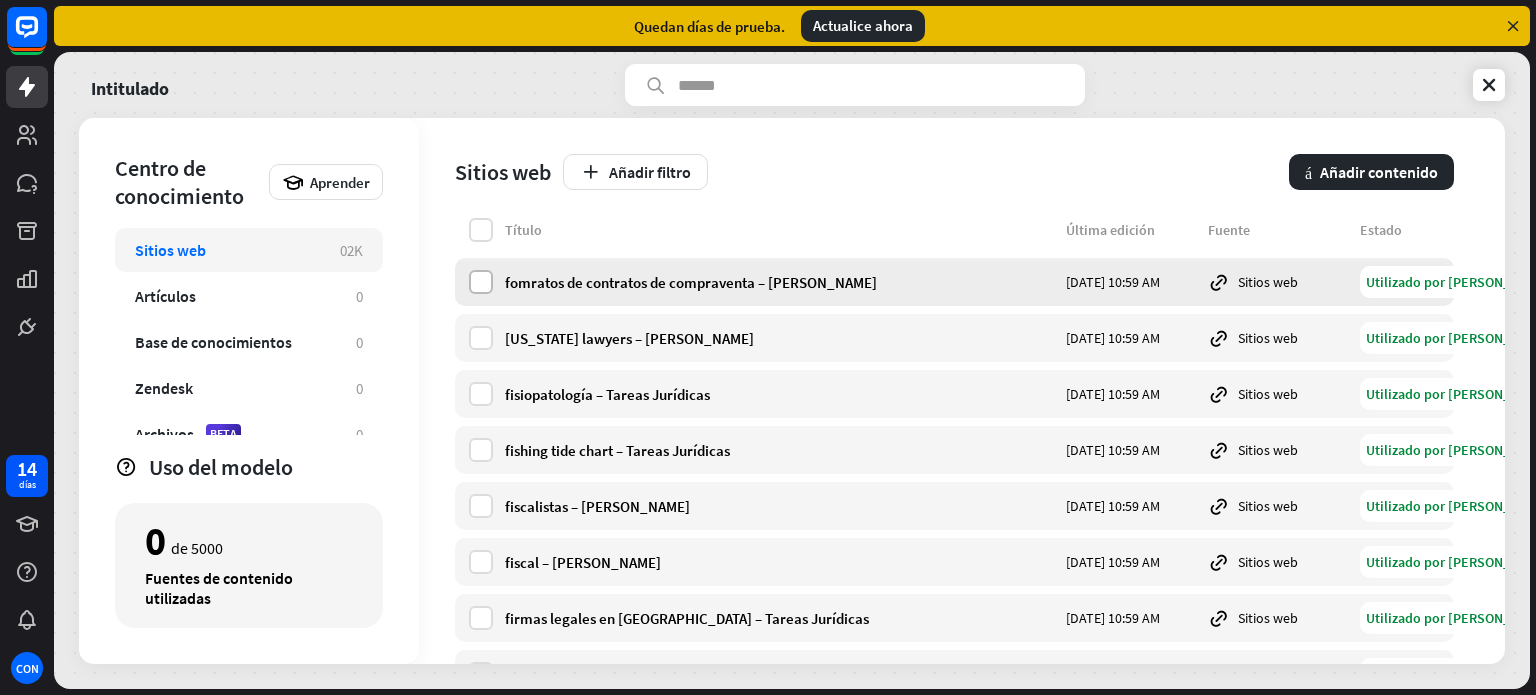 click at bounding box center [481, 282] 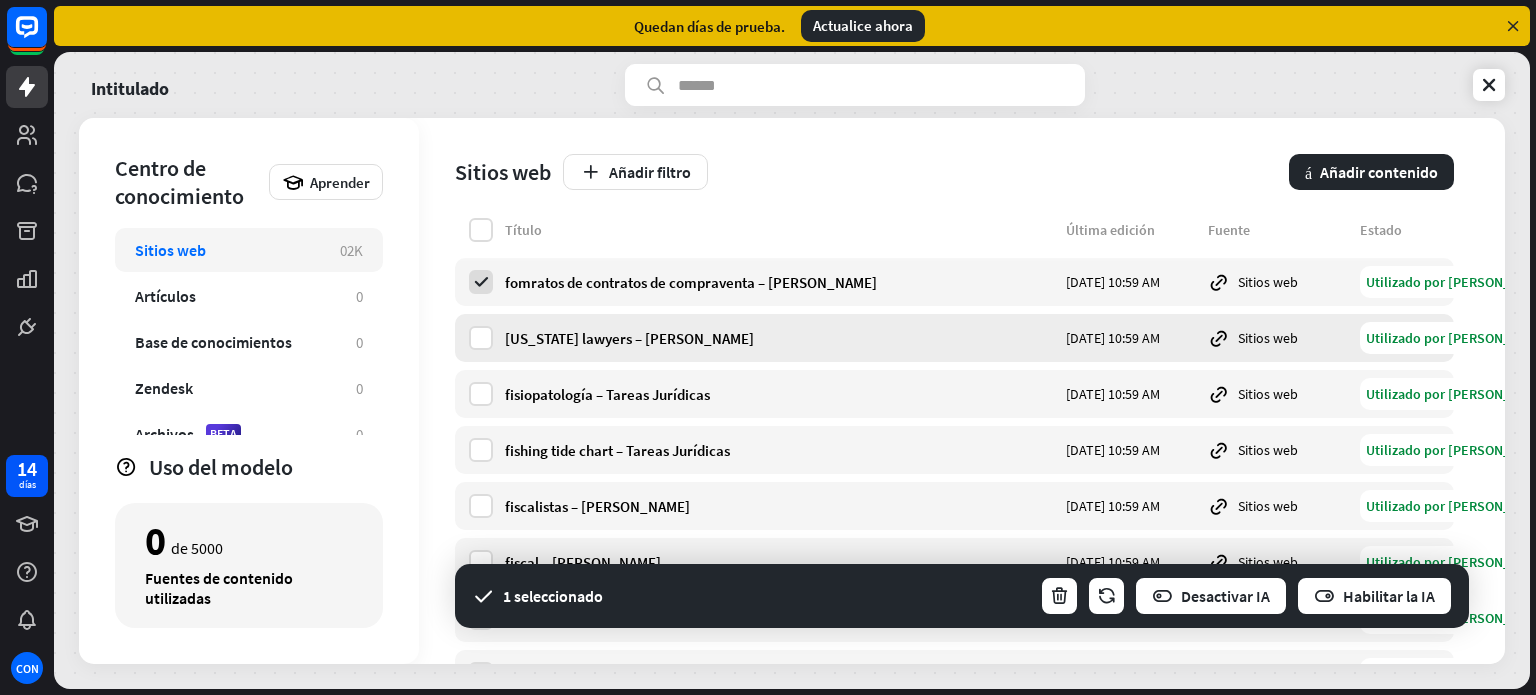 click on "[US_STATE] lawyers – [PERSON_NAME]
[DATE] 10:59 AM
Sitios web
Utilizado por [PERSON_NAME]" at bounding box center [954, 338] 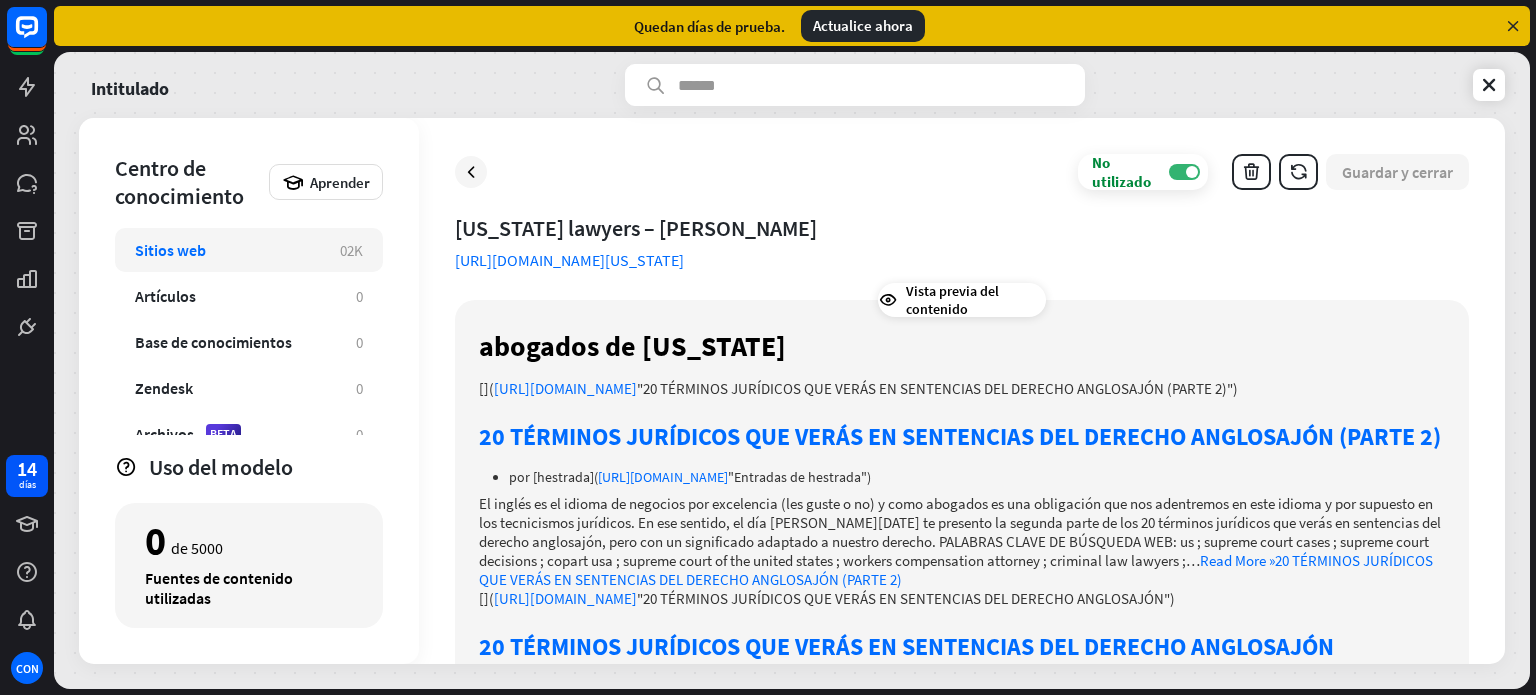 click on "No utilizado
APAGADO
Guardar y cerrar
[US_STATE] lawyers – Tareas Jurídicas
[URL][DOMAIN_NAME][US_STATE]
Vista previa del contenido
abogados de [US_STATE]
[]( [URL][DOMAIN_NAME]  "20 TÉRMINOS JURÍDICOS QUE VERÁS EN SENTENCIAS DEL DERECHO ANGLOSAJÓN (PARTE 2)")
20 TÉRMINOS JURÍDICOS QUE VERÁS EN SENTENCIAS DEL DERECHO ANGLOSAJÓN (PARTE 2)
por [hestrada](  [URL][DOMAIN_NAME]  "Entradas de hestrada")
Read More »20 TÉRMINOS JURÍDICOS QUE VERÁS EN SENTENCIAS DEL DERECHO ANGLOSAJÓN (PARTE 2)
[]( [URL][DOMAIN_NAME]  "20 TÉRMINOS JURÍDICOS QUE VERÁS EN SENTENCIAS DEL DERECHO ANGLOSAJÓN")
por [hestrada](   "Entradas de hestrada")" at bounding box center (962, 391) 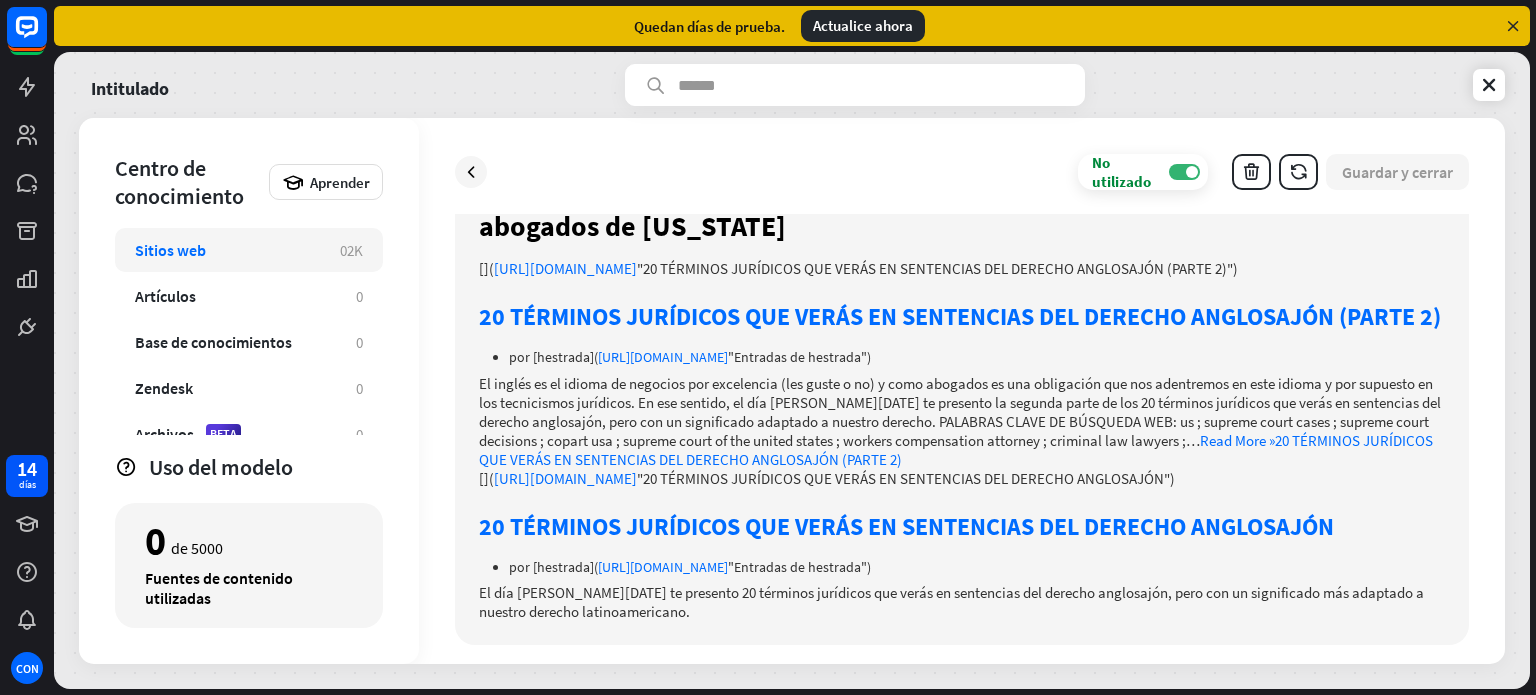 scroll, scrollTop: 213, scrollLeft: 0, axis: vertical 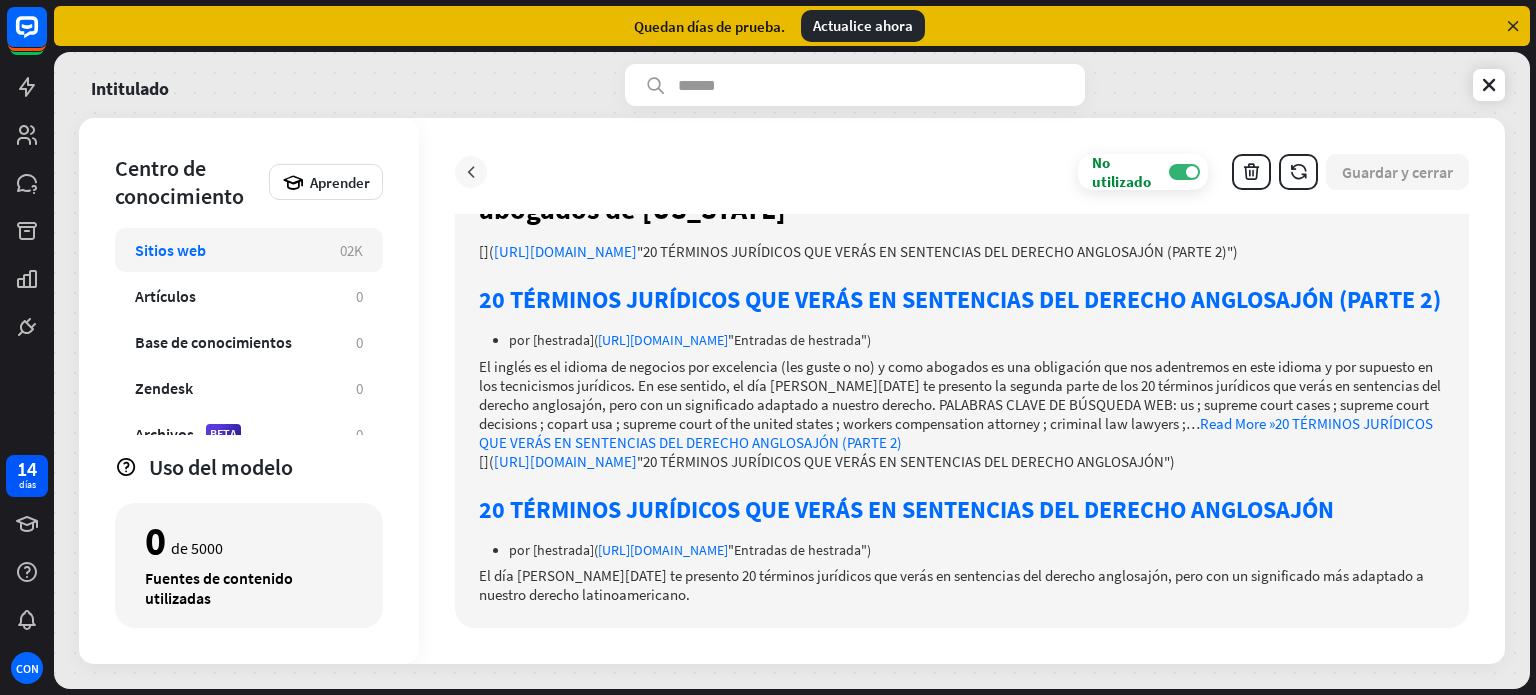 click at bounding box center [471, 172] 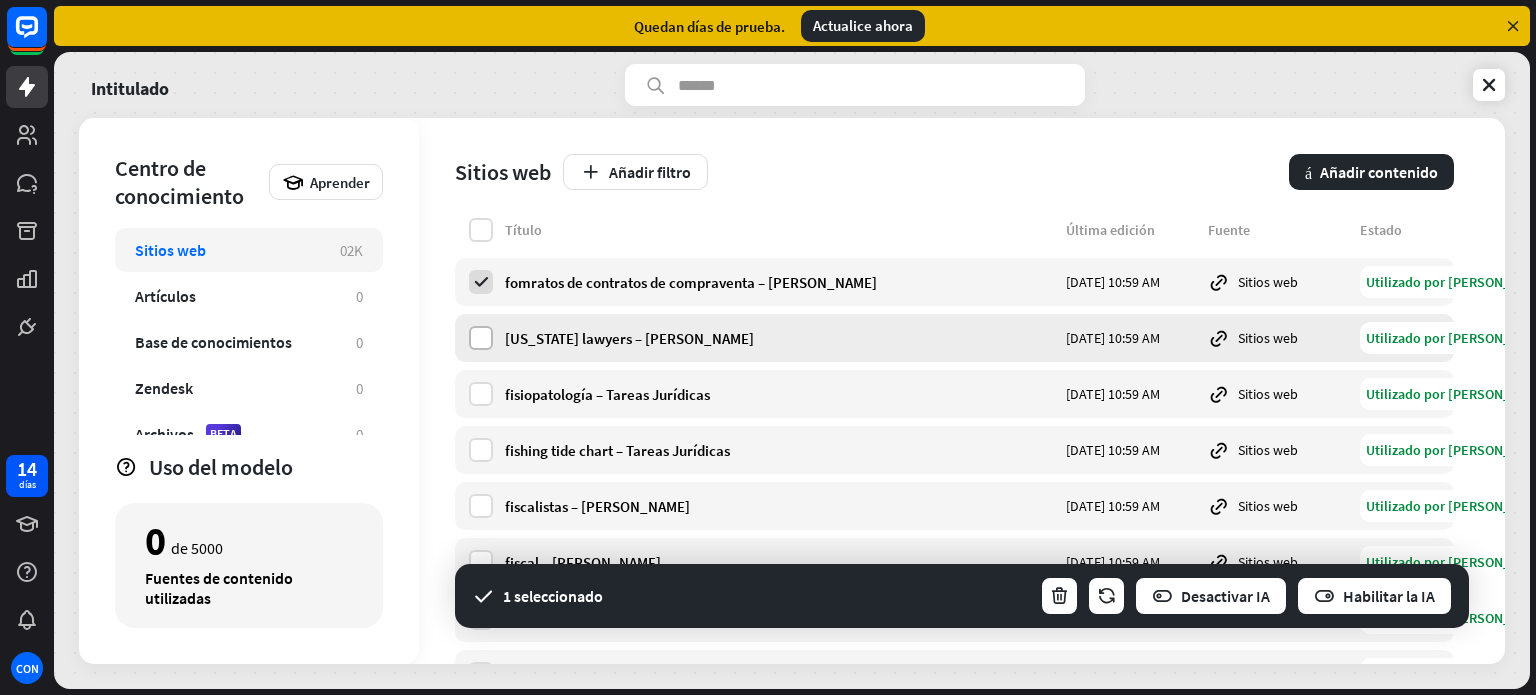click at bounding box center [481, 338] 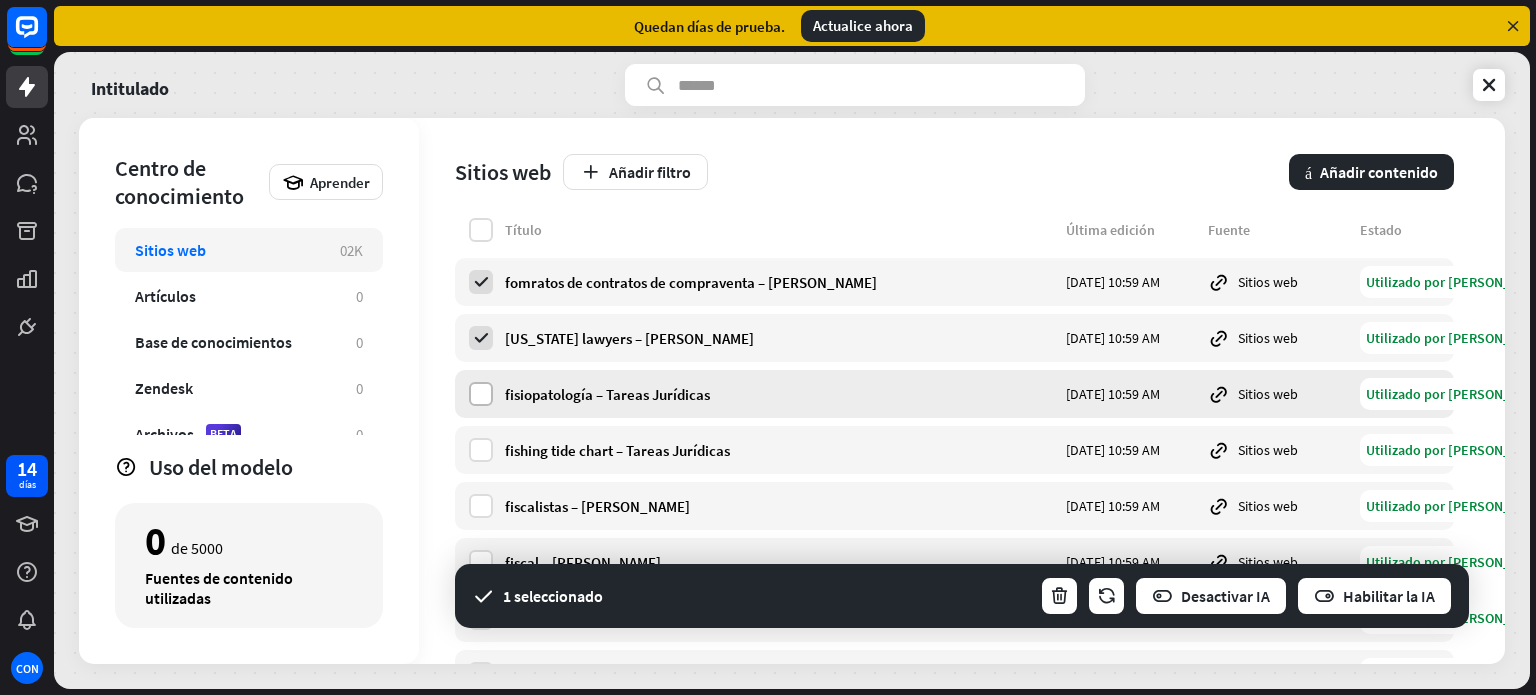 click at bounding box center [481, 394] 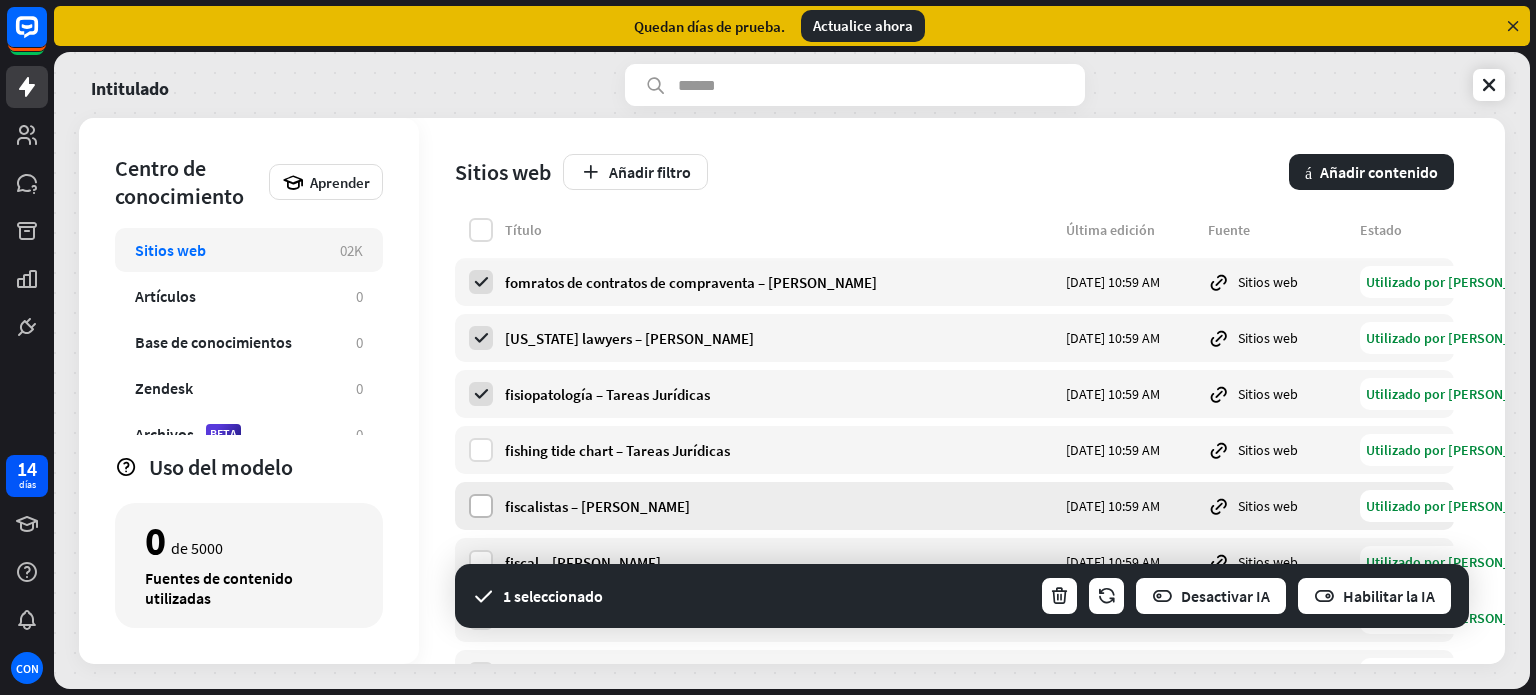 click at bounding box center [481, 506] 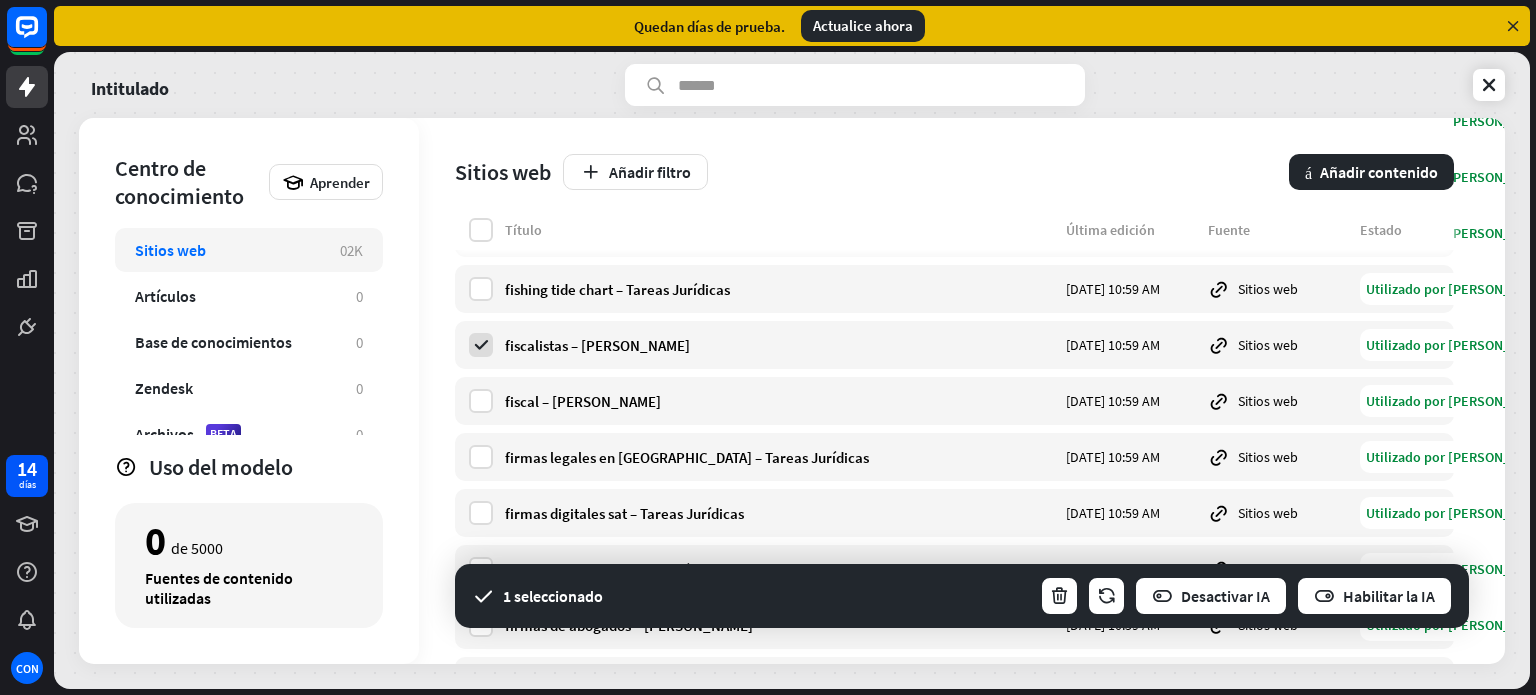 scroll, scrollTop: 0, scrollLeft: 0, axis: both 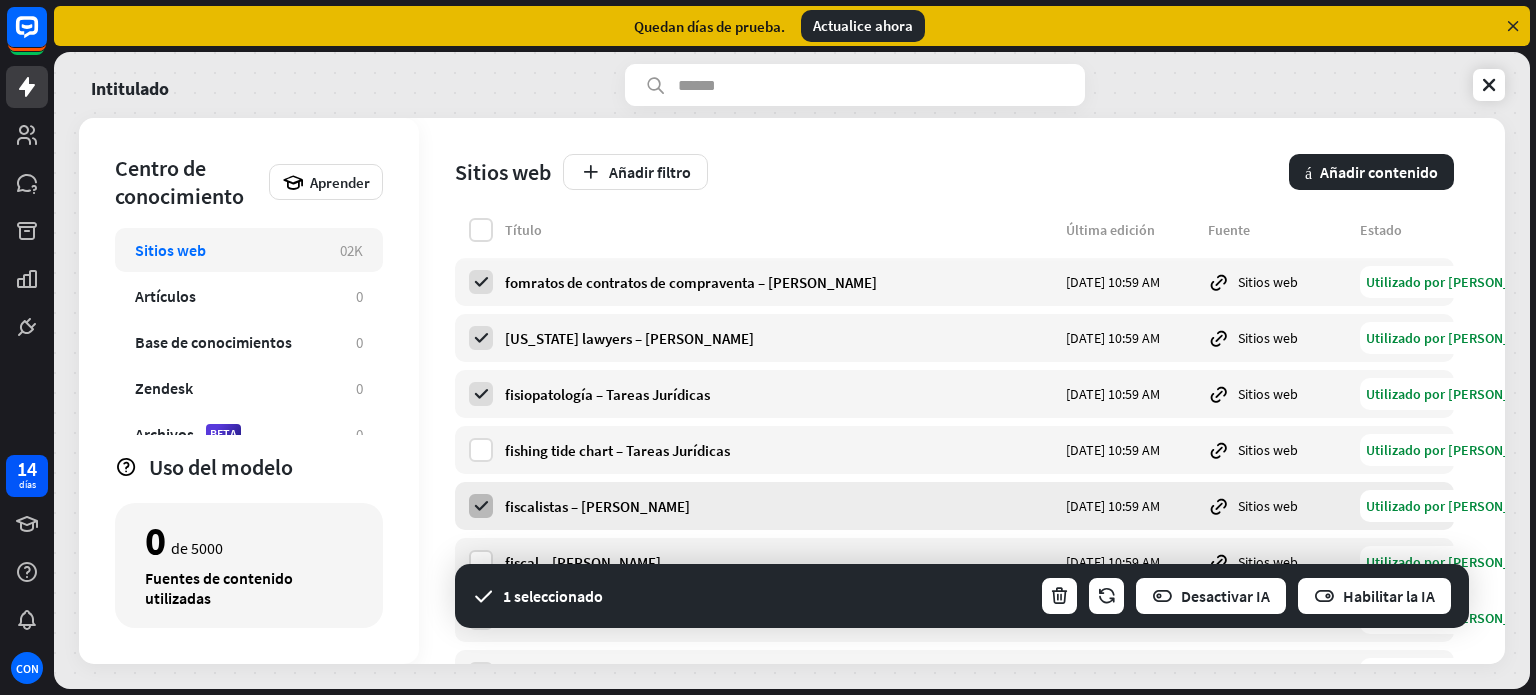 click at bounding box center (481, 506) 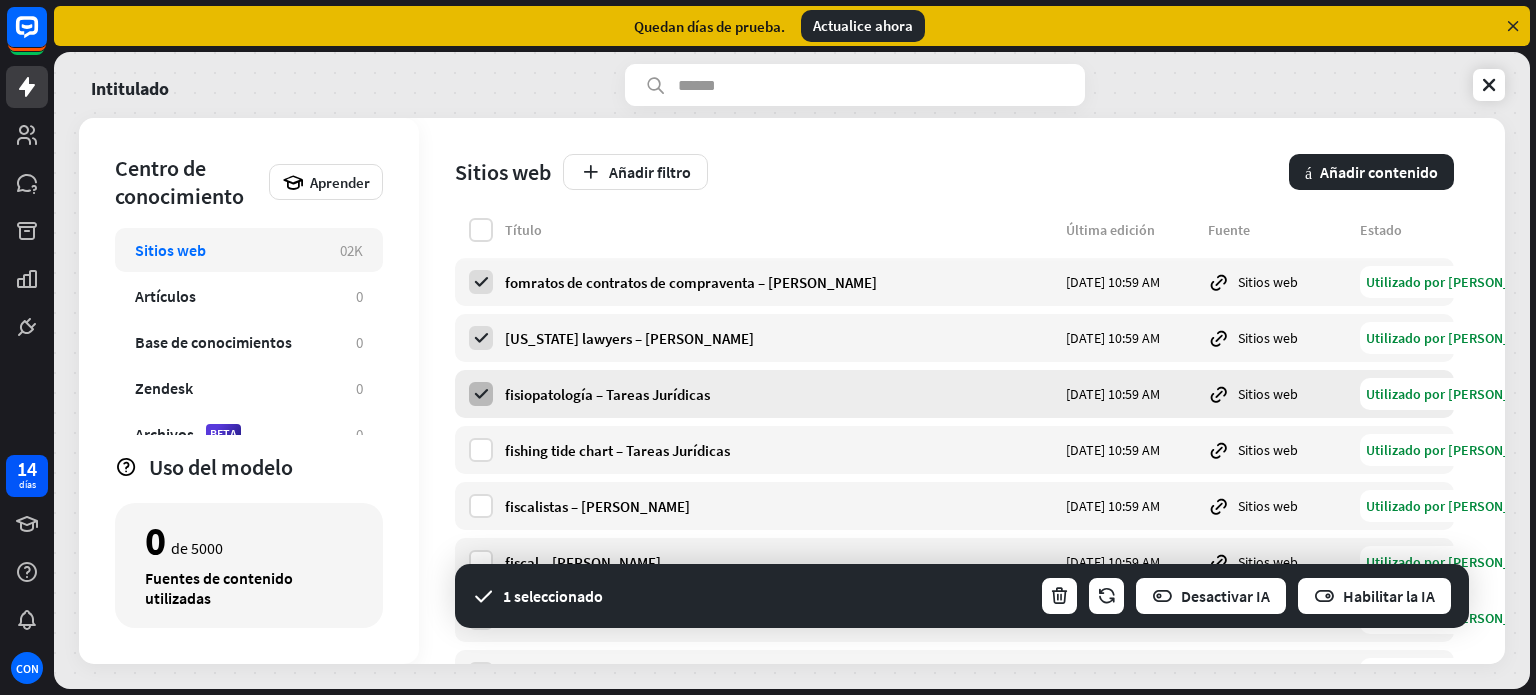 click at bounding box center [481, 394] 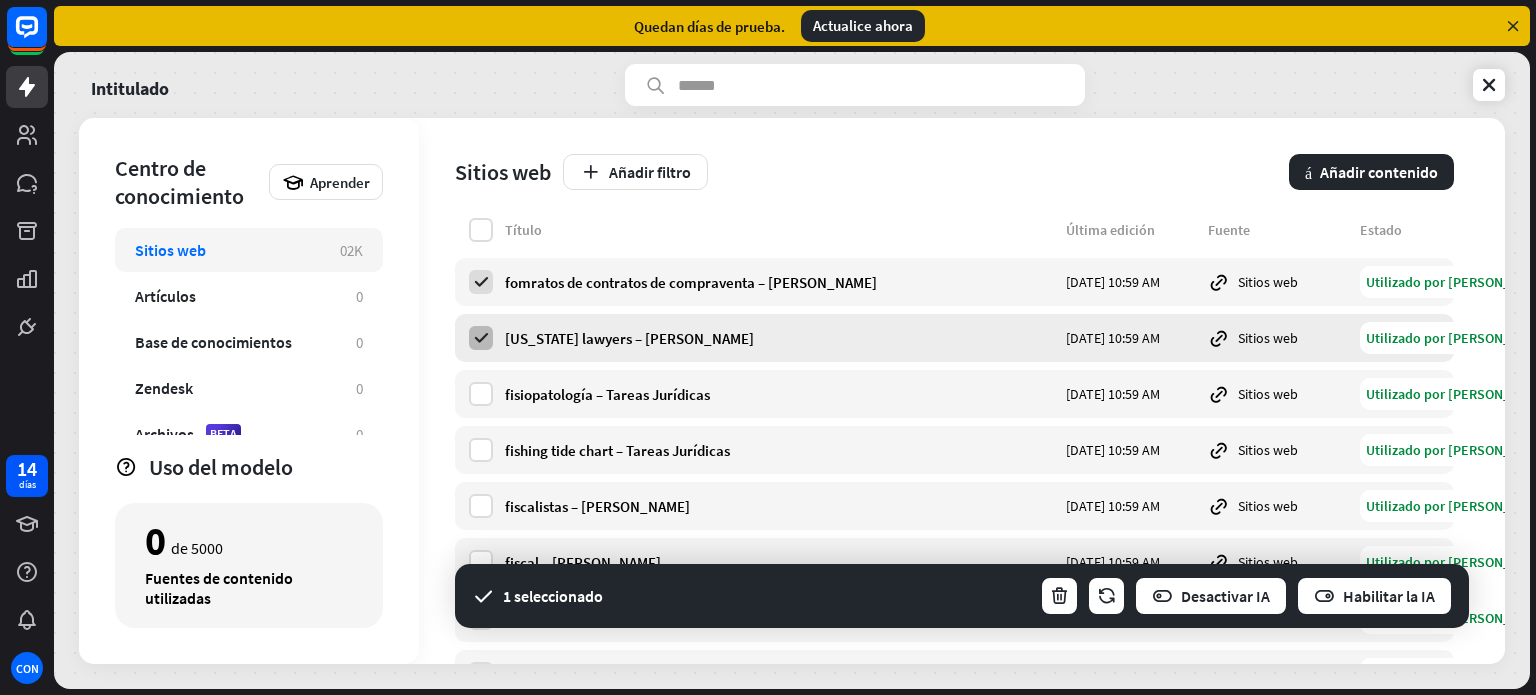 click at bounding box center (481, 338) 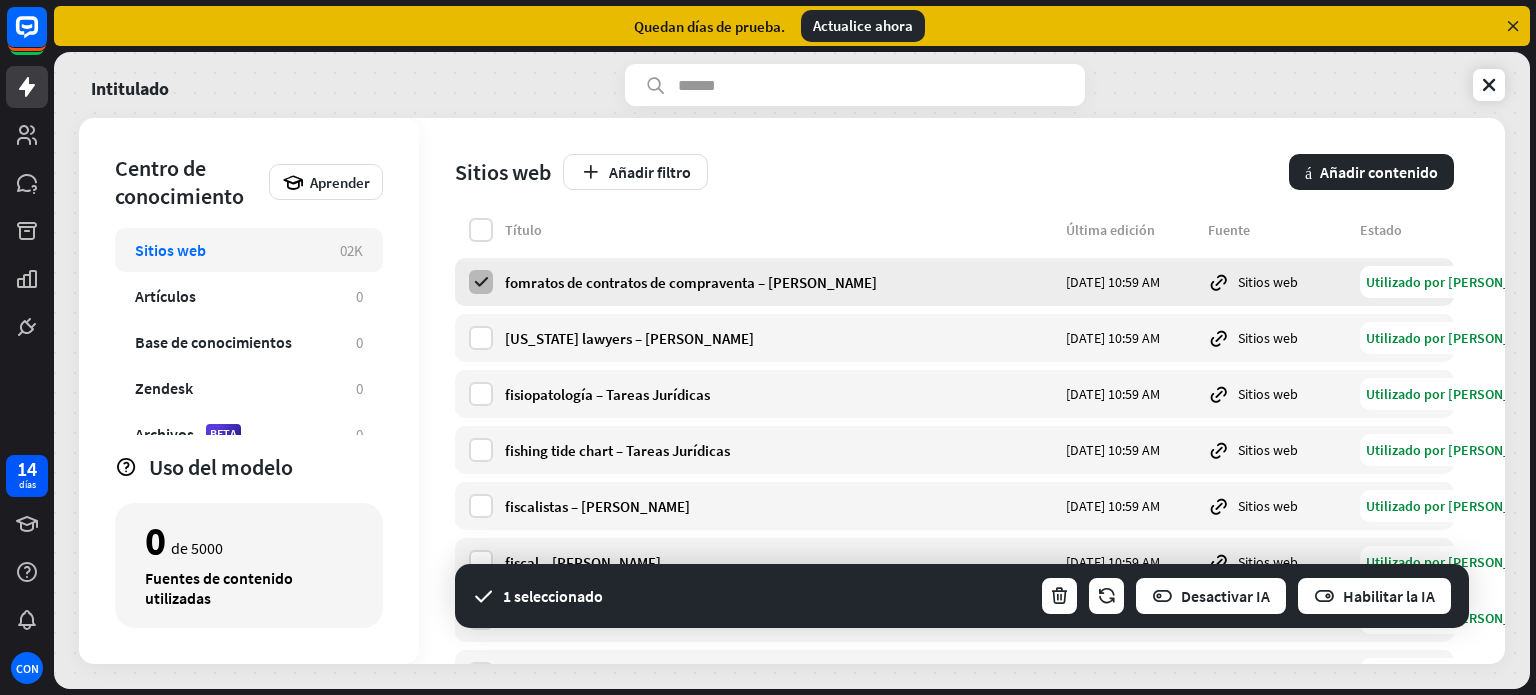click at bounding box center (481, 282) 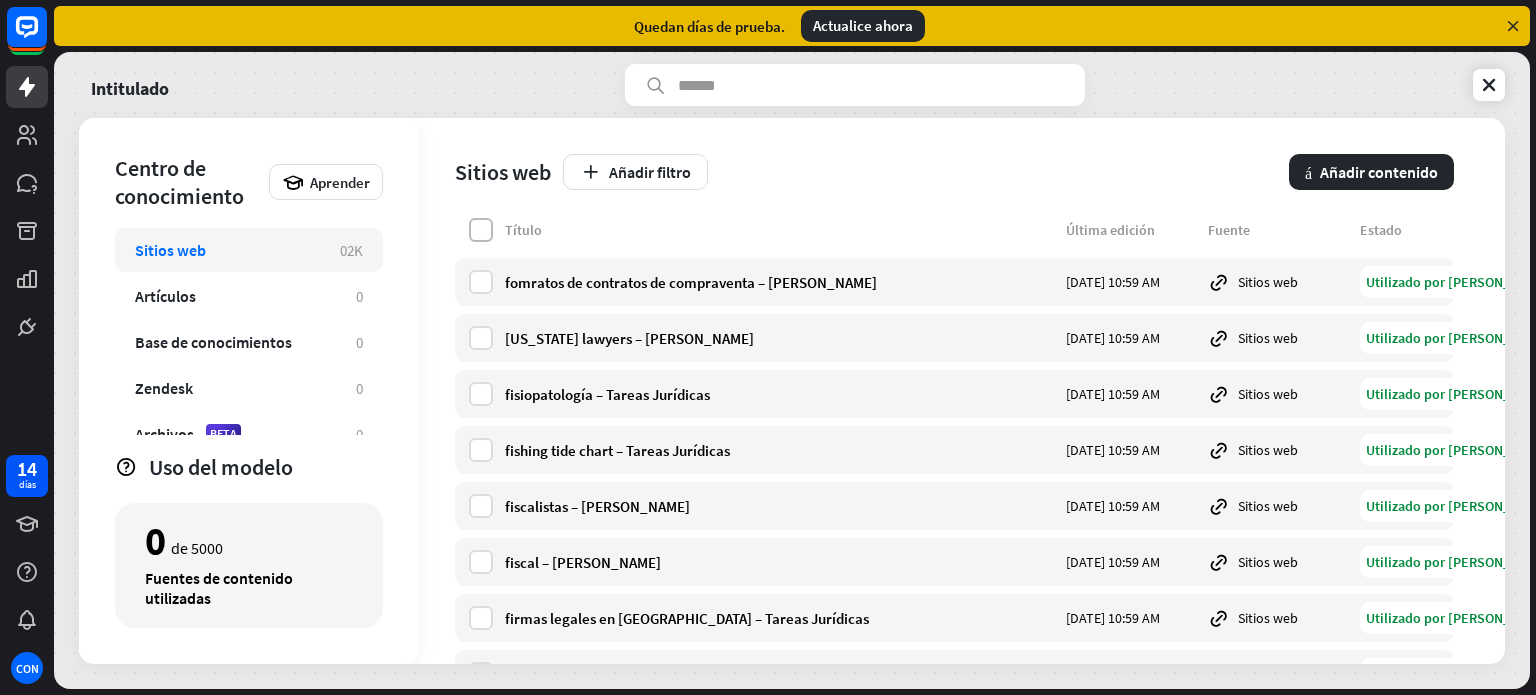 click at bounding box center [481, 230] 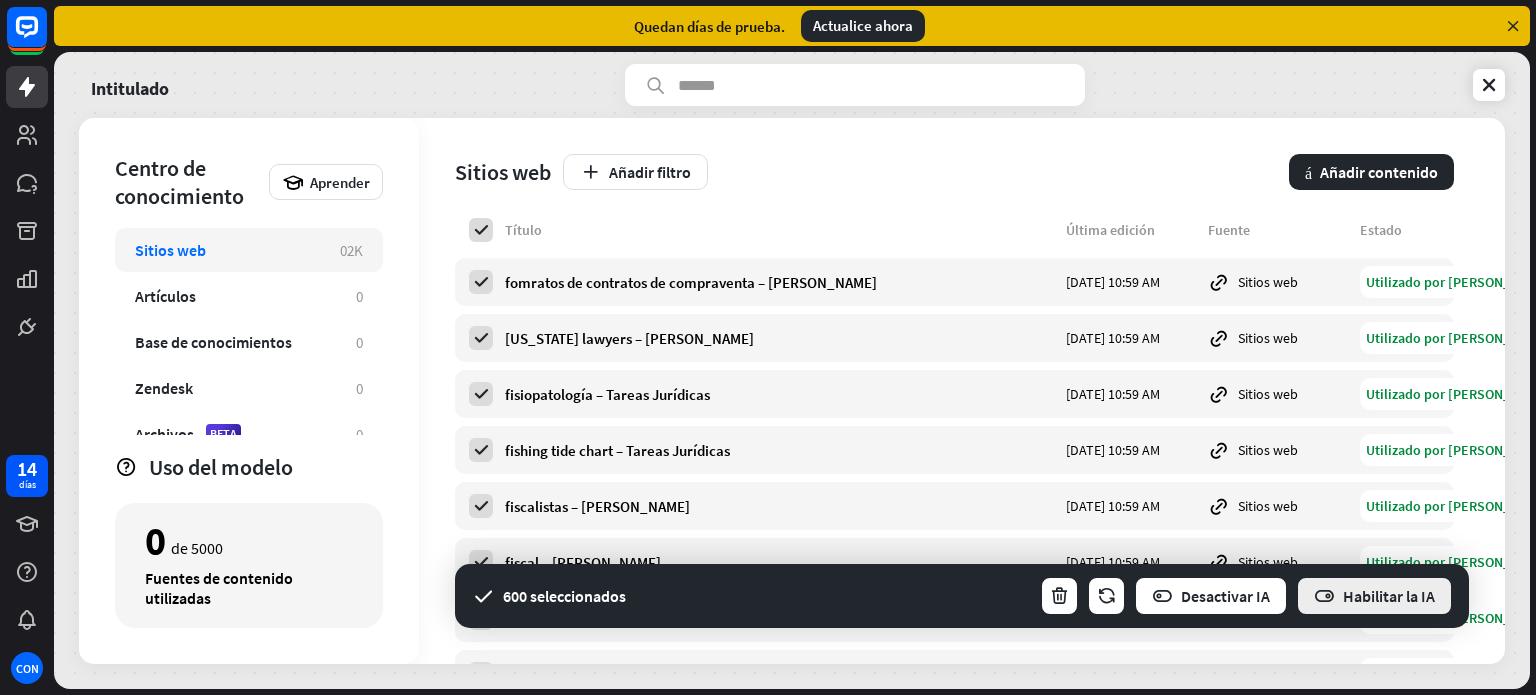 click on "Habilitar la IA" at bounding box center (1389, 596) 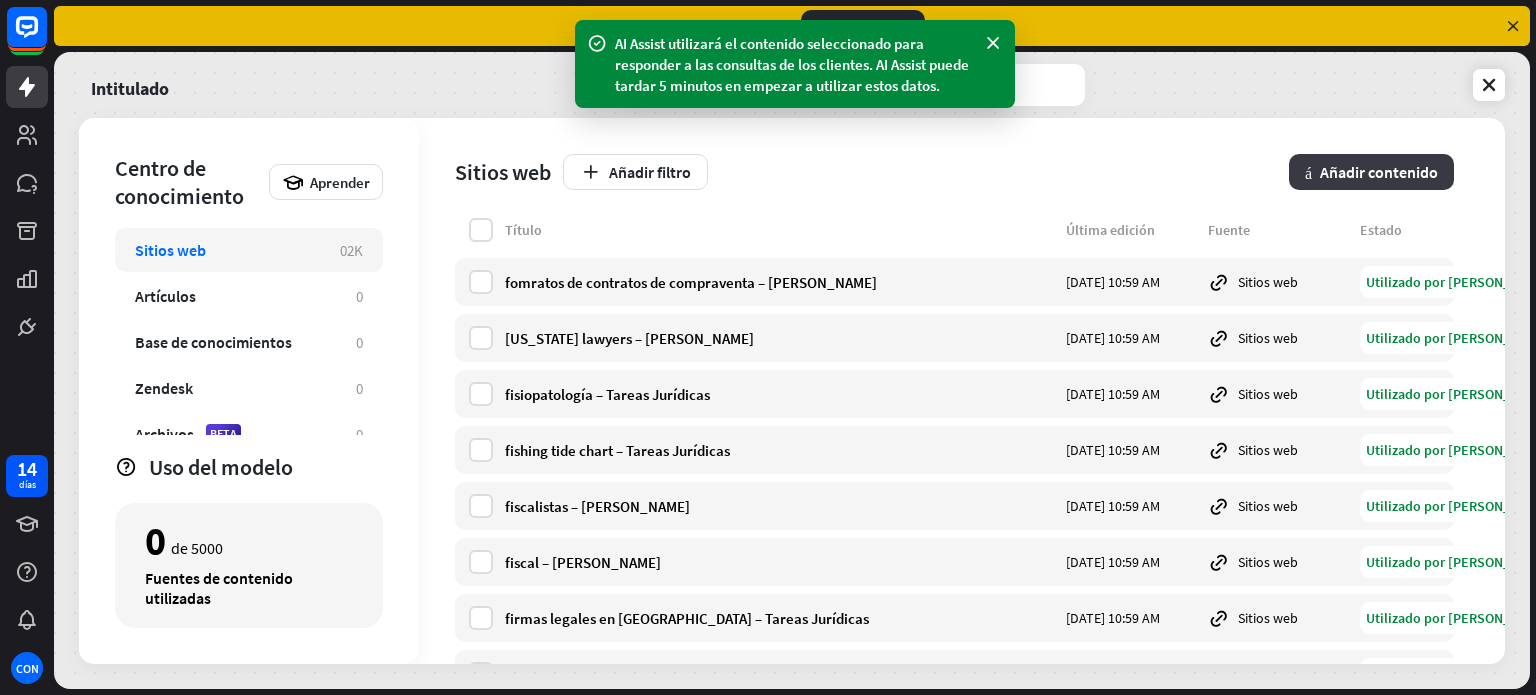 click on "Añadir contenido" at bounding box center (1379, 172) 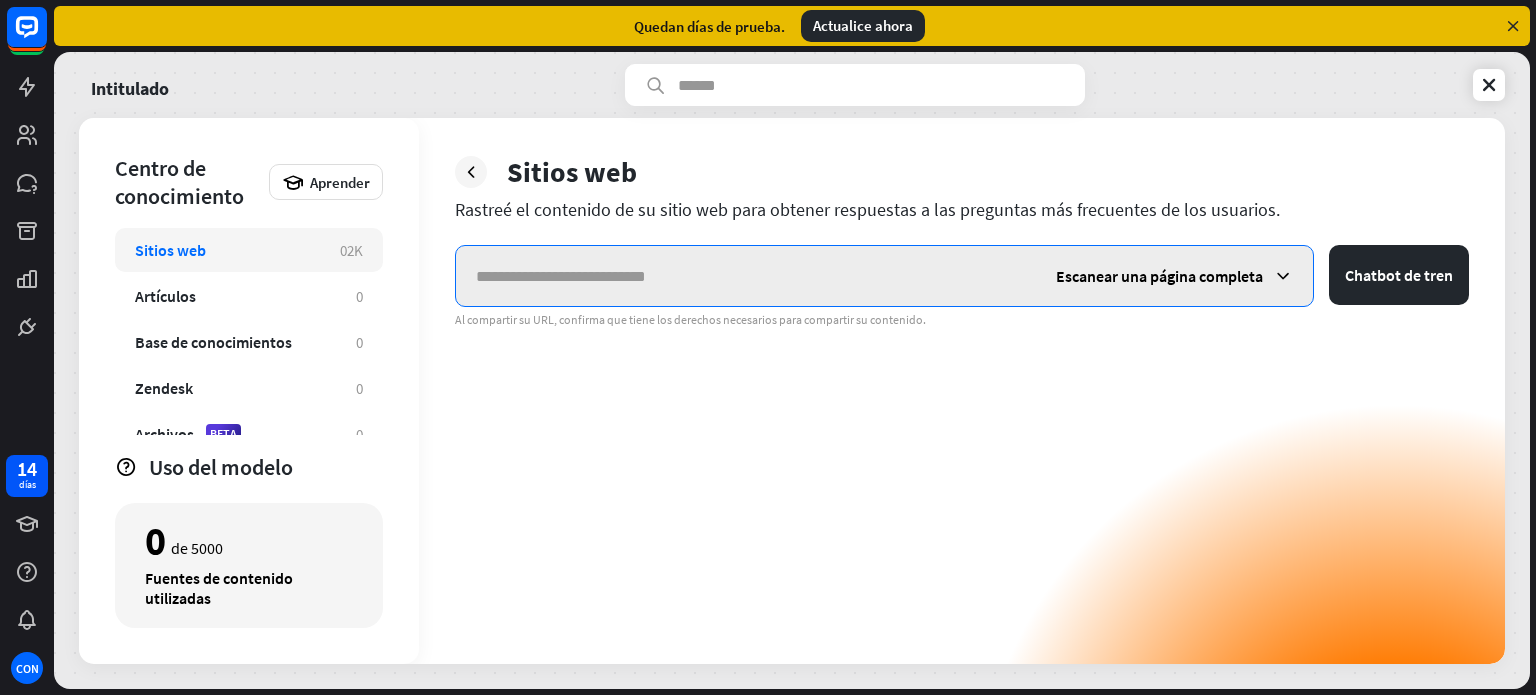 paste on "**********" 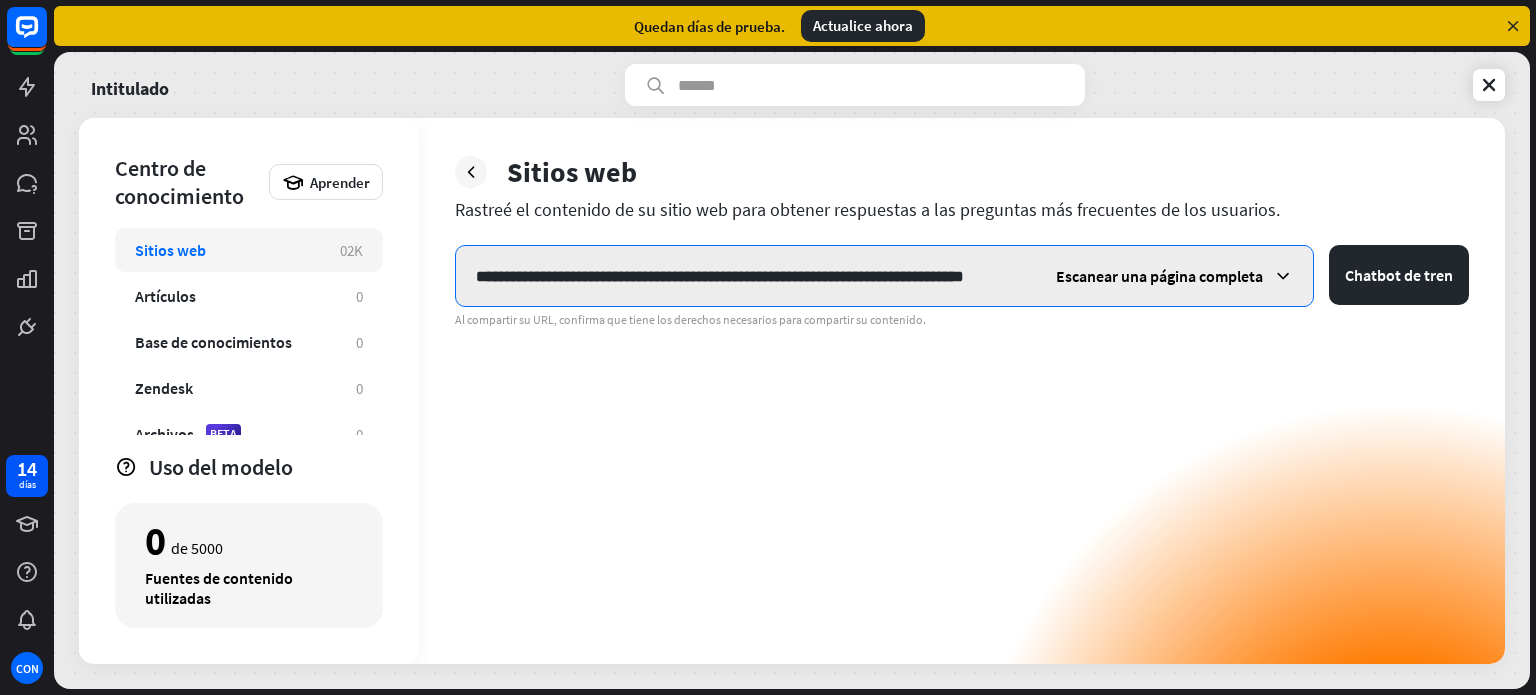 scroll, scrollTop: 0, scrollLeft: 93, axis: horizontal 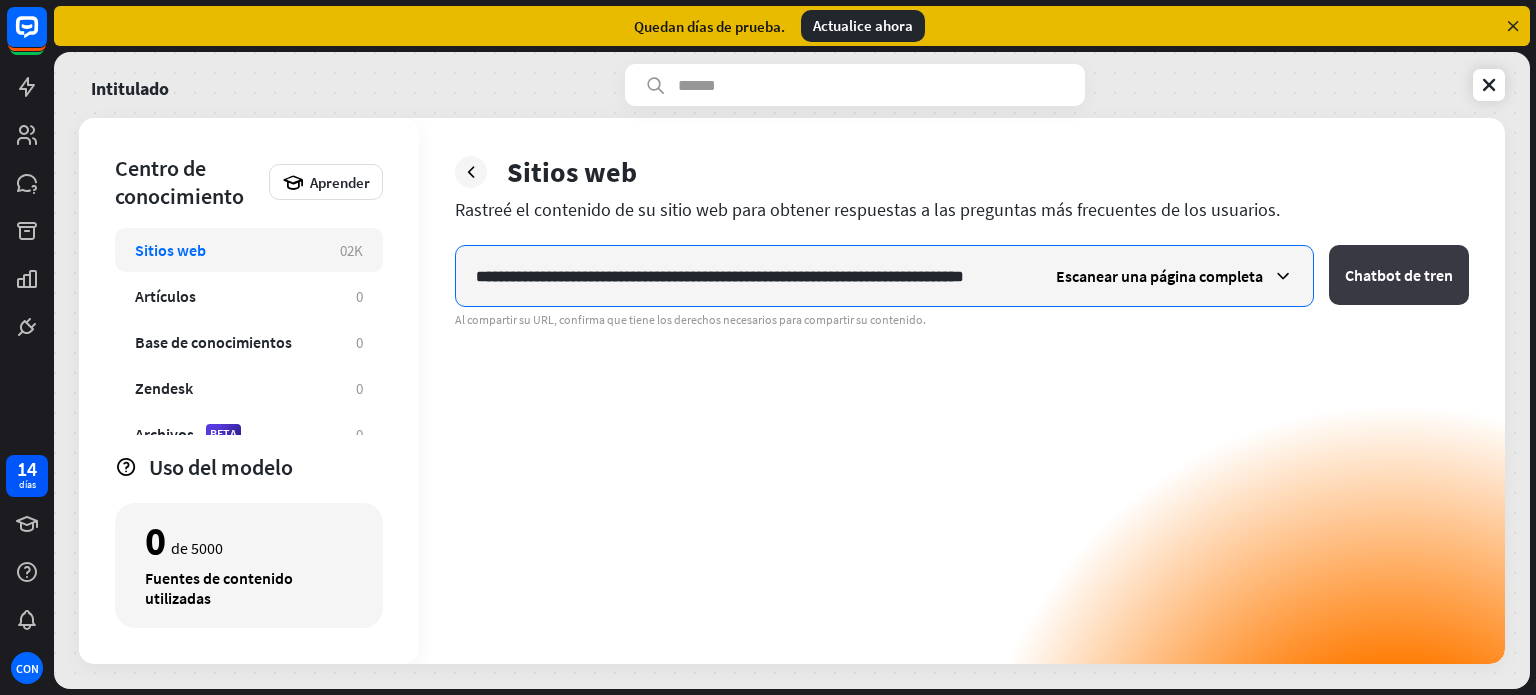 type on "**********" 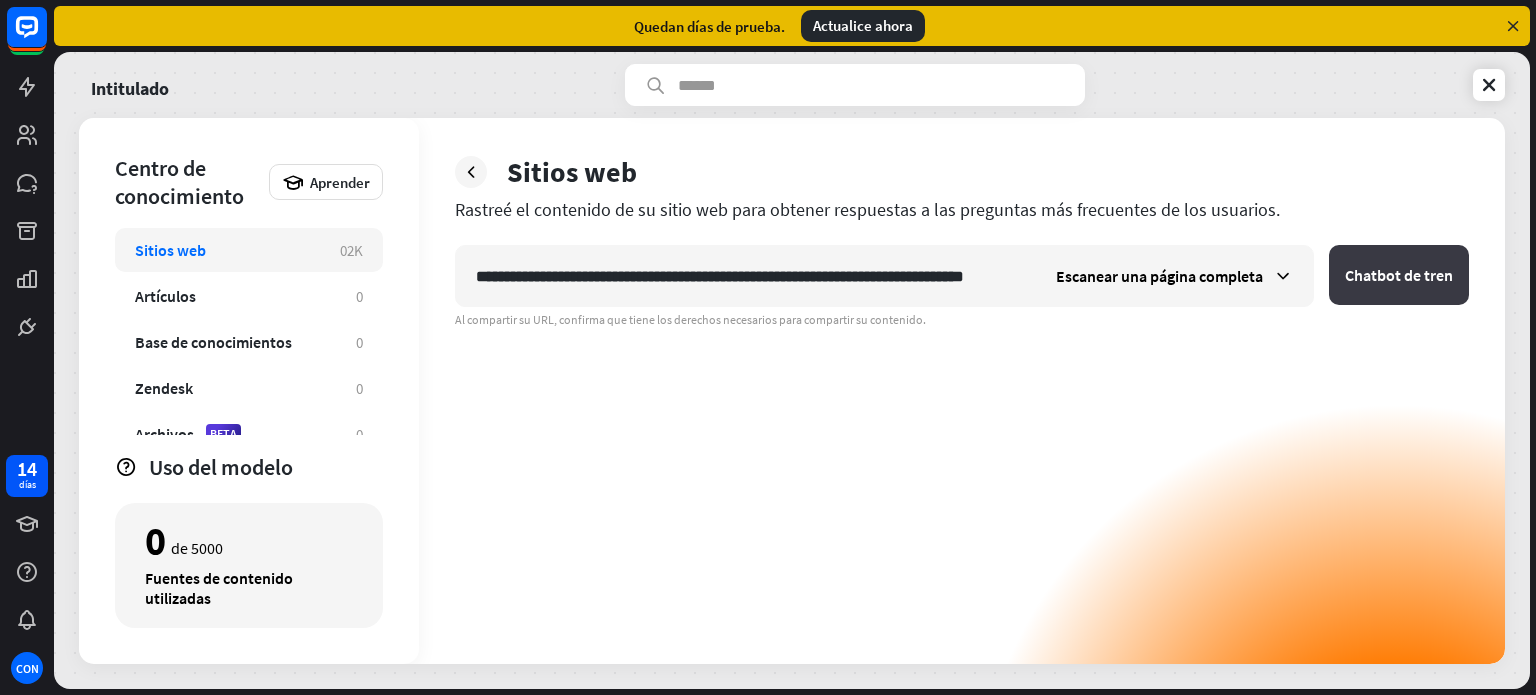 scroll, scrollTop: 0, scrollLeft: 0, axis: both 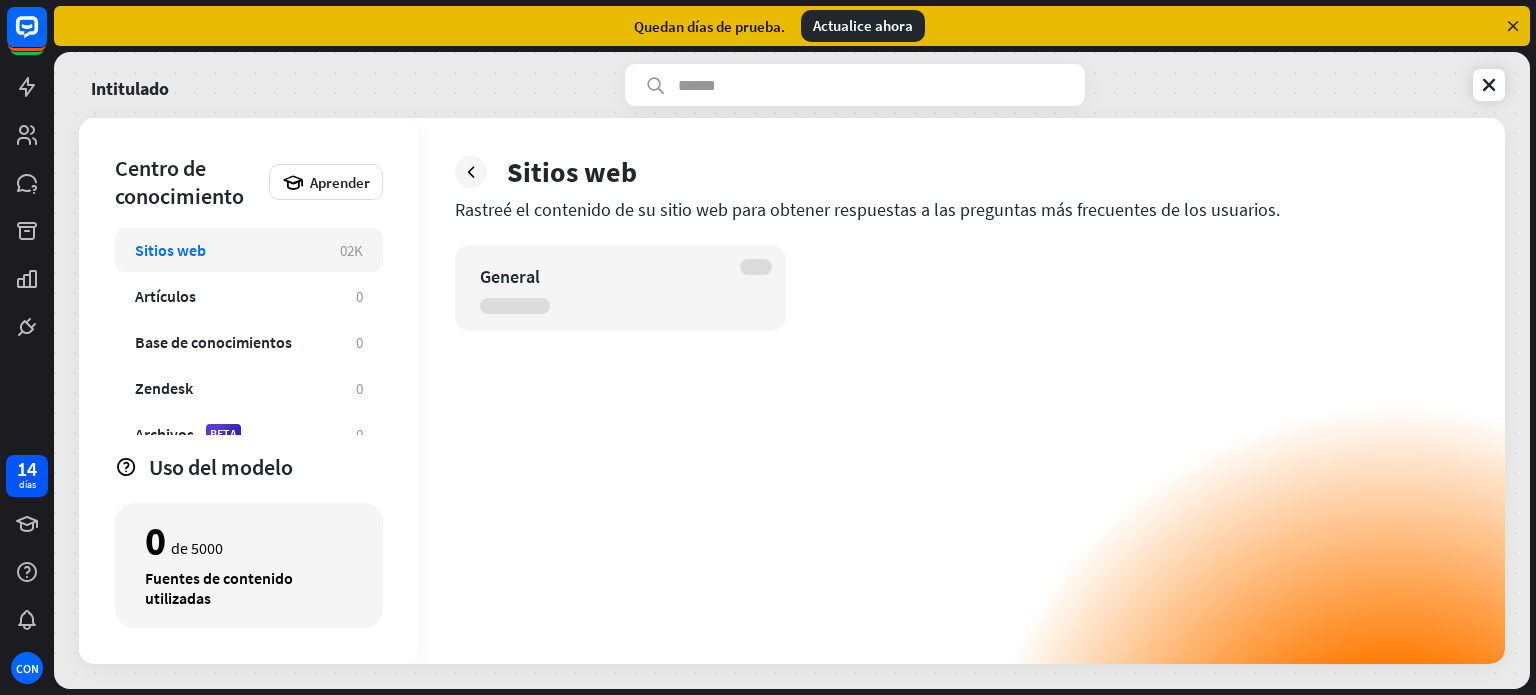 click on "General" at bounding box center [603, 276] 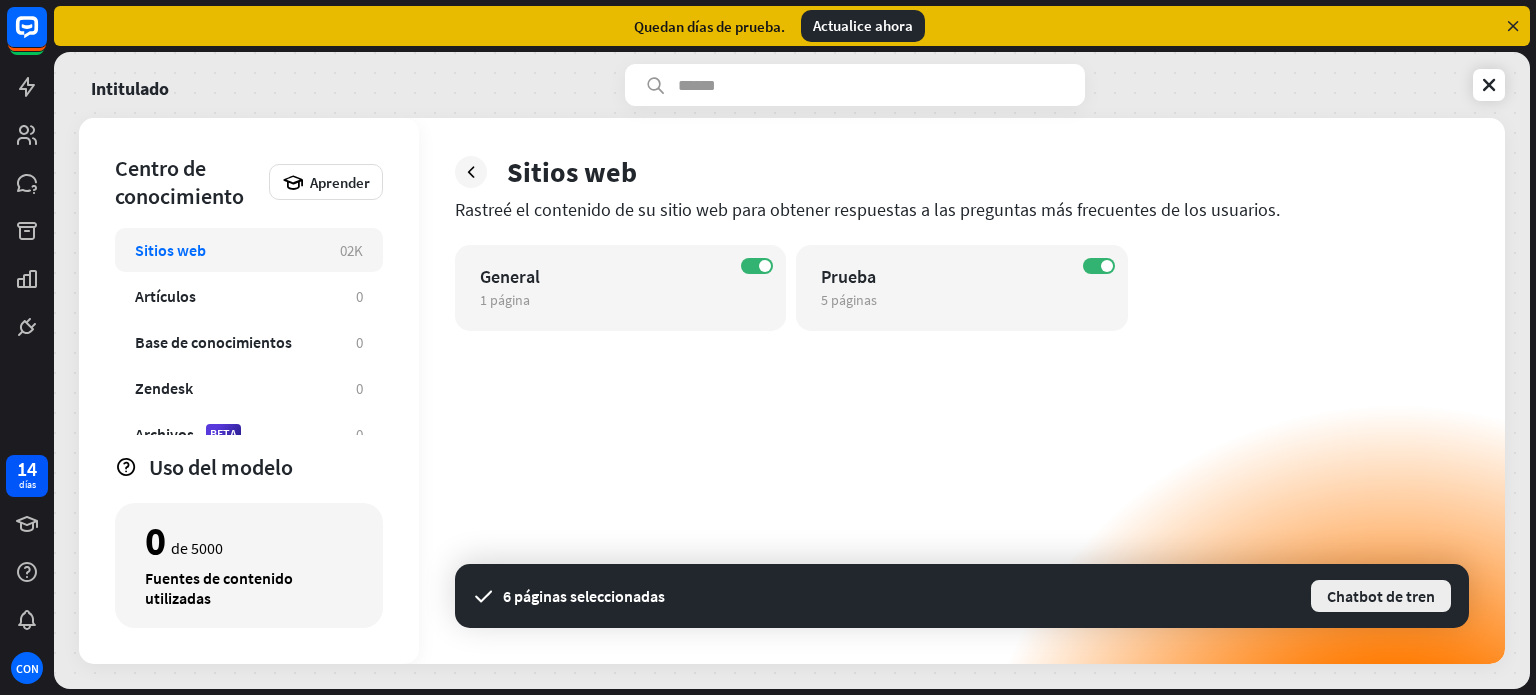 click on "Chatbot de tren" at bounding box center (1381, 596) 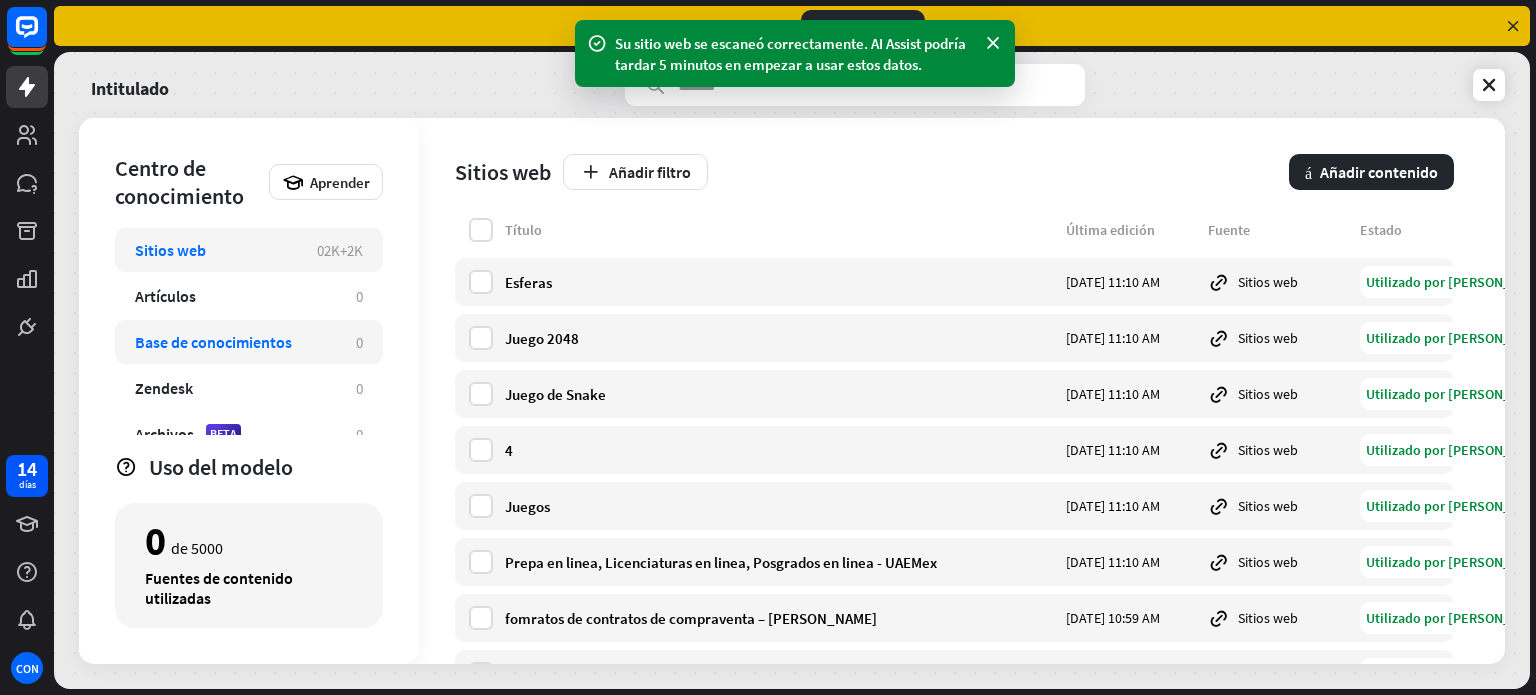 click on "Base de conocimientos     0" at bounding box center (249, 342) 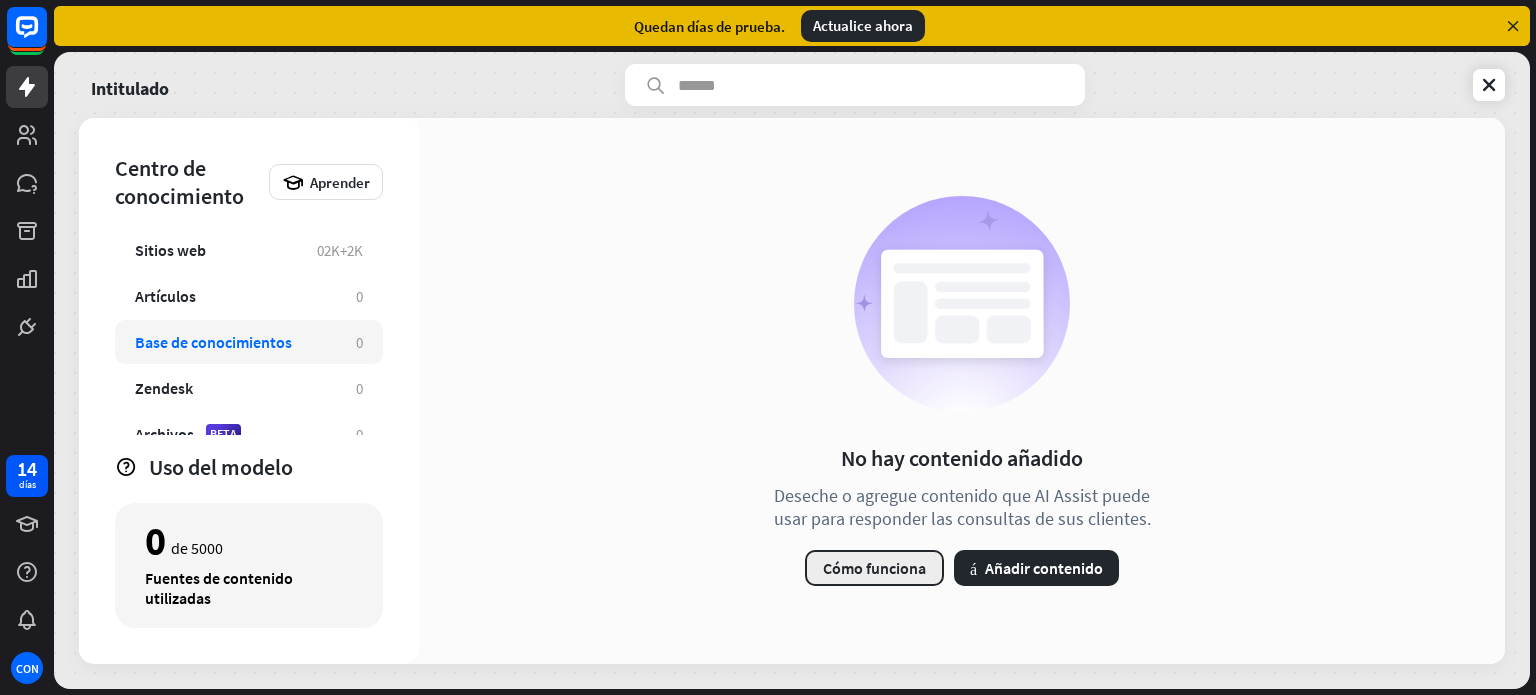 click on "Cómo funciona" at bounding box center [874, 568] 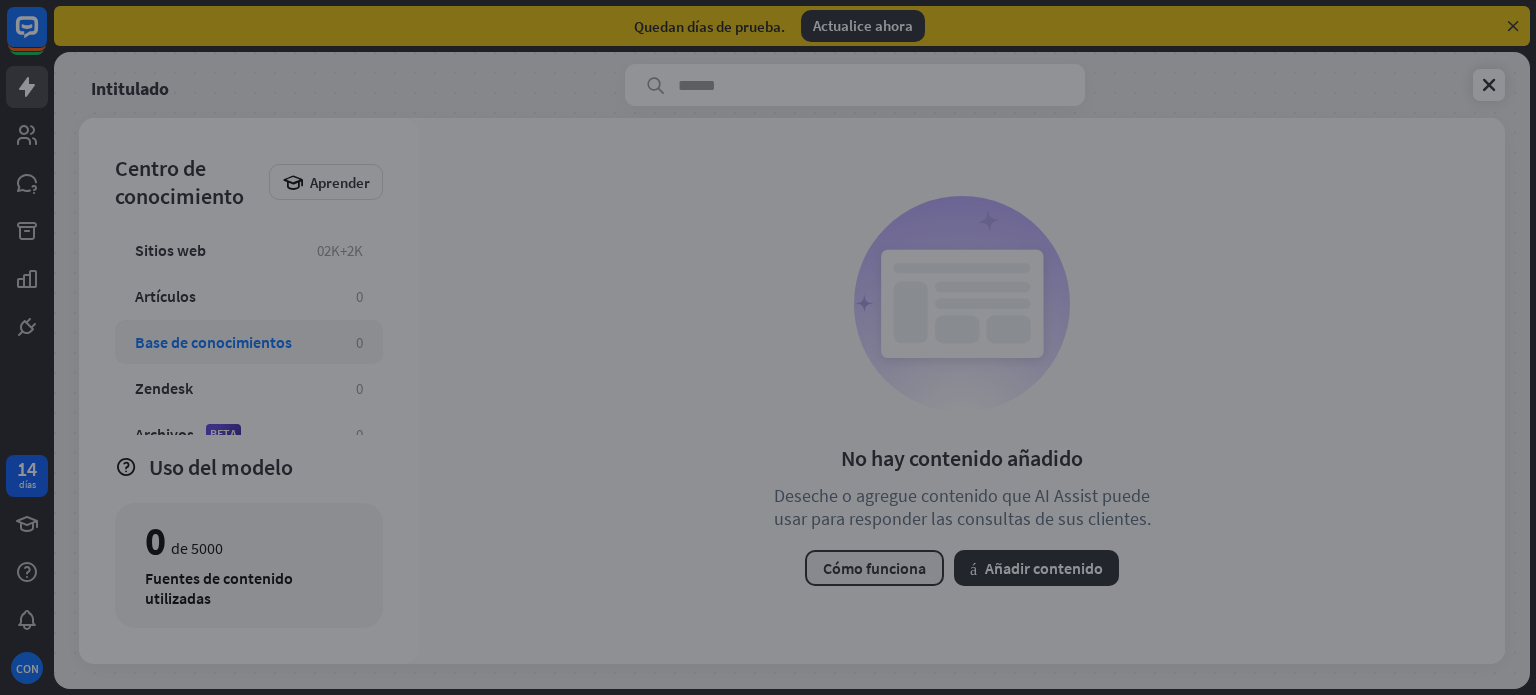 type 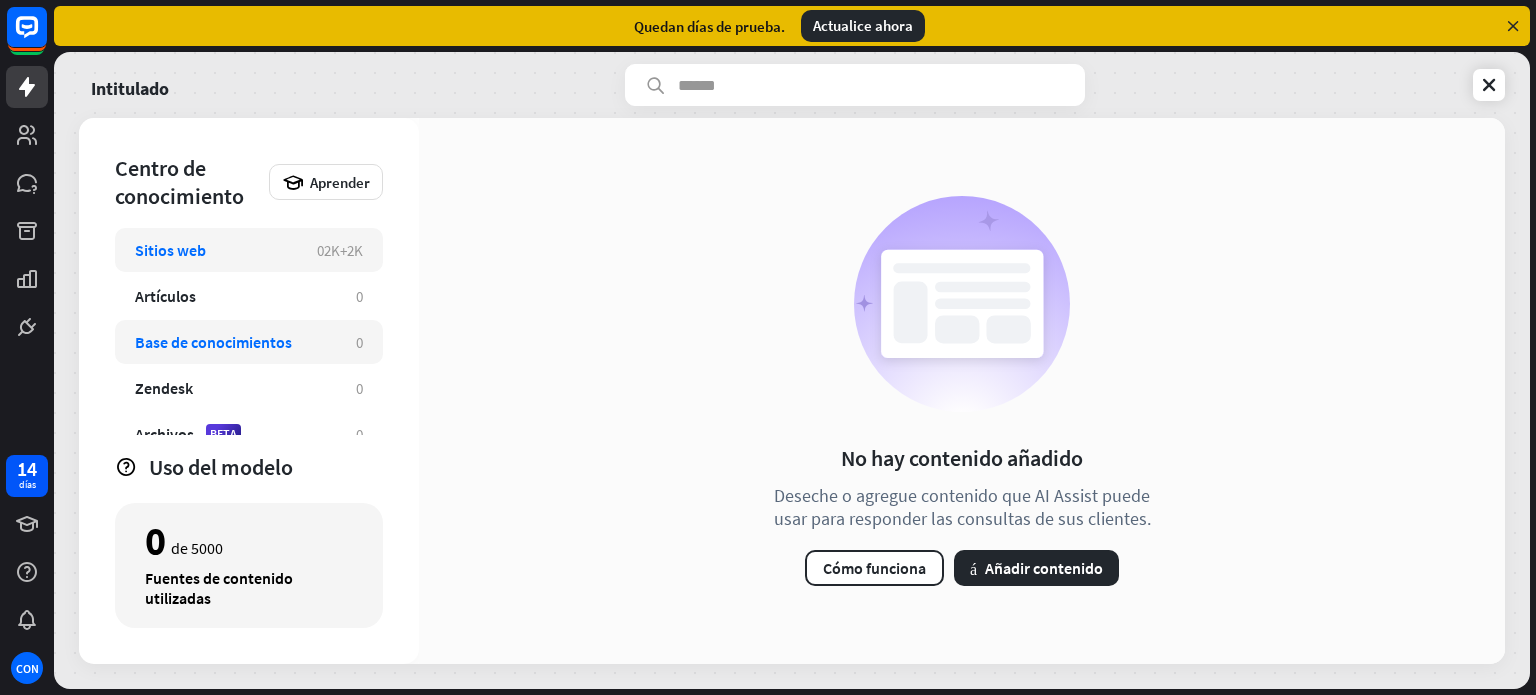 click on "0" at bounding box center [321, 247] 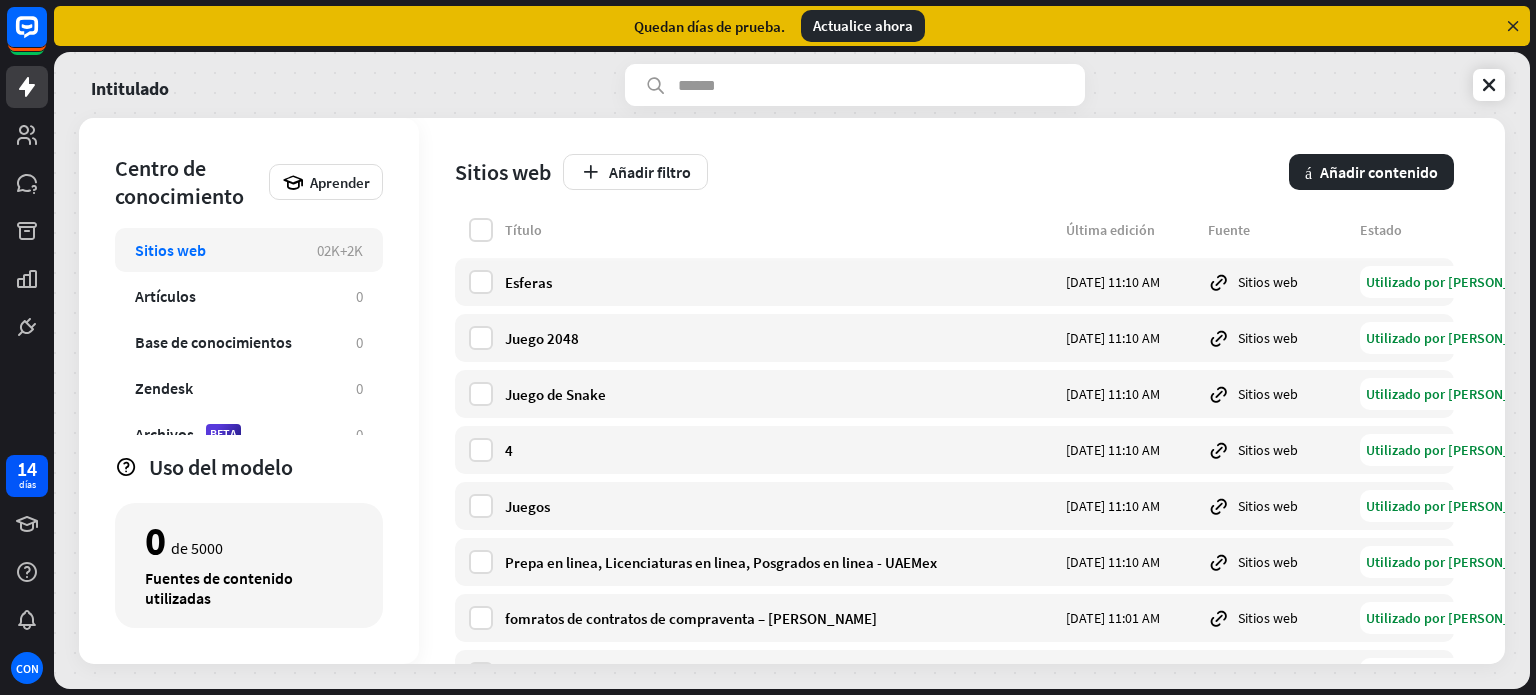 click on "Sitios web" at bounding box center (216, 250) 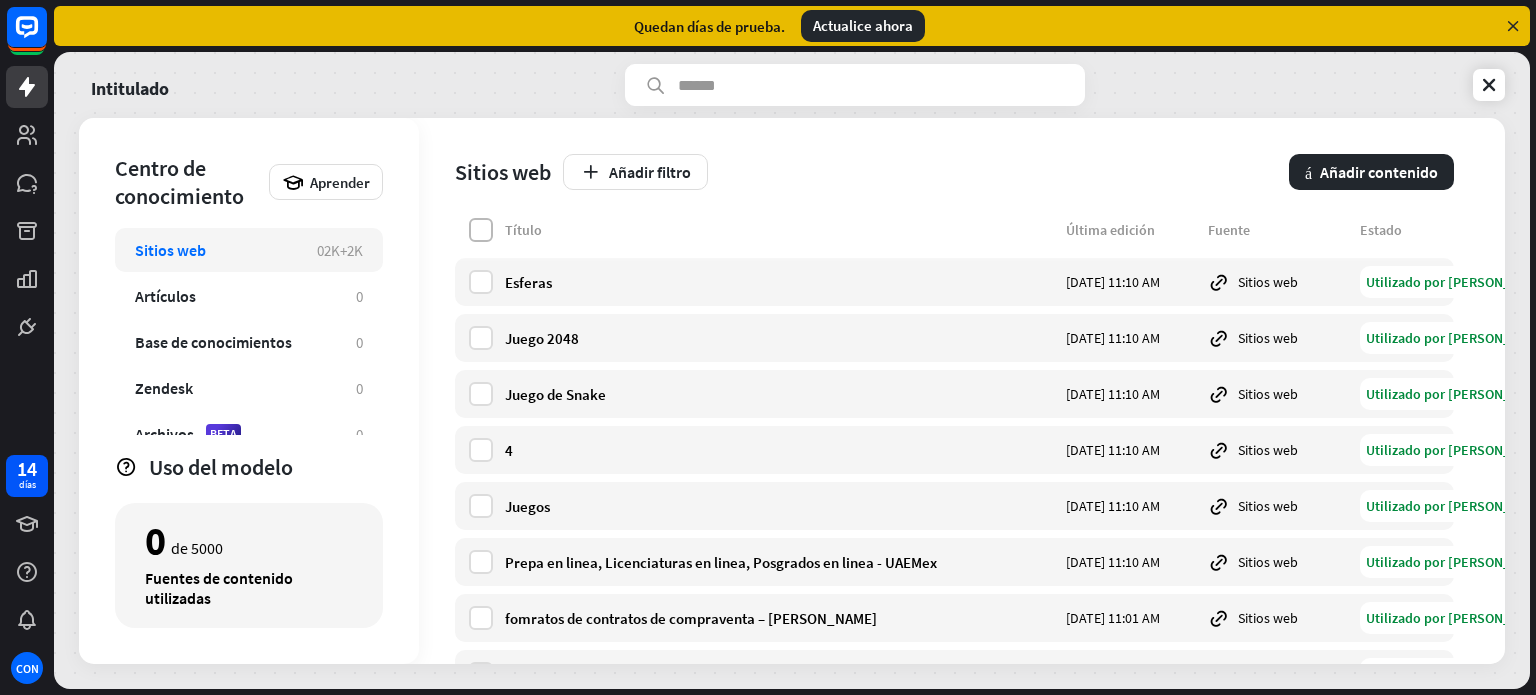 click at bounding box center [481, 230] 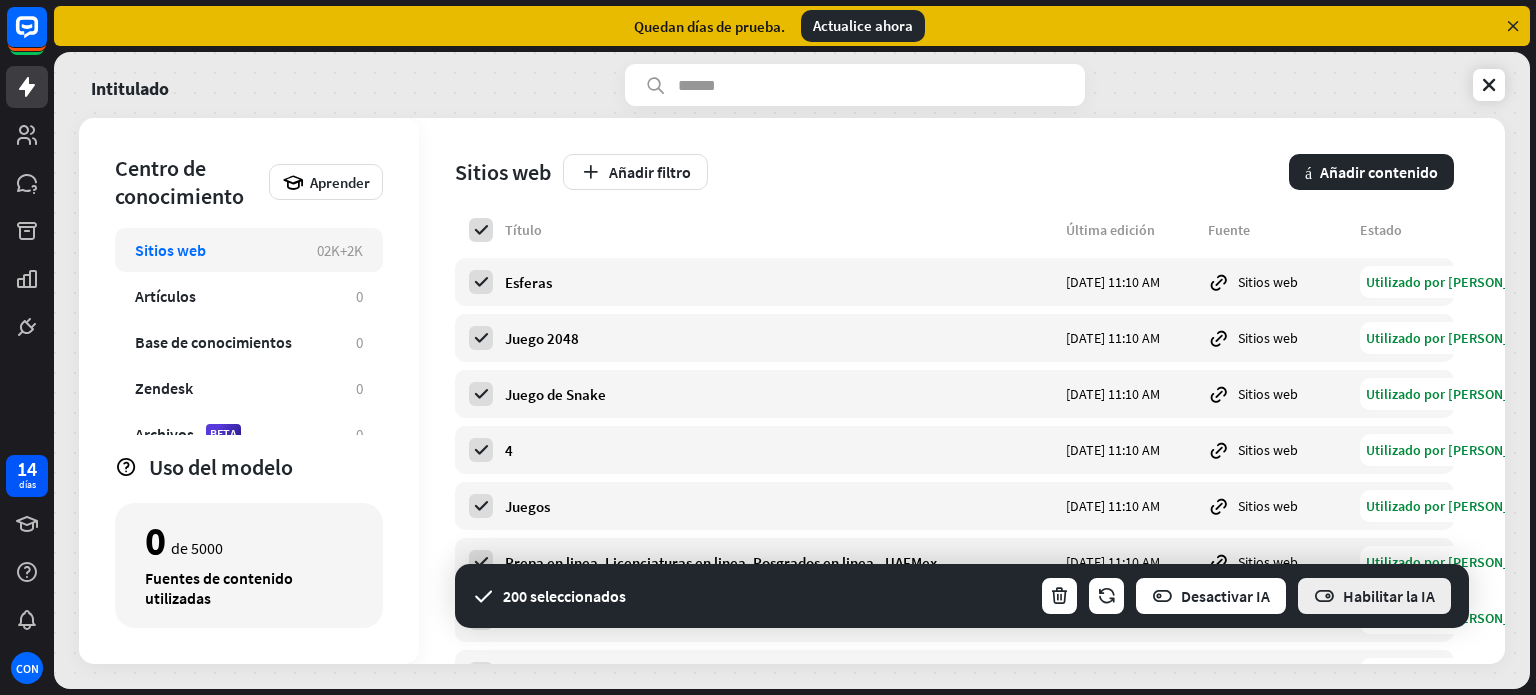 click on "Habilitar la IA" at bounding box center (1374, 596) 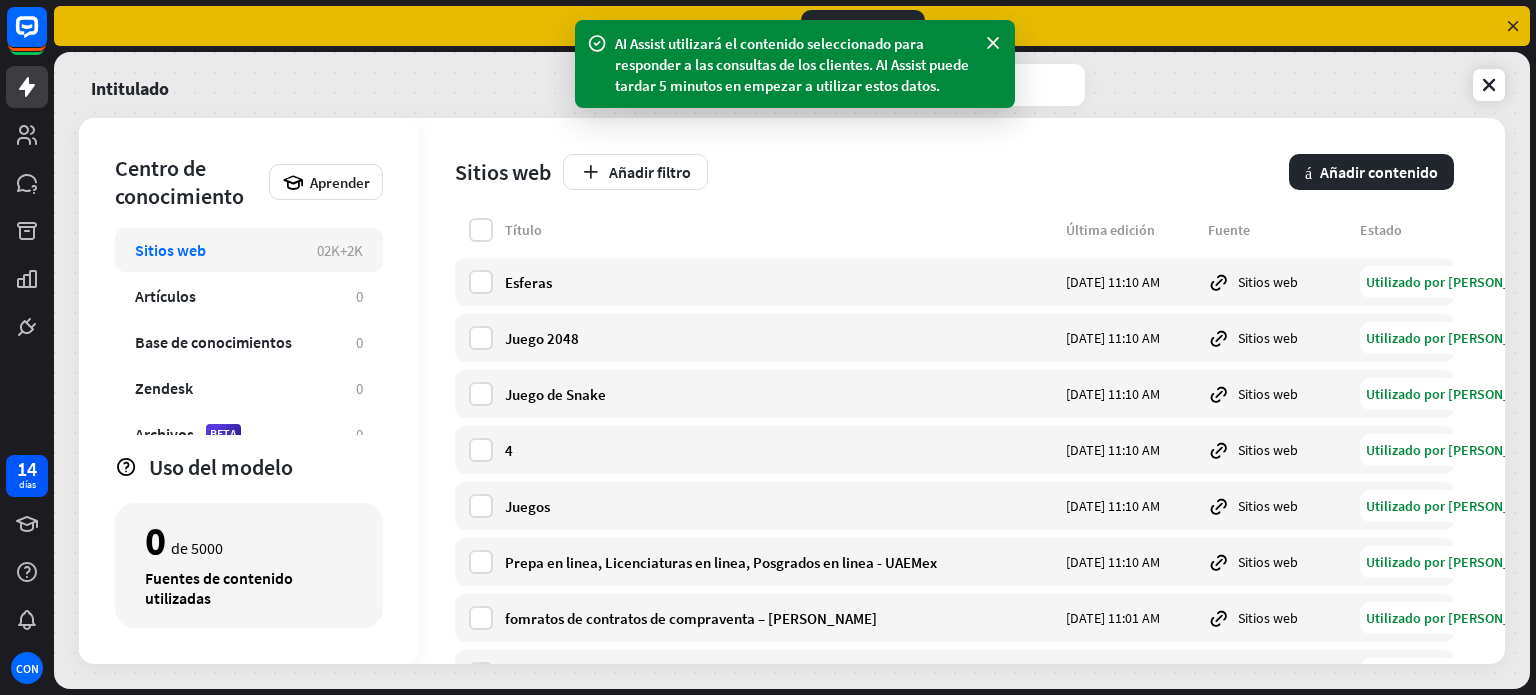 click on "Intitulado" at bounding box center [792, 85] 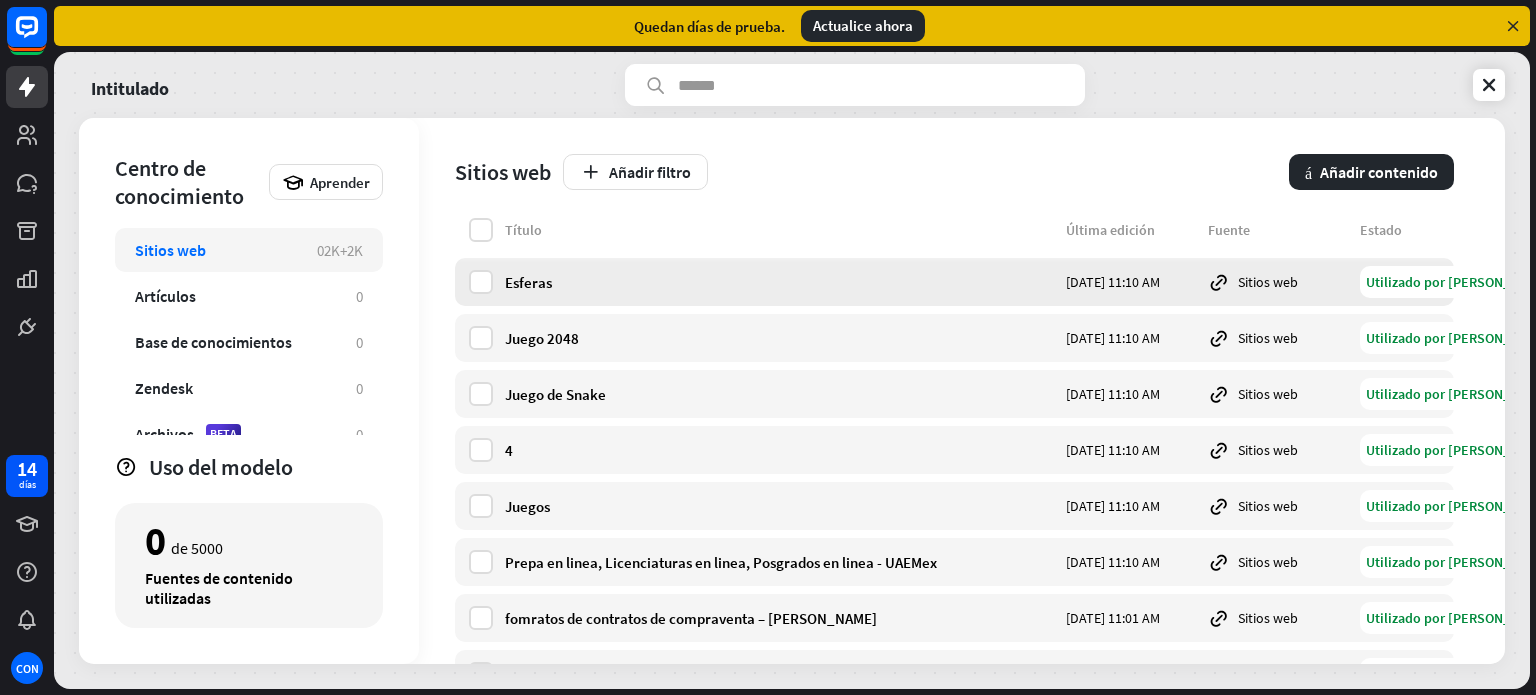 click on "Utilizado por [PERSON_NAME]" at bounding box center (1458, 282) 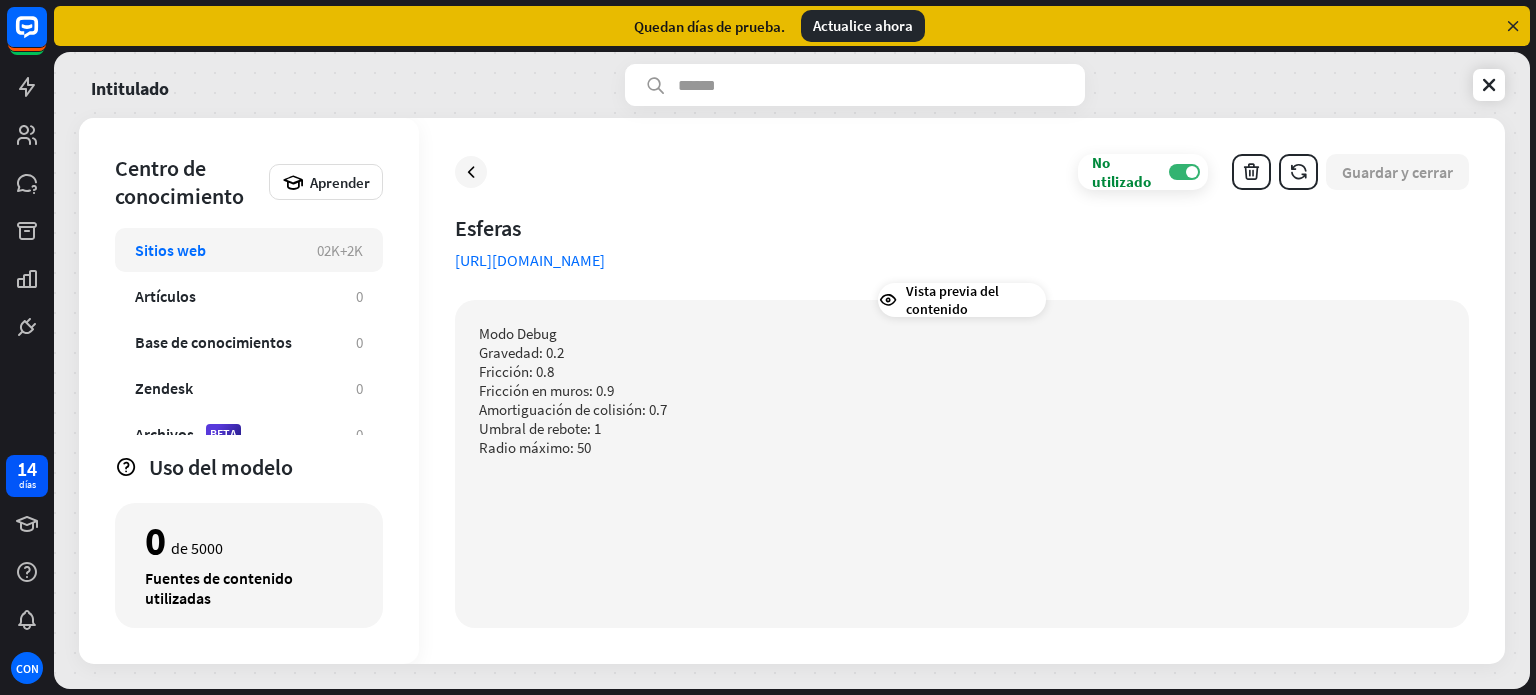 click on "Fricción: 0.8" at bounding box center (962, 371) 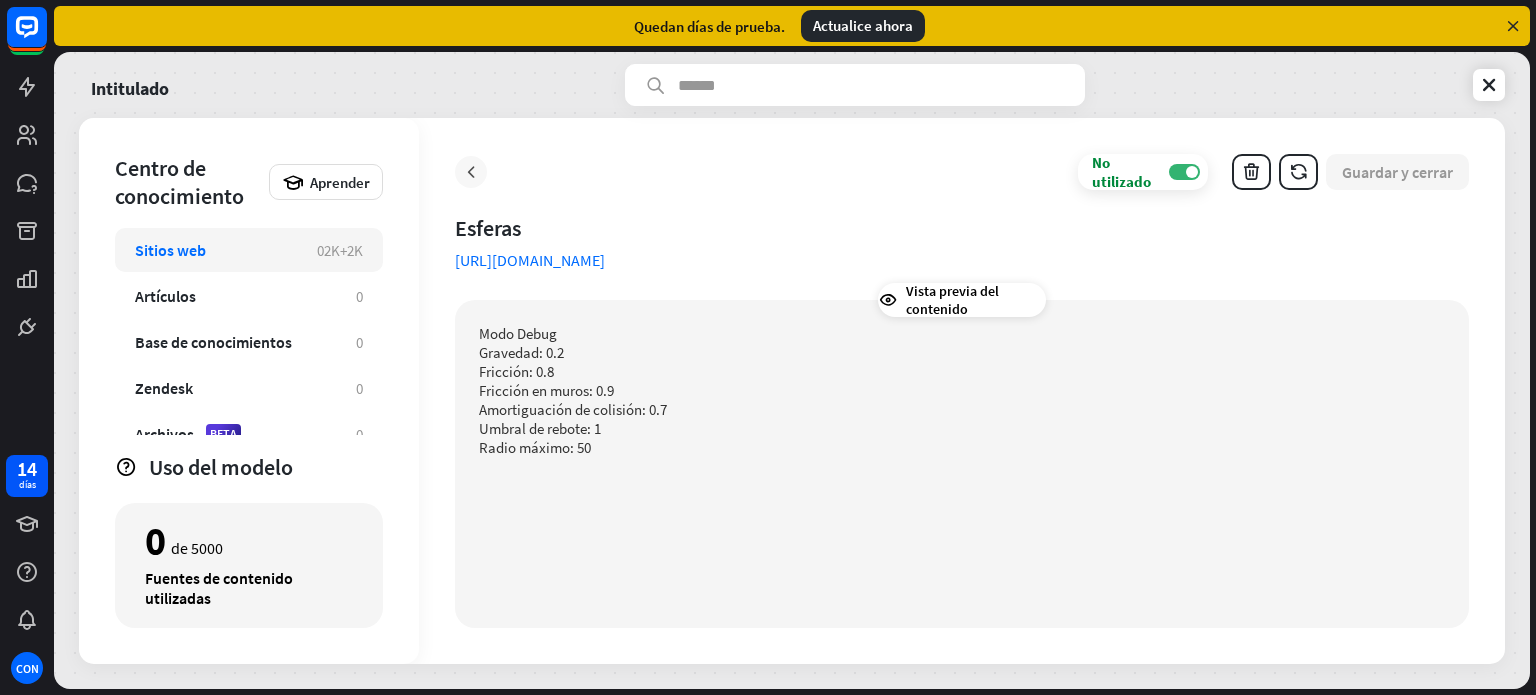click at bounding box center (471, 172) 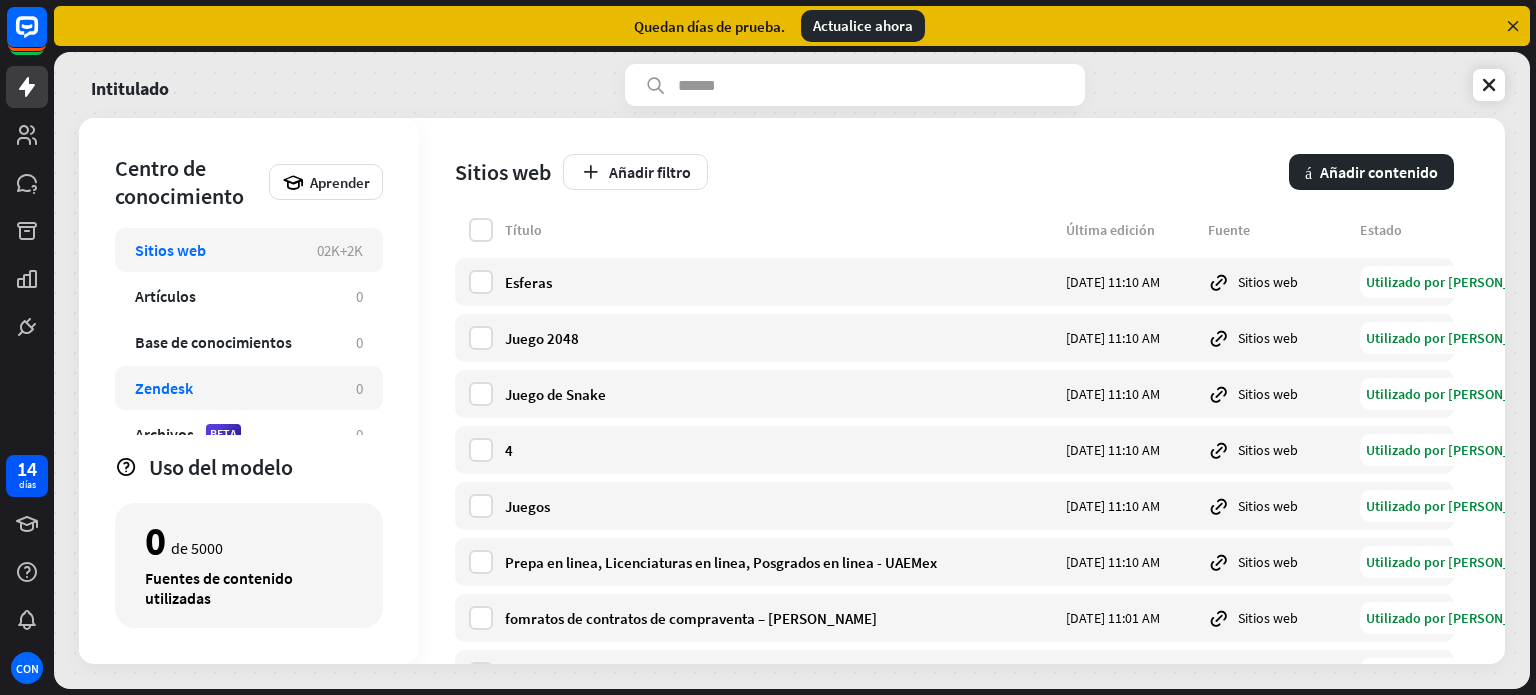 click on "Zendesk" at bounding box center [235, 388] 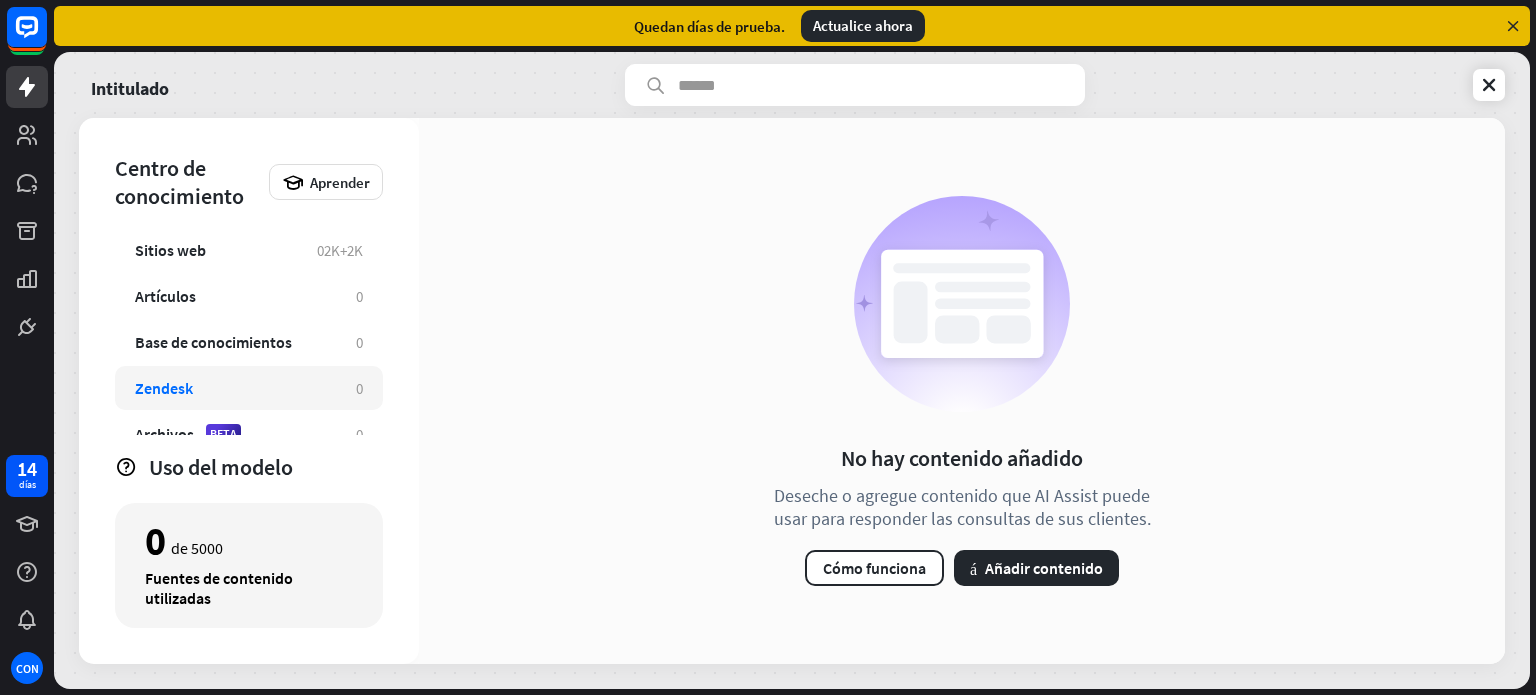 scroll, scrollTop: 20, scrollLeft: 0, axis: vertical 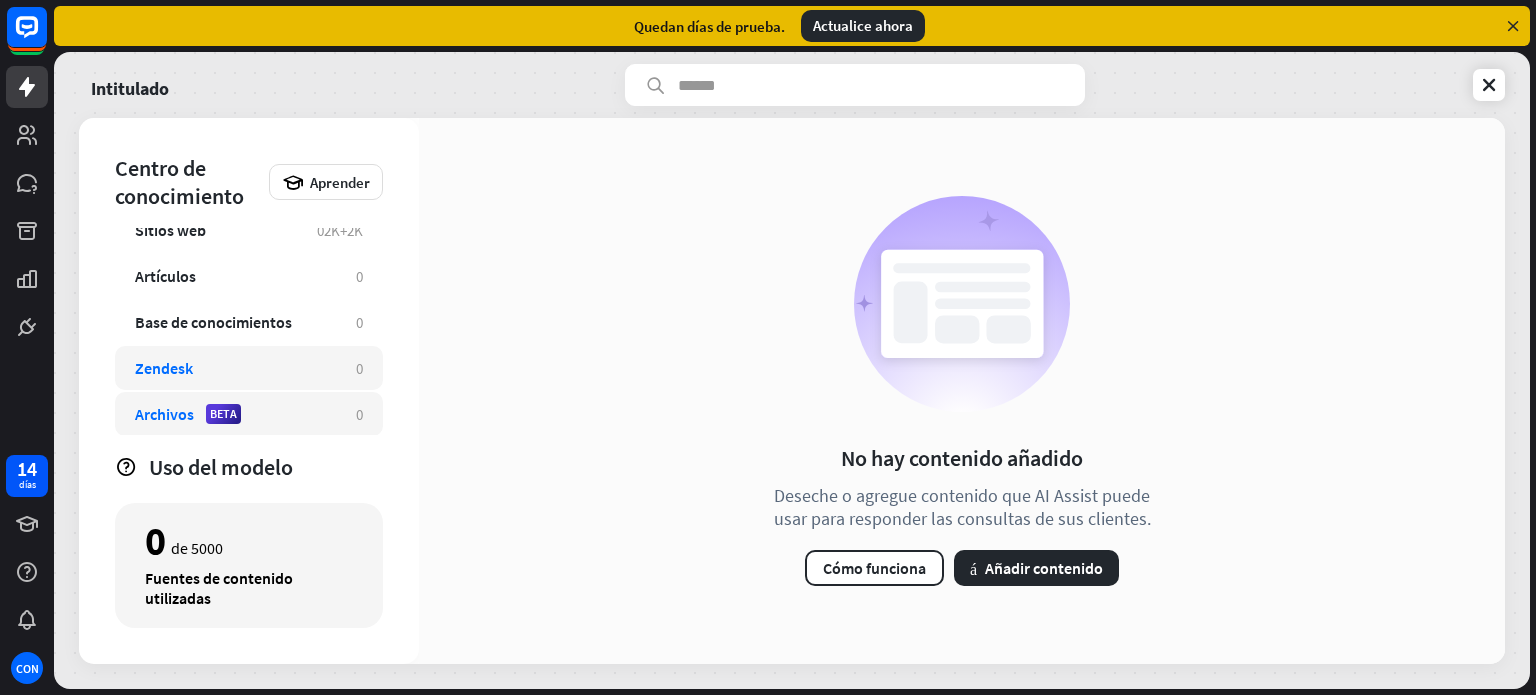 click on "Archivos
BETA" at bounding box center (235, 414) 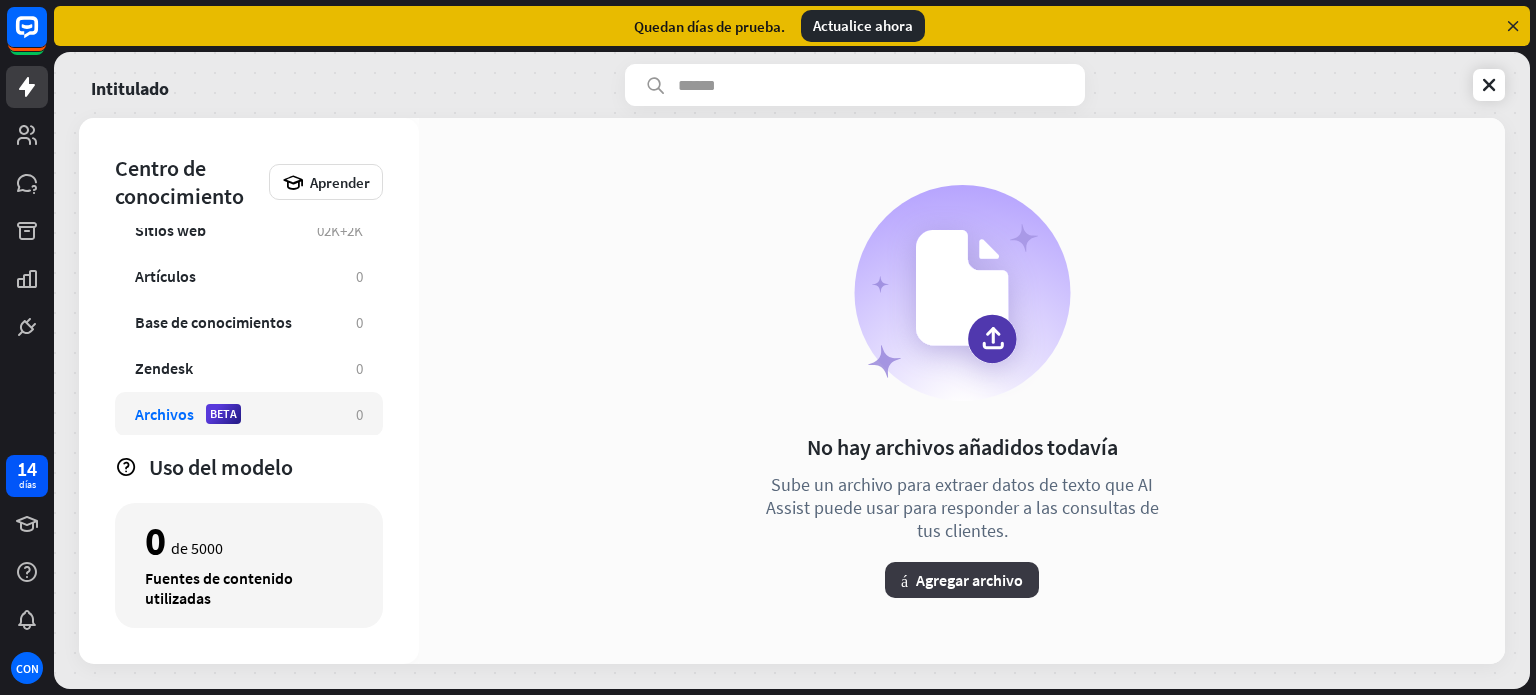 click on "Agregar archivo" at bounding box center (969, 580) 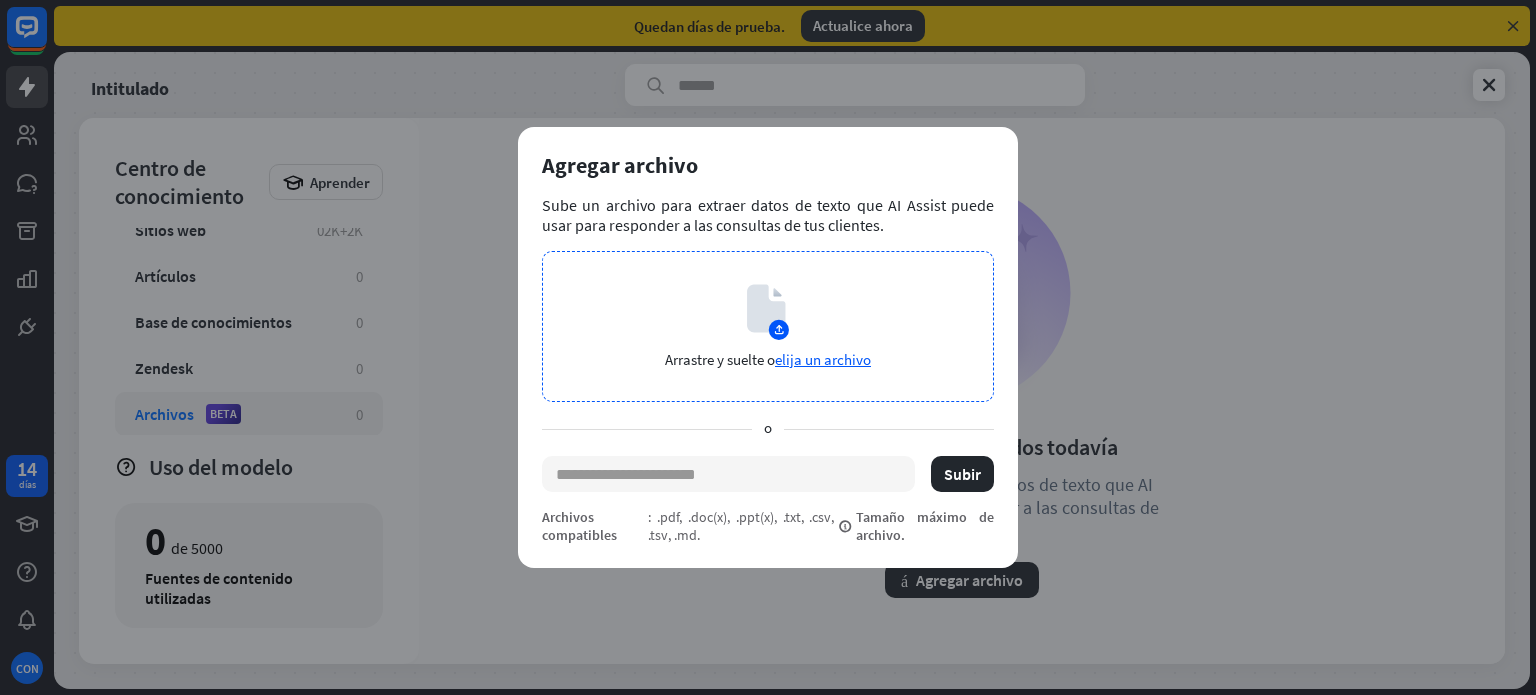 click on "elija un archivo" at bounding box center [823, 359] 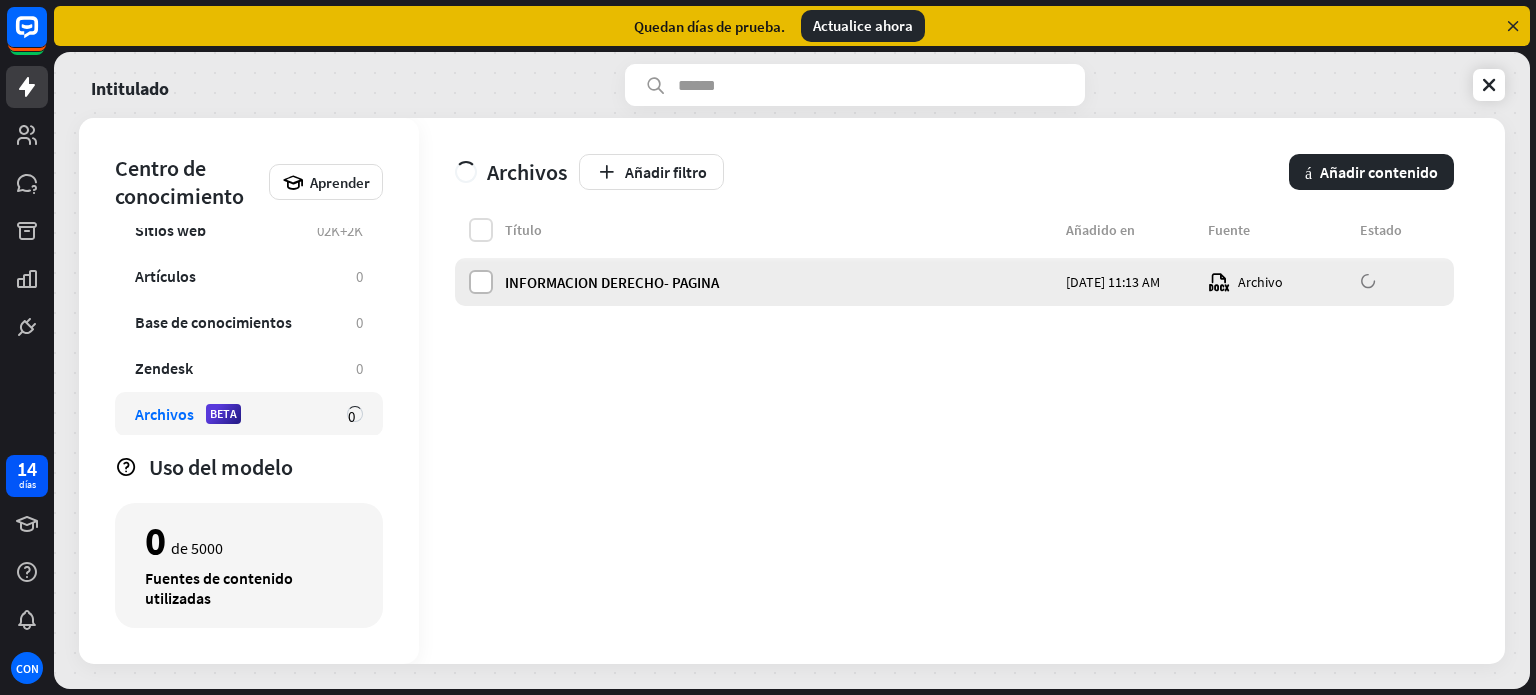 click at bounding box center [481, 282] 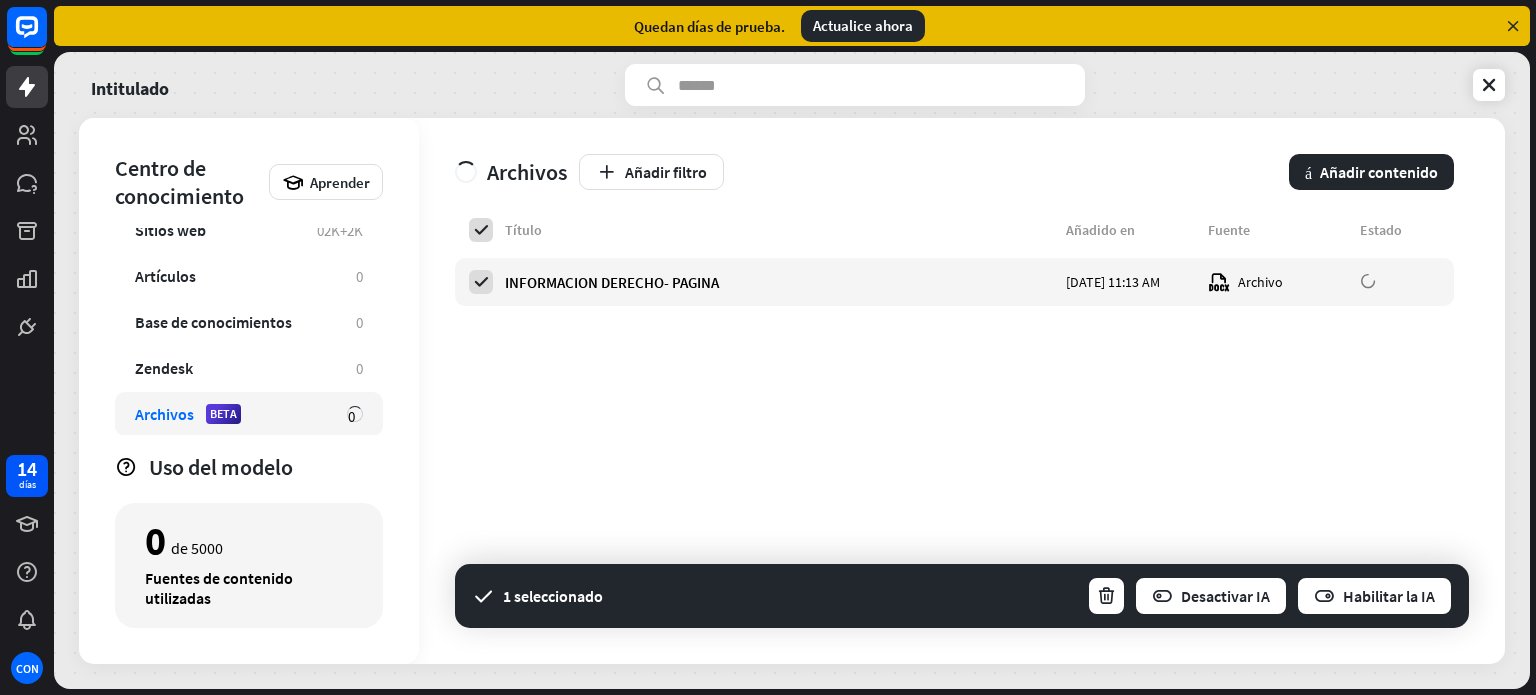 click on "Título   Añadido en   Fuente   Estado     INFORMACION DERECHO- PAGINA
[DATE] 11:13 AM
Archivo" at bounding box center (954, 441) 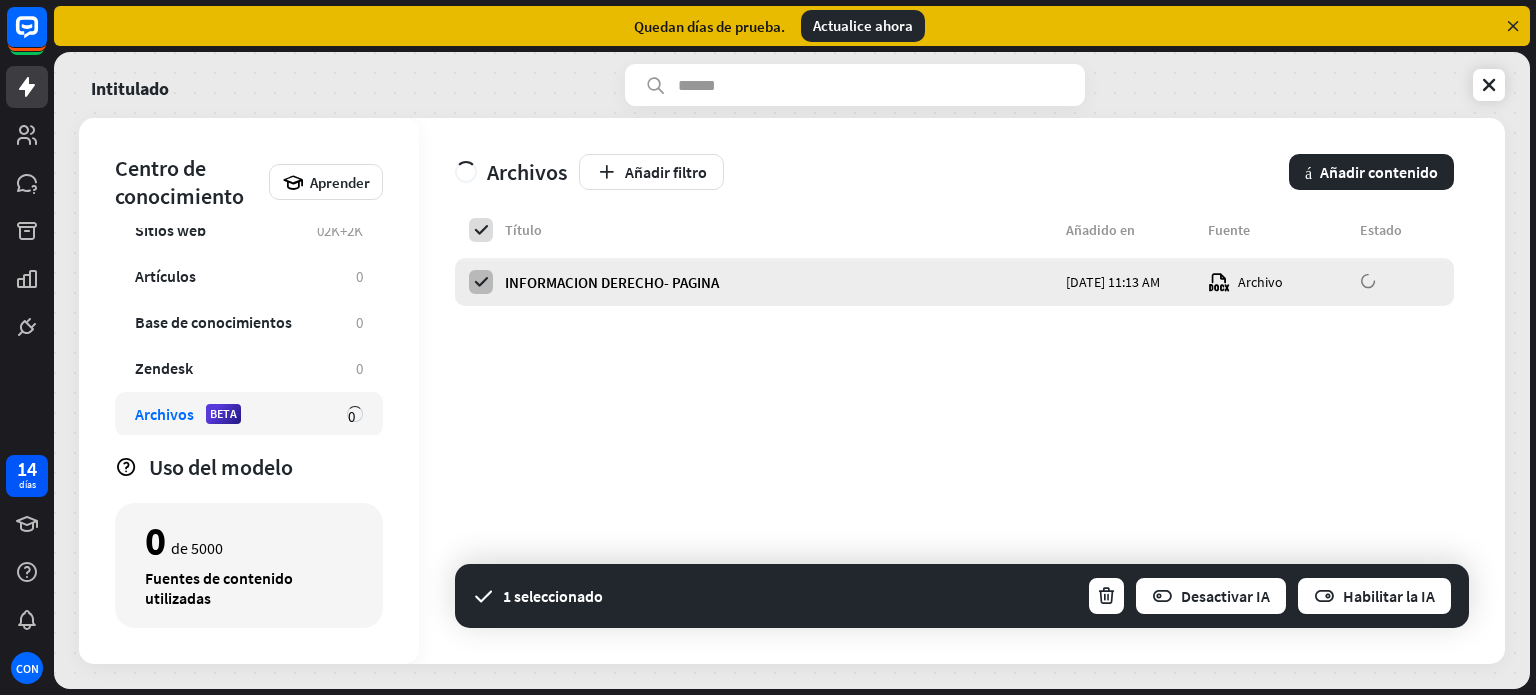 click at bounding box center [481, 282] 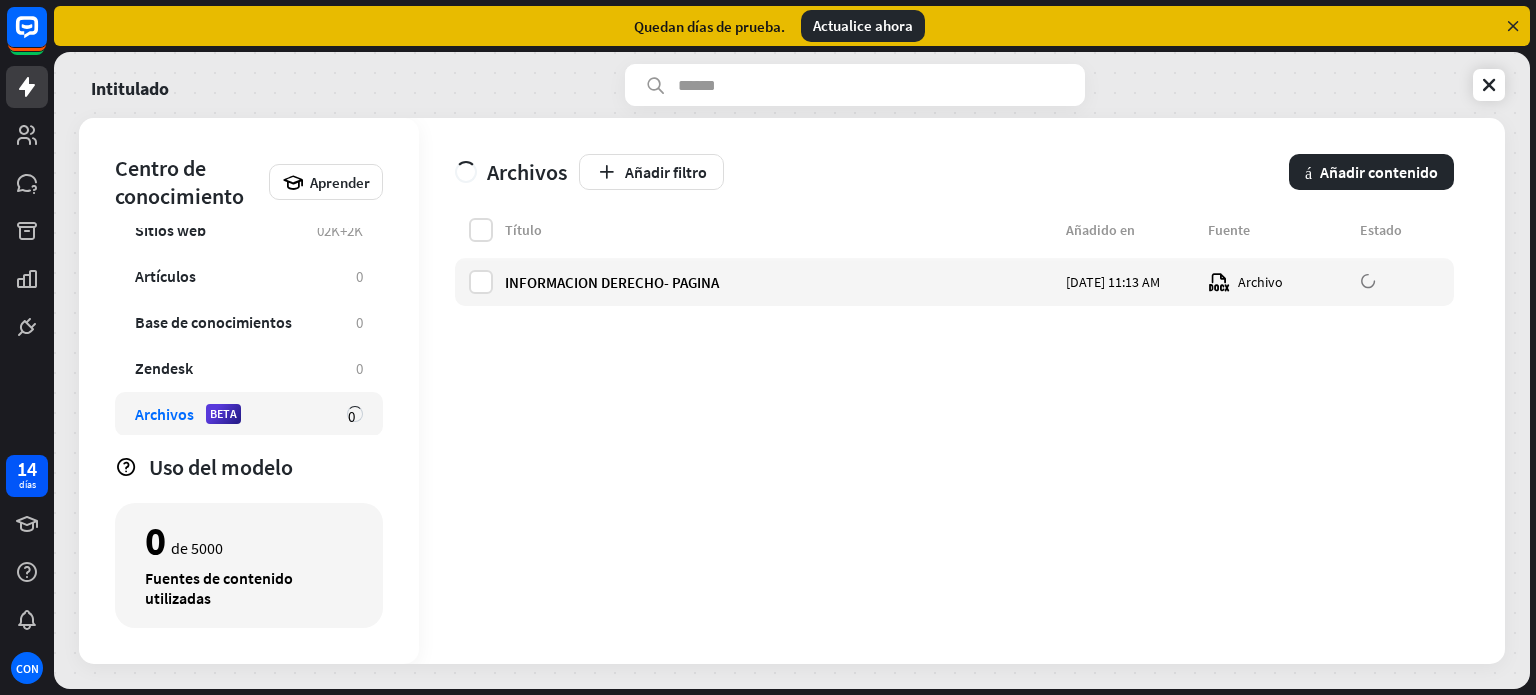 click on "Título   Añadido en   Fuente   Estado     INFORMACION DERECHO- PAGINA
[DATE] 11:13 AM
Archivo" at bounding box center (954, 441) 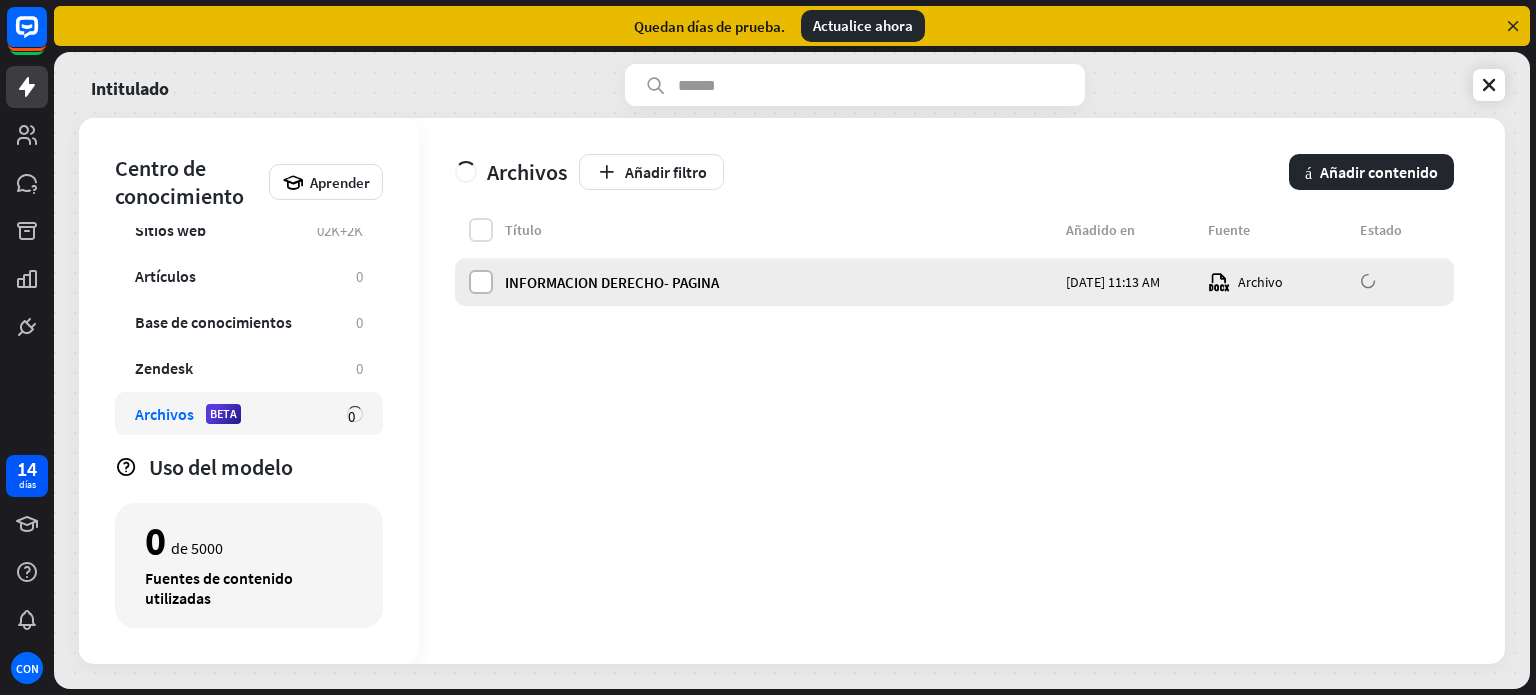click at bounding box center [481, 282] 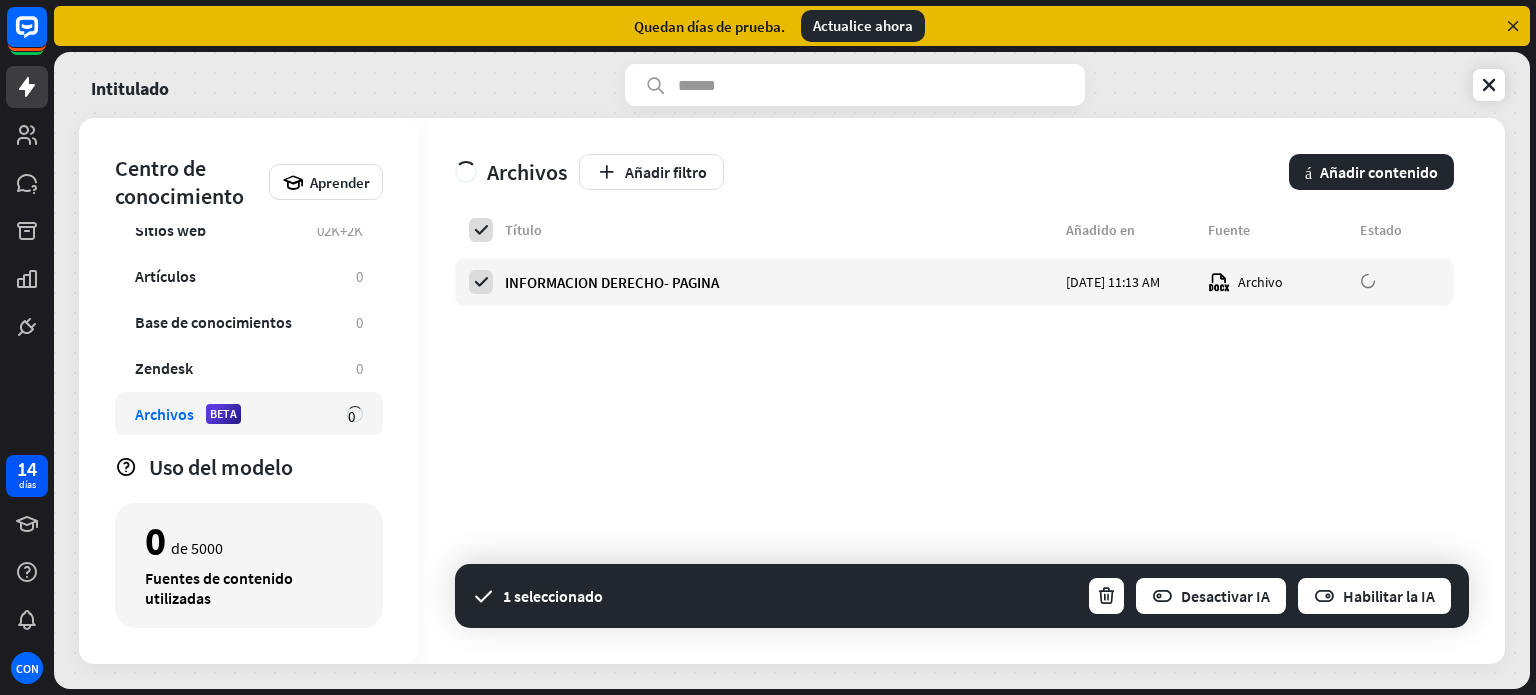 click on "Fuentes de contenido utilizadas" at bounding box center [219, 588] 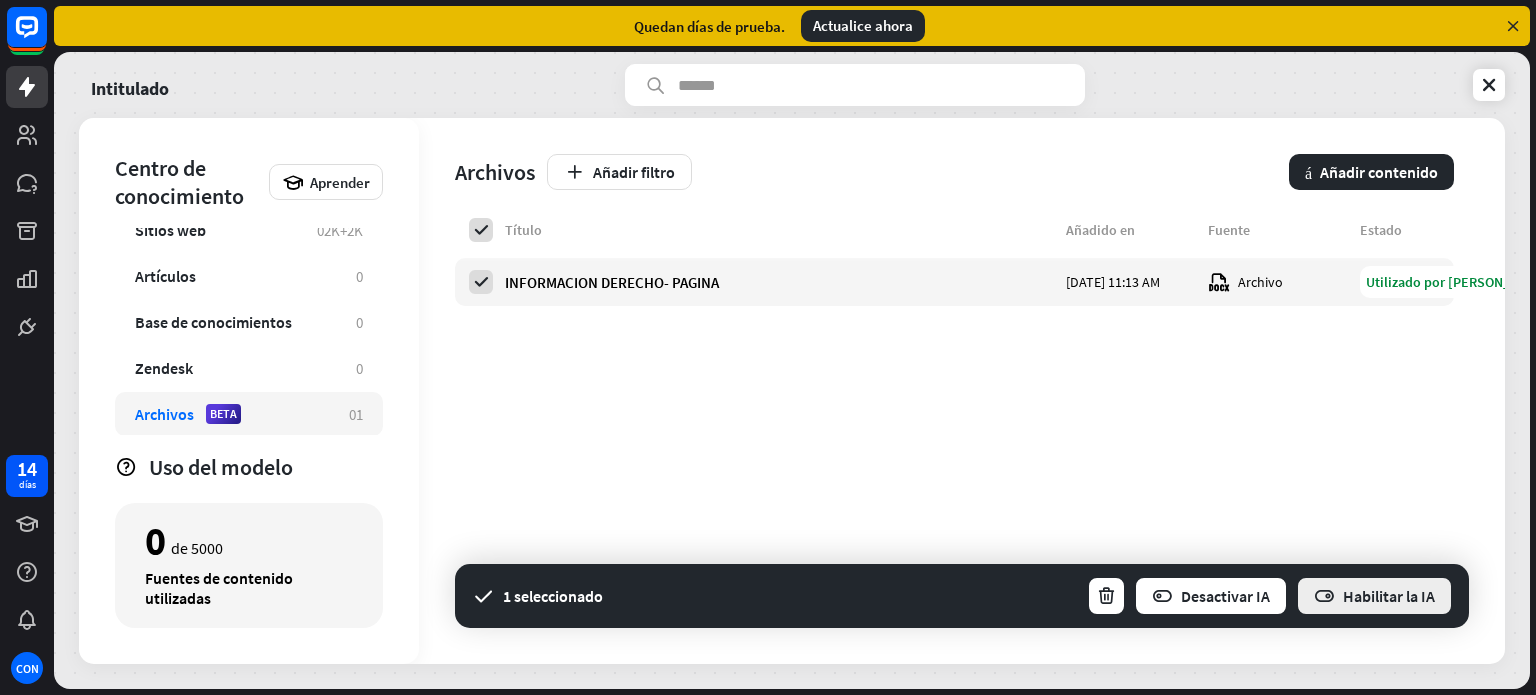 click on "Habilitar la IA" at bounding box center (1389, 596) 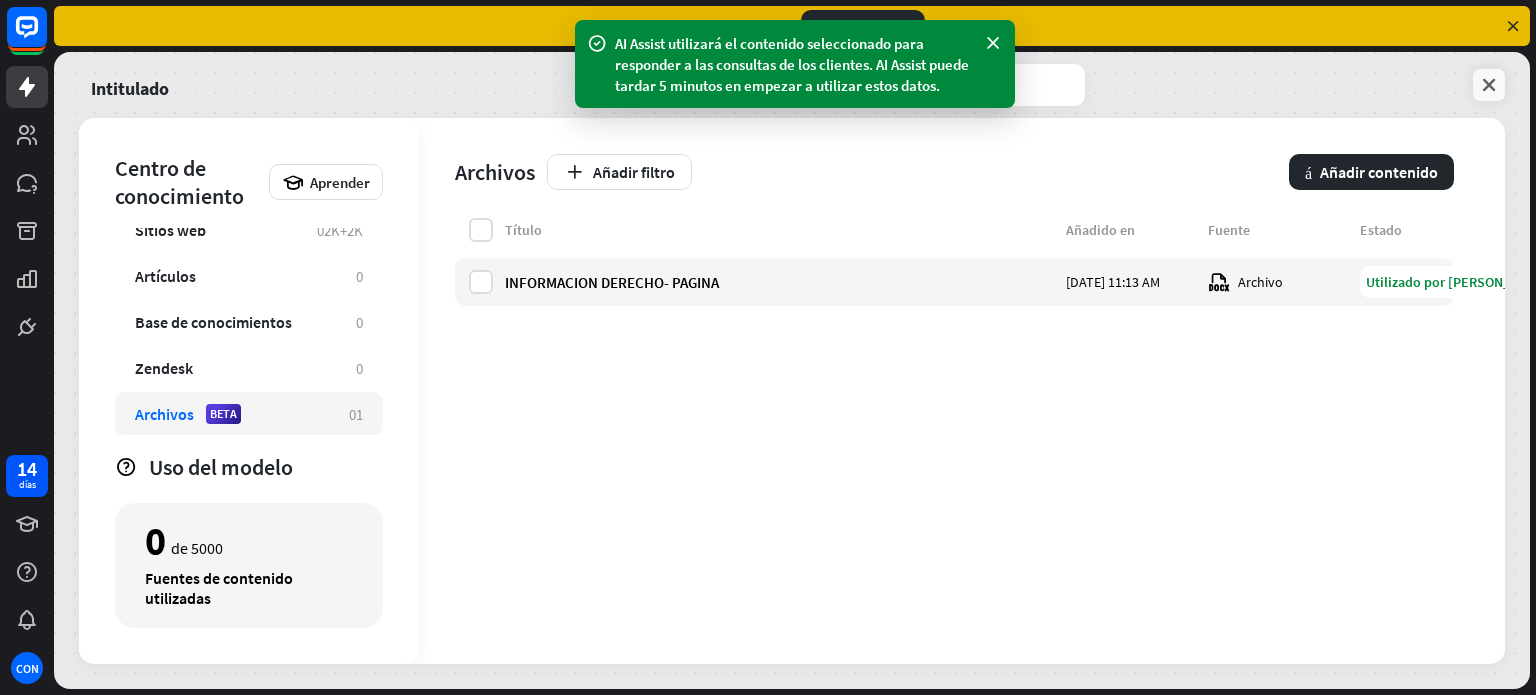click at bounding box center [1489, 85] 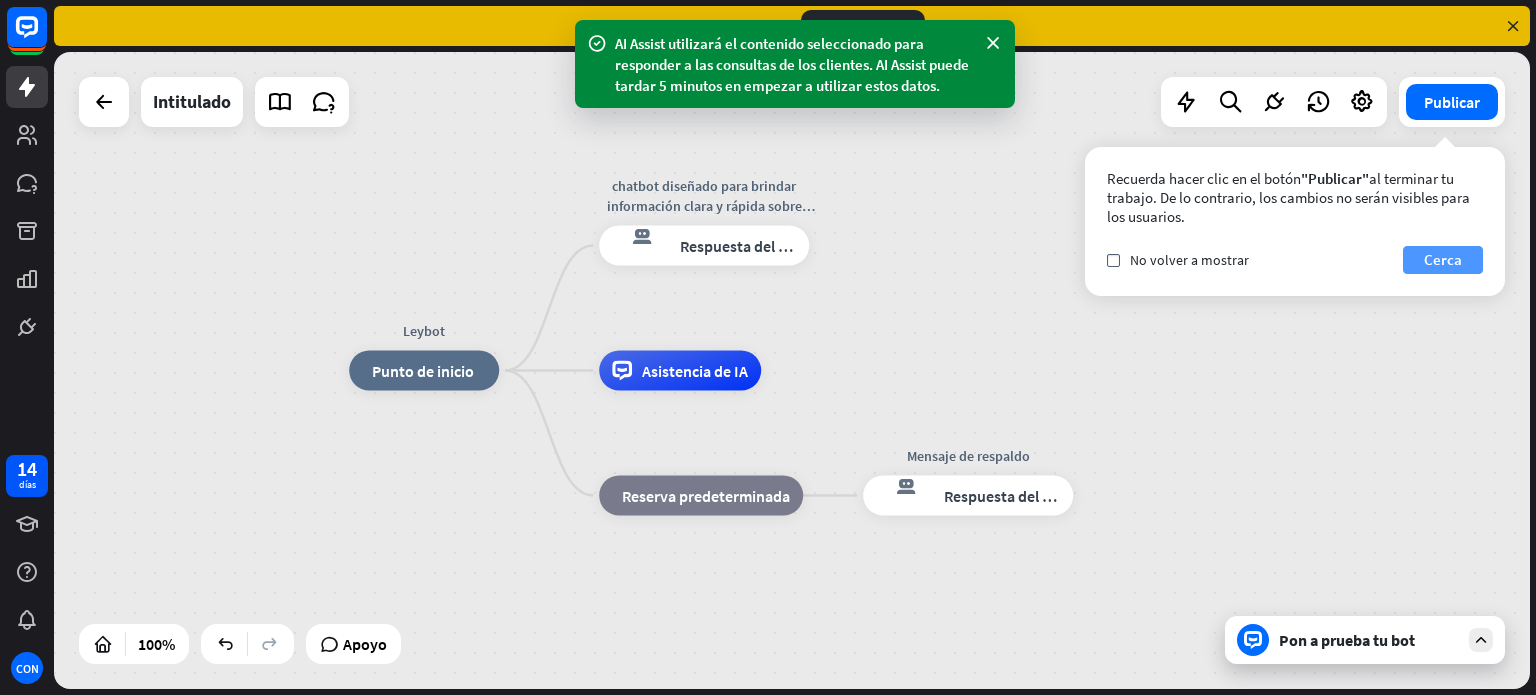 click on "Cerca" at bounding box center (1443, 259) 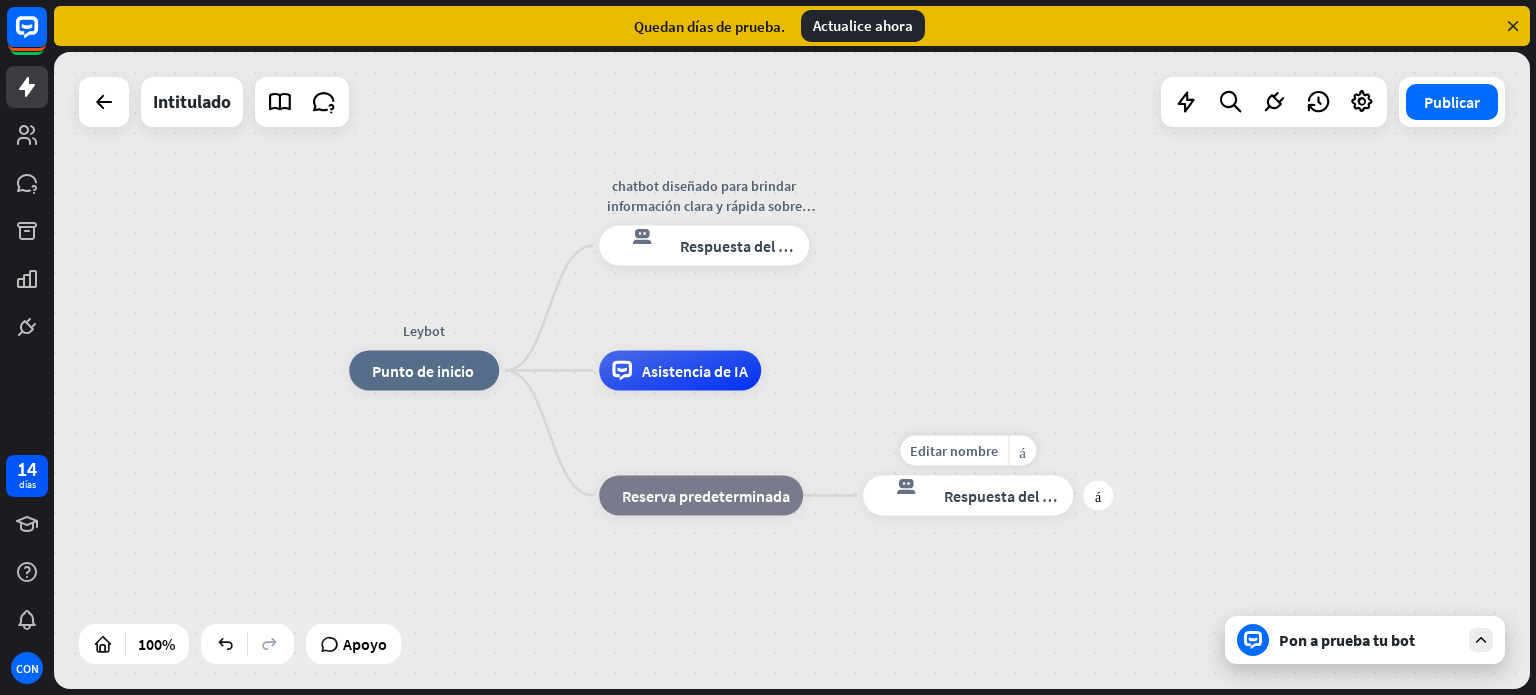 click on "respuesta del bot de bloqueo" at bounding box center (901, 486) 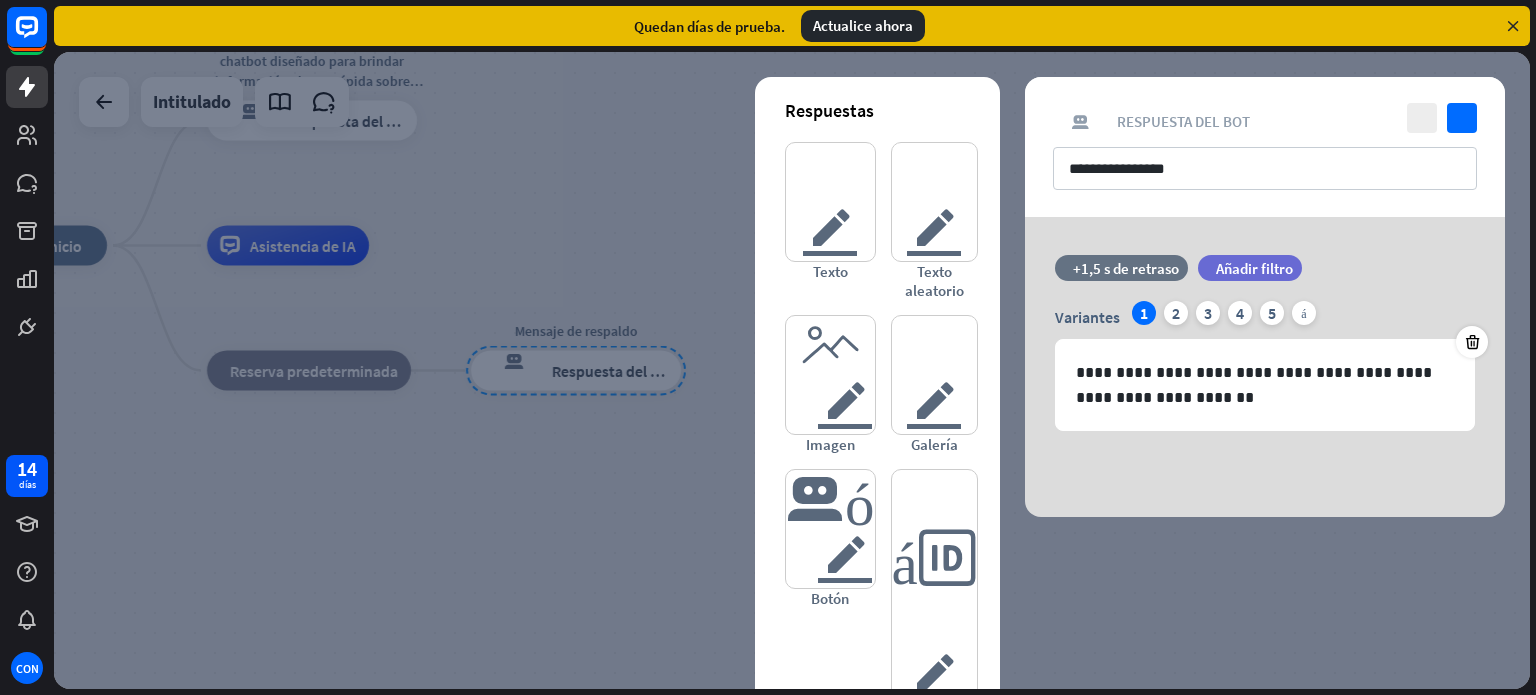 click at bounding box center (792, 370) 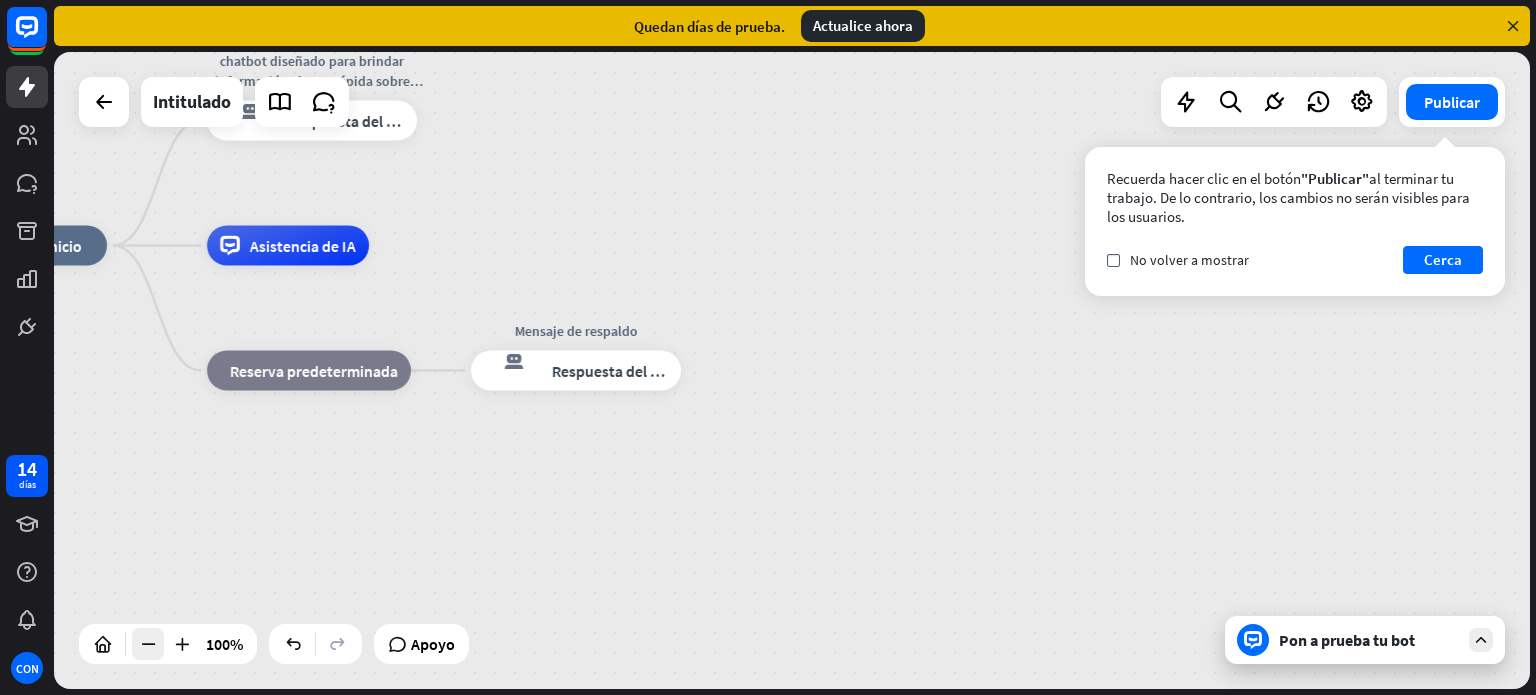 click at bounding box center [148, 644] 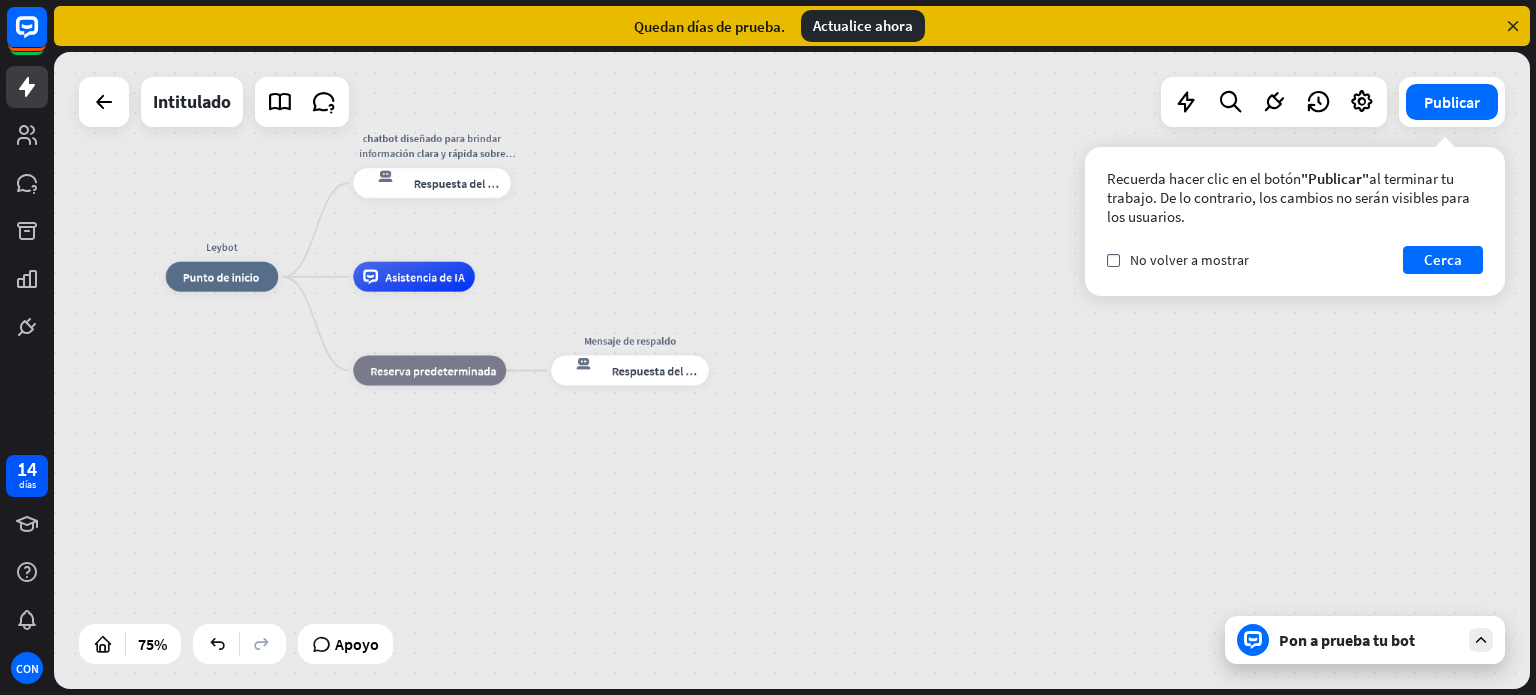 click on "Leybot   inicio_2   Punto de inicio                 chatbot diseñado para brindar información clara y rápida sobre derecho, leyes y normas a estudiantes de primeros   respuesta del bot de bloqueo   Respuesta del bot                     Asistencia de IA                   bloque_de_retroceso   Reserva predeterminada                 Mensaje de respaldo   respuesta del bot de bloqueo   Respuesta del bot" at bounding box center (719, 516) 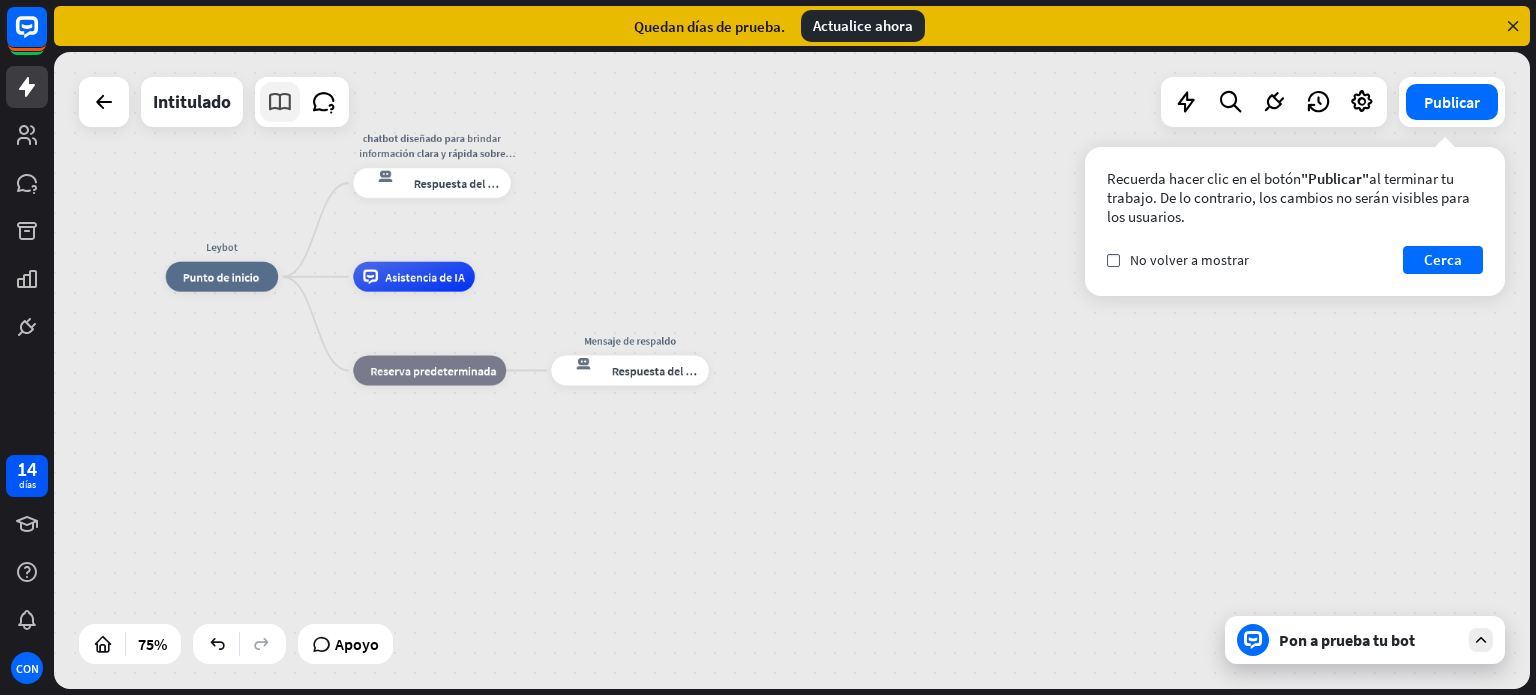 click at bounding box center (280, 102) 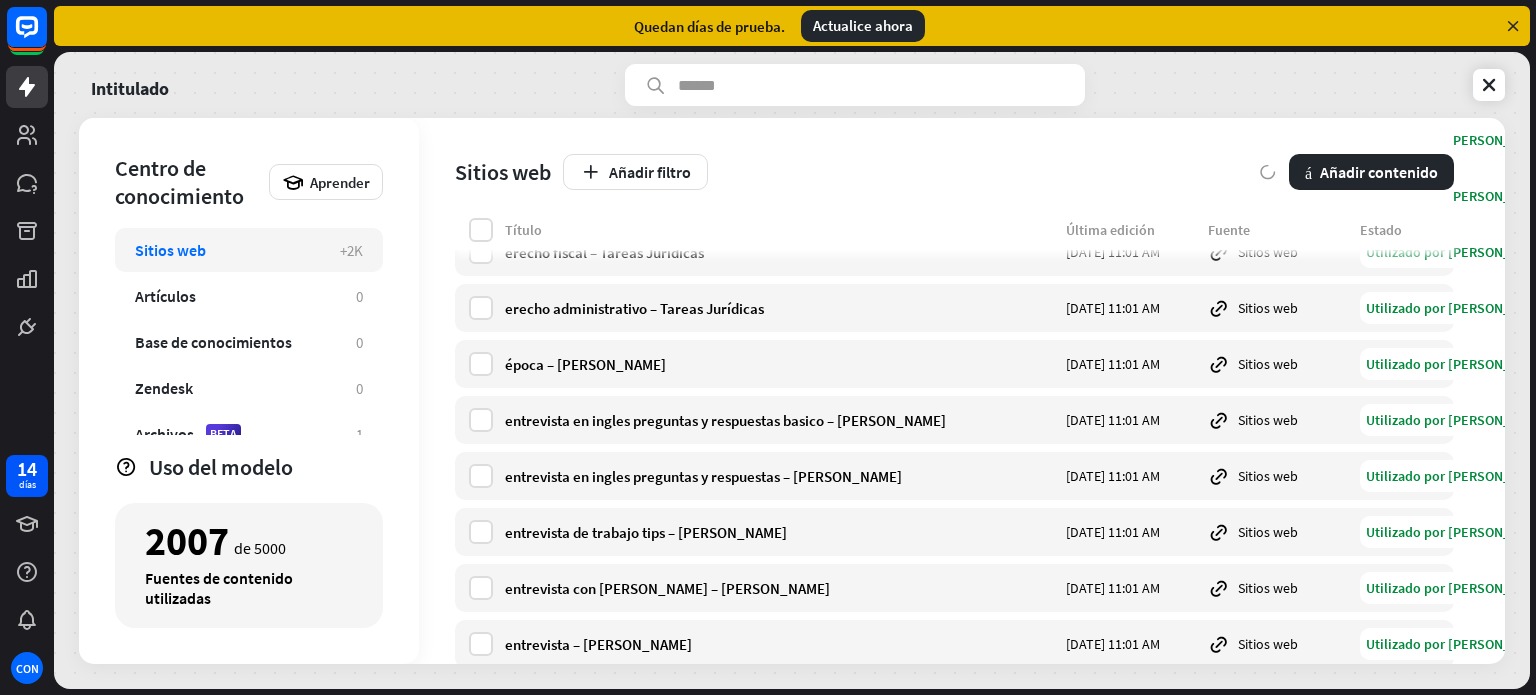 scroll, scrollTop: 10011, scrollLeft: 0, axis: vertical 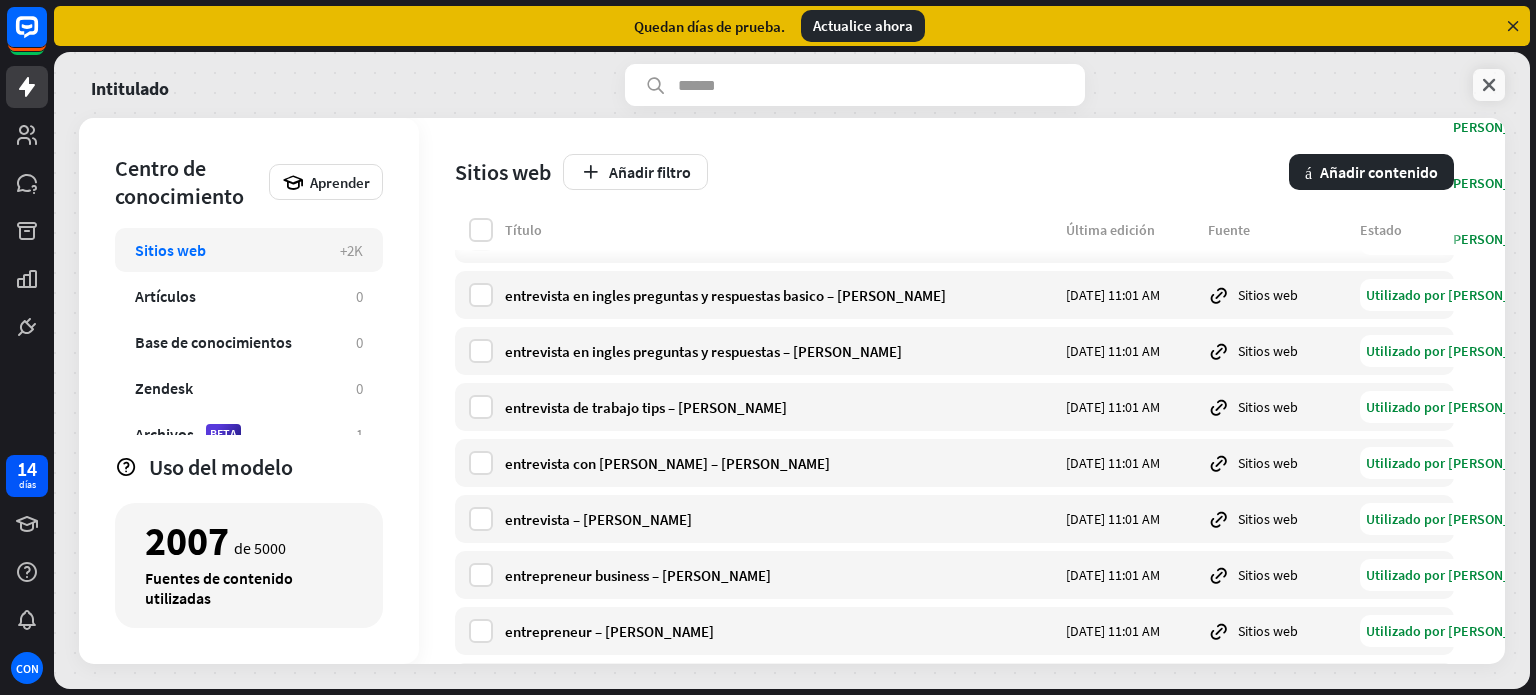 click at bounding box center [1489, 85] 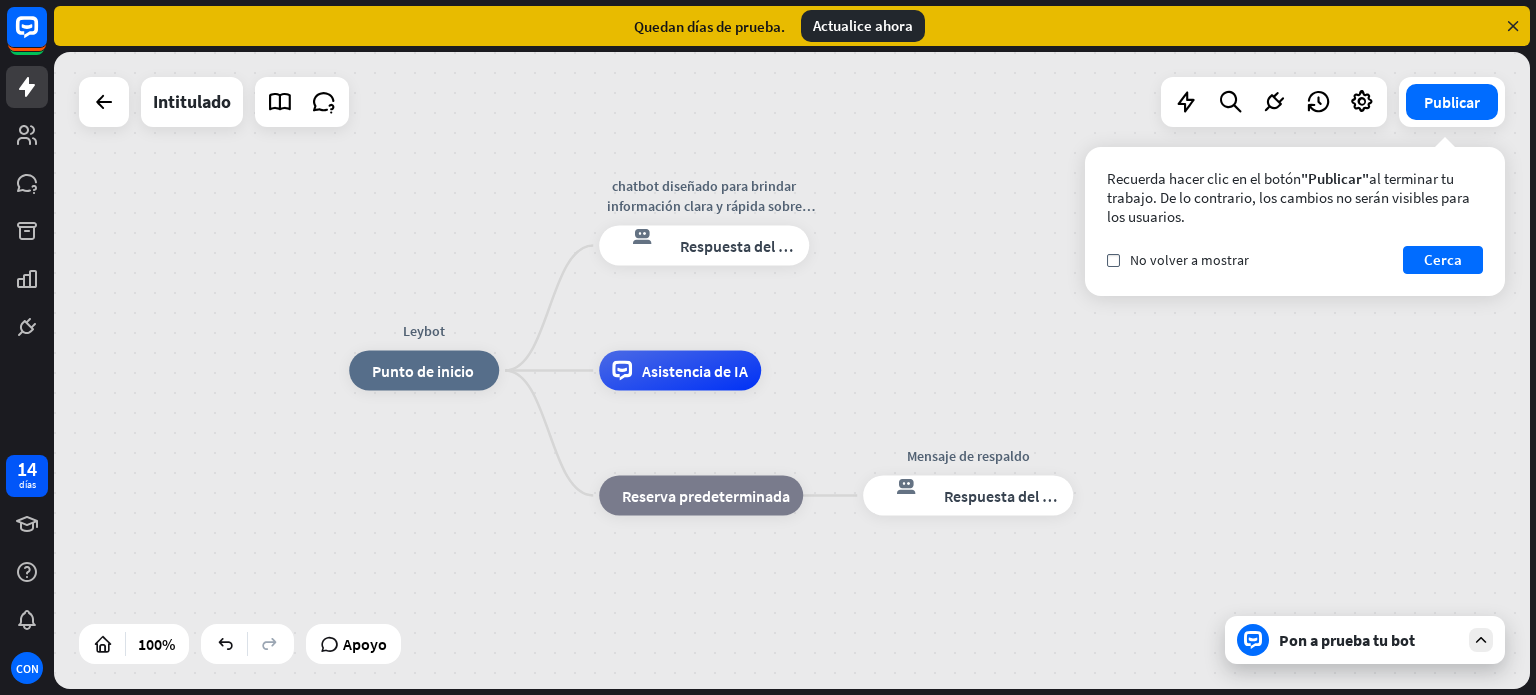 click on "Leybot   inicio_2   Punto de inicio                 chatbot diseñado para brindar información clara y rápida sobre derecho, leyes y normas a estudiantes de primeros   respuesta del bot de bloqueo   Respuesta del bot                     Asistencia de IA                   bloque_de_retroceso   Reserva predeterminada                 Mensaje de respaldo   respuesta del bot de bloqueo   Respuesta del bot" at bounding box center [792, 370] 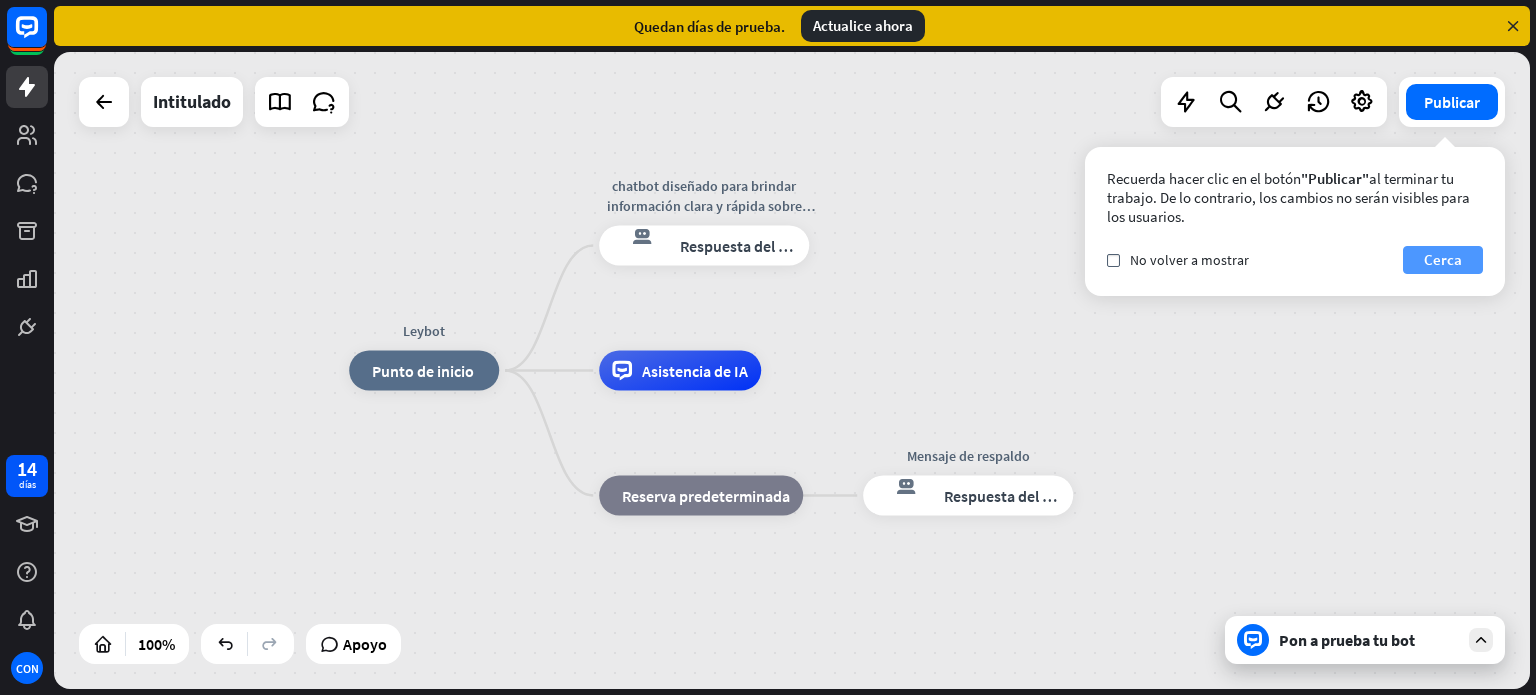 click on "Cerca" at bounding box center (1443, 259) 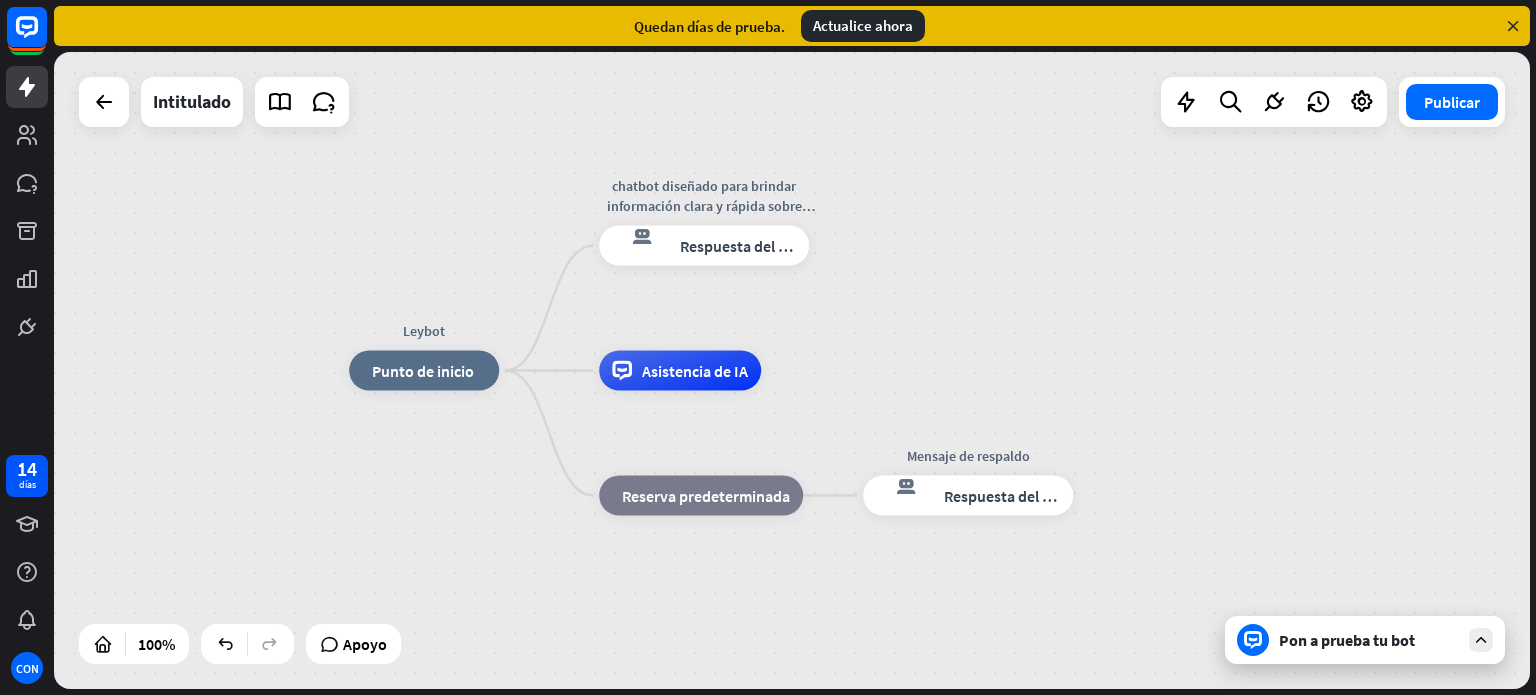 click at bounding box center [1481, 640] 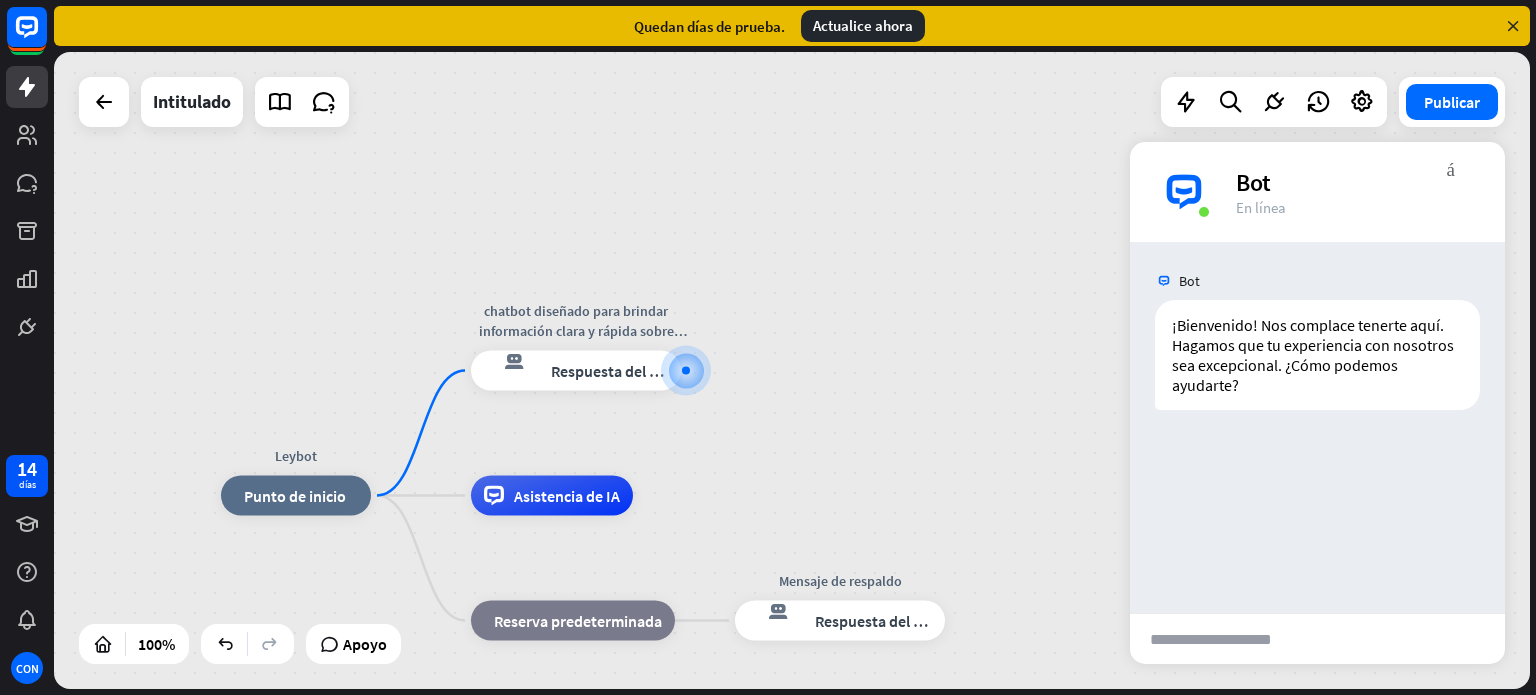 click at bounding box center (1228, 639) 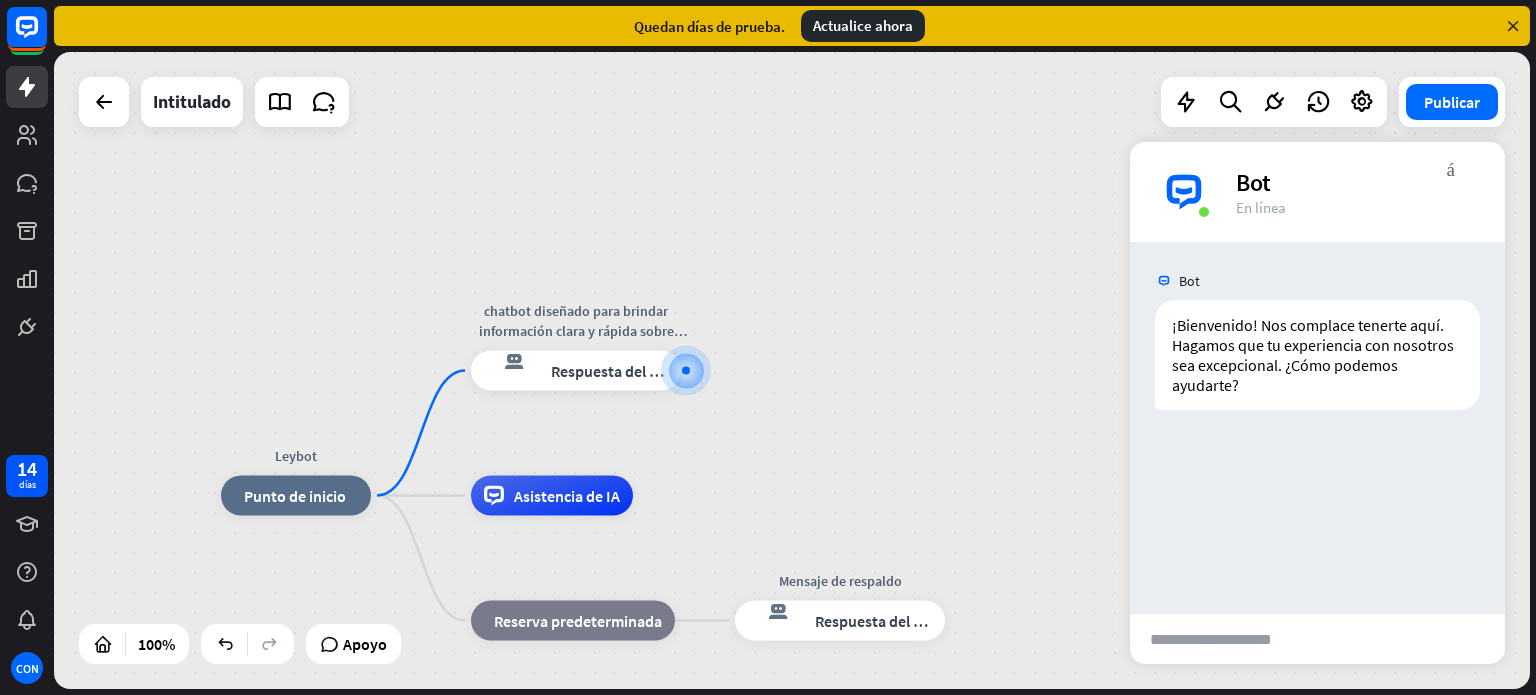 click on "Leybot   inicio_2   Punto de inicio                 chatbot diseñado para brindar información clara y rápida sobre derecho, leyes y normas a estudiantes de primeros   respuesta del bot de bloqueo   Respuesta del bot                         Asistencia de IA                   bloque_de_retroceso   Reserva predeterminada                 Mensaje de respaldo   respuesta del bot de bloqueo   Respuesta del bot" at bounding box center (792, 370) 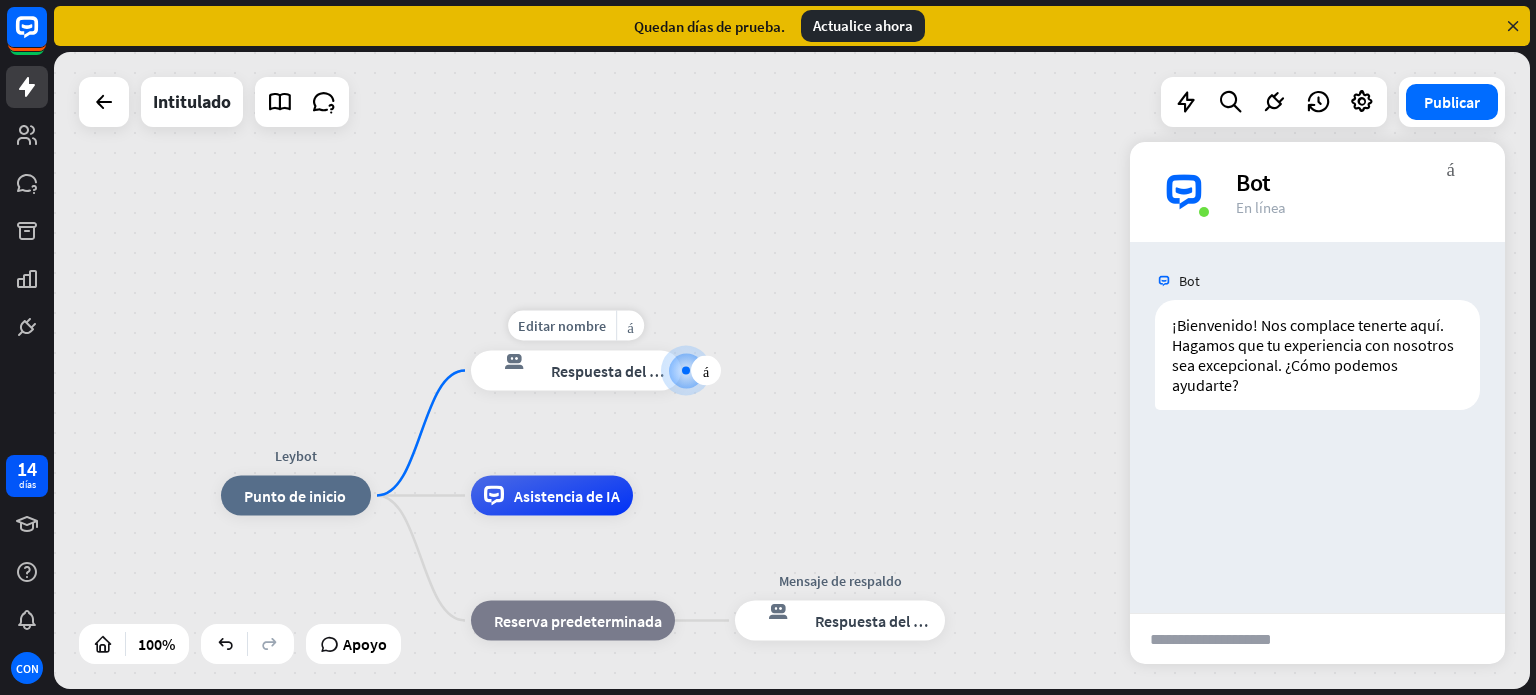click at bounding box center [686, 370] 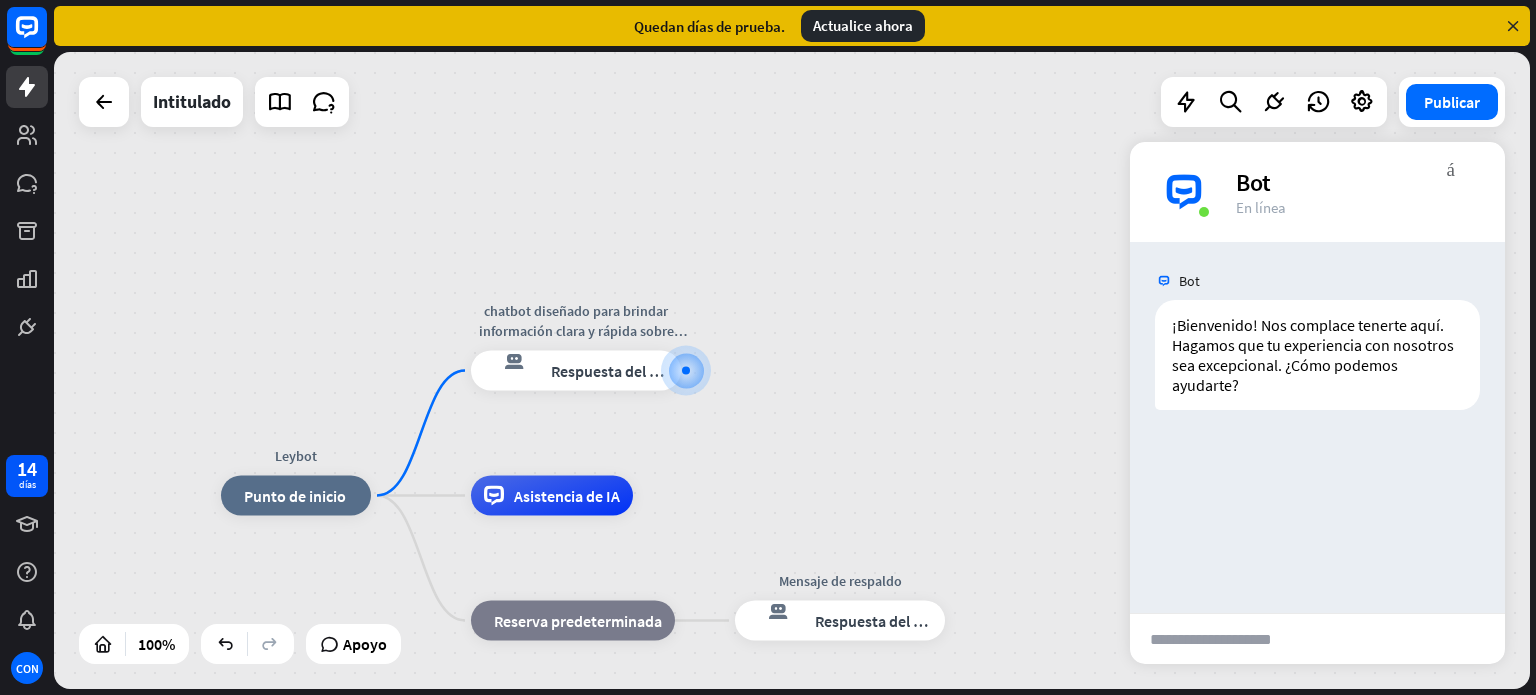 click on "Bot
¡Bienvenido! Nos complace tenerte aquí. Hagamos que tu experiencia con nosotros sea excepcional. ¿Cómo podemos ayudarte?
[DATE] 11:15 AM
Mostrar JSON" at bounding box center [1317, 427] 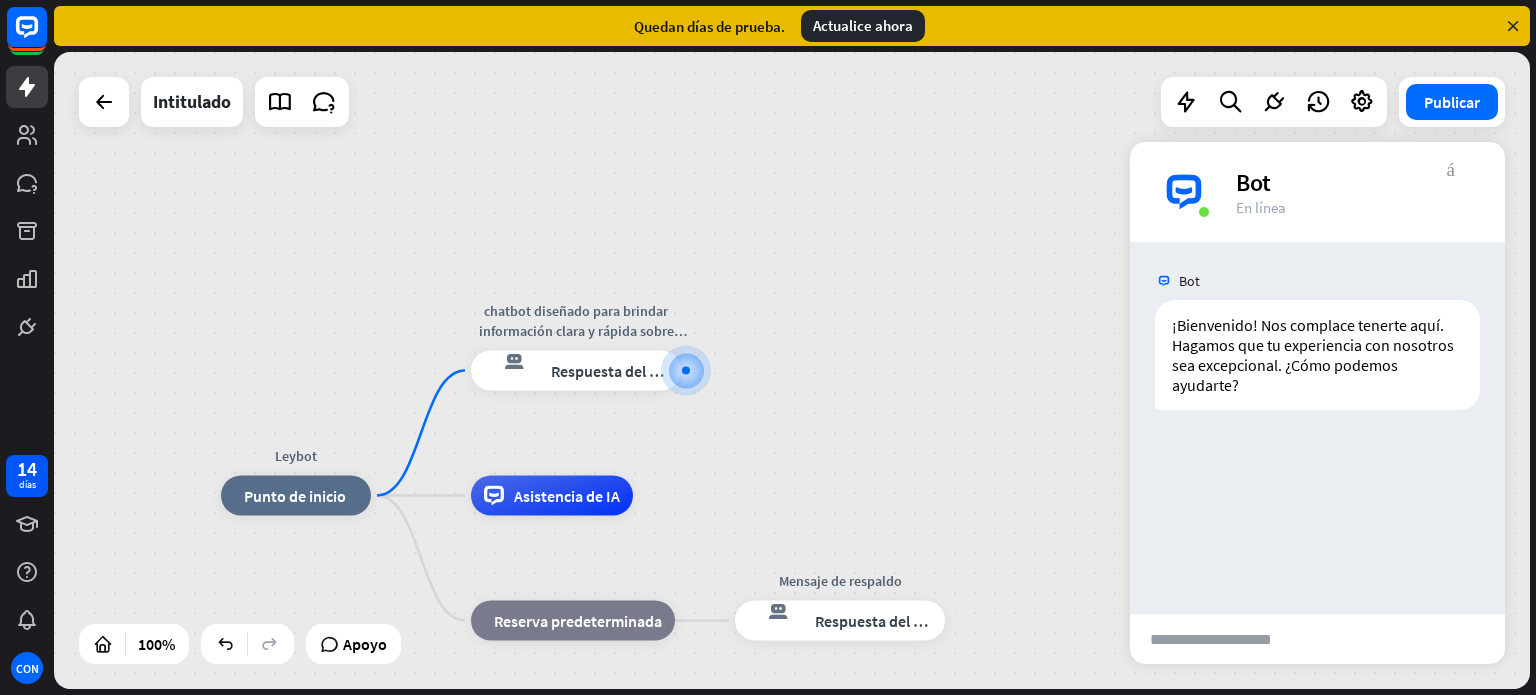 click on "más_vert" at bounding box center (1451, 167) 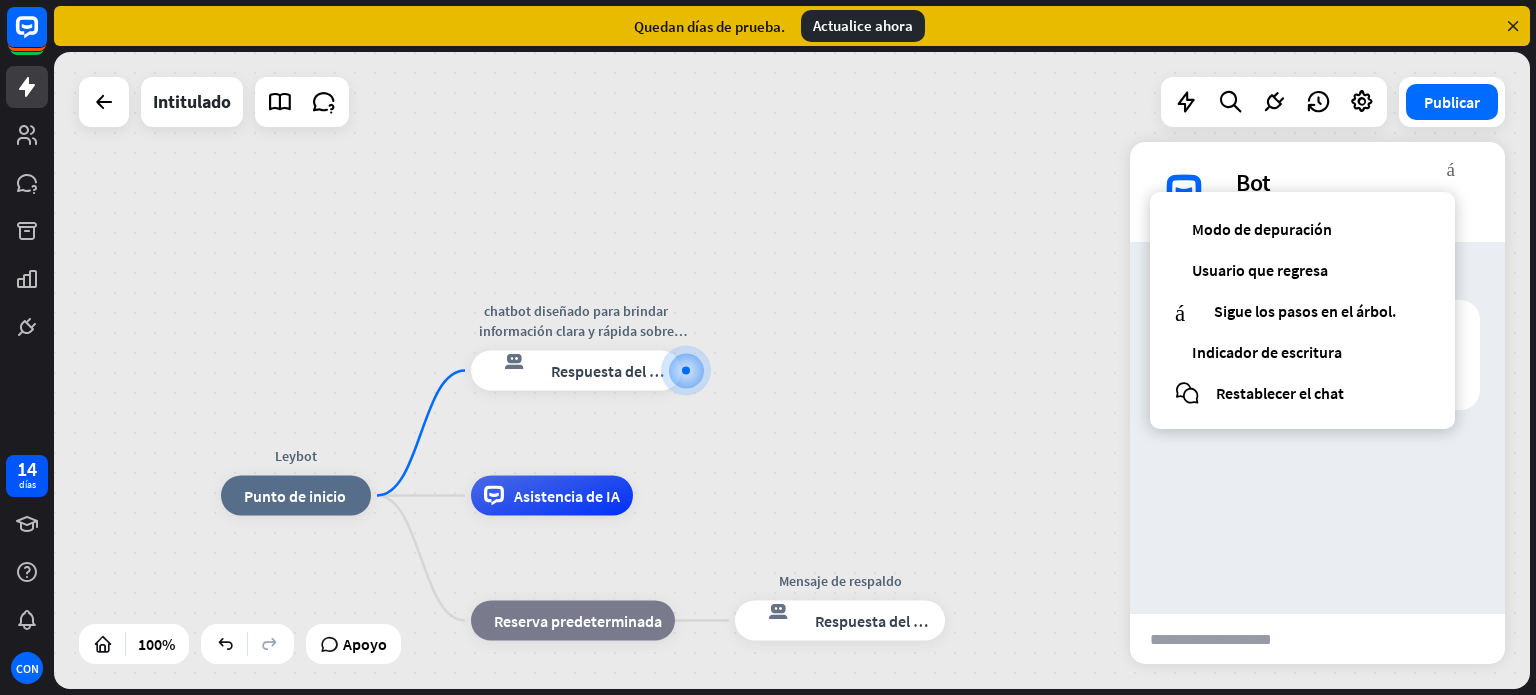 click on "Leybot   inicio_2   Punto de inicio                 chatbot diseñado para brindar información clara y rápida sobre derecho, leyes y normas a estudiantes de primeros   respuesta del bot de bloqueo   Respuesta del bot                         Asistencia de IA                   bloque_de_retroceso   Reserva predeterminada                 Mensaje de respaldo   respuesta del bot de bloqueo   Respuesta del bot" at bounding box center [959, 814] 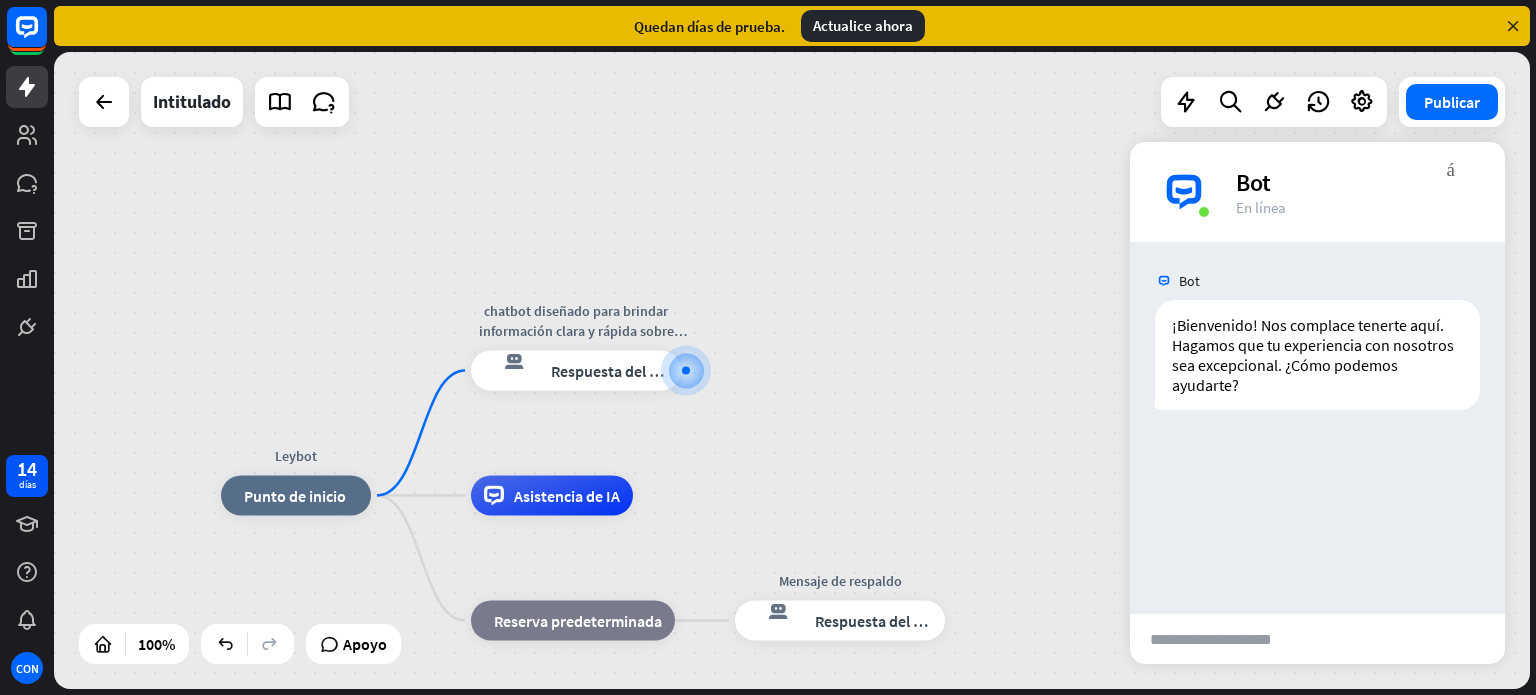 click on "Leybot   inicio_2   Punto de inicio                 chatbot diseñado para brindar información clara y rápida sobre derecho, leyes y normas a estudiantes de primeros   respuesta del bot de bloqueo   Respuesta del bot                         Asistencia de IA                   bloque_de_retroceso   Reserva predeterminada                 Mensaje de respaldo   respuesta del bot de bloqueo   Respuesta del bot" at bounding box center [959, 814] 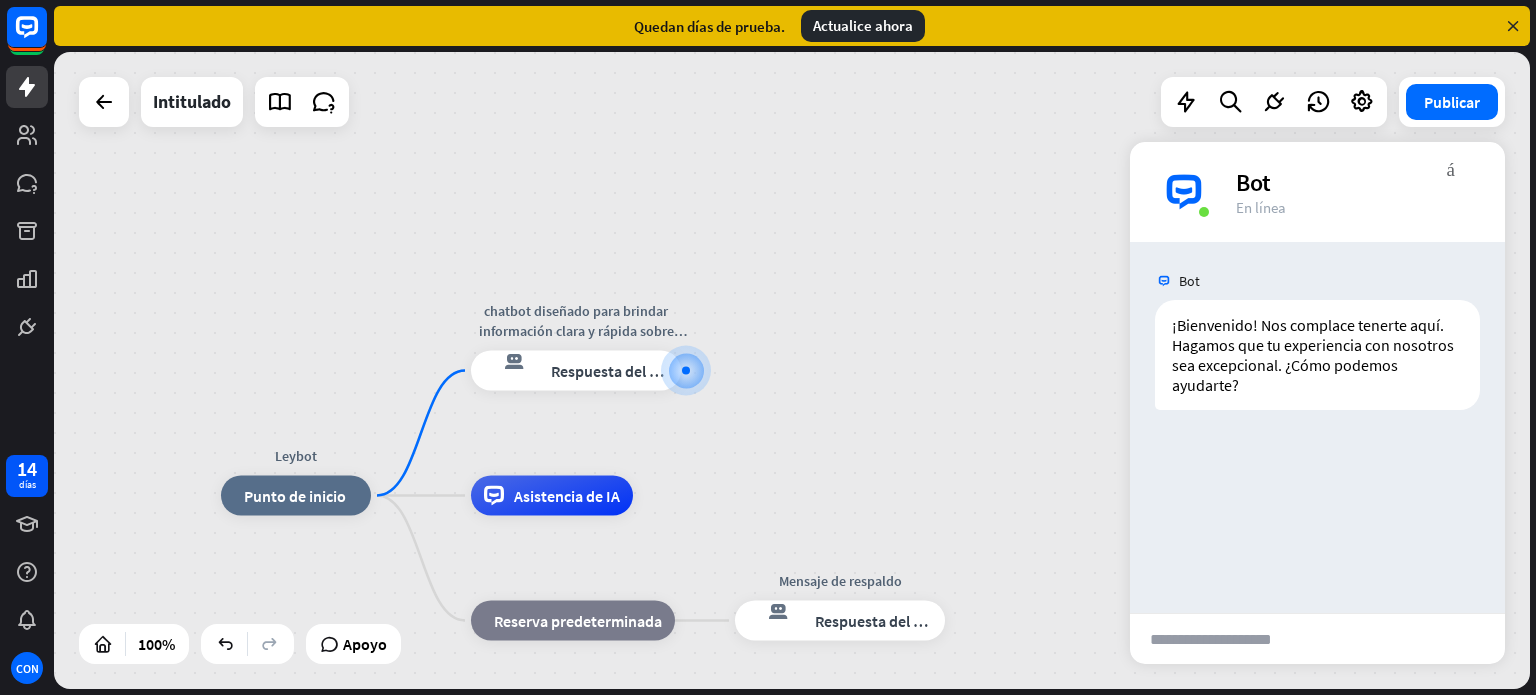 click at bounding box center [1228, 639] 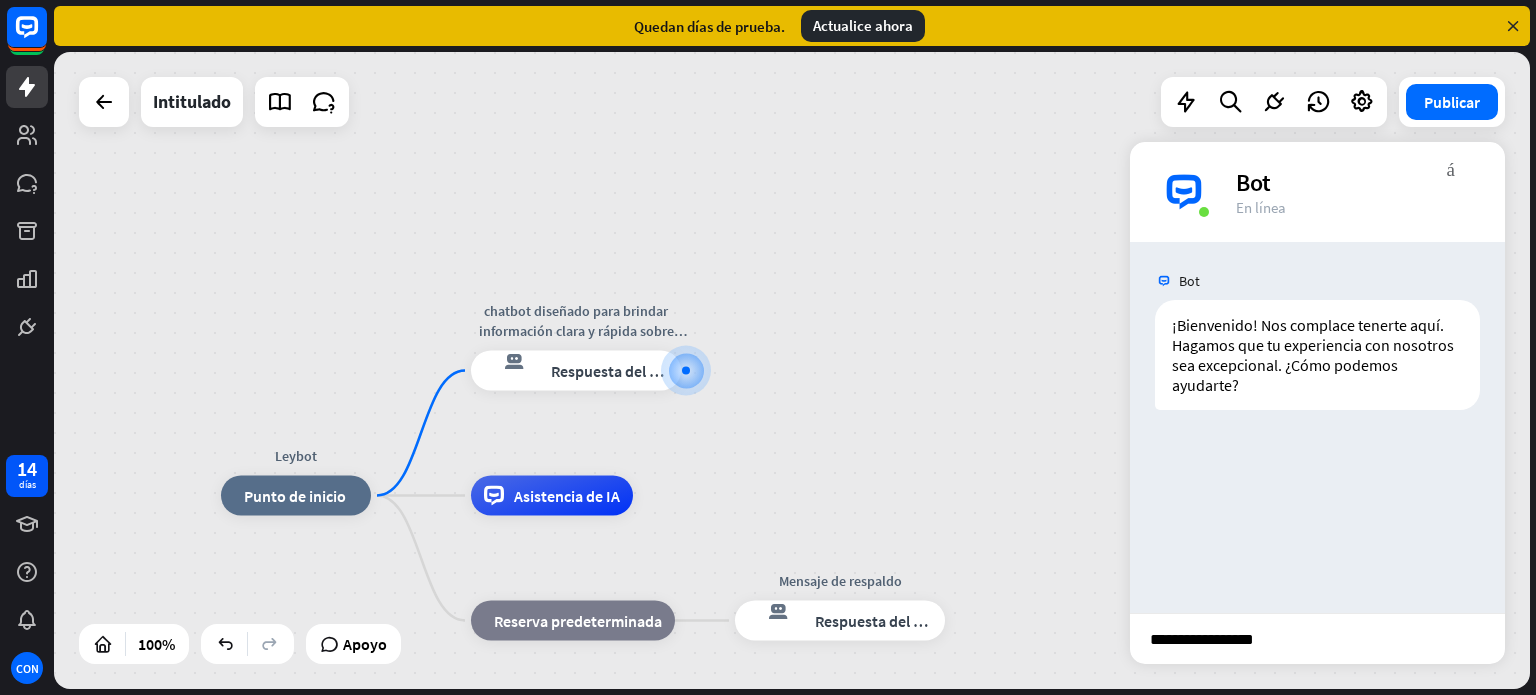 type on "**********" 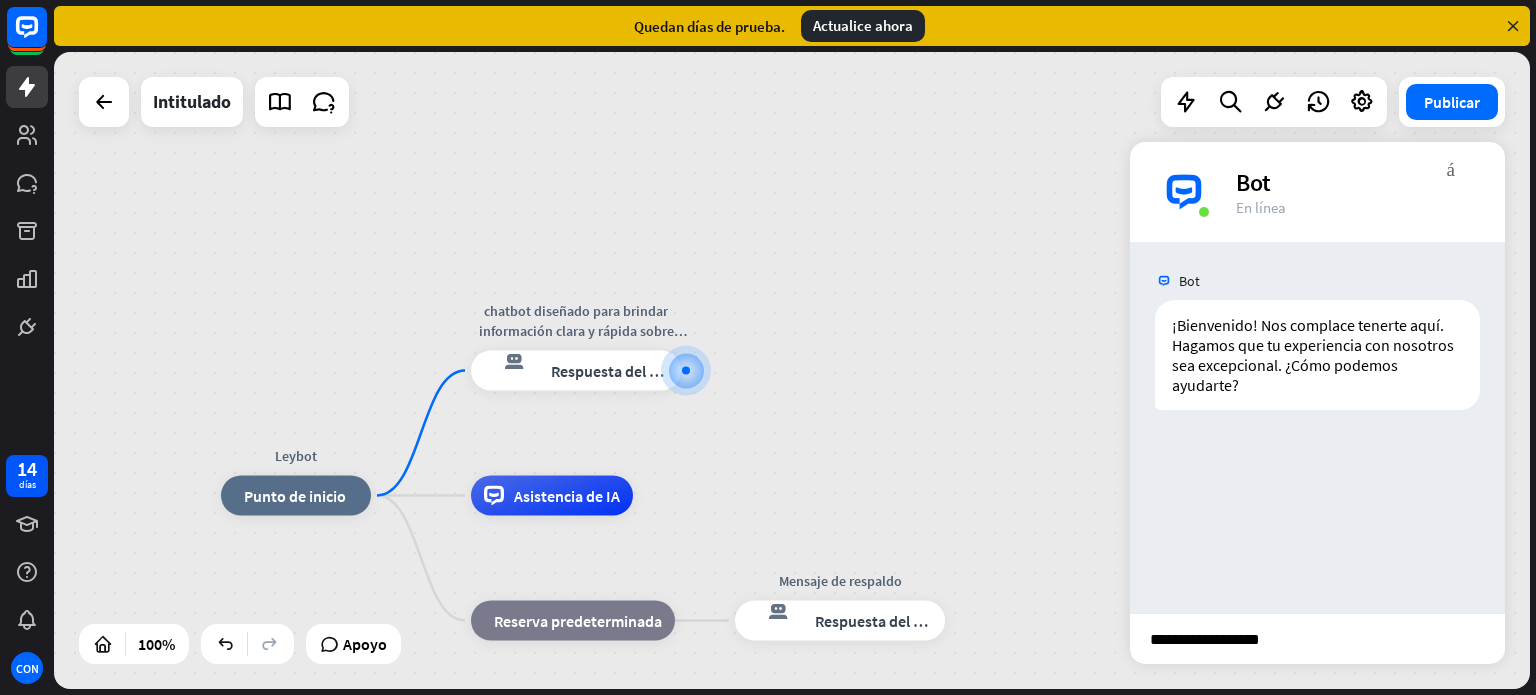 type 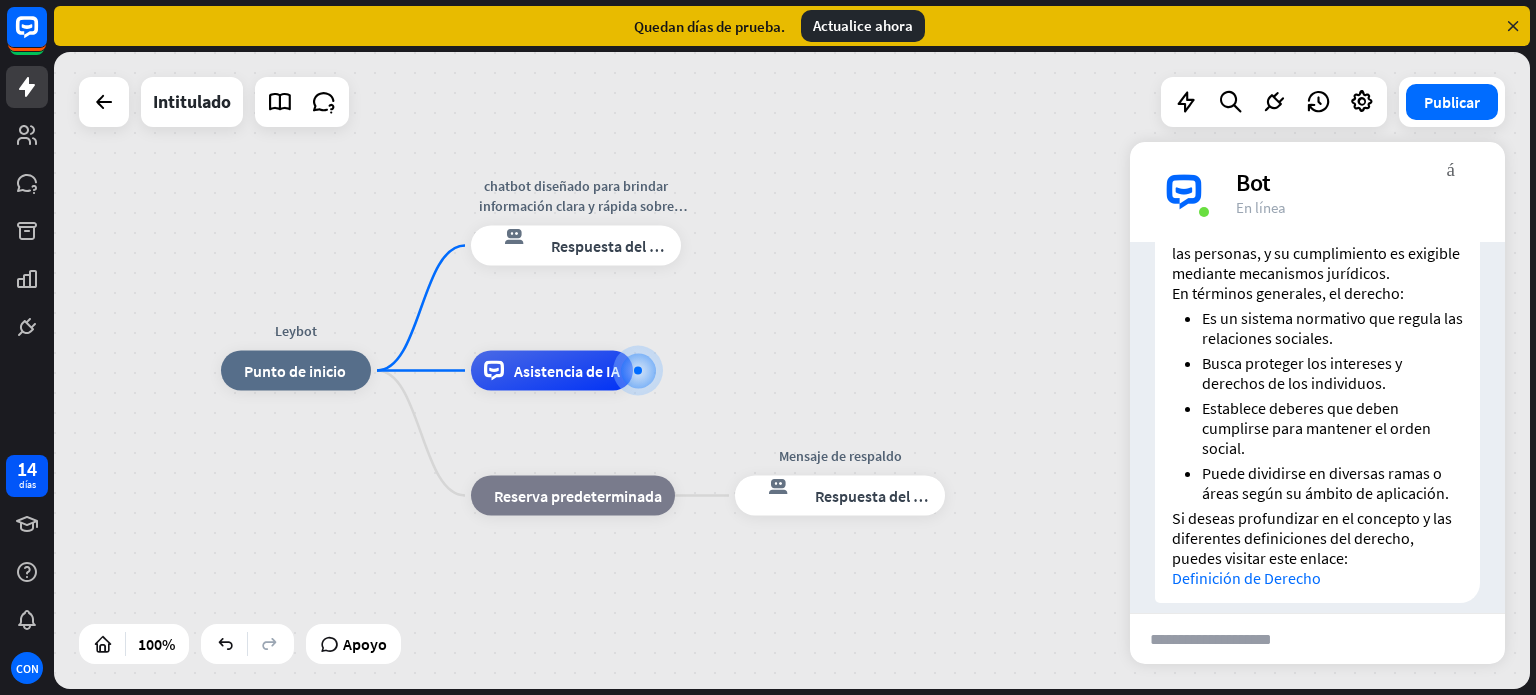 scroll, scrollTop: 467, scrollLeft: 0, axis: vertical 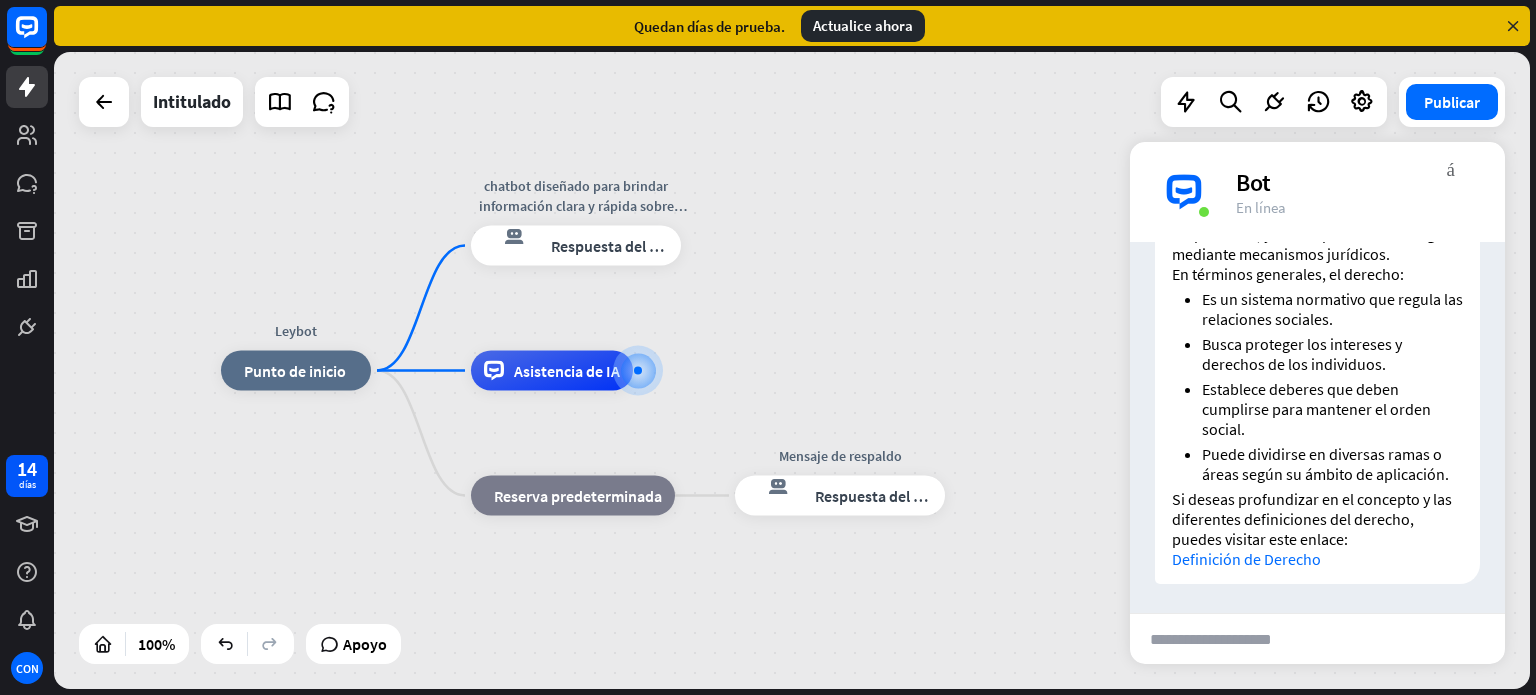click on "Leybot   inicio_2   Punto de inicio                 chatbot diseñado para brindar información clara y rápida sobre derecho, leyes y normas a estudiantes de primeros   respuesta del bot de bloqueo   Respuesta del bot                     Asistencia de IA                       bloque_de_retroceso   Reserva predeterminada                 Mensaje de respaldo   respuesta del bot de bloqueo   Respuesta del bot" at bounding box center [959, 689] 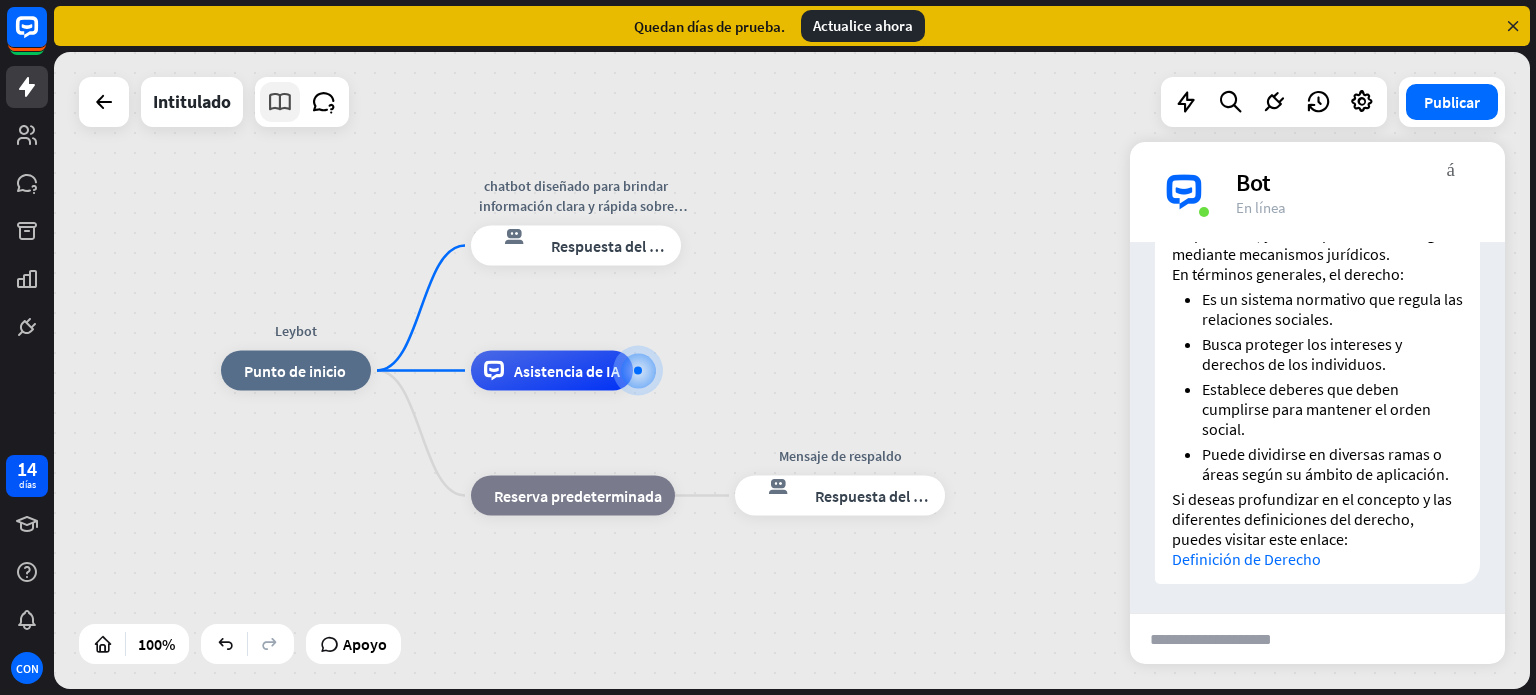 click at bounding box center [280, 102] 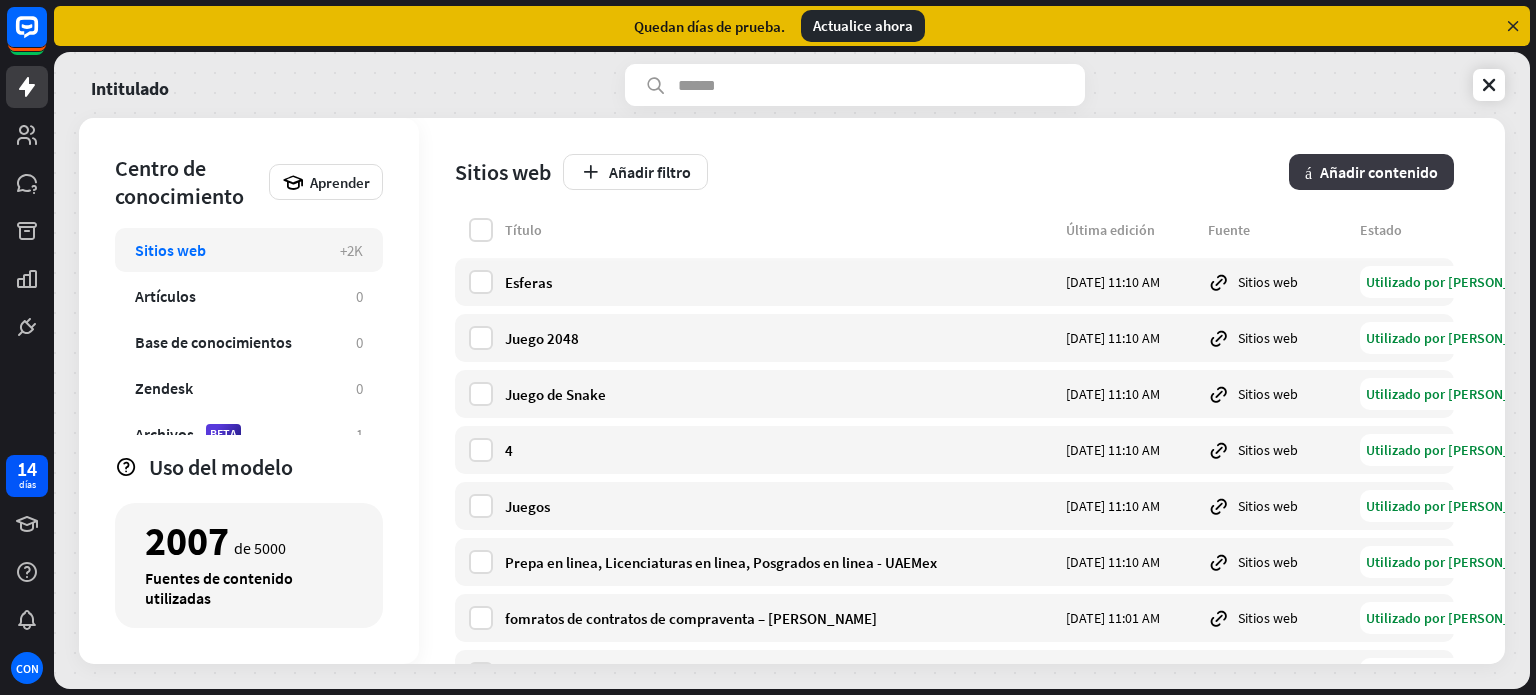 click on "Añadir contenido" at bounding box center [1379, 172] 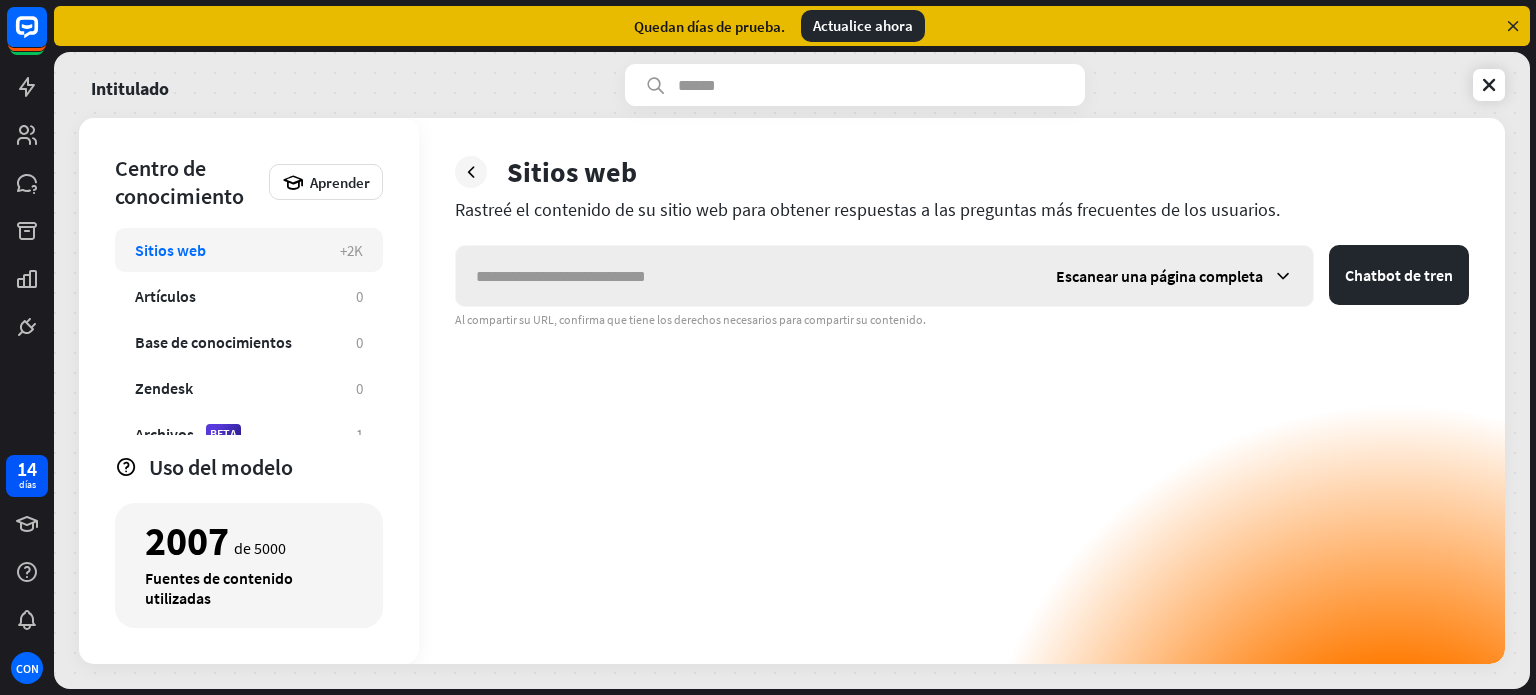 click at bounding box center [746, 276] 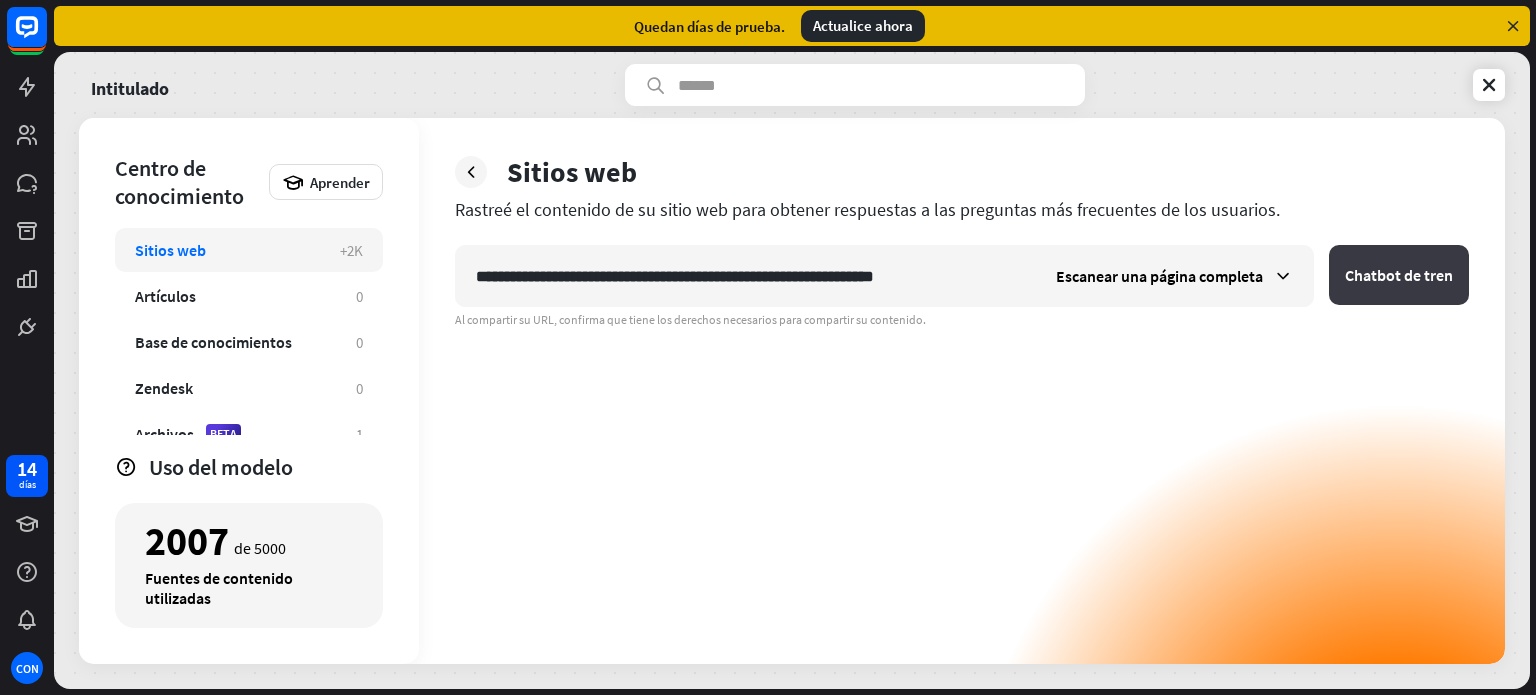 type on "**********" 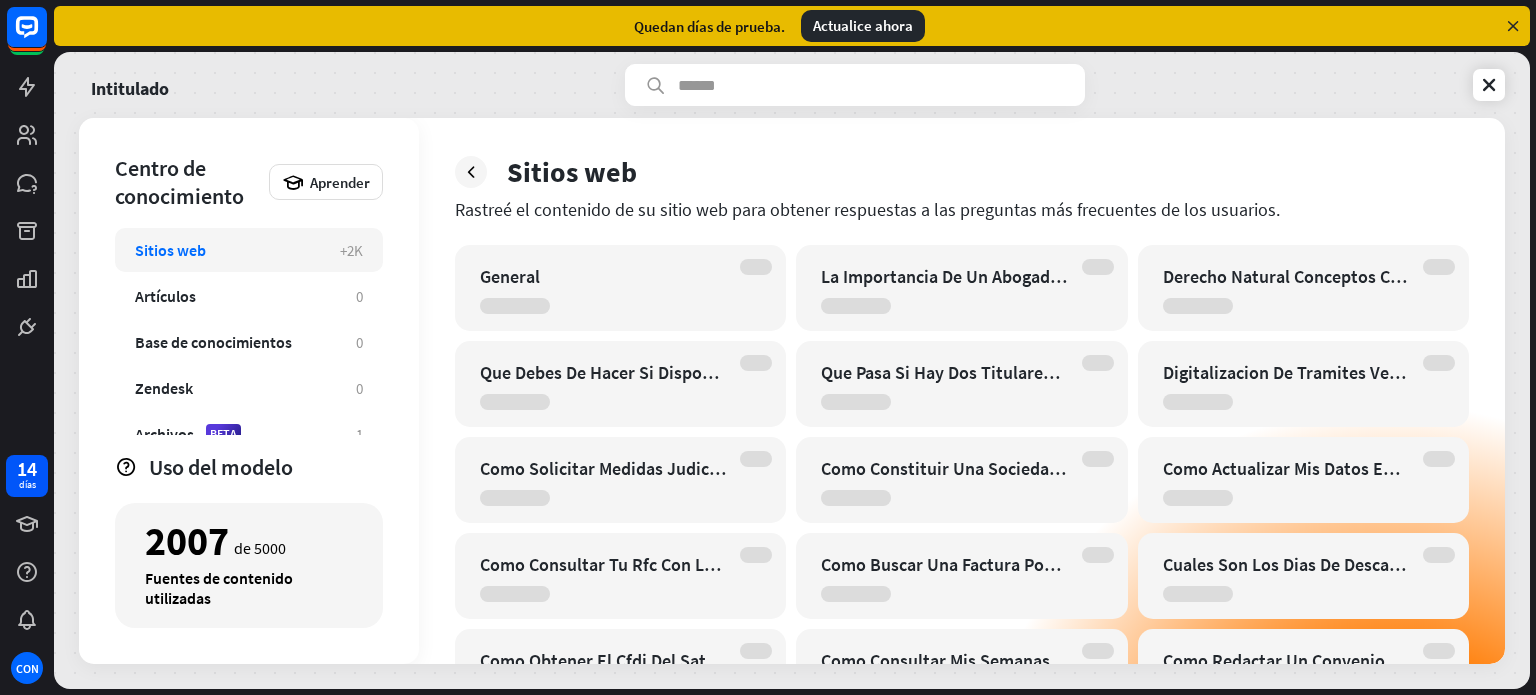 click on "Sitios web
Rastreé el contenido de su sitio web para obtener respuestas a las preguntas más frecuentes de los usuarios.
General       La Importancia De Un Abogado Laboral Como Proteger Tus Derechos En El Trabajo       Derecho Natural Conceptos Clave Para Entender Sus Fundamentos Juridicos       Que Debes De Hacer Si Dispones De Una Hipoteca Multidivisa       Que Pasa Si Hay Dos Titulares En Una Cuenta Bancaria       Digitalizacion De Tramites Vehiculares       Como Solicitar Medidas Judiciales De Apoyo Para Discapacitados       Como Constituir Una Sociedad Mercantil En 5 Pasos       Como Actualizar Mis Datos En El Sat Por Internet       Como Consultar Tu Rfc Con La Curp En Linea       Como Buscar Una Factura Por Folio Fiscal En Linea       Cuales Son Los Dias De Descanso Obligatorio En [GEOGRAPHIC_DATA]       [GEOGRAPHIC_DATA] Obtener El Cfdi Del Sat Paso A [GEOGRAPHIC_DATA] Consultar Mis Semanas Cotizadas En El Imss Por Internet       Como Redactar Un Convenio De Pension Alimenticia De Mutuo Acuerdo" at bounding box center (962, 391) 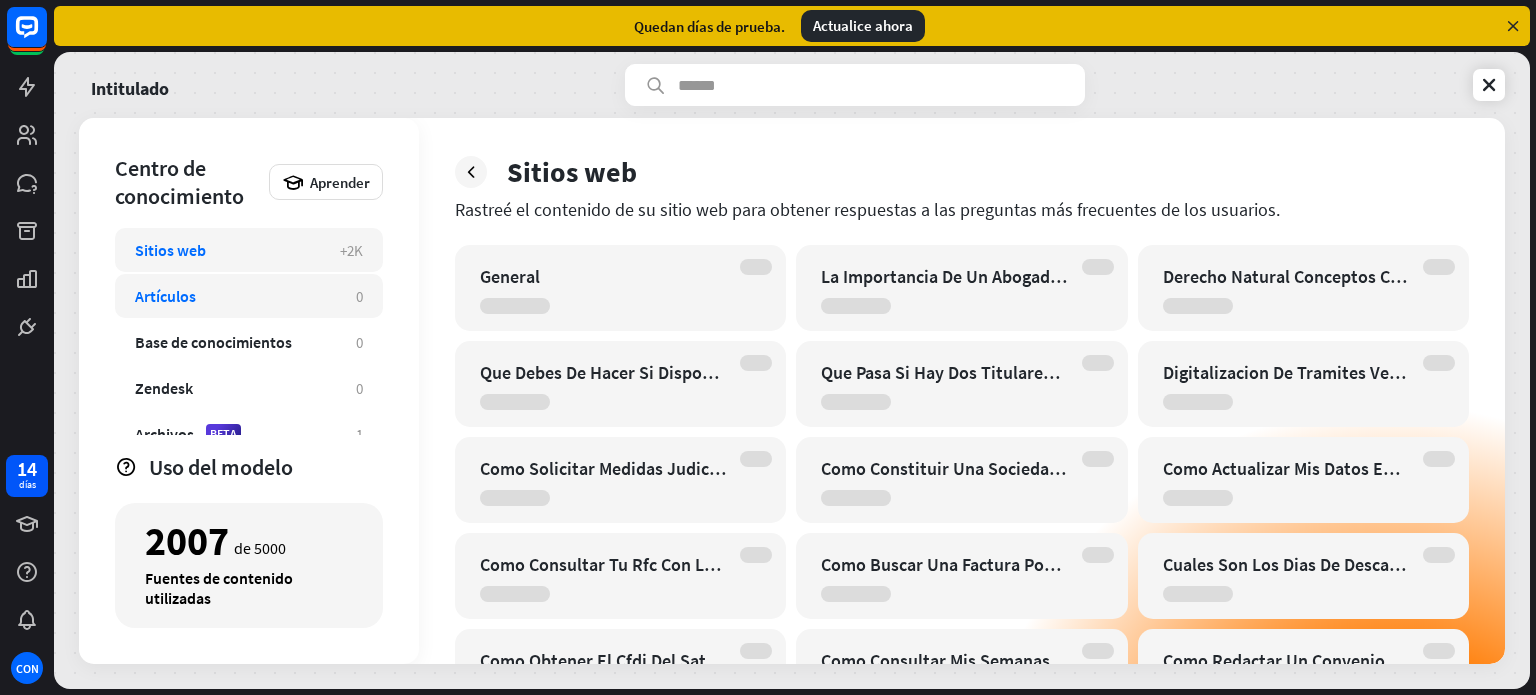 click on "Artículos" at bounding box center (235, 296) 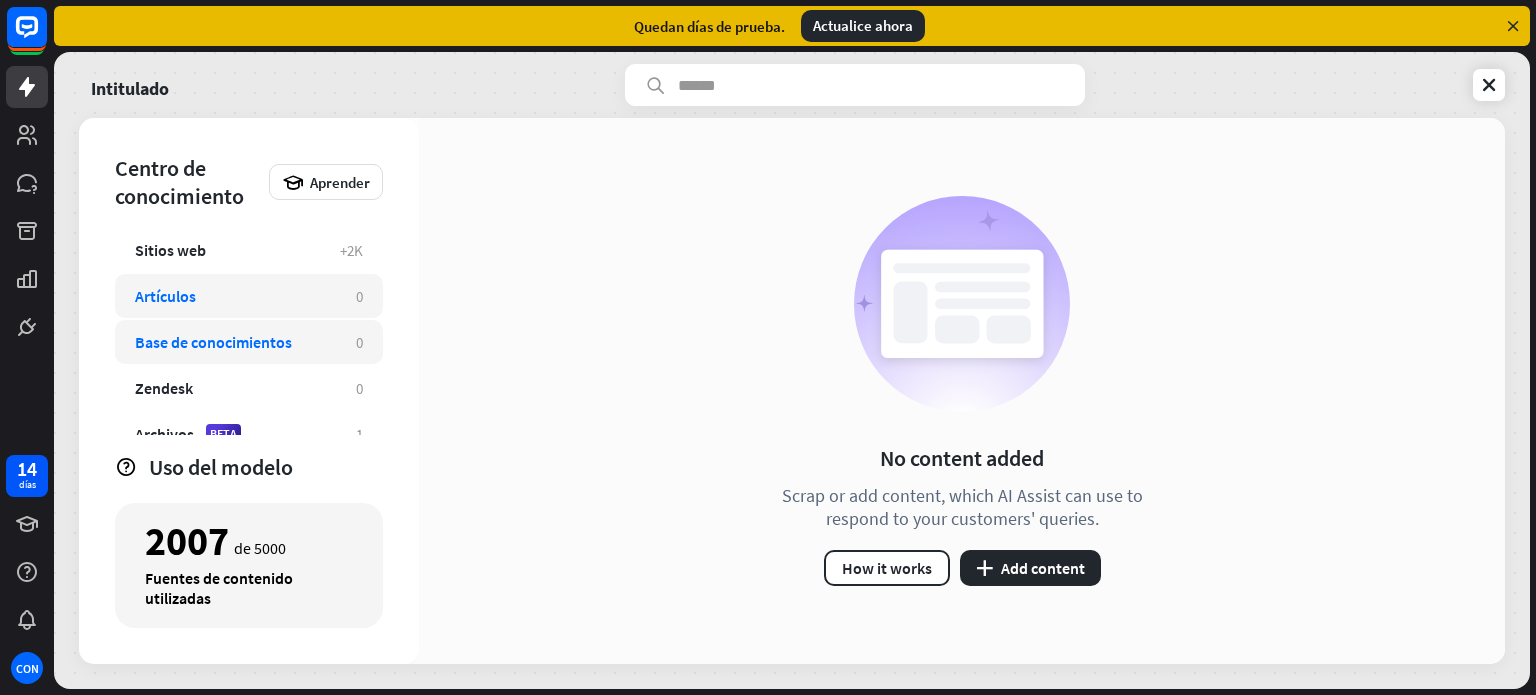 click on "Base de conocimientos     0" at bounding box center (249, 342) 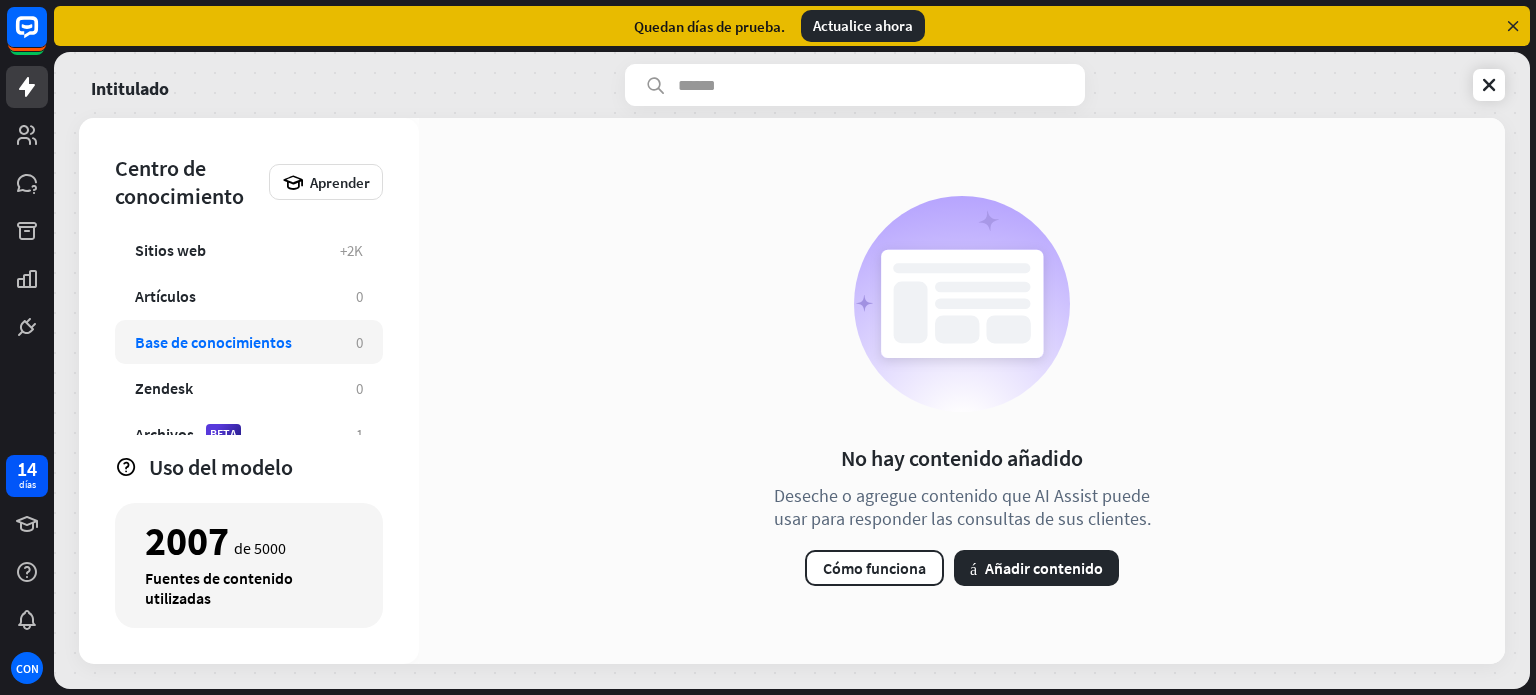 click on "Base de conocimientos     0" at bounding box center (249, 342) 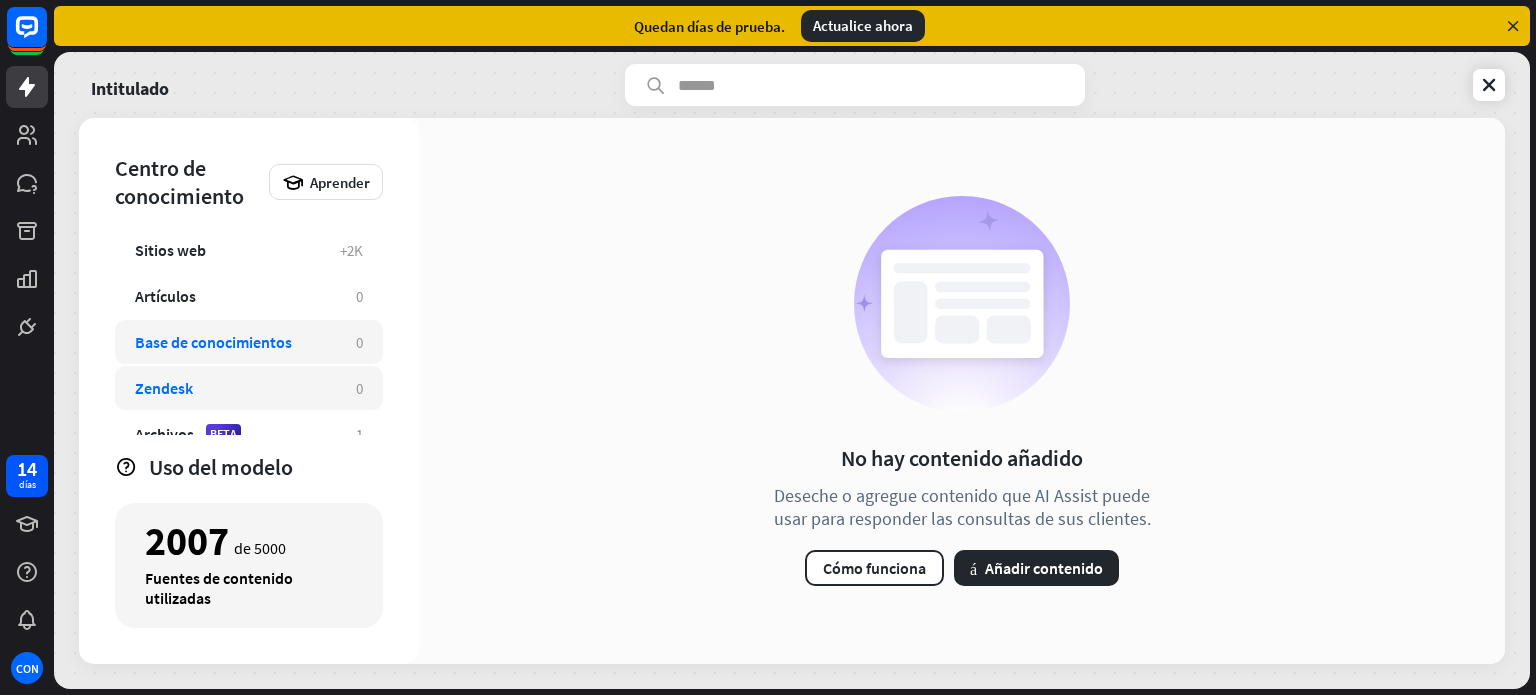 click on "Zendesk" at bounding box center [235, 388] 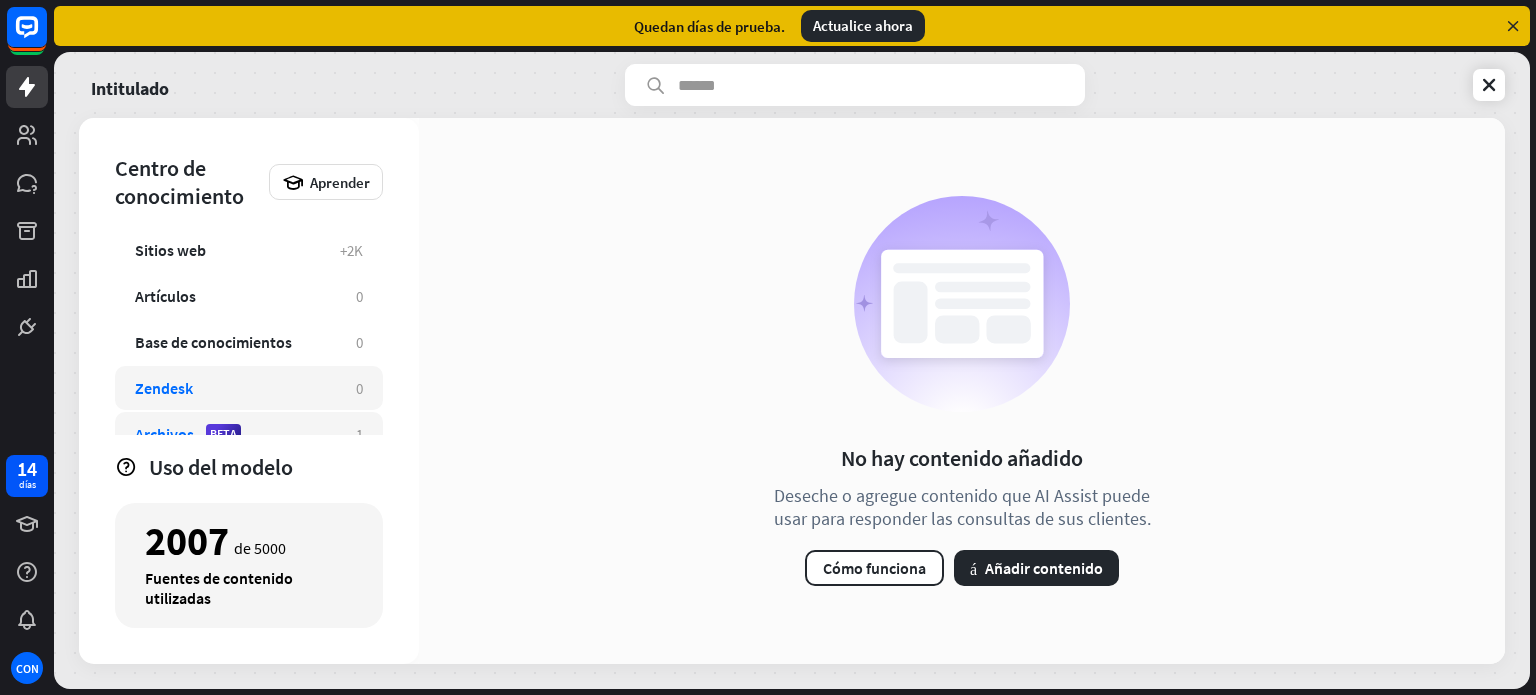 click on "Archivos
BETA
1" at bounding box center (249, 434) 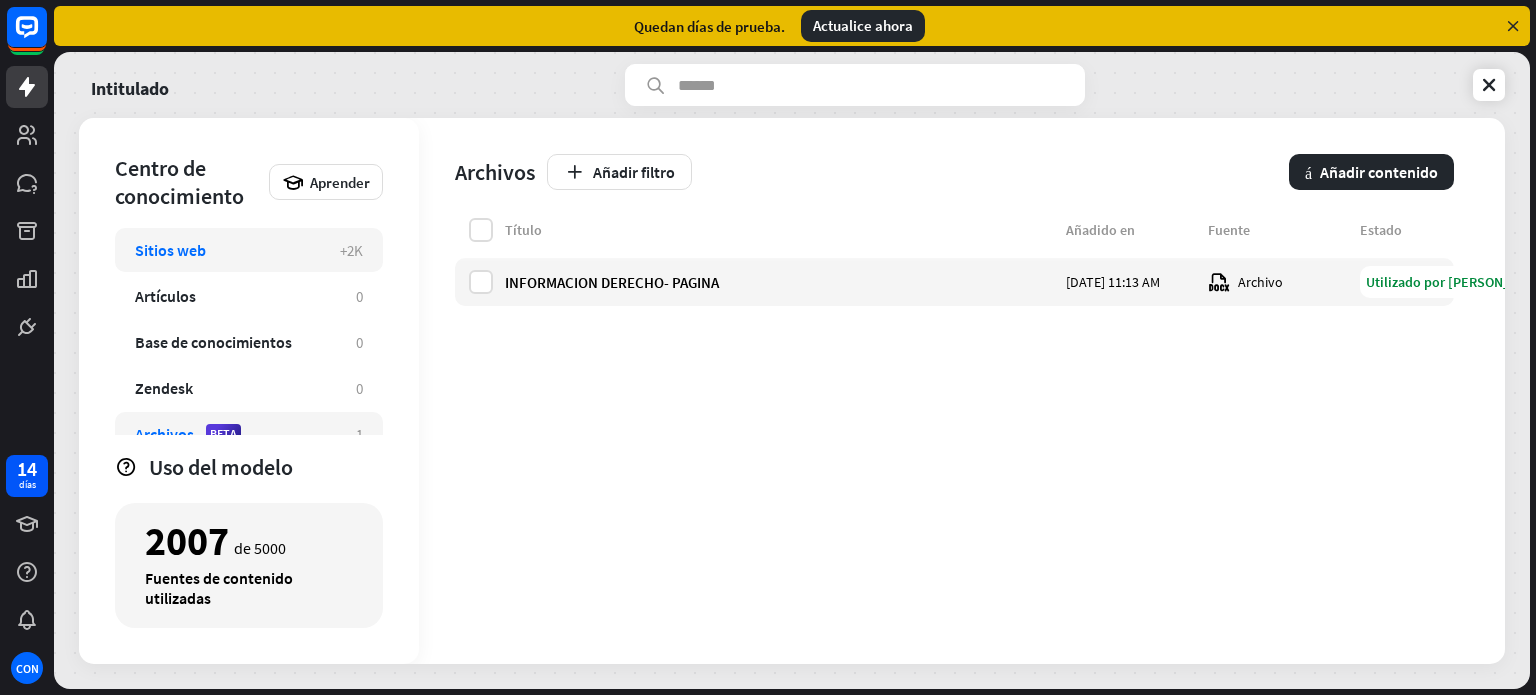 click on "Sitios web     +2K" at bounding box center (249, 250) 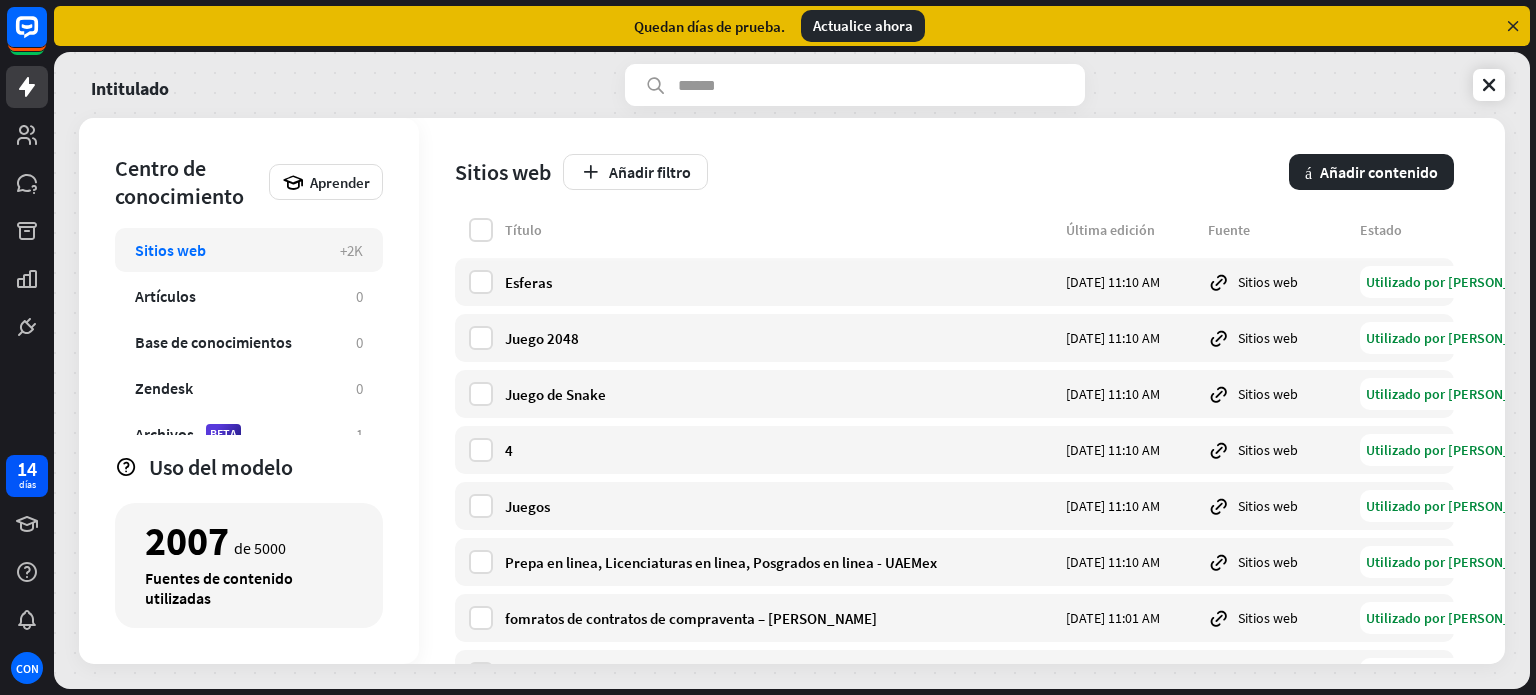 click on "Sitios web     +2K" at bounding box center (249, 250) 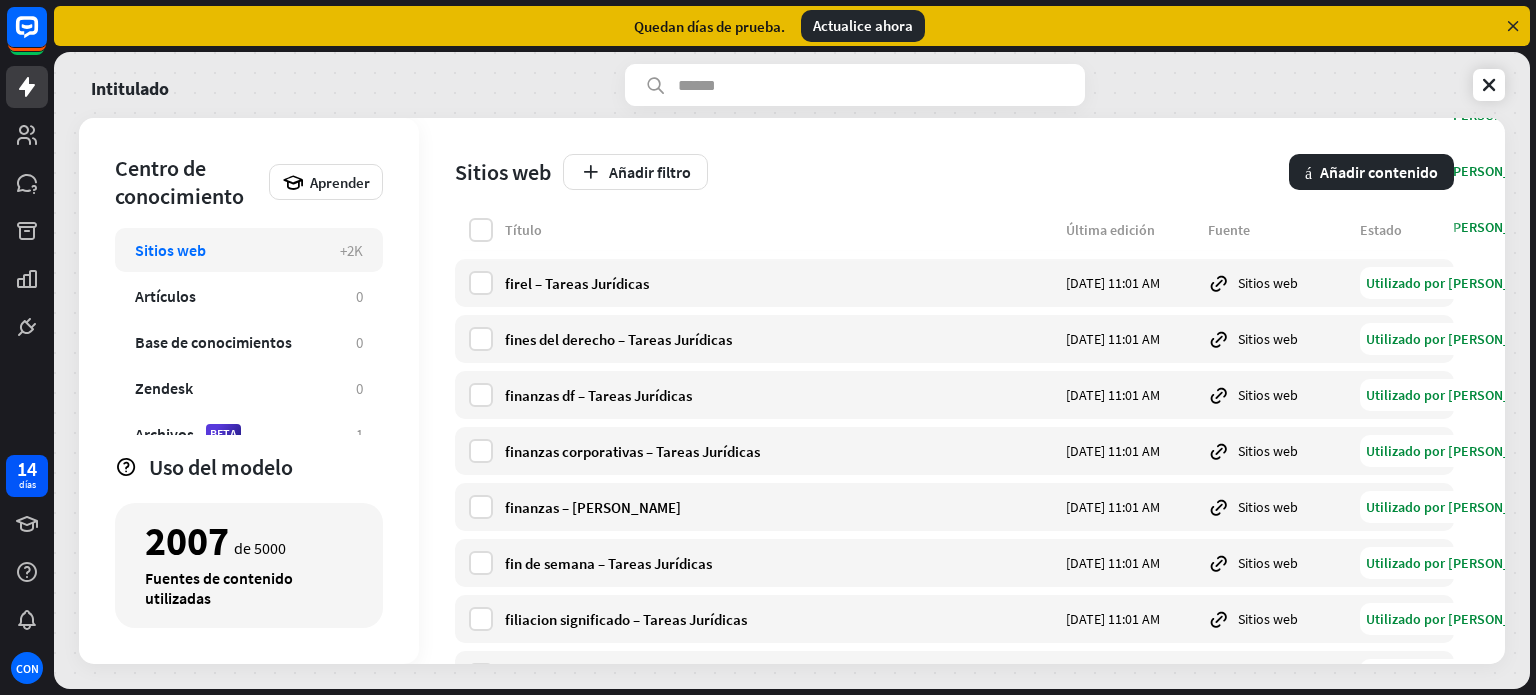 scroll, scrollTop: 541, scrollLeft: 0, axis: vertical 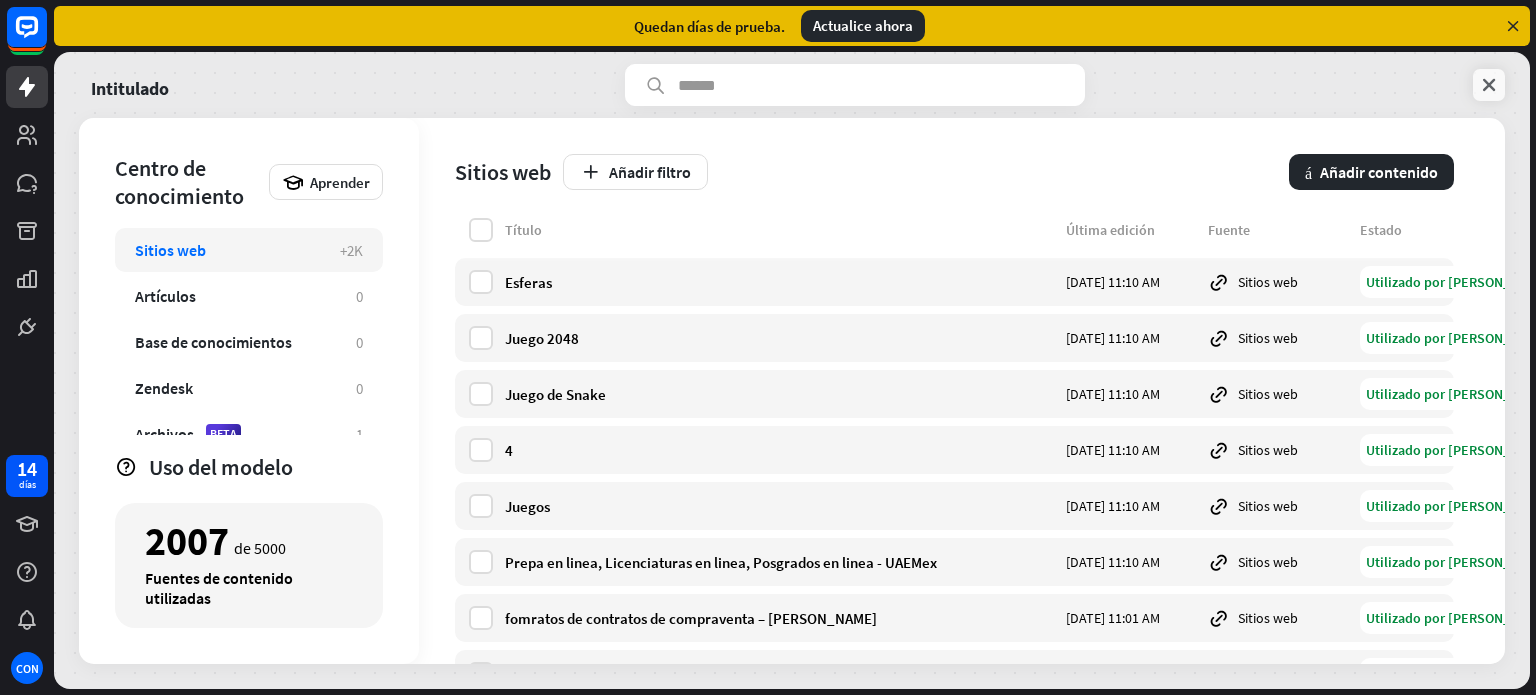 click at bounding box center [1489, 85] 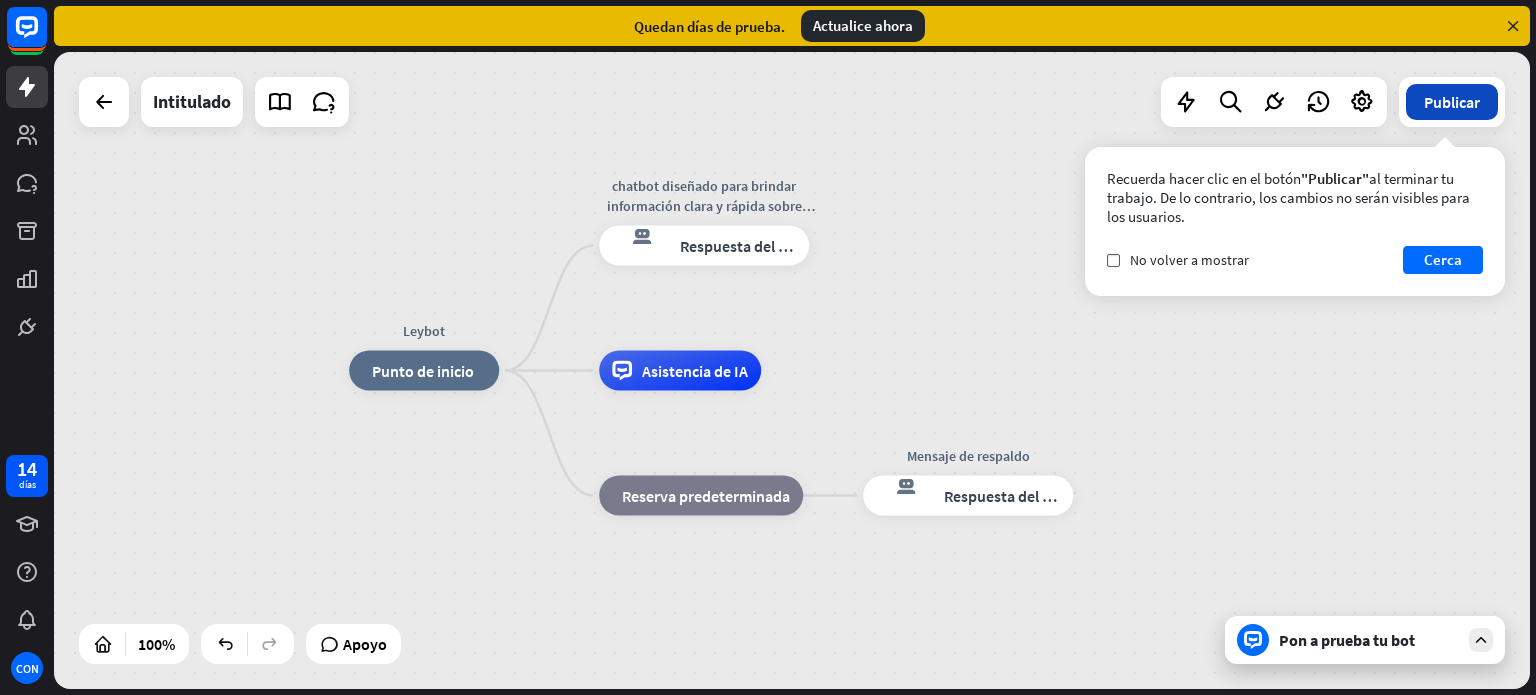 click on "Publicar" at bounding box center [1452, 102] 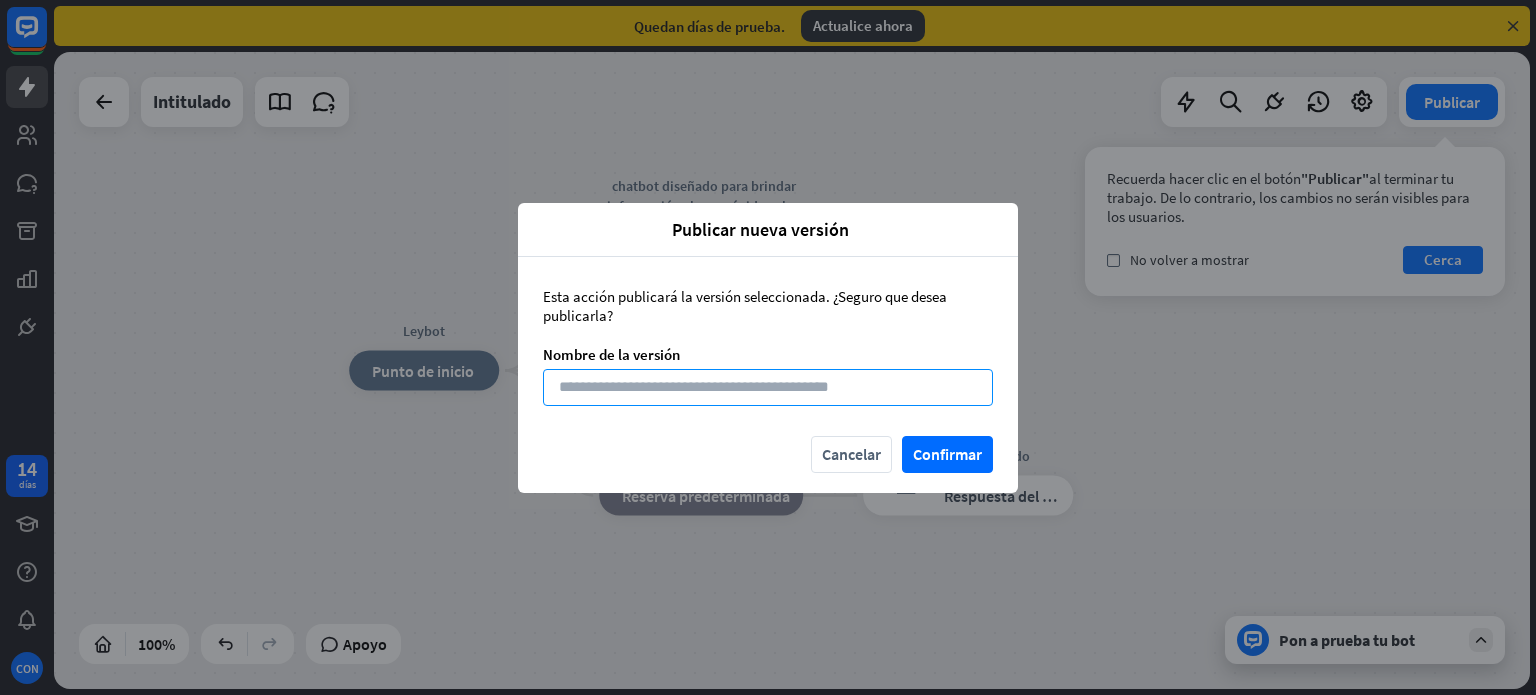 click at bounding box center (768, 387) 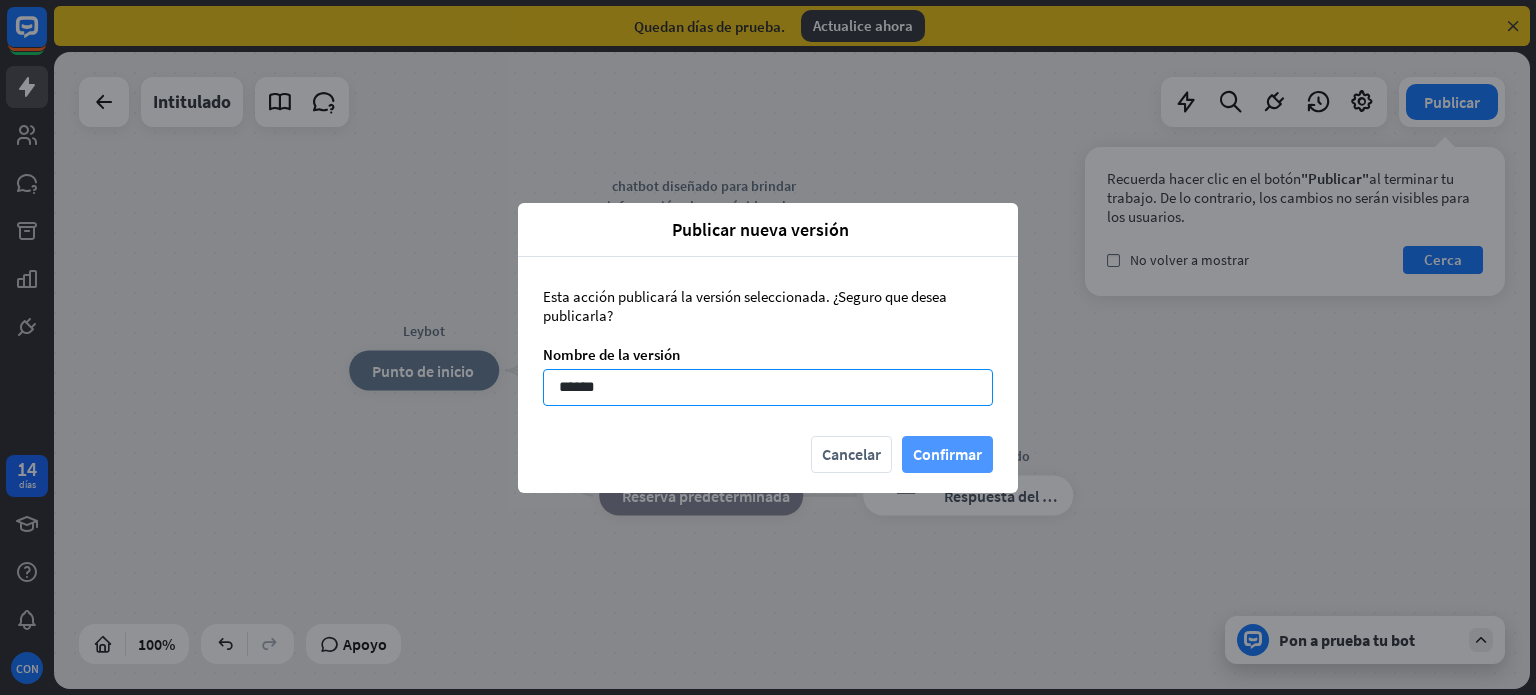 type on "******" 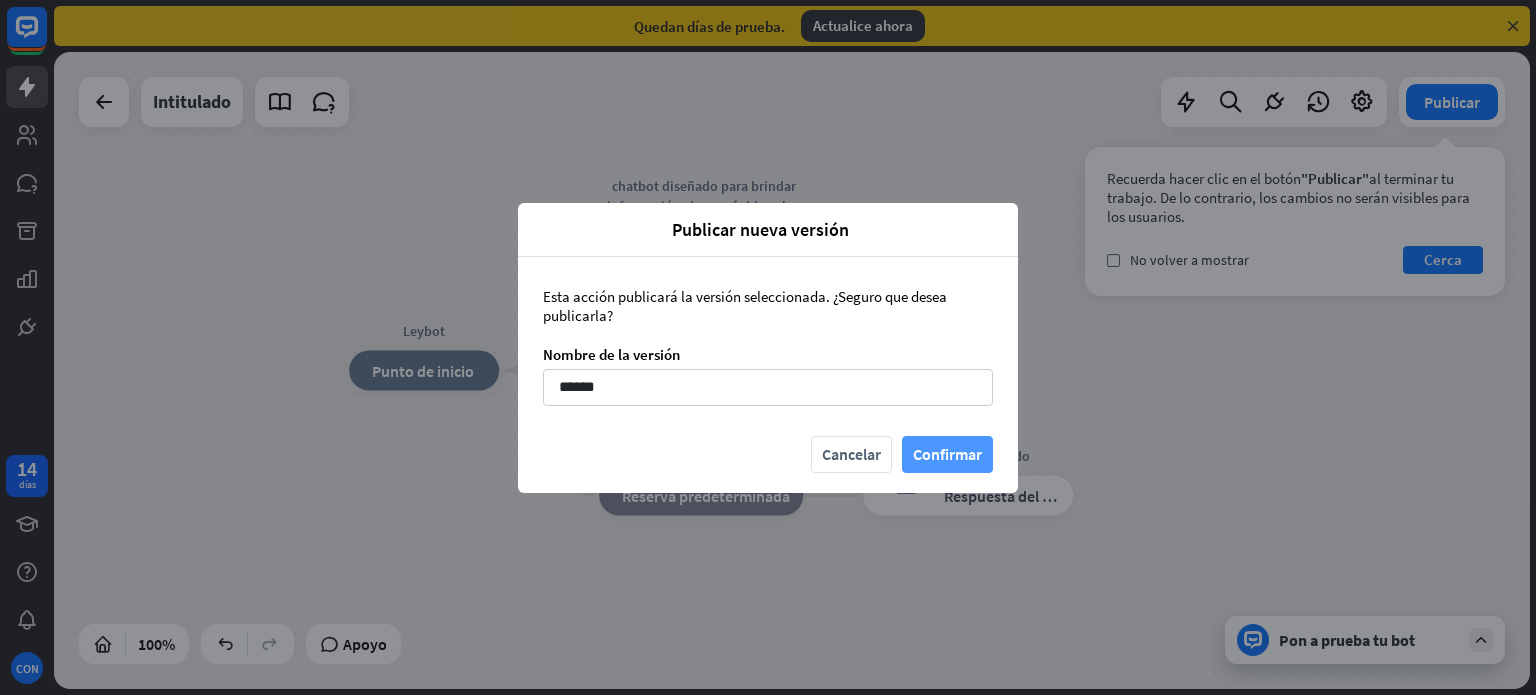 click on "Confirmar" at bounding box center (947, 454) 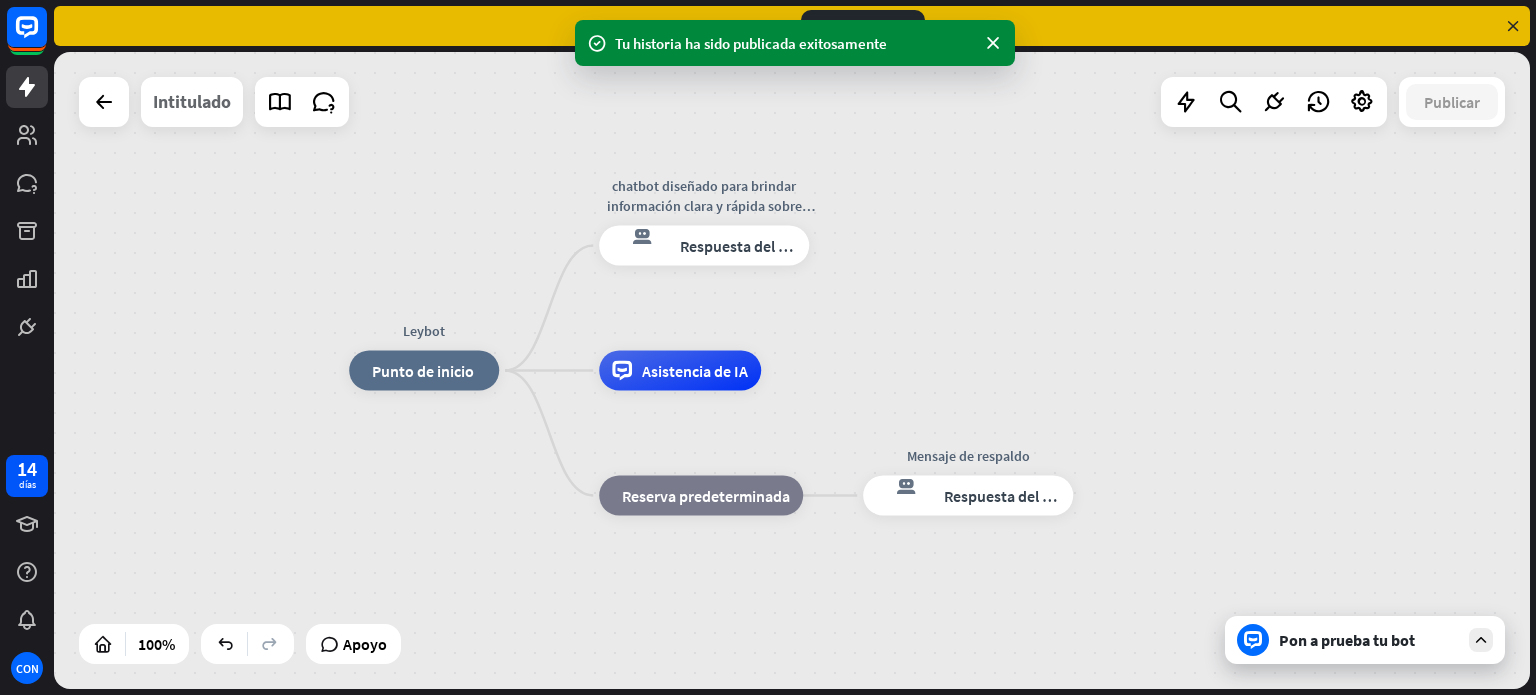click on "Intitulado" at bounding box center (192, 101) 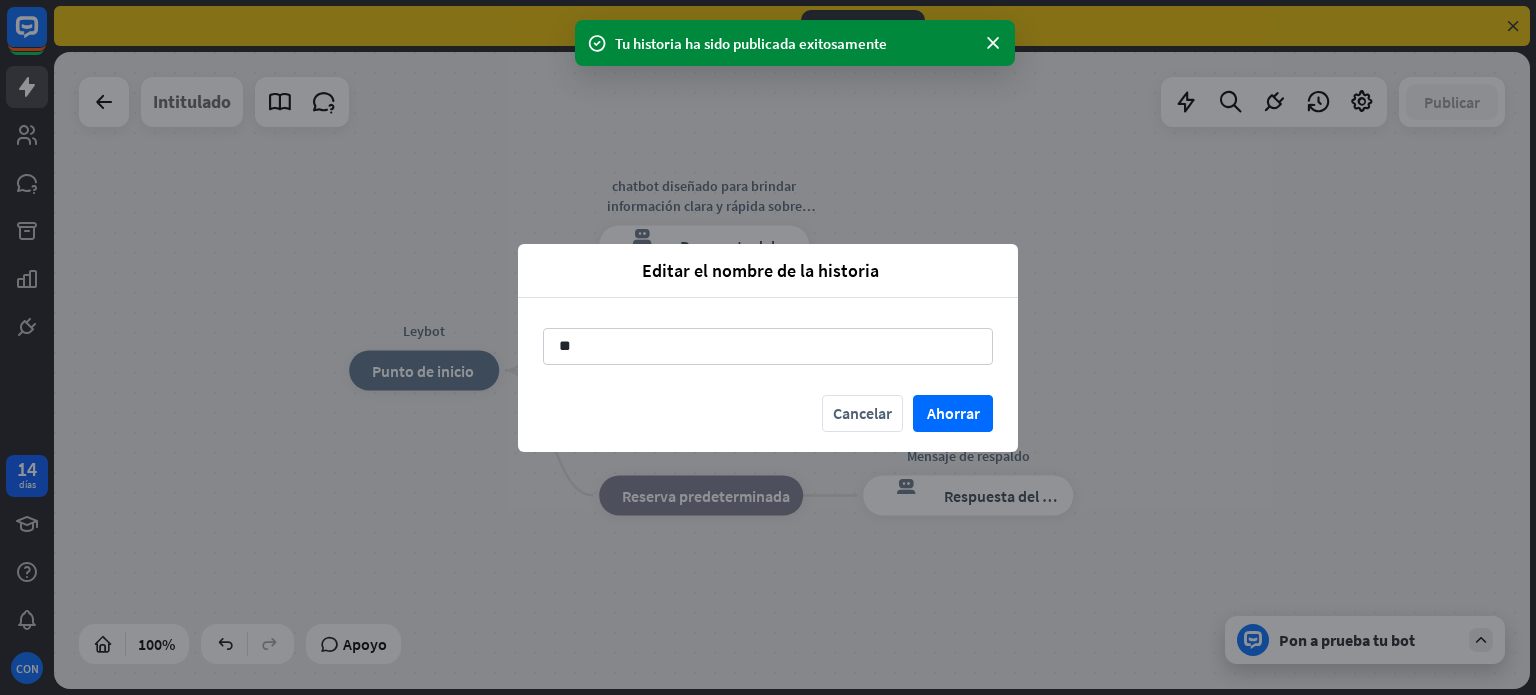 type on "*" 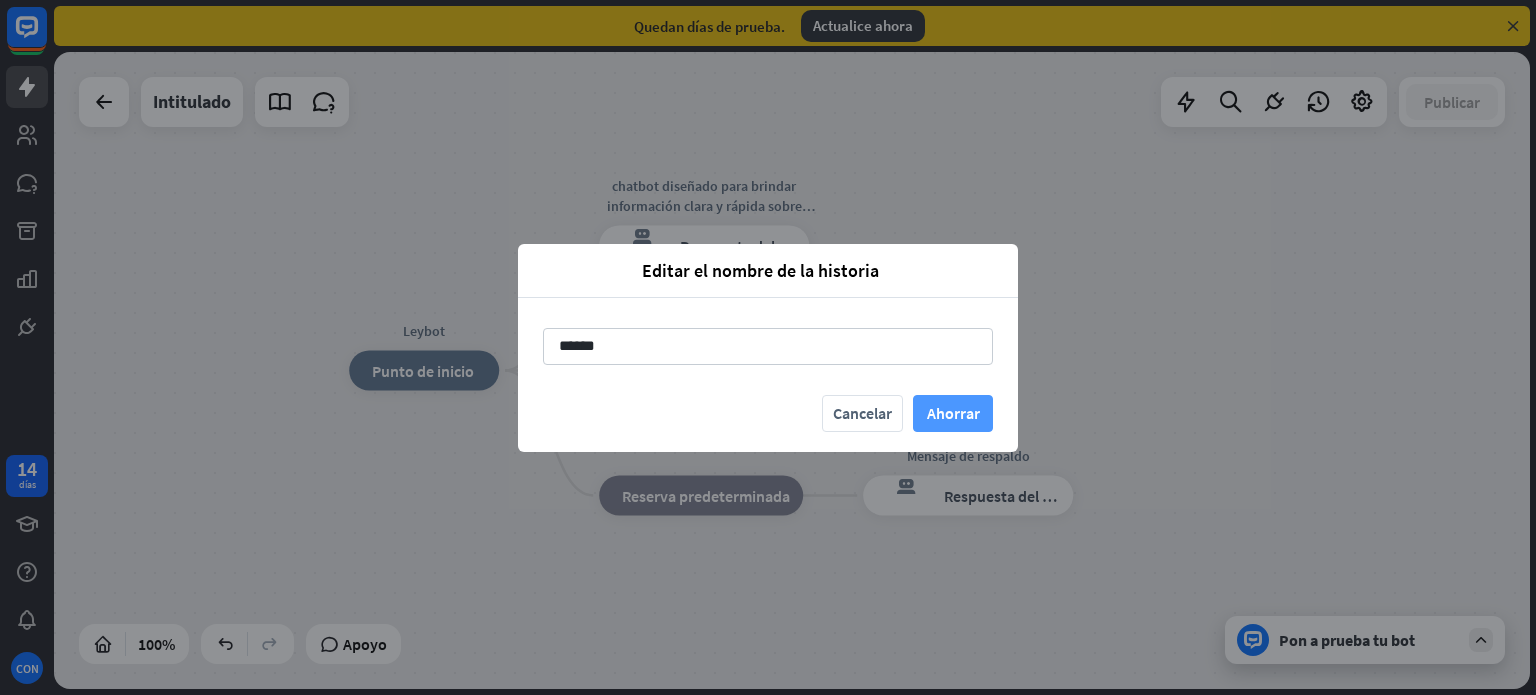 type on "******" 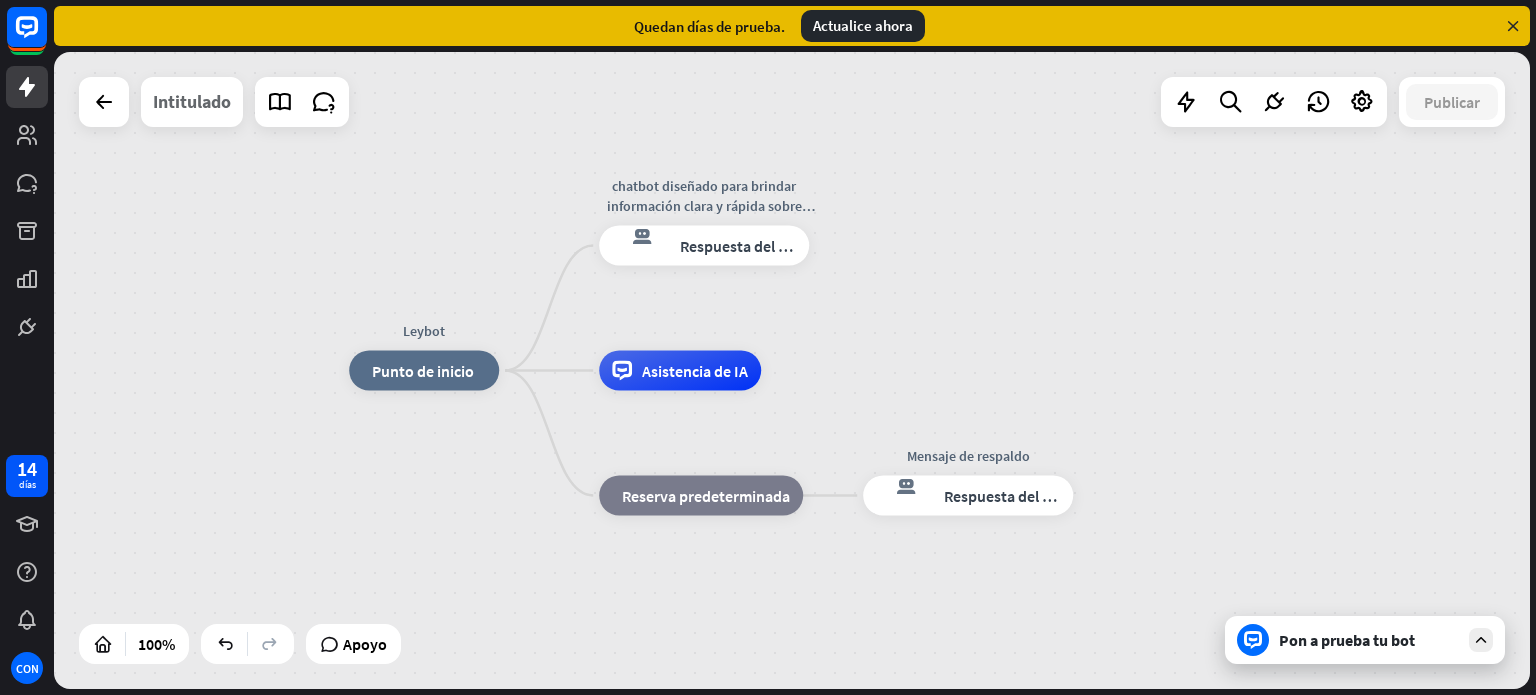 click on "Intitulado" at bounding box center [192, 101] 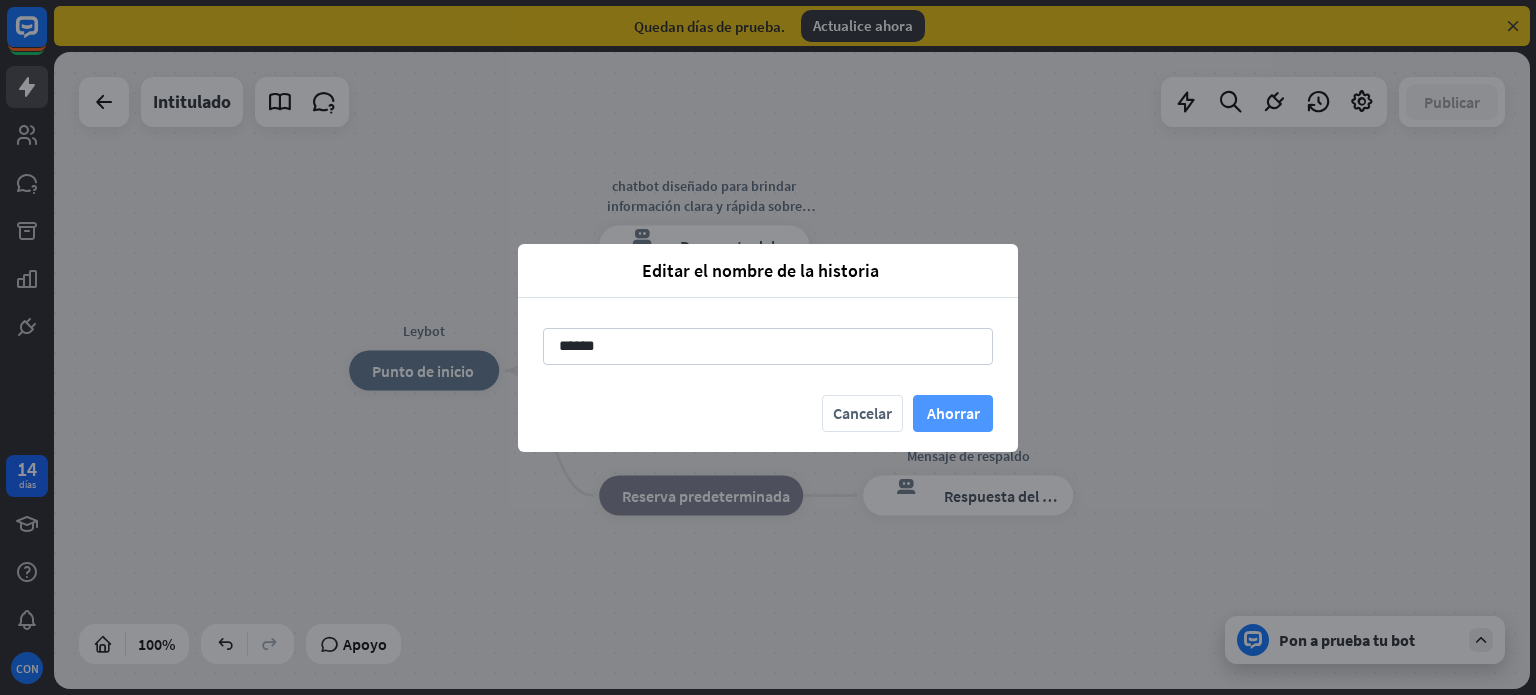 click on "Ahorrar" at bounding box center [953, 413] 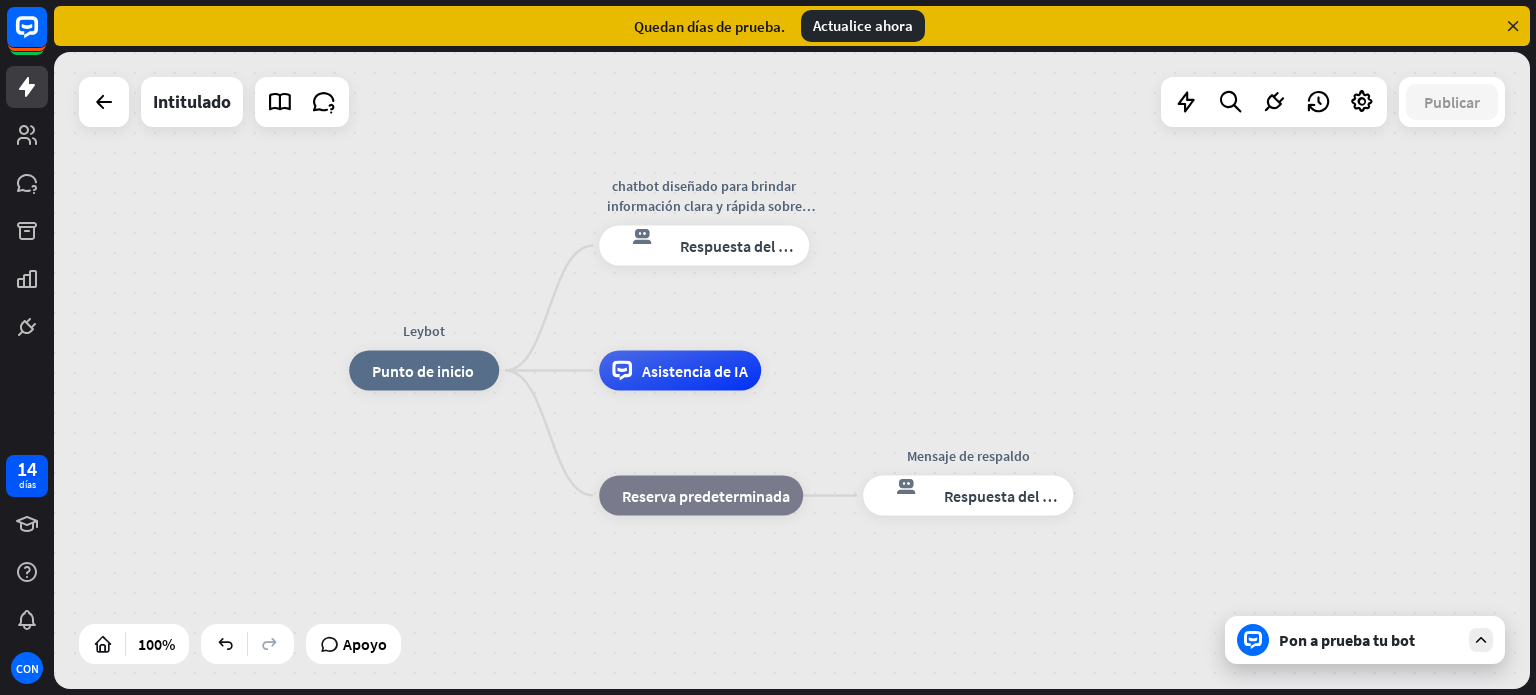 click on "Leybot   inicio_2   Punto de inicio                 chatbot diseñado para brindar información clara y rápida sobre derecho, leyes y normas a estudiantes de primeros   respuesta del bot de bloqueo   Respuesta del bot                     Asistencia de IA                   bloque_de_retroceso   Reserva predeterminada                 Mensaje de respaldo   respuesta del bot de bloqueo   Respuesta del bot" at bounding box center [792, 370] 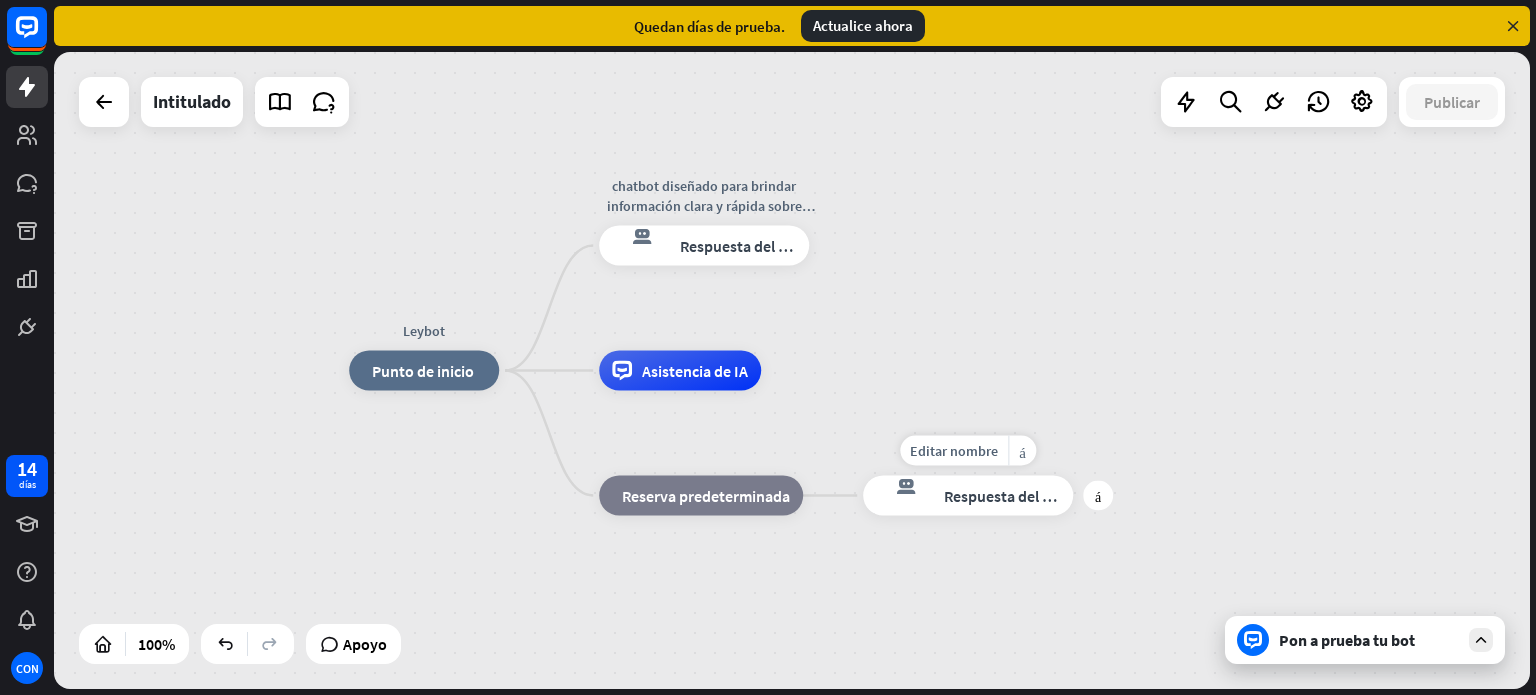 click on "Editar nombre   más_amarillo         más     respuesta del bot de bloqueo   Respuesta del bot" at bounding box center [968, 496] 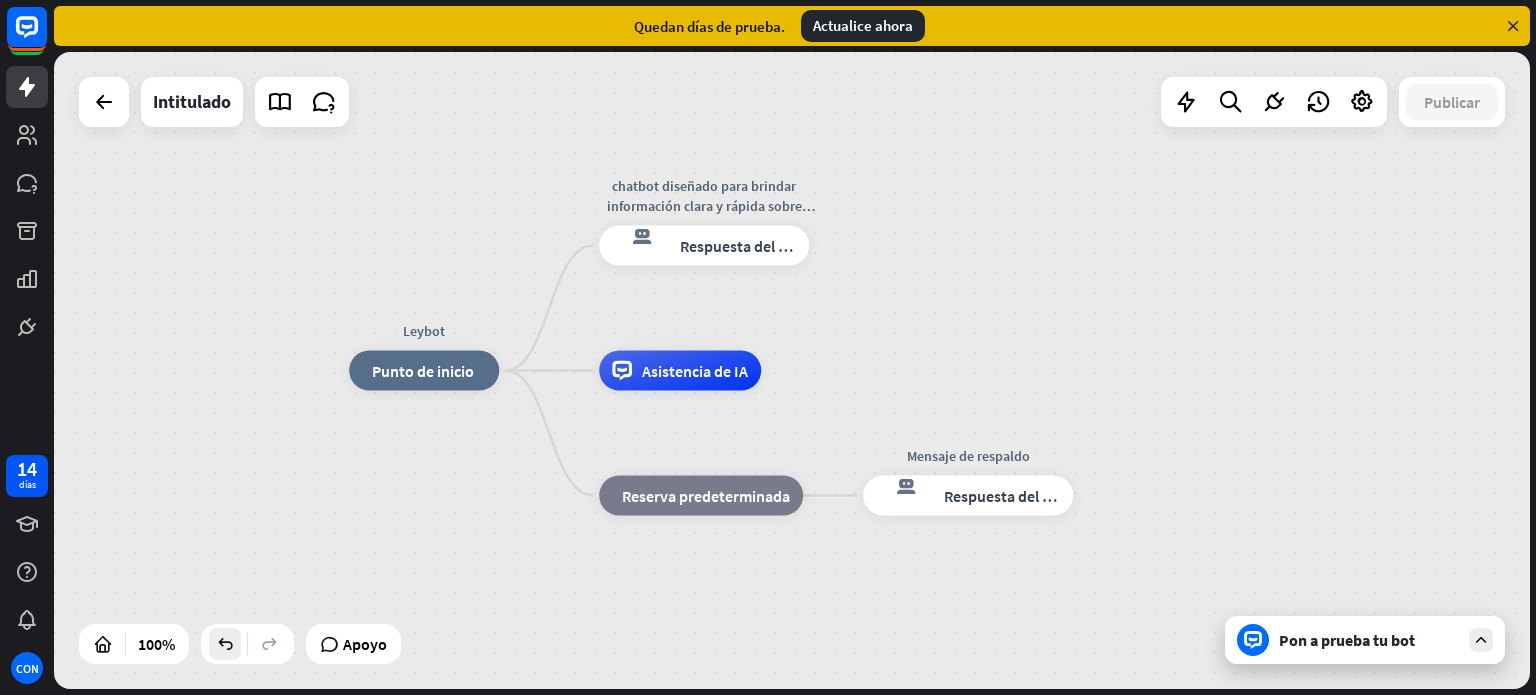 click at bounding box center [225, 644] 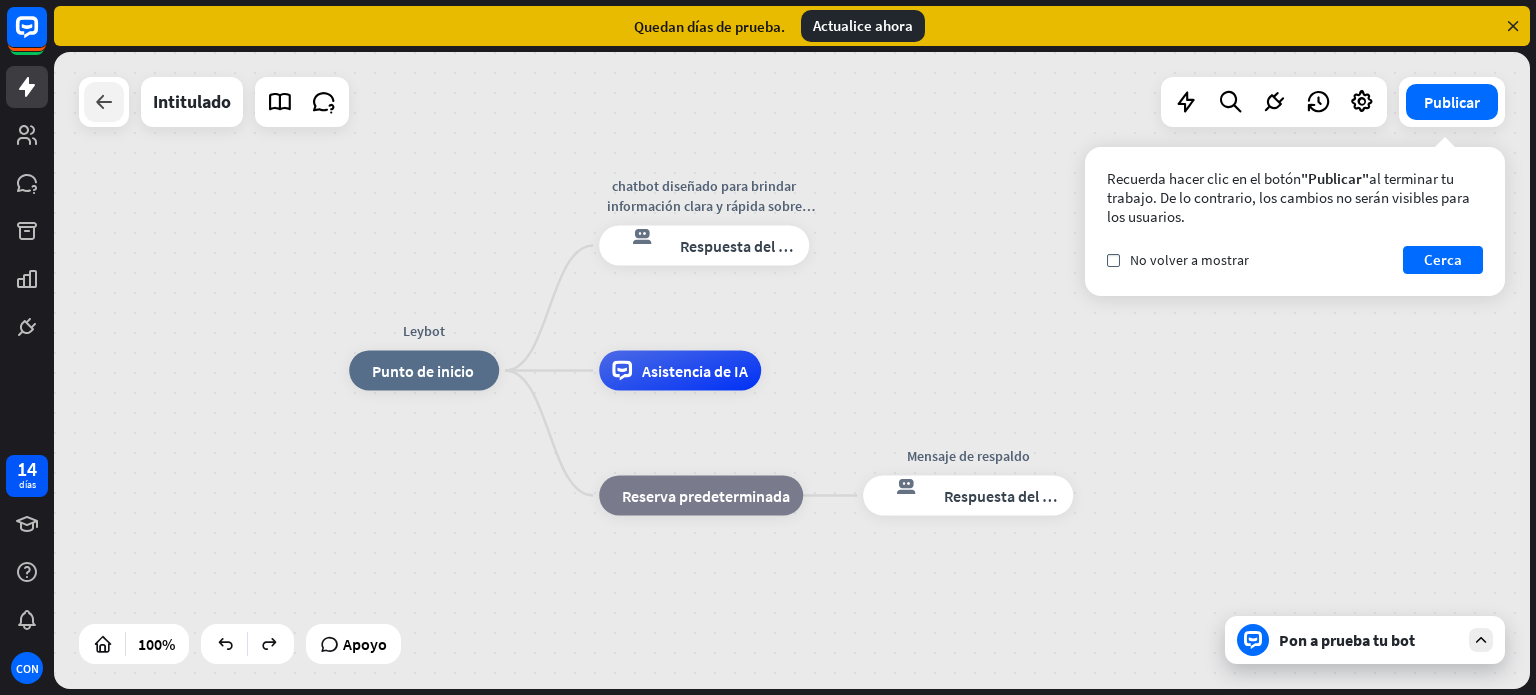 click at bounding box center [104, 102] 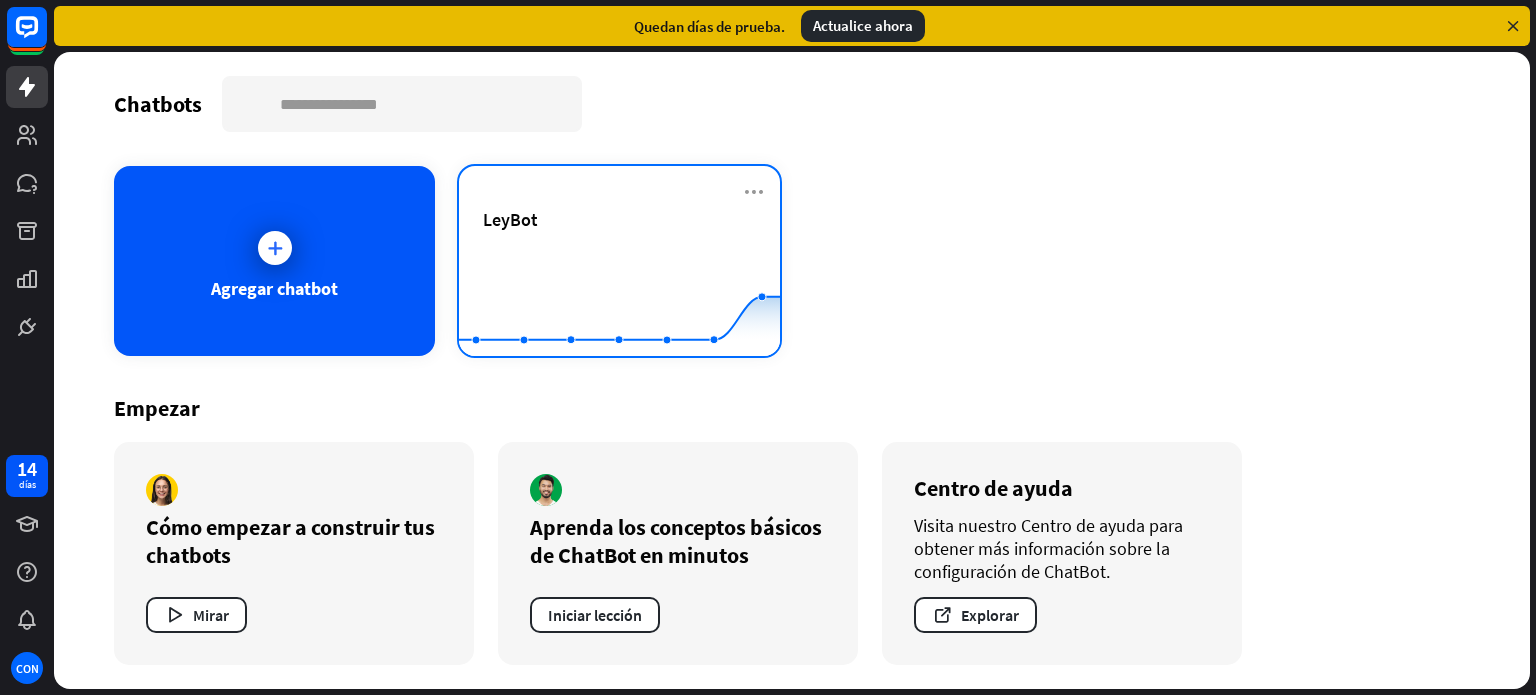 click 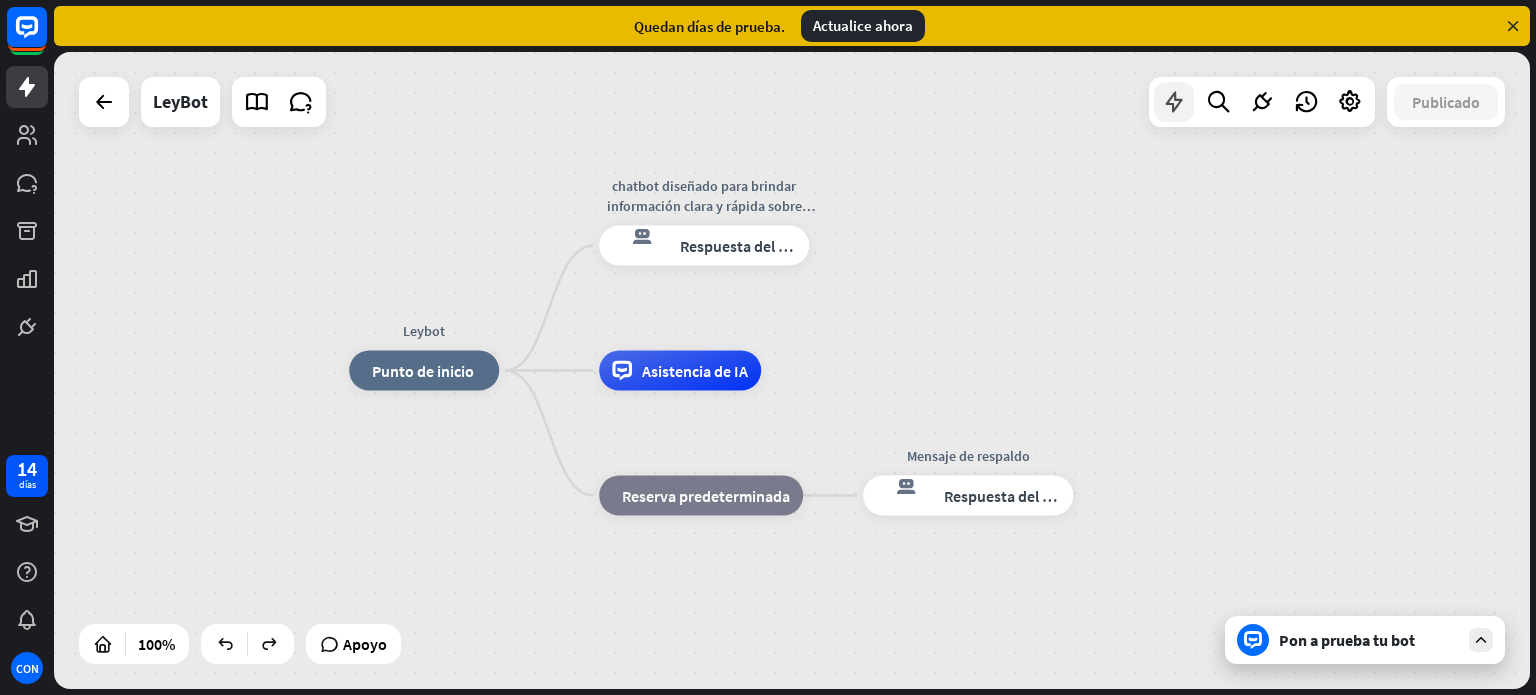 click at bounding box center (1174, 102) 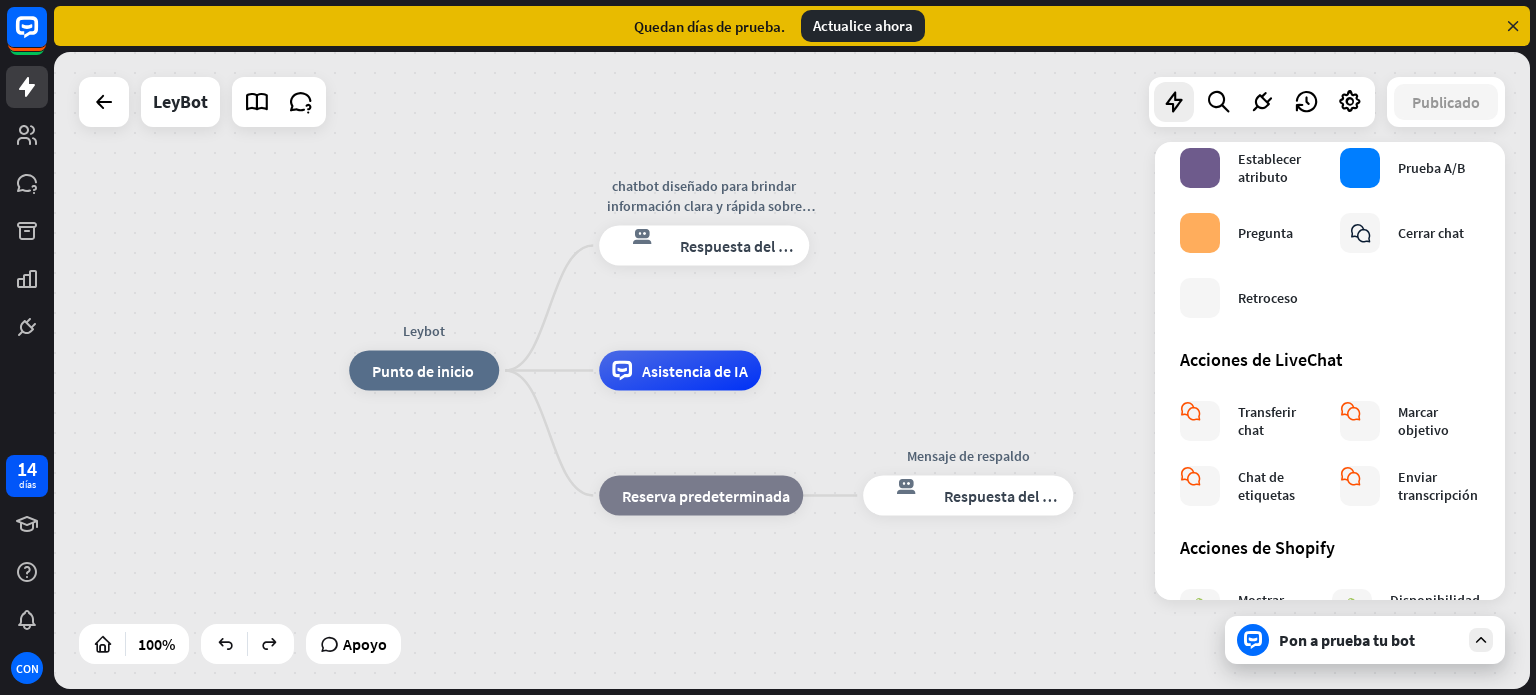 scroll, scrollTop: 552, scrollLeft: 0, axis: vertical 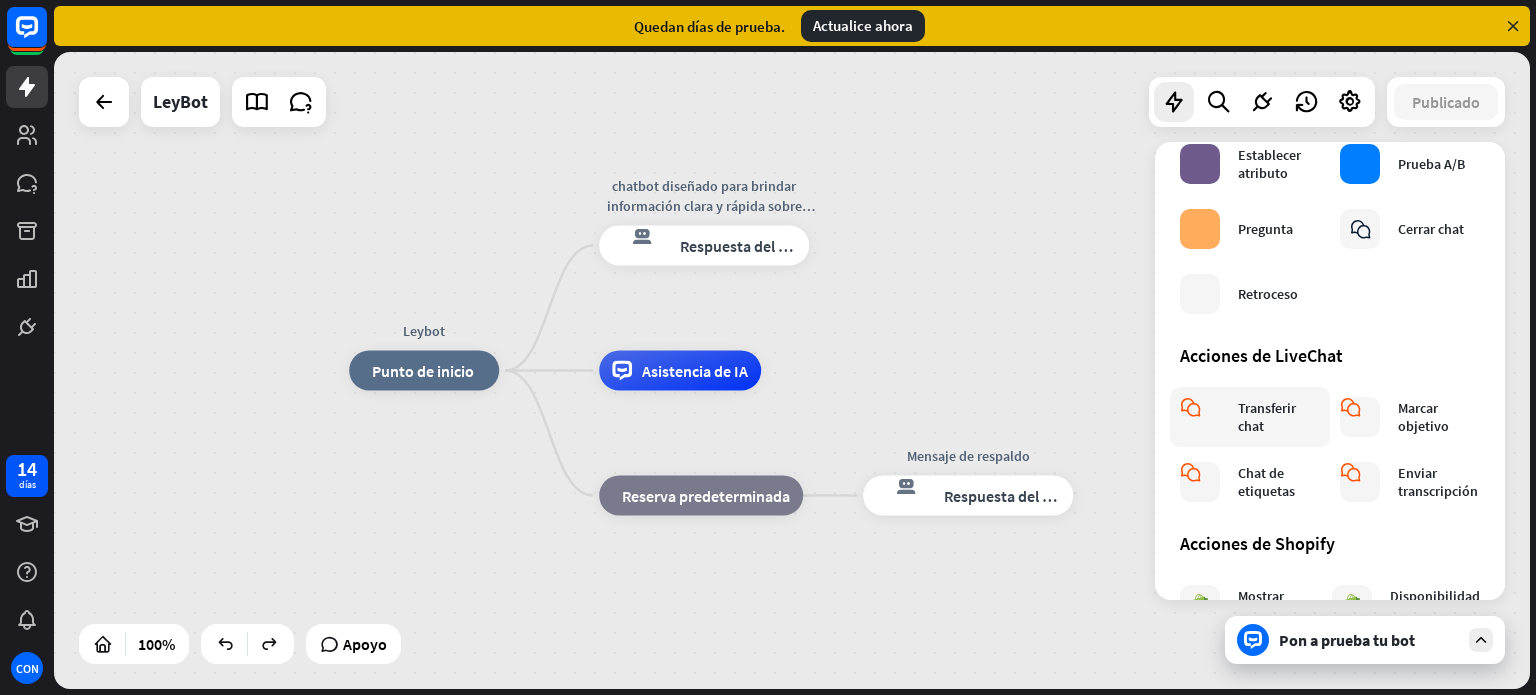 click on "Transferir chat" at bounding box center [1267, 417] 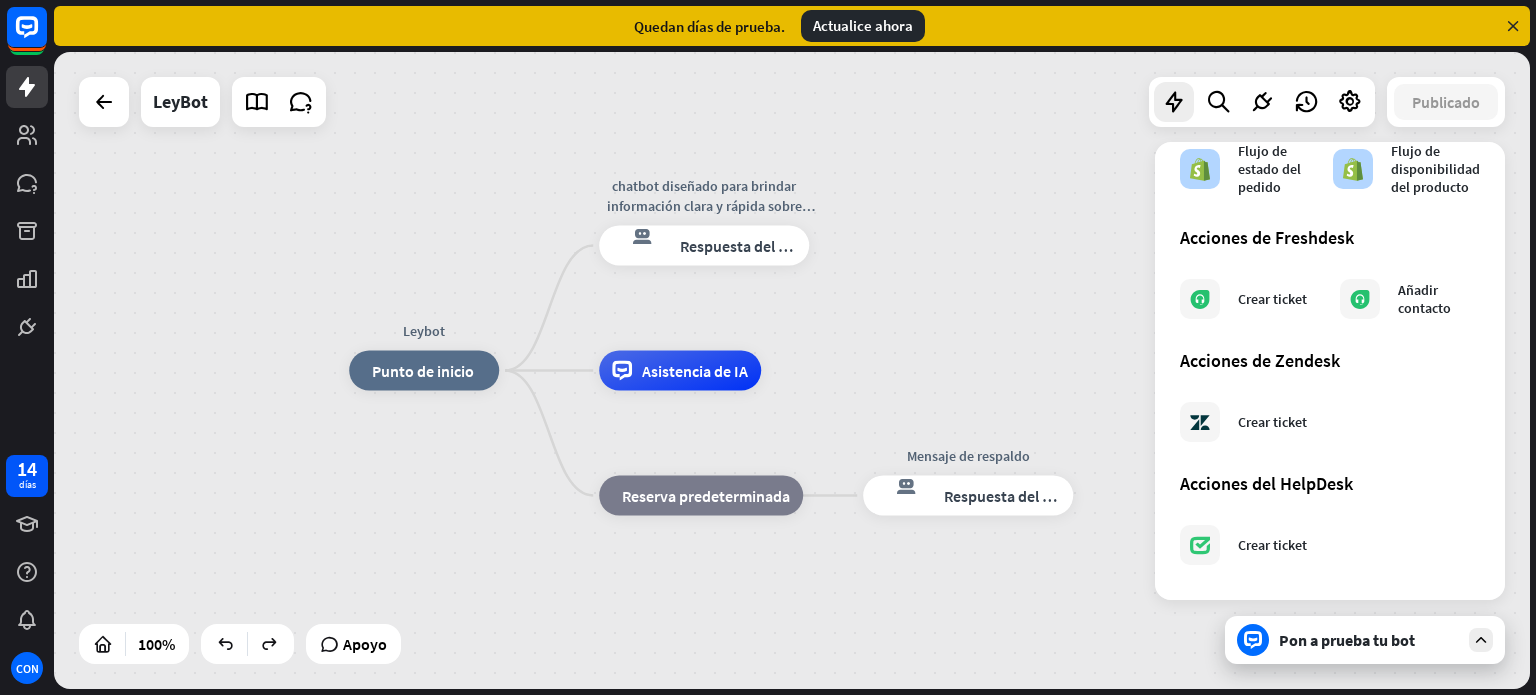 scroll, scrollTop: 1196, scrollLeft: 0, axis: vertical 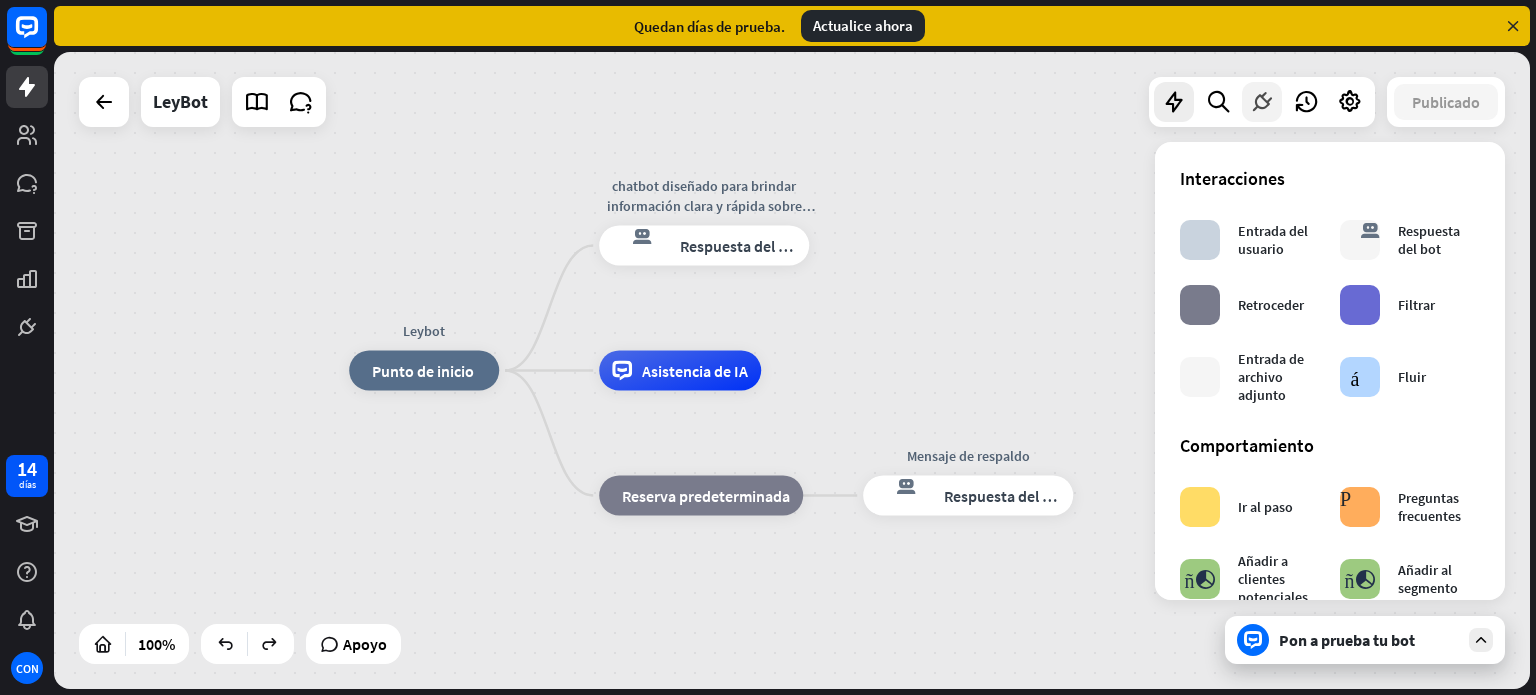 click at bounding box center [1262, 102] 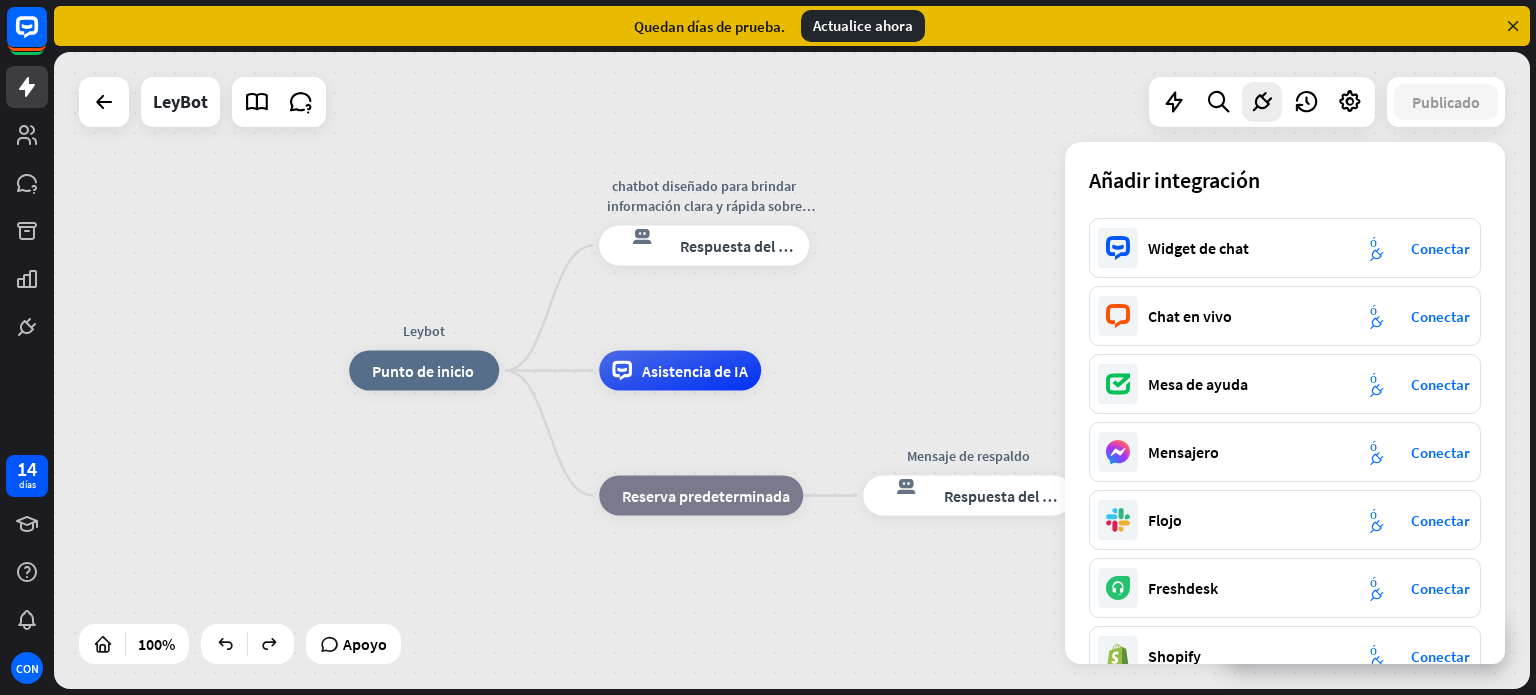 click on "Widget de chat   integración de plug_integration   Conectar                     Chat en vivo   integración de plug_integration   Conectar       Mesa de ayuda   integración de plug_integration   Conectar                                   Mensajero   integración de plug_integration   Conectar                           Flojo   integración de plug_integration   Conectar                       Freshdesk   integración de plug_integration   Conectar                         Shopify   integración de plug_integration   Conectar                       Zapier   integración de plug_integration   Conectar             Zendesk   integración de plug_integration   Conectar           Webhook   integración de plug_integration   Conectar                     WordPress   integración de plug_integration   Conectar" at bounding box center [1285, 441] 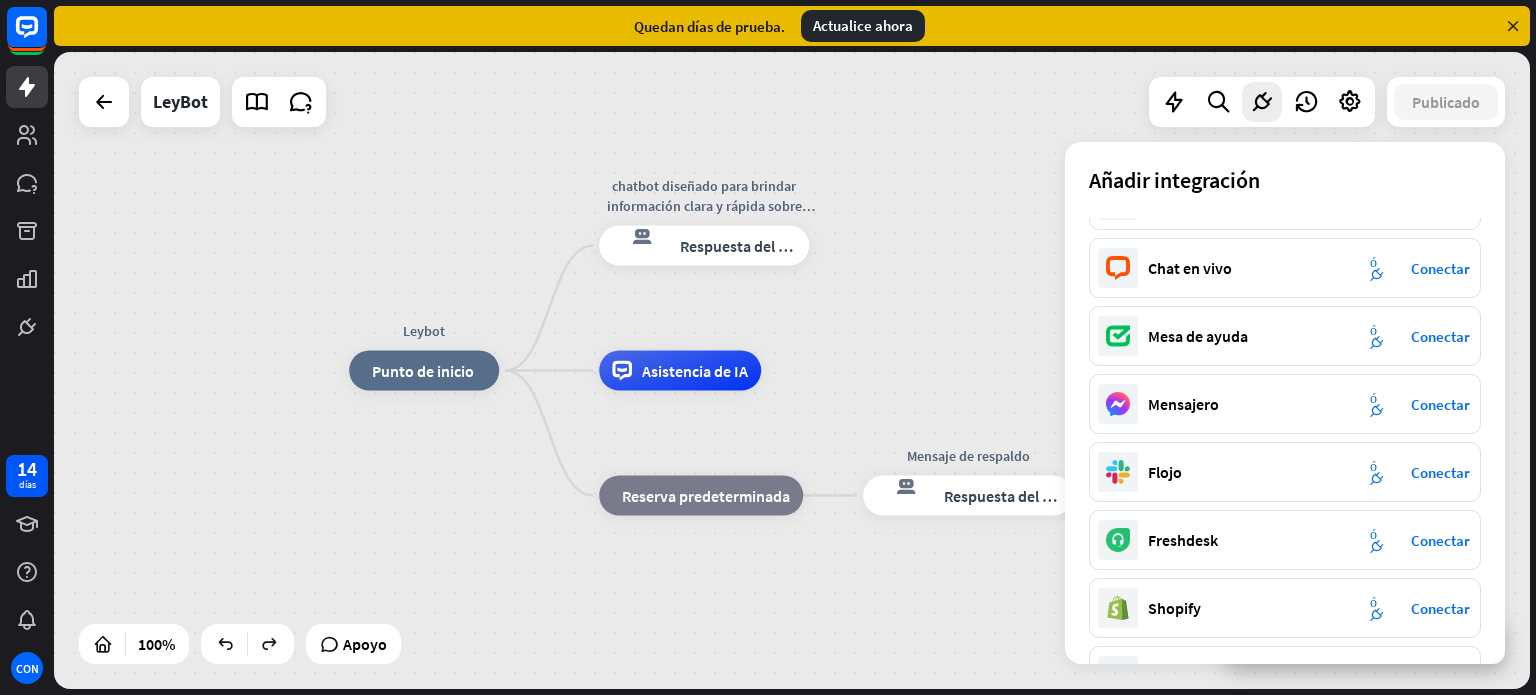 scroll, scrollTop: 0, scrollLeft: 0, axis: both 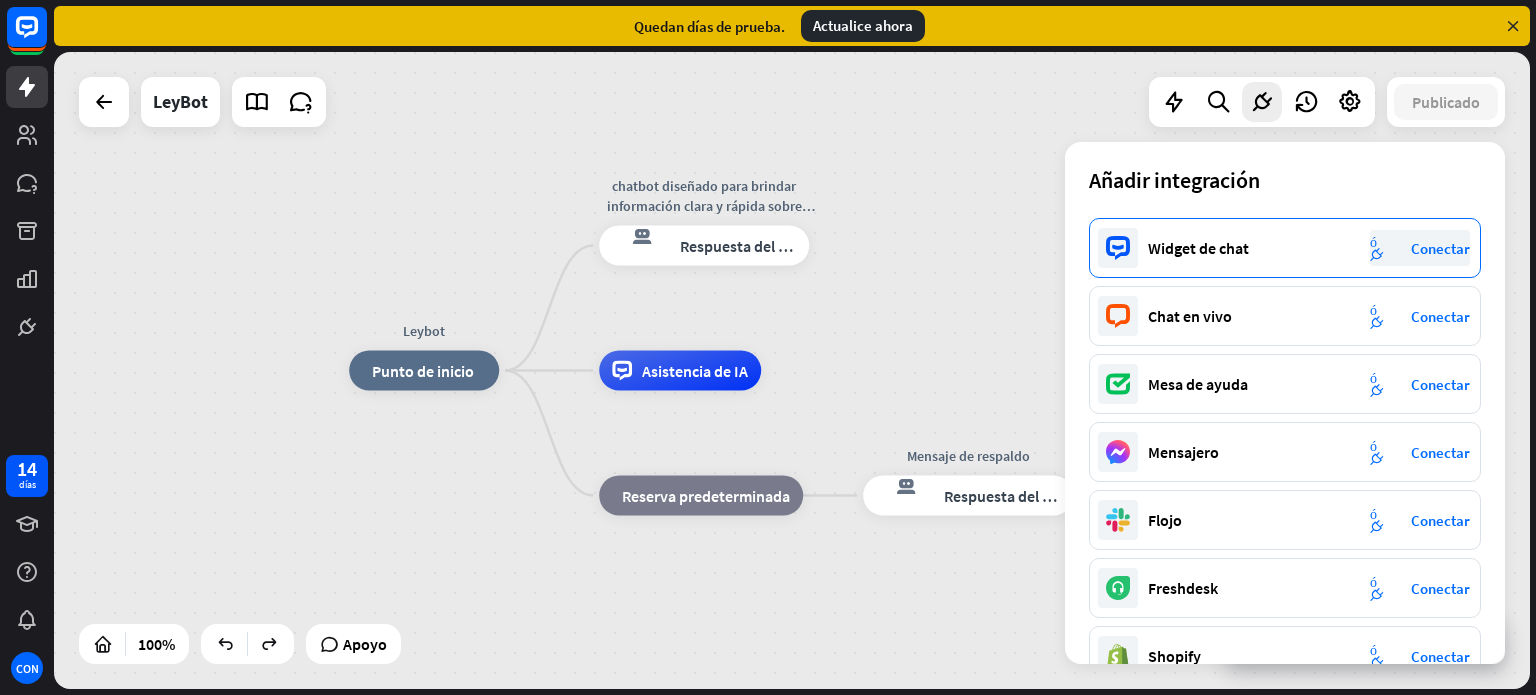 click on "Conectar" at bounding box center (1440, 248) 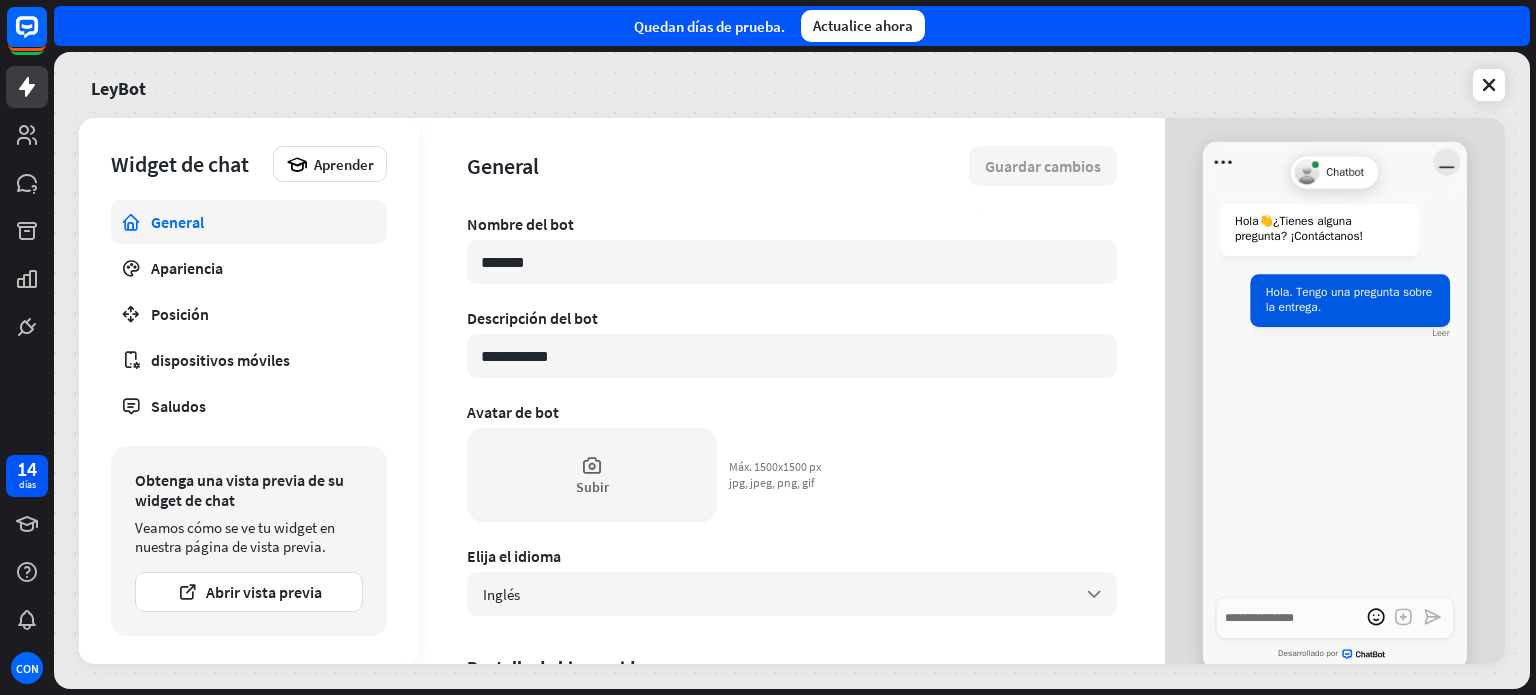 click 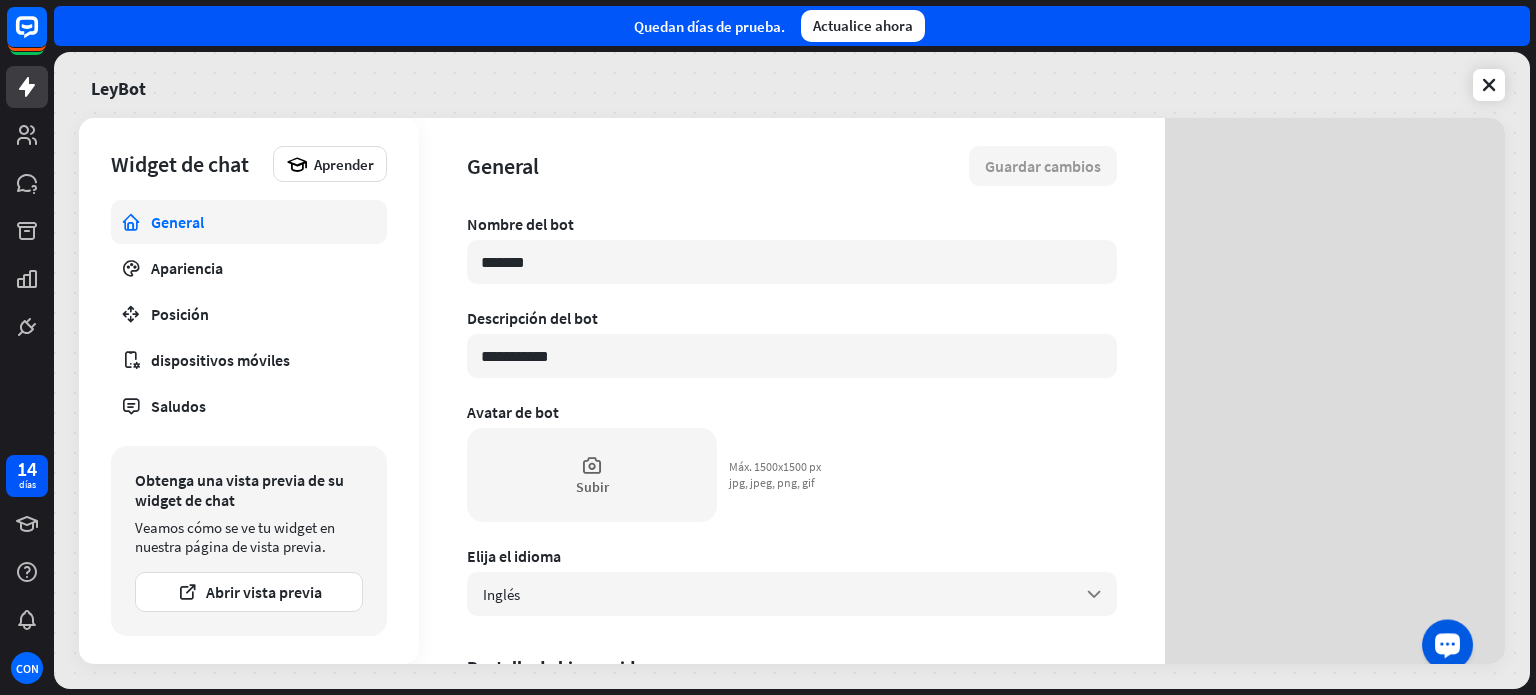 click at bounding box center (1448, 643) 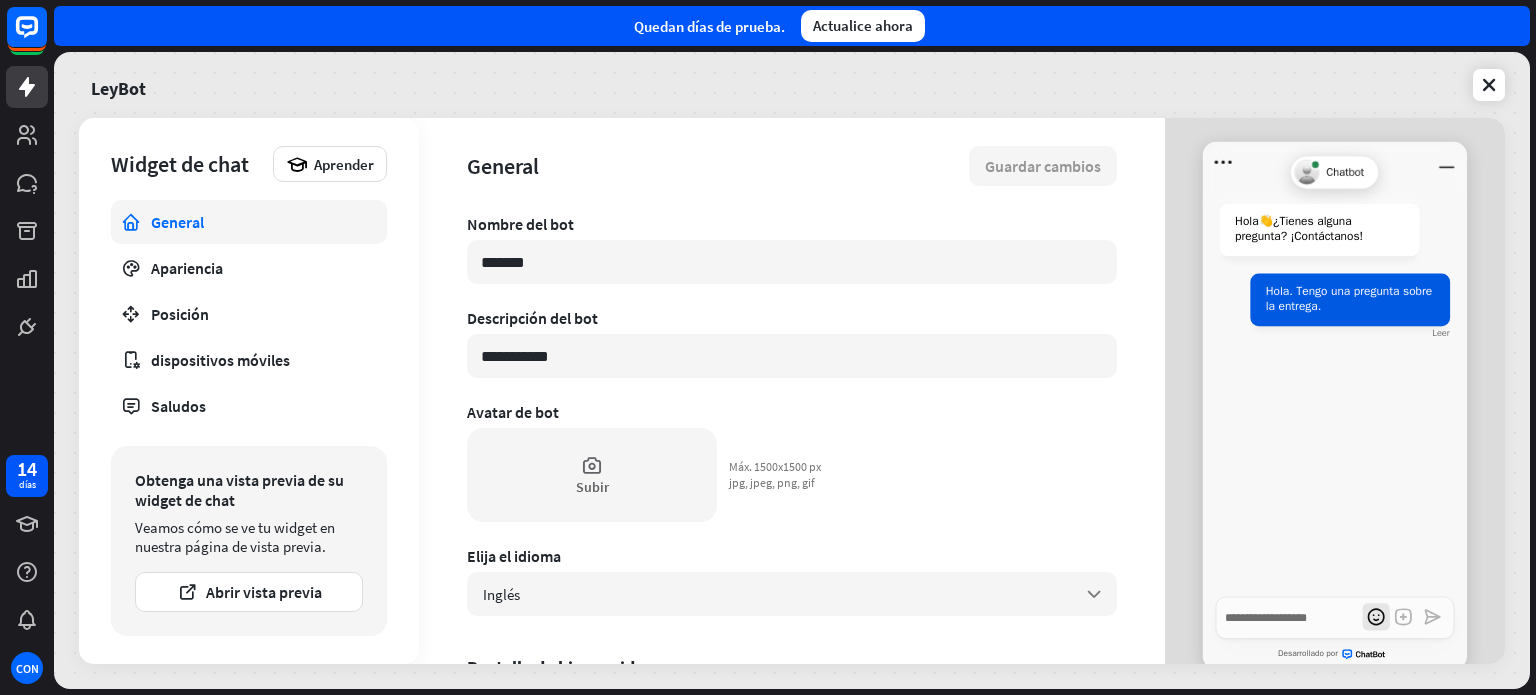 click 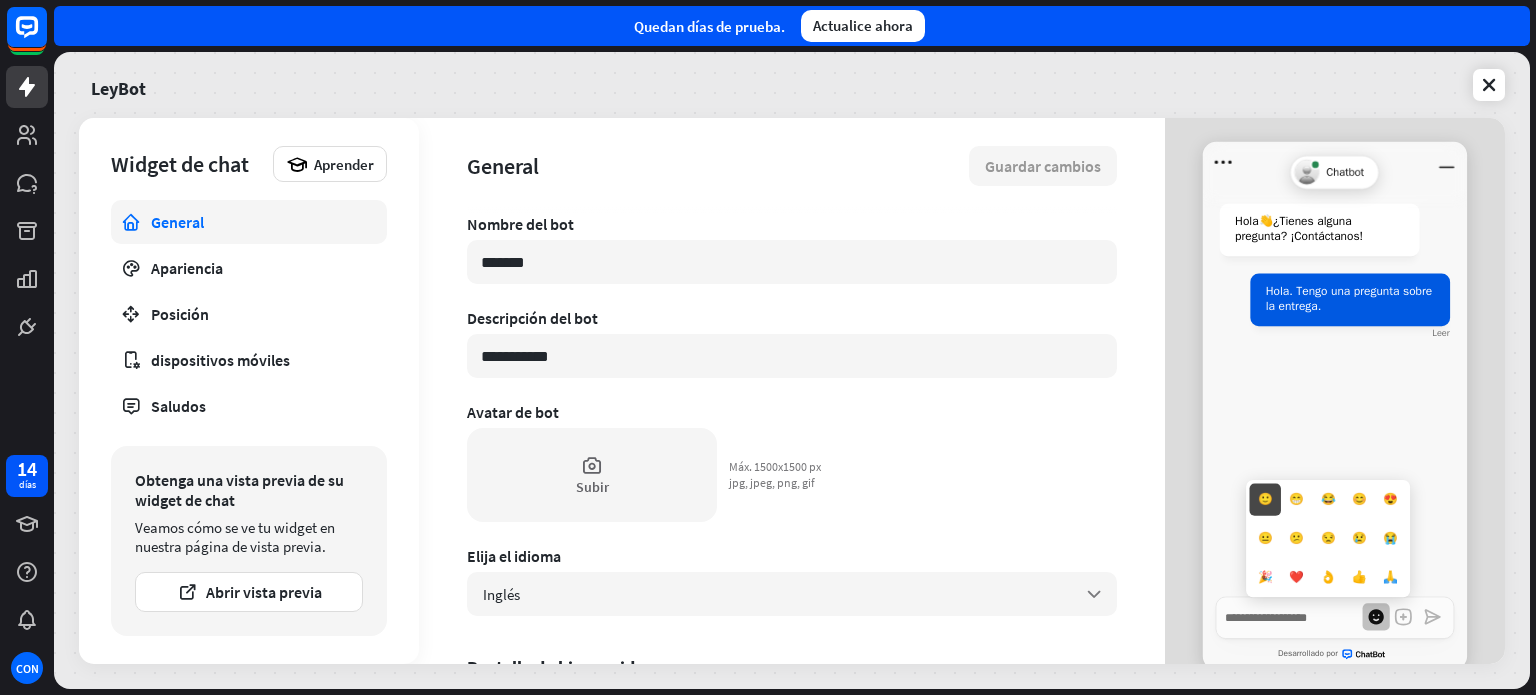 click 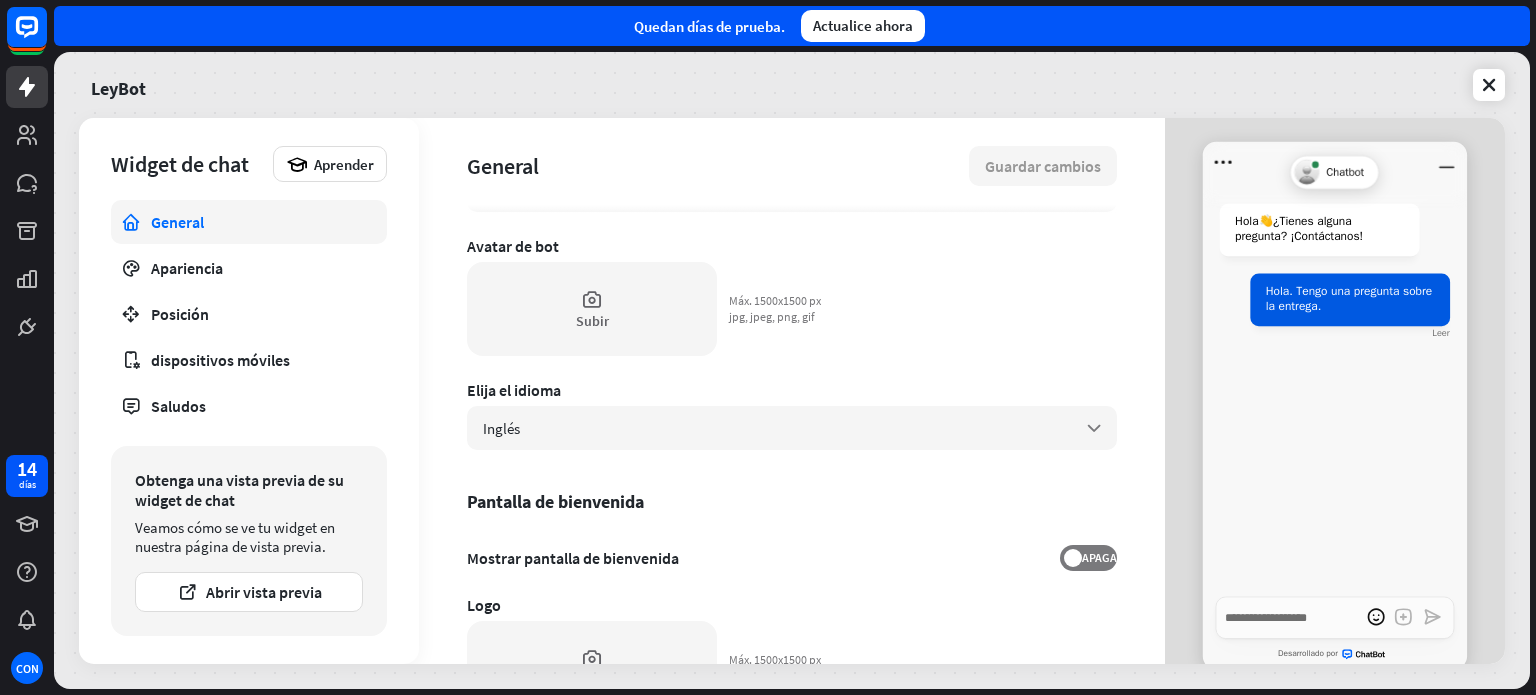 scroll, scrollTop: 168, scrollLeft: 0, axis: vertical 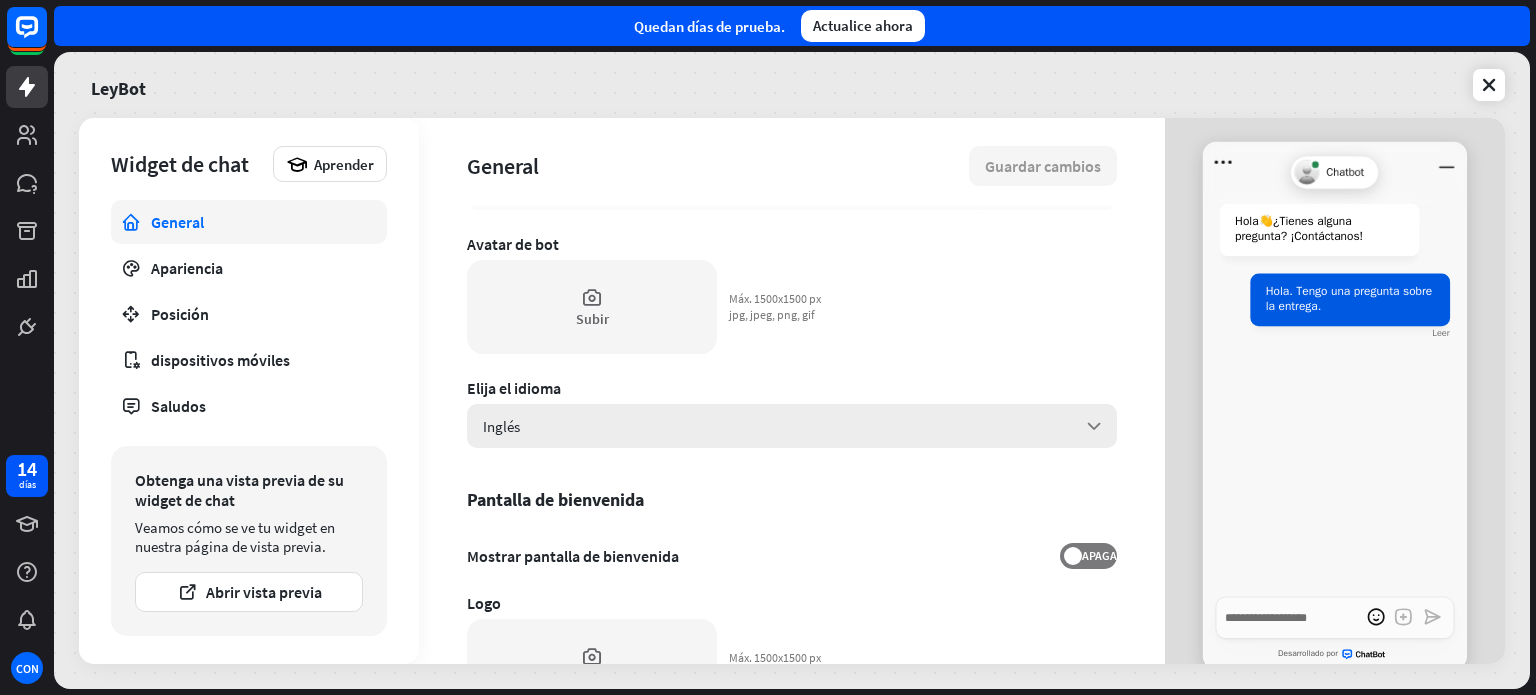 click on "flecha_abajo" at bounding box center [1094, 426] 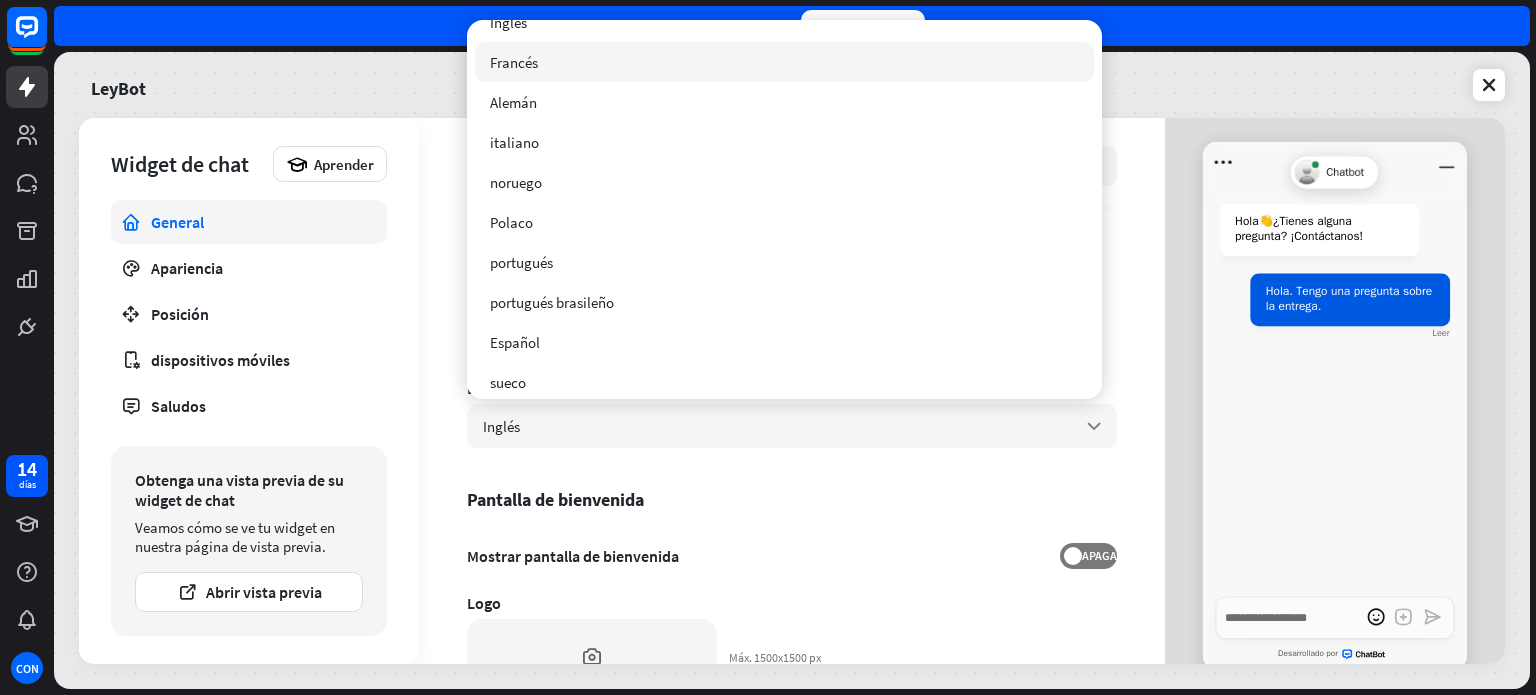 scroll, scrollTop: 116, scrollLeft: 0, axis: vertical 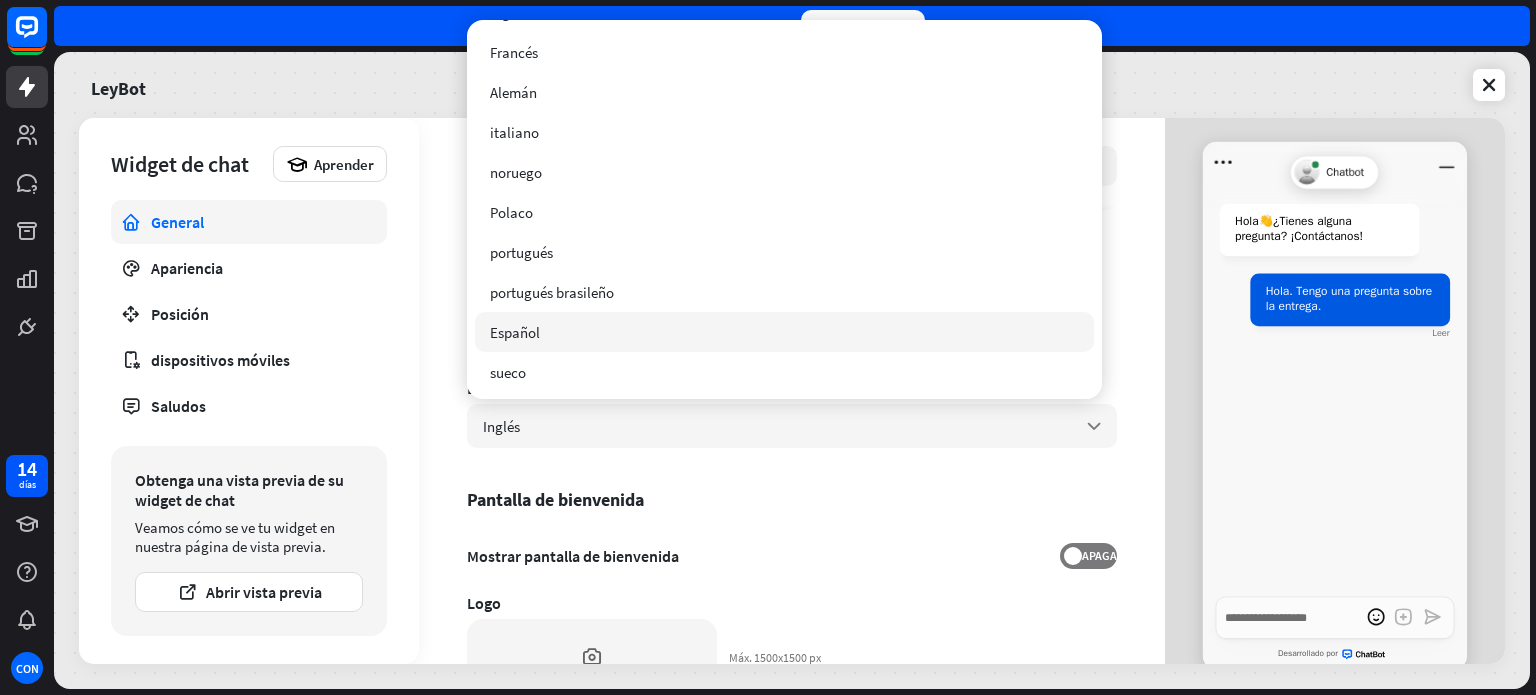 click on "Español" at bounding box center [784, 332] 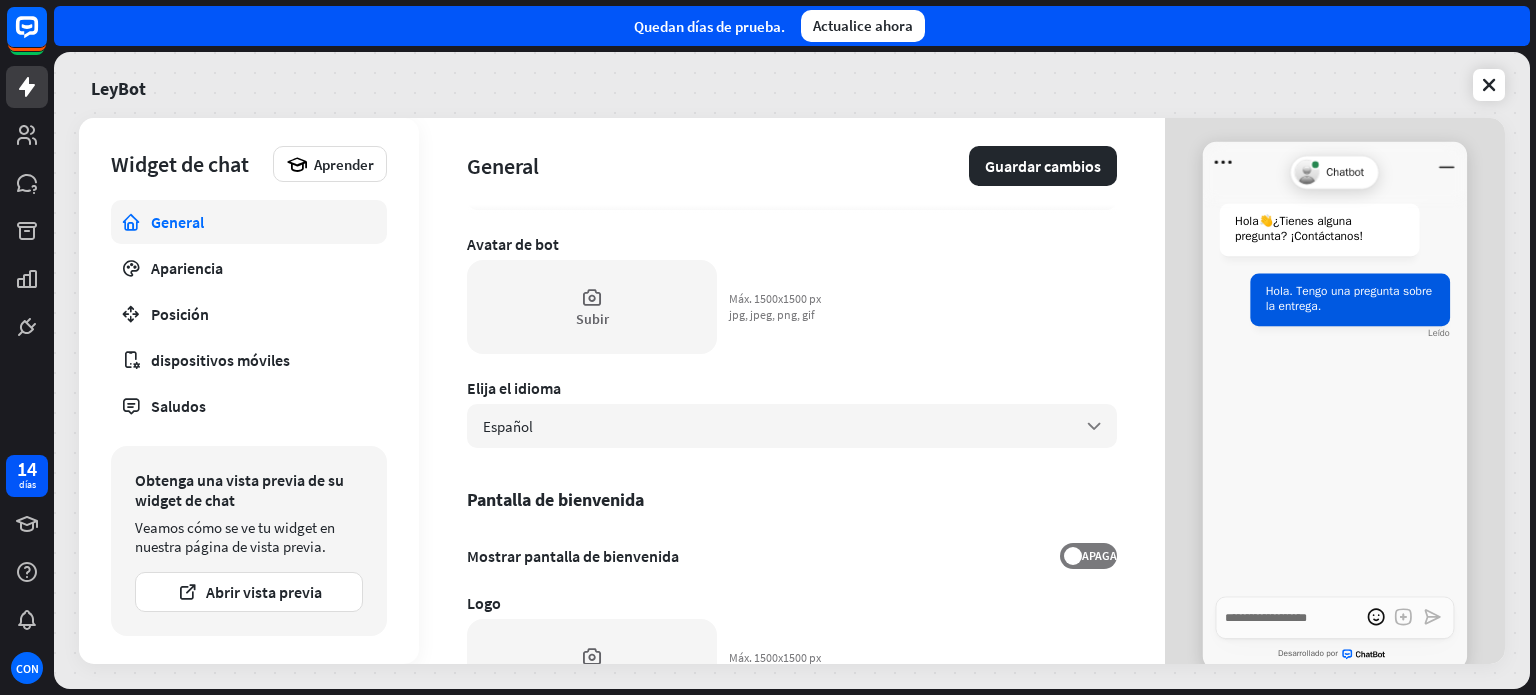 click on "Avatar de bot" at bounding box center [513, 244] 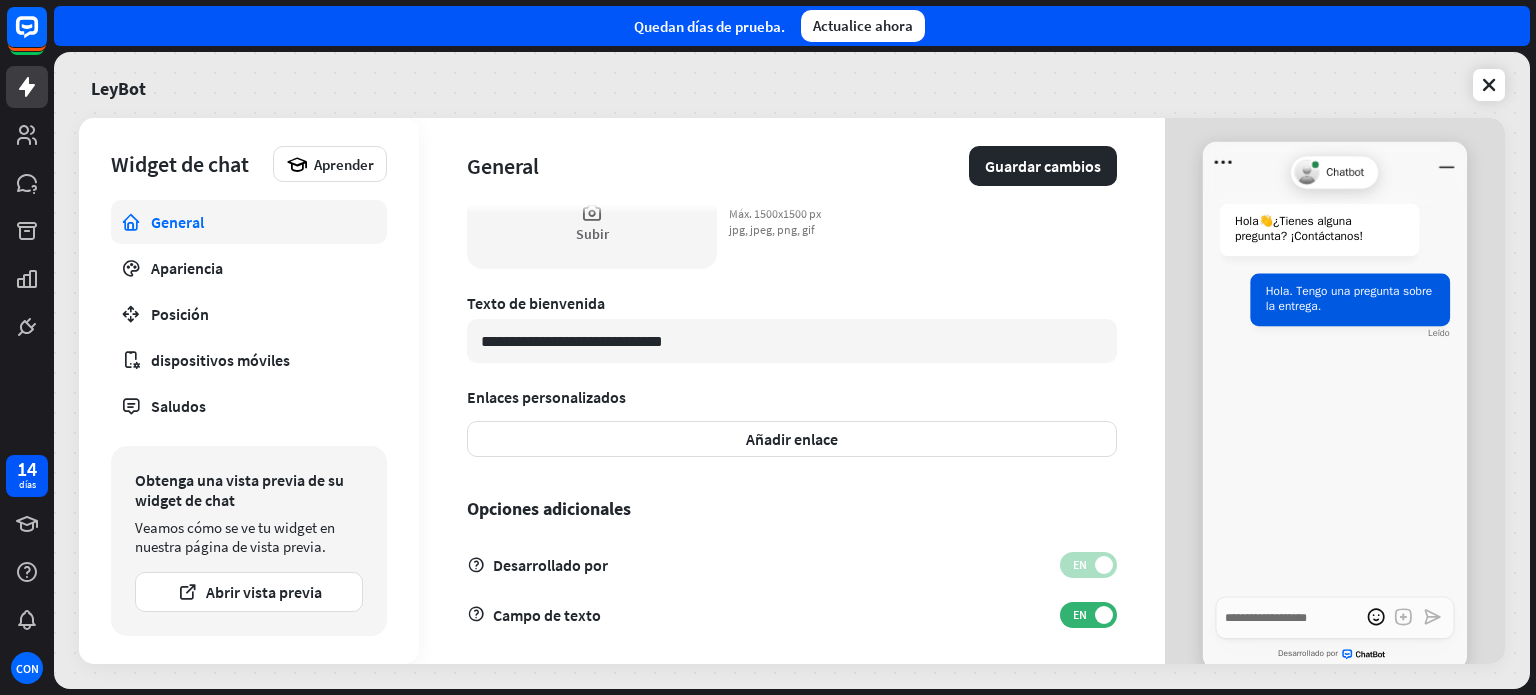 scroll, scrollTop: 621, scrollLeft: 0, axis: vertical 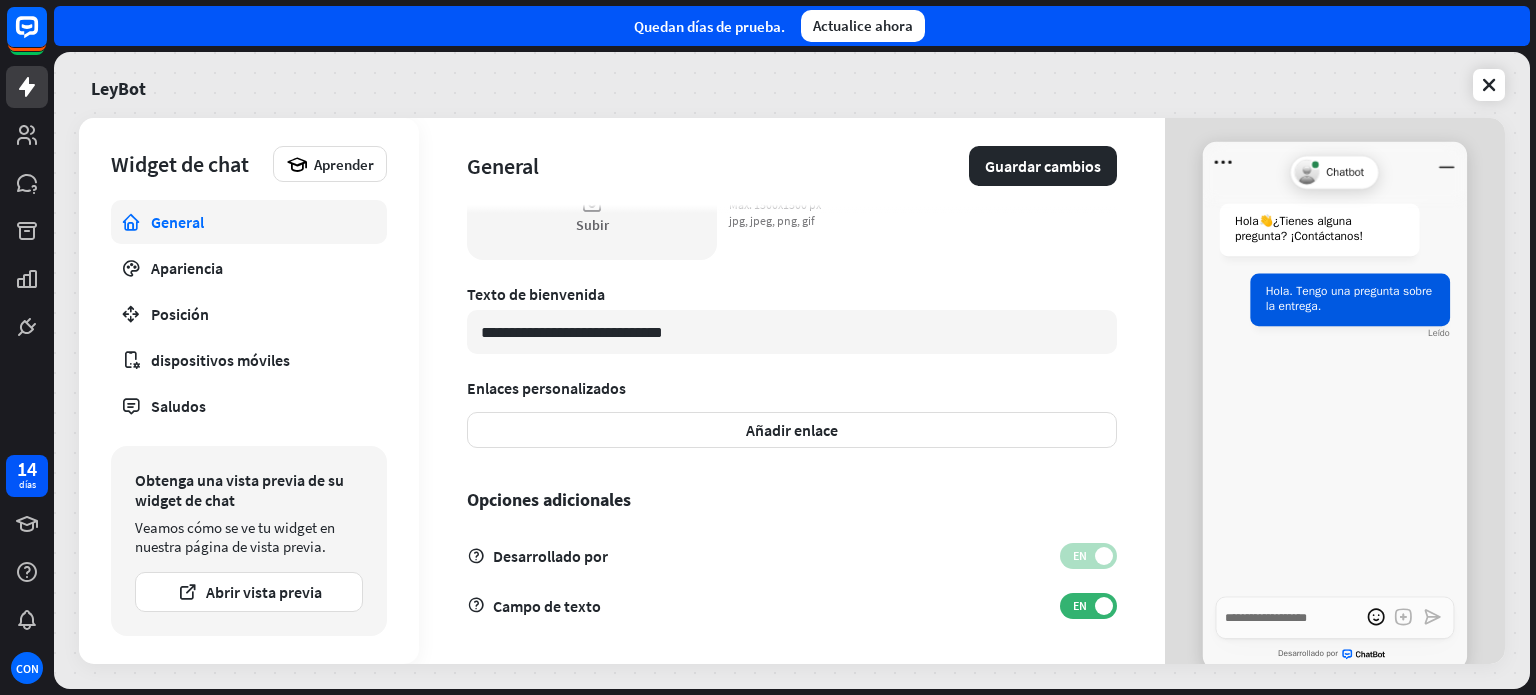 click on "Posición" at bounding box center (249, 314) 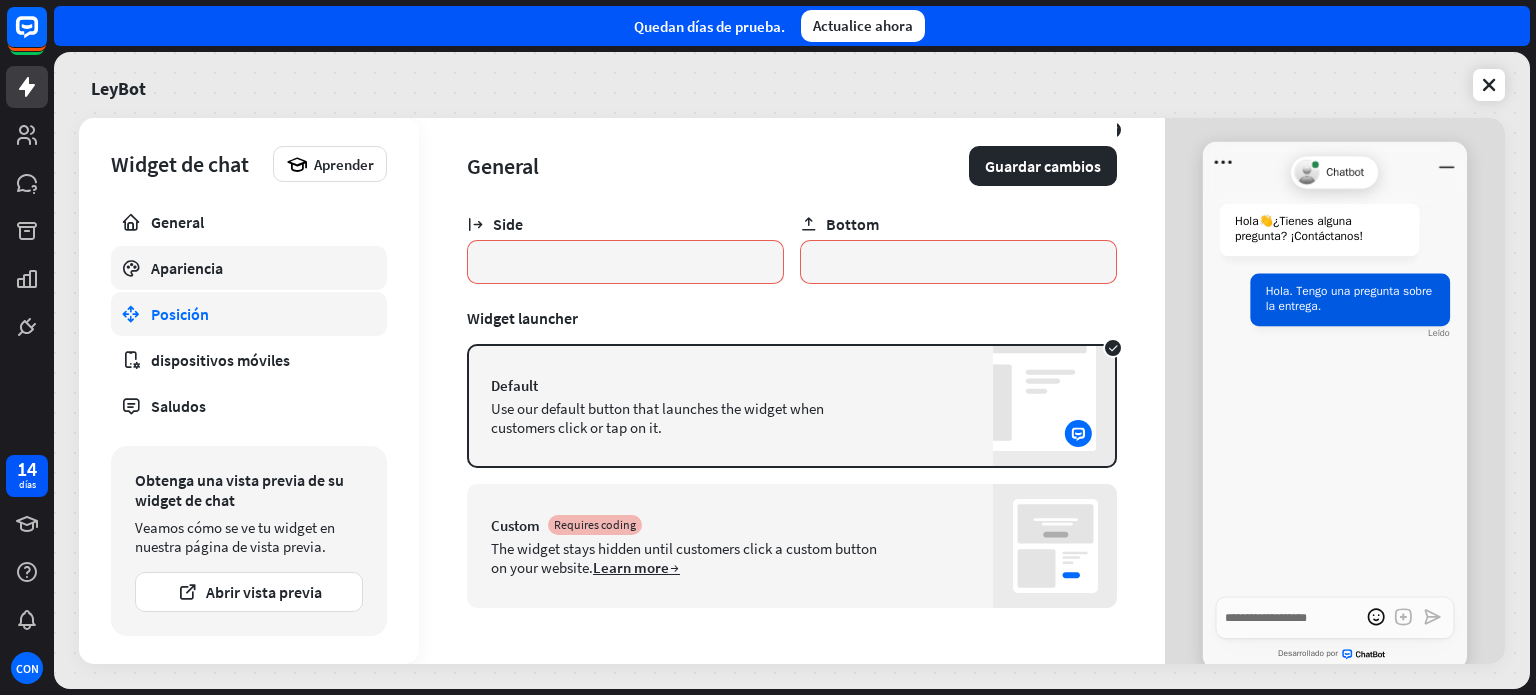 scroll, scrollTop: 0, scrollLeft: 0, axis: both 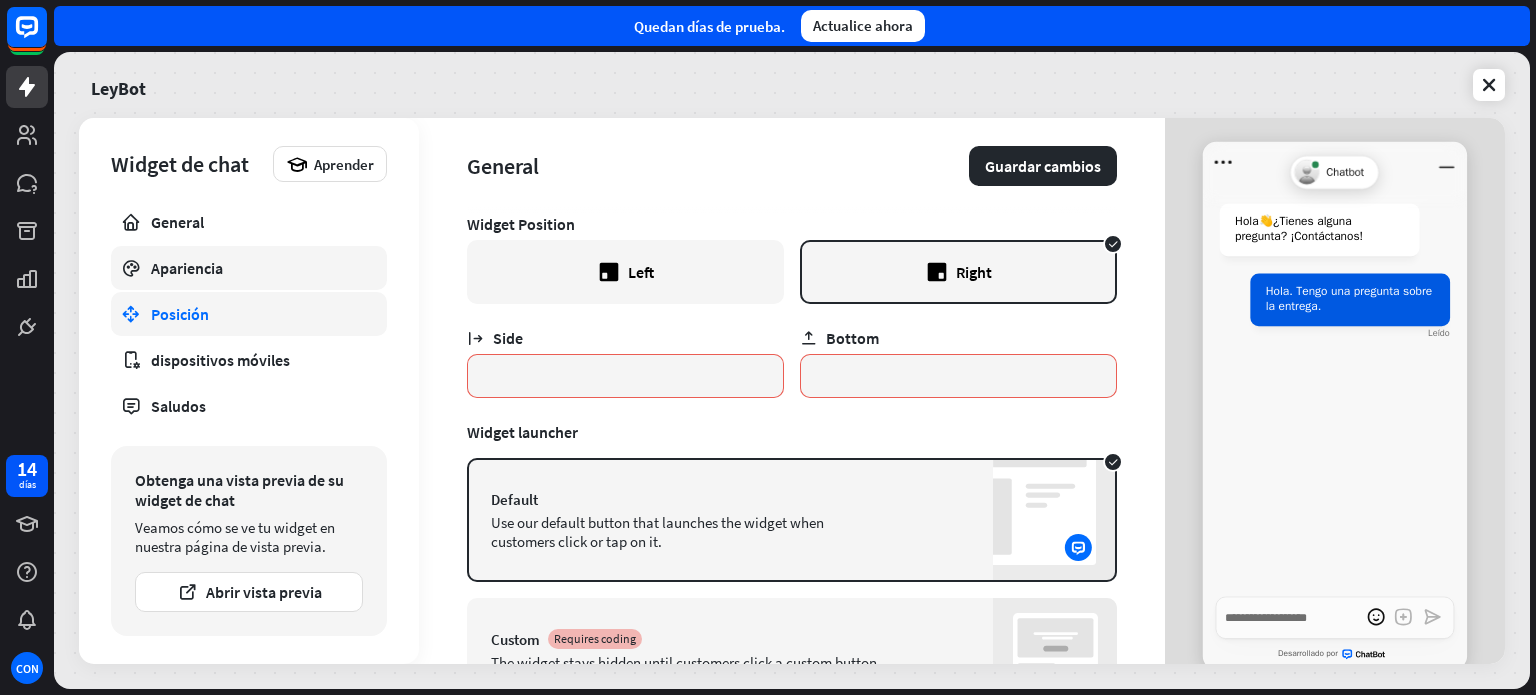 click on "Apariencia" at bounding box center (249, 268) 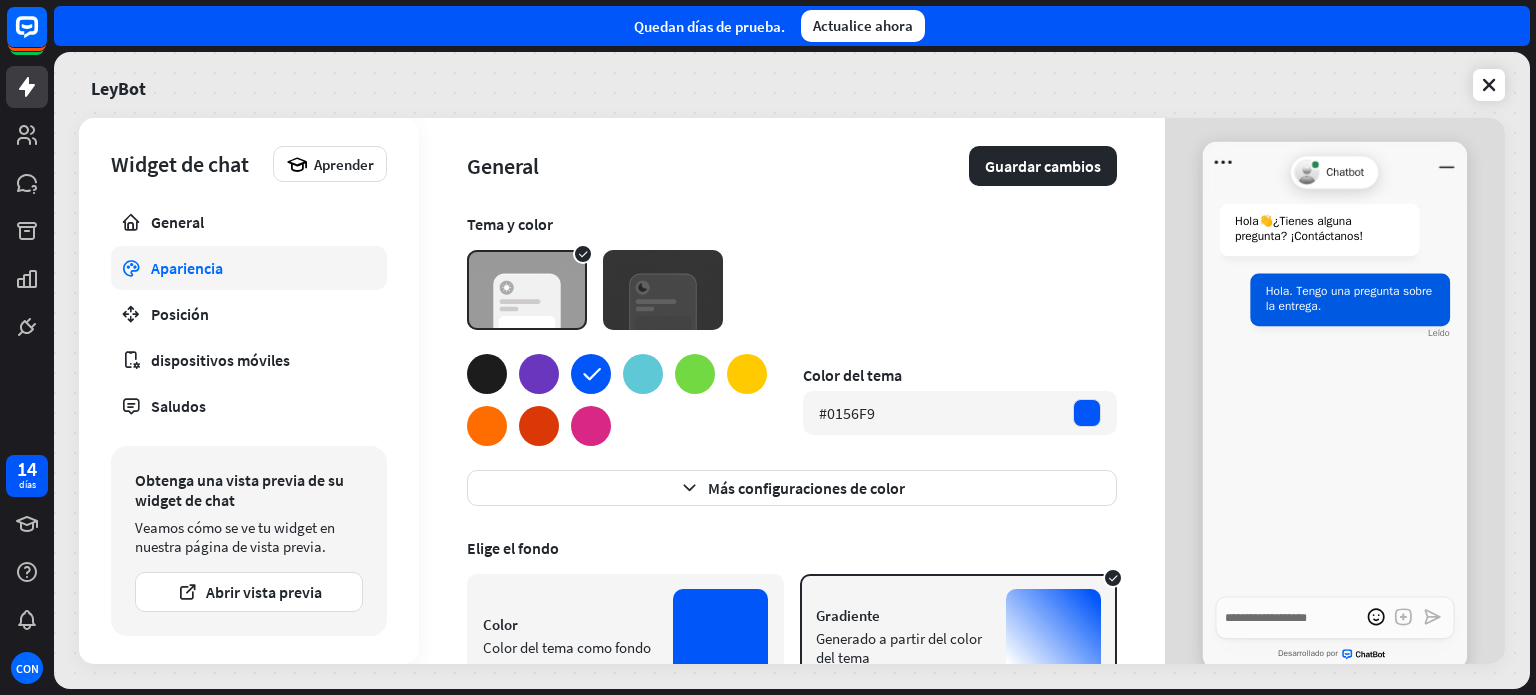 click at bounding box center [643, 374] 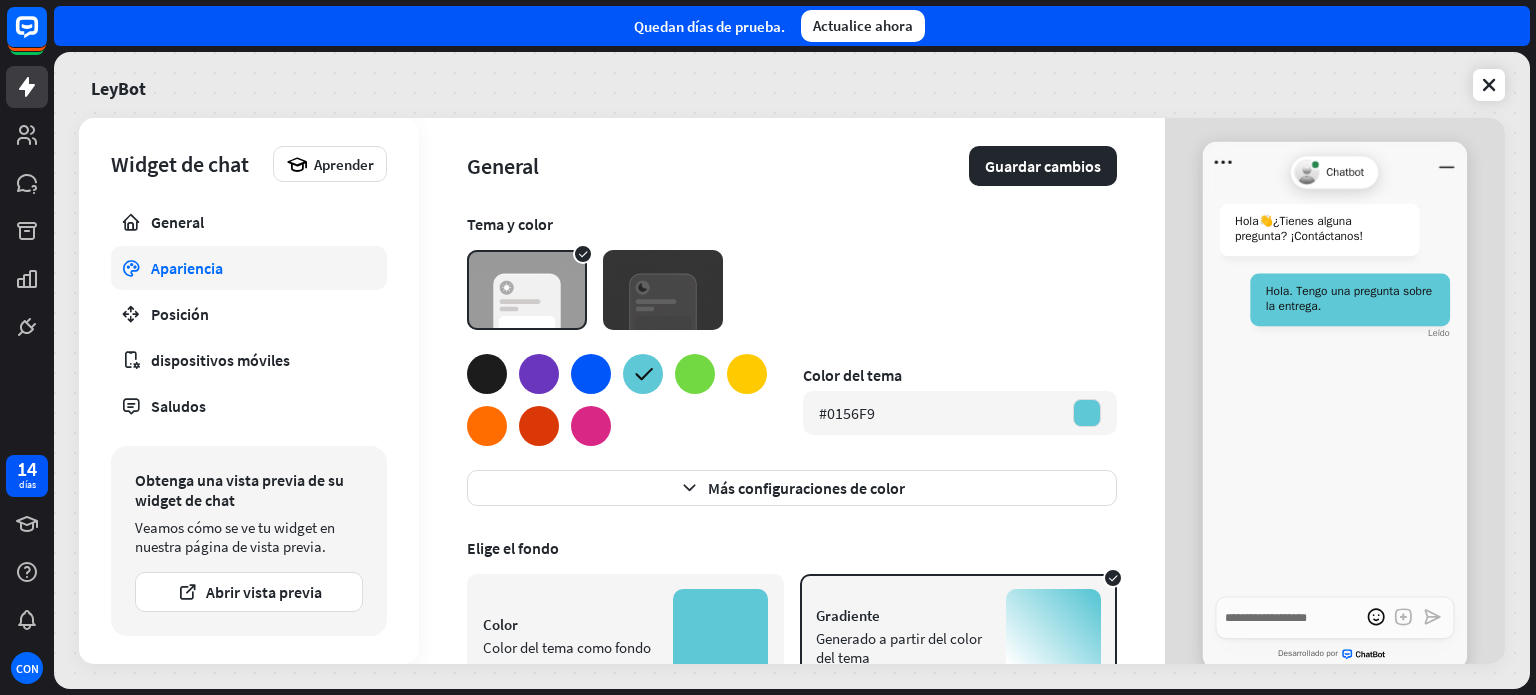 click at bounding box center (487, 374) 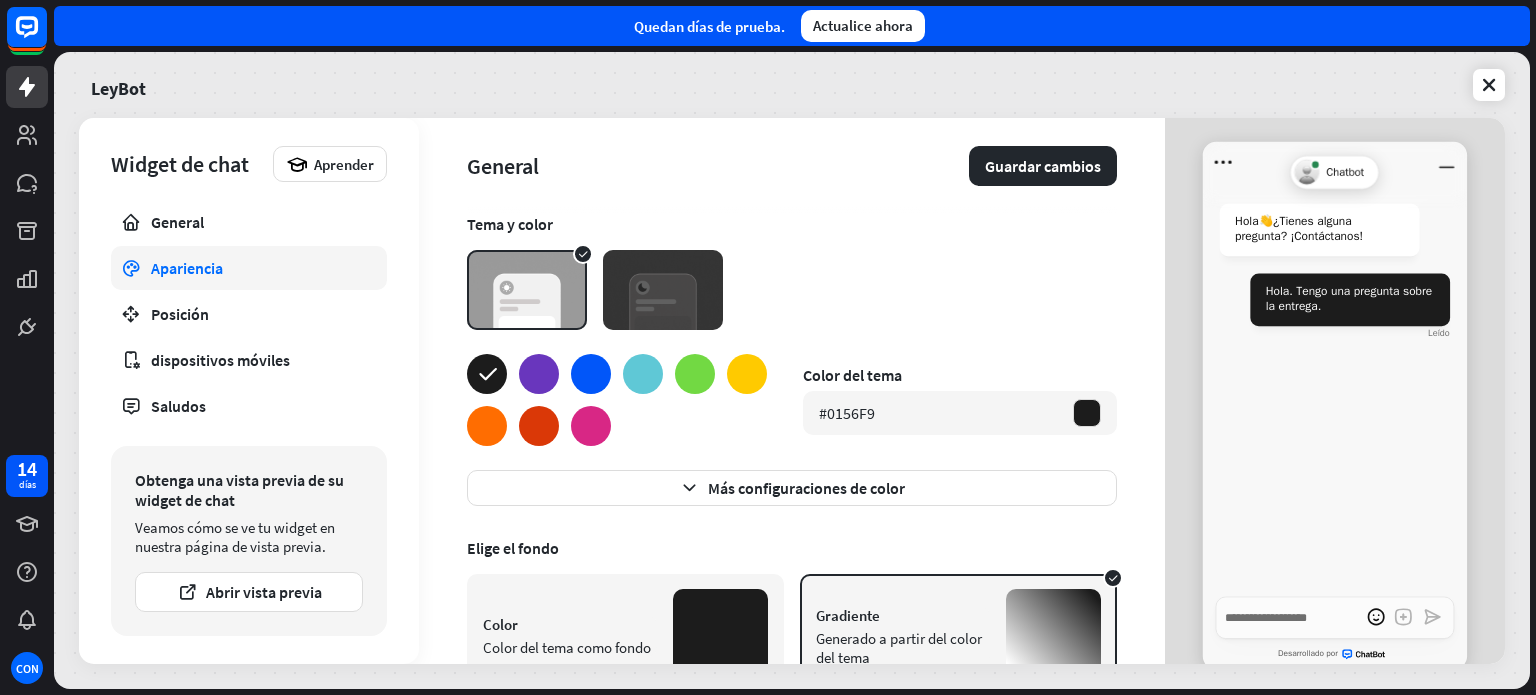 click at bounding box center (539, 374) 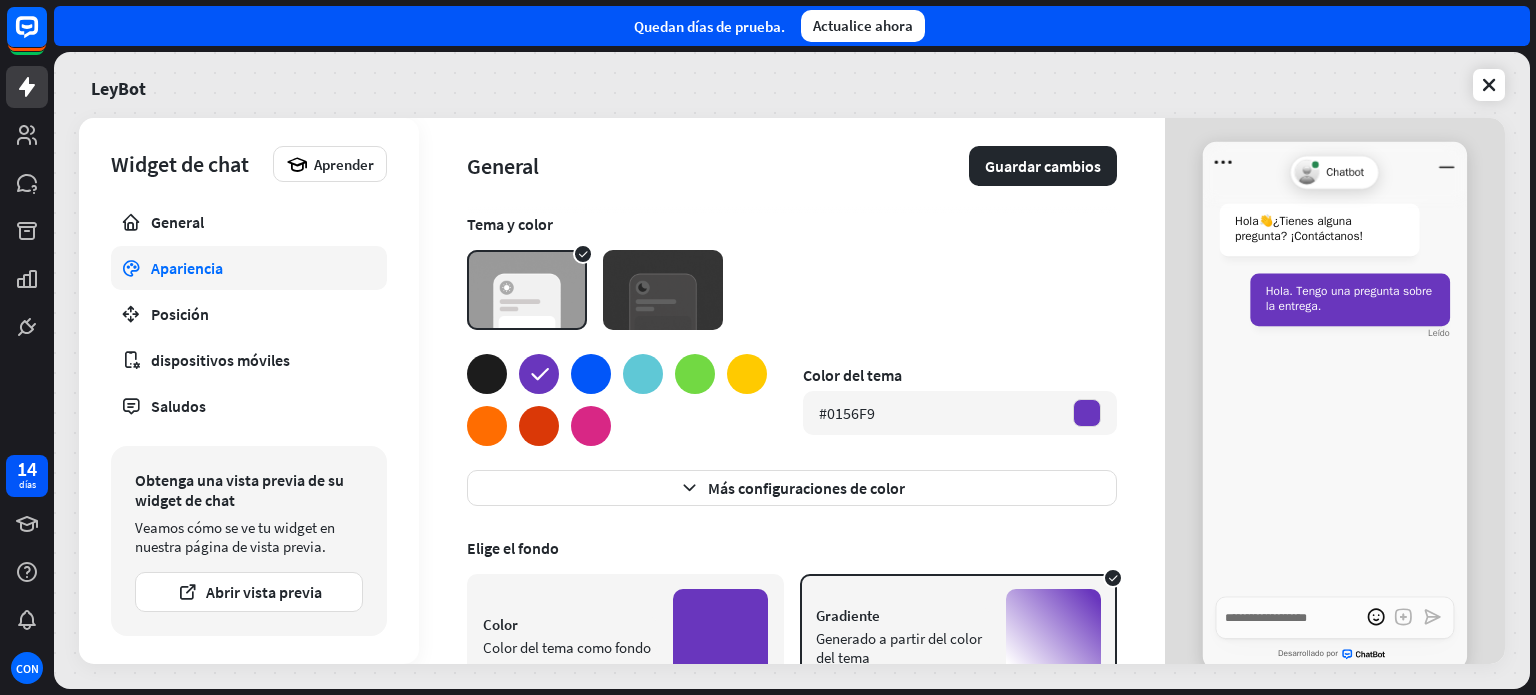 click at bounding box center [617, 400] 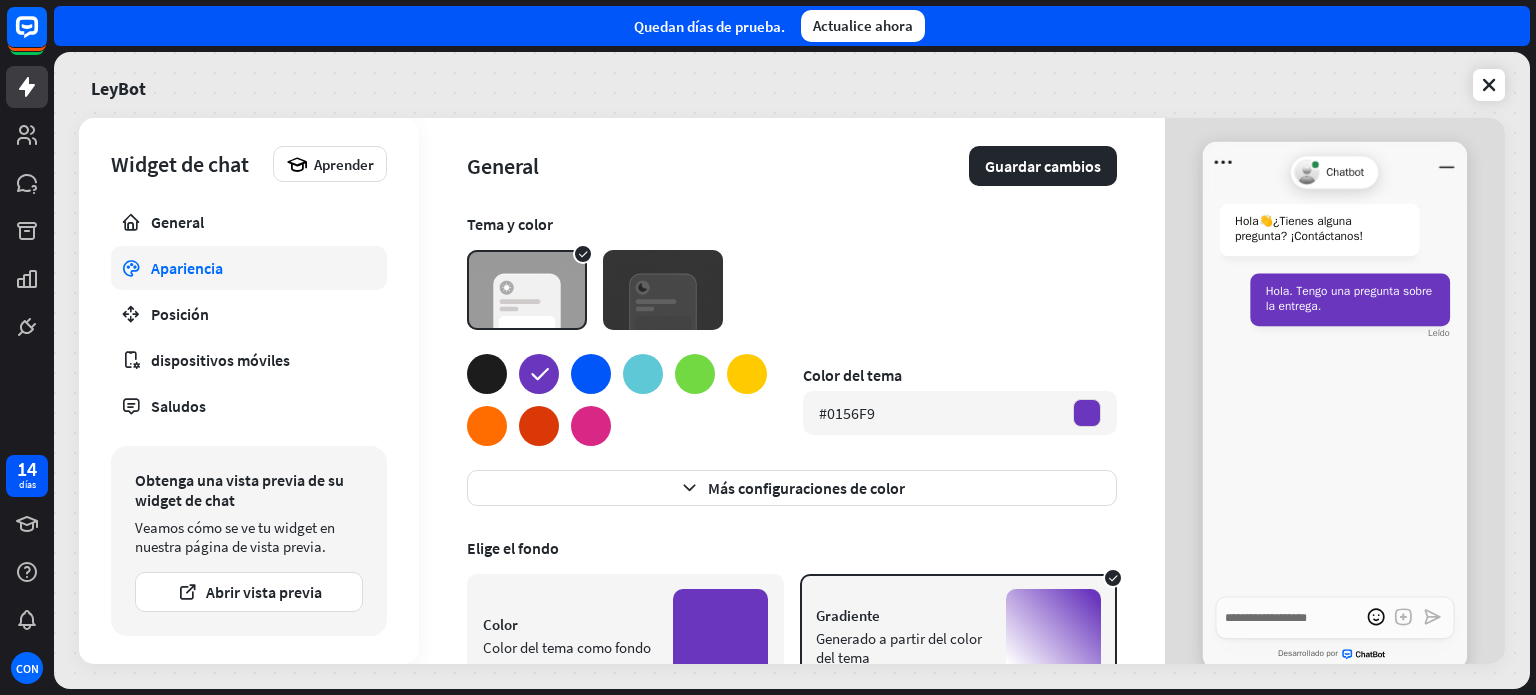 click at bounding box center (591, 374) 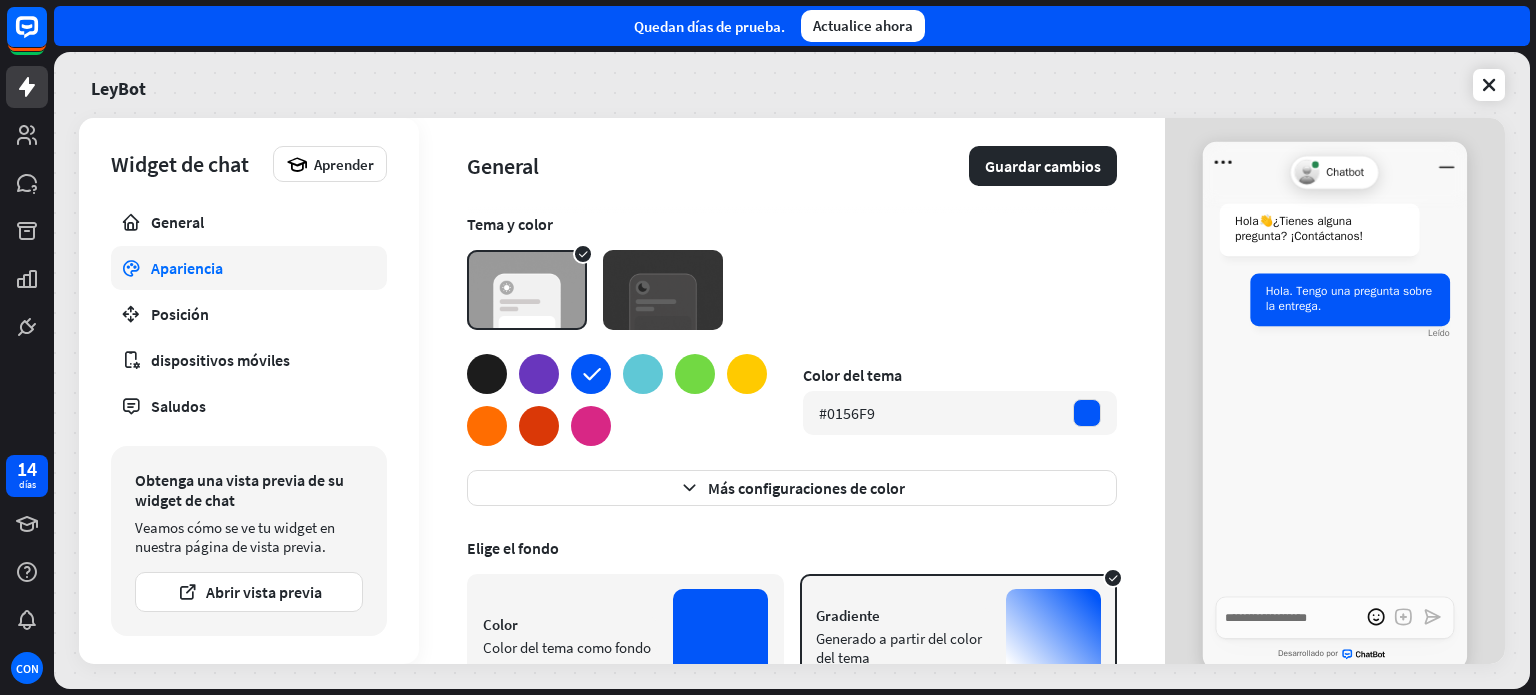 click at bounding box center [643, 374] 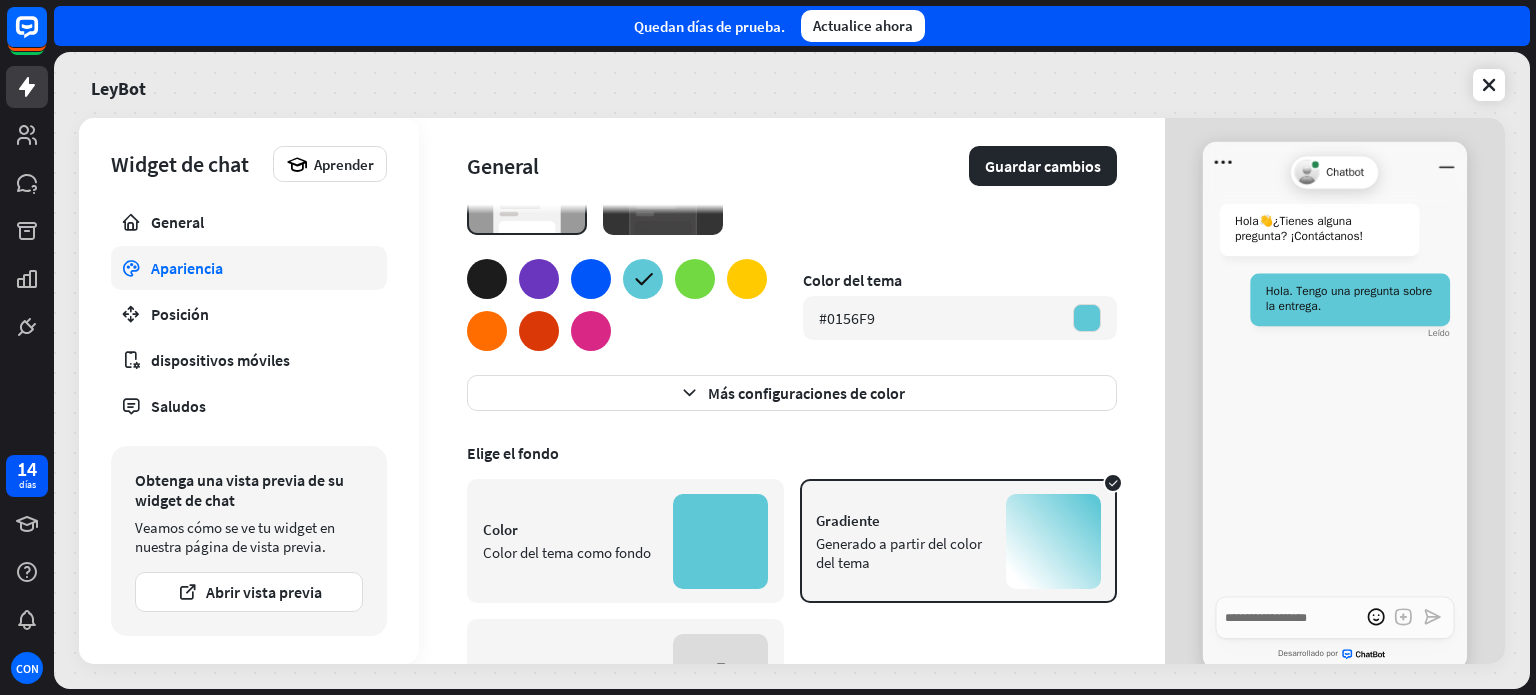 scroll, scrollTop: 136, scrollLeft: 0, axis: vertical 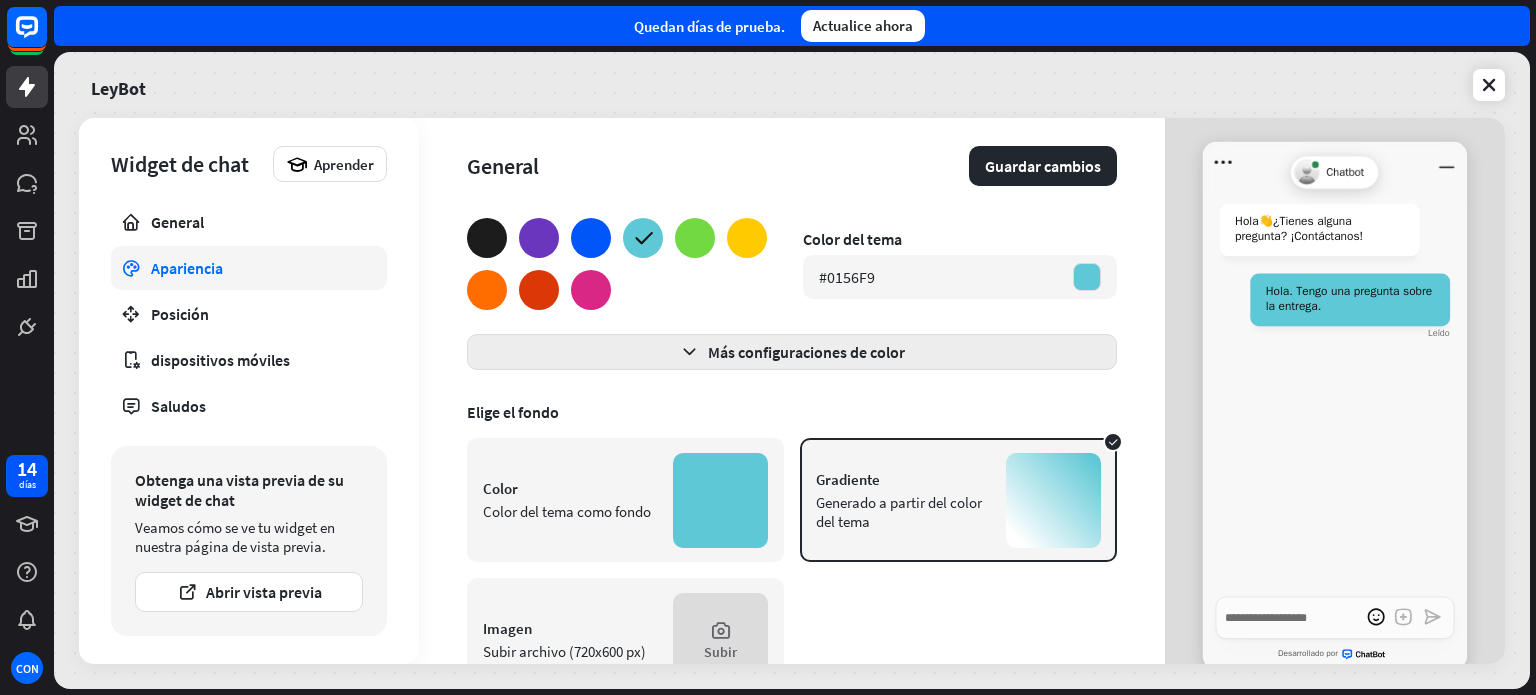 click on "Más configuraciones de color" at bounding box center (806, 352) 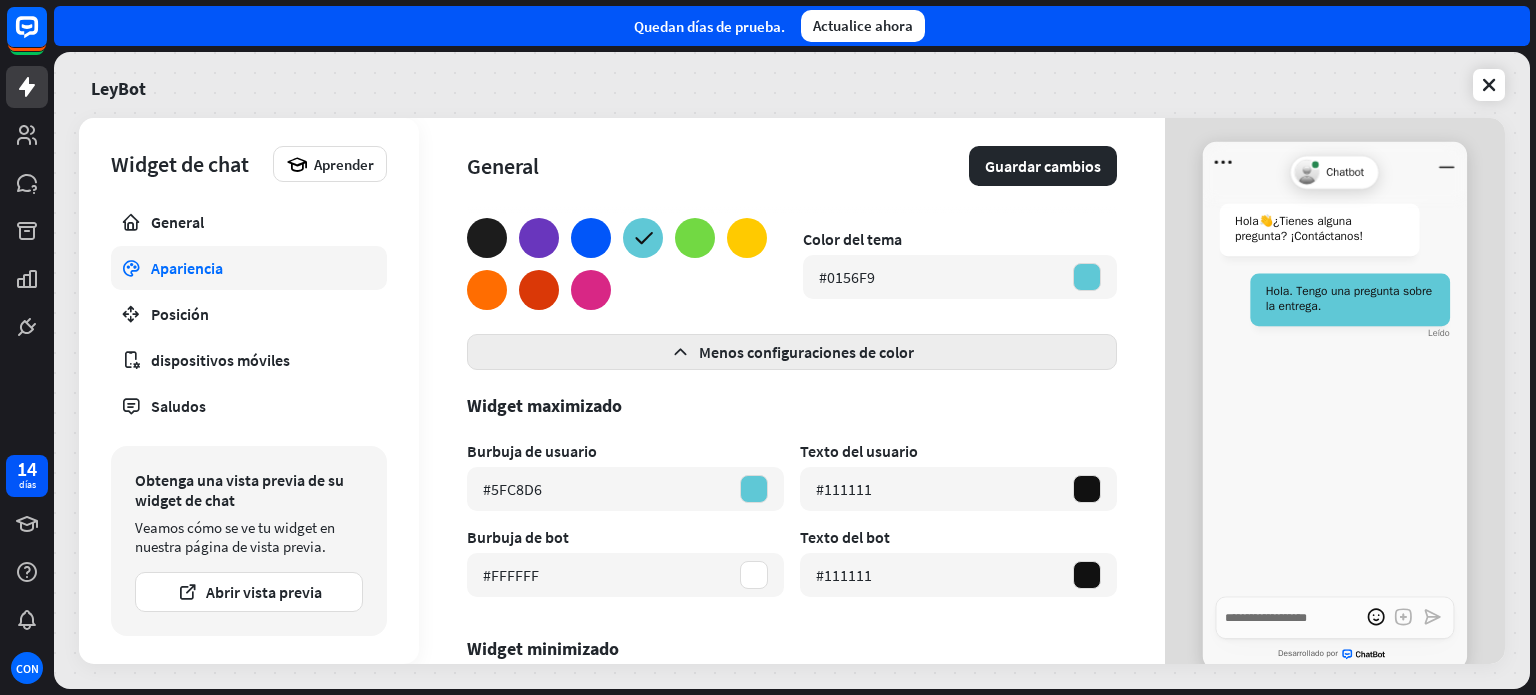 click on "Menos configuraciones de color" at bounding box center (806, 352) 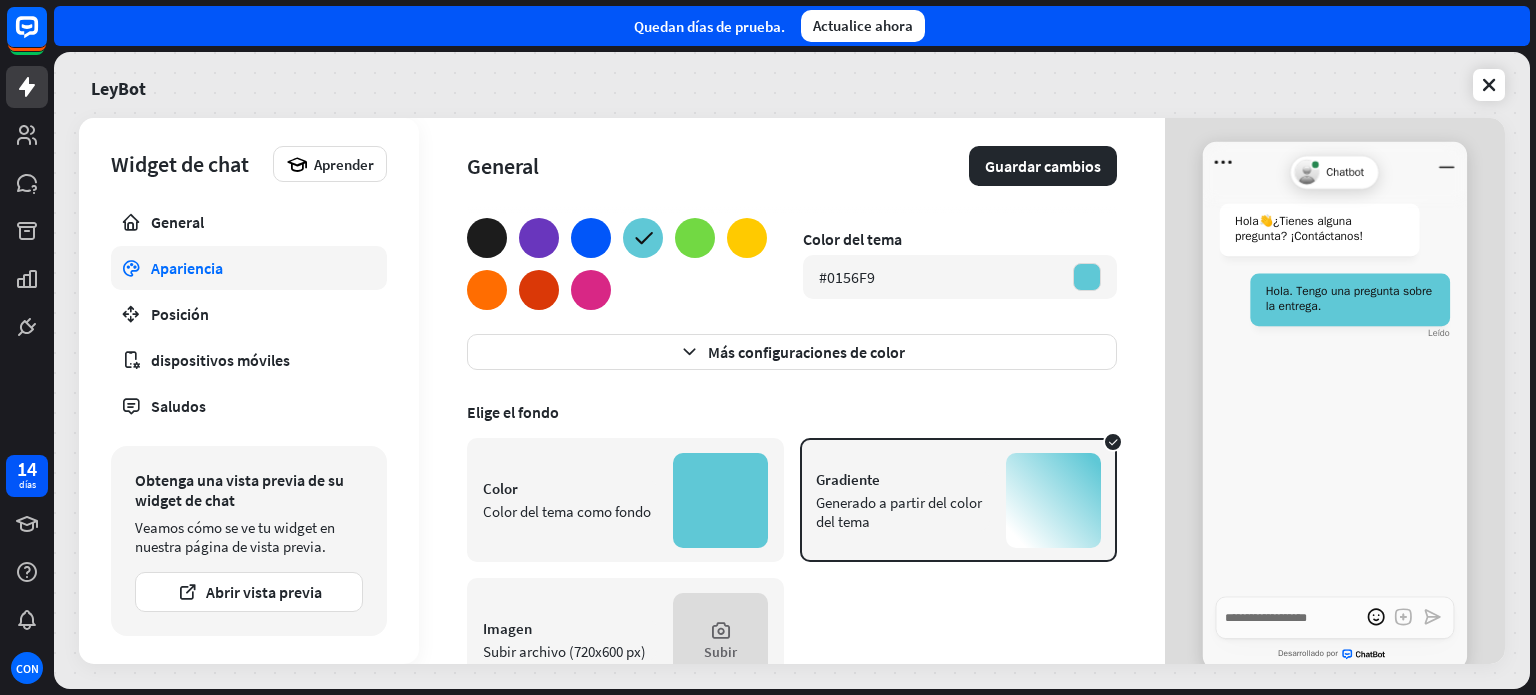 click at bounding box center [1053, 500] 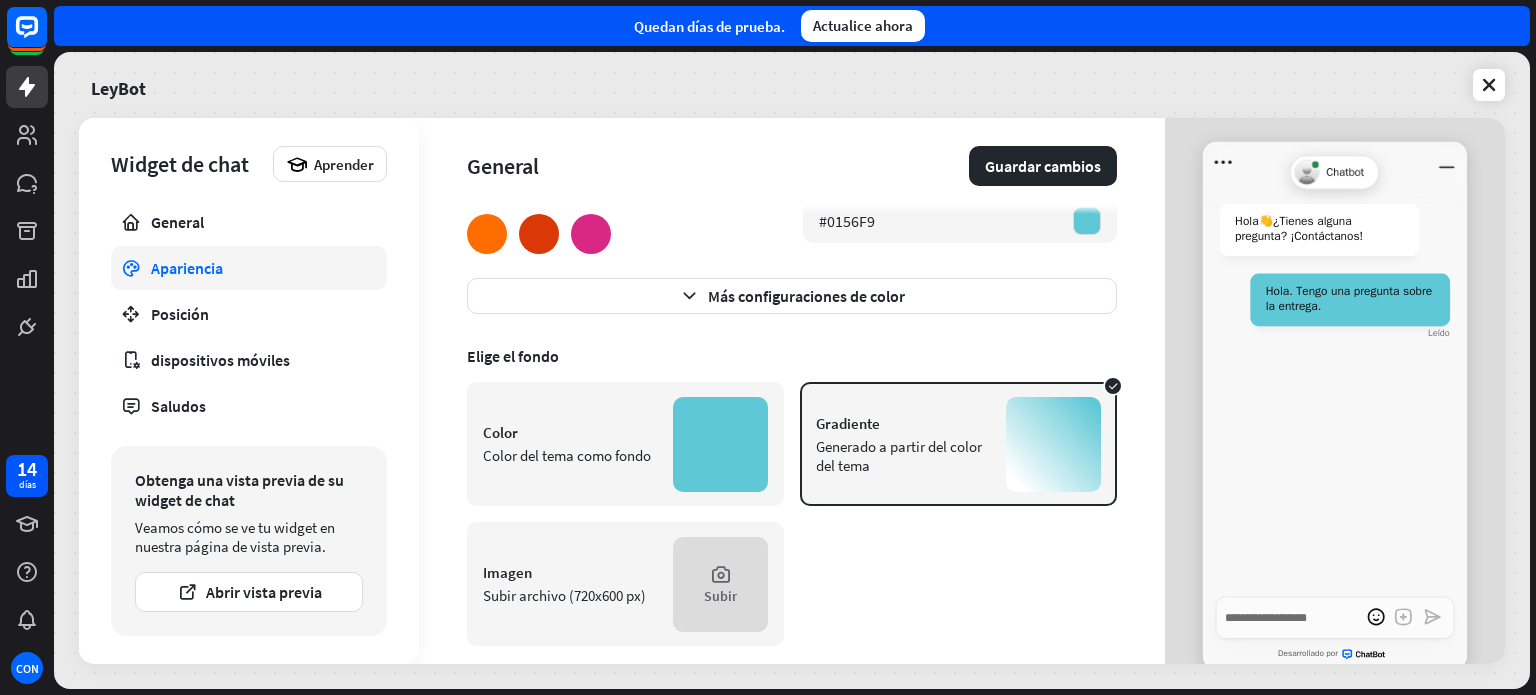 scroll, scrollTop: 213, scrollLeft: 0, axis: vertical 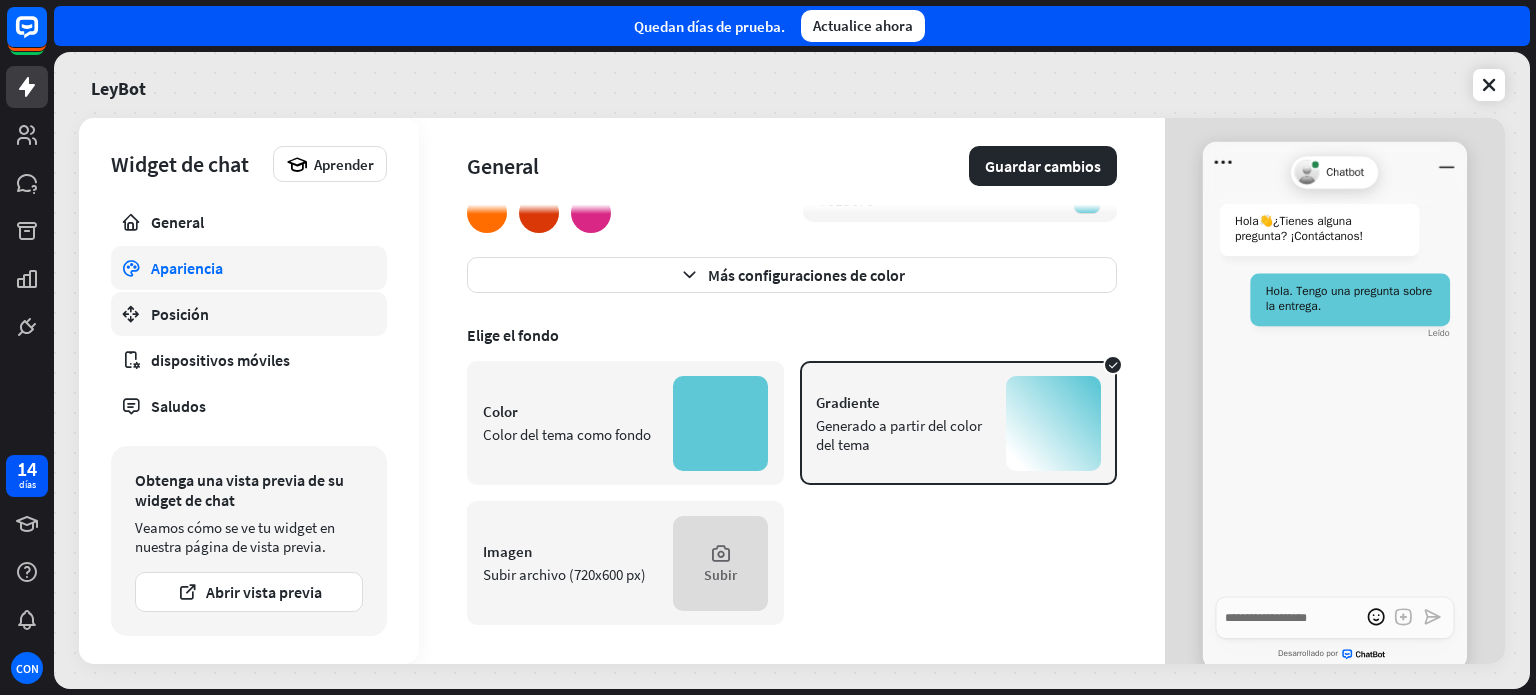 click on "Posición" at bounding box center [180, 314] 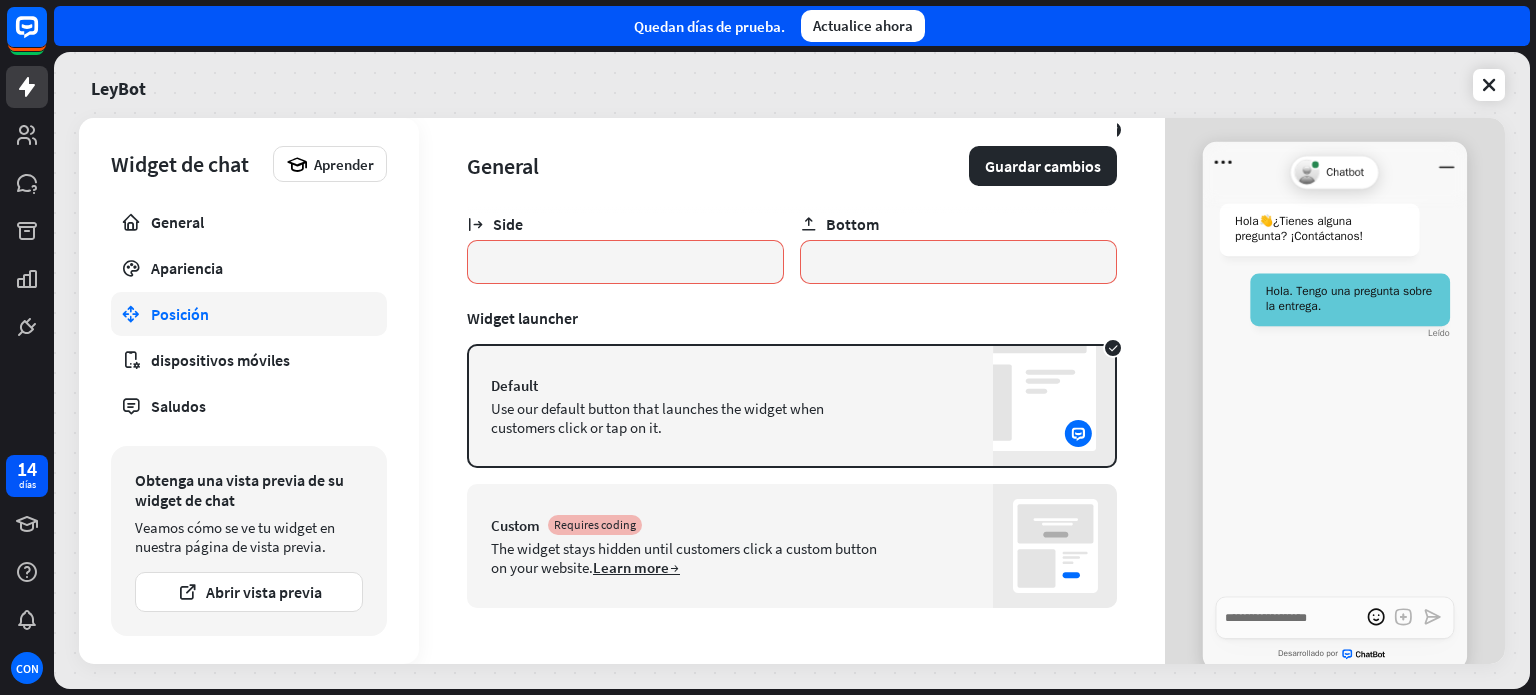 scroll, scrollTop: 0, scrollLeft: 0, axis: both 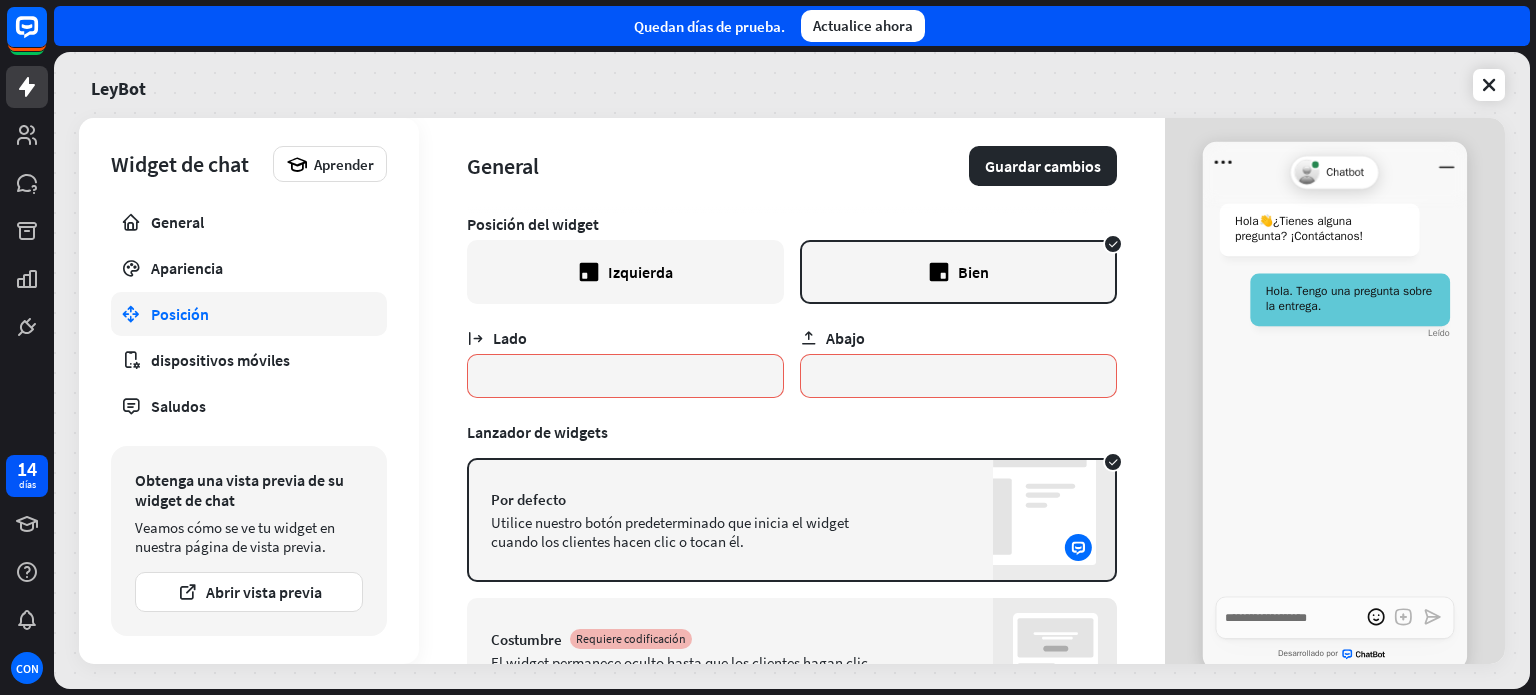 click on "Izquierda" at bounding box center (625, 272) 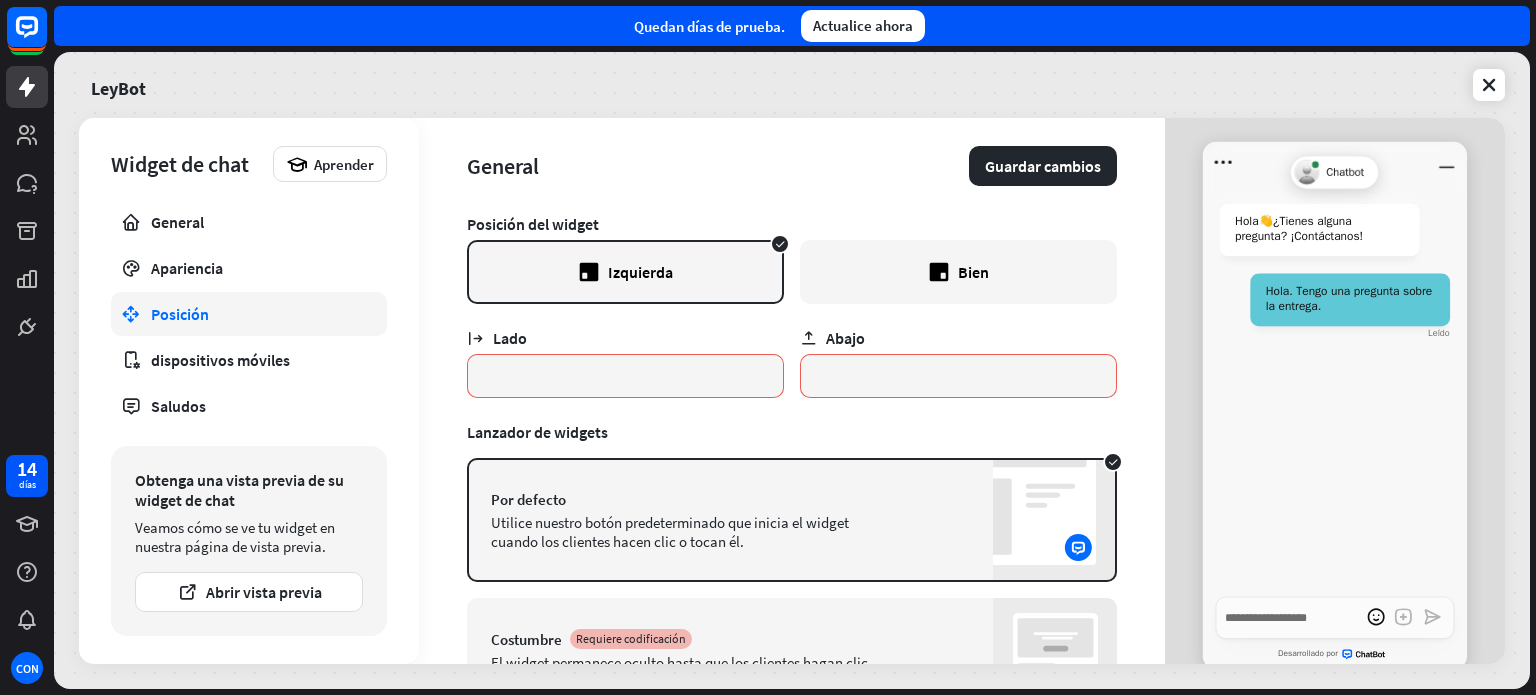 click on "Bien" at bounding box center [958, 272] 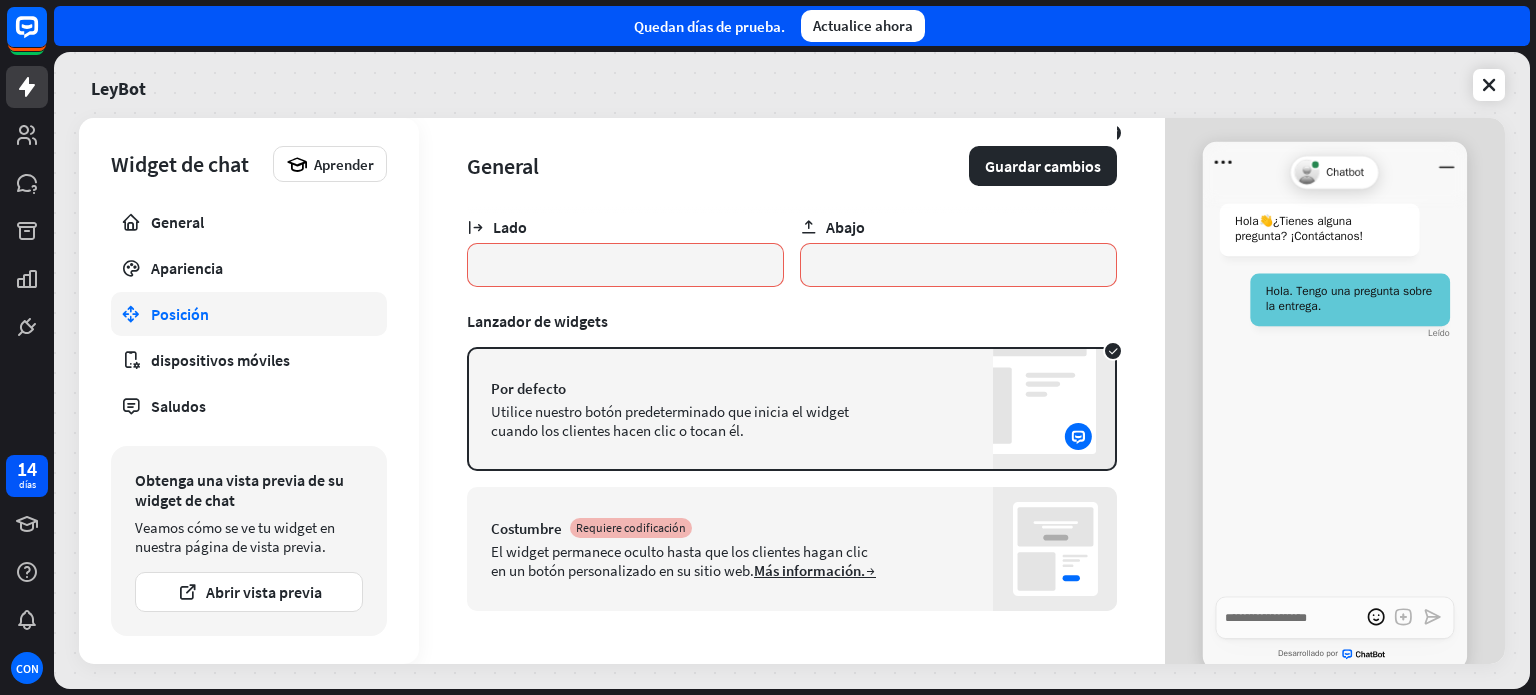 scroll, scrollTop: 113, scrollLeft: 0, axis: vertical 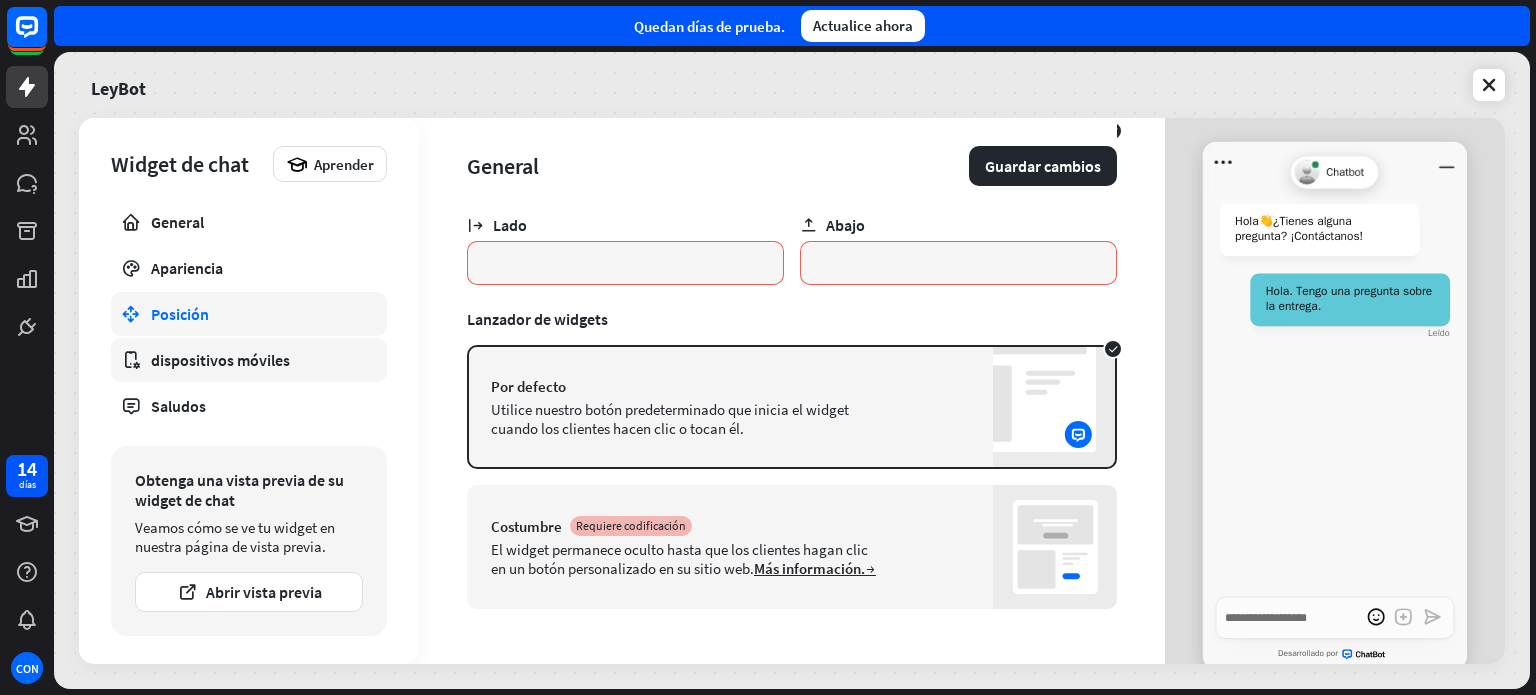 click on "dispositivos móviles" at bounding box center [220, 360] 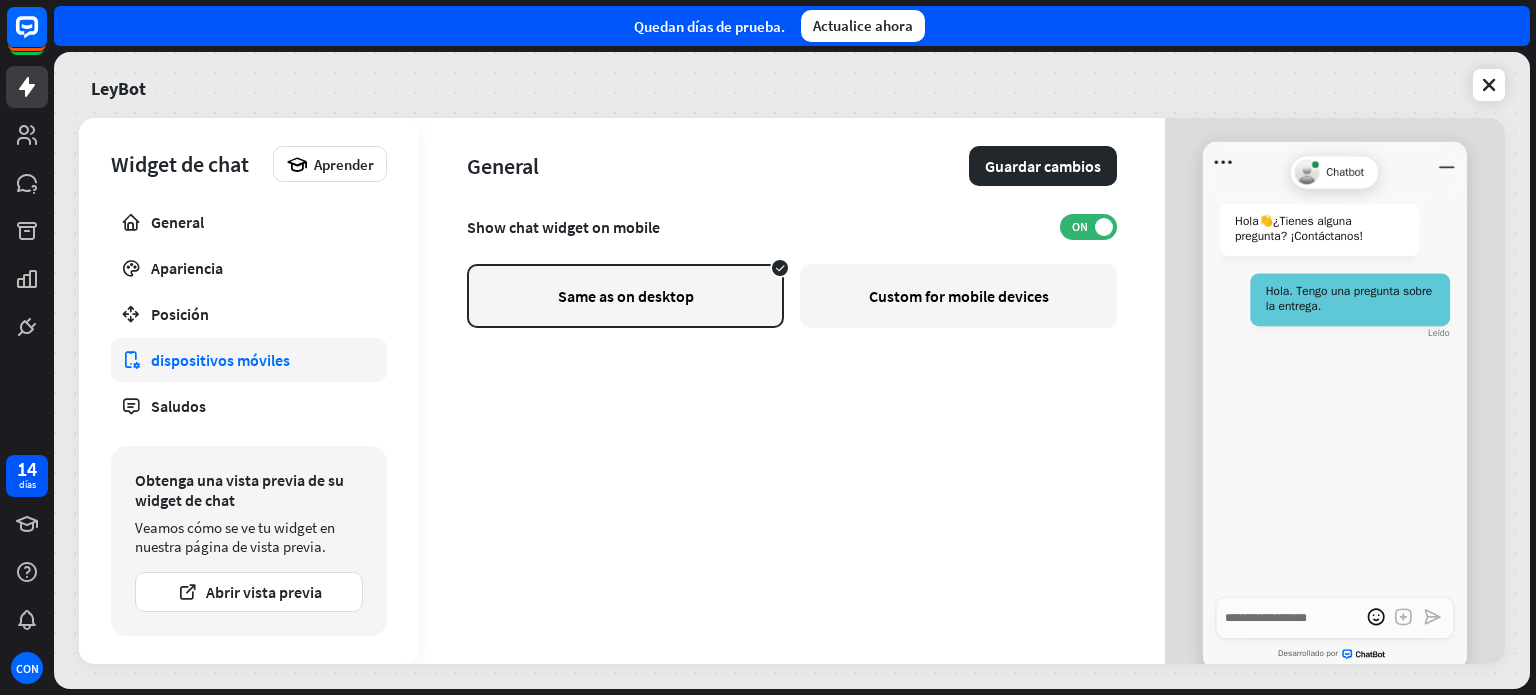 scroll, scrollTop: 0, scrollLeft: 0, axis: both 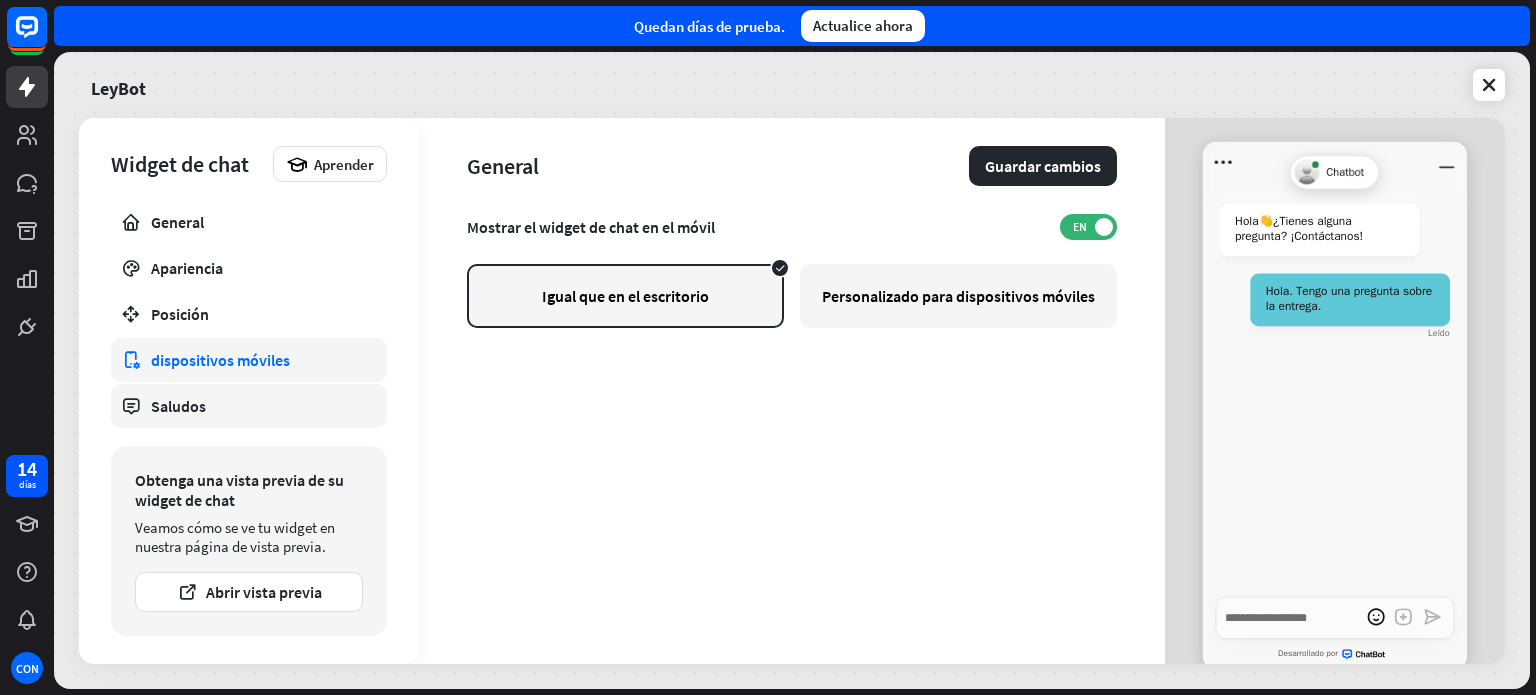 click on "General     Apariencia     Posición     dispositivos móviles     Saludos     Publicar
No instalado" at bounding box center (249, 318) 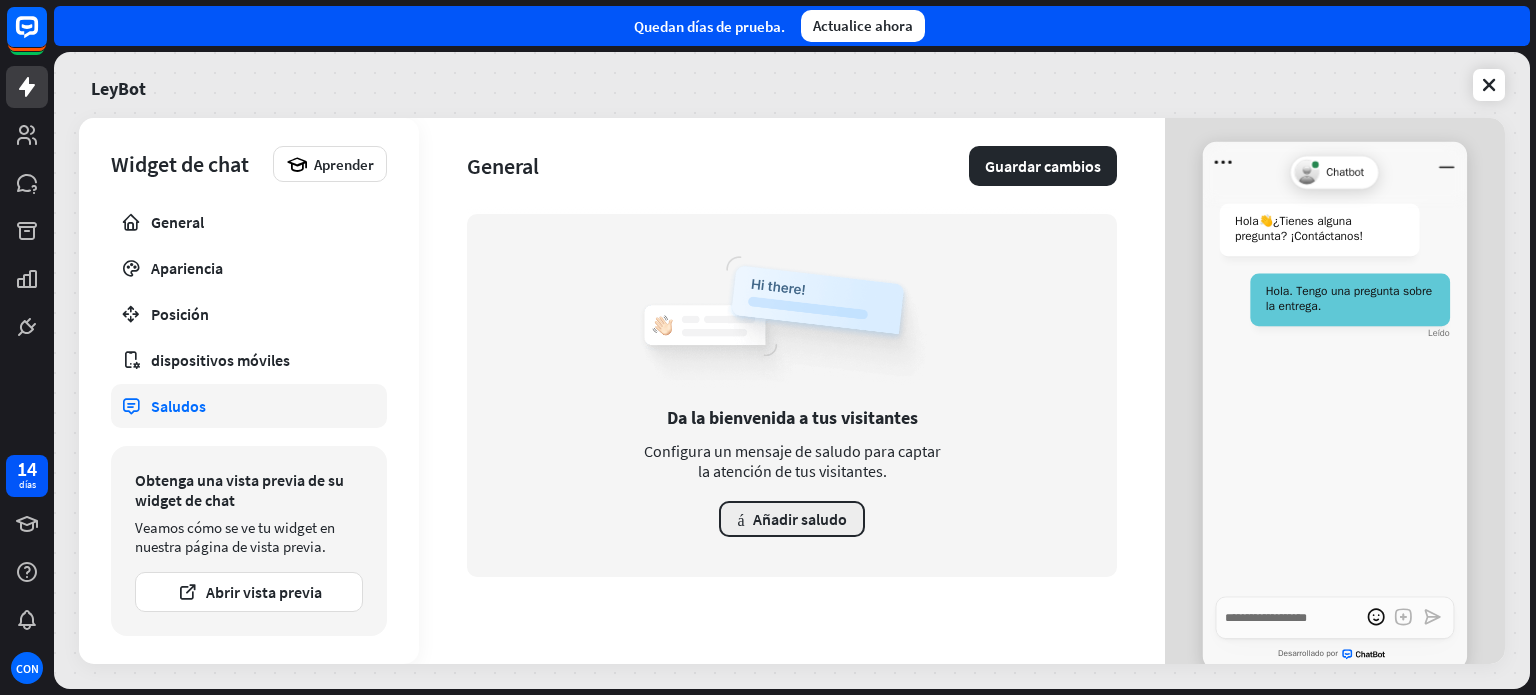 click on "más
Añadir saludo" at bounding box center [791, 519] 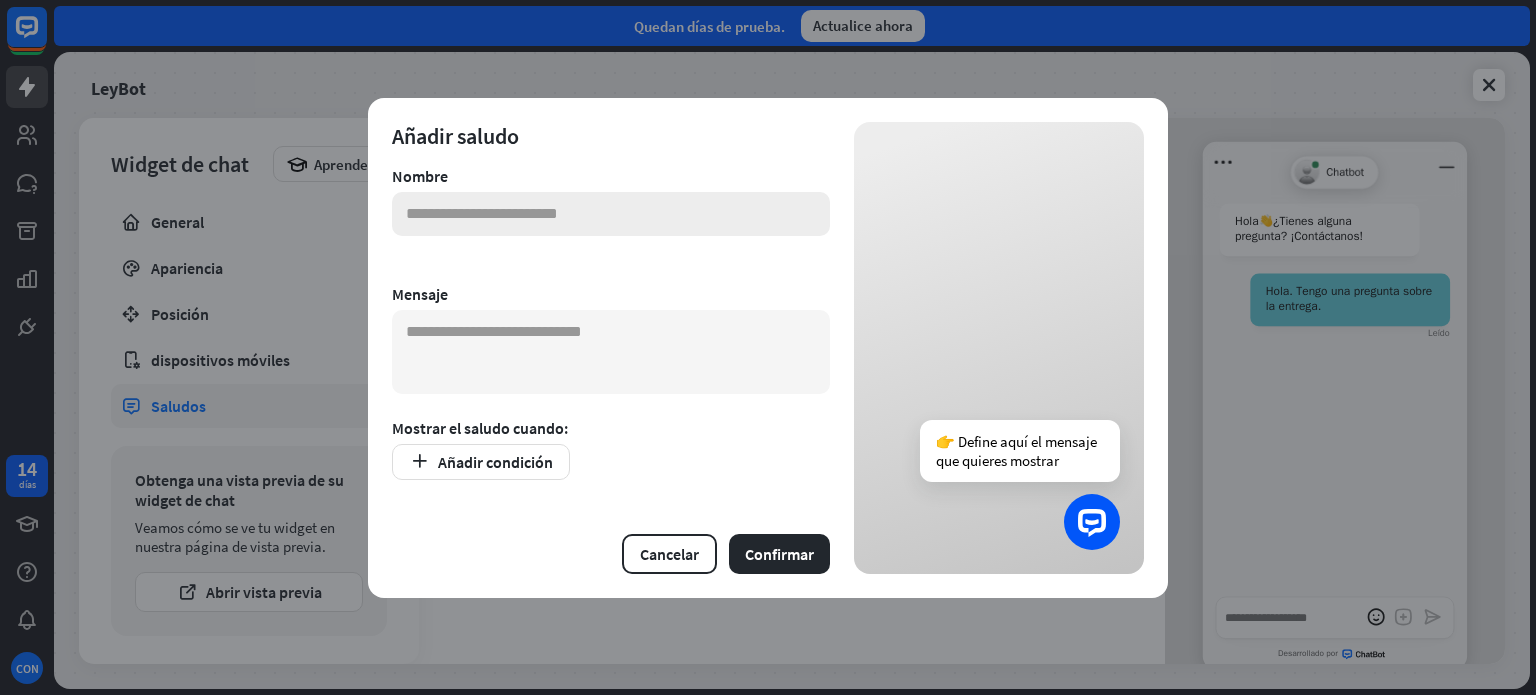 click at bounding box center (611, 214) 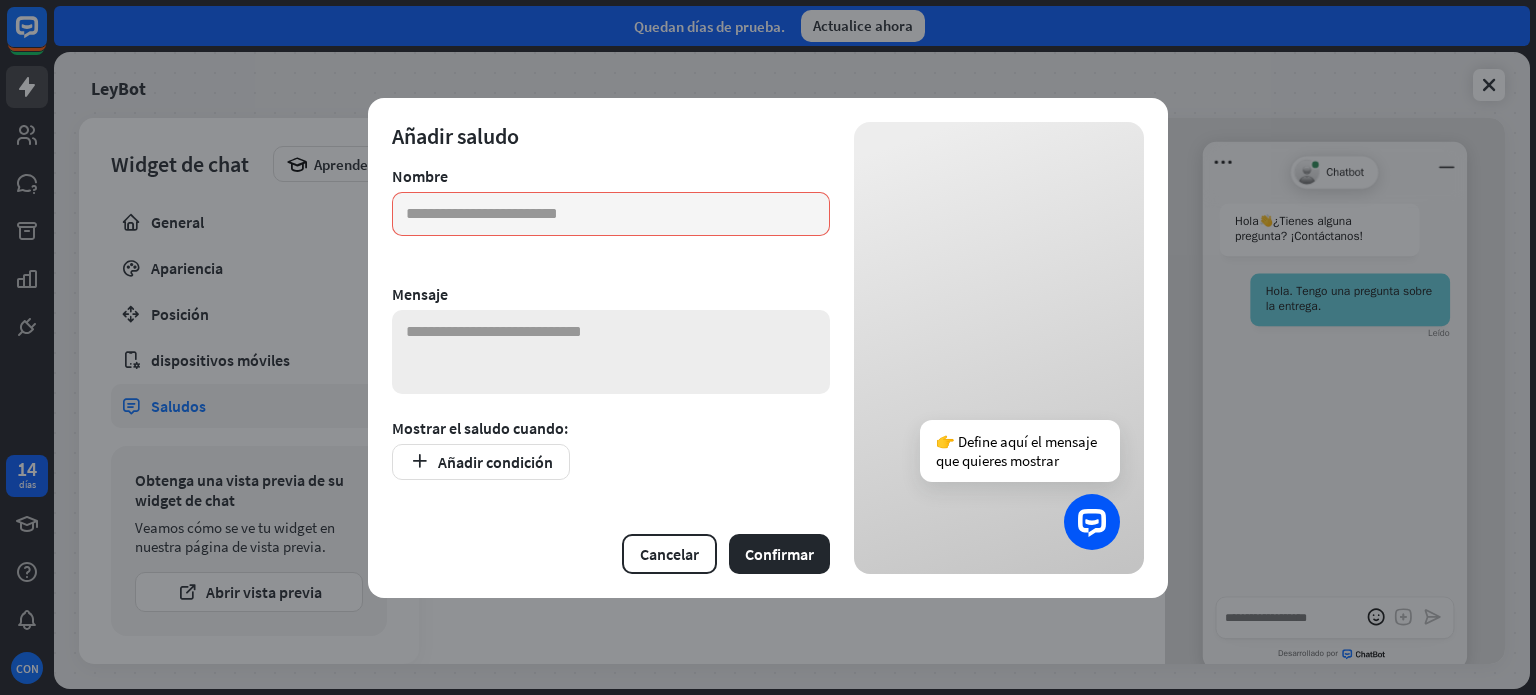 click at bounding box center (611, 352) 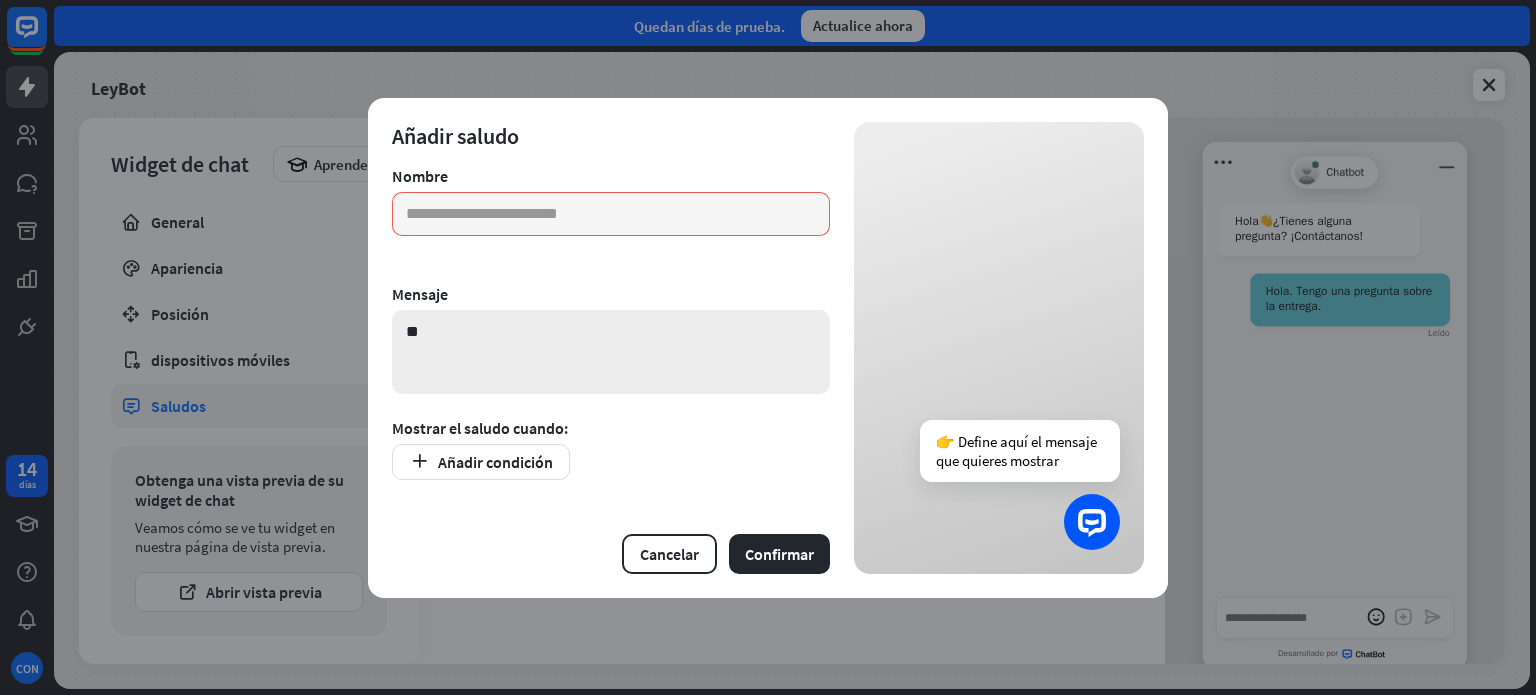 type on "*" 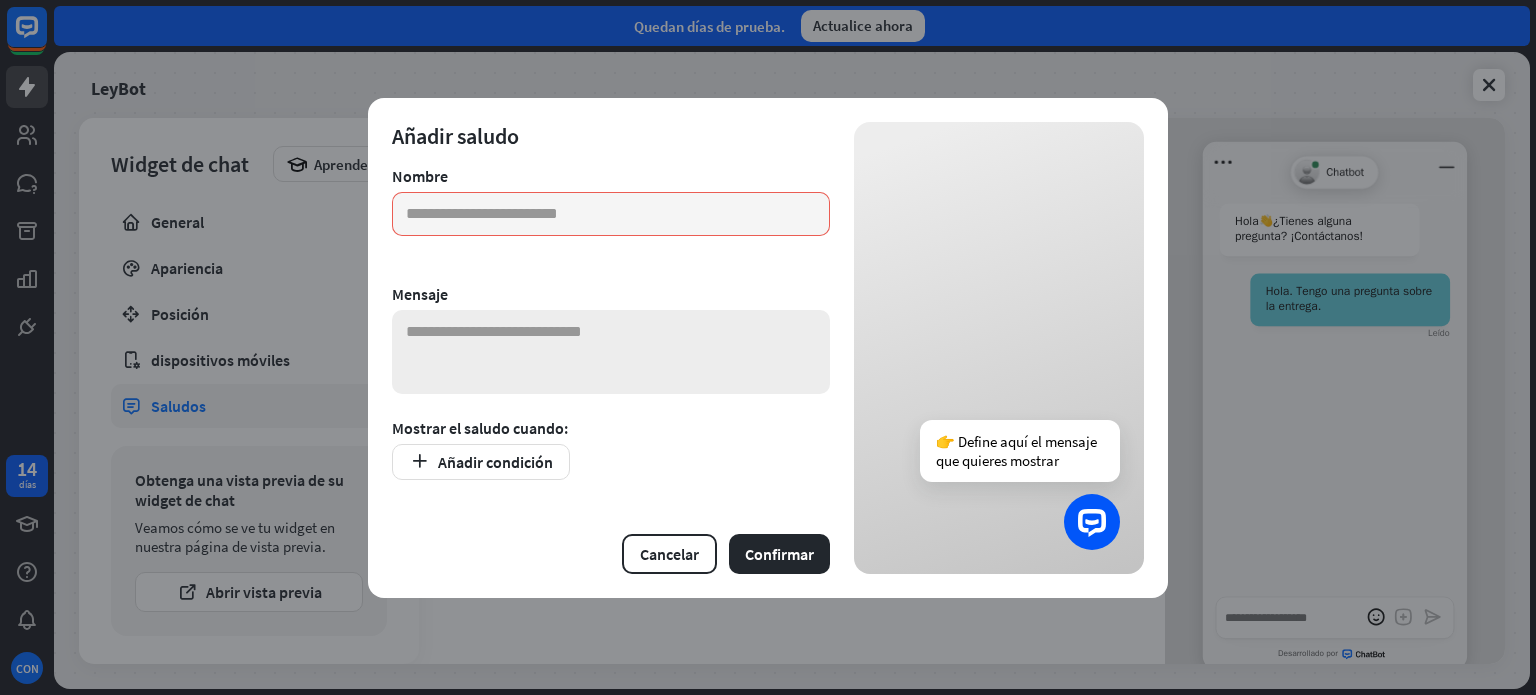 click at bounding box center [611, 352] 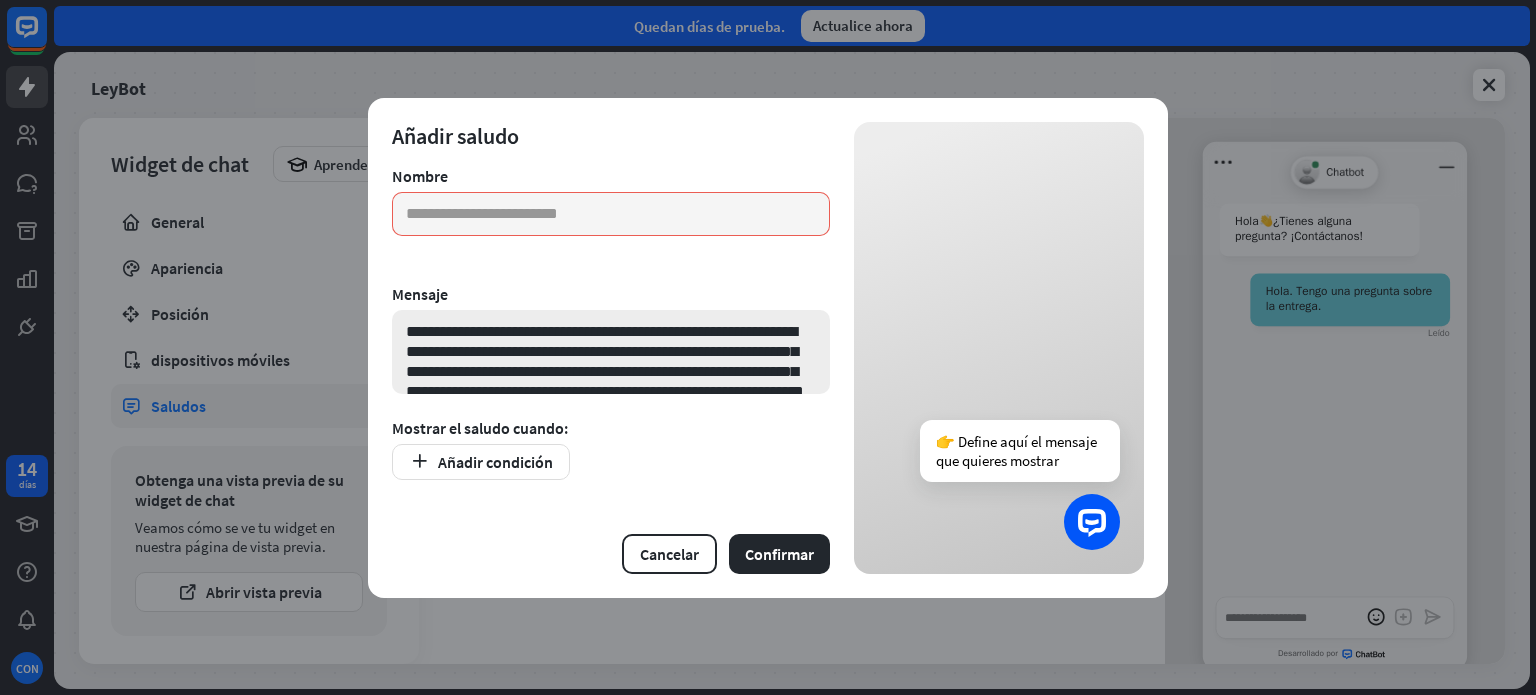 scroll, scrollTop: 28, scrollLeft: 0, axis: vertical 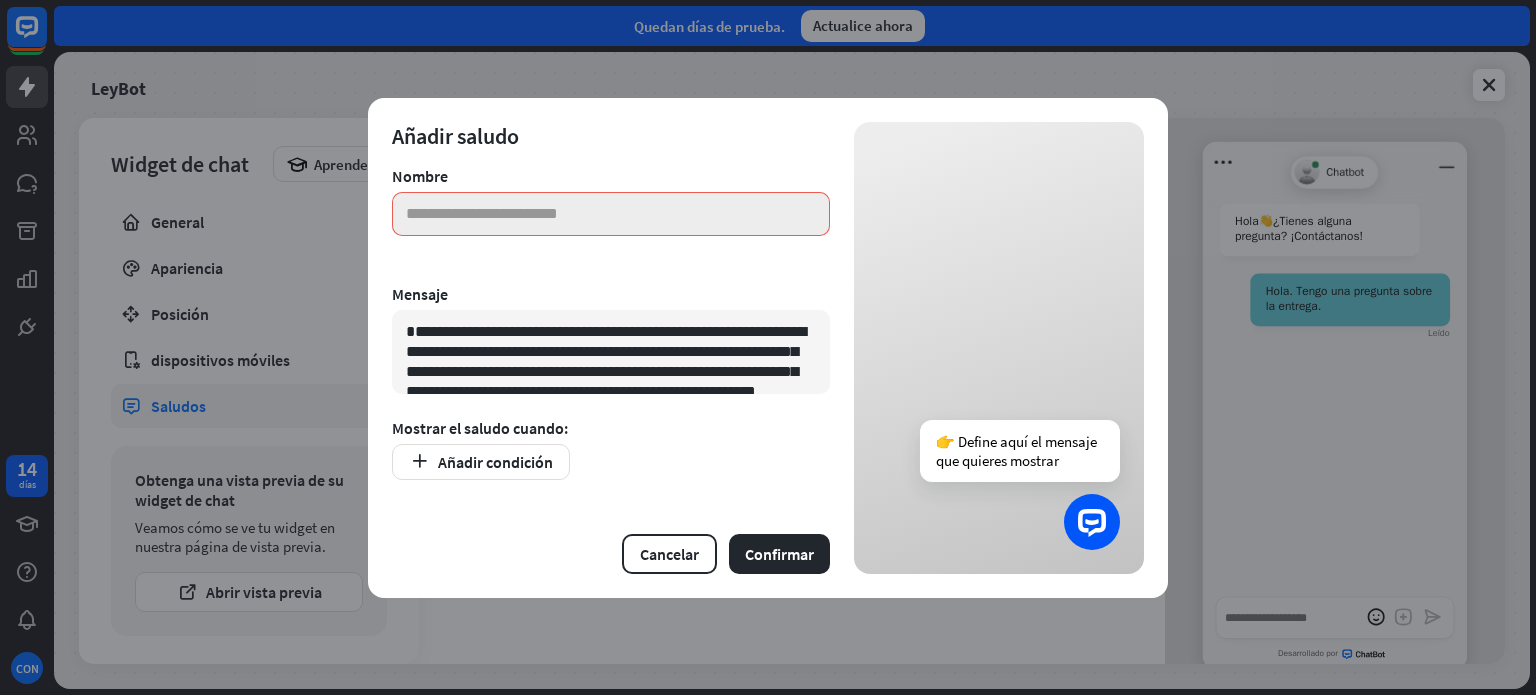 type on "**********" 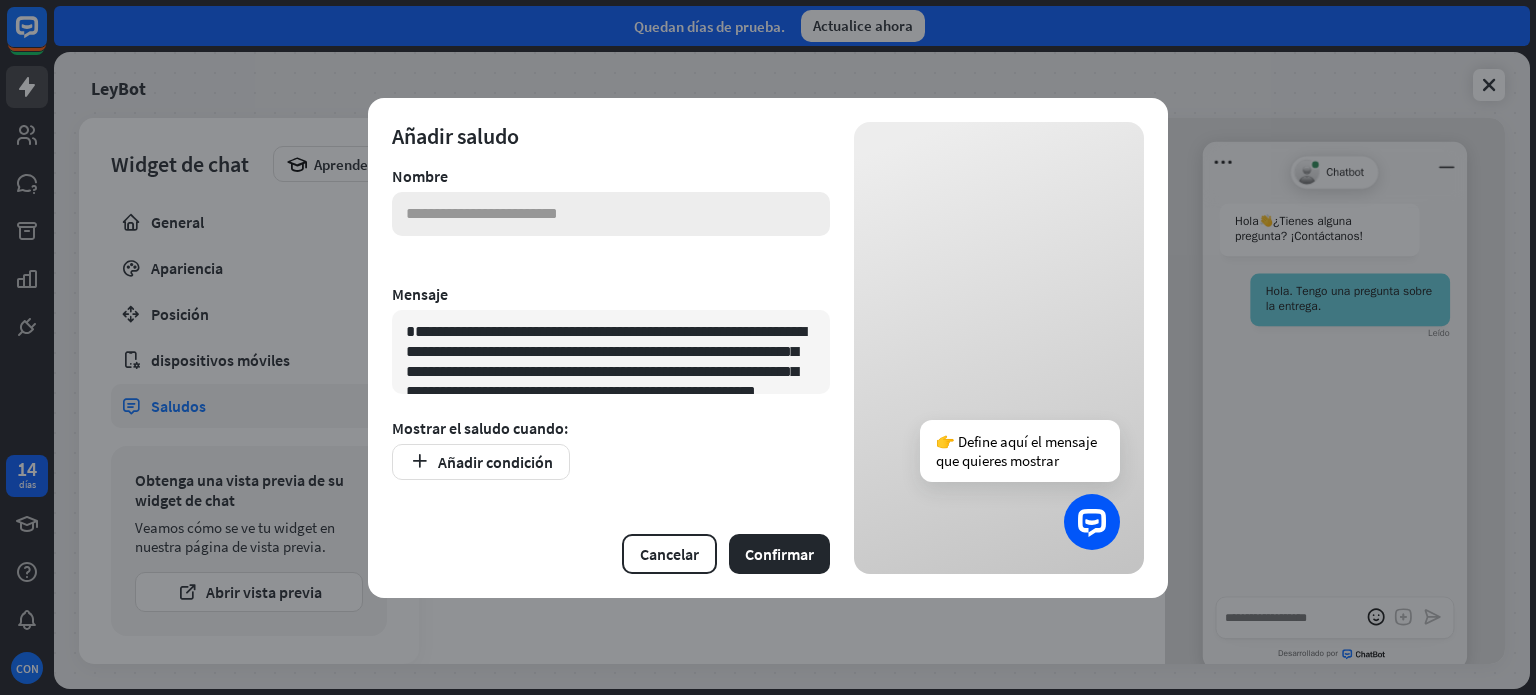 click at bounding box center (611, 214) 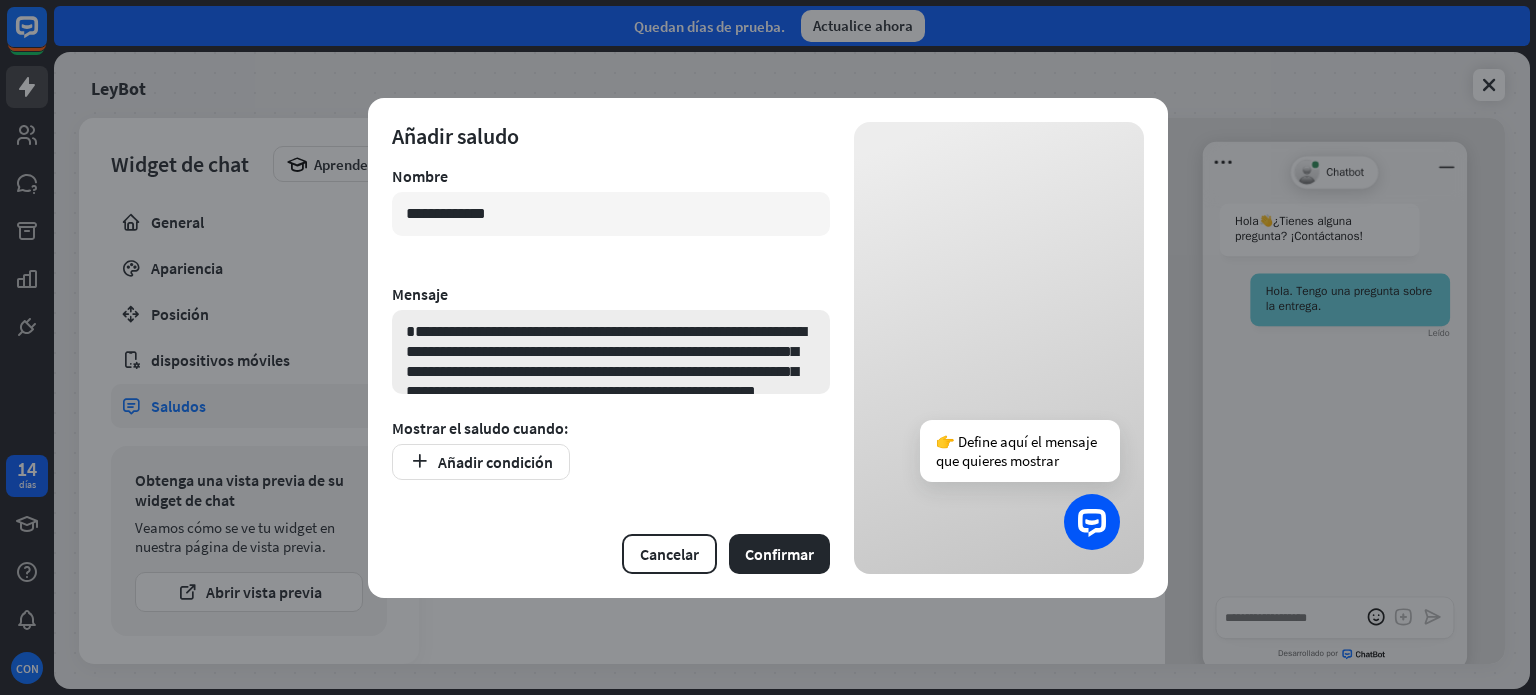 type on "**********" 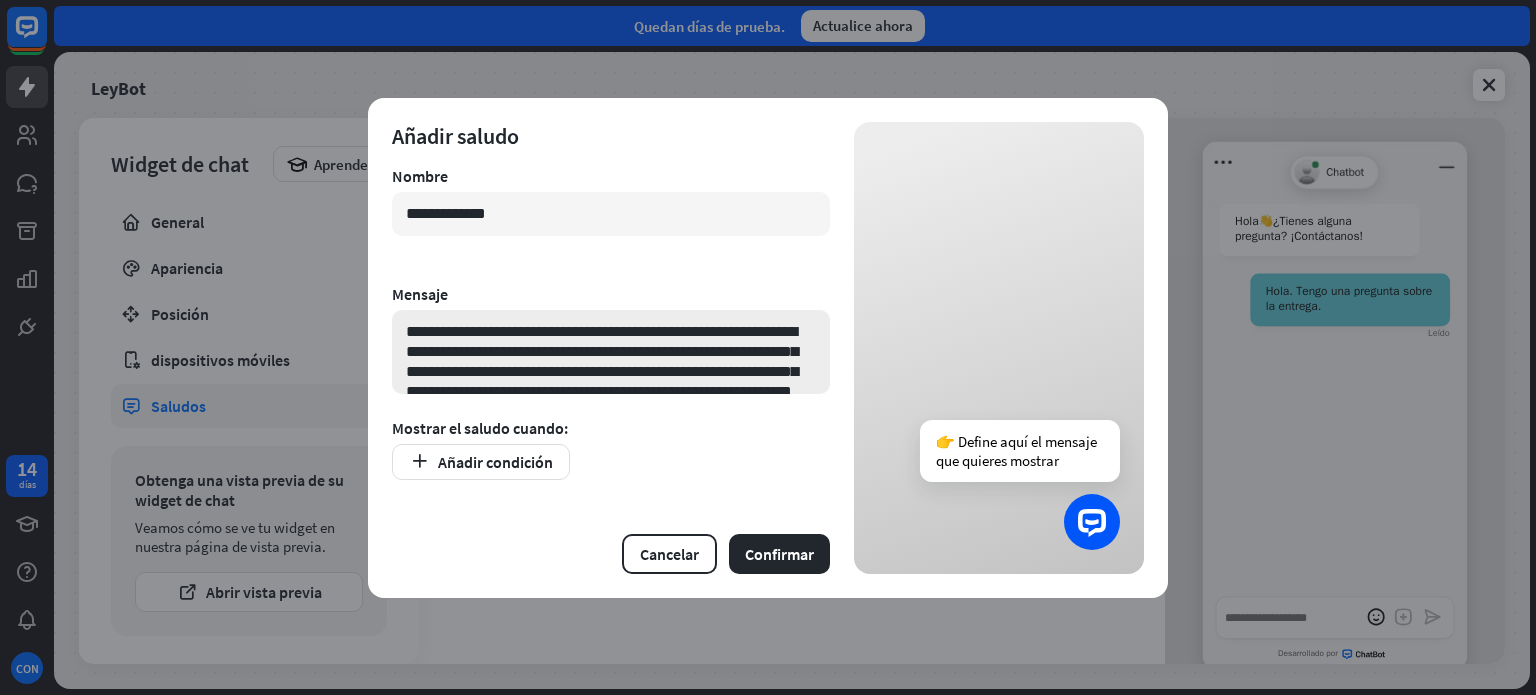 scroll, scrollTop: 40, scrollLeft: 0, axis: vertical 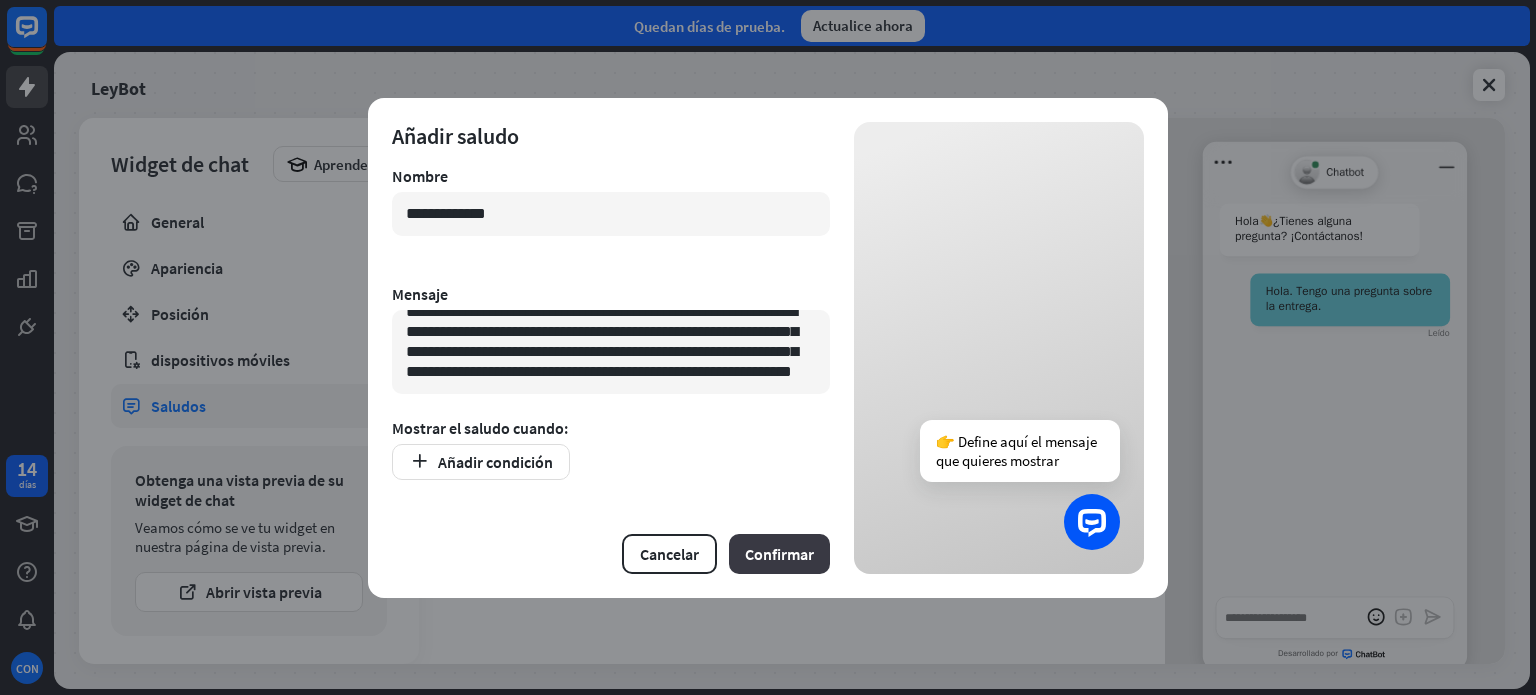type on "**********" 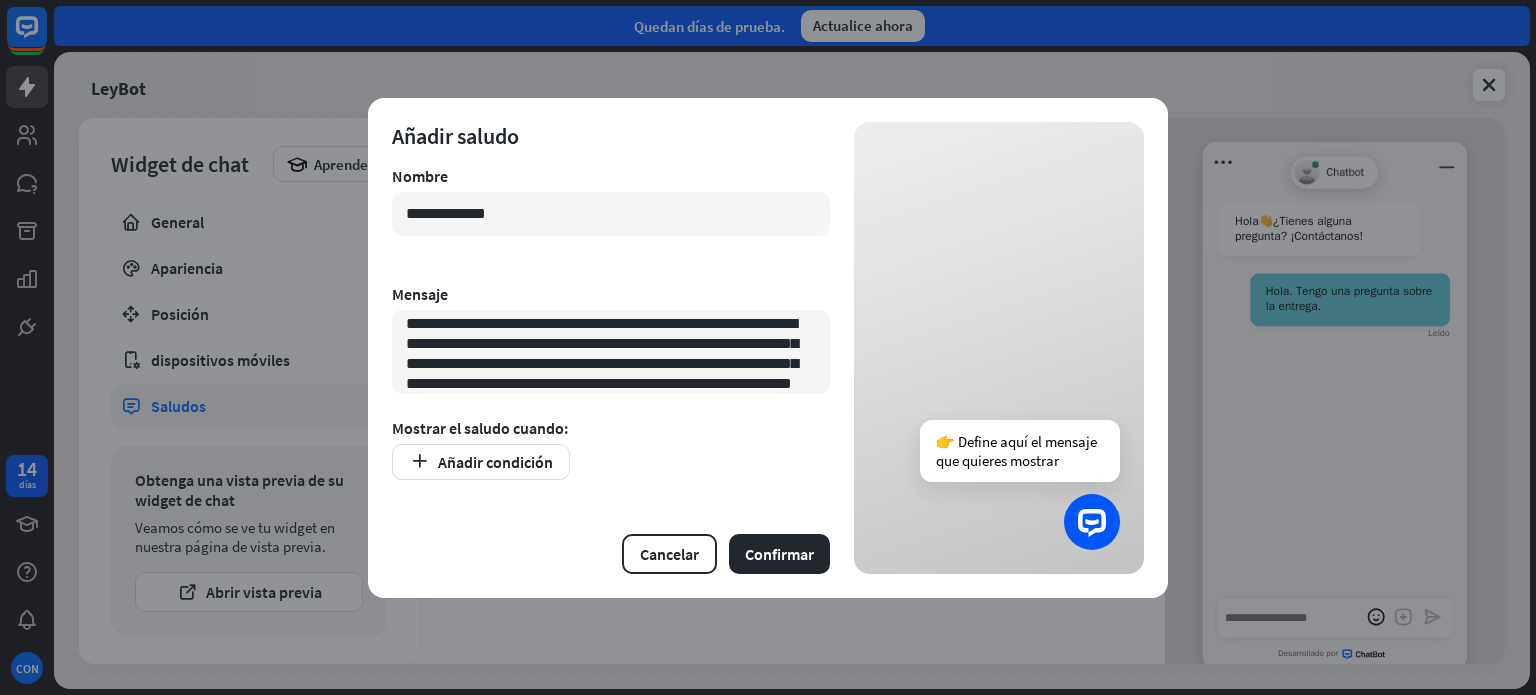 scroll, scrollTop: 0, scrollLeft: 0, axis: both 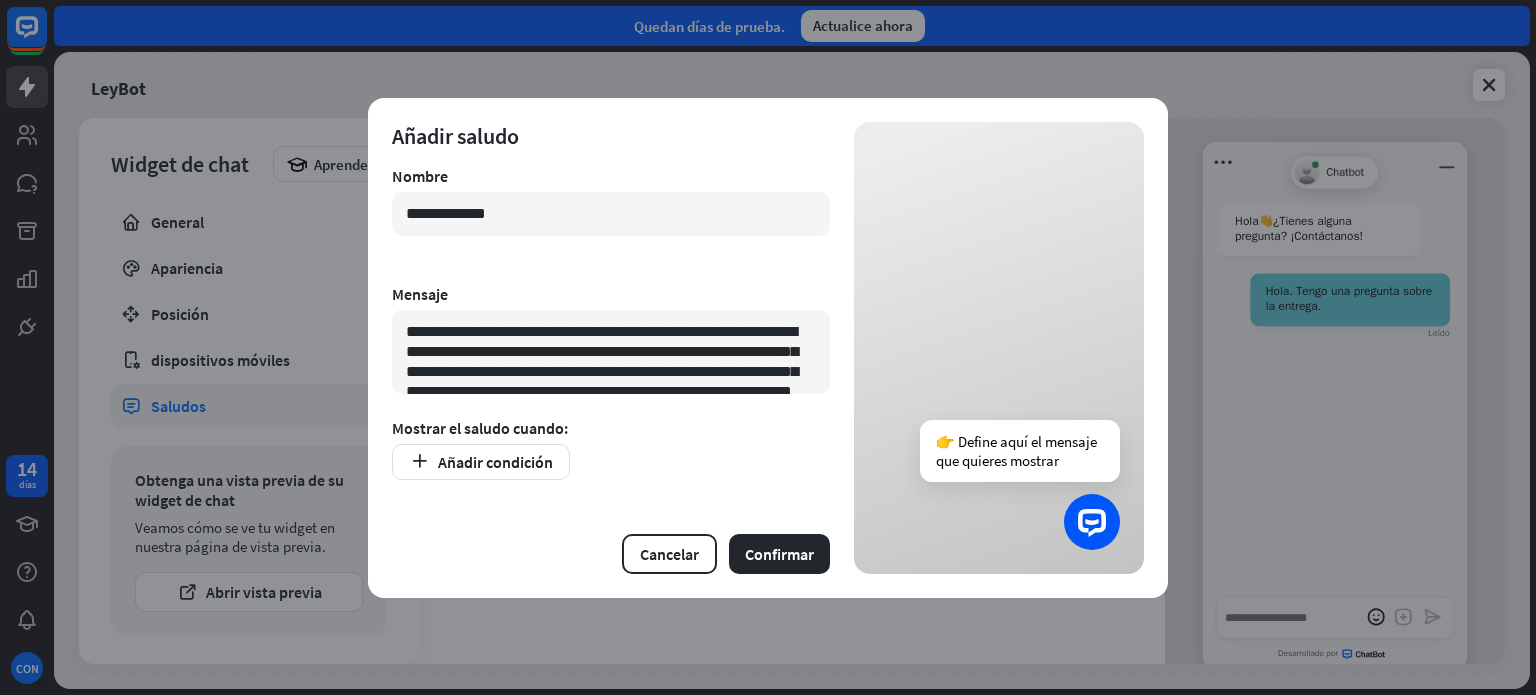 drag, startPoint x: 691, startPoint y: 379, endPoint x: 371, endPoint y: 307, distance: 328 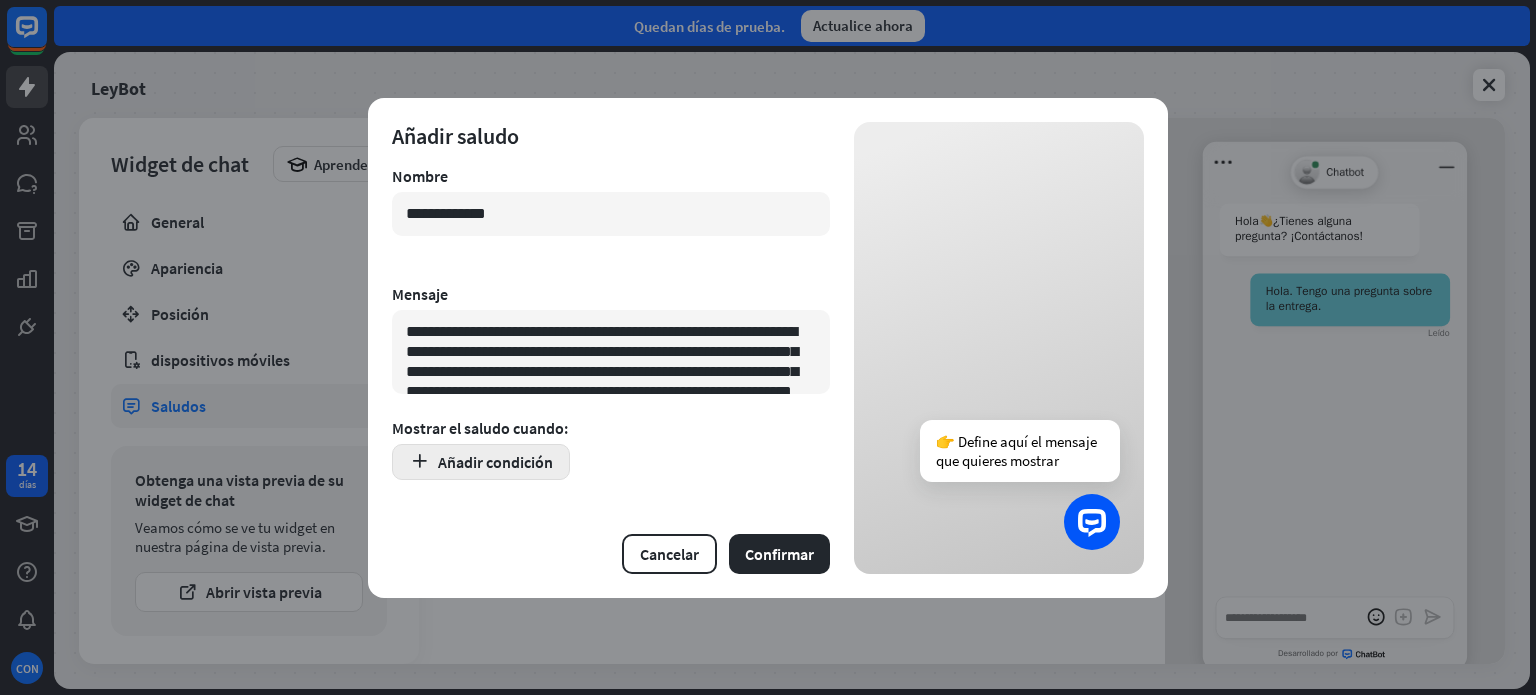 click at bounding box center [419, 461] 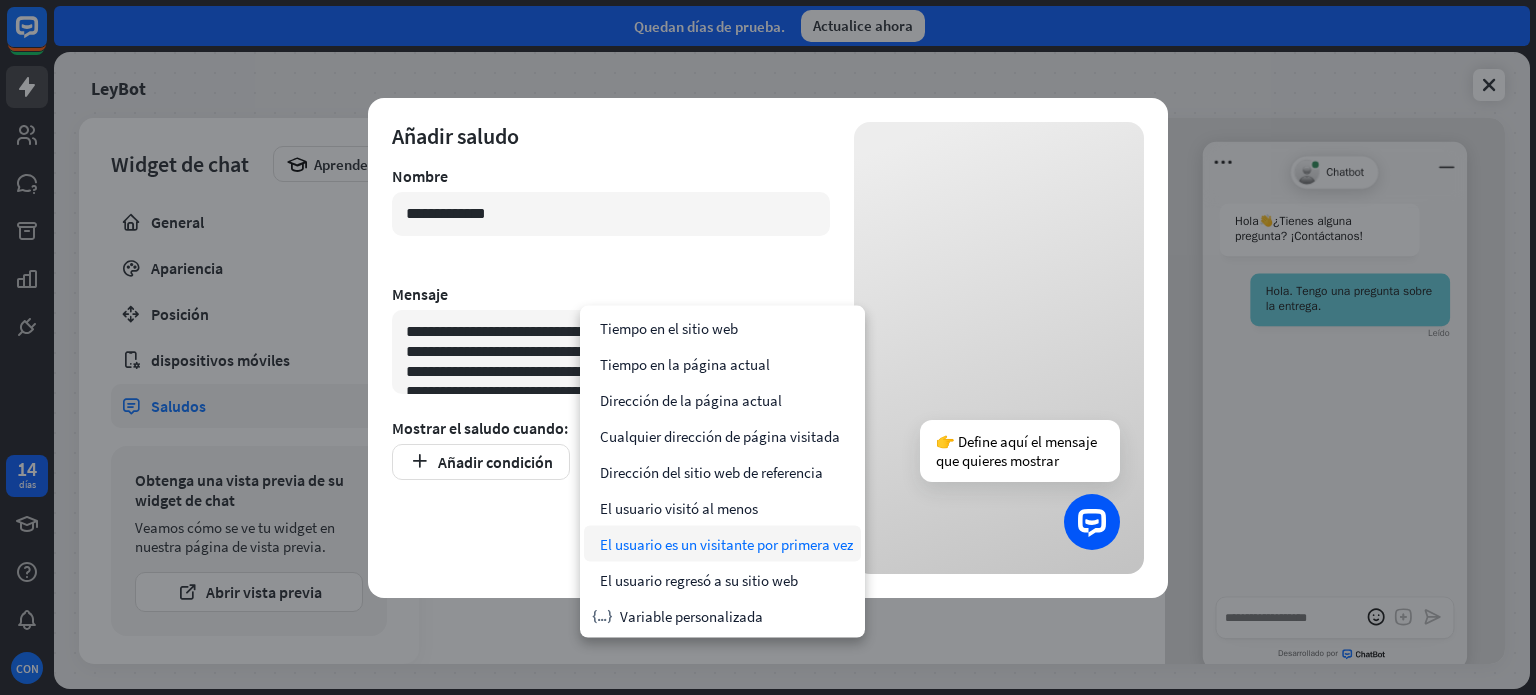 click on "El usuario es un visitante por primera vez" at bounding box center (726, 543) 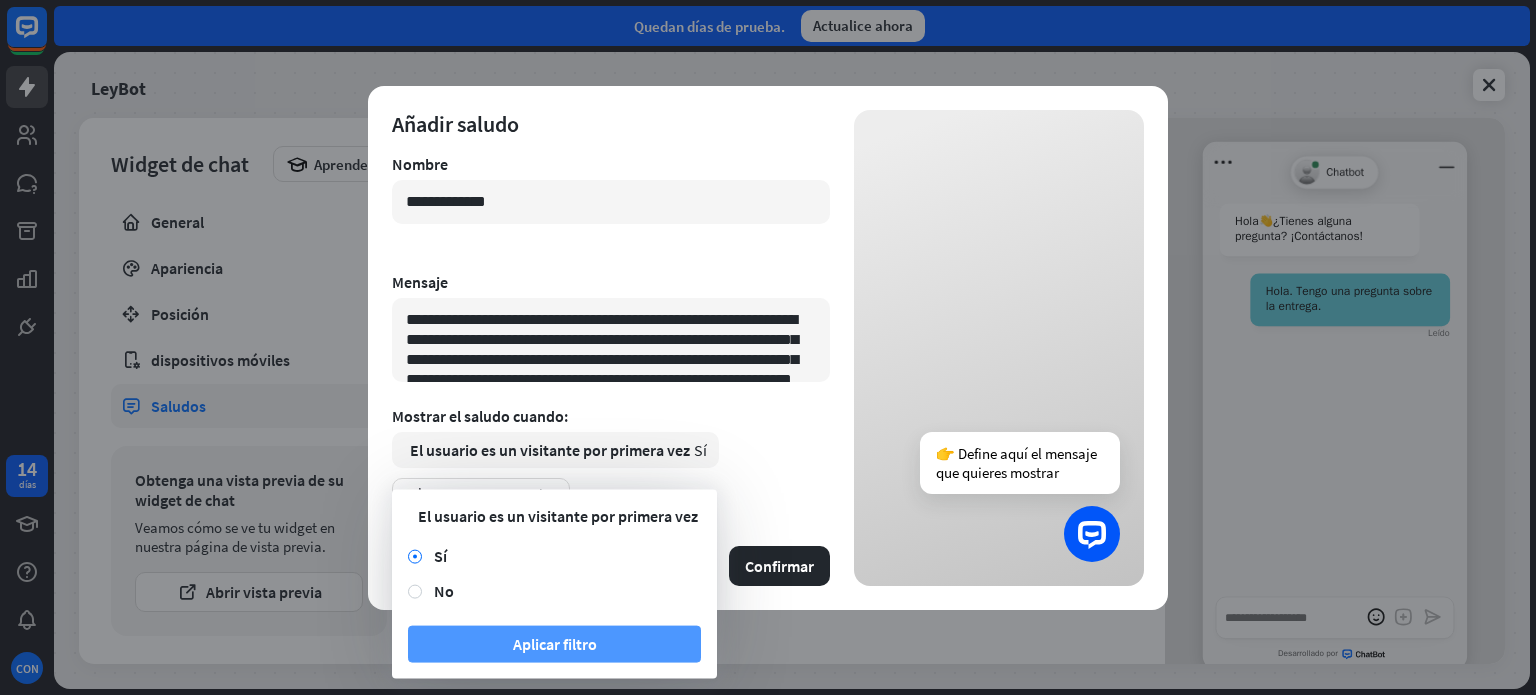 click on "Aplicar filtro" at bounding box center [554, 644] 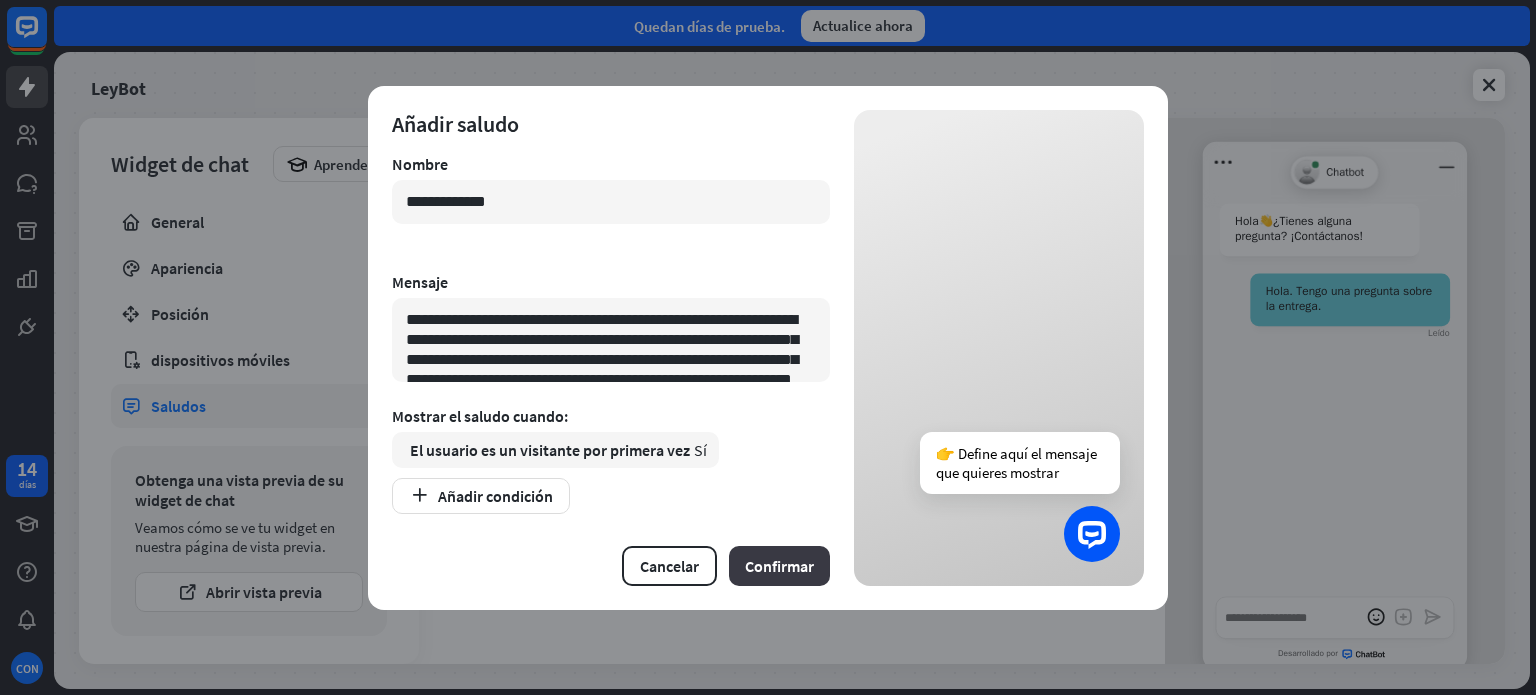 click on "Confirmar" at bounding box center (779, 566) 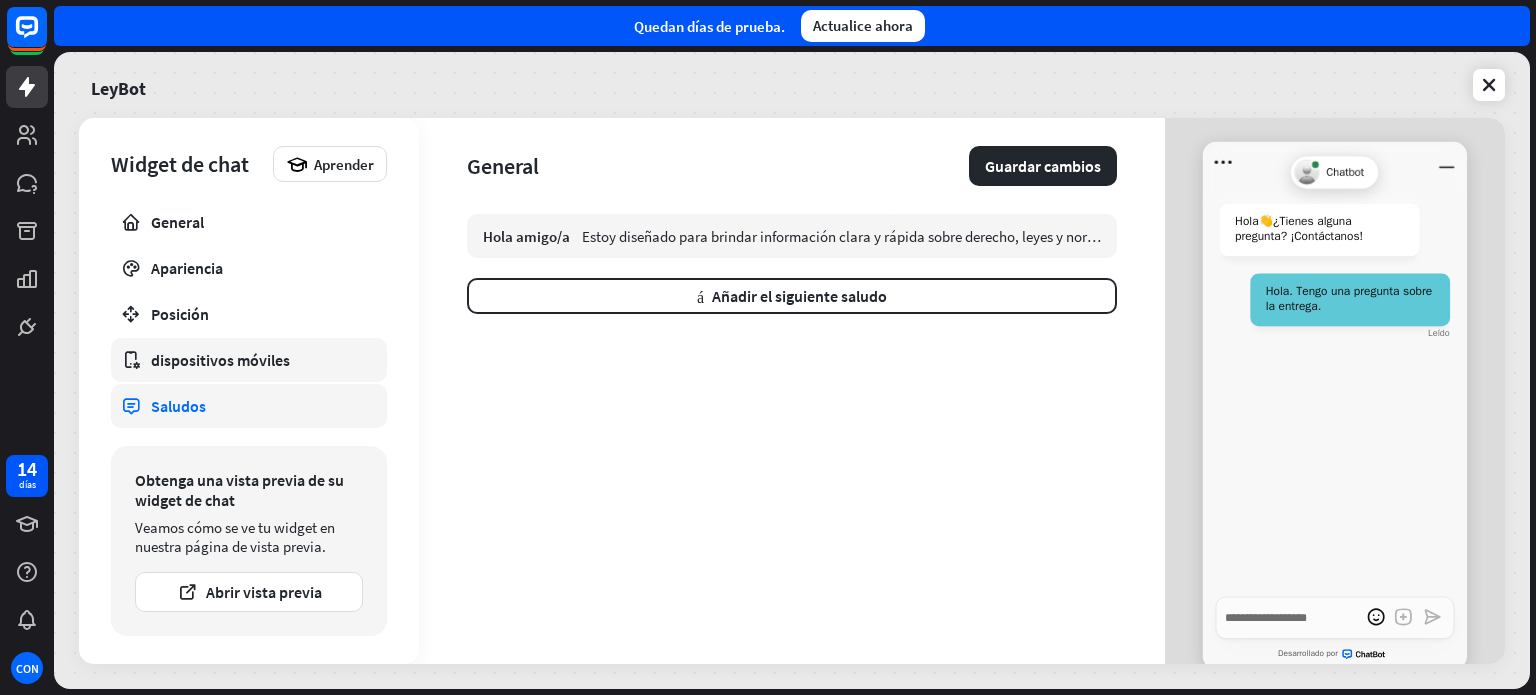 click on "dispositivos móviles" at bounding box center (220, 360) 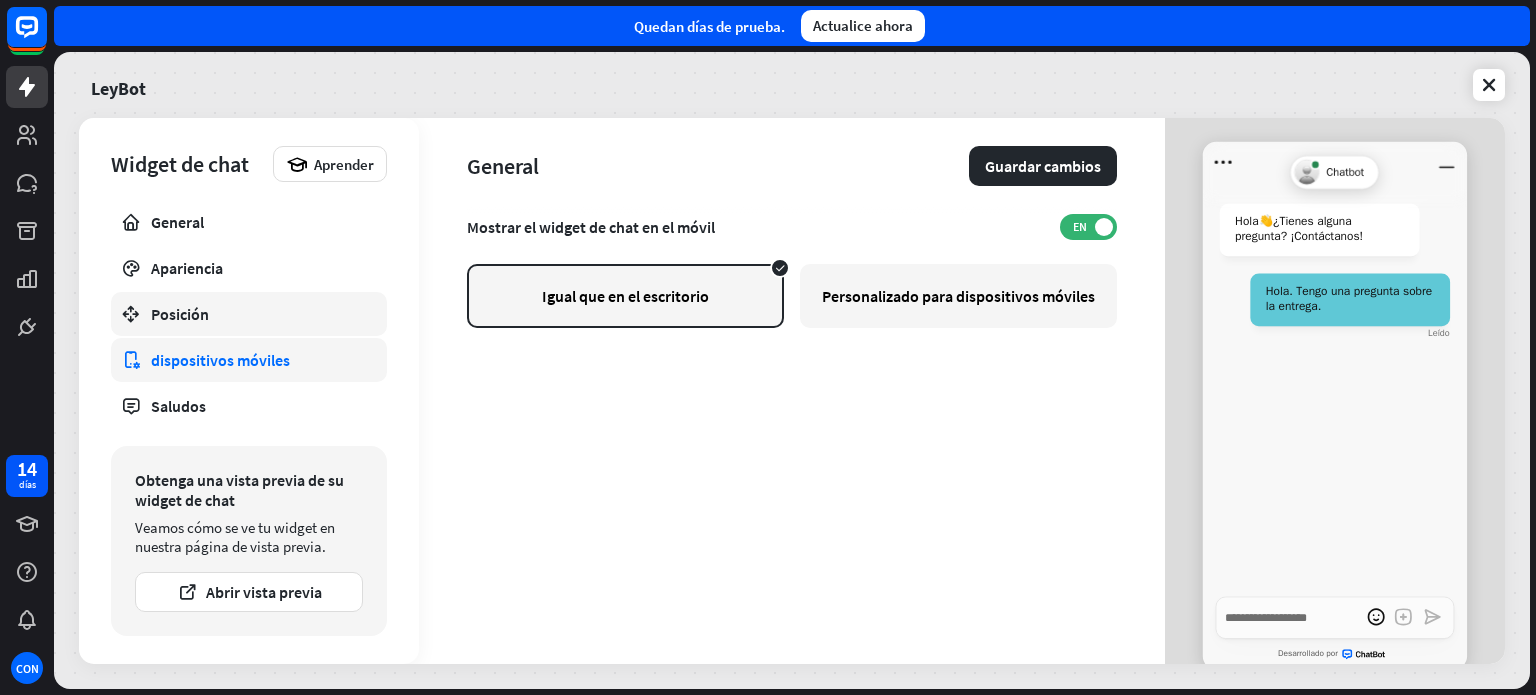 click on "Posición" at bounding box center (249, 314) 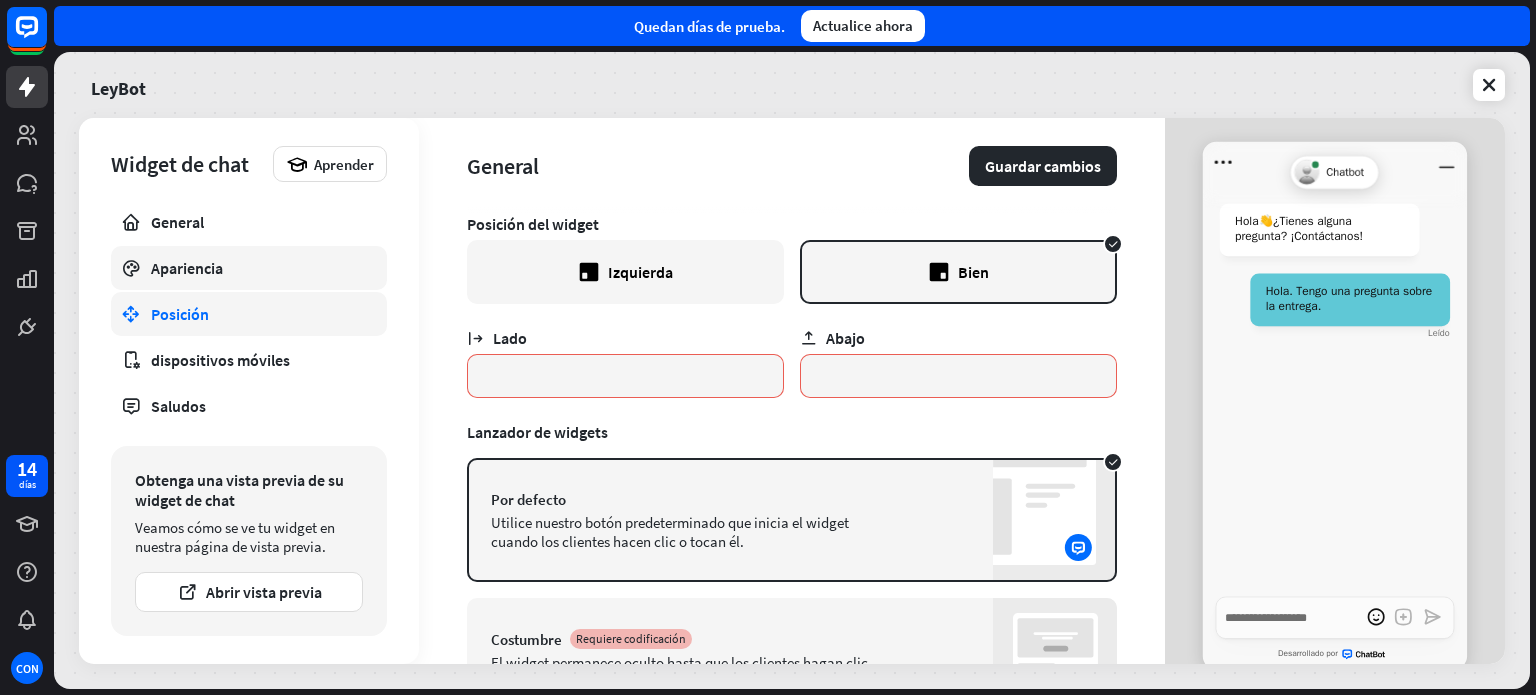 click on "Apariencia" at bounding box center [187, 268] 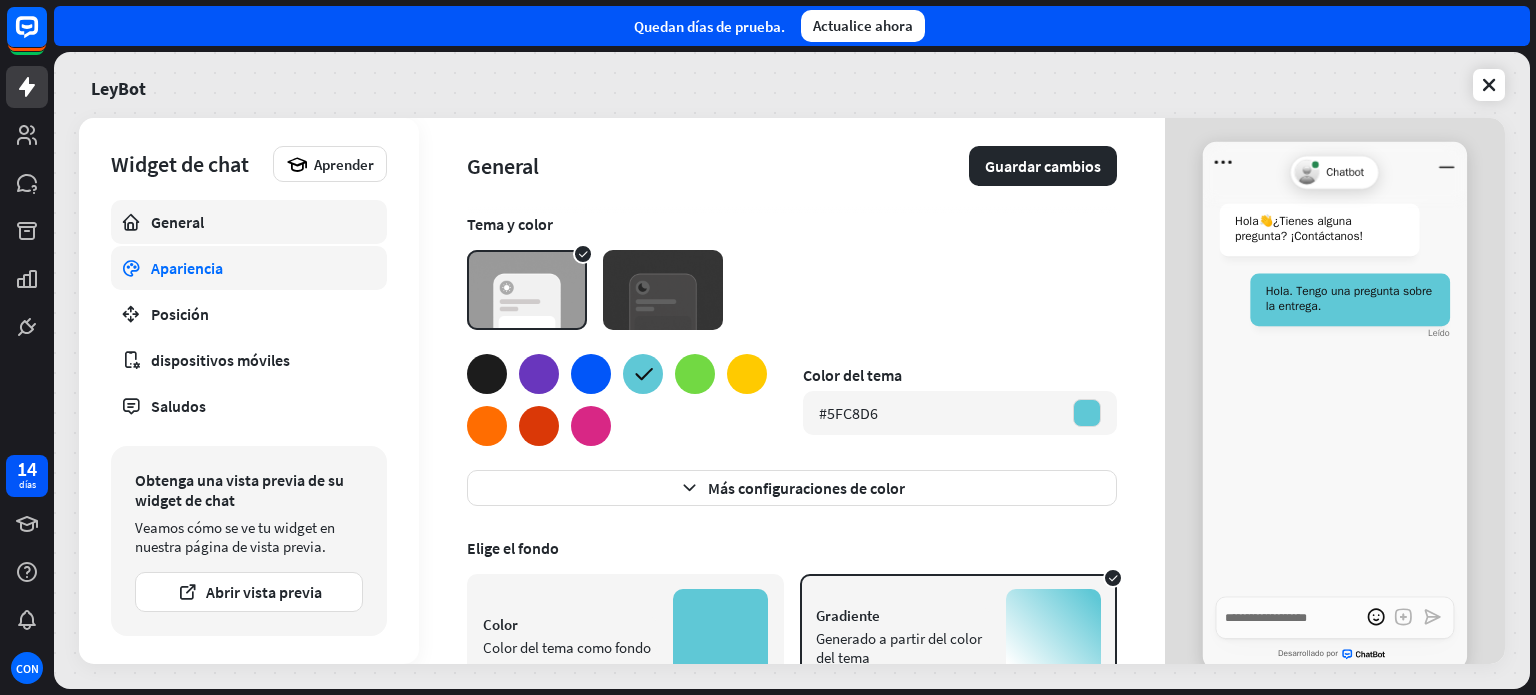 click on "General" at bounding box center (249, 222) 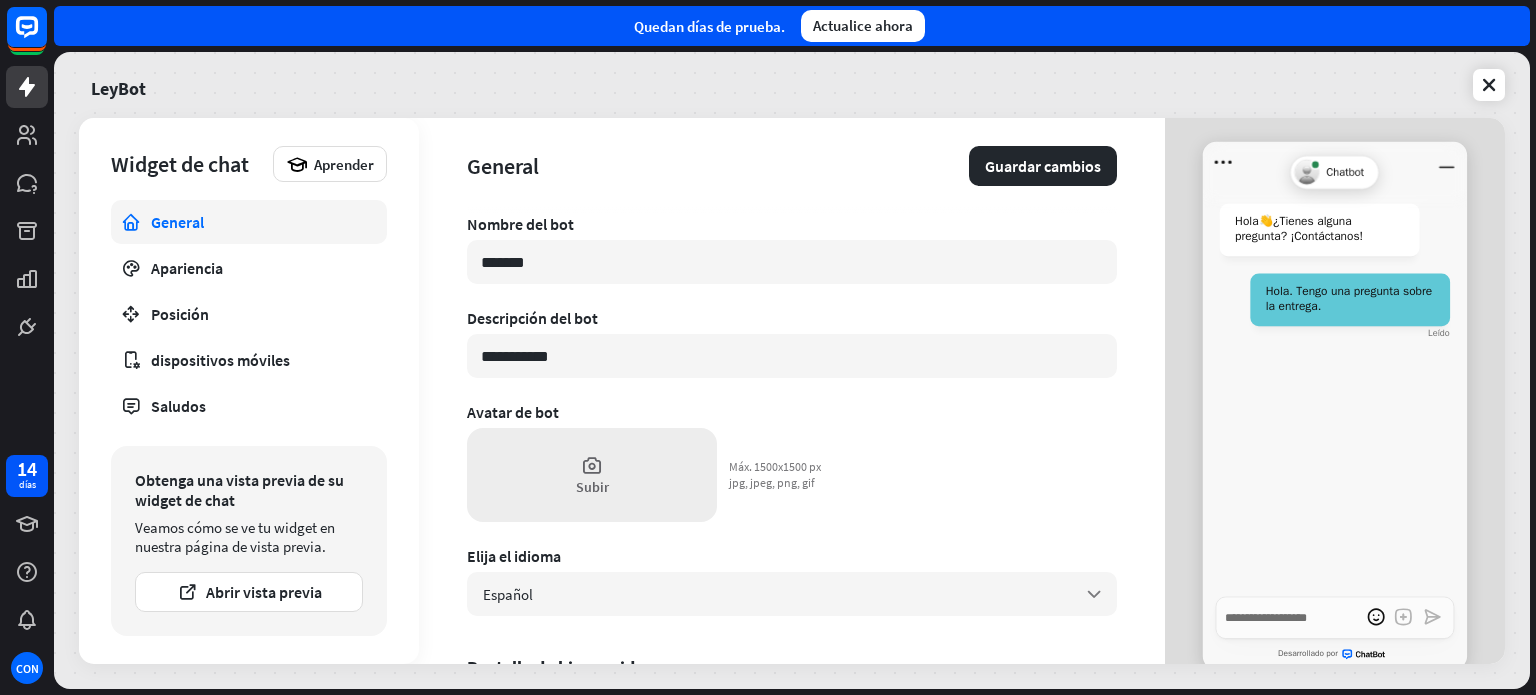 click on "Subir" at bounding box center [592, 475] 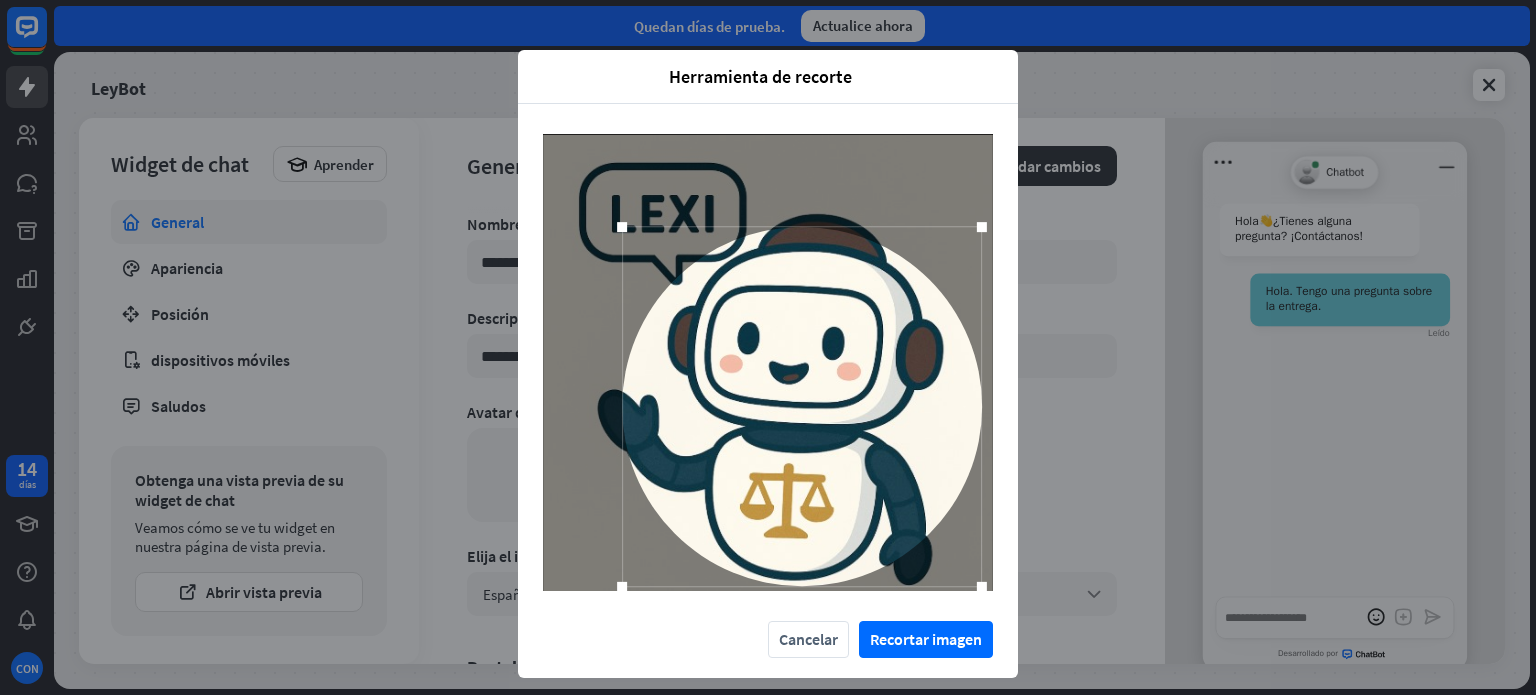 drag, startPoint x: 818, startPoint y: 408, endPoint x: 852, endPoint y: 452, distance: 55.605755 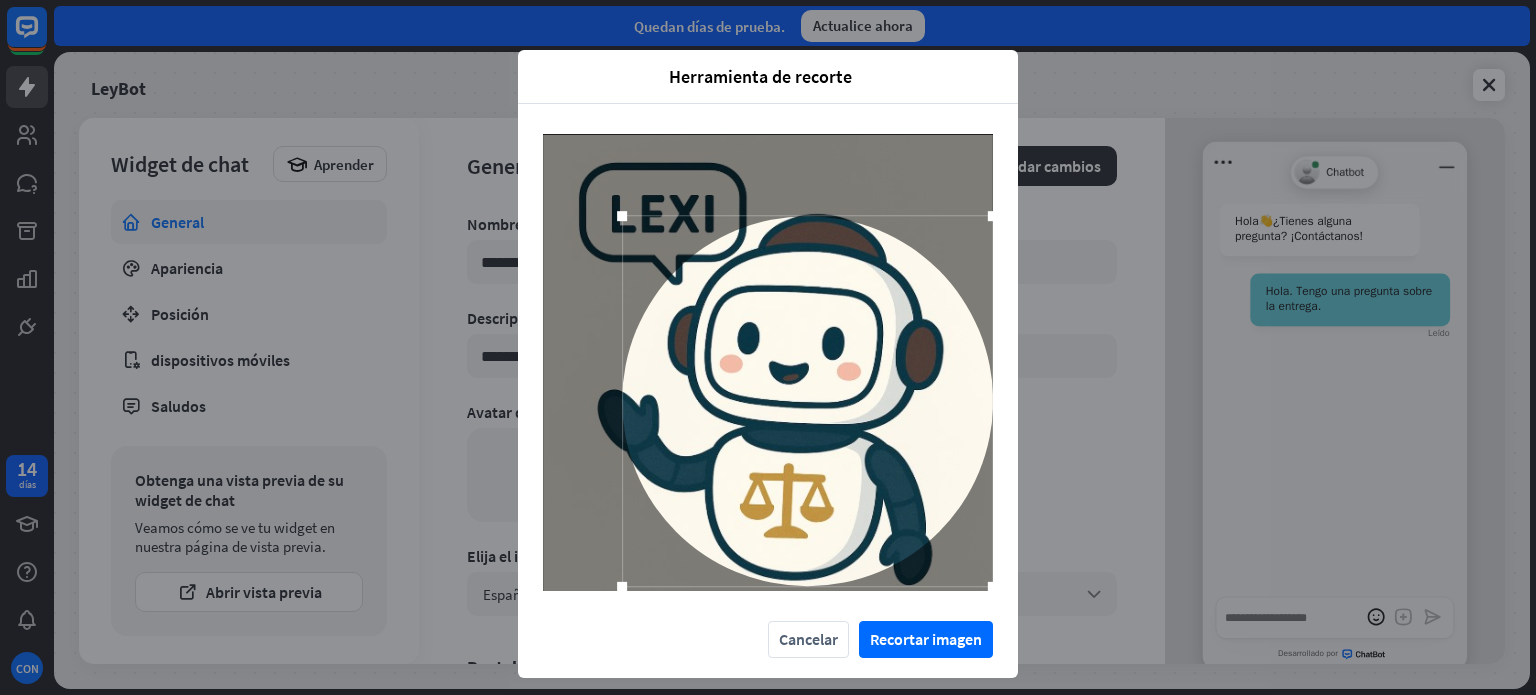 drag, startPoint x: 974, startPoint y: 225, endPoint x: 991, endPoint y: 205, distance: 26.24881 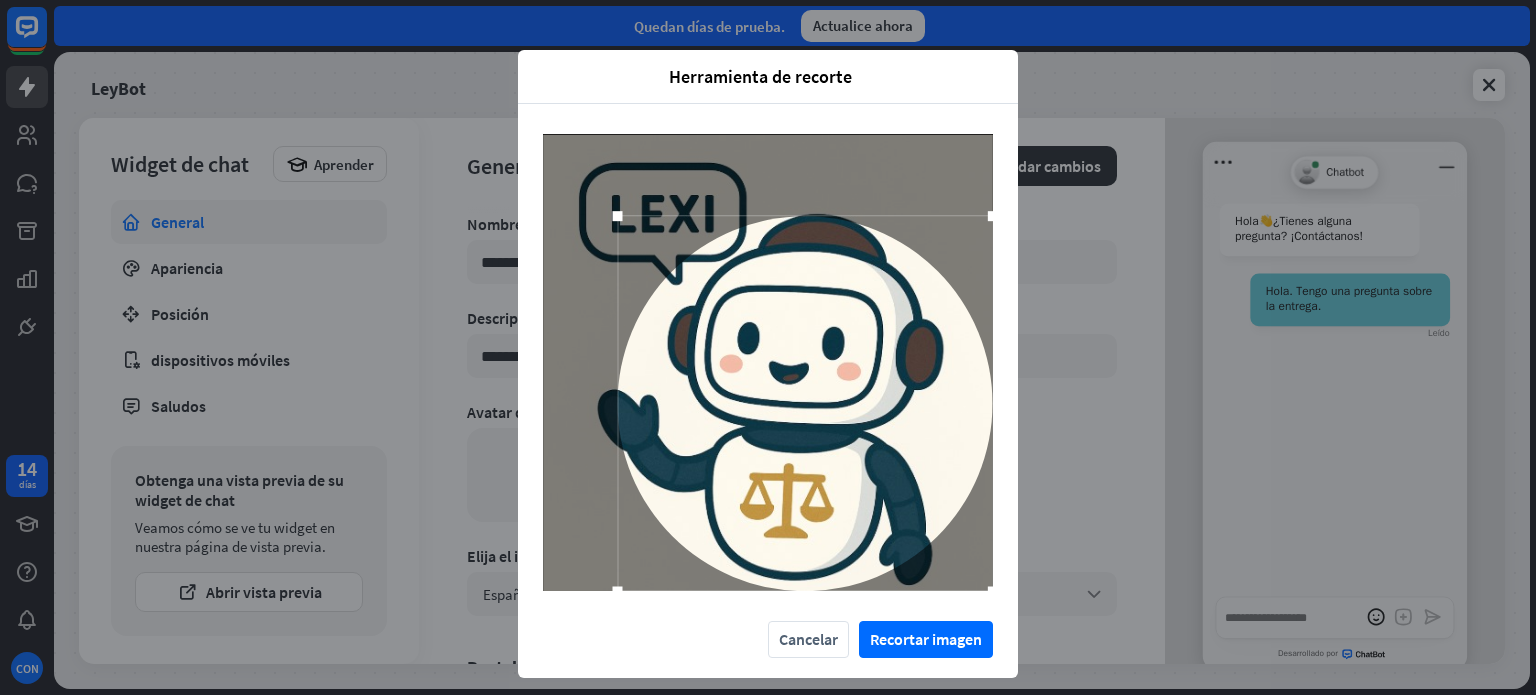 drag, startPoint x: 616, startPoint y: 582, endPoint x: 542, endPoint y: 615, distance: 81.02469 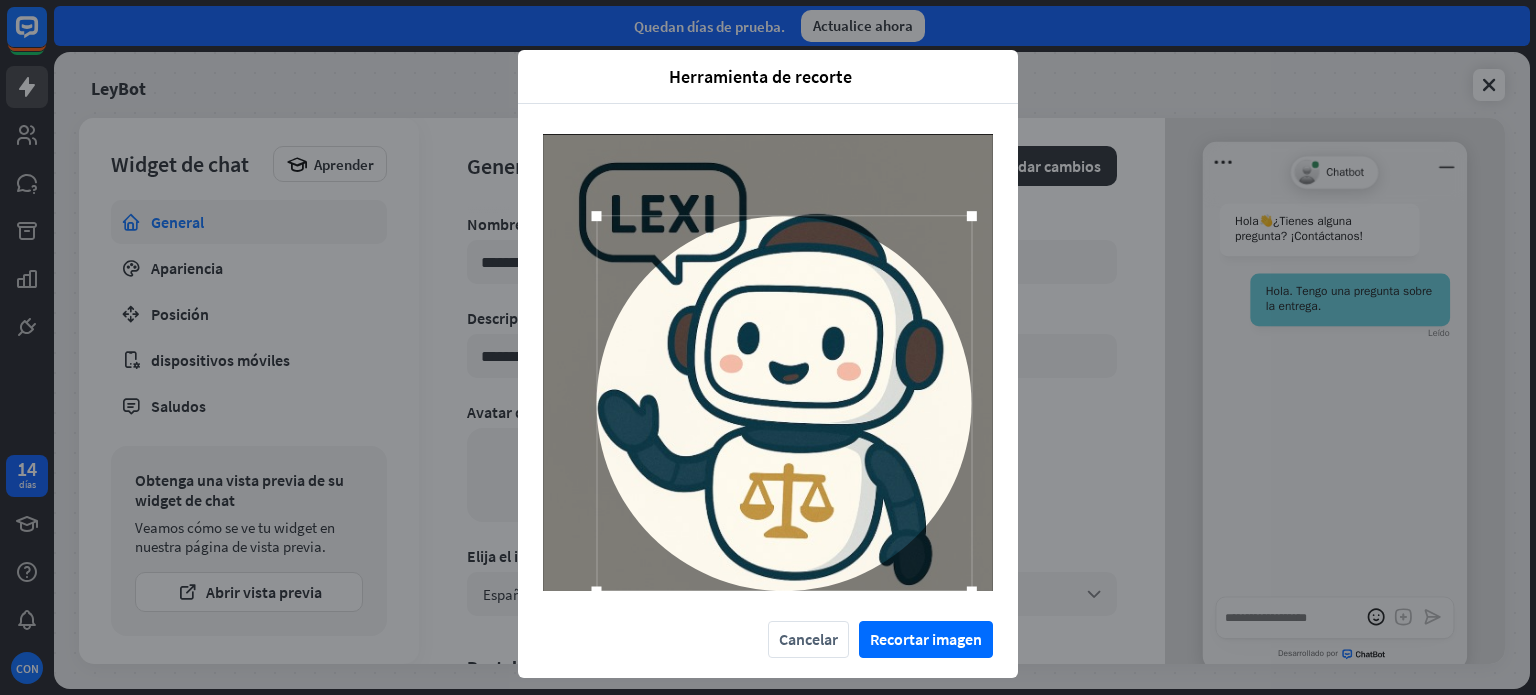 drag, startPoint x: 713, startPoint y: 548, endPoint x: 694, endPoint y: 590, distance: 46.09772 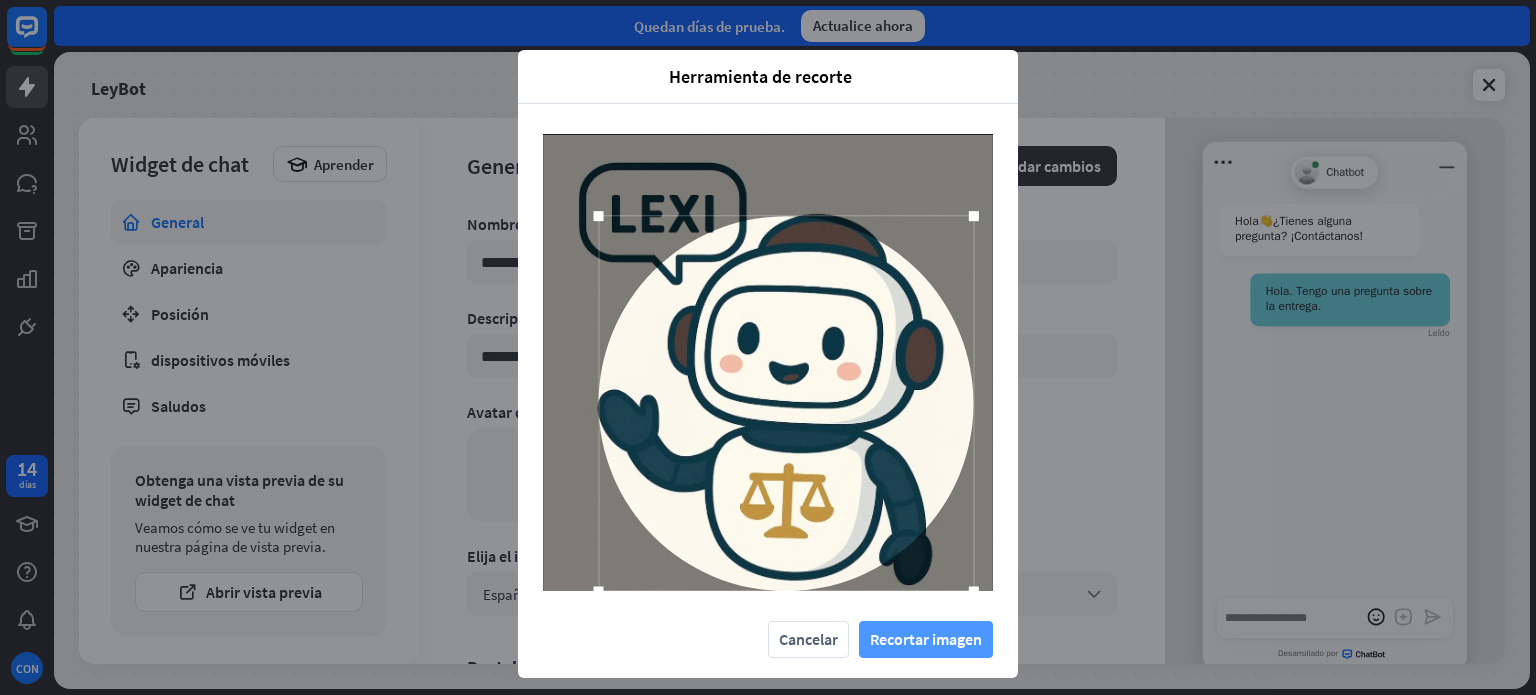 click on "Recortar imagen" at bounding box center (926, 639) 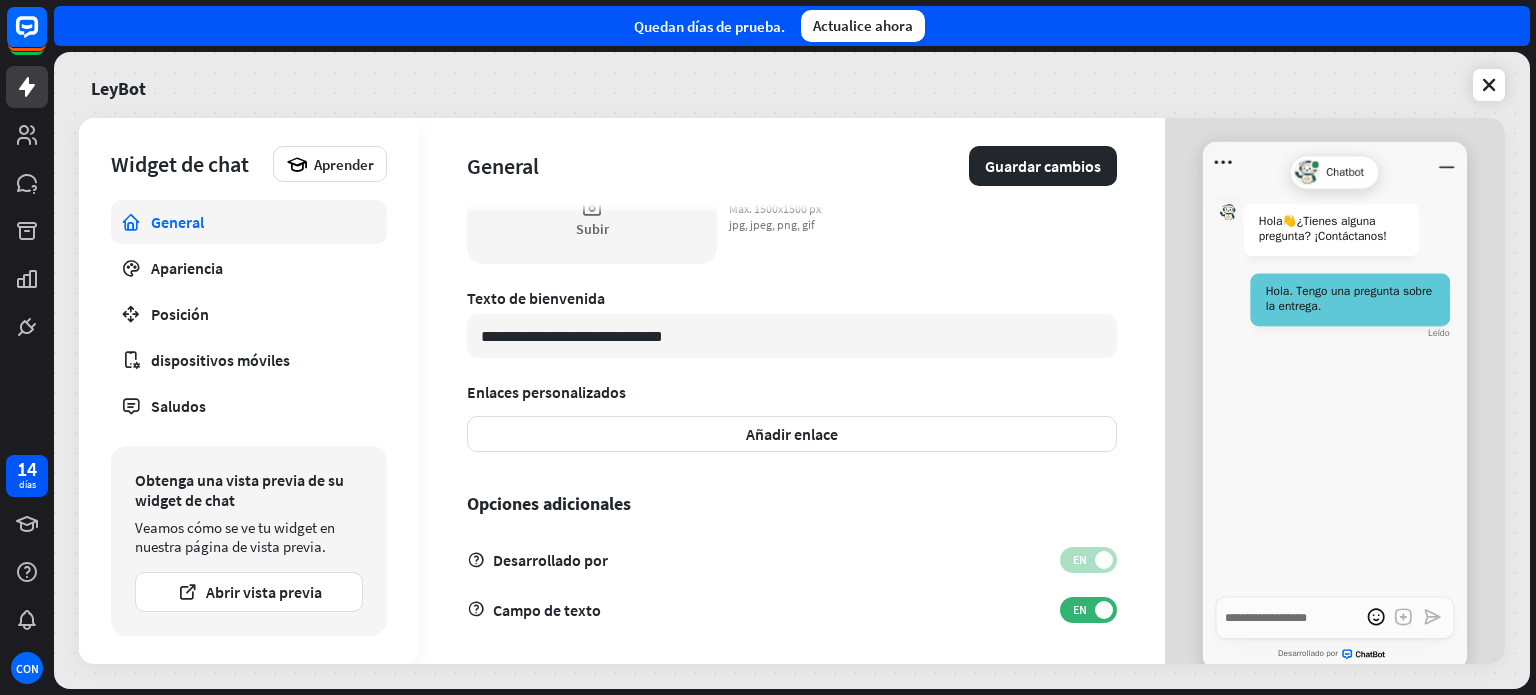 scroll, scrollTop: 621, scrollLeft: 0, axis: vertical 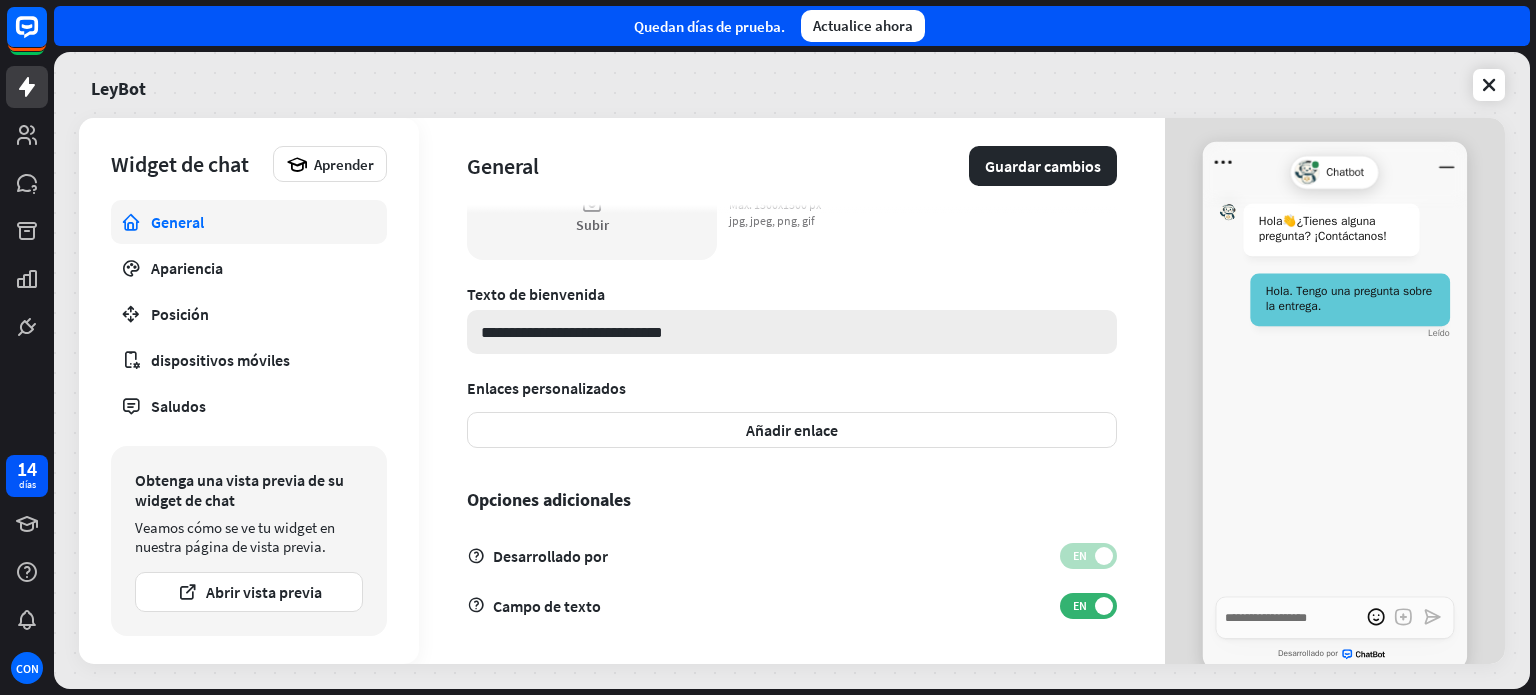 click on "**********" at bounding box center (792, 332) 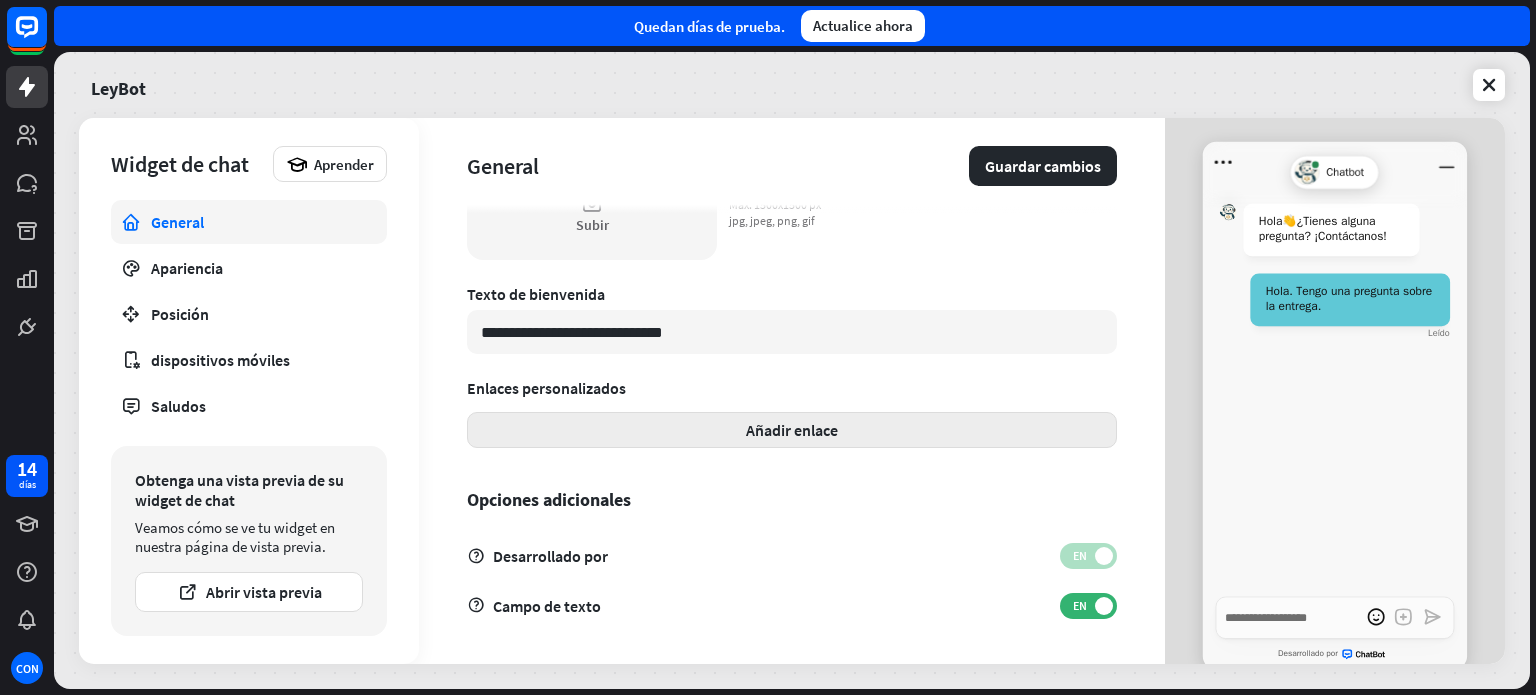 click on "Añadir enlace" at bounding box center [792, 430] 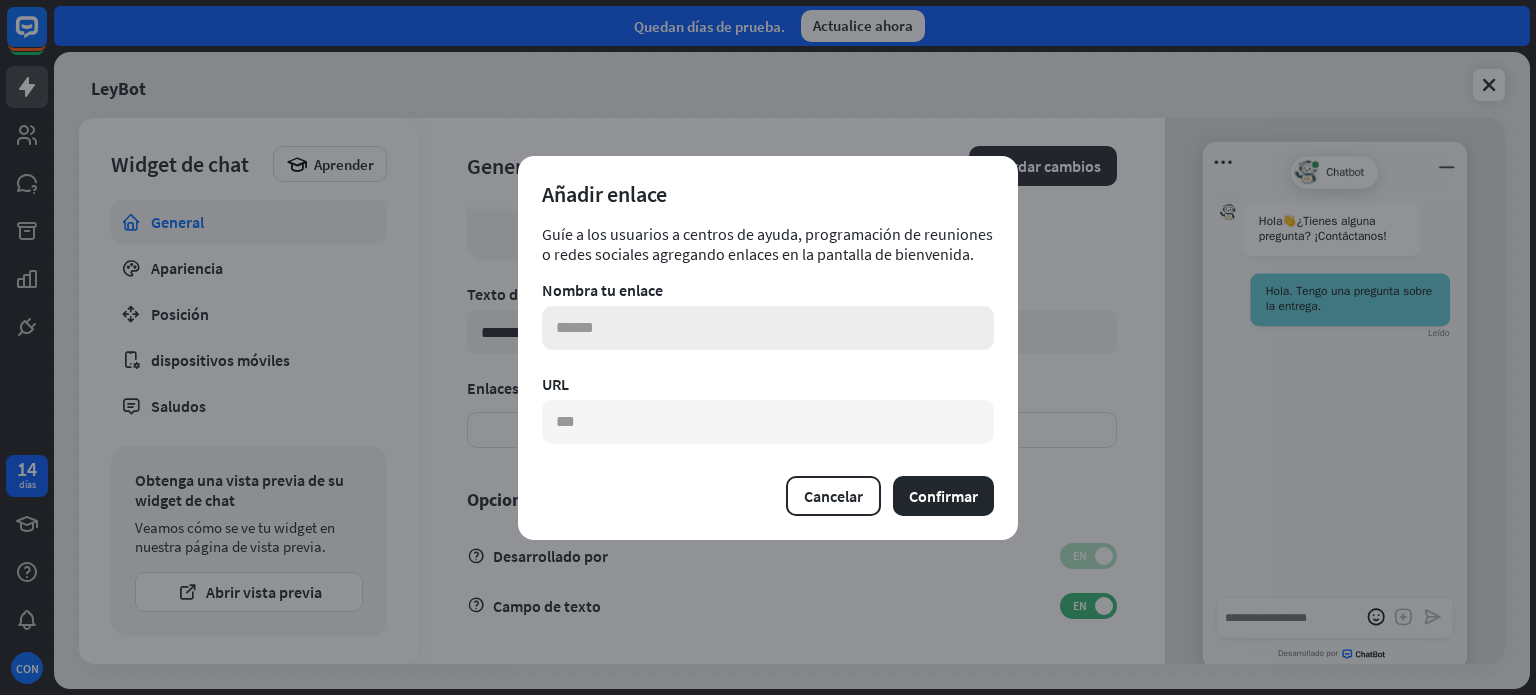 click at bounding box center (768, 328) 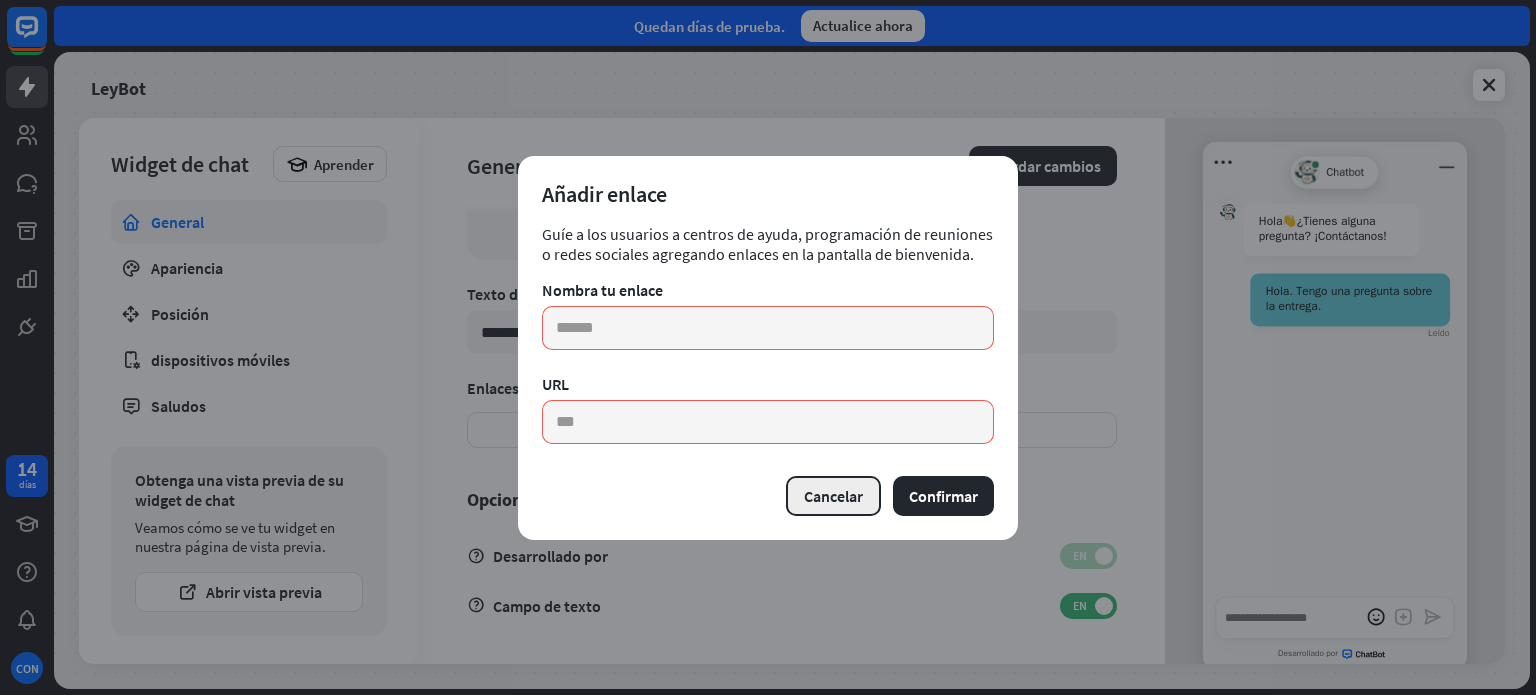 click on "Cancelar" at bounding box center (833, 496) 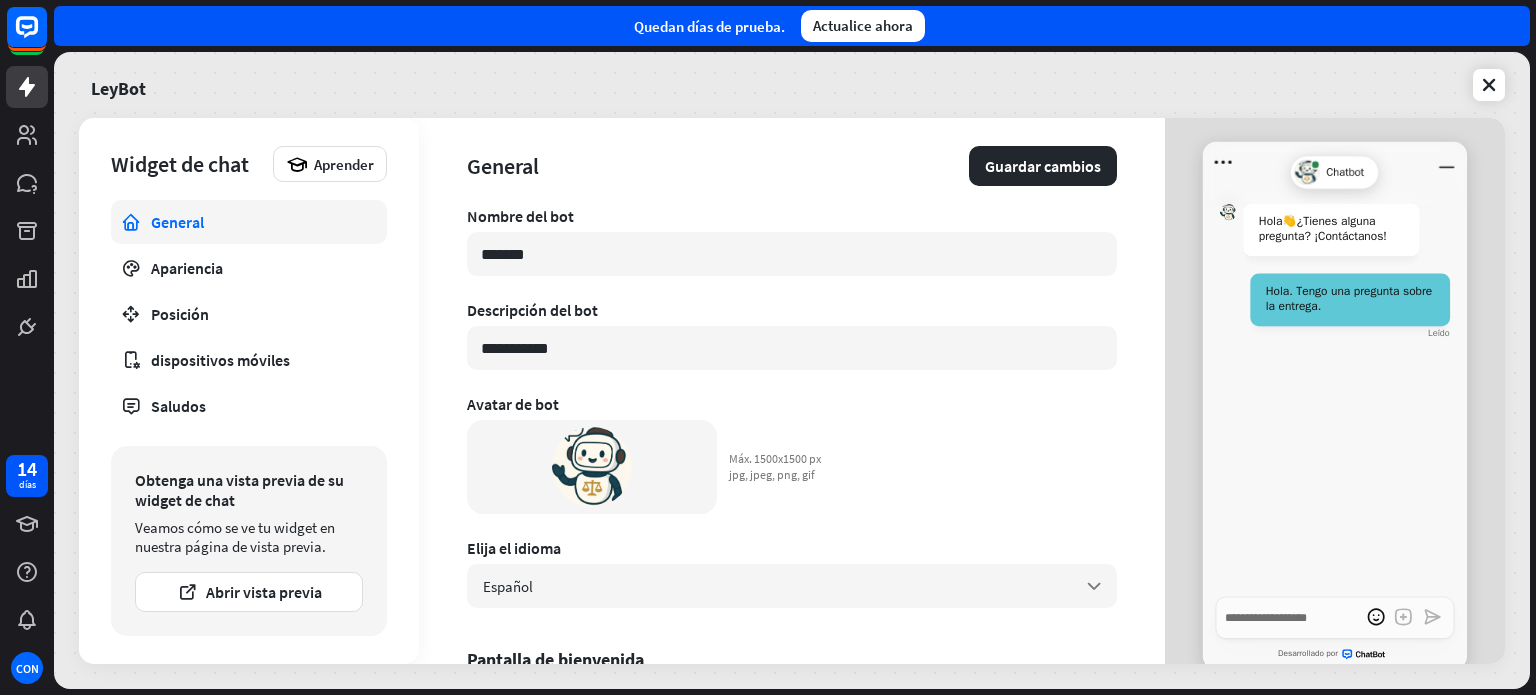 scroll, scrollTop: 0, scrollLeft: 0, axis: both 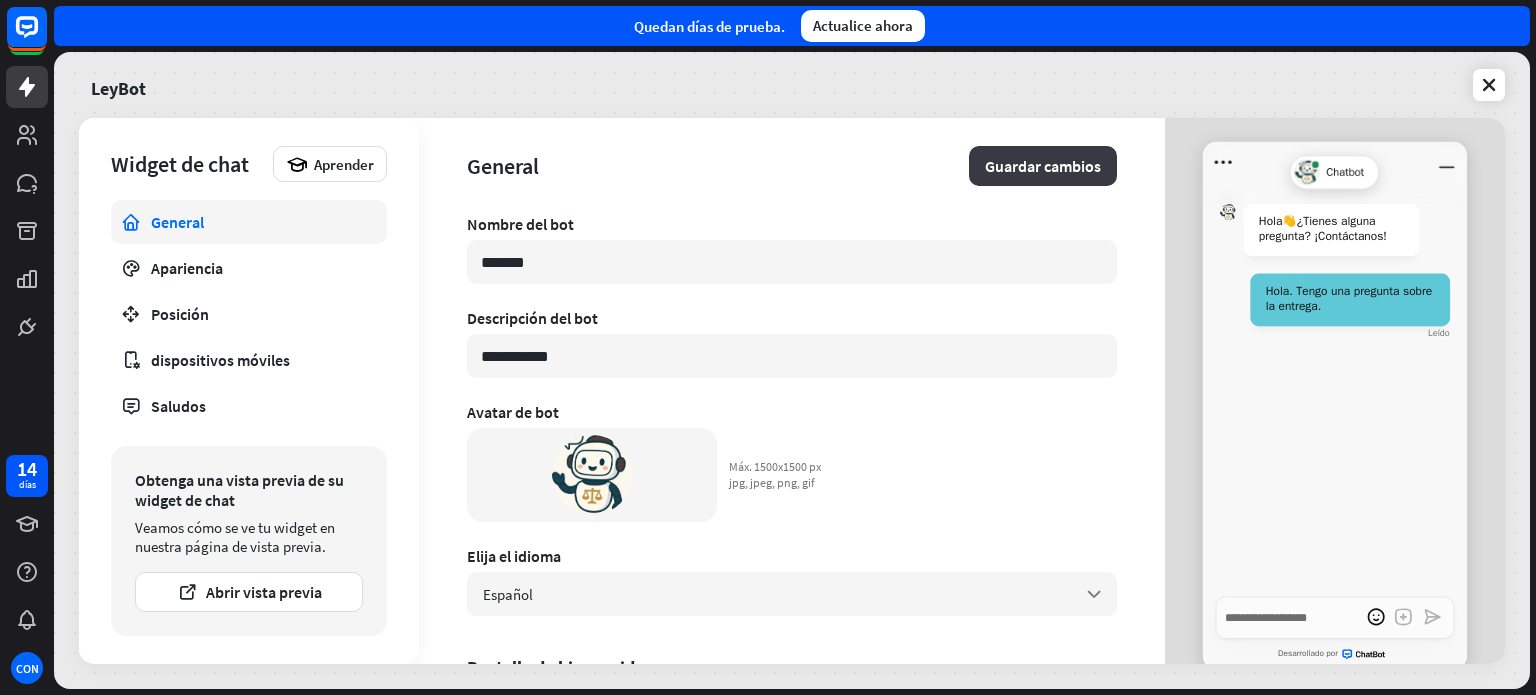 click on "Guardar cambios" at bounding box center (1043, 166) 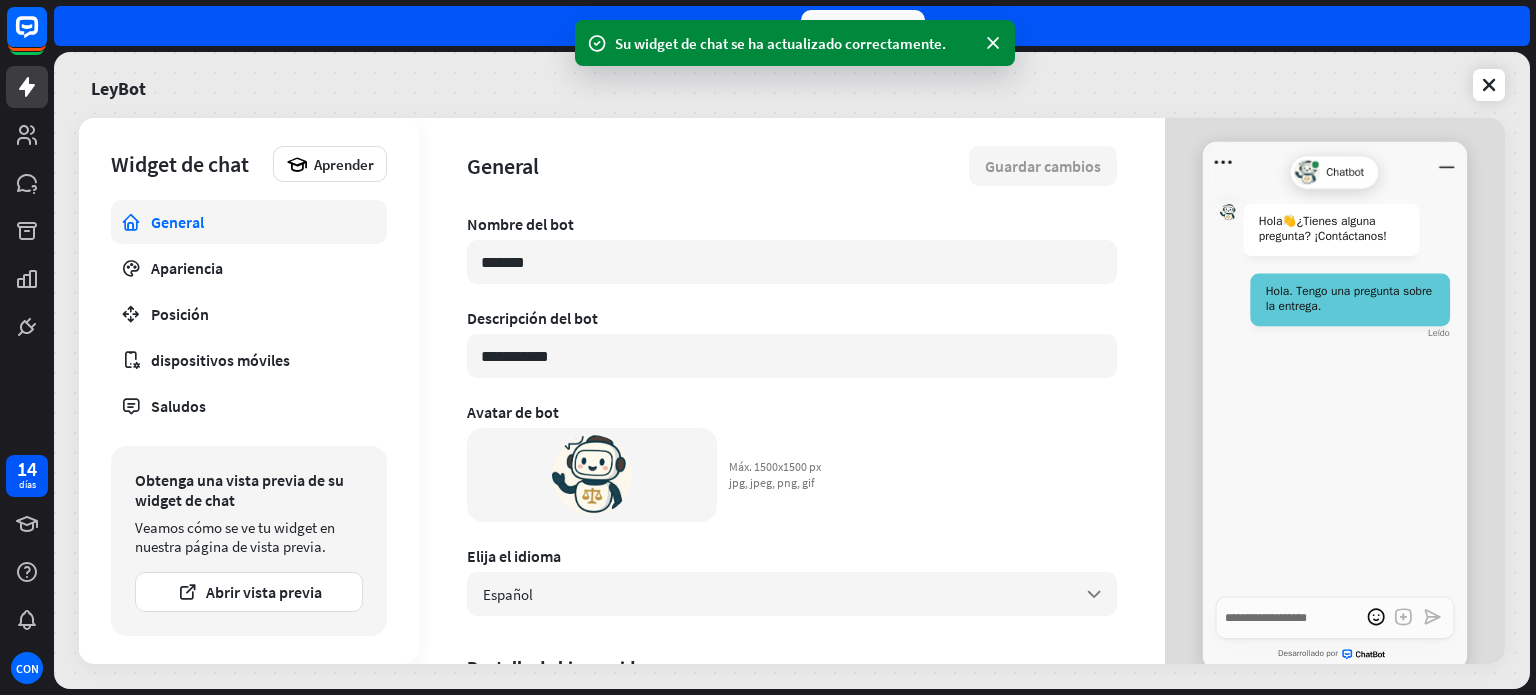 scroll, scrollTop: 73, scrollLeft: 0, axis: vertical 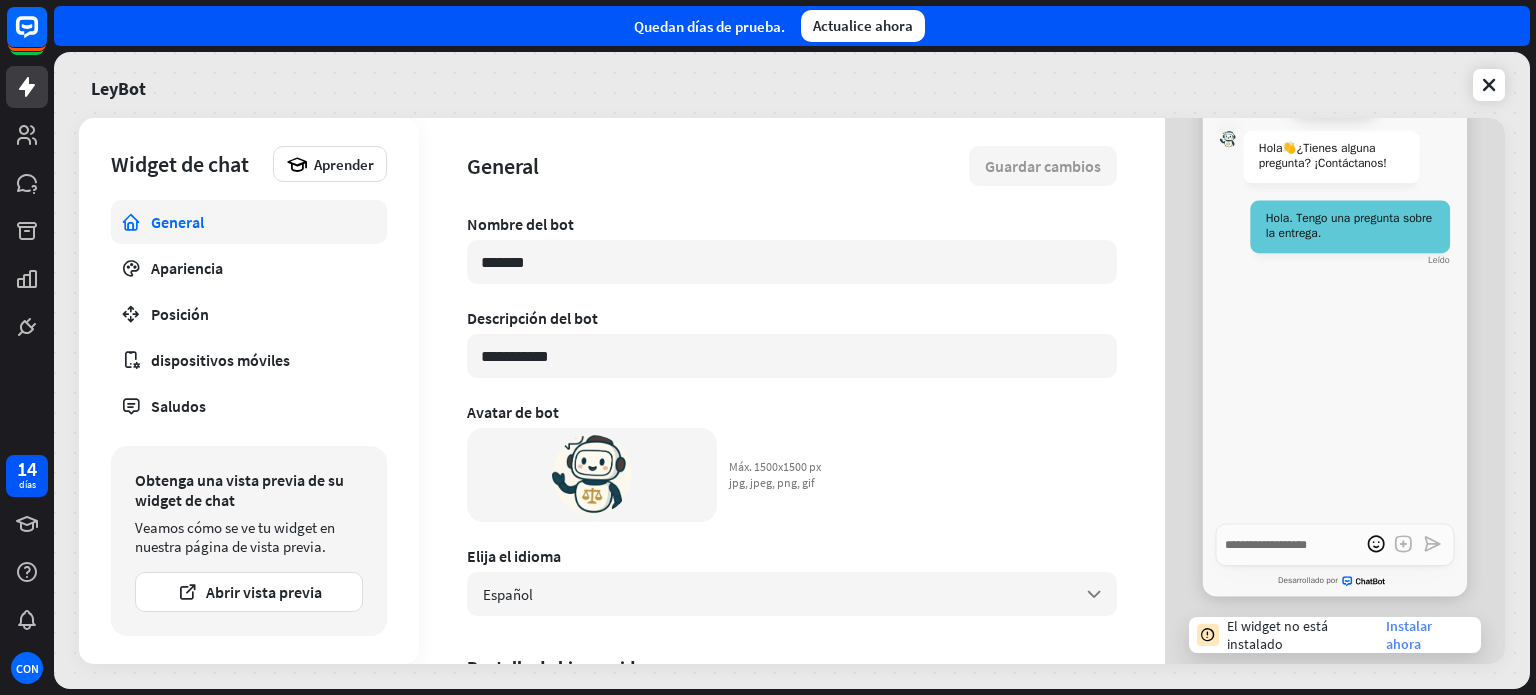 click on "Instalar ahora" at bounding box center [1409, 635] 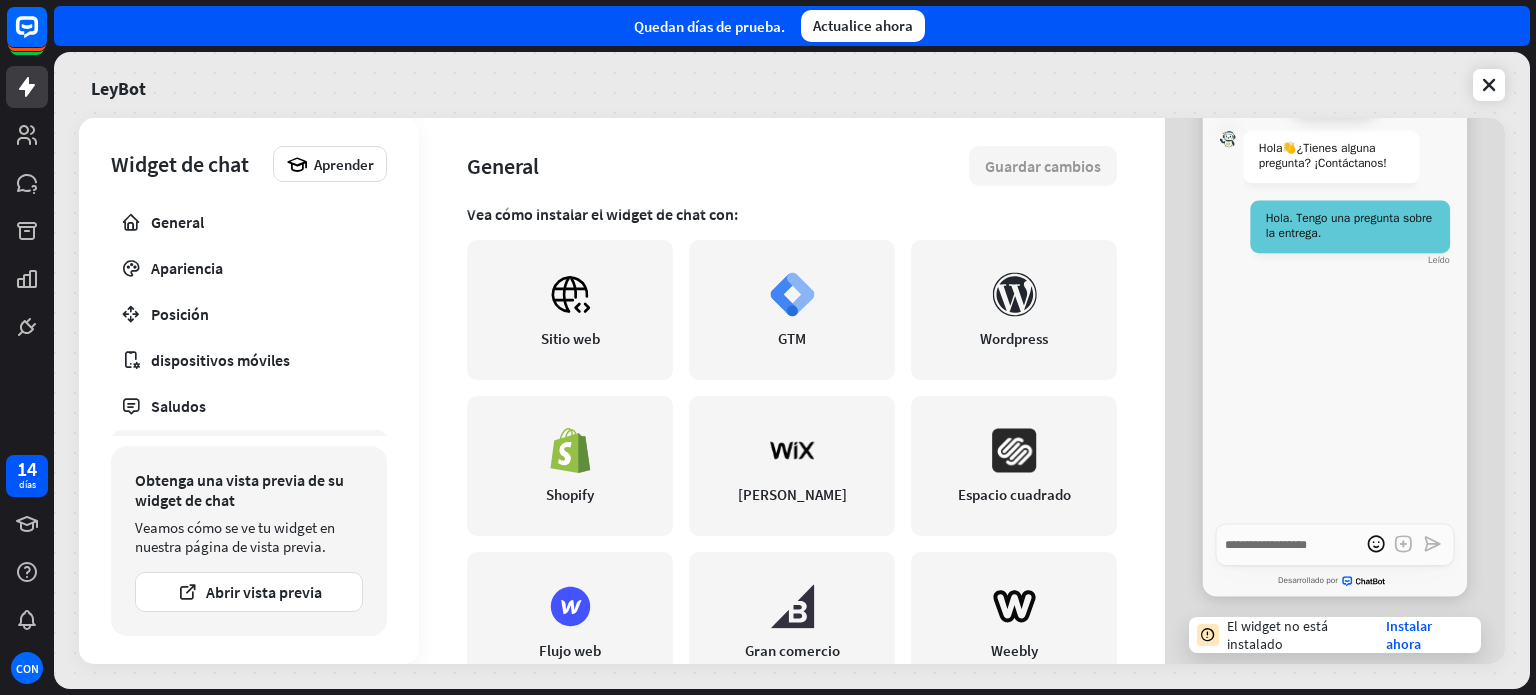 scroll, scrollTop: 453, scrollLeft: 0, axis: vertical 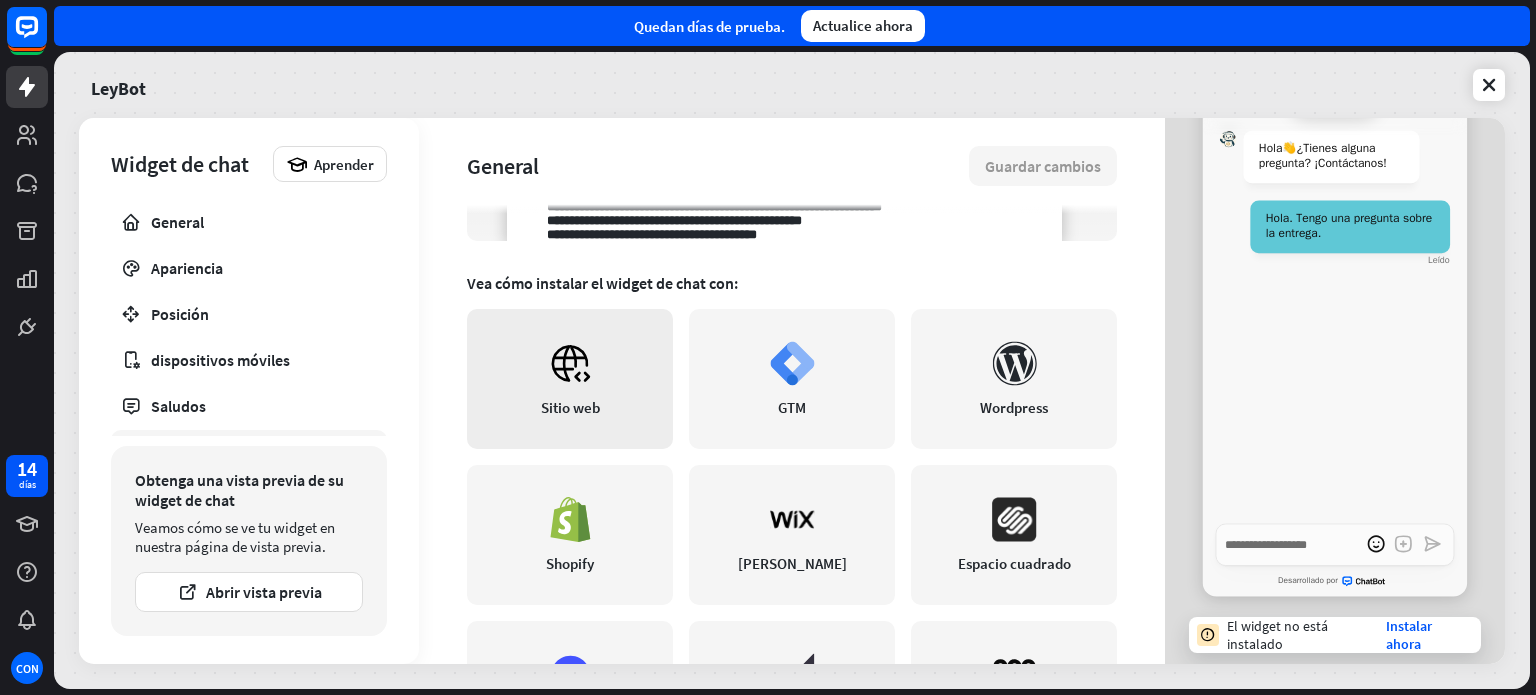 click on "Sitio web" at bounding box center [570, 379] 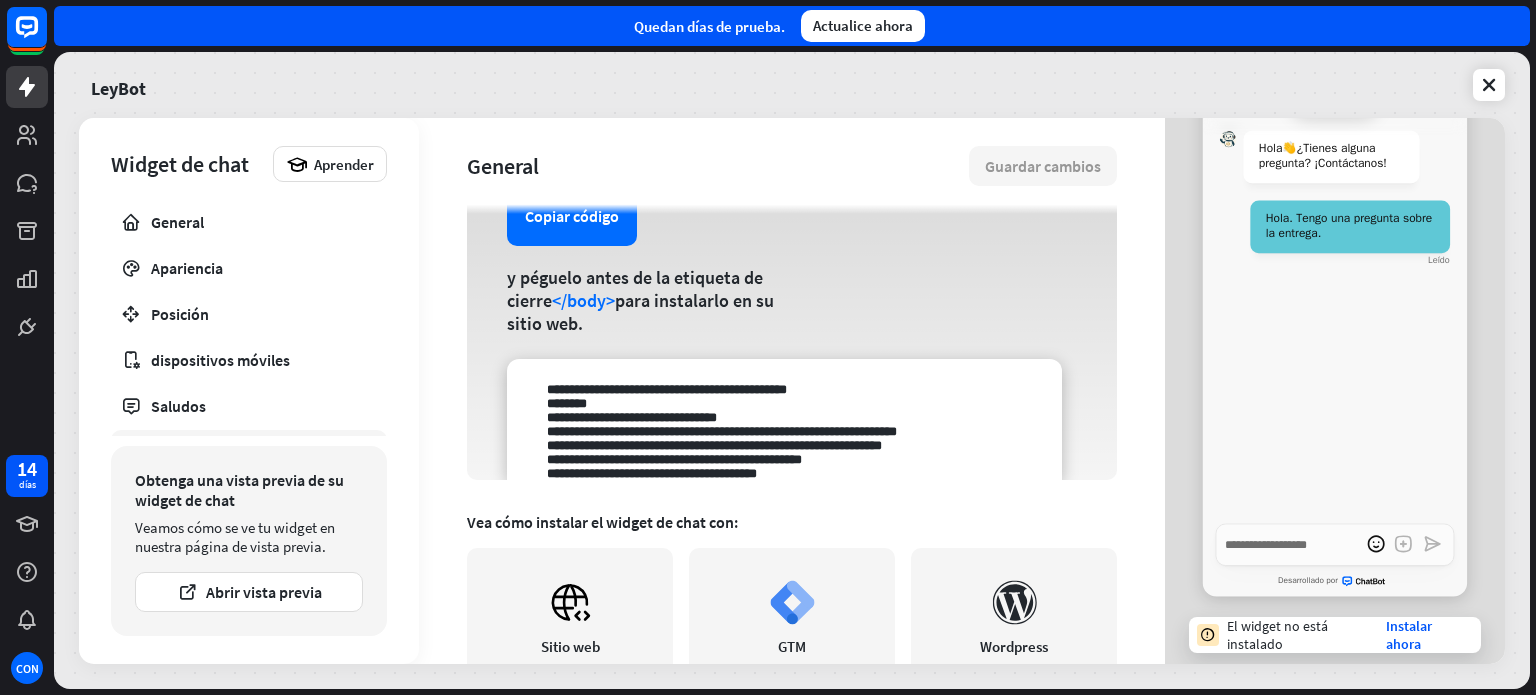 scroll, scrollTop: 167, scrollLeft: 0, axis: vertical 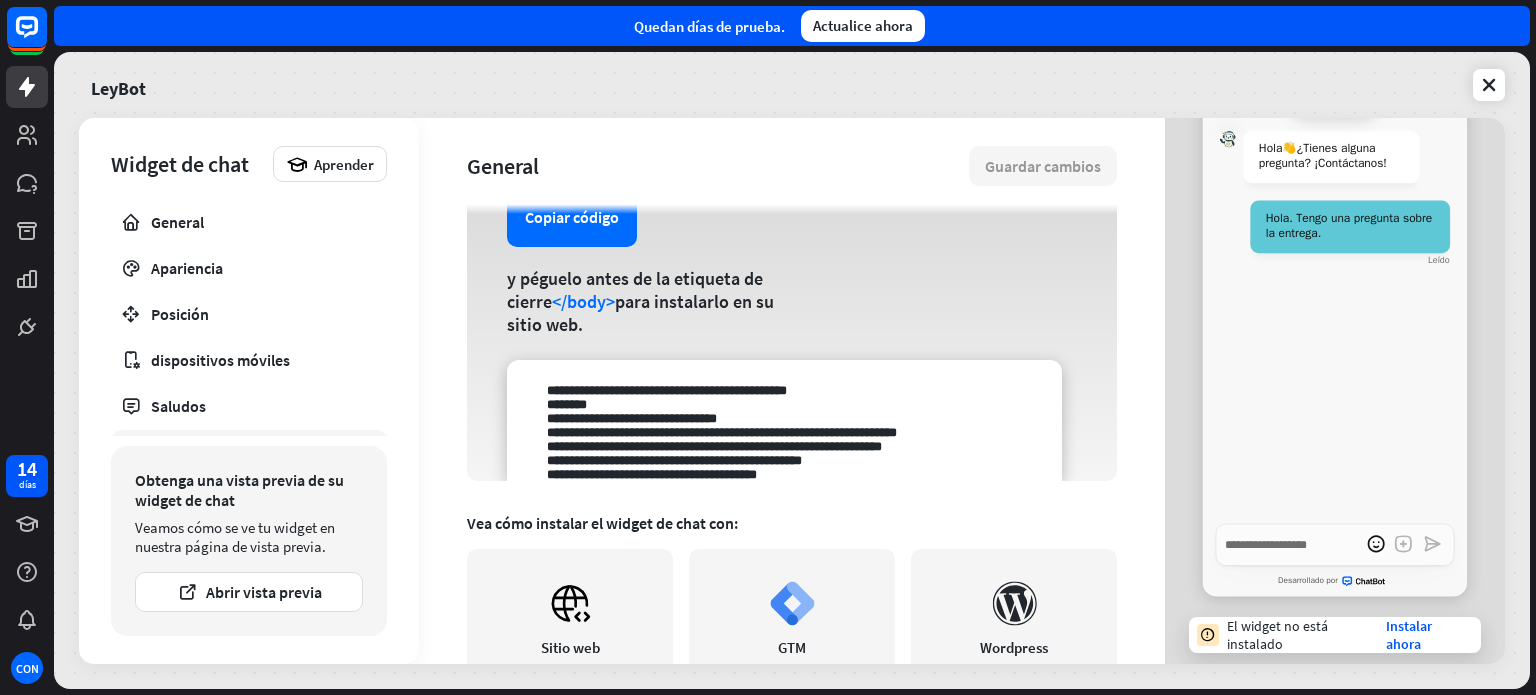 click on "Copiar código
y péguelo antes de la etiqueta de cierre
</body>
para instalarlo en su sitio web." at bounding box center (792, 318) 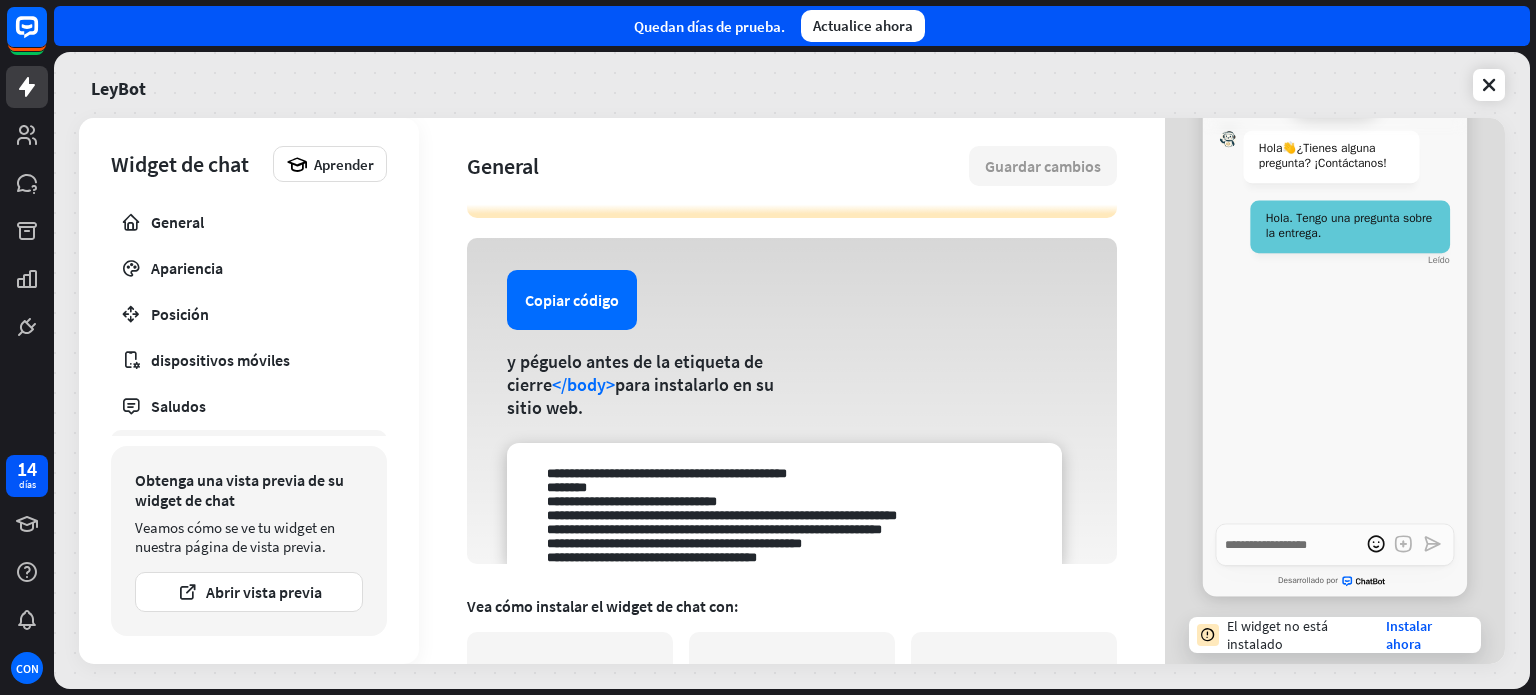 scroll, scrollTop: 0, scrollLeft: 0, axis: both 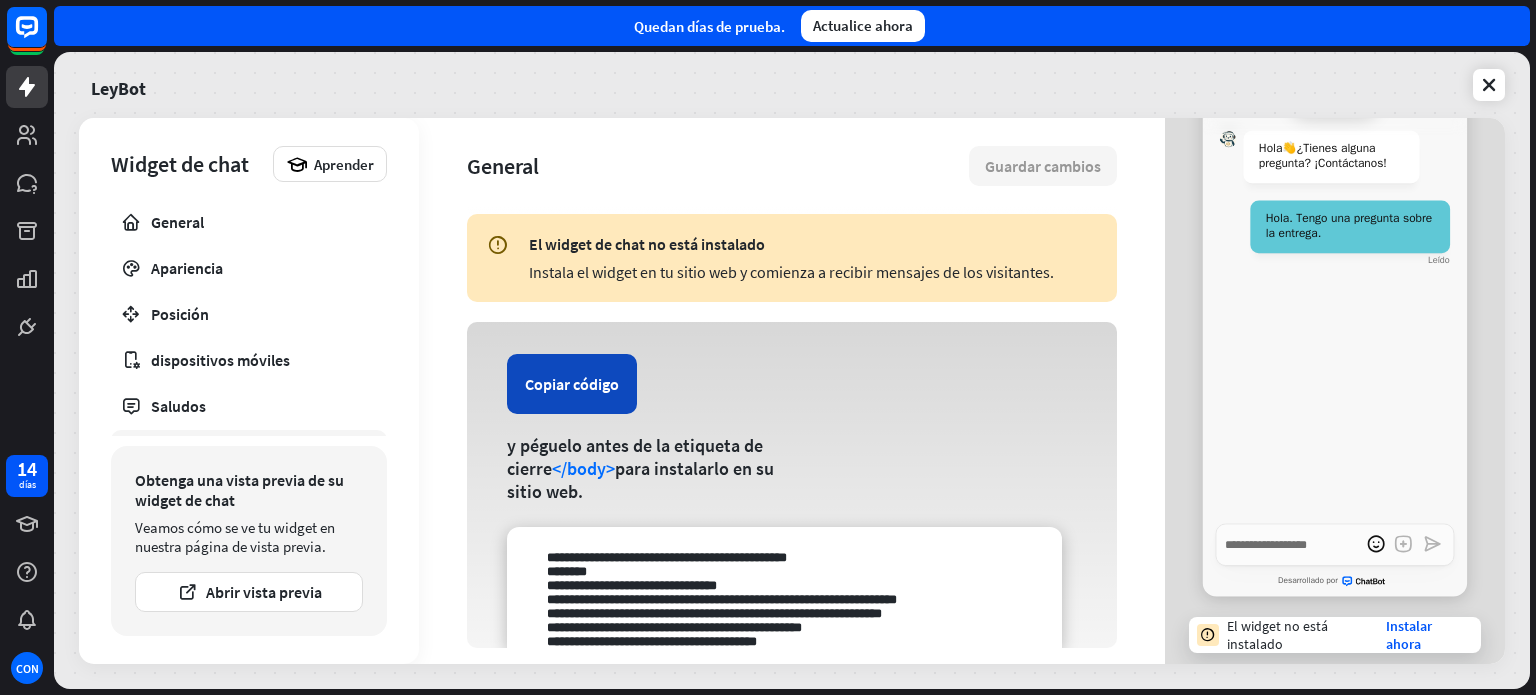 click on "Copiar código" at bounding box center [572, 384] 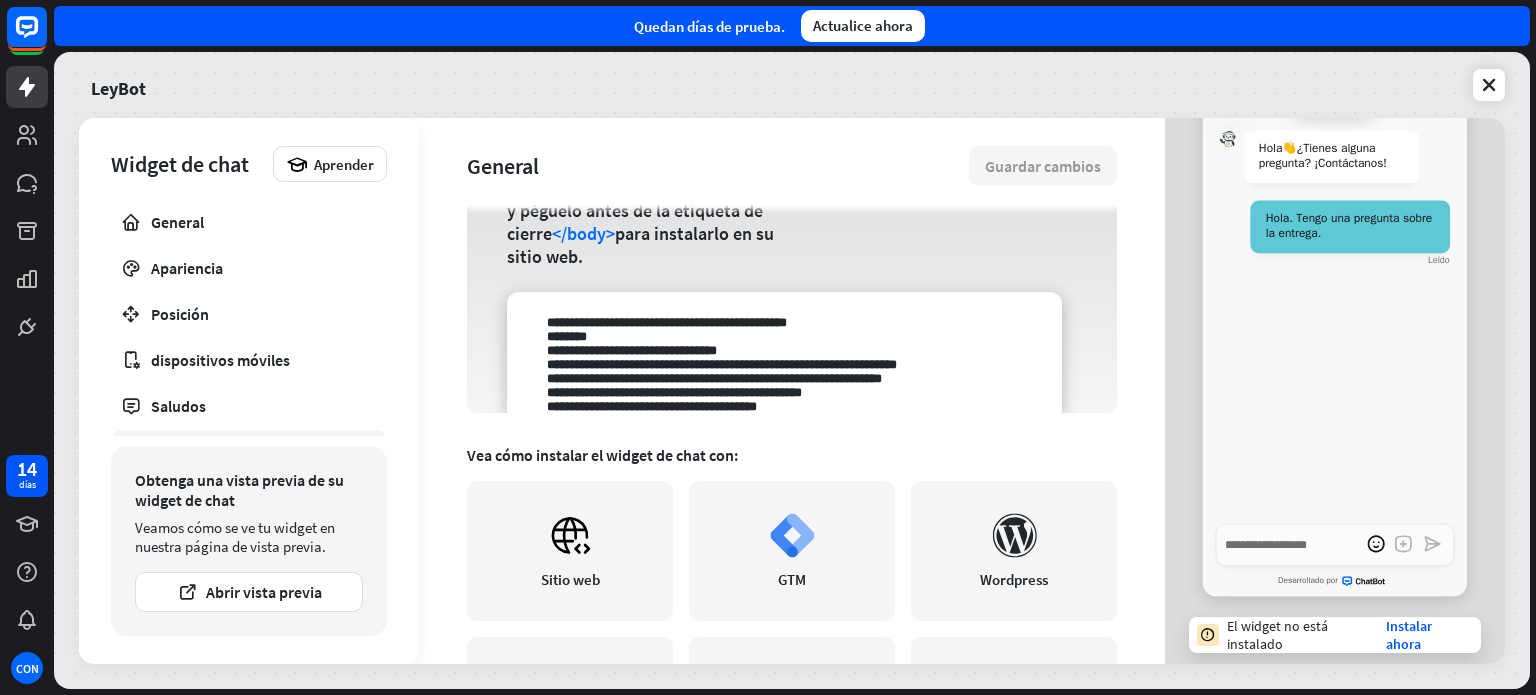 scroll, scrollTop: 0, scrollLeft: 0, axis: both 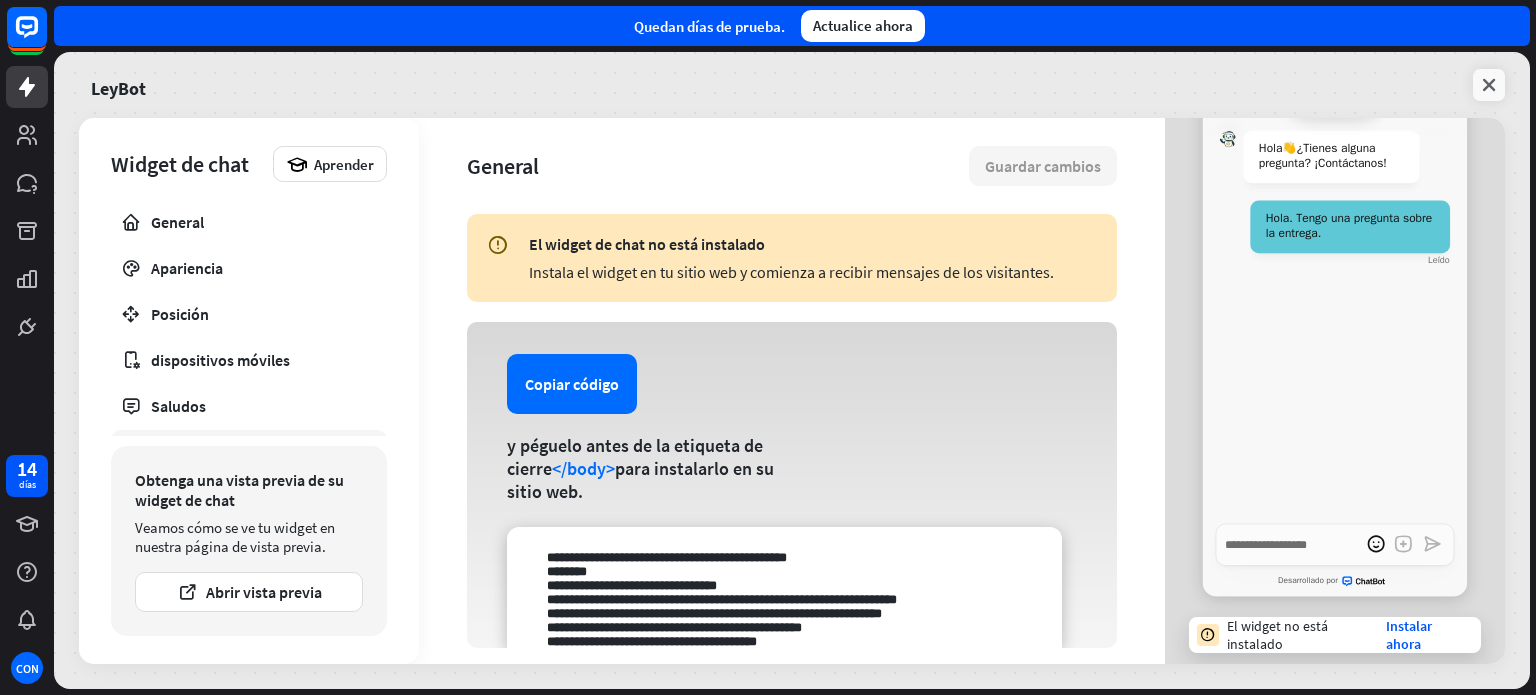 click at bounding box center [1489, 85] 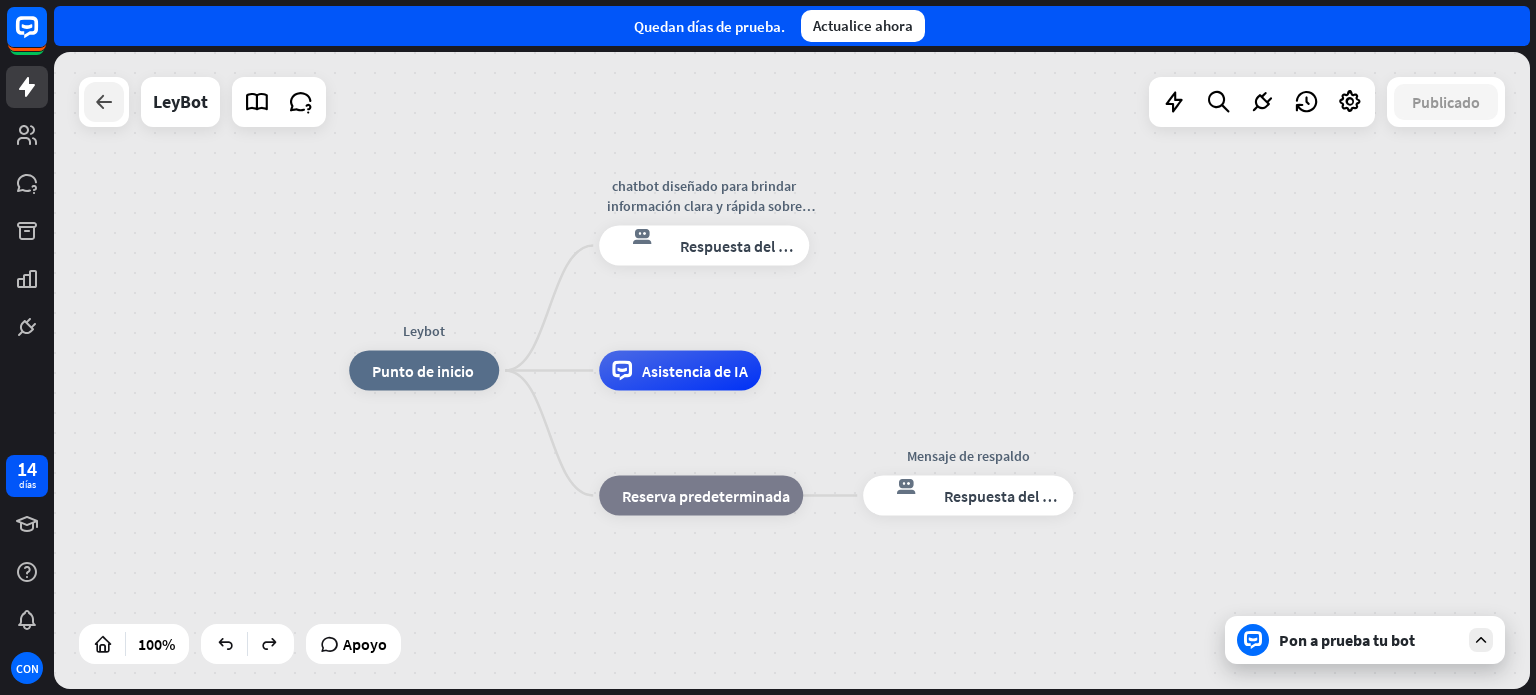 click at bounding box center [104, 102] 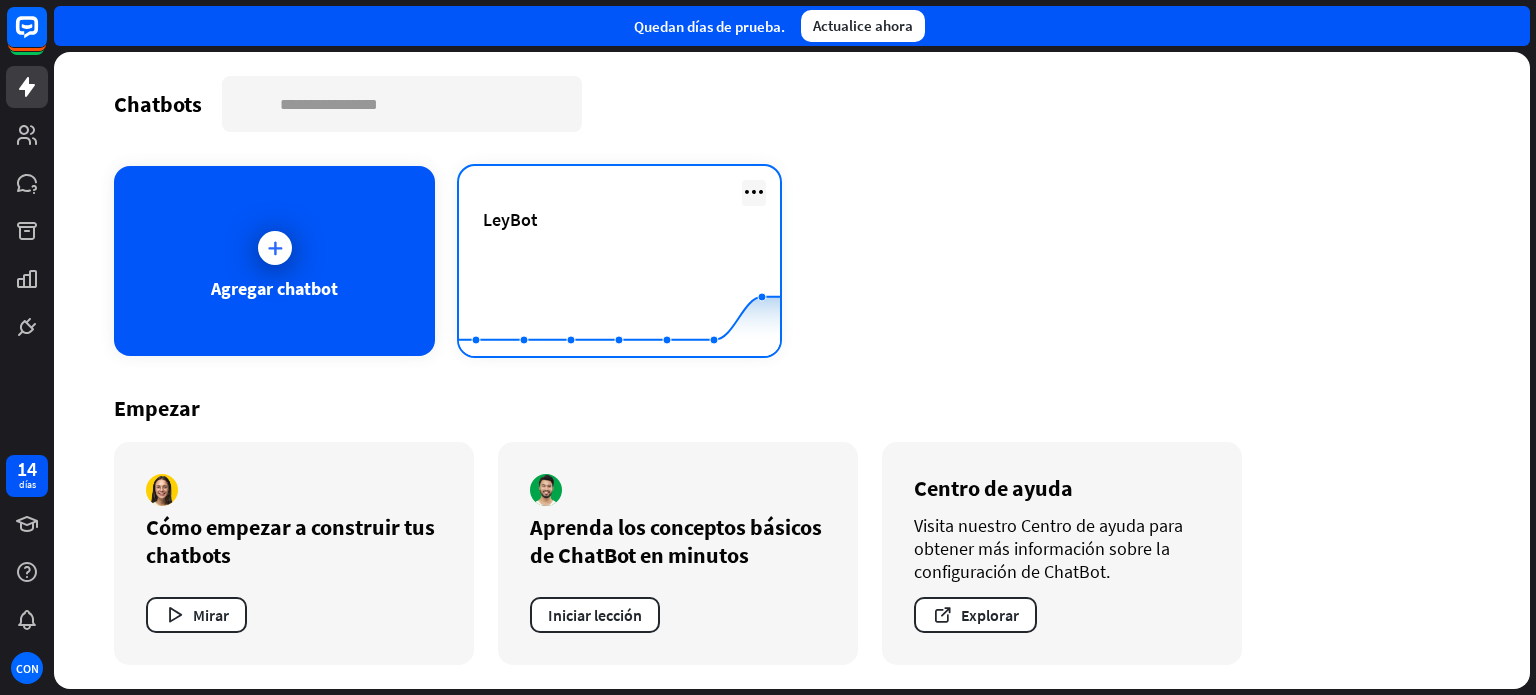 click at bounding box center [754, 192] 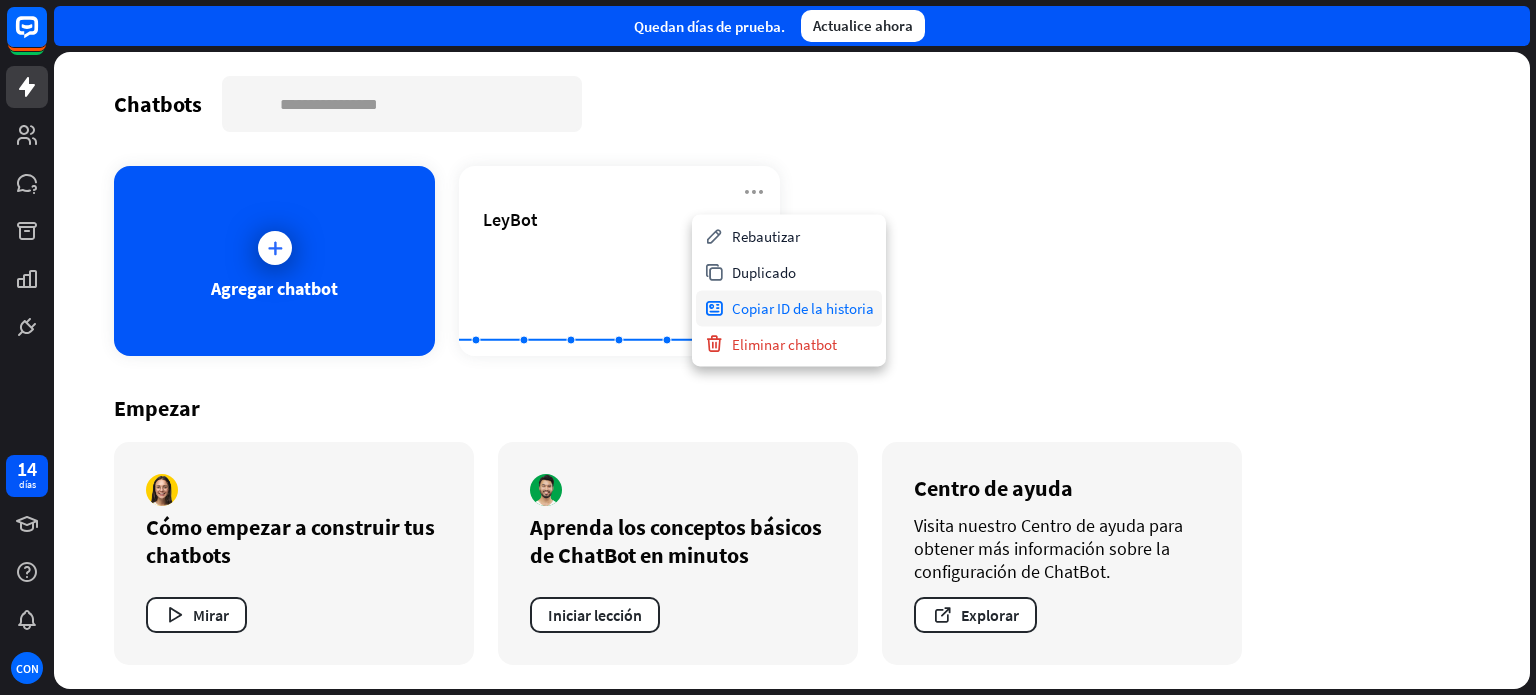 click on "Copiar ID de la historia" at bounding box center (803, 308) 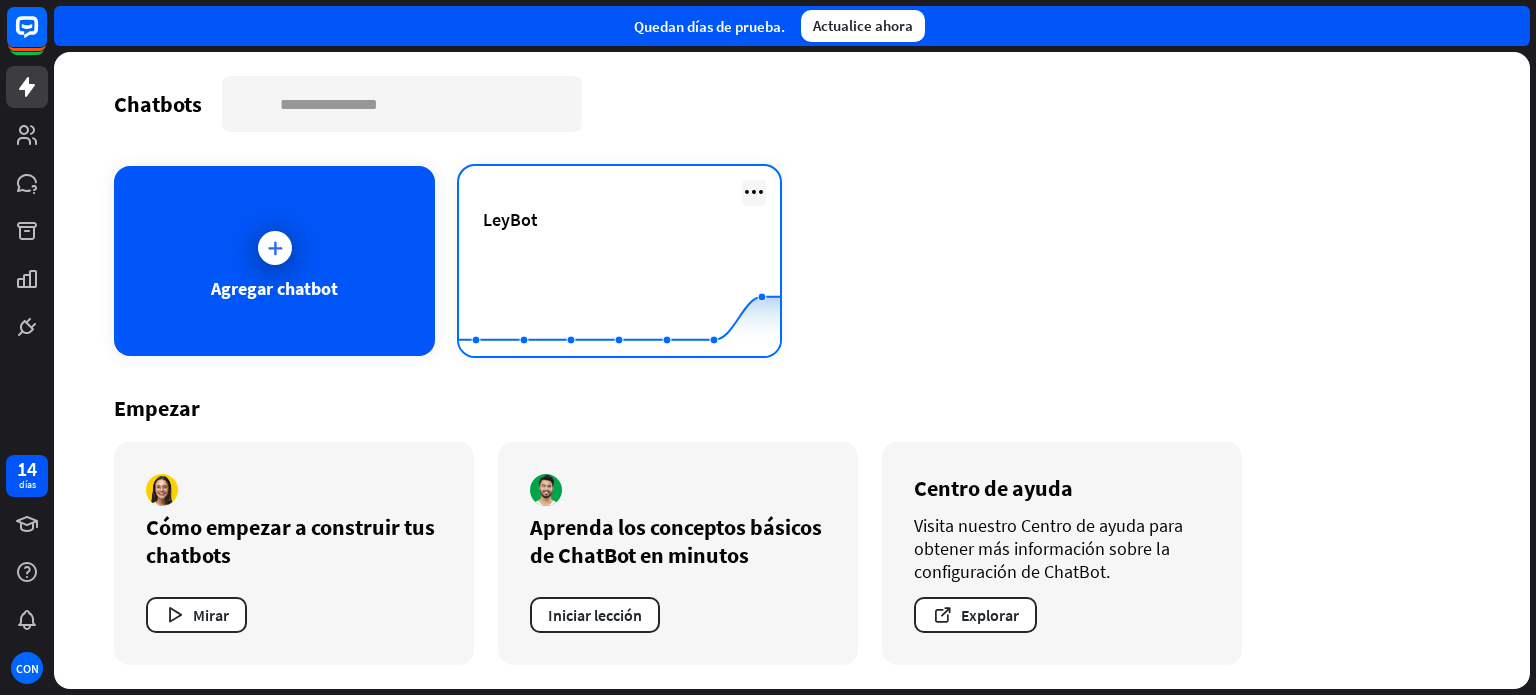 click at bounding box center [754, 192] 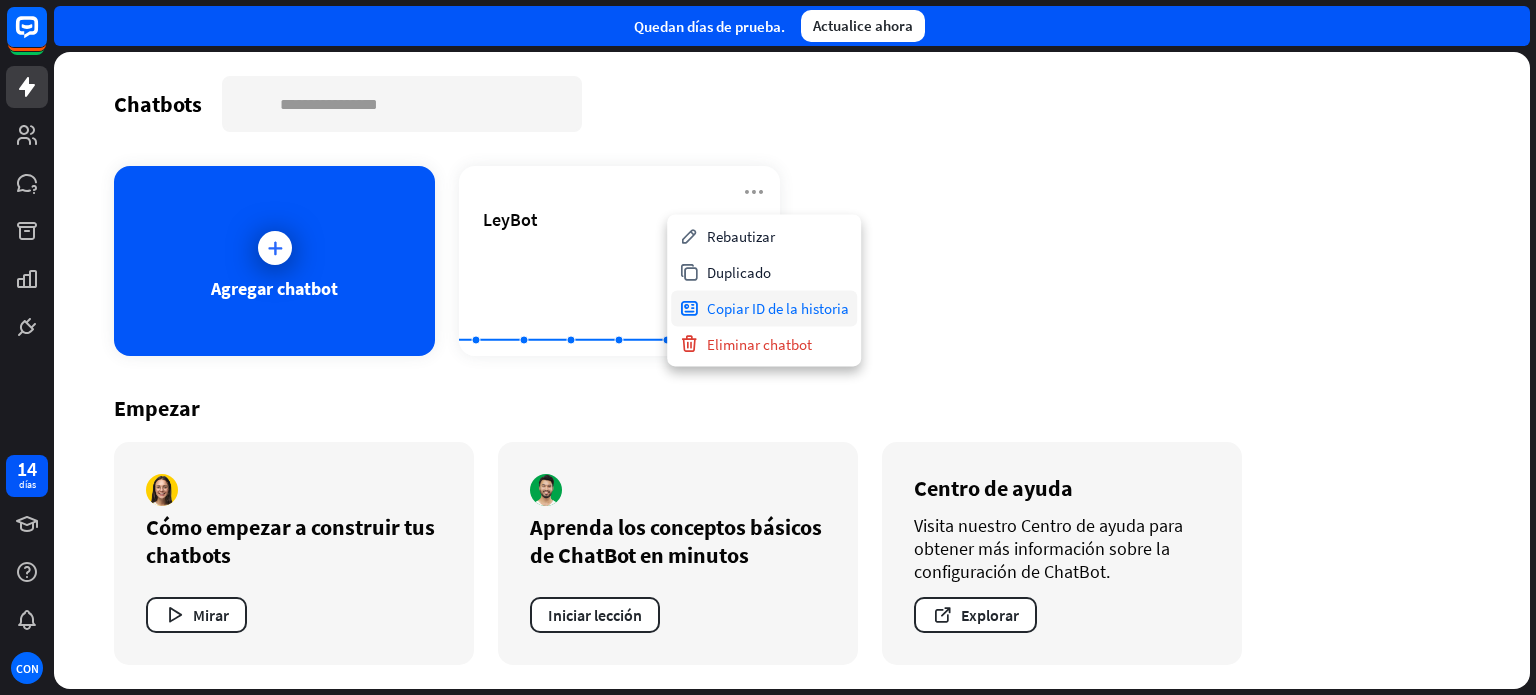 click on "Copiar ID de la historia" at bounding box center (778, 308) 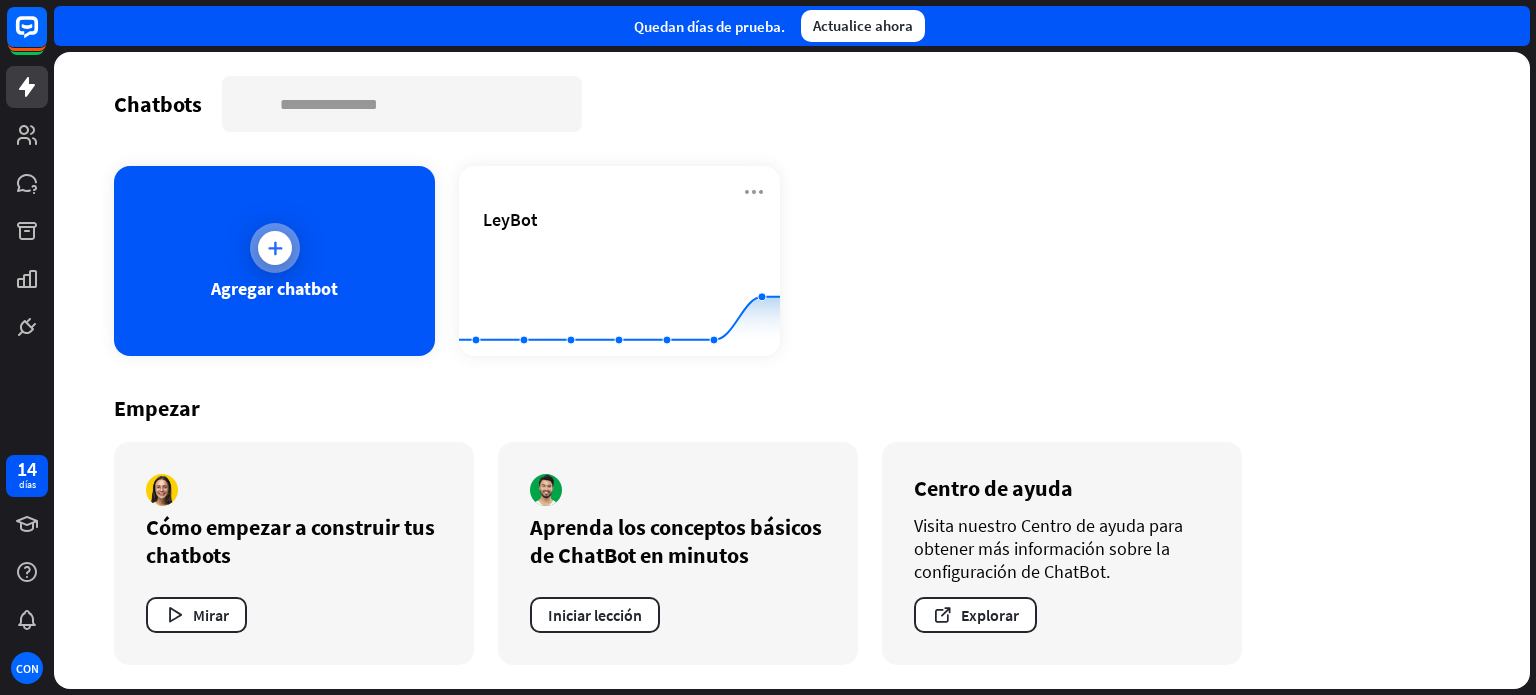 click at bounding box center [275, 248] 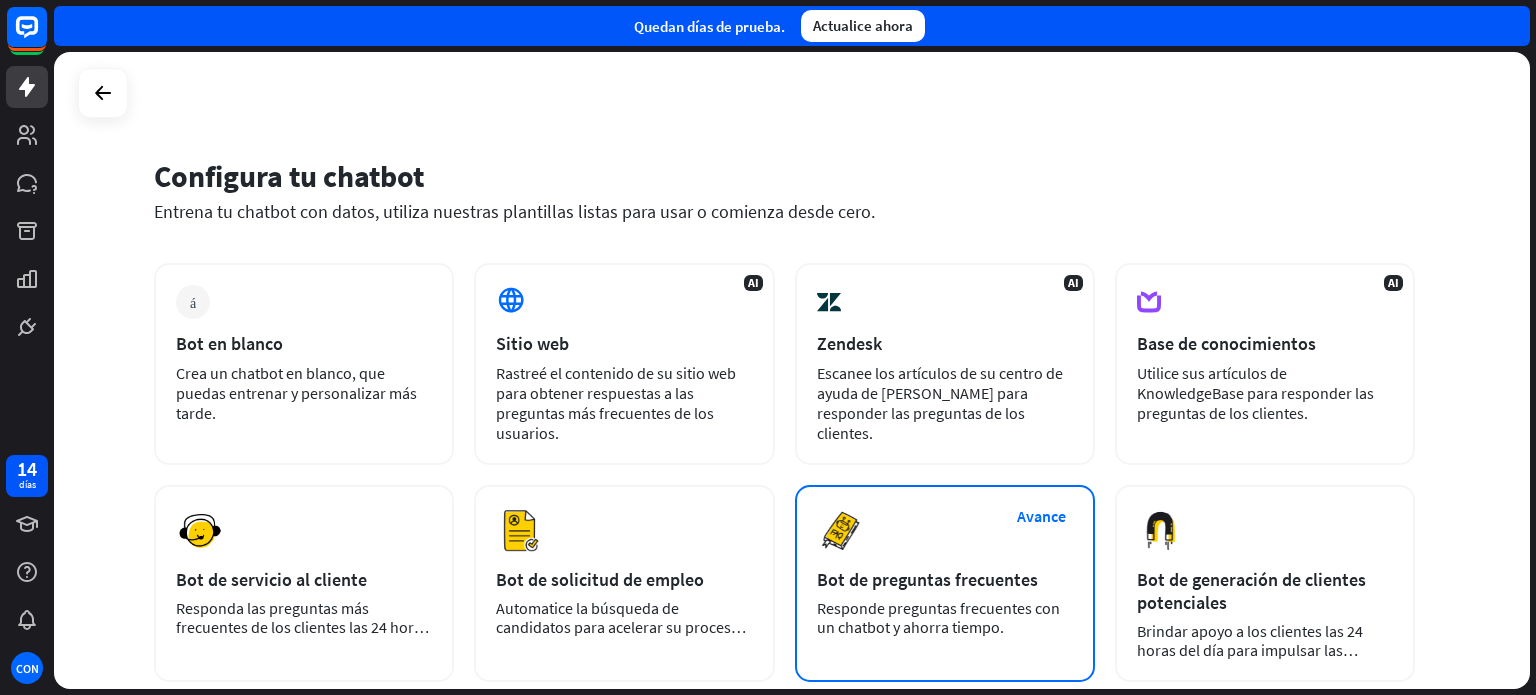 click on "Responde preguntas frecuentes con un chatbot y ahorra tiempo." at bounding box center [938, 617] 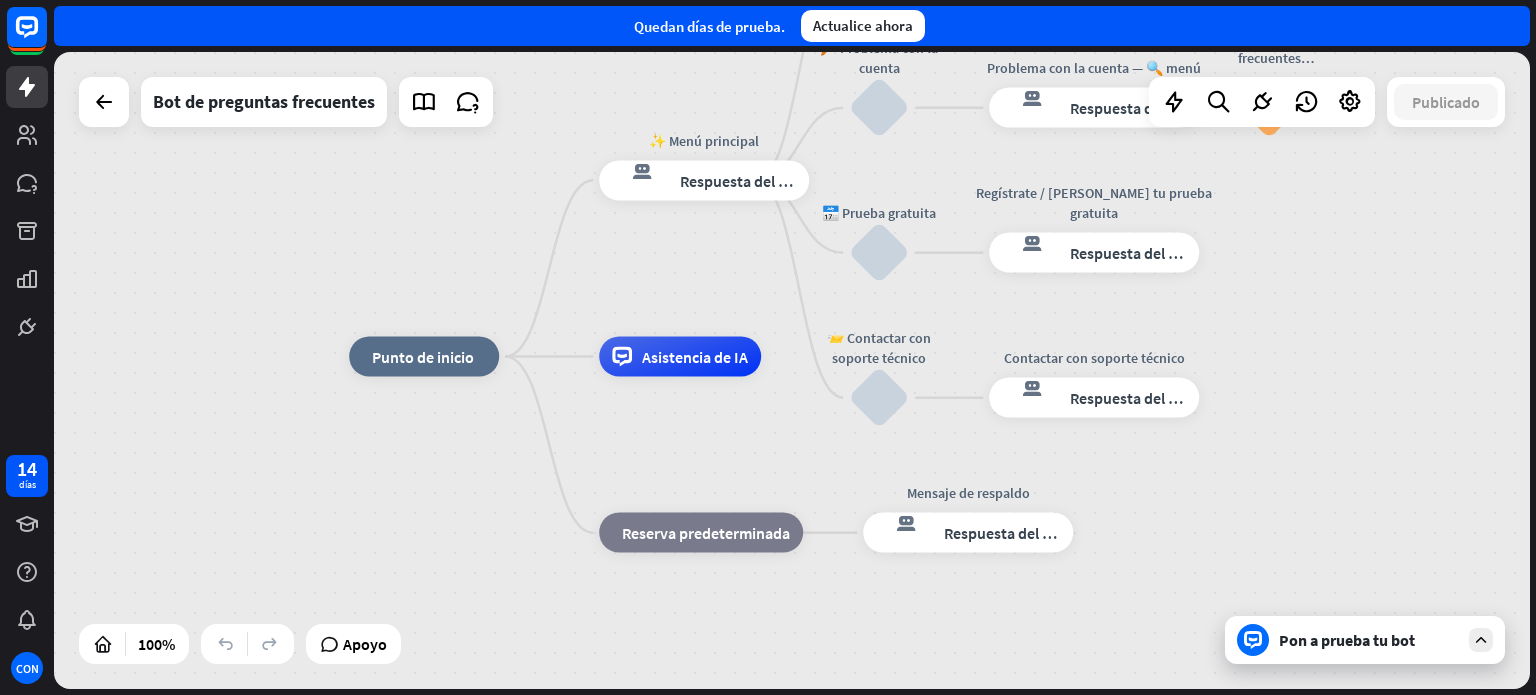 drag, startPoint x: 1523, startPoint y: 465, endPoint x: 1524, endPoint y: 400, distance: 65.00769 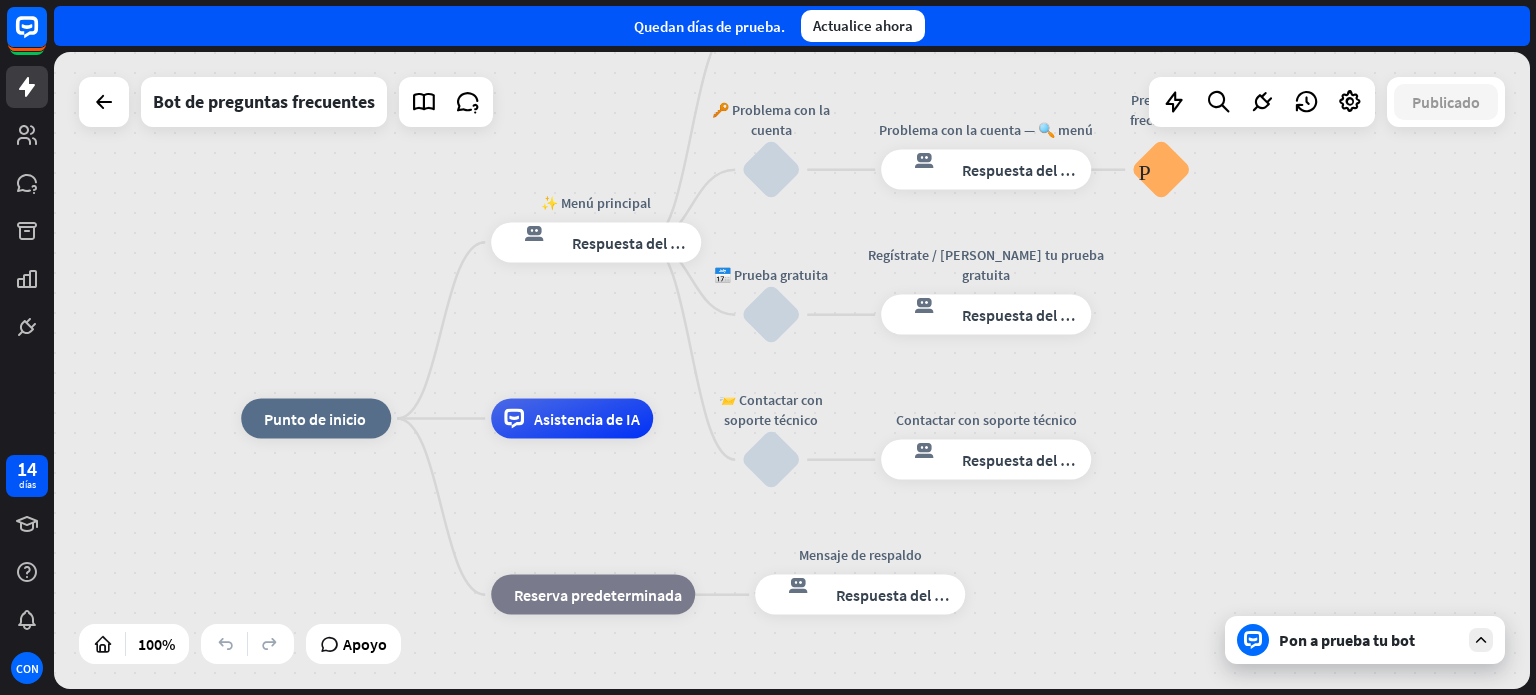 drag, startPoint x: 1524, startPoint y: 400, endPoint x: 1415, endPoint y: 513, distance: 157.00319 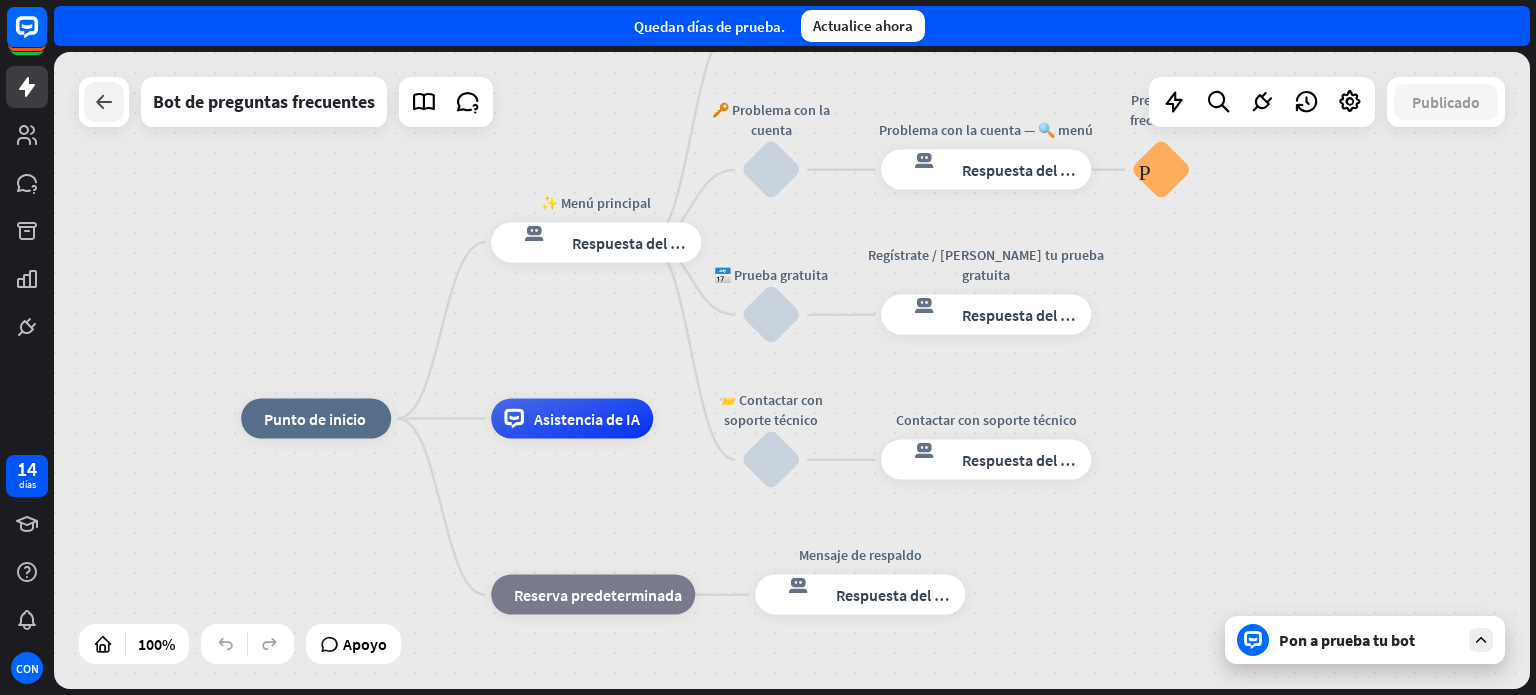 click at bounding box center (104, 102) 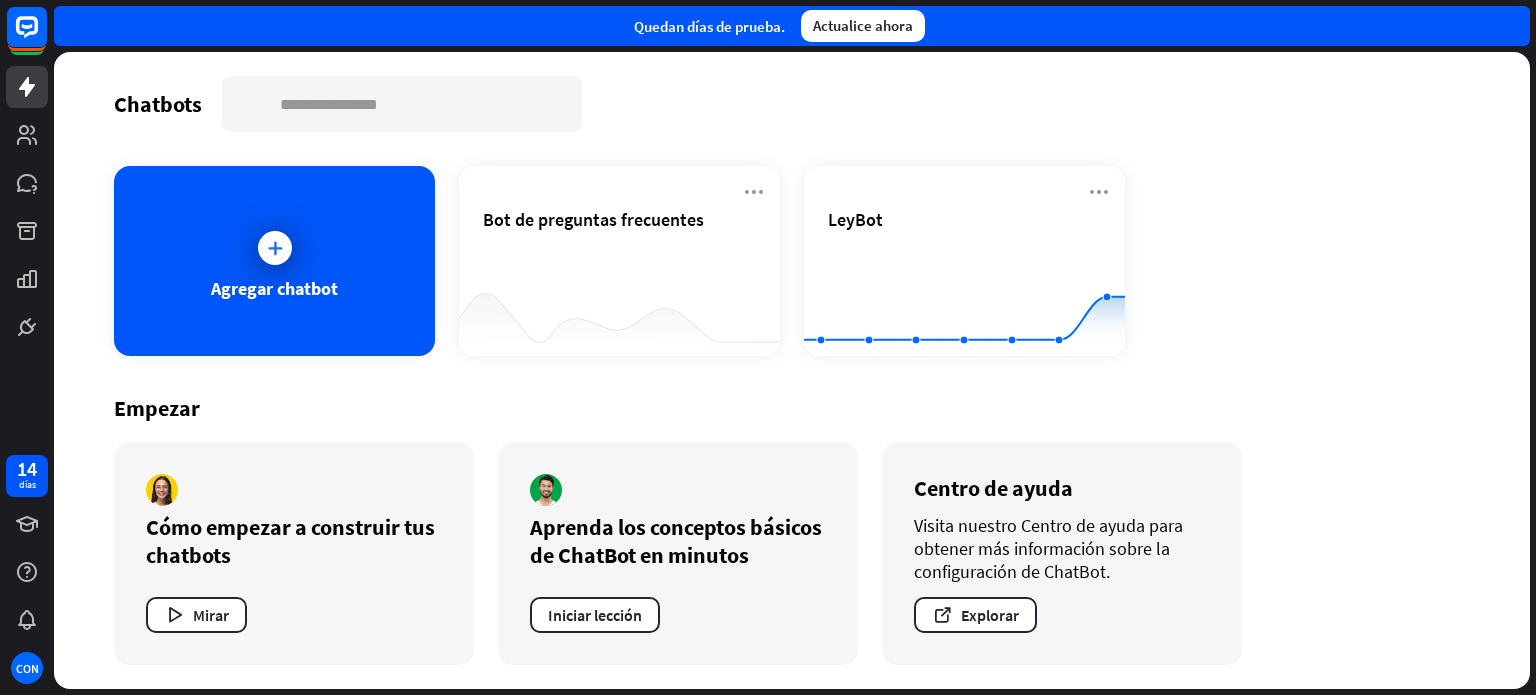 click on "Agregar chatbot
Bot de preguntas frecuentes
LeyBot
Created with Highcharts 10.1.0 0 1 2" at bounding box center [792, 261] 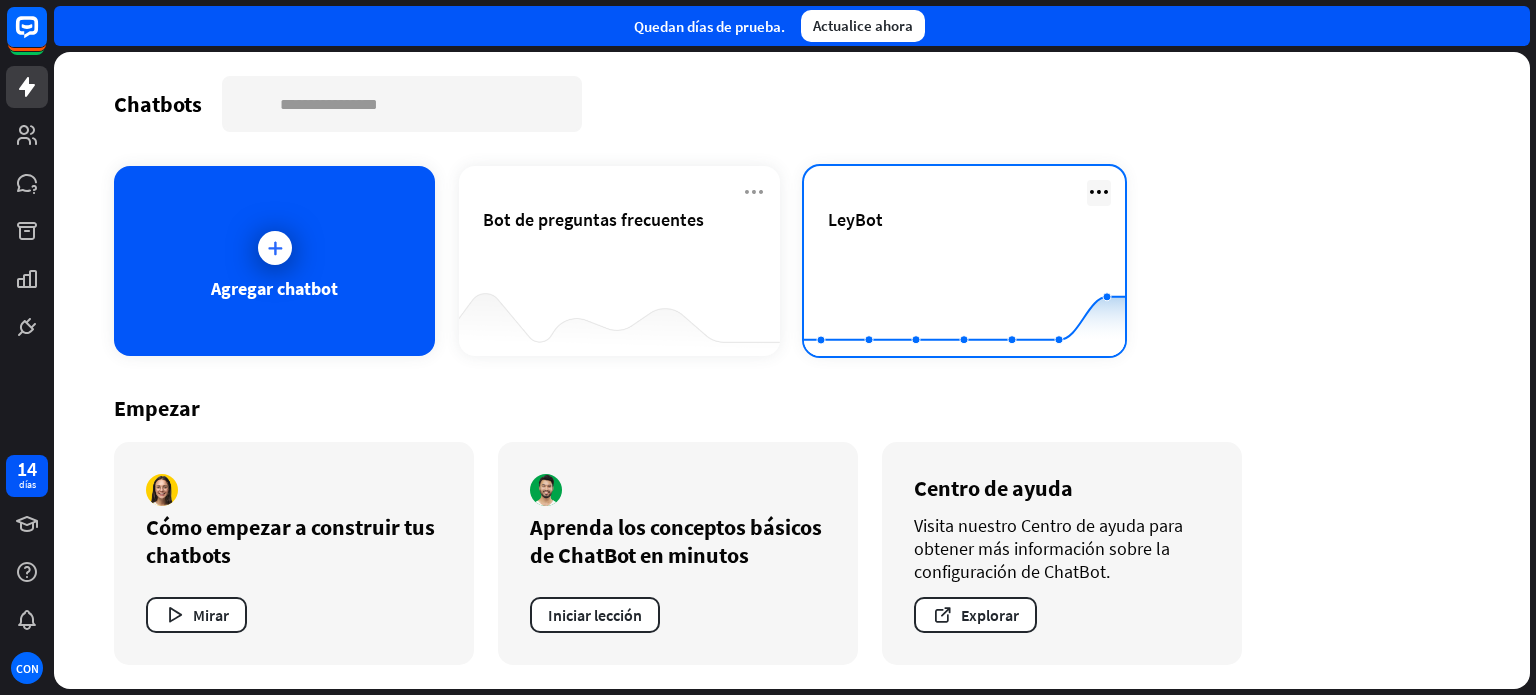 click at bounding box center (1099, 192) 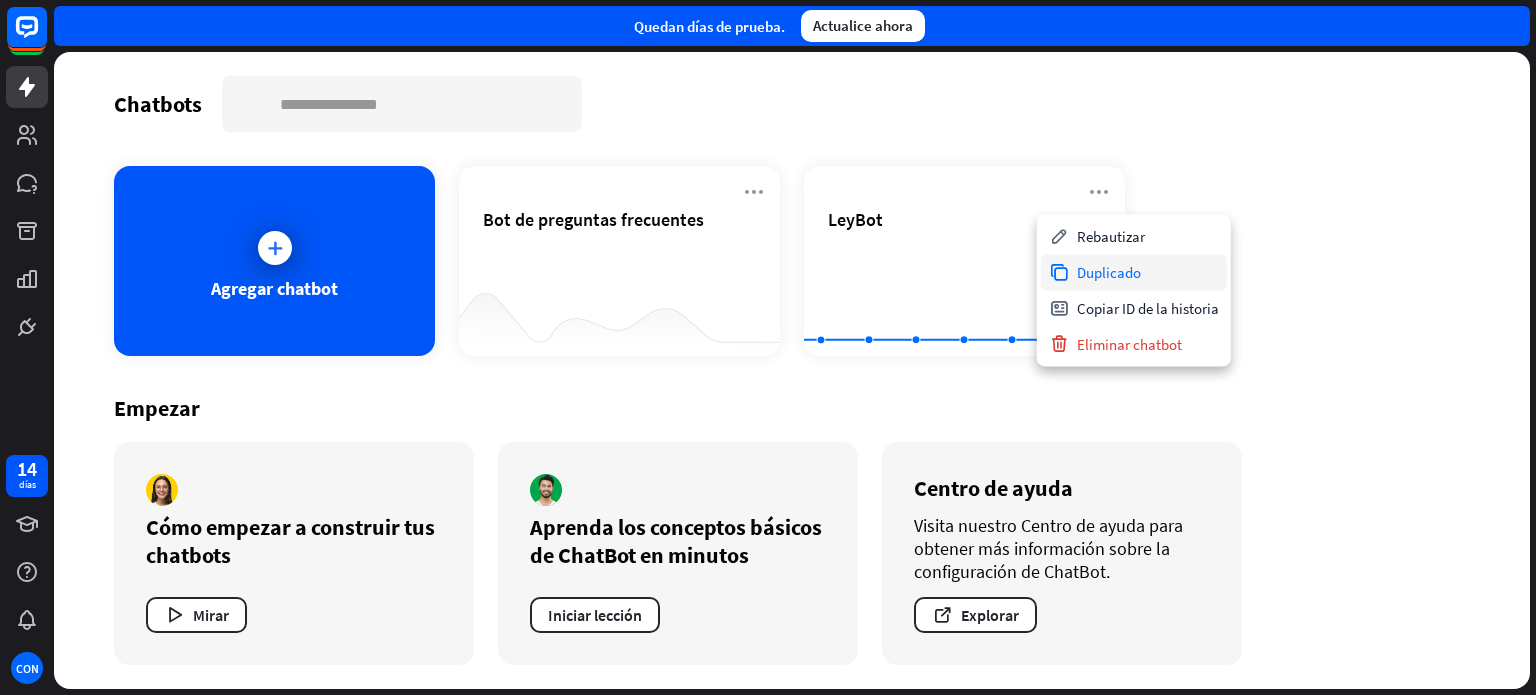 click on "Duplicado" at bounding box center (1109, 272) 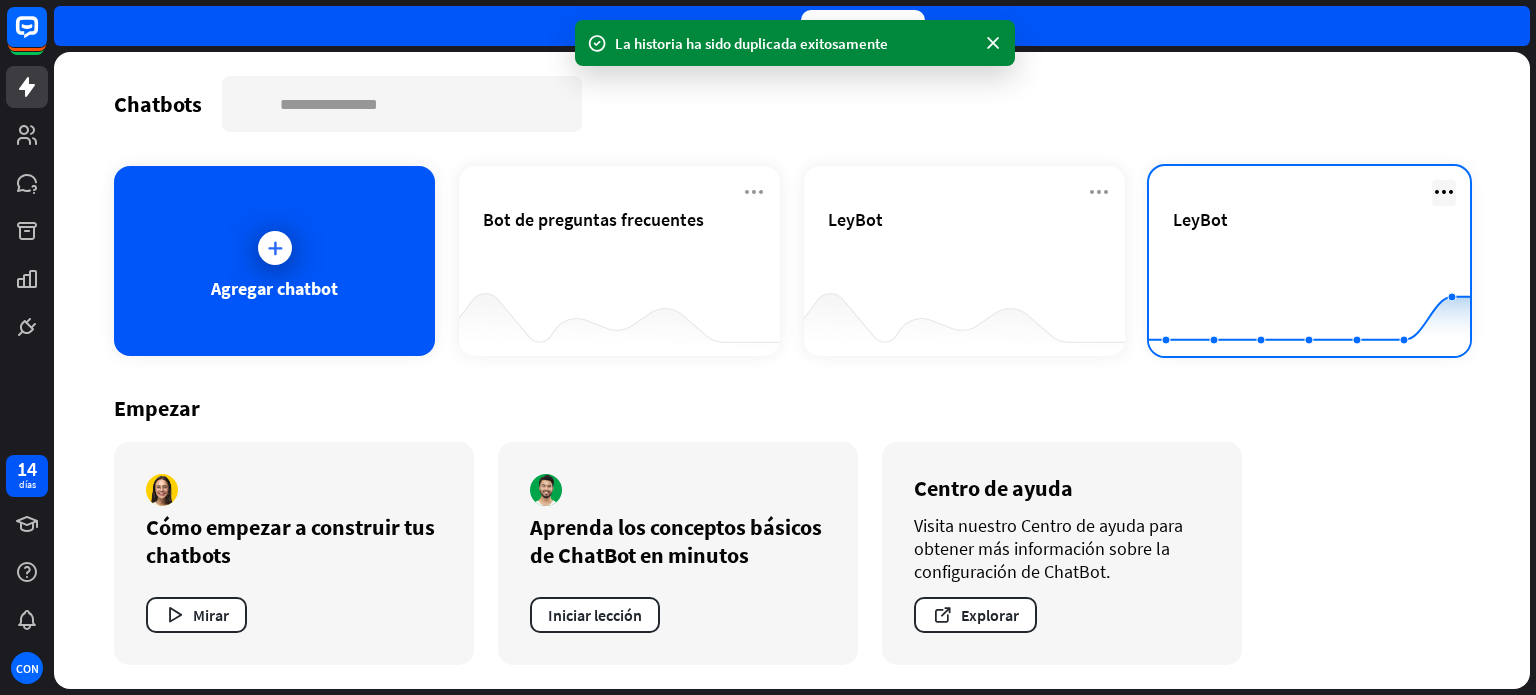 click at bounding box center [1444, 192] 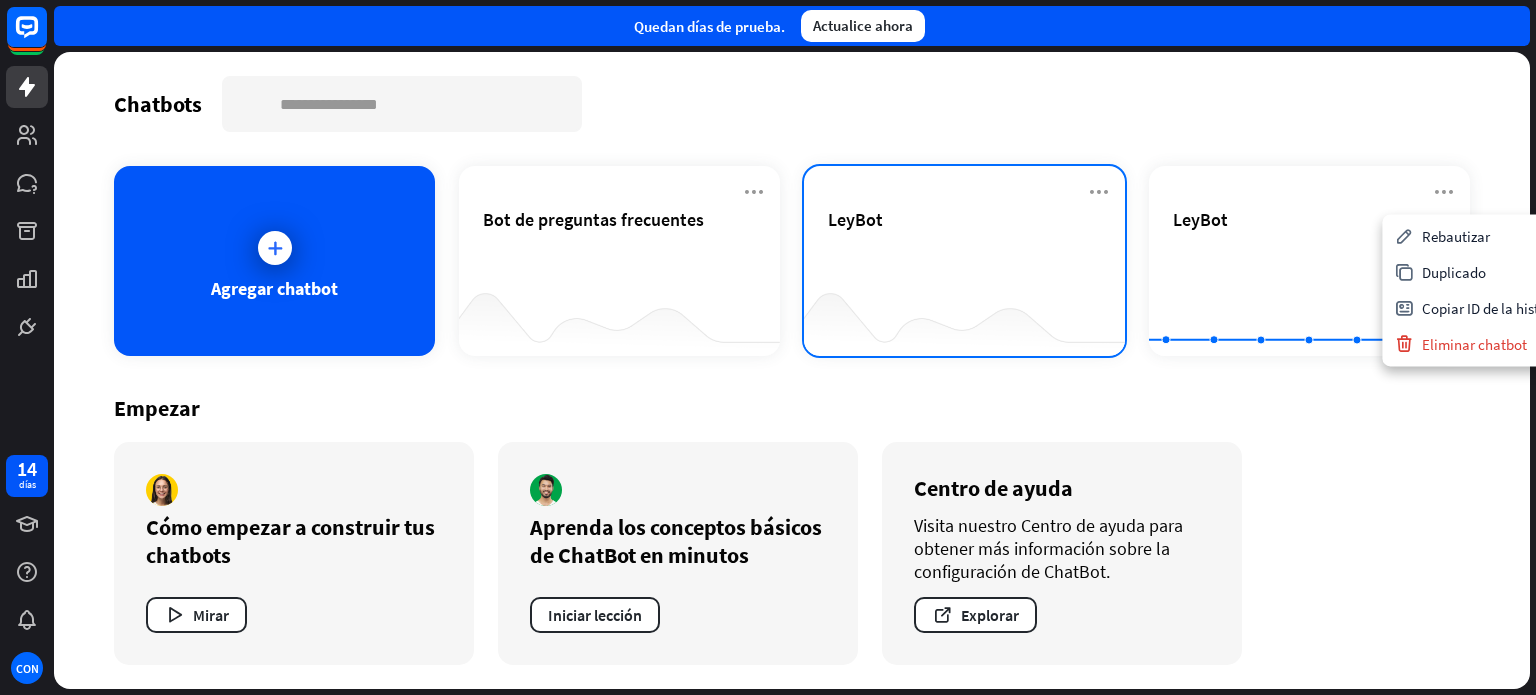 click at bounding box center [964, 316] 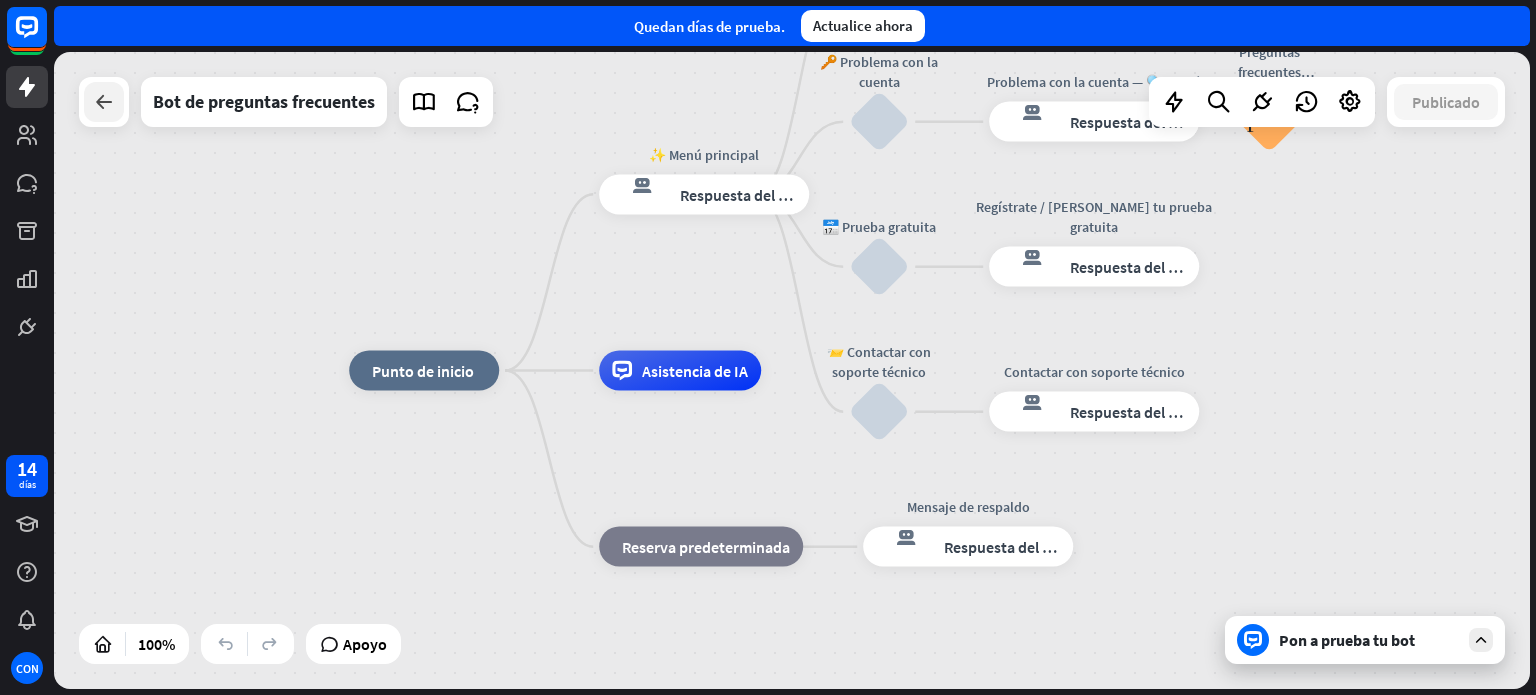 click at bounding box center (104, 102) 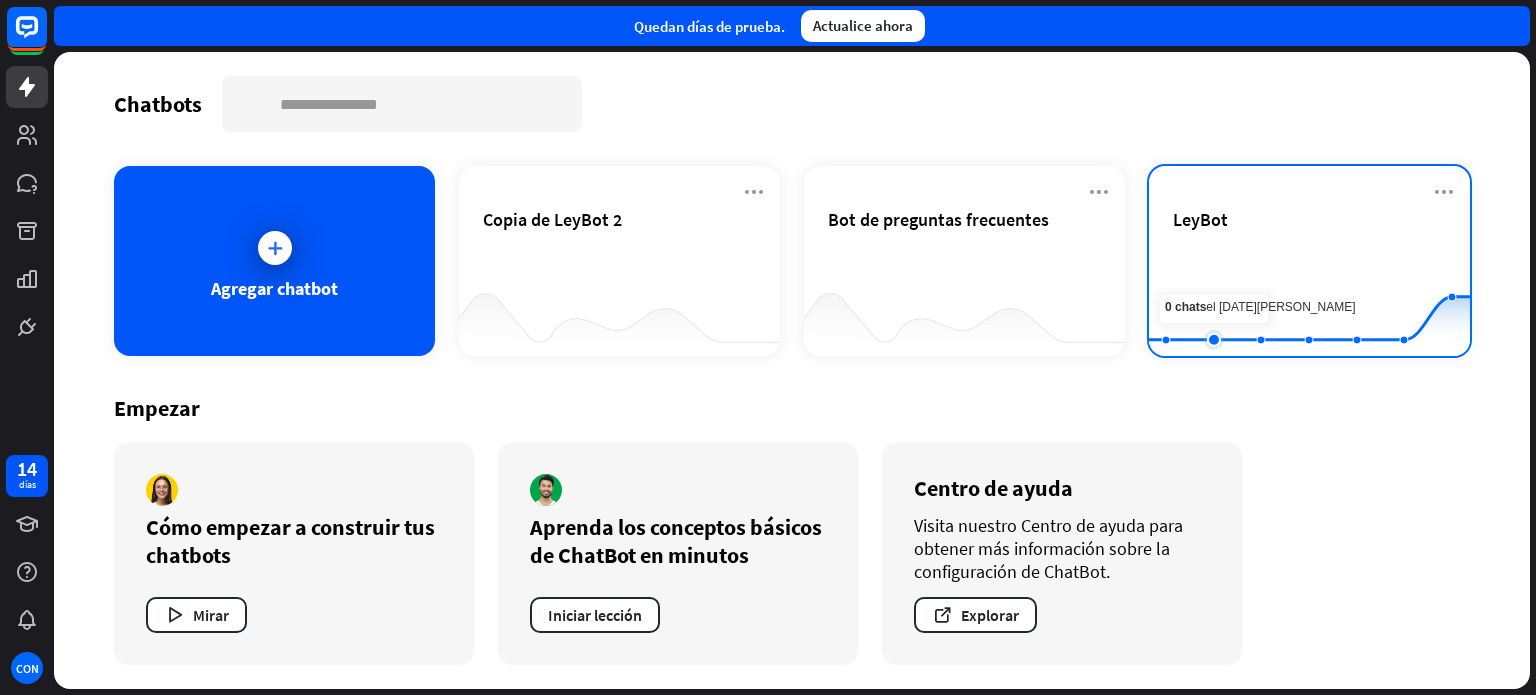 click 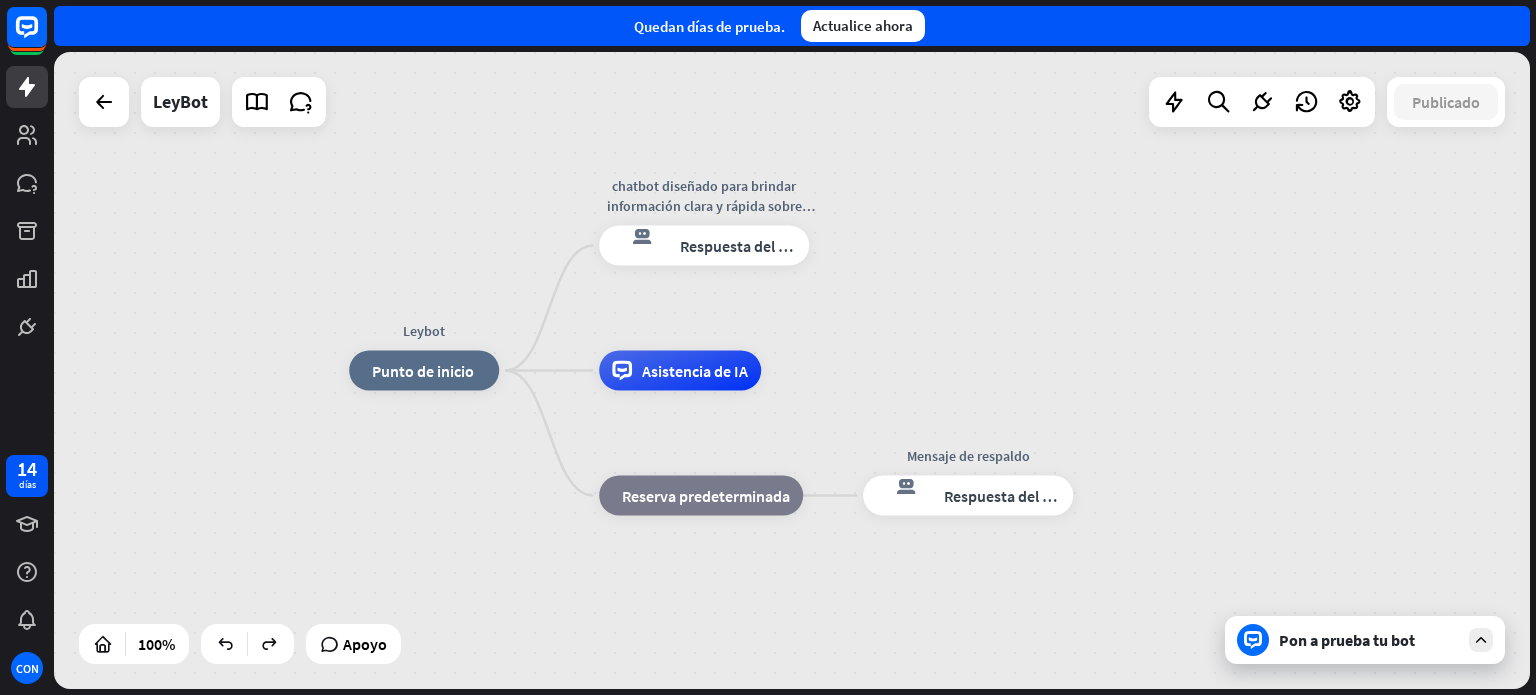 click on "Leybot   inicio_2   Punto de inicio                 chatbot diseñado para brindar información clara y rápida sobre derecho, leyes y normas a estudiantes de primeros   respuesta del bot de bloqueo   Respuesta del bot                     Asistencia de IA                   bloque_de_retroceso   Reserva predeterminada                 Mensaje de respaldo   respuesta del bot de bloqueo   Respuesta del bot
LeyBot
Publicado
100%           Apoyo         Pon a prueba tu bot                 cerca   Interacciones   bloquear_entrada_de_usuario   Entrada del usuario respuesta del bot de bloqueo   Respuesta del bot bloque_de_retroceso   Retroceder filtrar   Filtrar archivo adjunto de bloque   Entrada de archivo adjunto árbol constructor   Fluir Comportamiento   bloque_ir a   Ir al paso Preguntas frecuentes sobre bloques   Preguntas frecuentes bloque_añadir_al_segmento   Añadir a clientes potenciales" at bounding box center (795, 373) 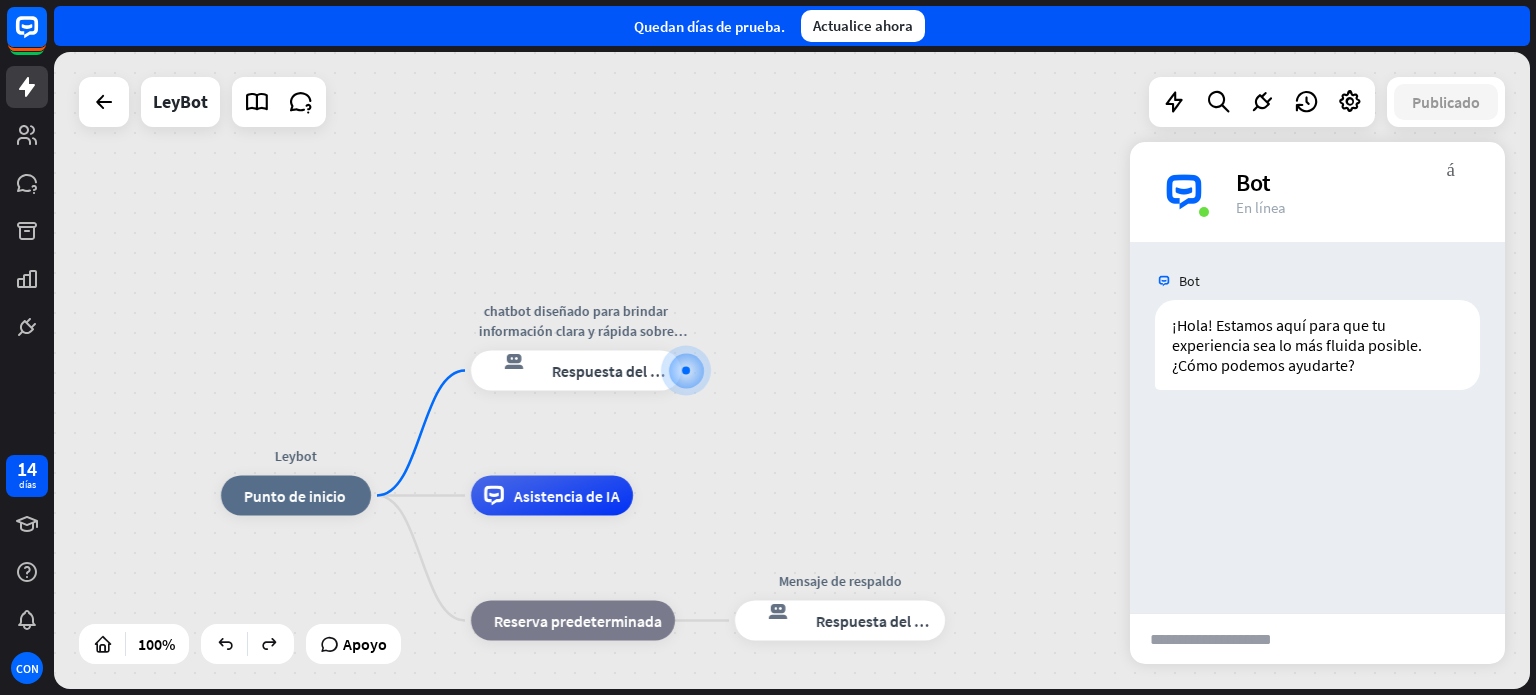 click on "Leybot   inicio_2   Punto de inicio                 chatbot diseñado para brindar información clara y rápida sobre derecho, leyes y normas a estudiantes de primeros   respuesta del bot de bloqueo   Respuesta del bot                         Asistencia de IA                   bloque_de_retroceso   Reserva predeterminada                 Mensaje de respaldo   respuesta del bot de bloqueo   Respuesta del bot" at bounding box center (792, 370) 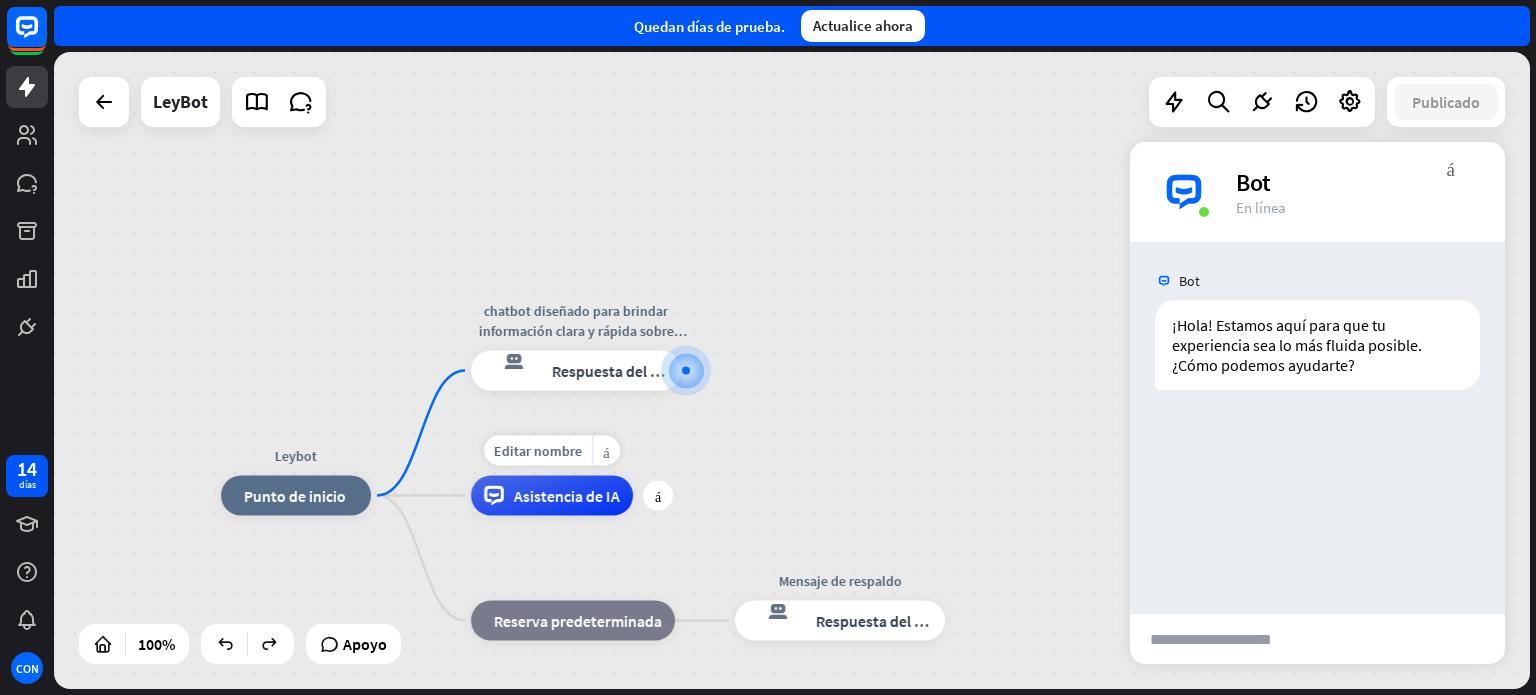 click on "Asistencia de IA" at bounding box center (567, 496) 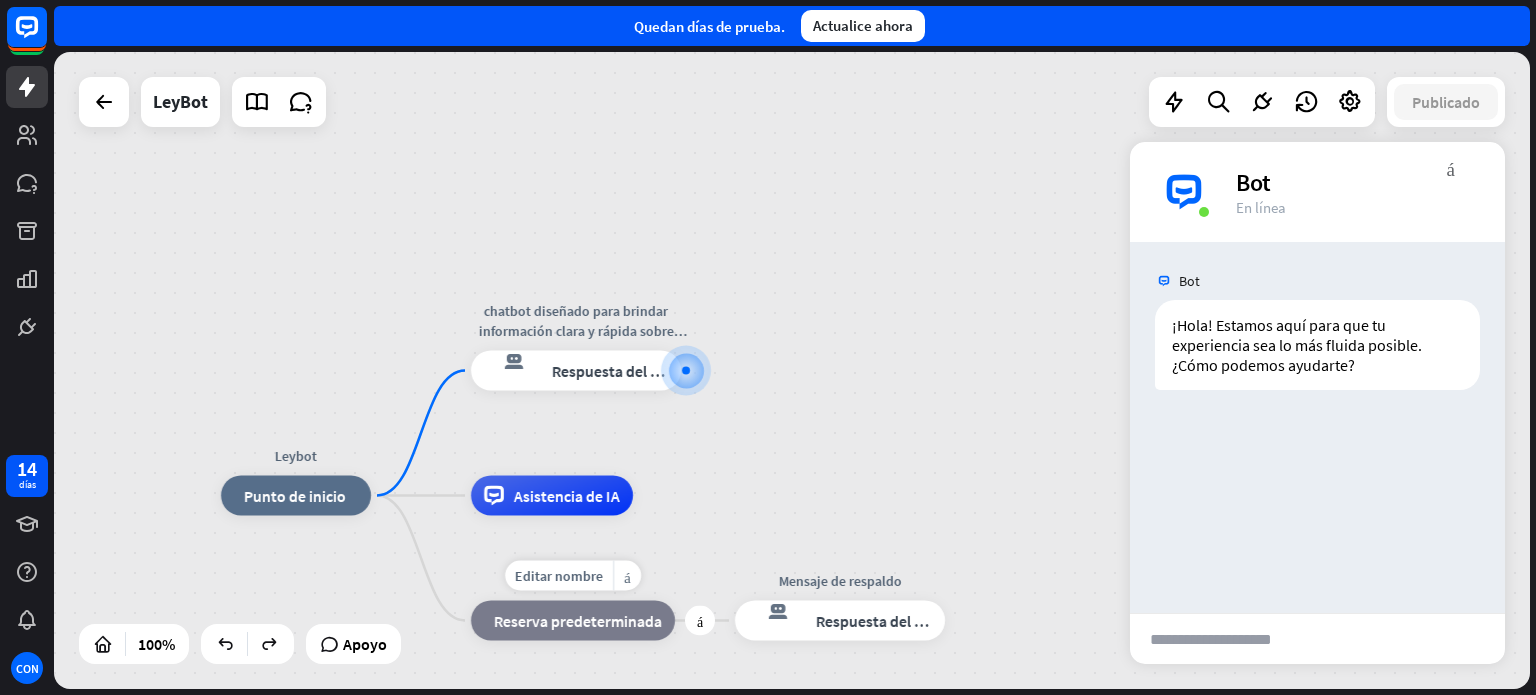 click on "bloque_de_retroceso   Reserva predeterminada" at bounding box center [573, 621] 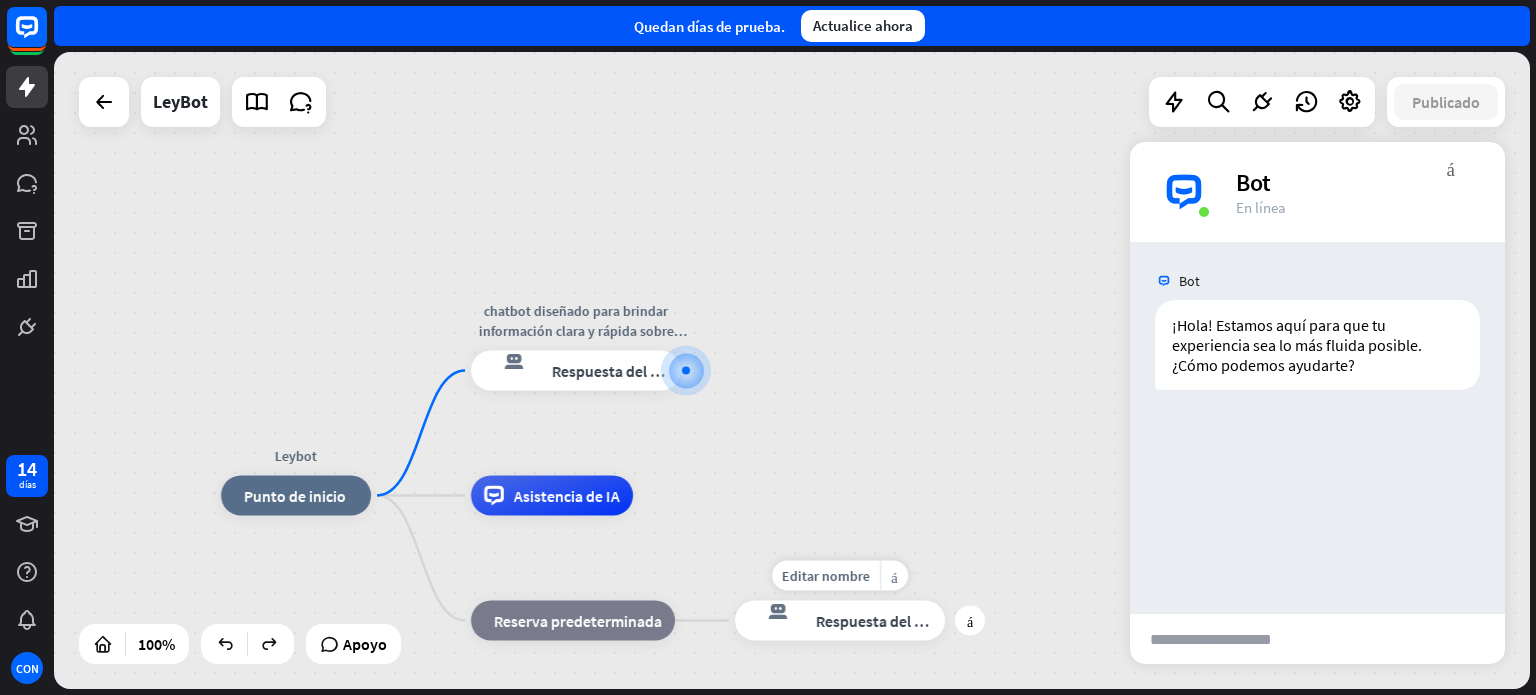 click on "Respuesta del bot" at bounding box center (876, 621) 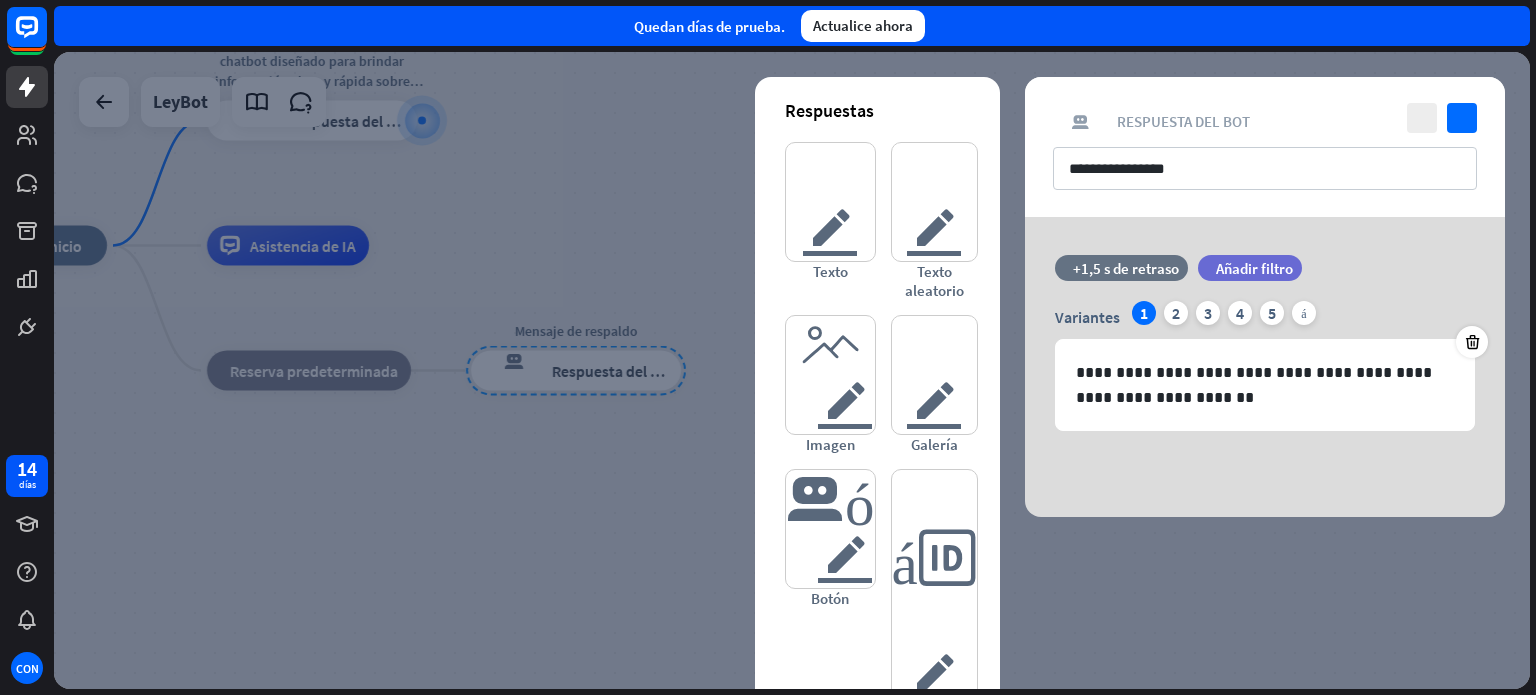 click at bounding box center [792, 370] 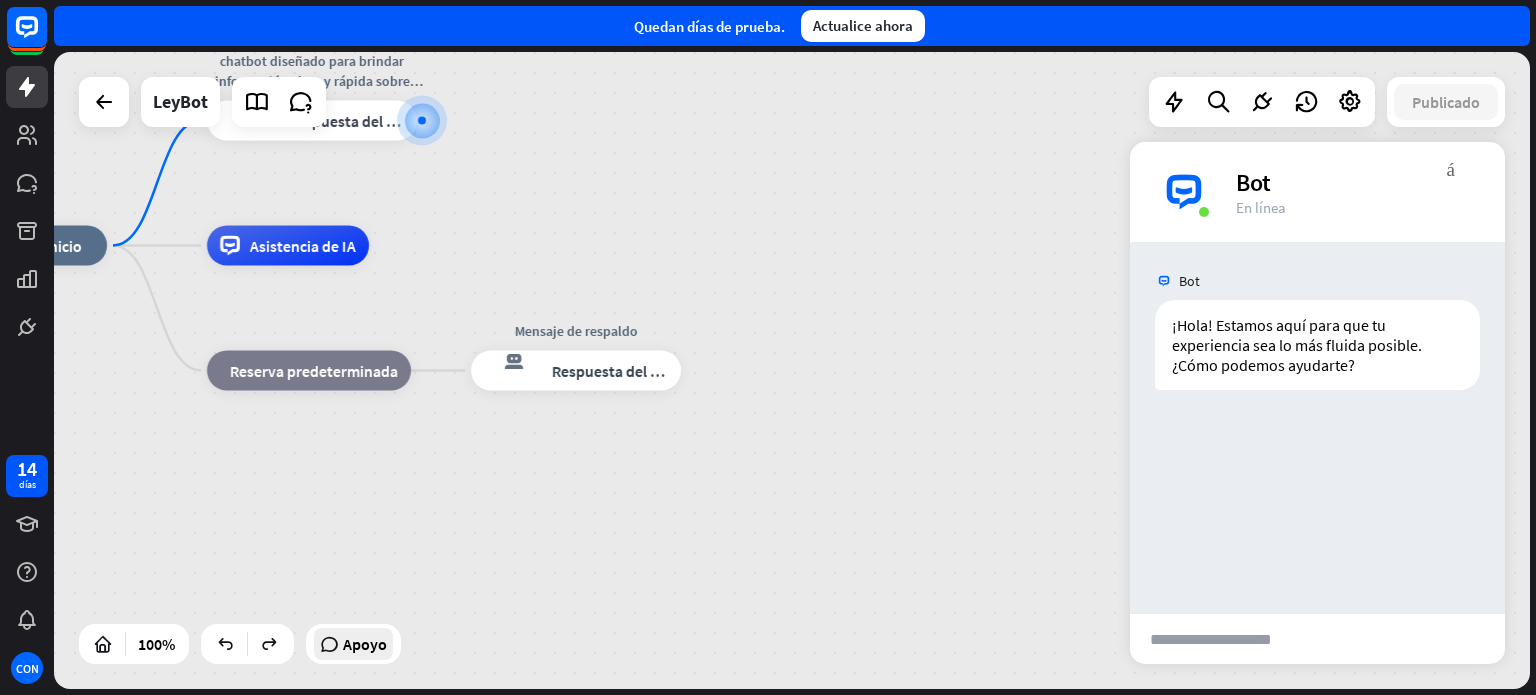 click on "Apoyo" at bounding box center [365, 644] 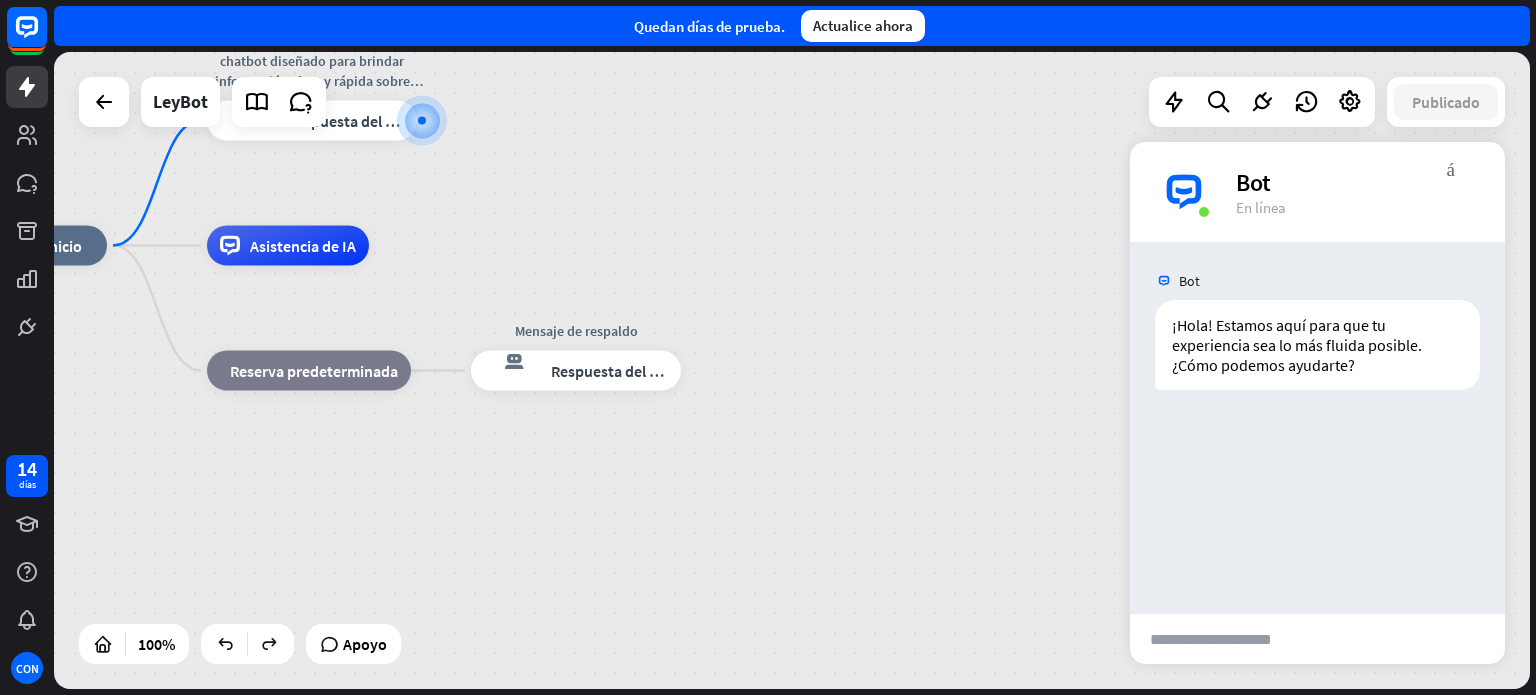 click on "Leybot   inicio_2   Punto de inicio                 chatbot diseñado para brindar información clara y rápida sobre derecho, leyes y normas a estudiantes de primeros   respuesta del bot de bloqueo   Respuesta del bot                         Asistencia de IA                   bloque_de_retroceso   Reserva predeterminada                 Mensaje de respaldo   respuesta del bot de bloqueo   Respuesta del bot" at bounding box center (695, 564) 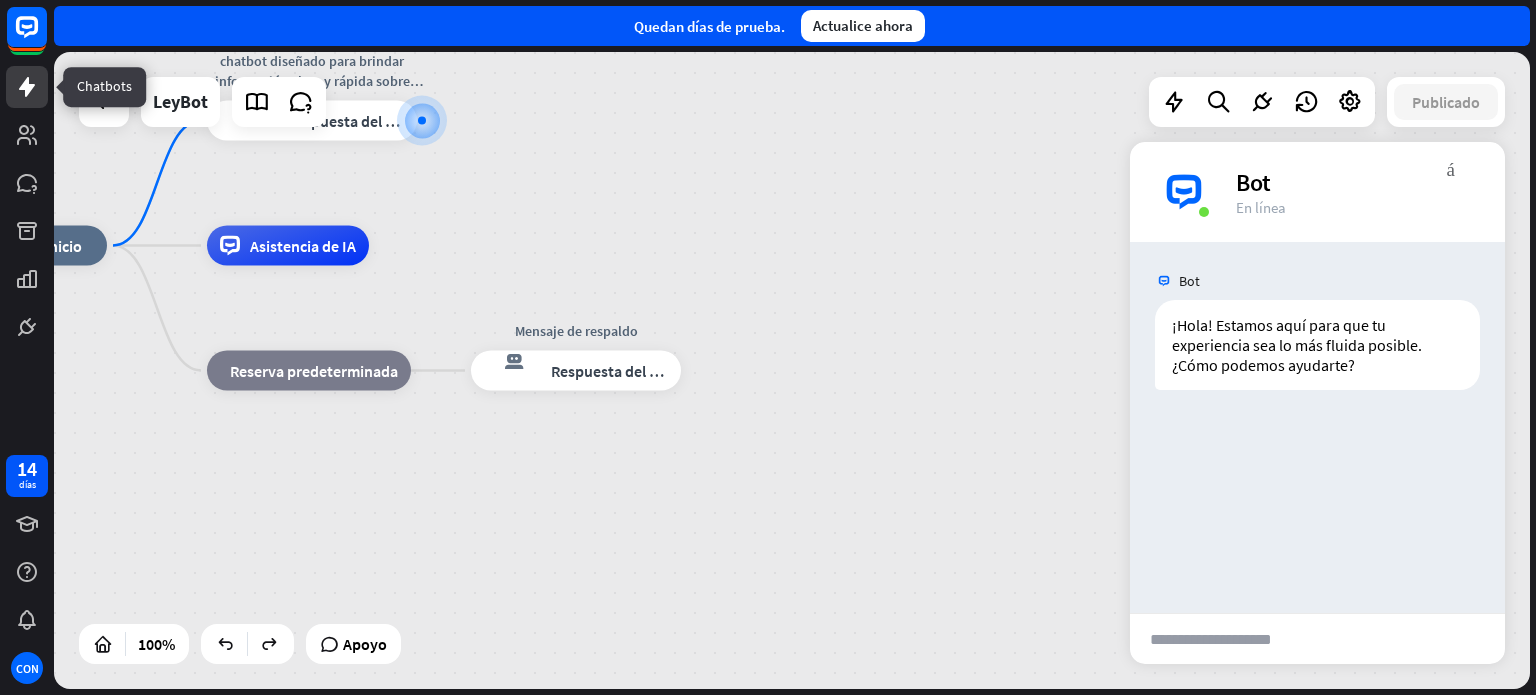 click 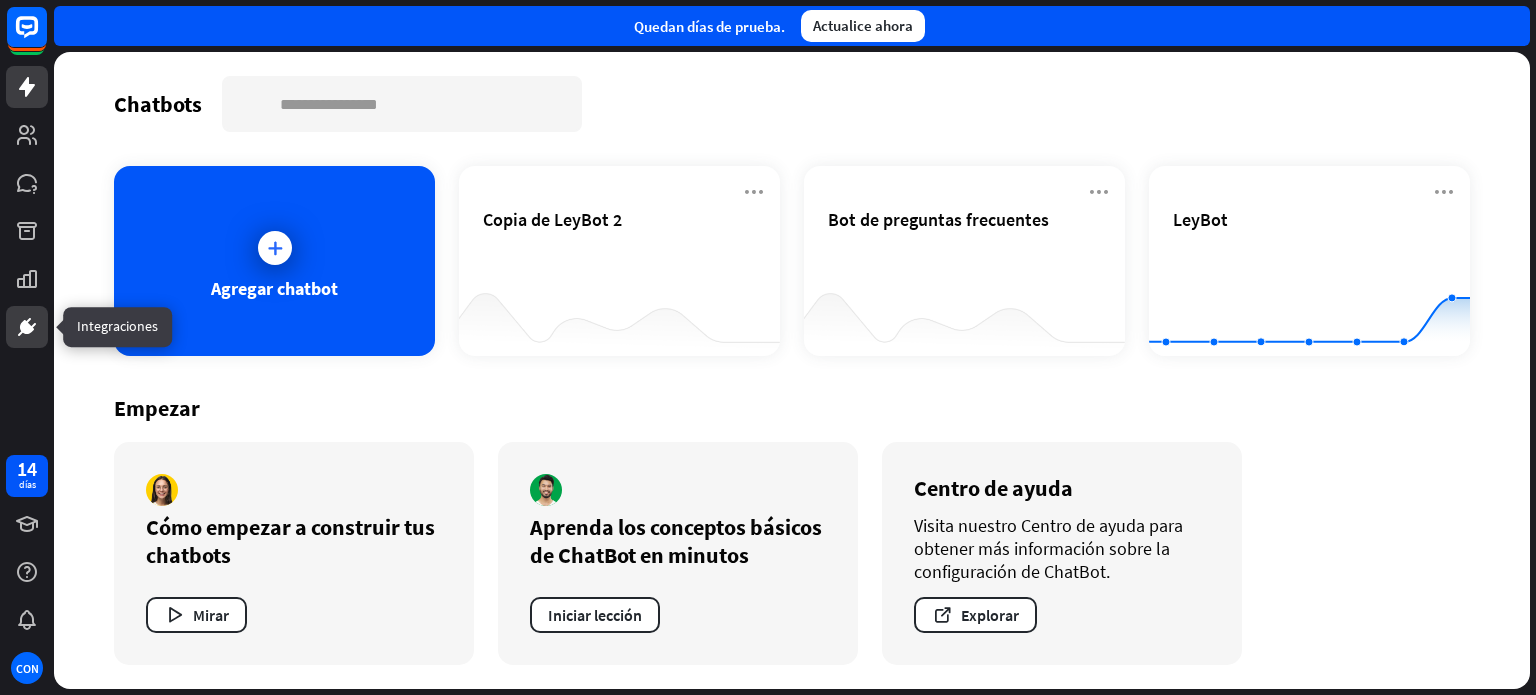 click 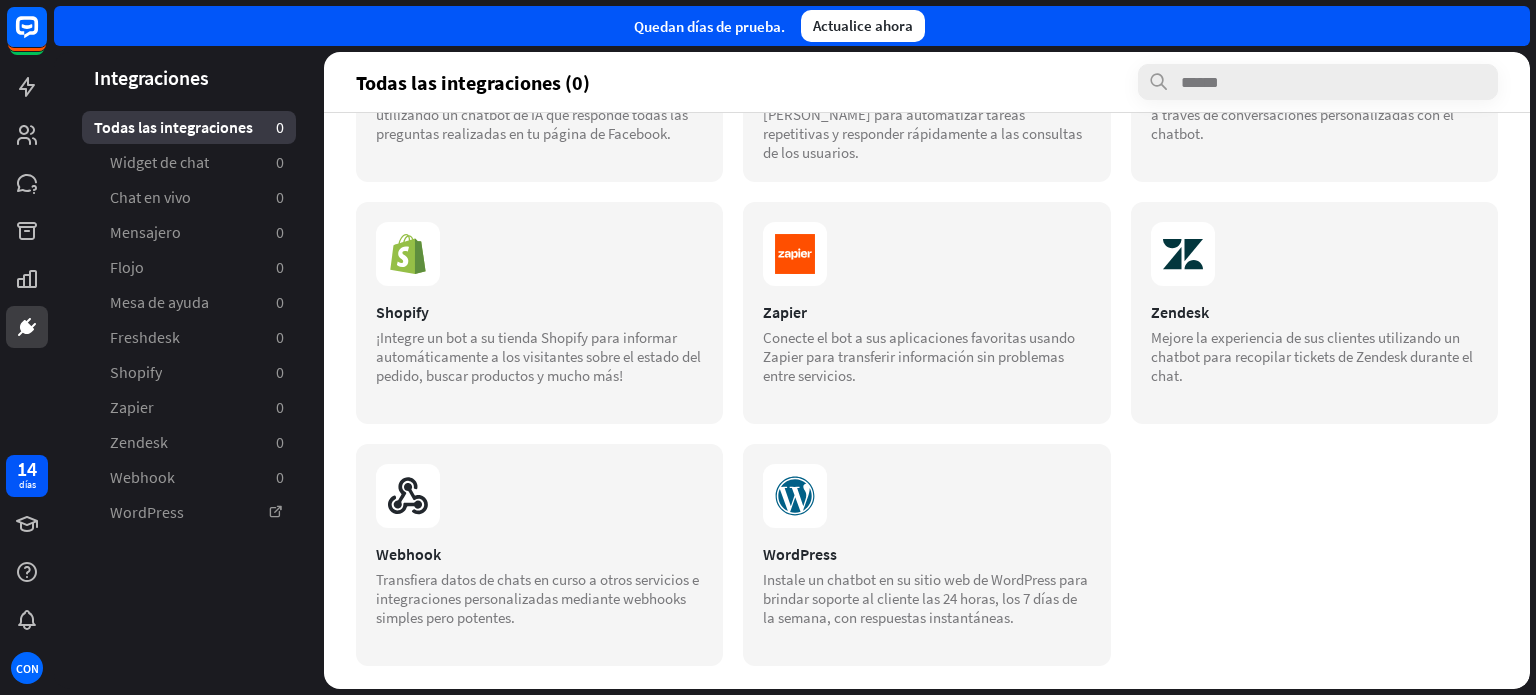 scroll, scrollTop: 435, scrollLeft: 0, axis: vertical 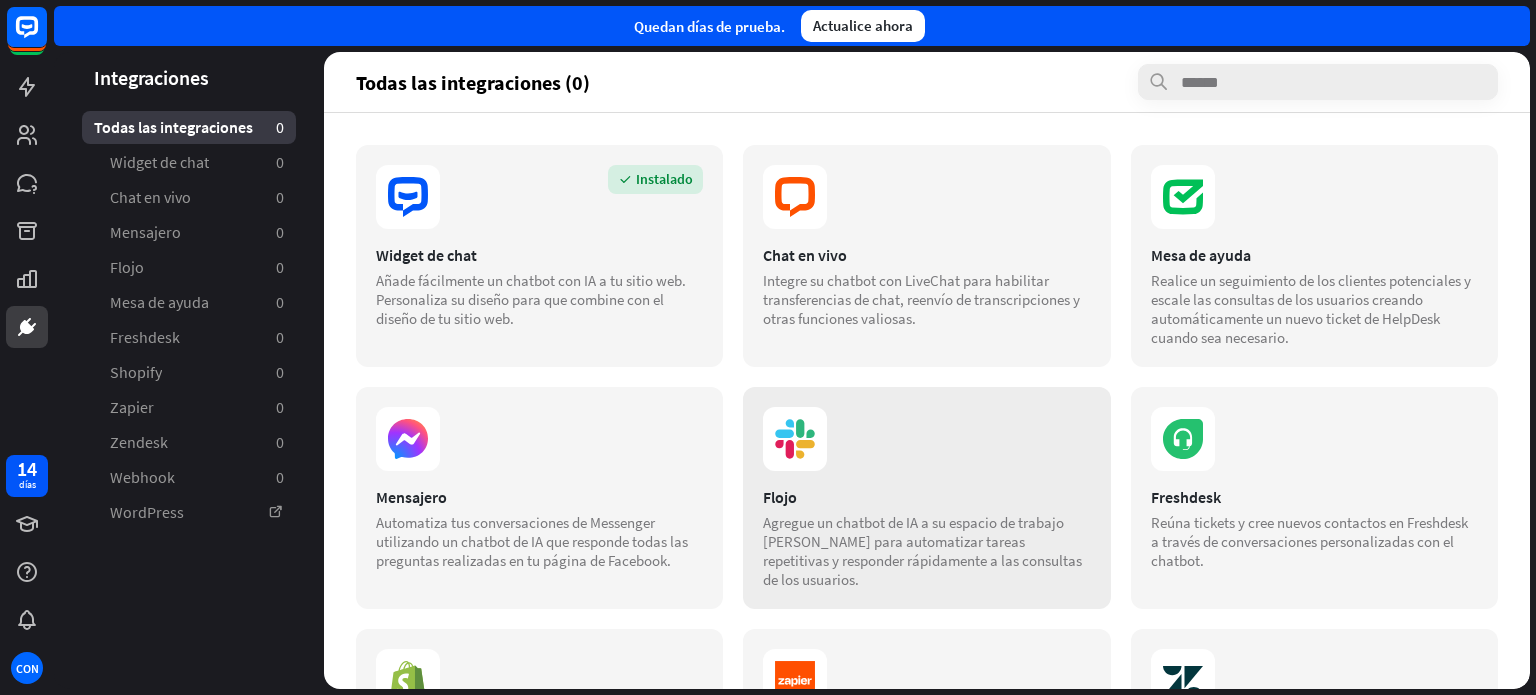 click at bounding box center [926, 439] 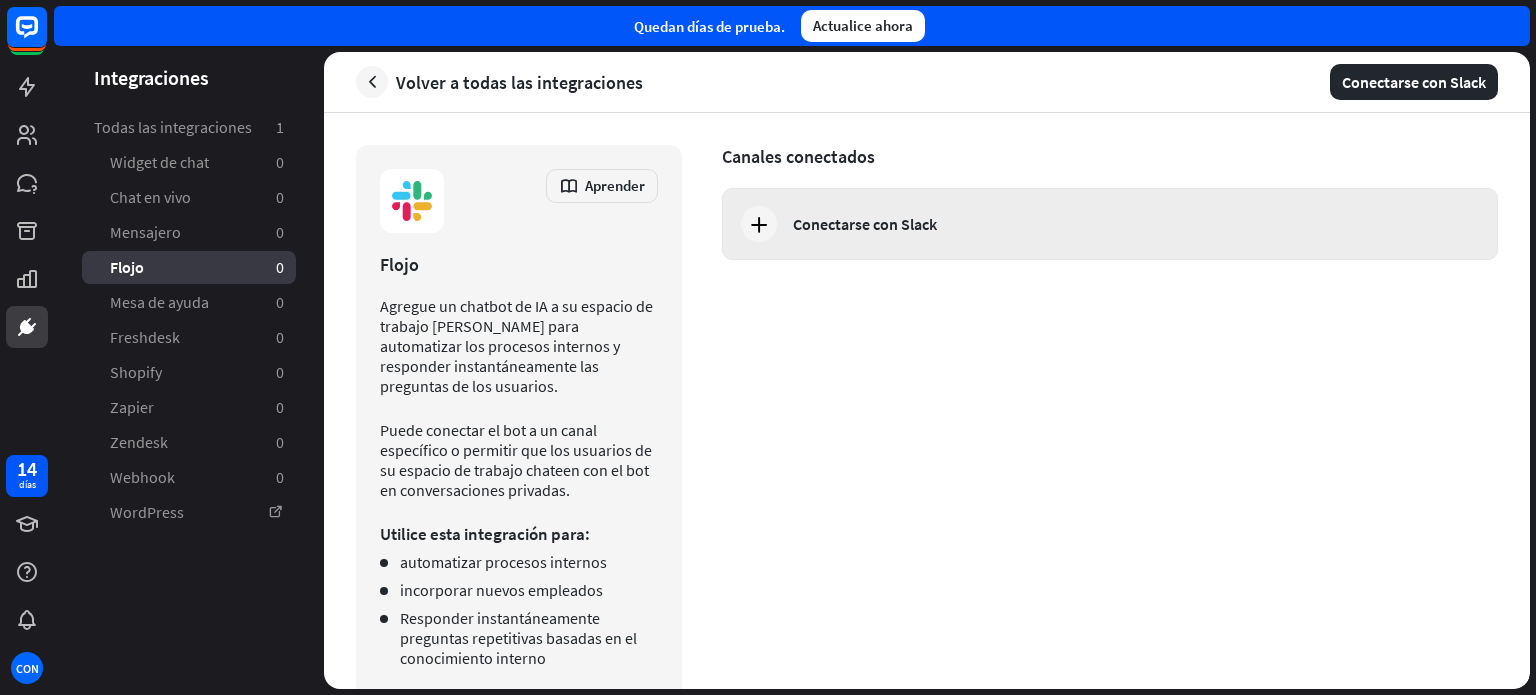 click at bounding box center [759, 224] 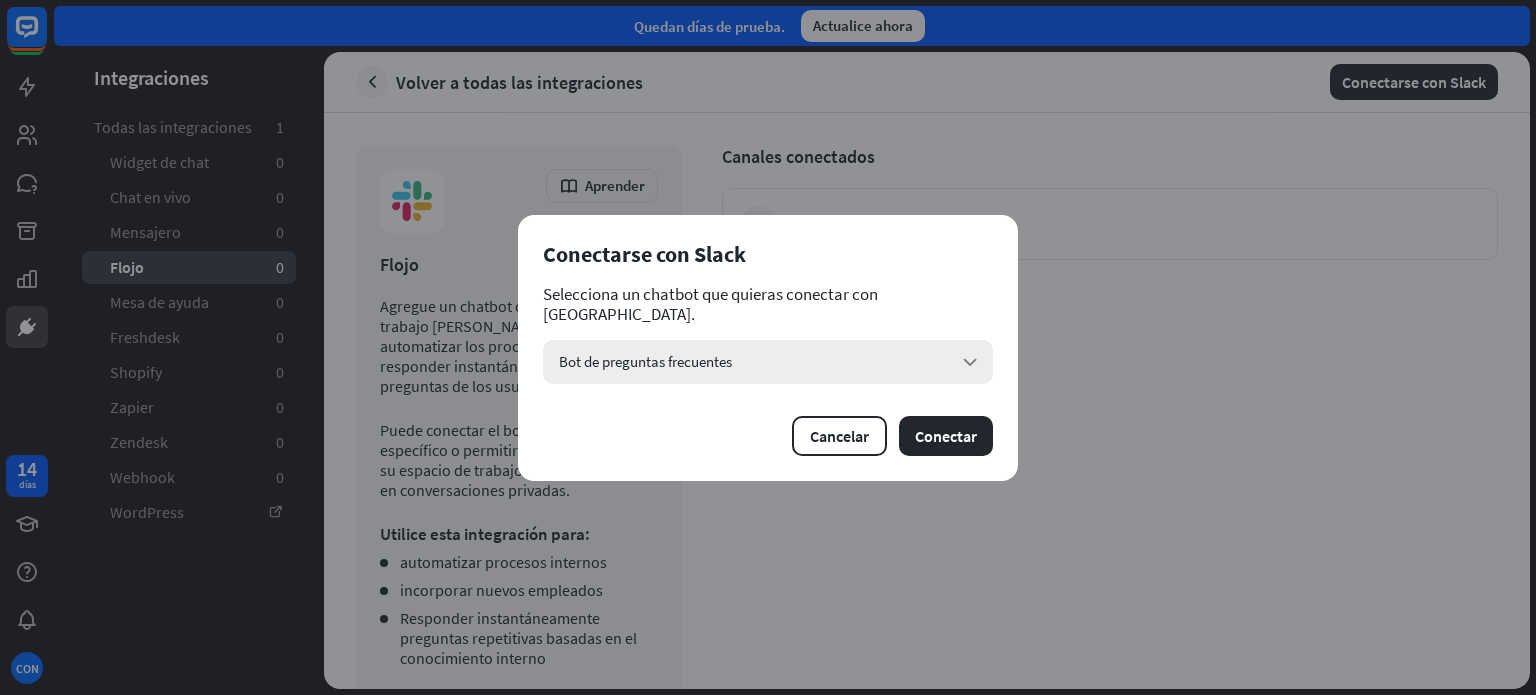 click on "Bot de preguntas frecuentes
flecha_abajo" at bounding box center [768, 362] 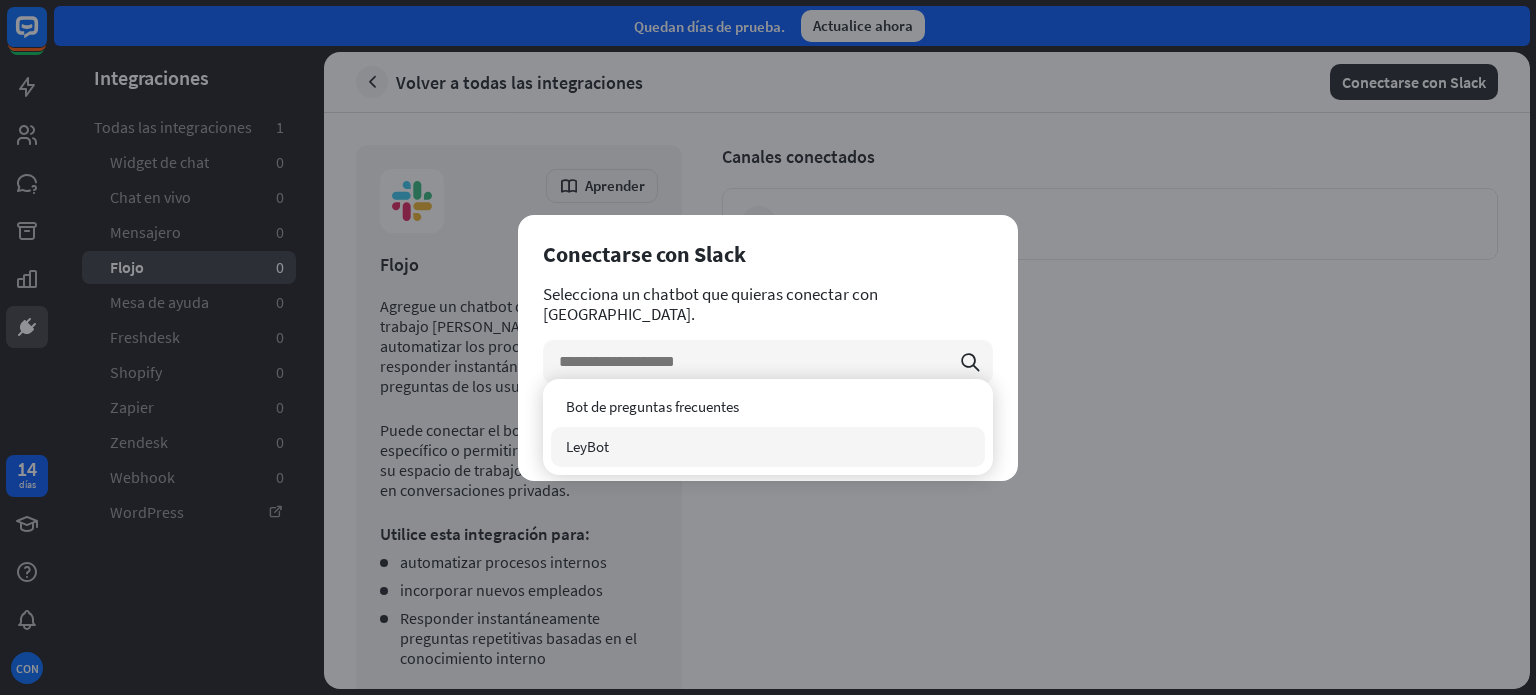 click on "LeyBot" at bounding box center (768, 447) 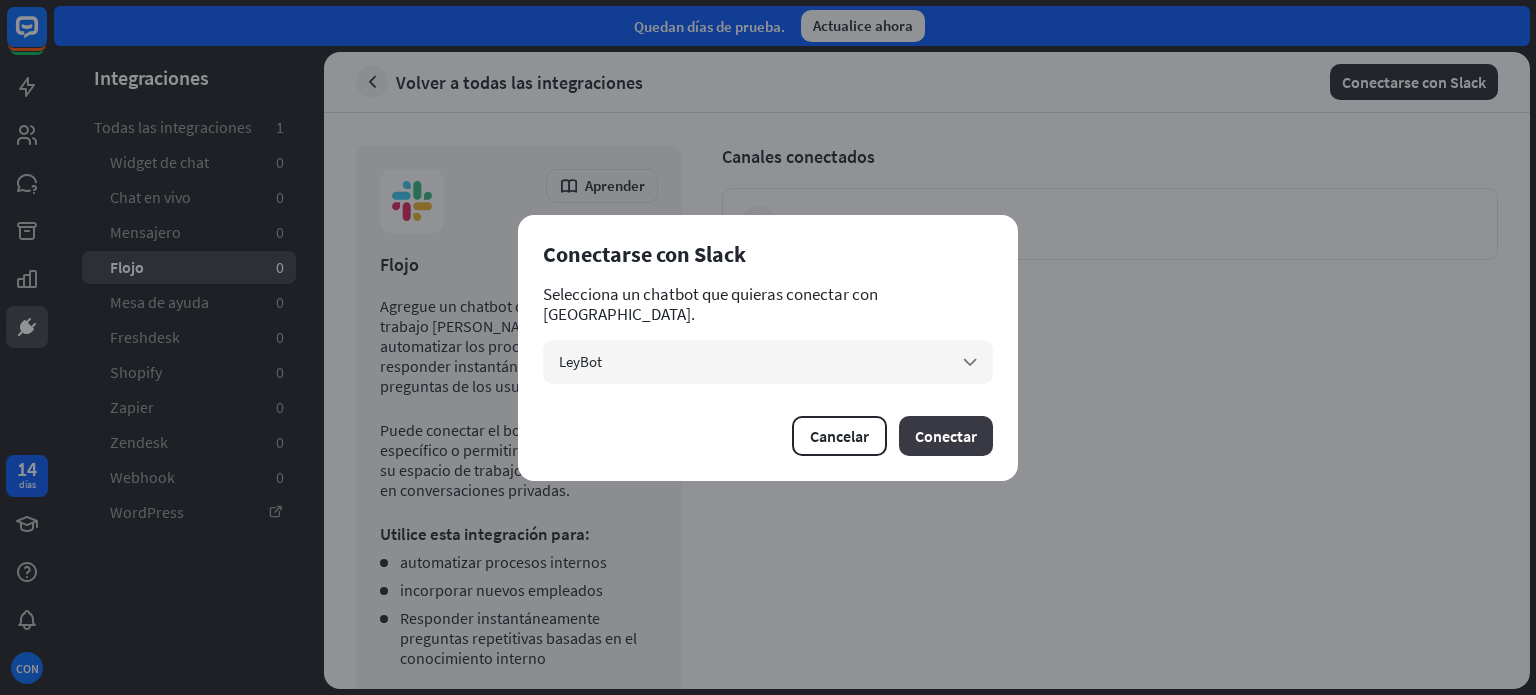 click on "Conectar" at bounding box center (946, 436) 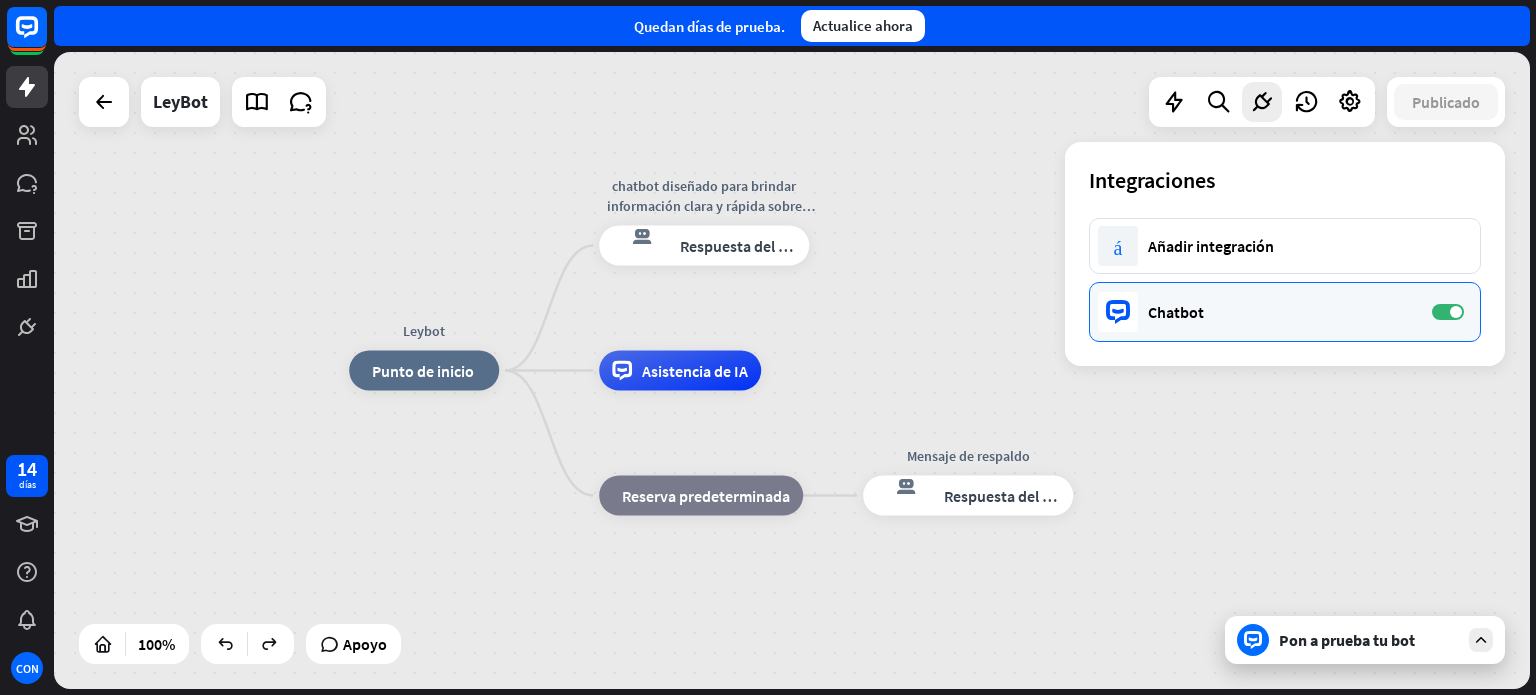 click on "Chatbot" at bounding box center (1280, 312) 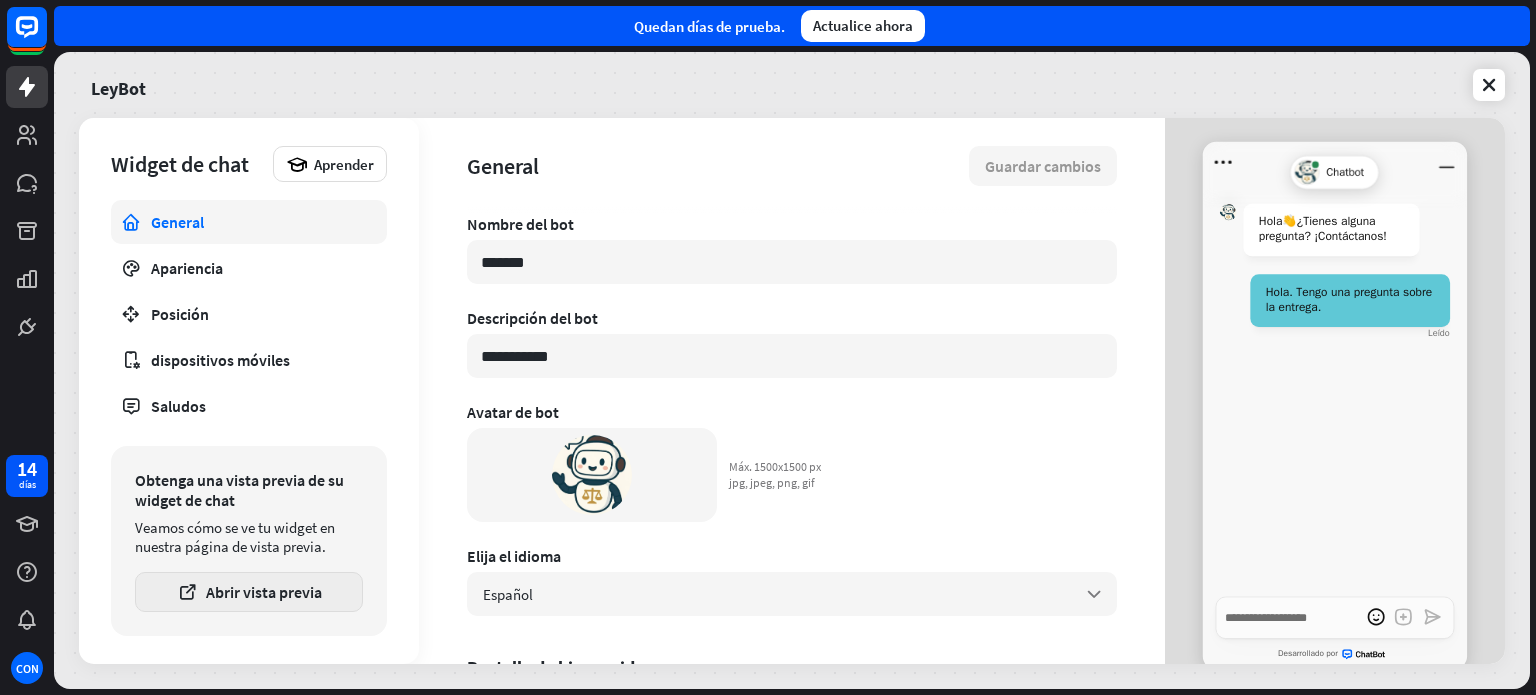 click on "Abrir vista previa" at bounding box center (264, 592) 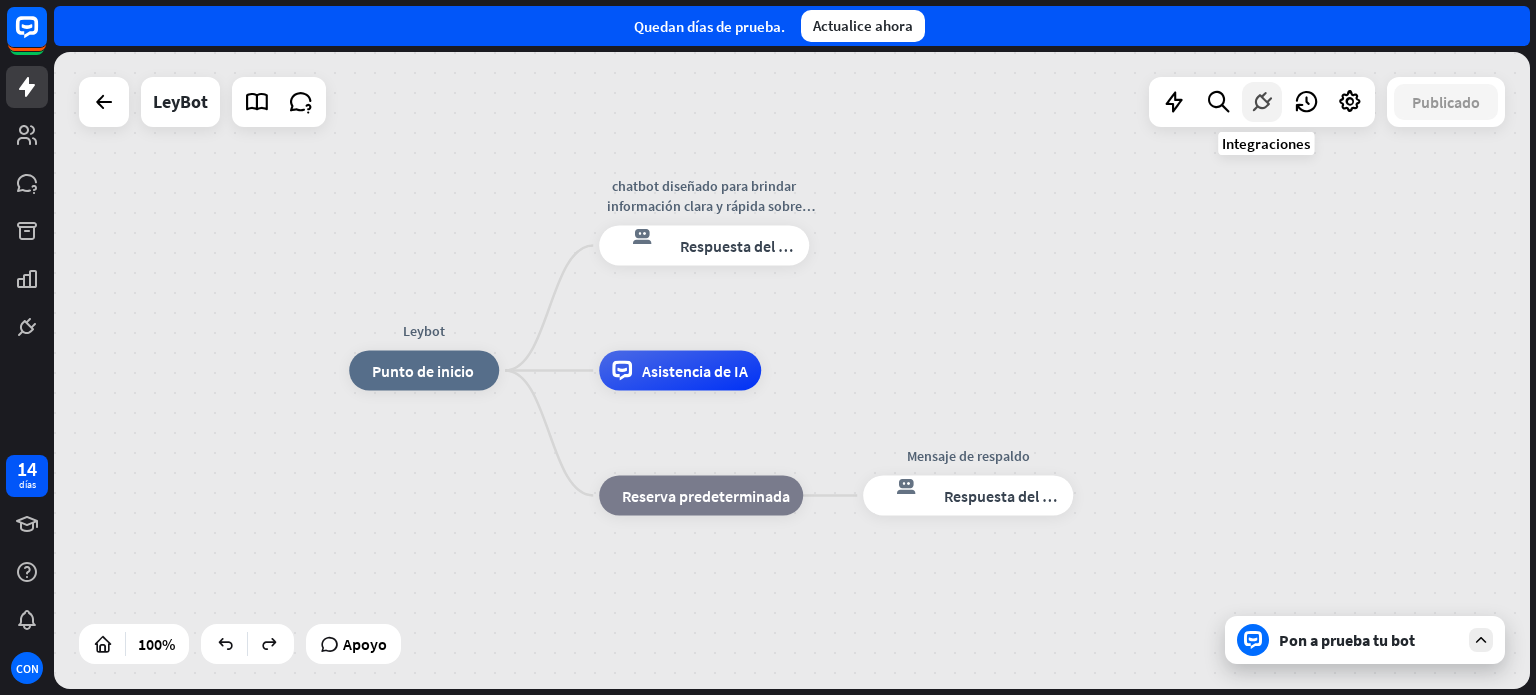 click at bounding box center [1262, 102] 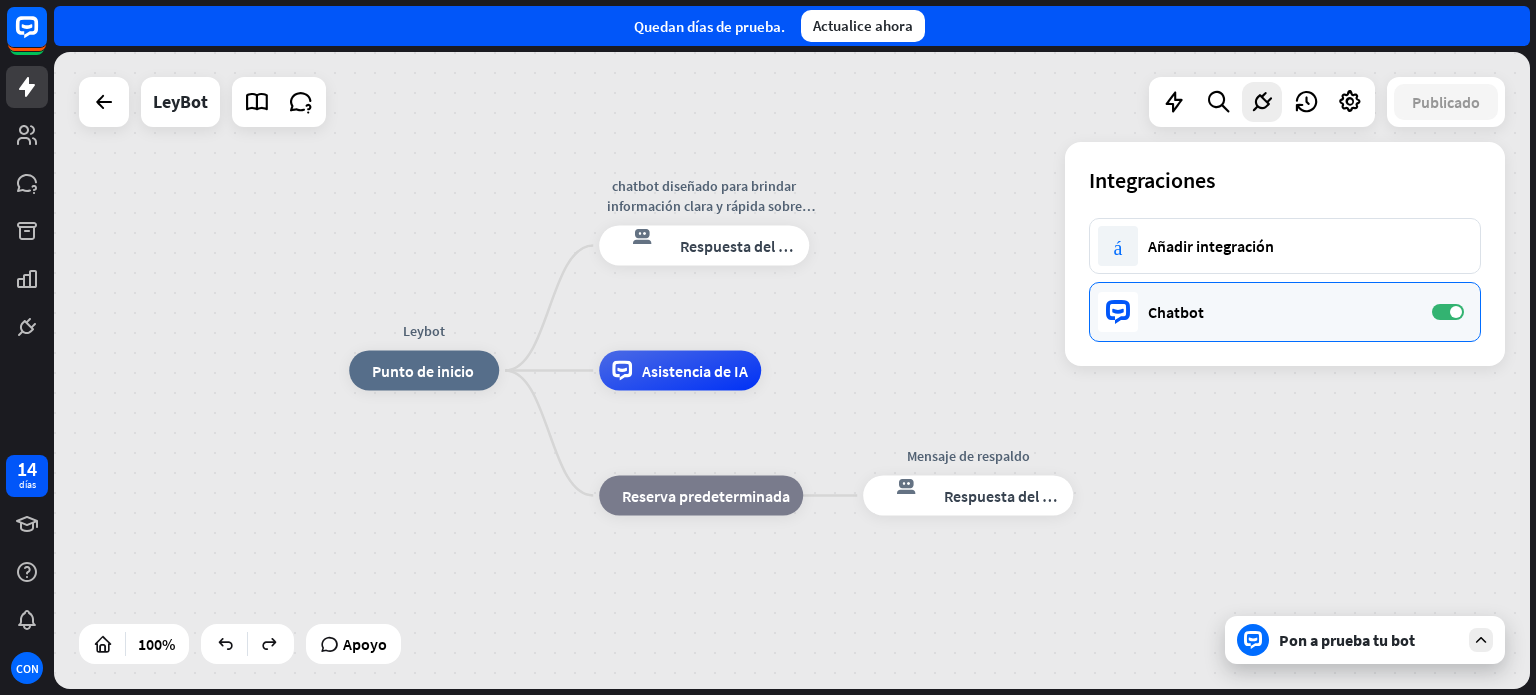 click on "Chatbot" at bounding box center (1176, 312) 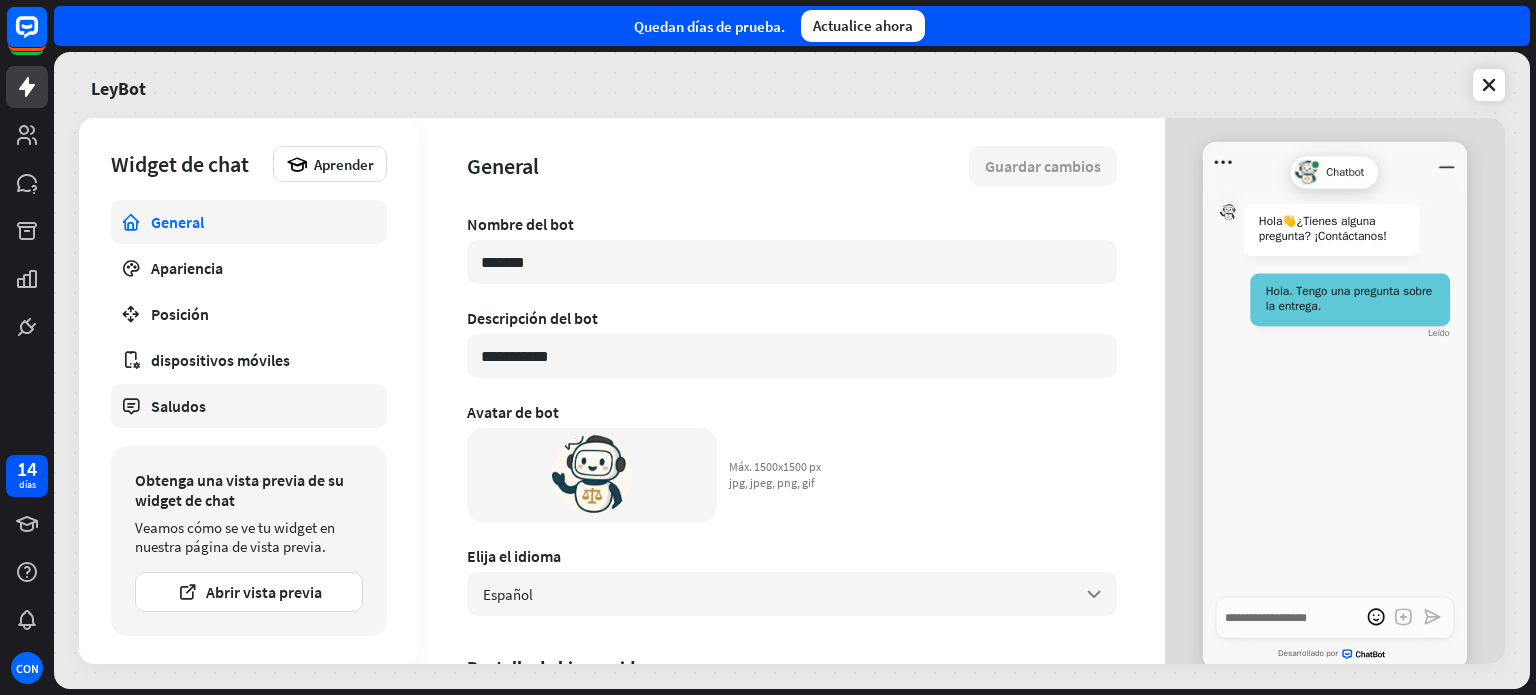 click on "Saludos" at bounding box center [178, 406] 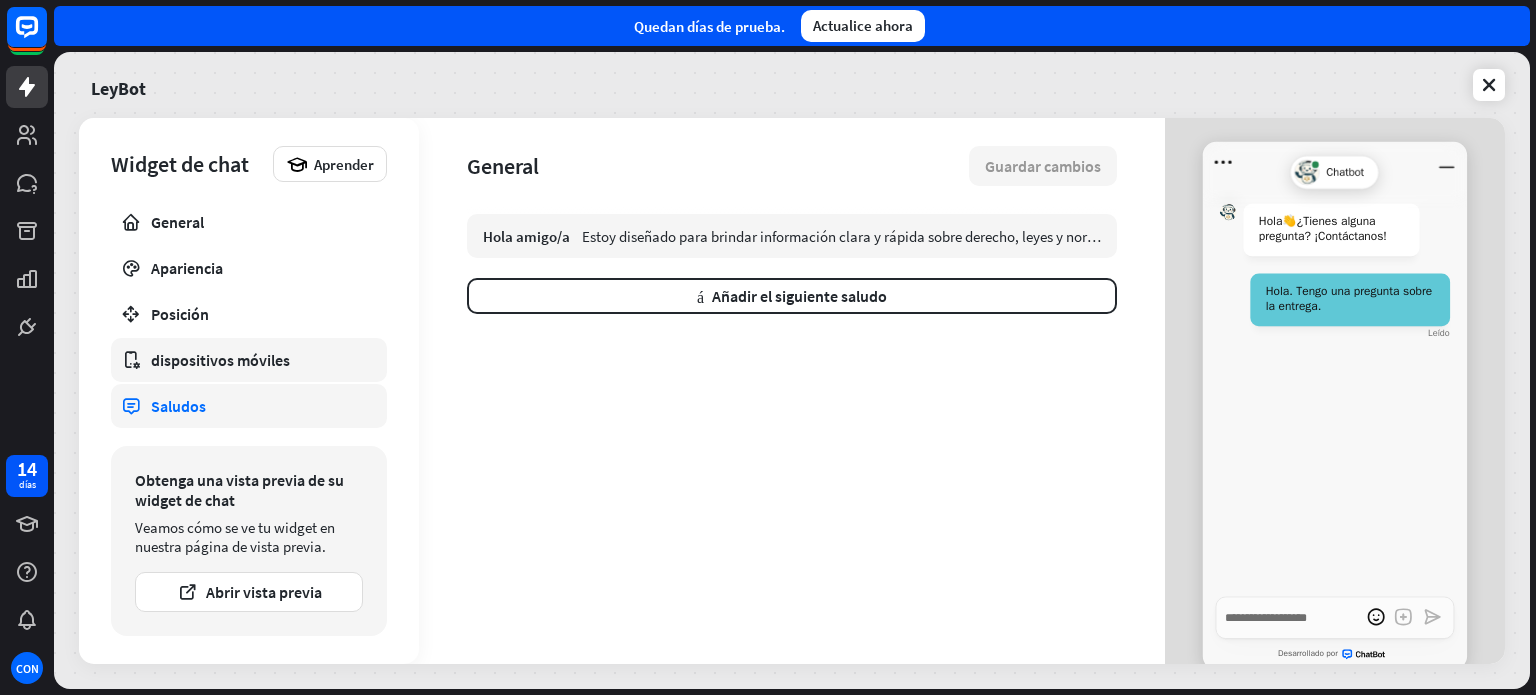 click on "dispositivos móviles" at bounding box center (249, 360) 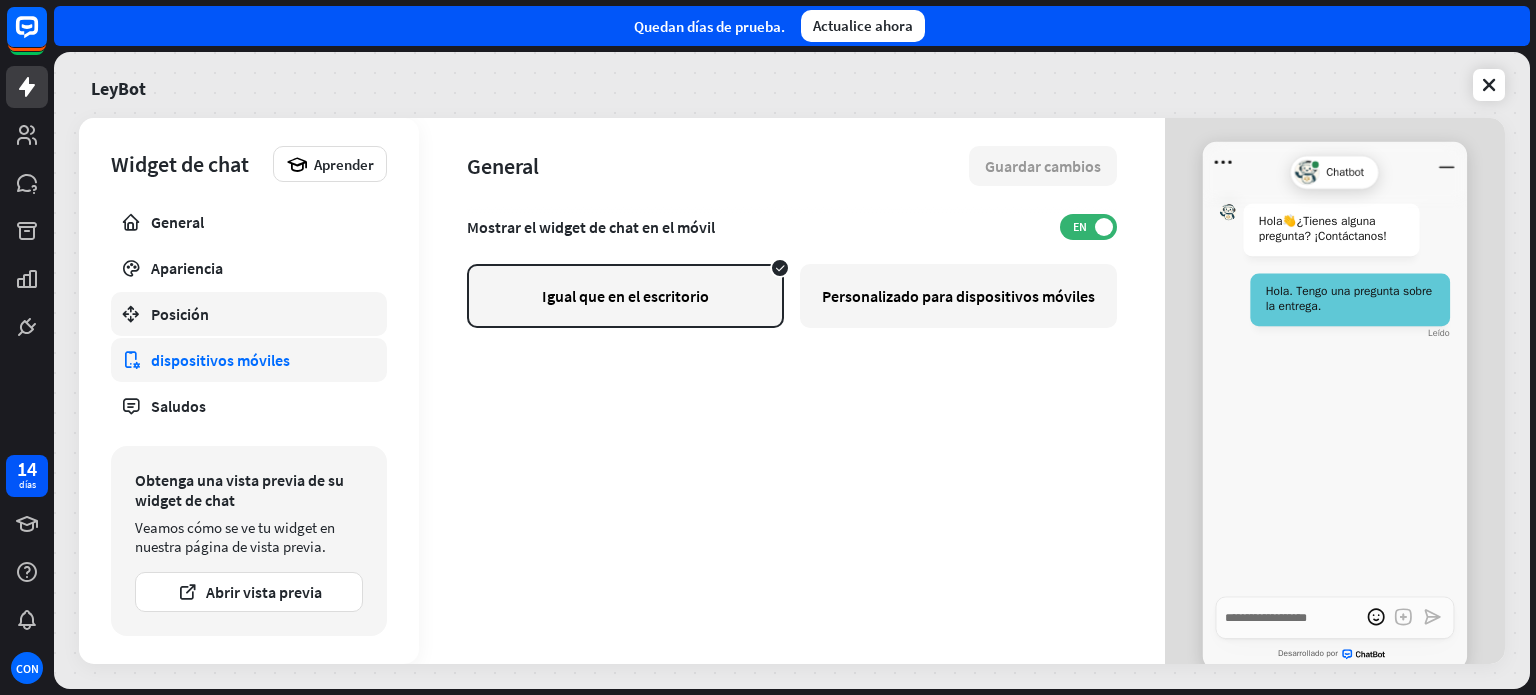 click on "Posición" at bounding box center (180, 314) 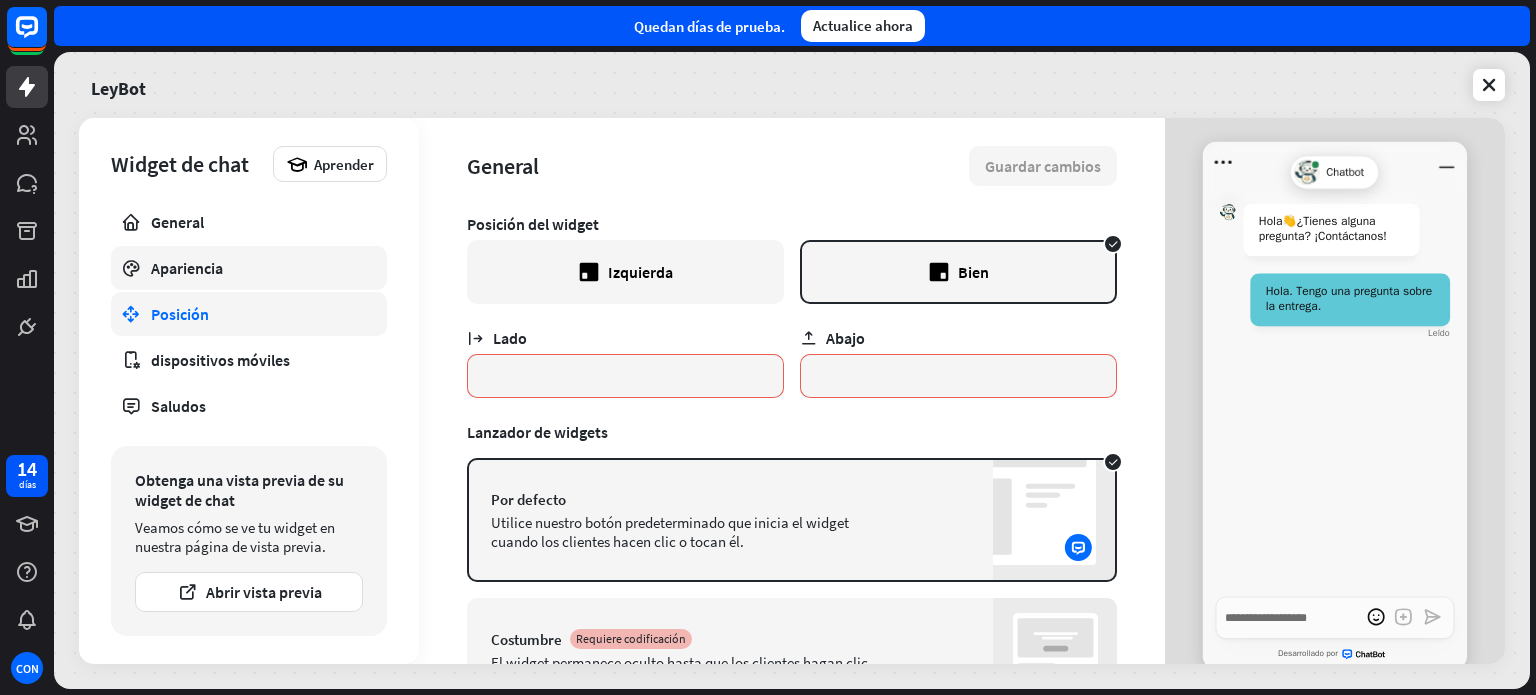 click on "Apariencia" at bounding box center [249, 268] 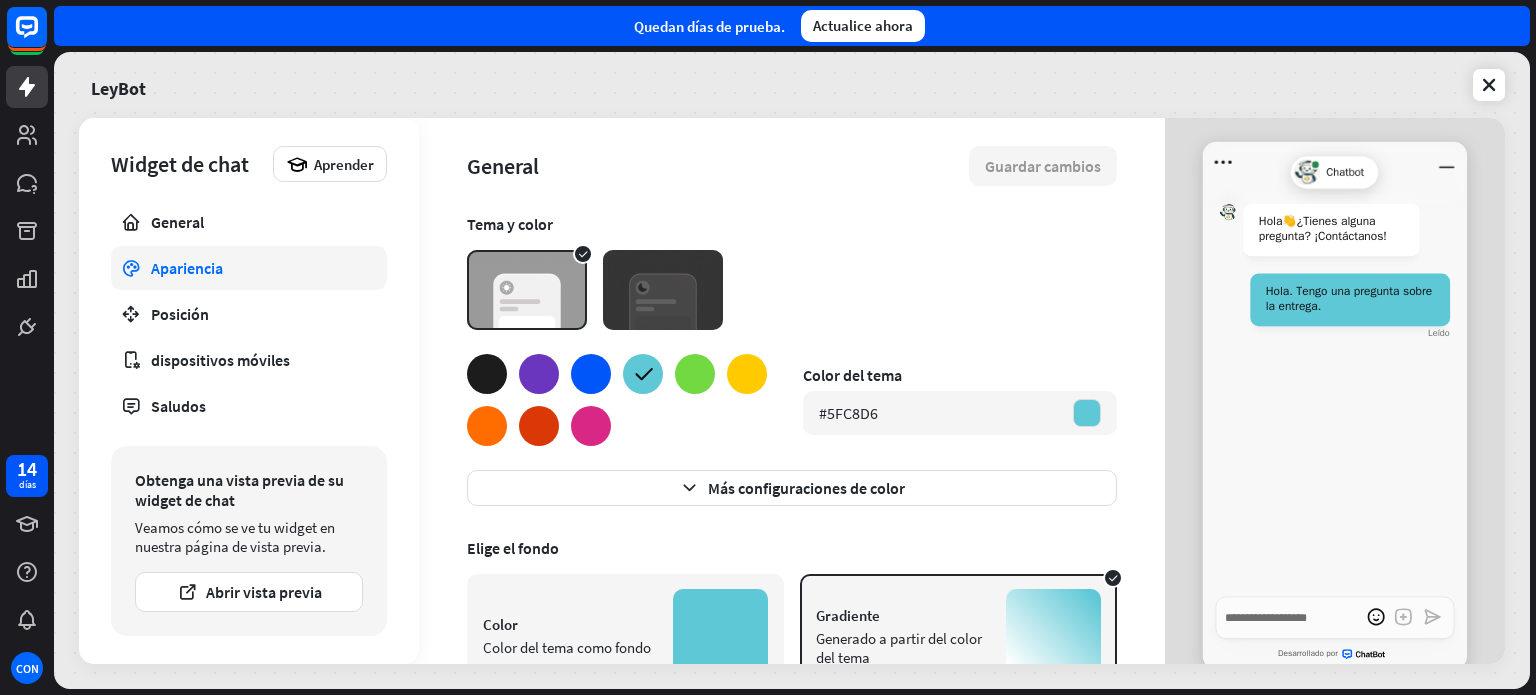 click at bounding box center (695, 374) 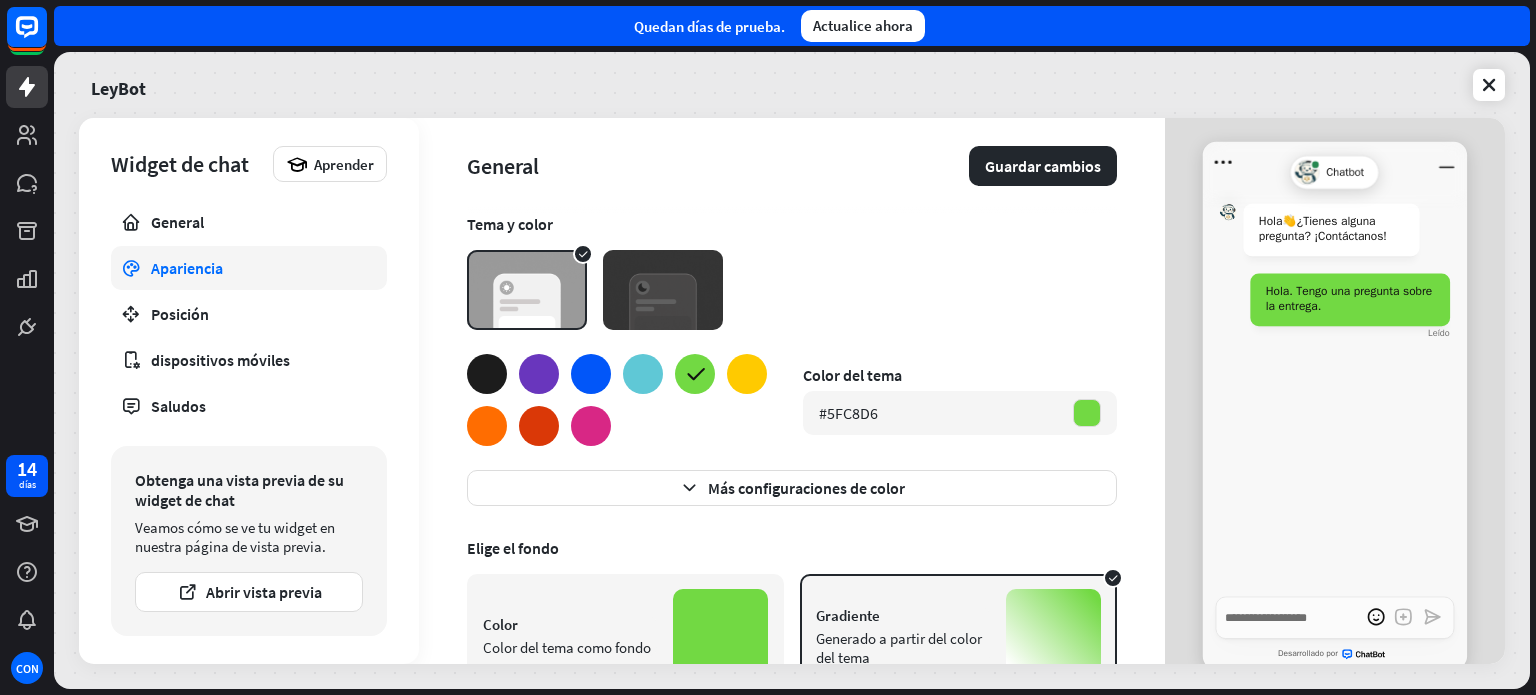 click at bounding box center (643, 374) 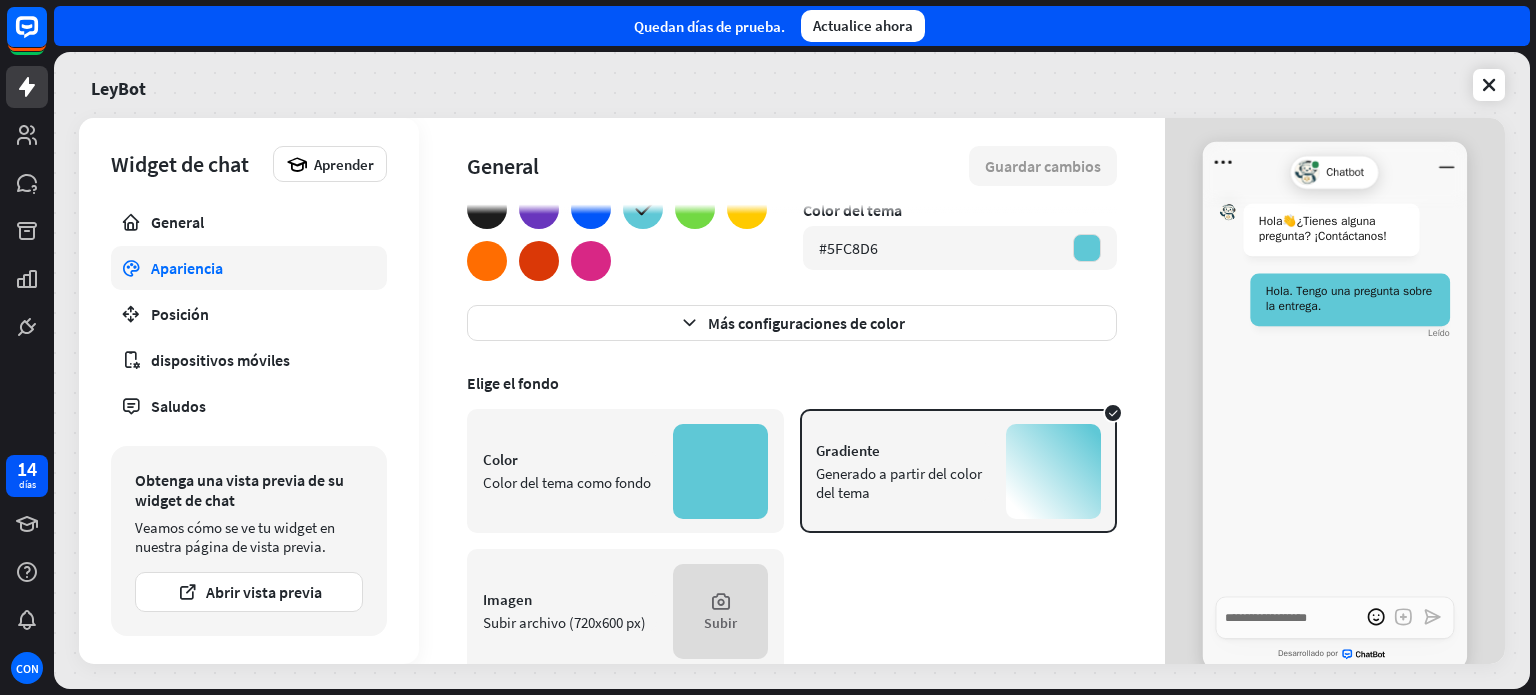 scroll, scrollTop: 213, scrollLeft: 0, axis: vertical 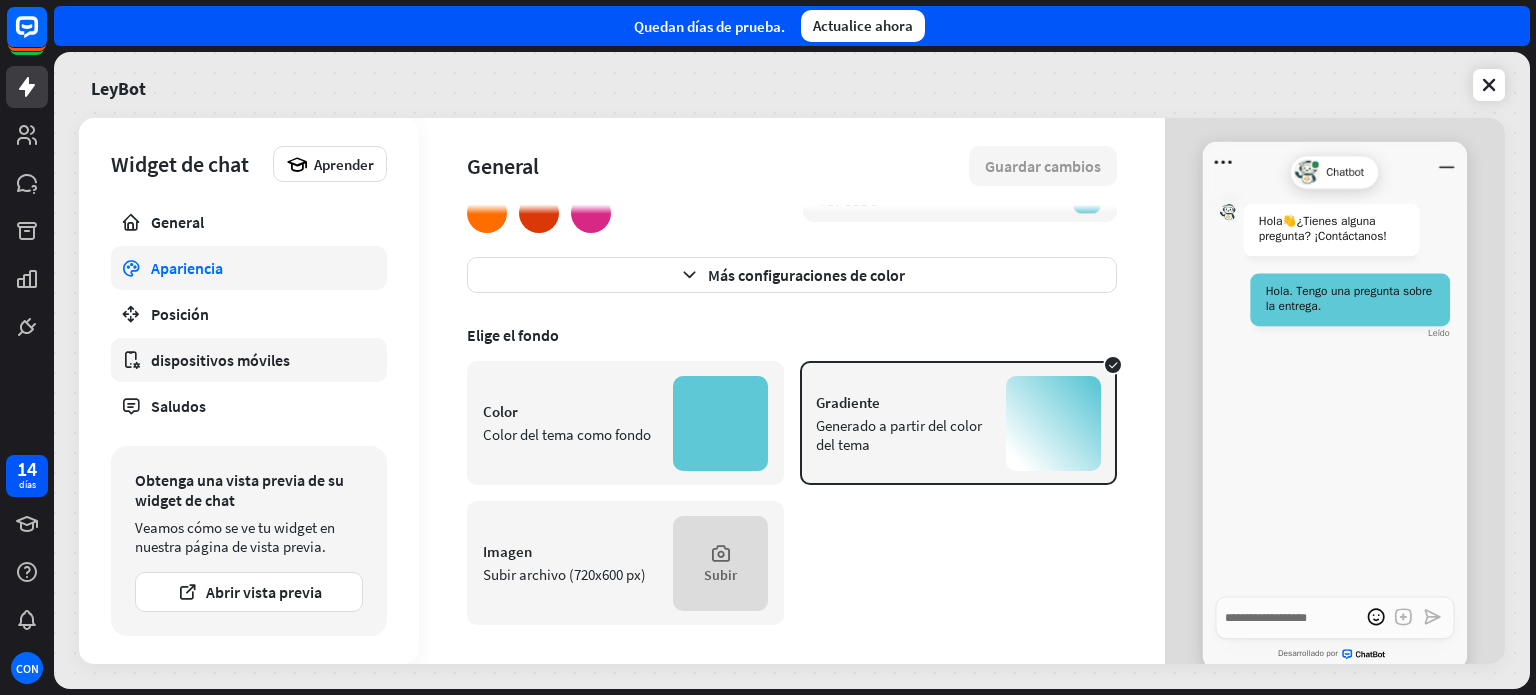click on "dispositivos móviles" at bounding box center (220, 360) 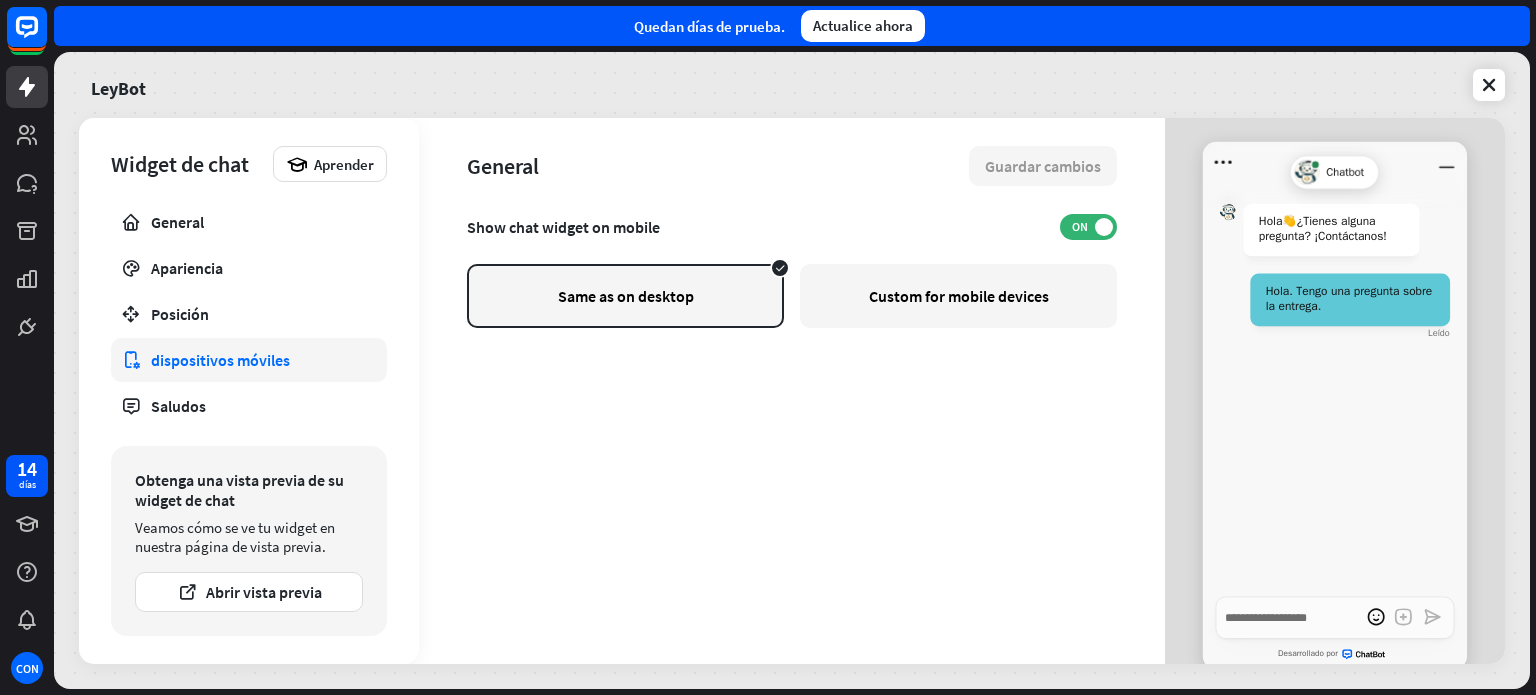 scroll, scrollTop: 0, scrollLeft: 0, axis: both 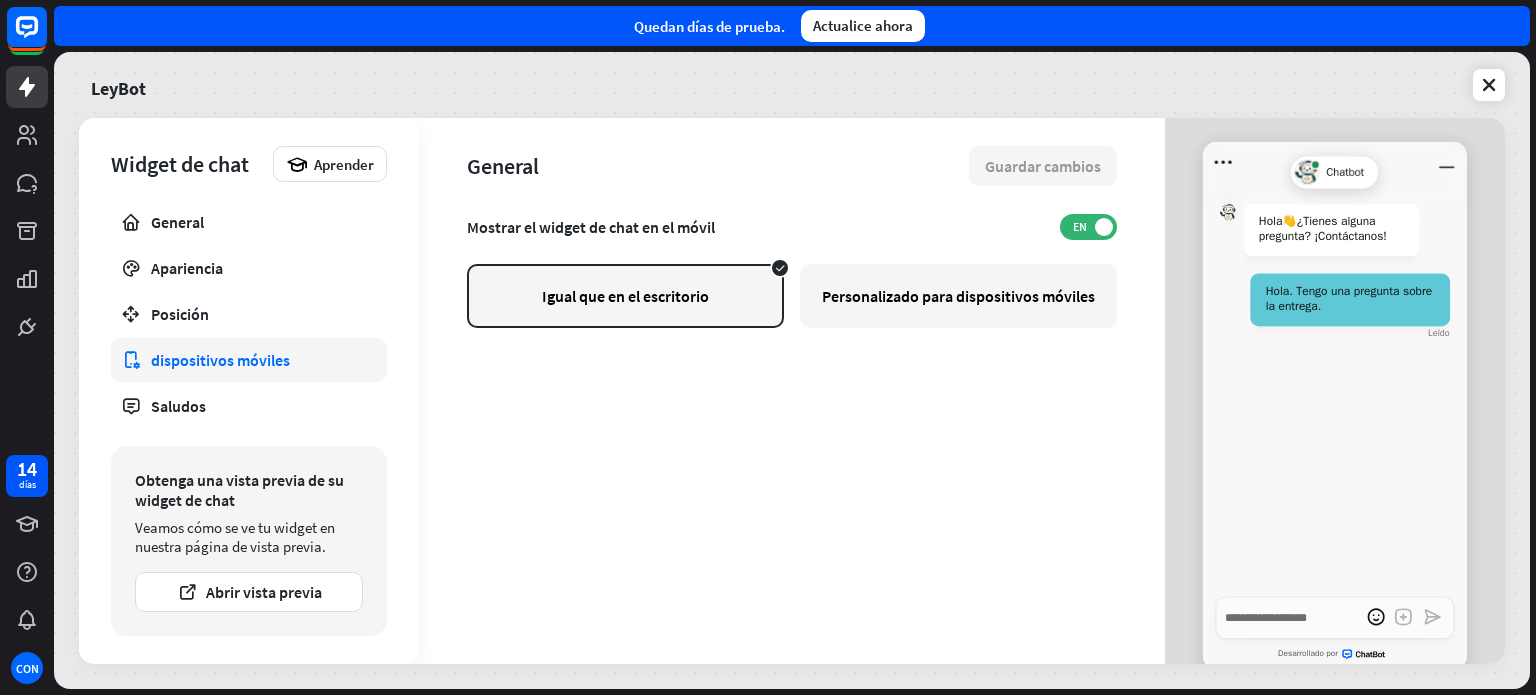 click on "Personalizado para dispositivos móviles" at bounding box center [958, 296] 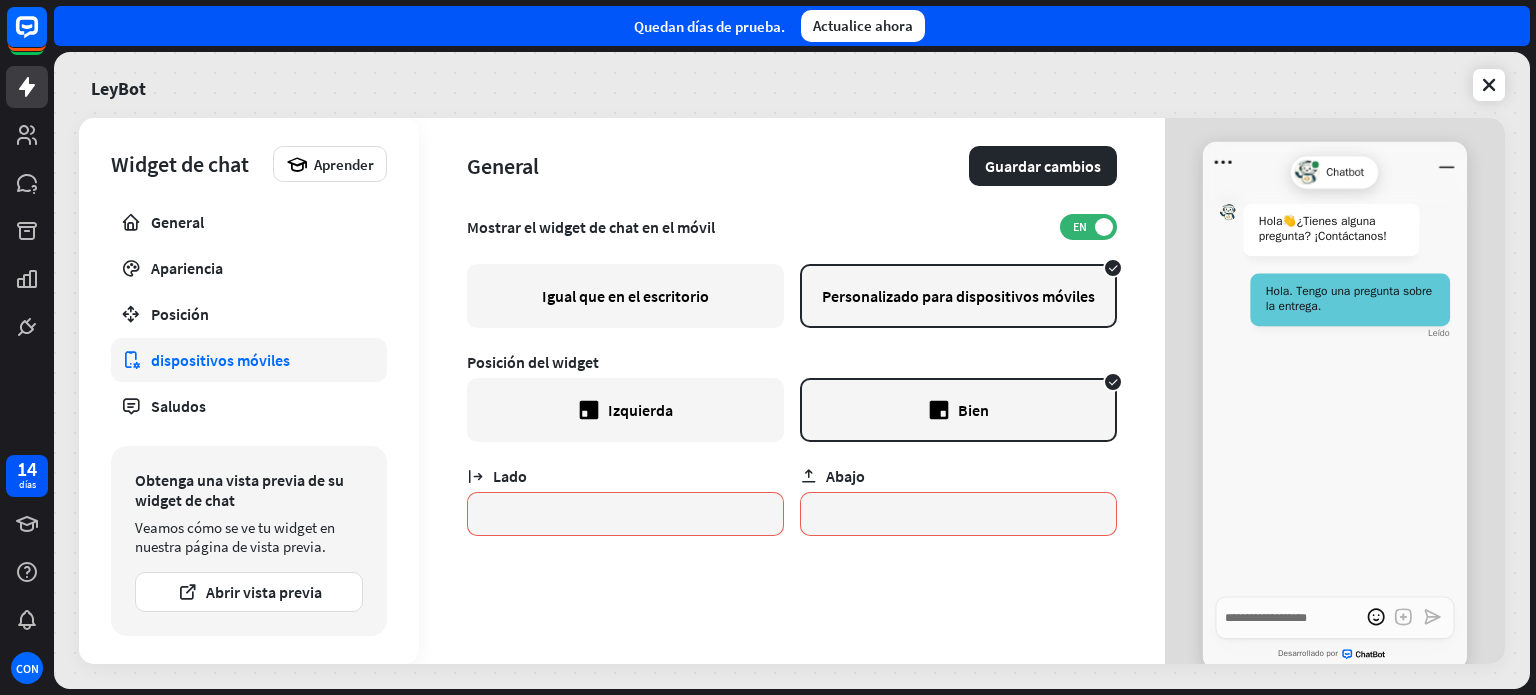click on "Igual que en el escritorio" at bounding box center (625, 296) 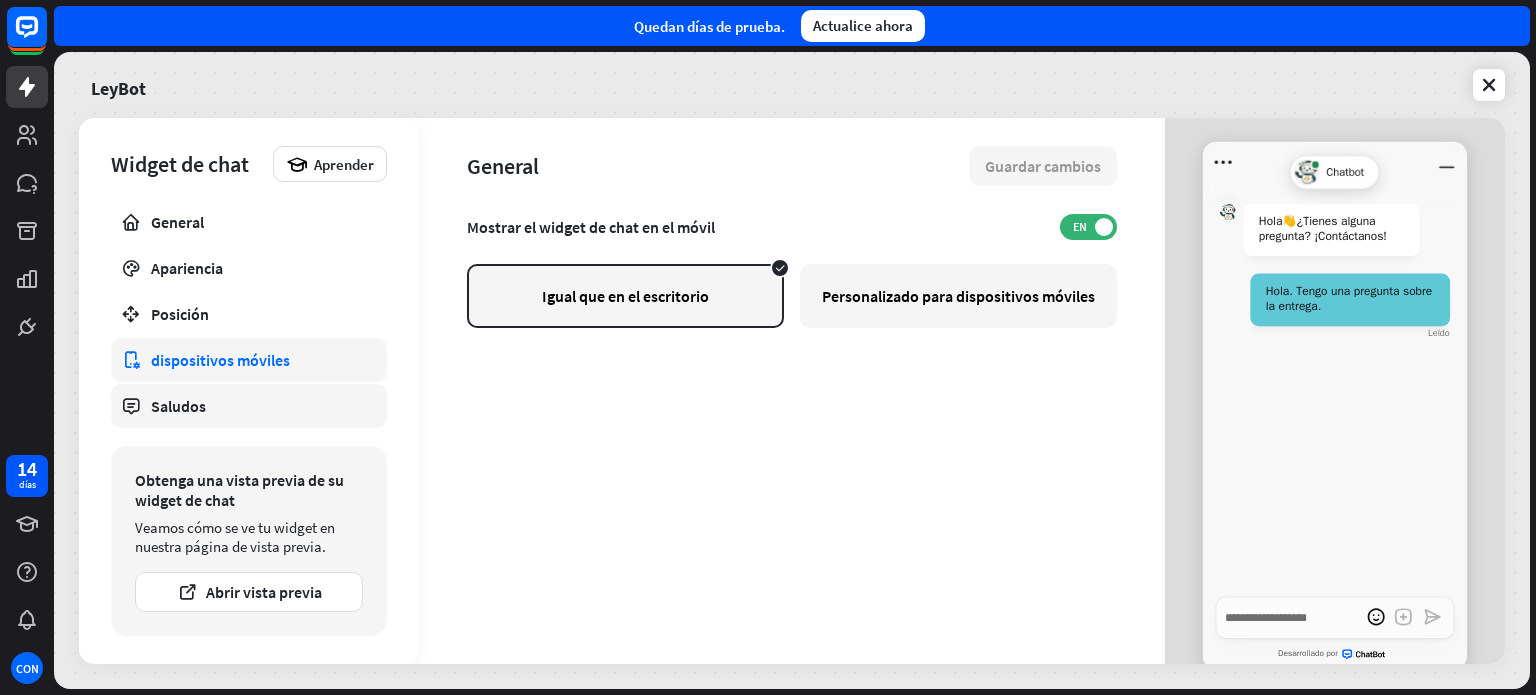 click on "Saludos" at bounding box center [249, 406] 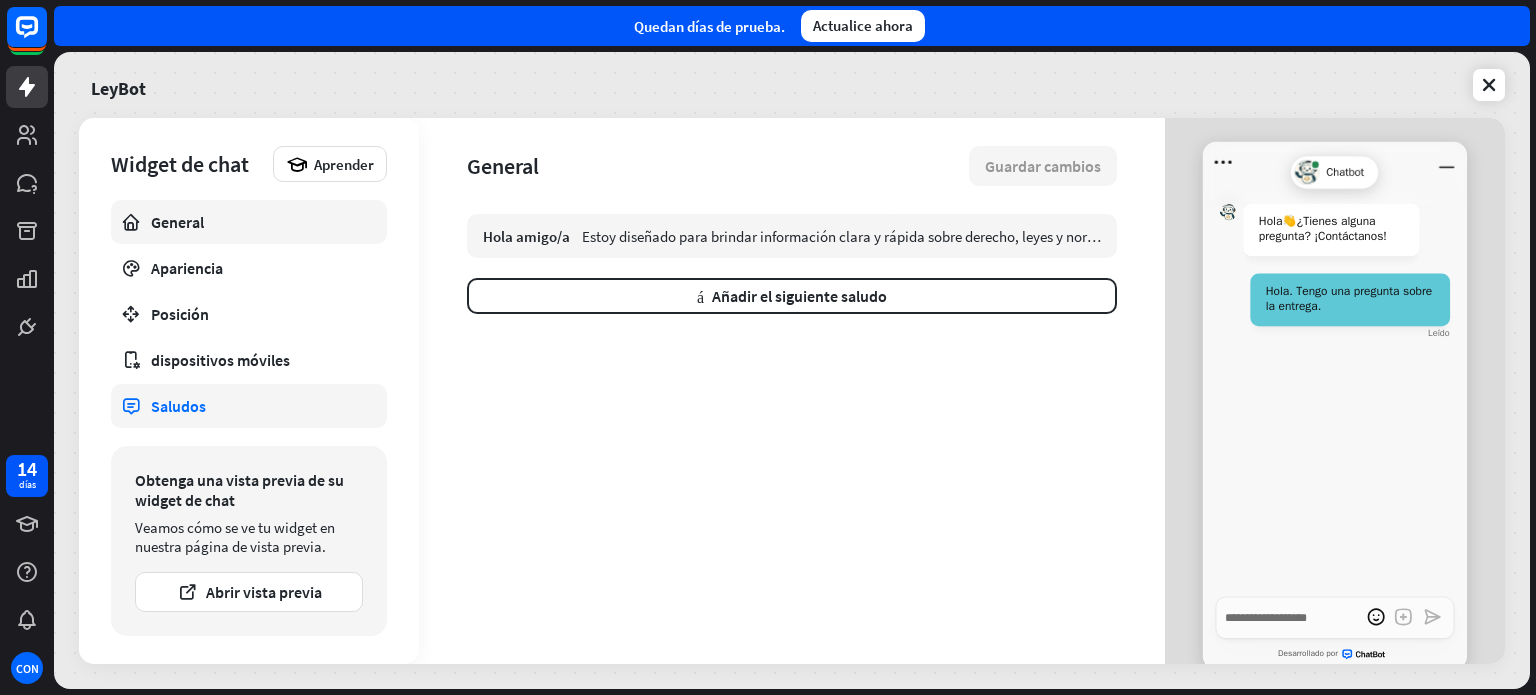click on "General" at bounding box center [249, 222] 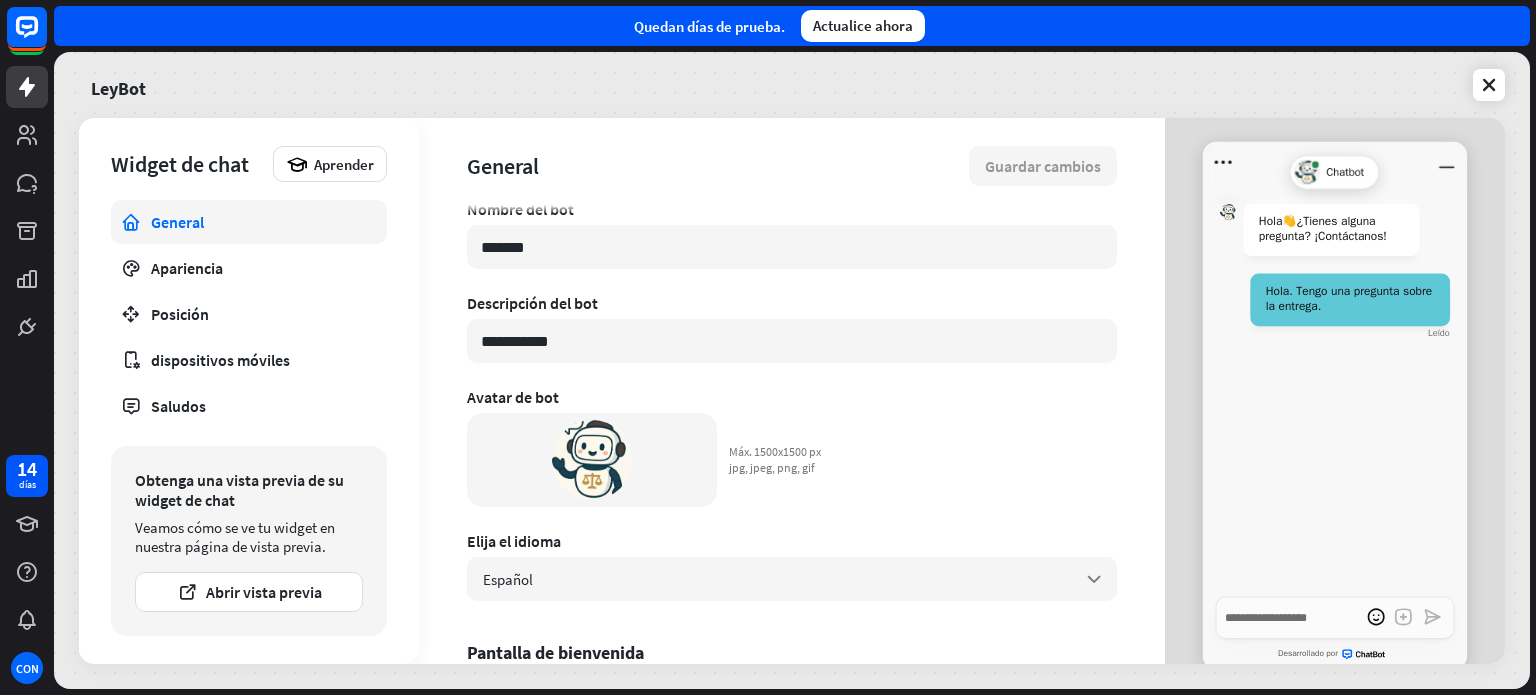 scroll, scrollTop: 19, scrollLeft: 0, axis: vertical 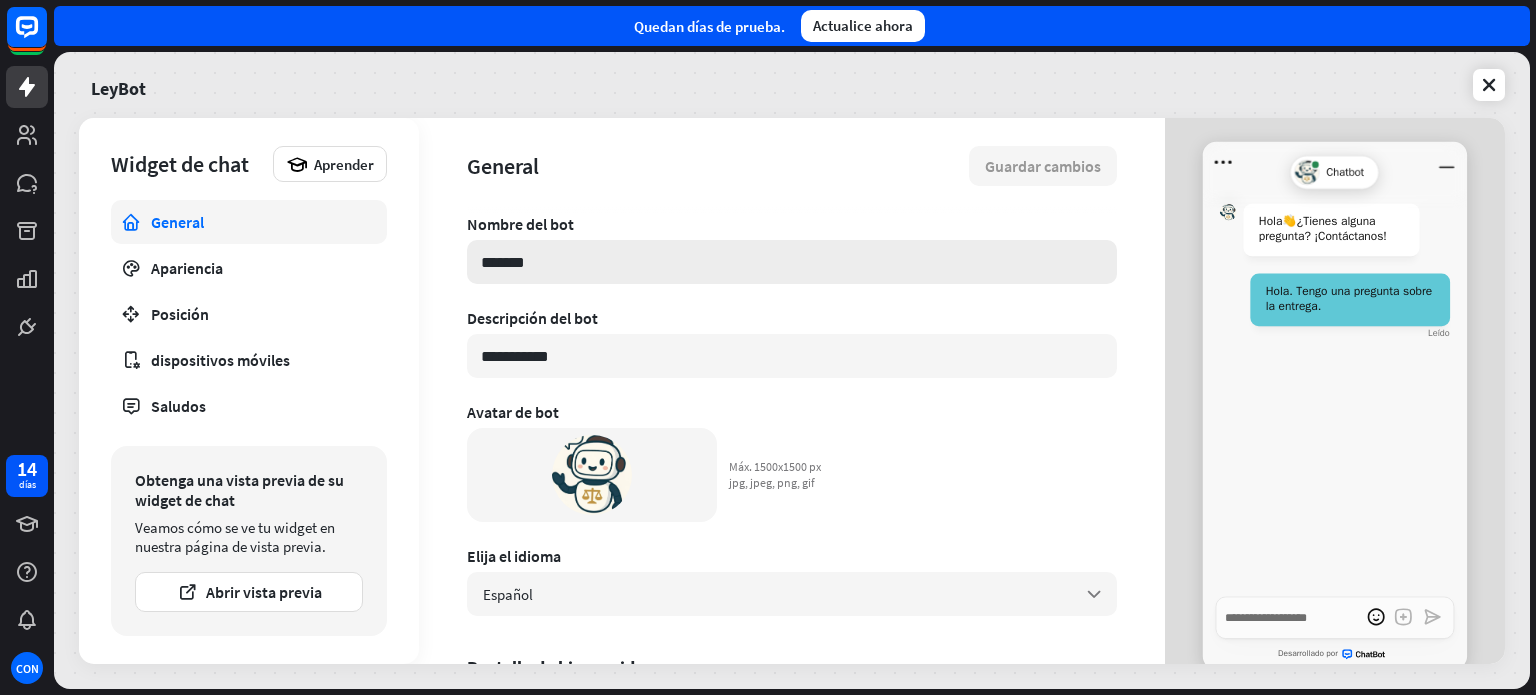 click on "*******" at bounding box center (792, 262) 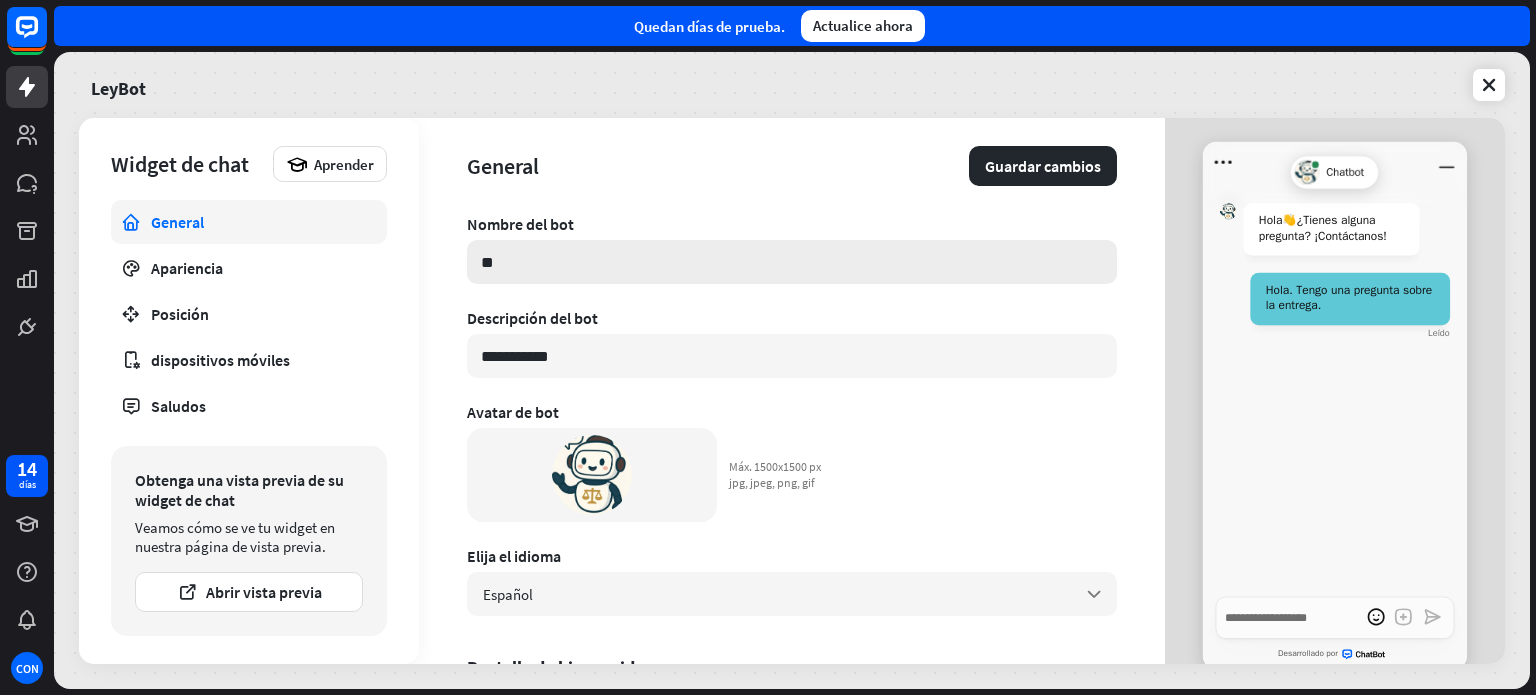type on "*" 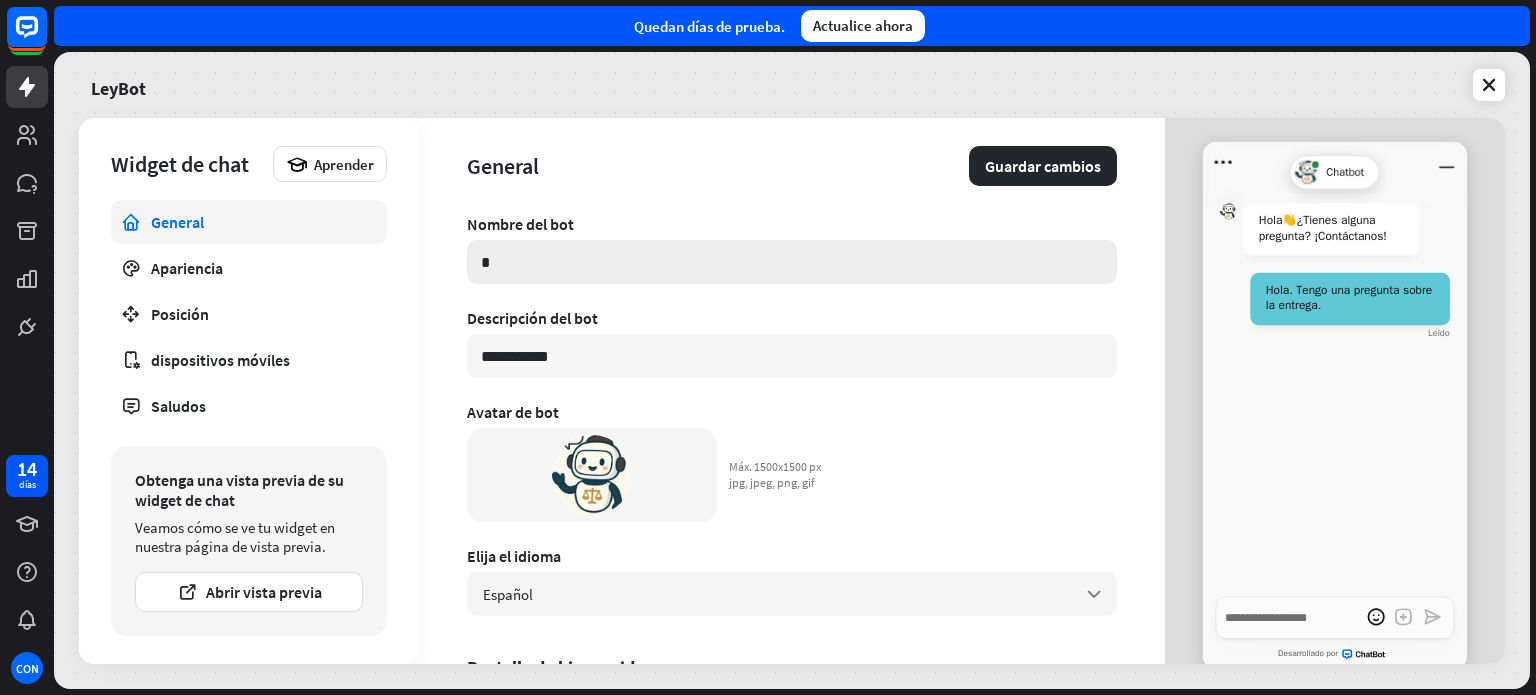 type 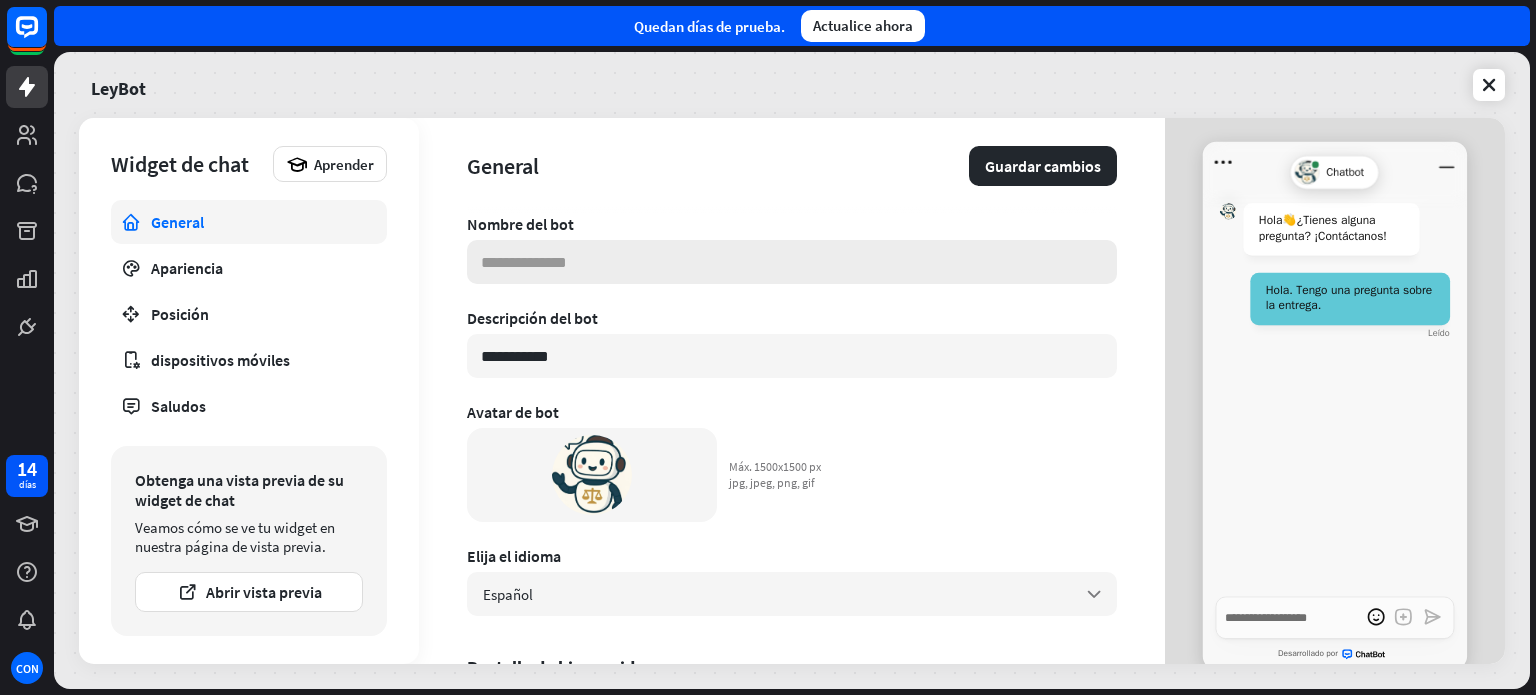 type on "*" 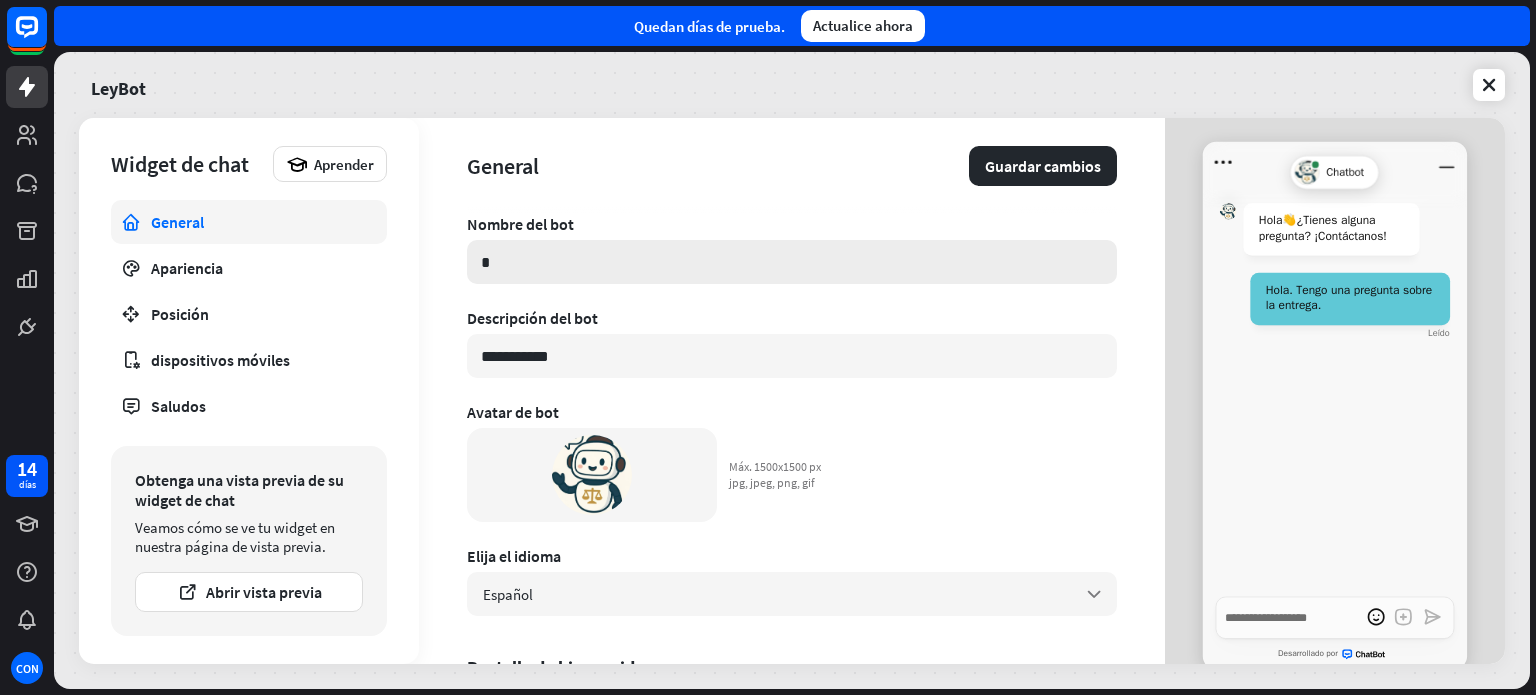 type on "*" 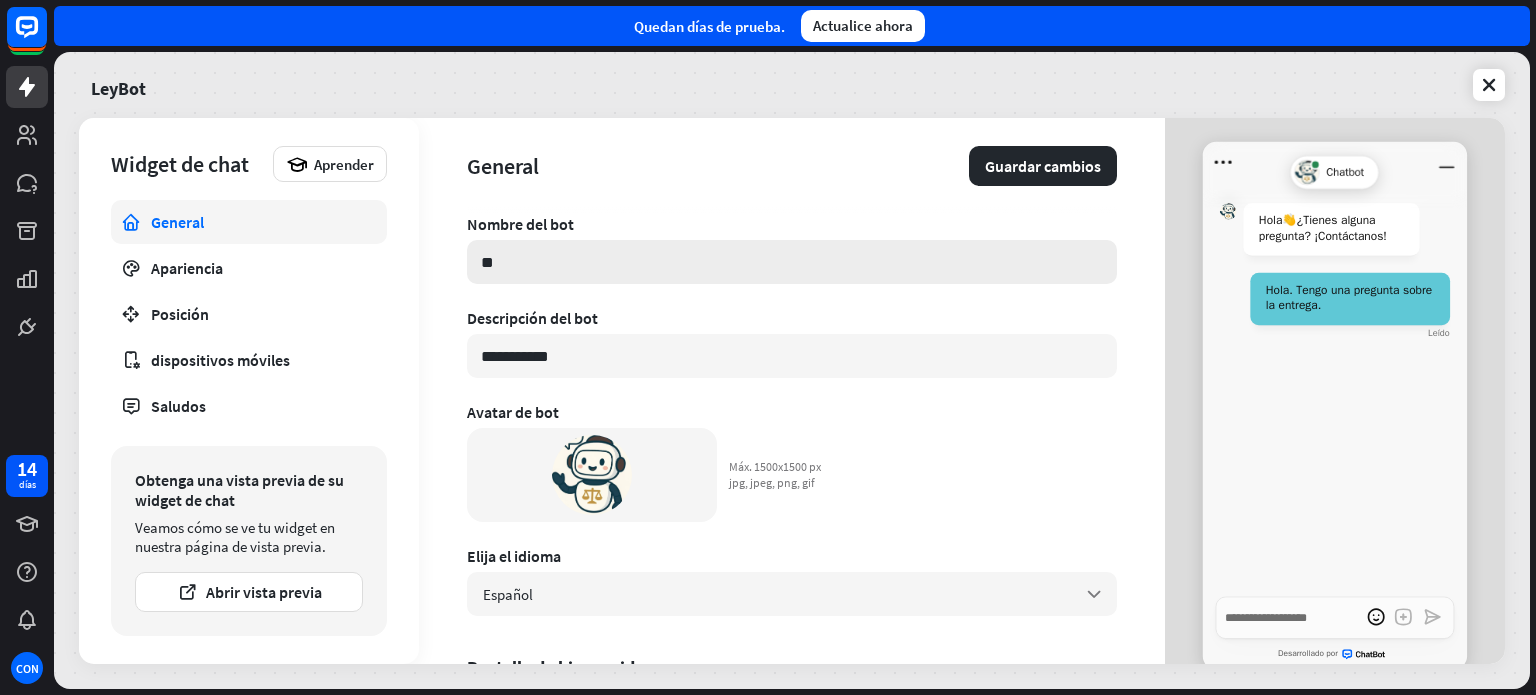 type on "*" 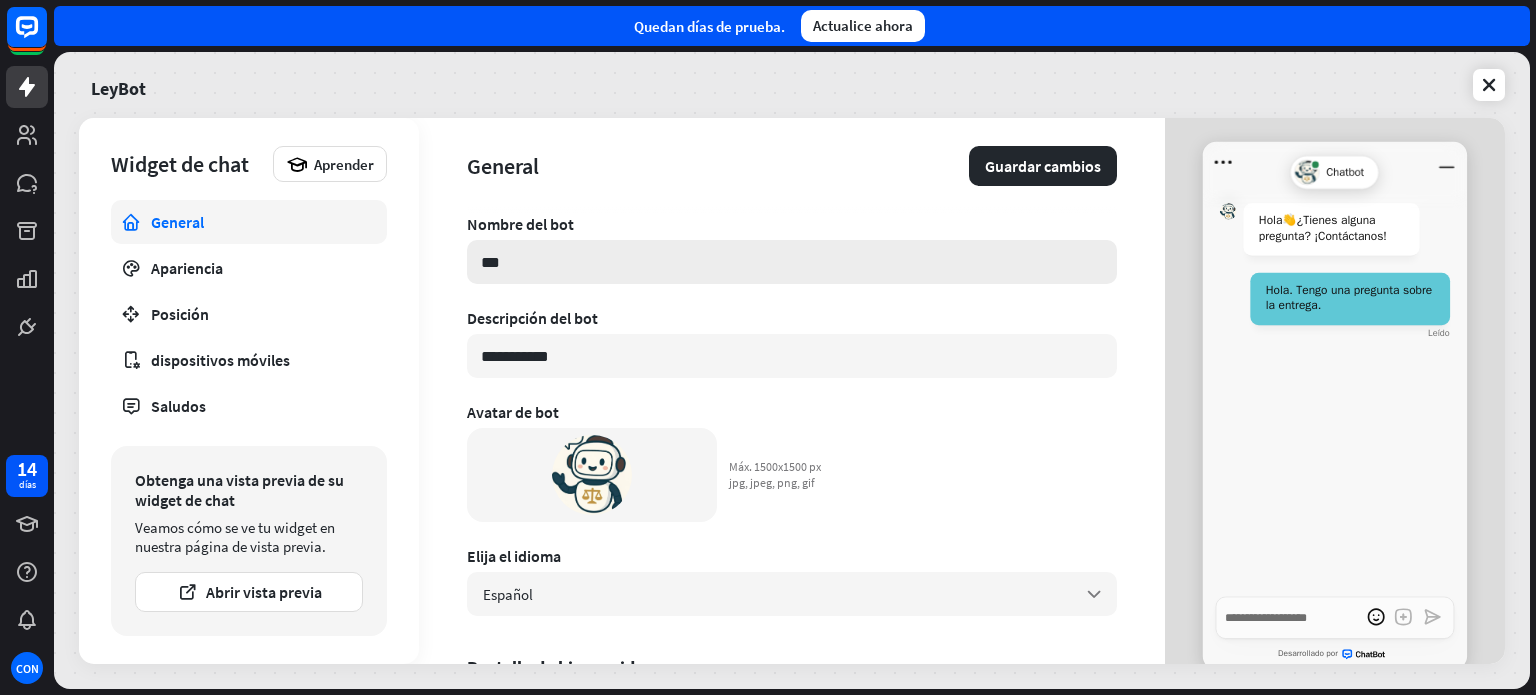 type on "*" 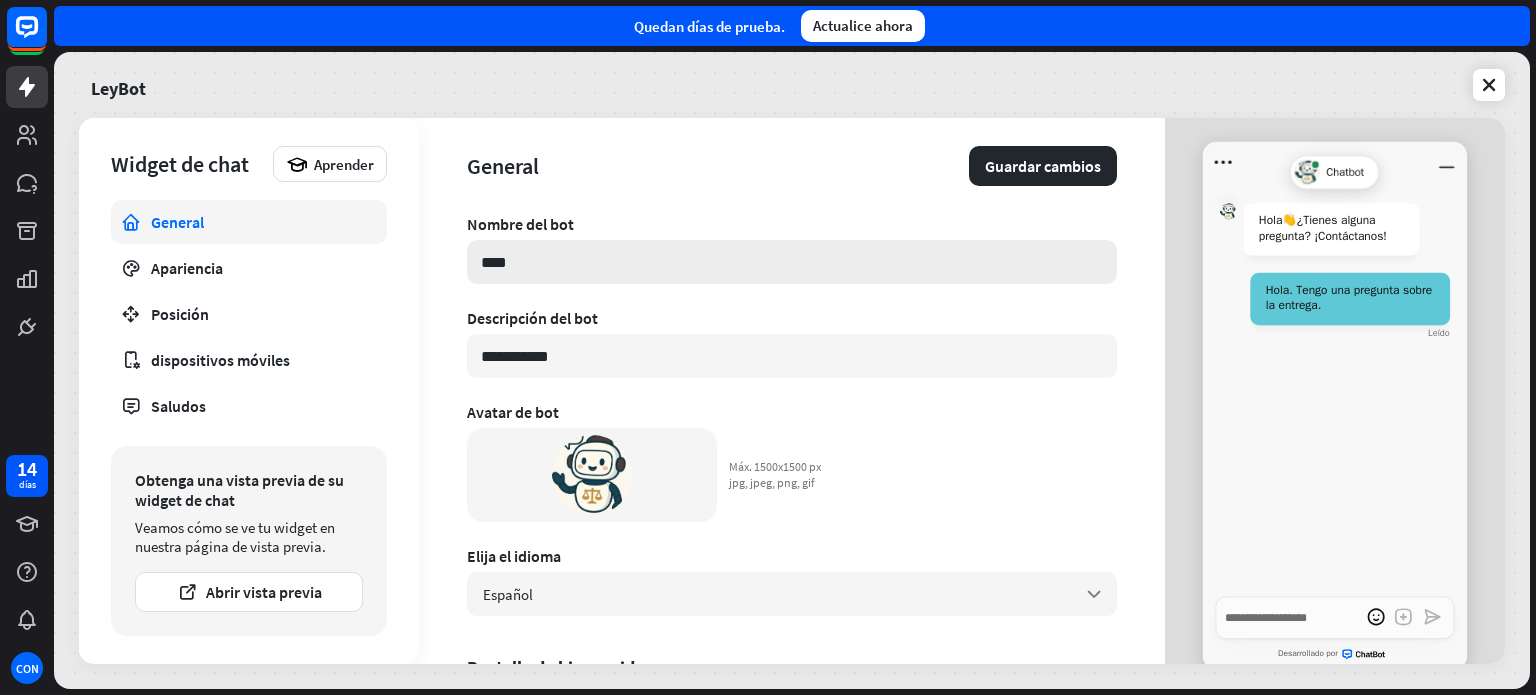 type on "*" 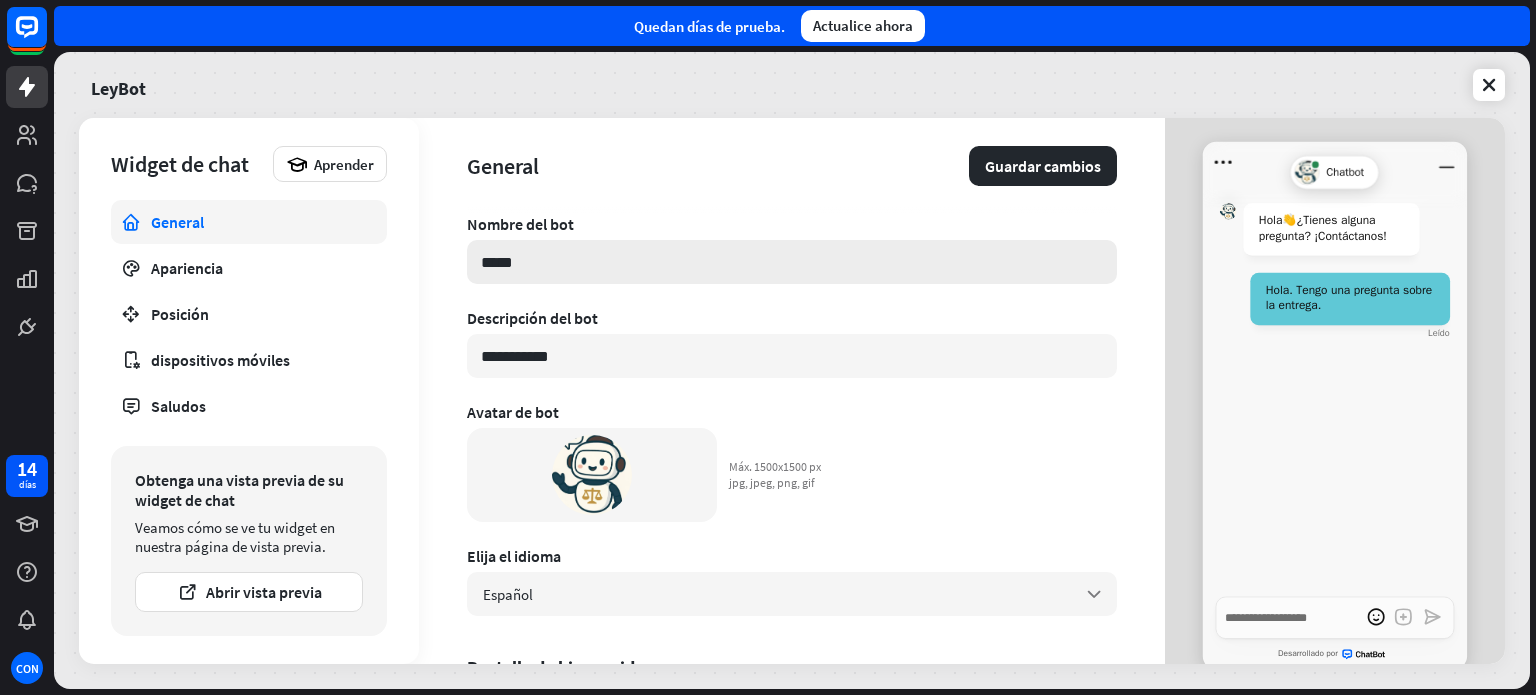 type on "*" 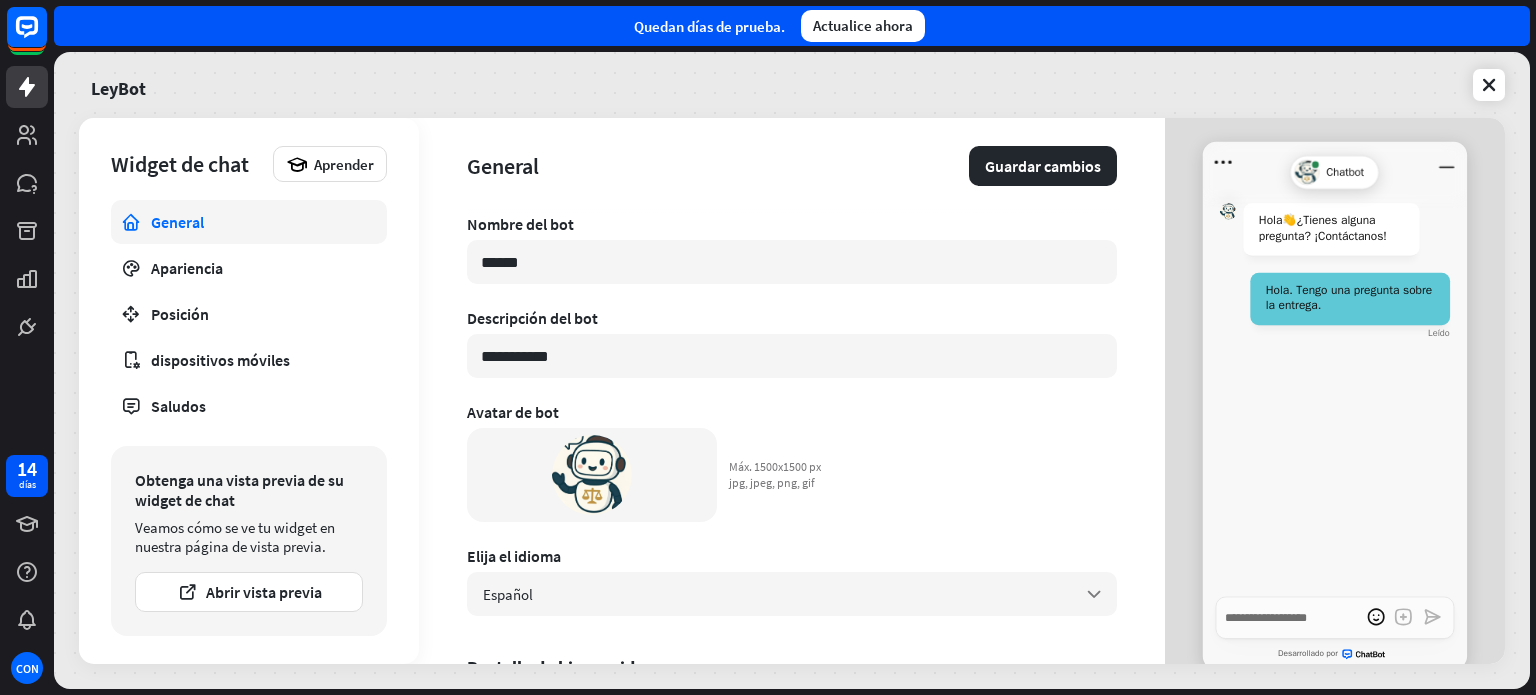 type on "******" 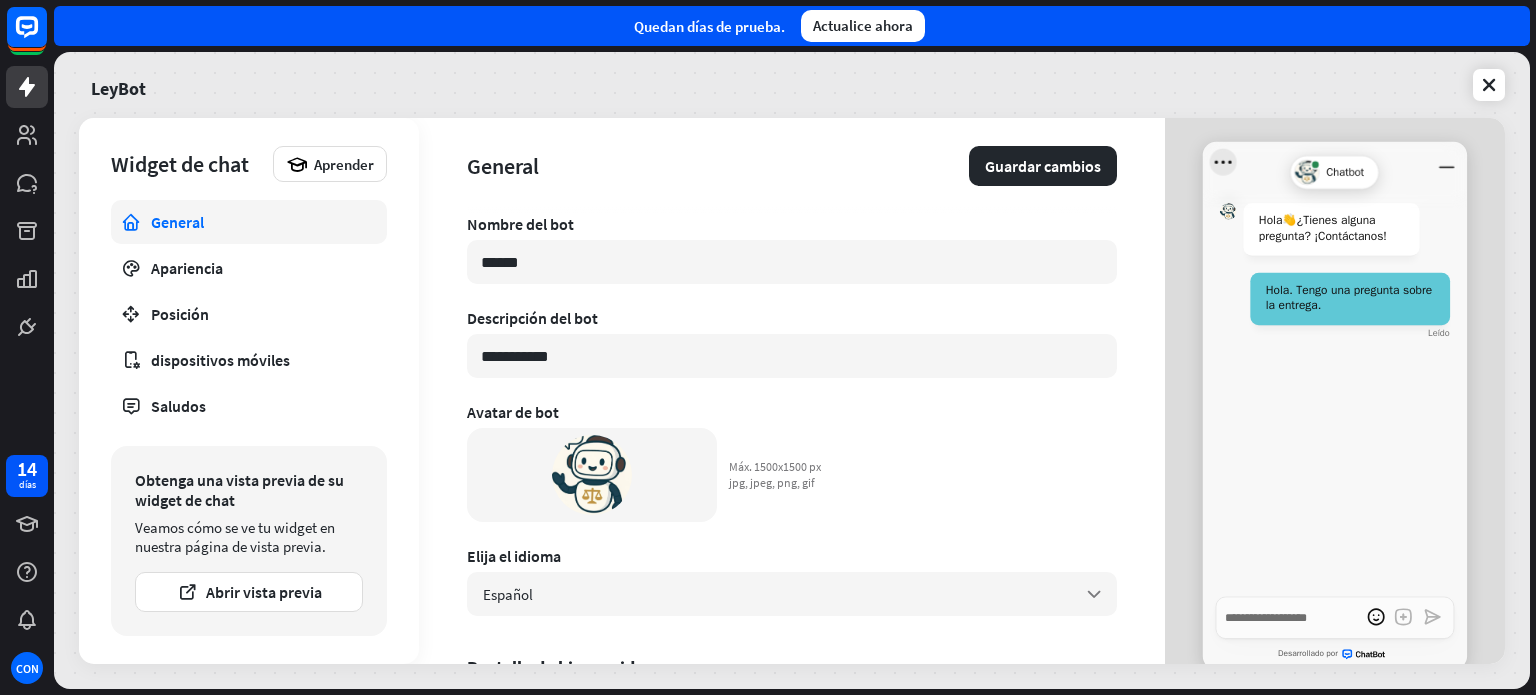 click 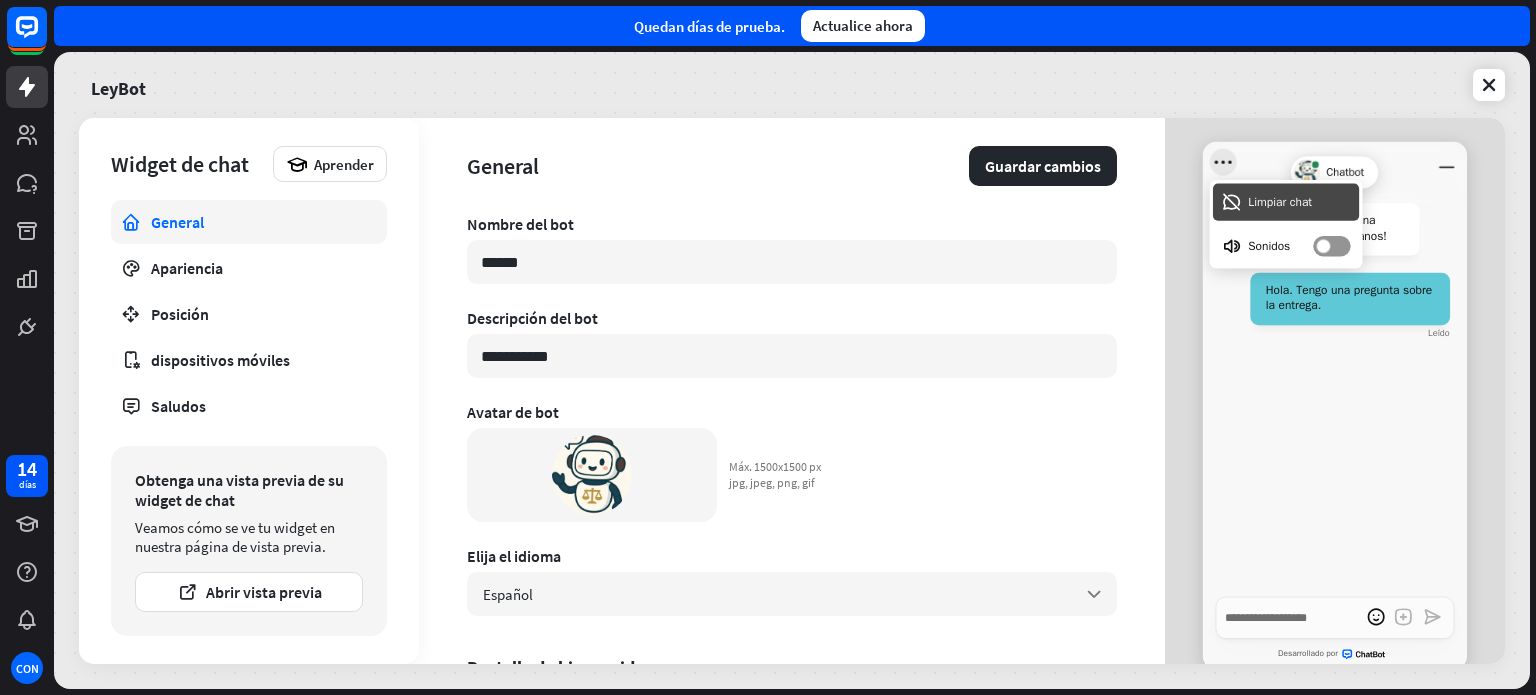 click on "Limpiar chat" at bounding box center [1286, 202] 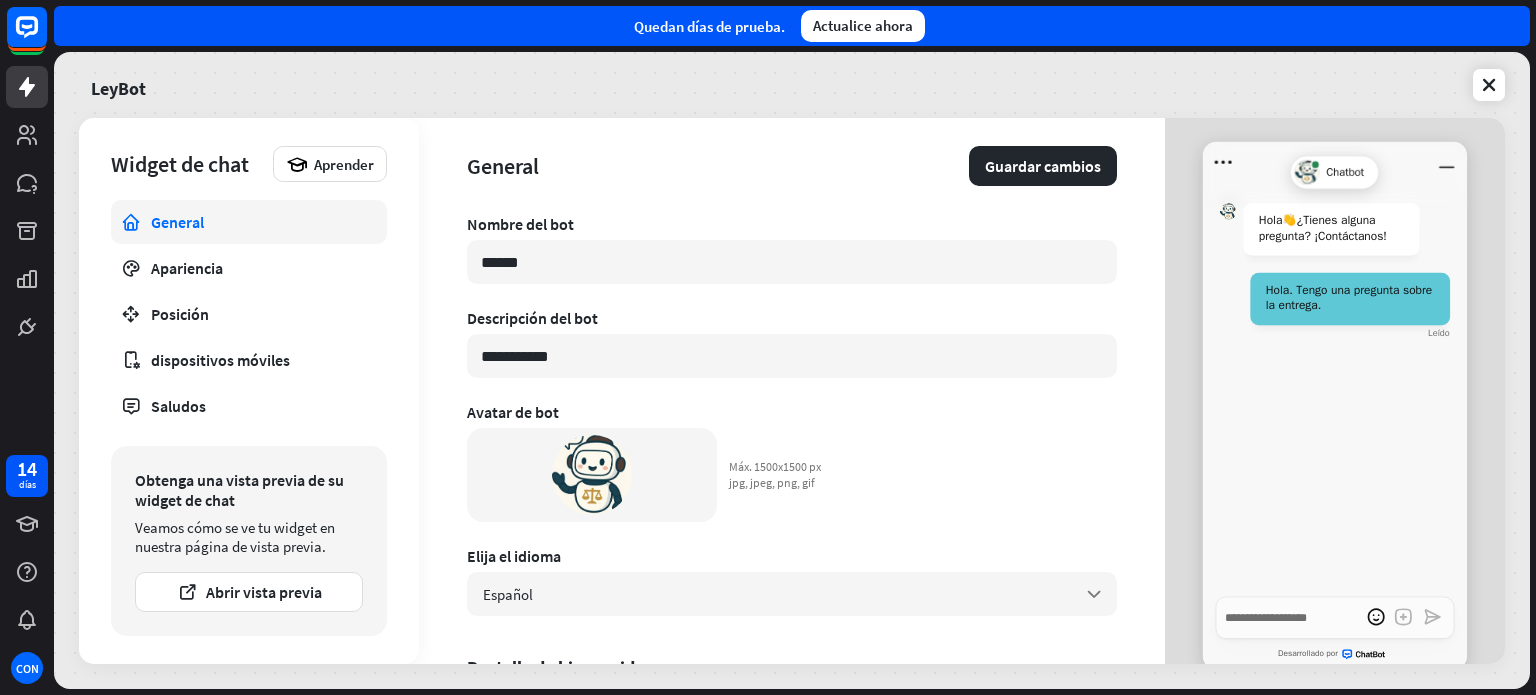 click at bounding box center [1366, 655] 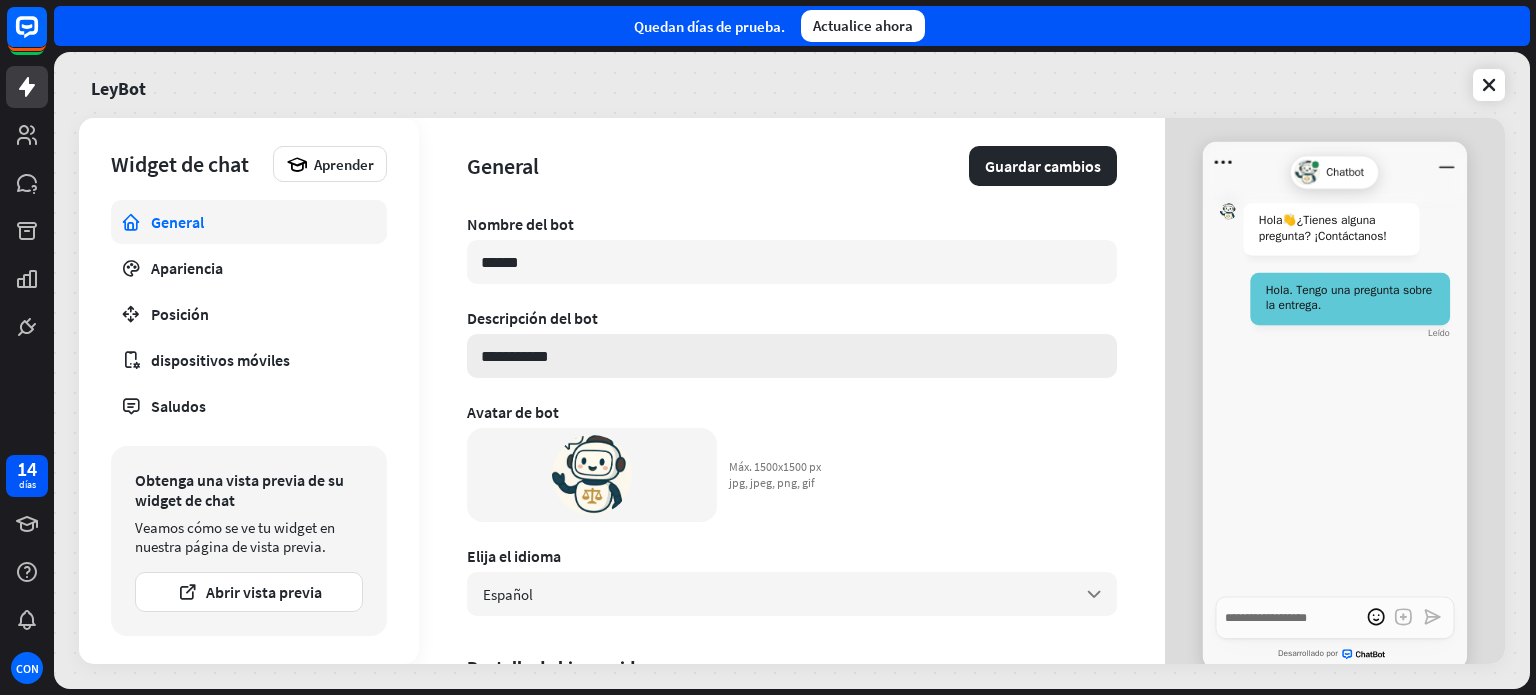 click on "**********" at bounding box center (792, 356) 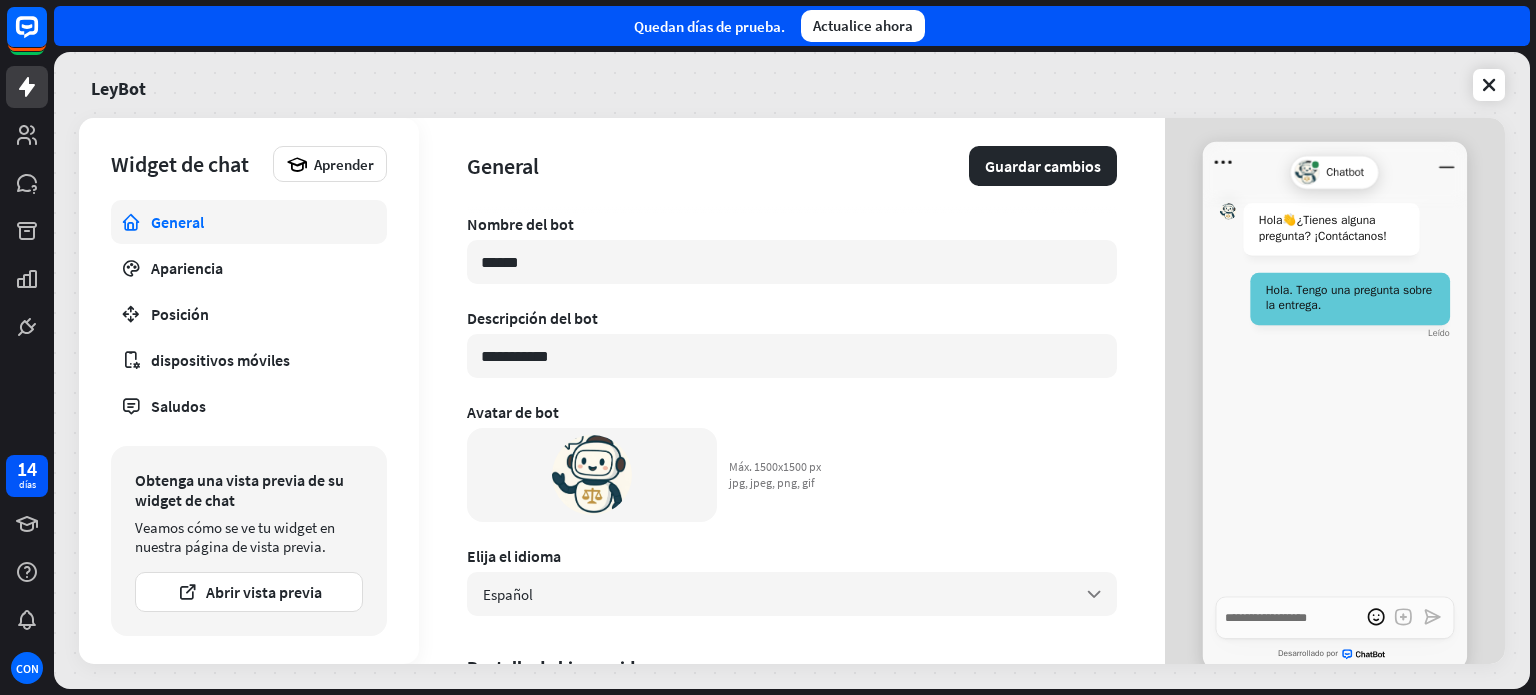 type on "*" 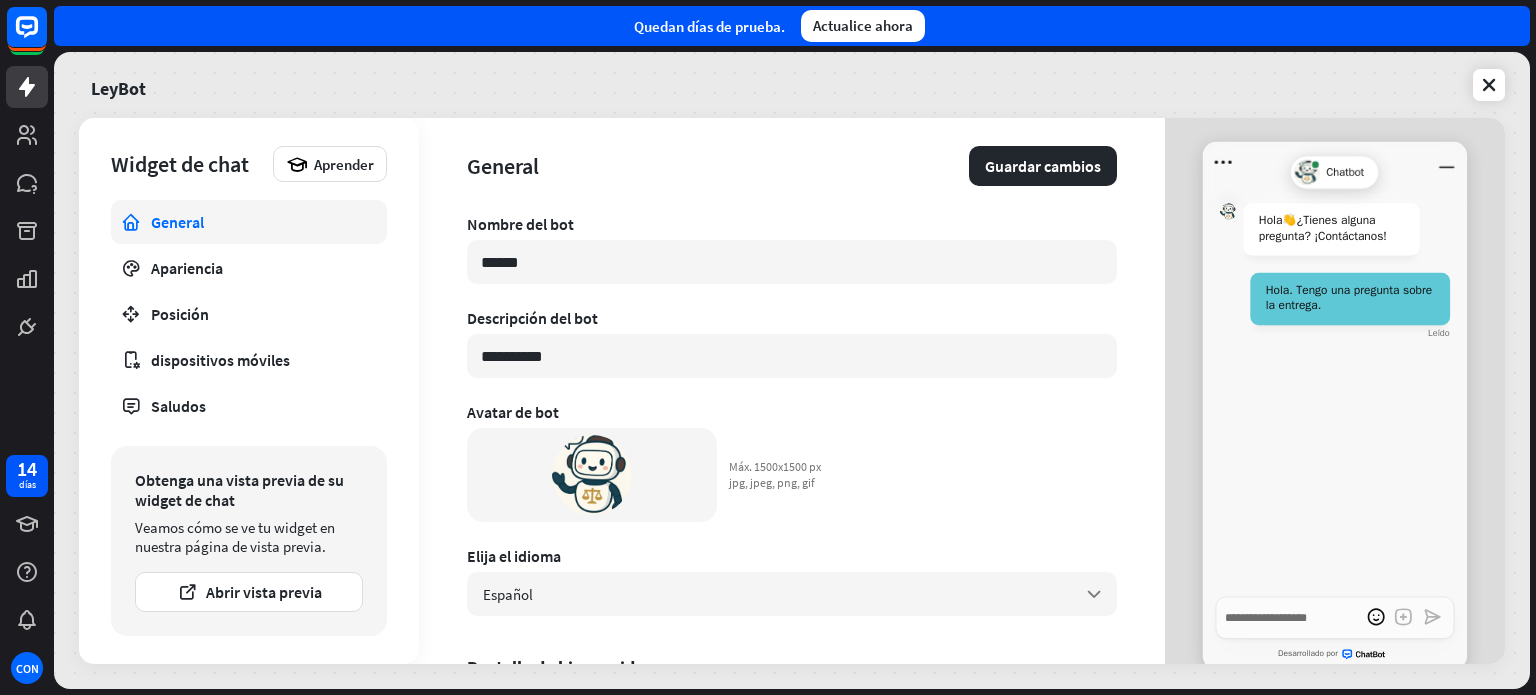 type on "*" 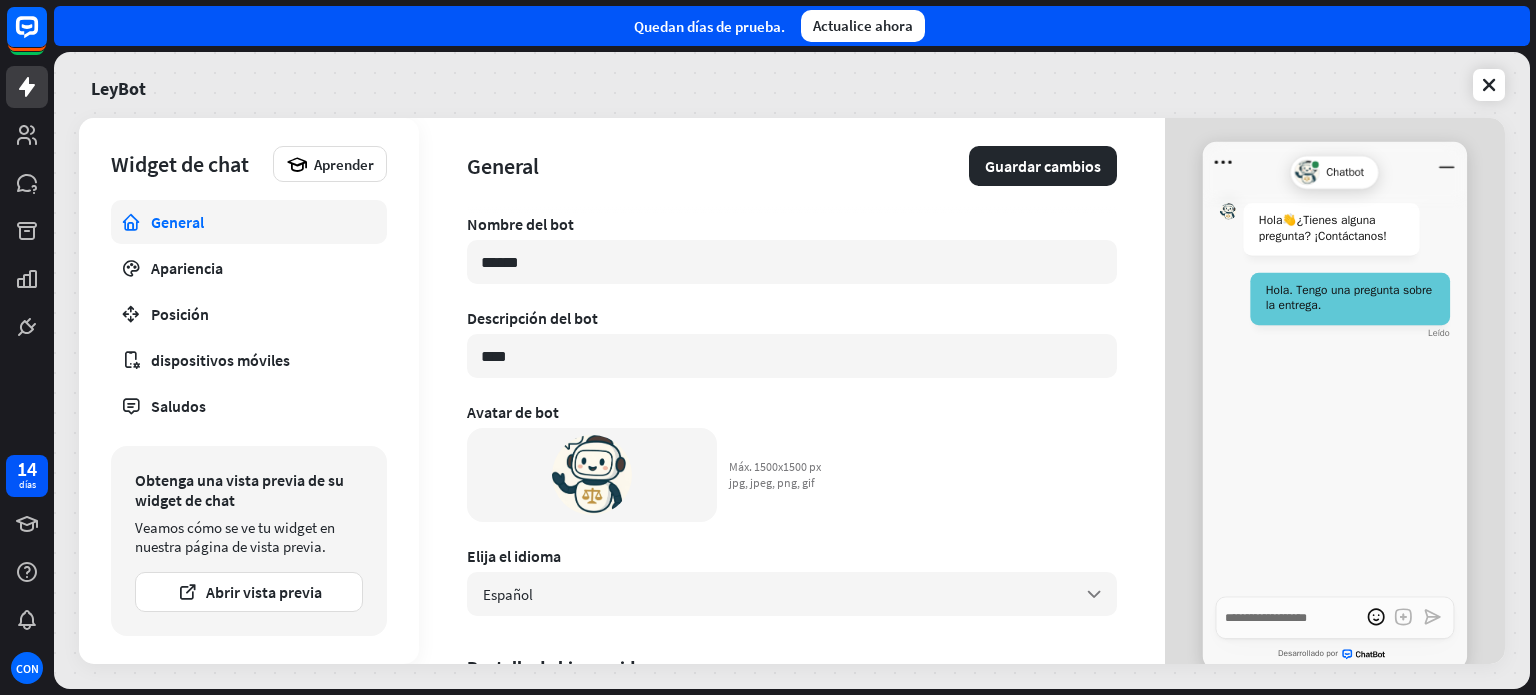 type on "***" 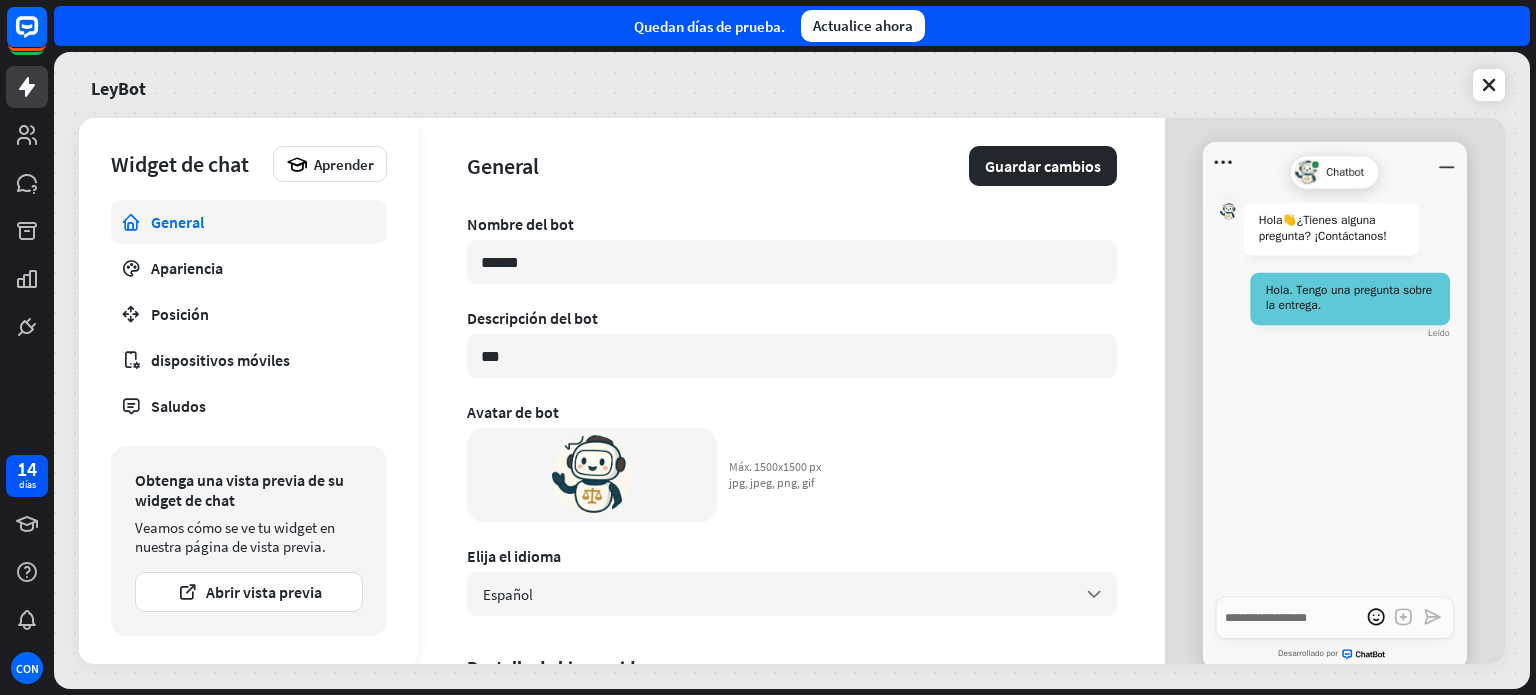 type on "*" 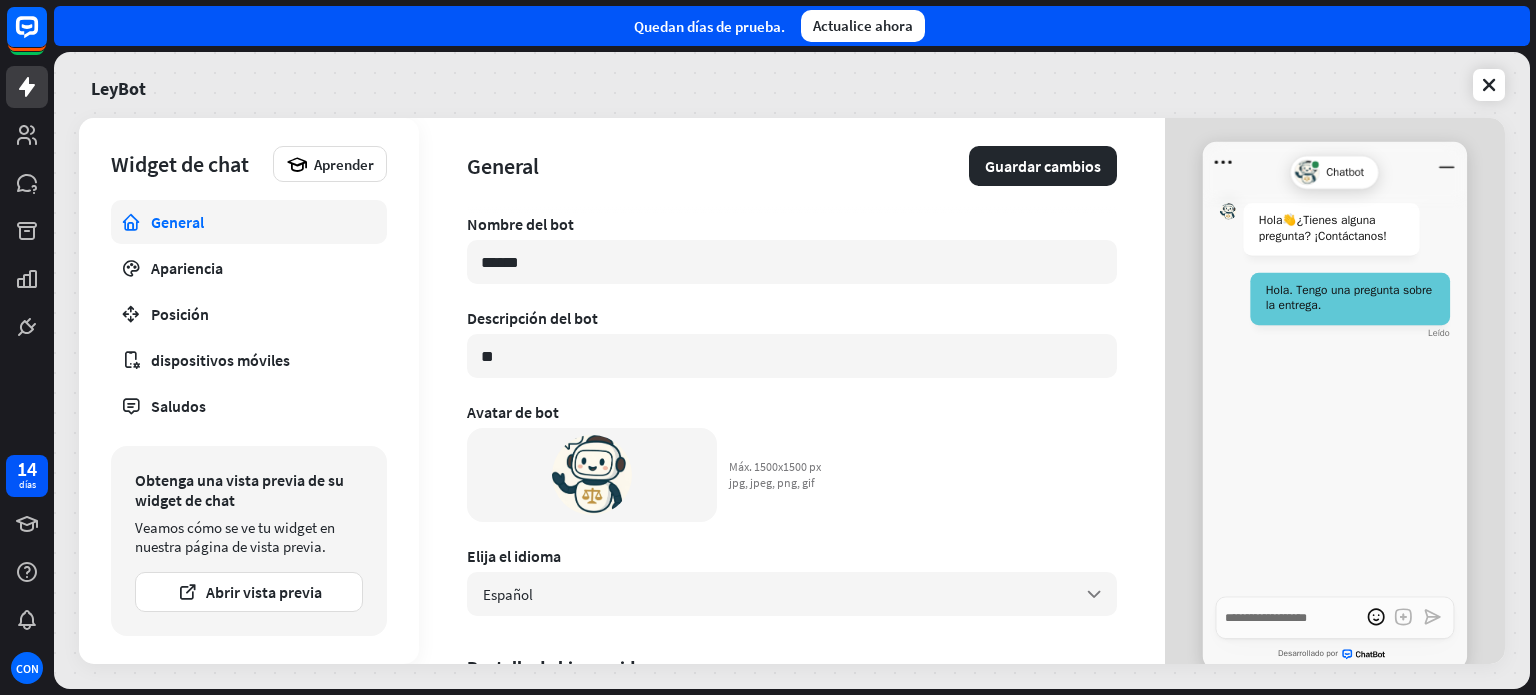 type on "*" 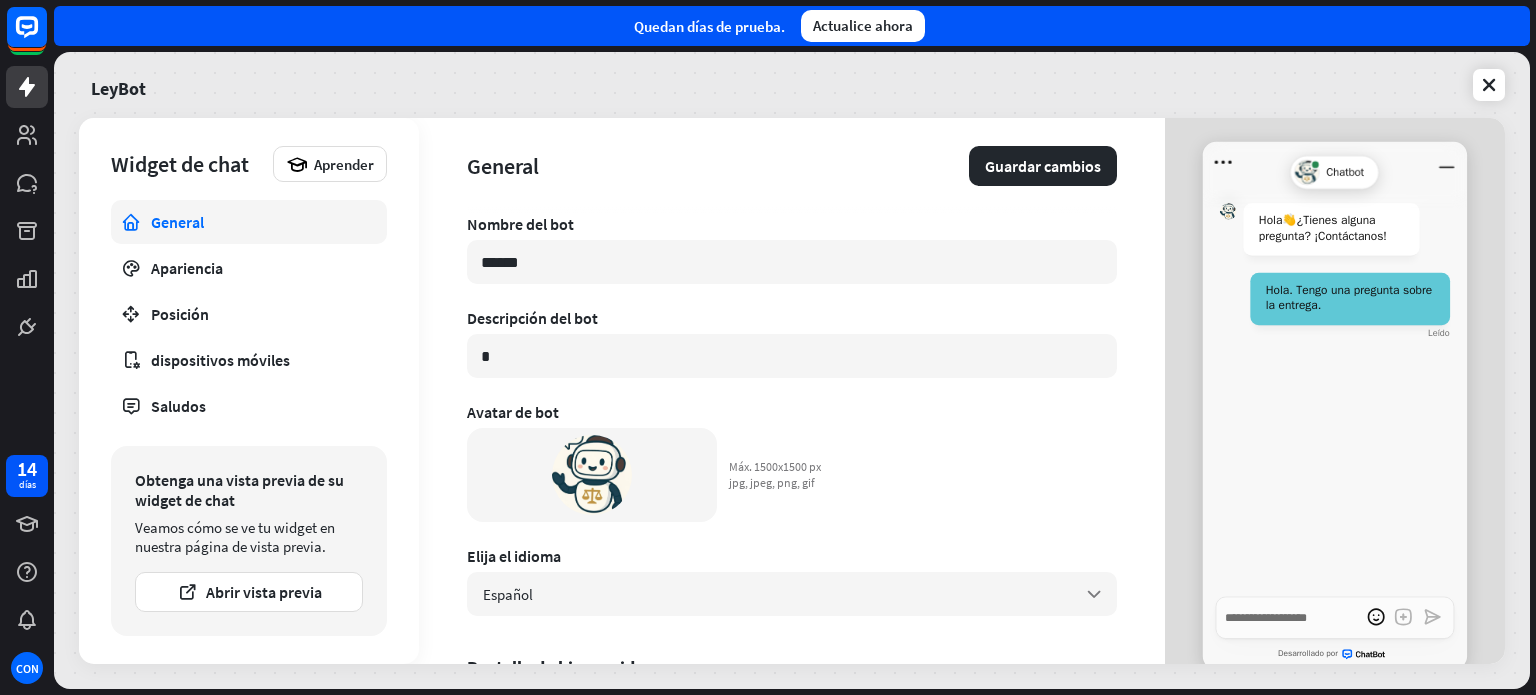 type 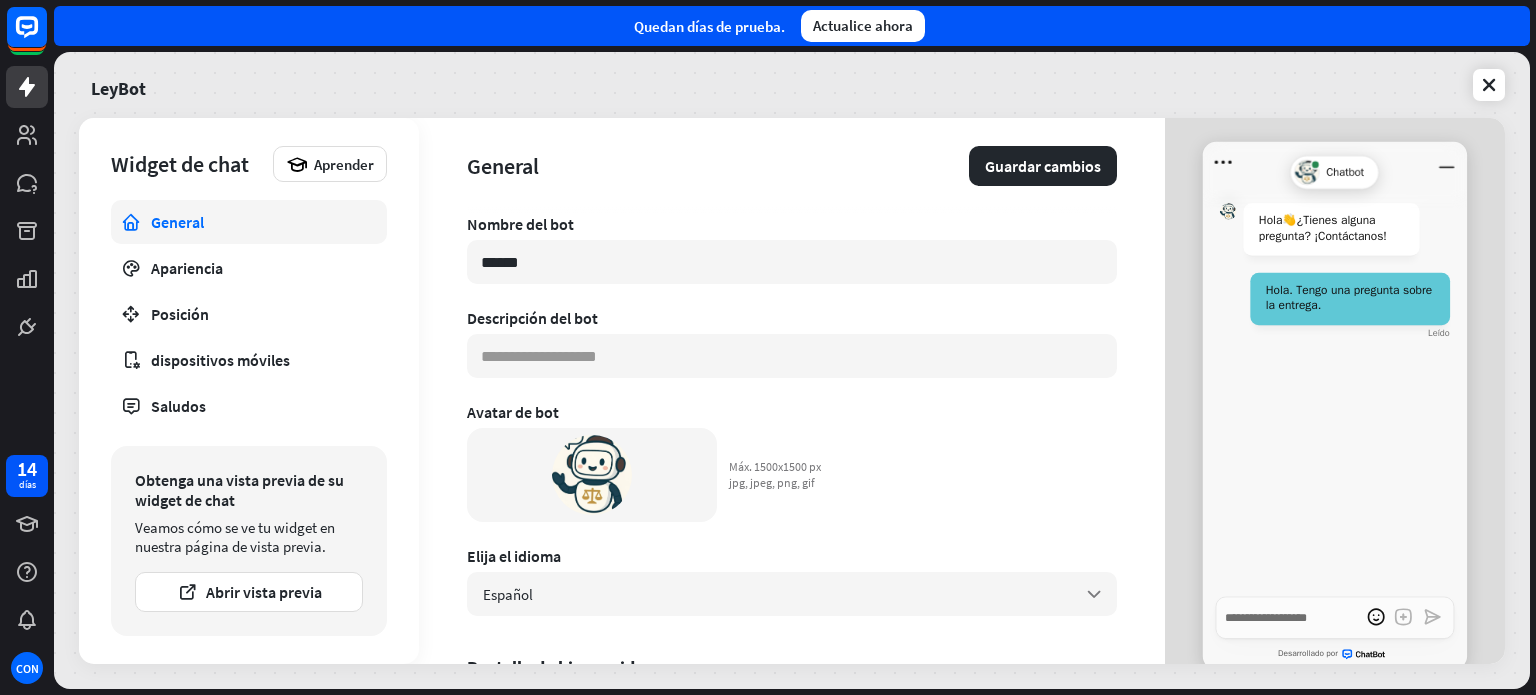 paste on "**********" 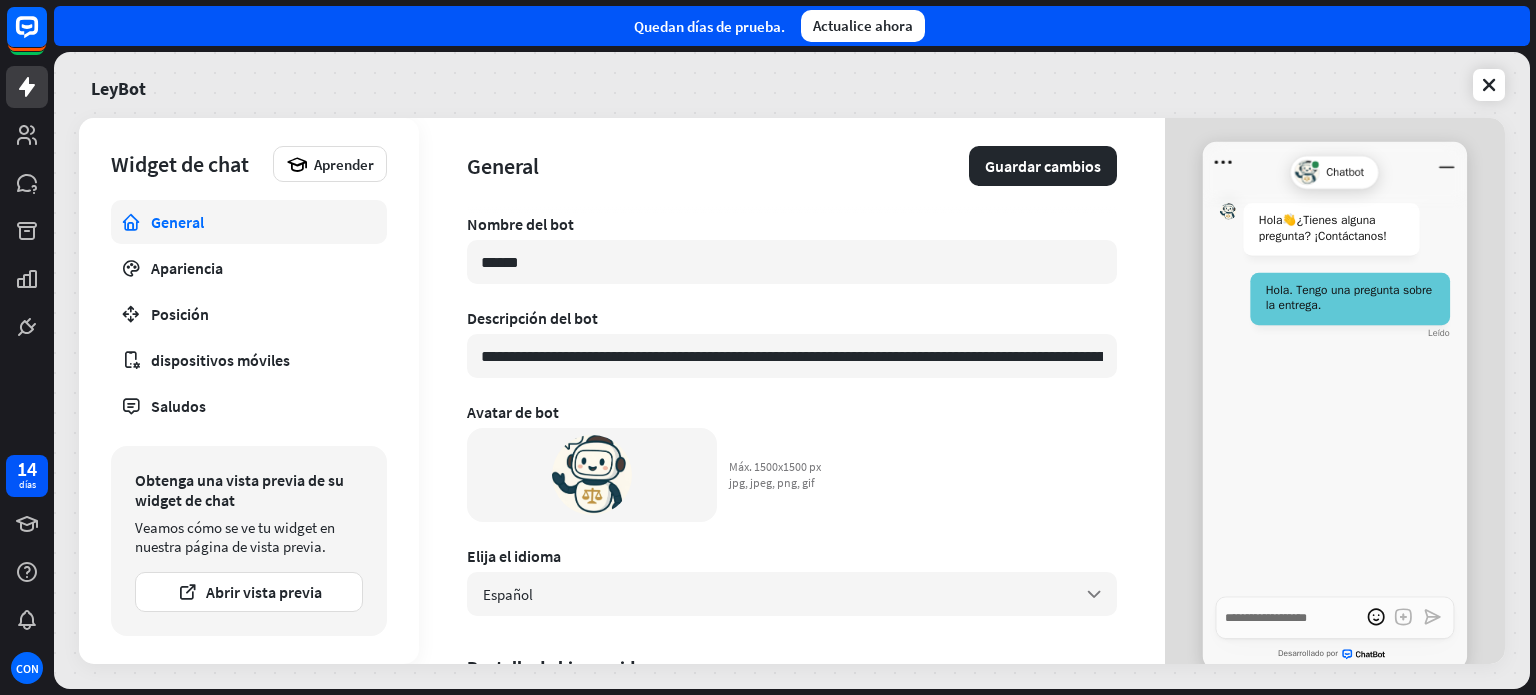 scroll, scrollTop: 0, scrollLeft: 264, axis: horizontal 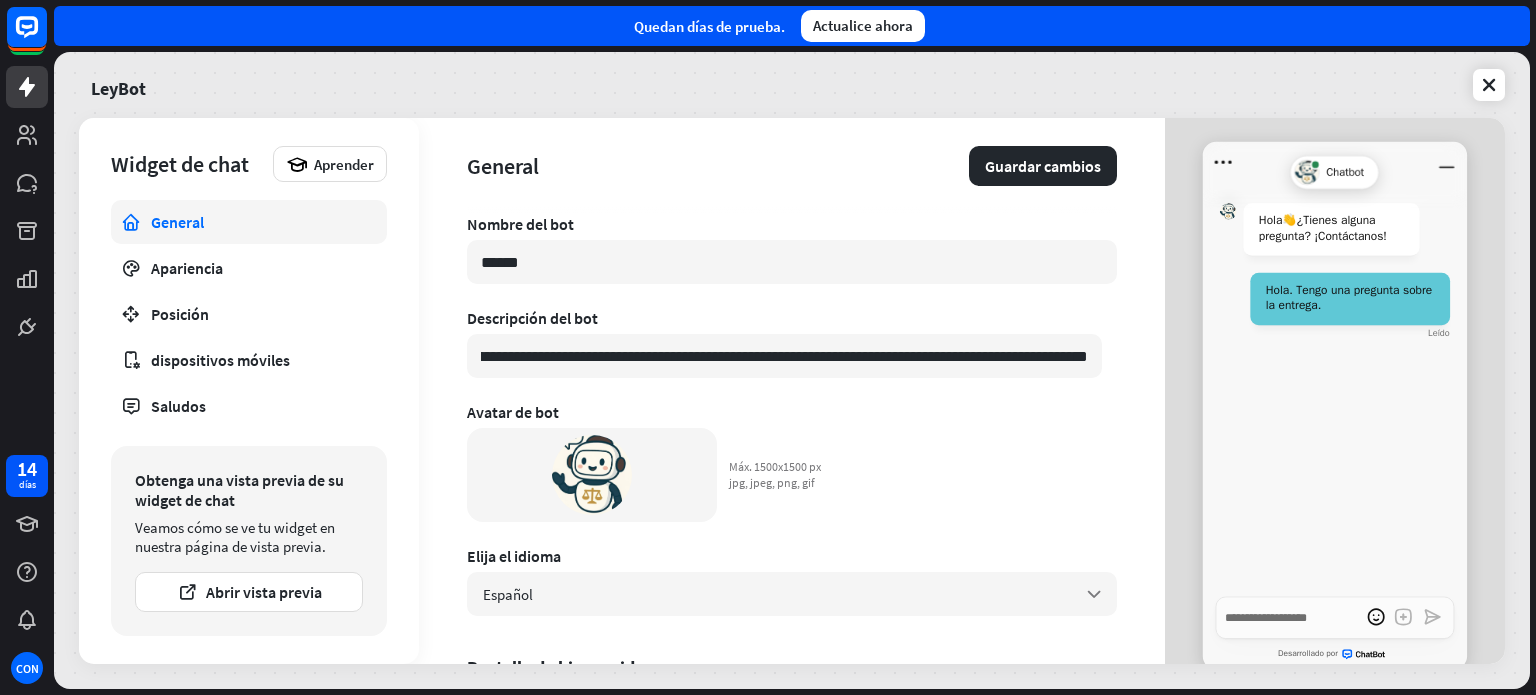 type on "*" 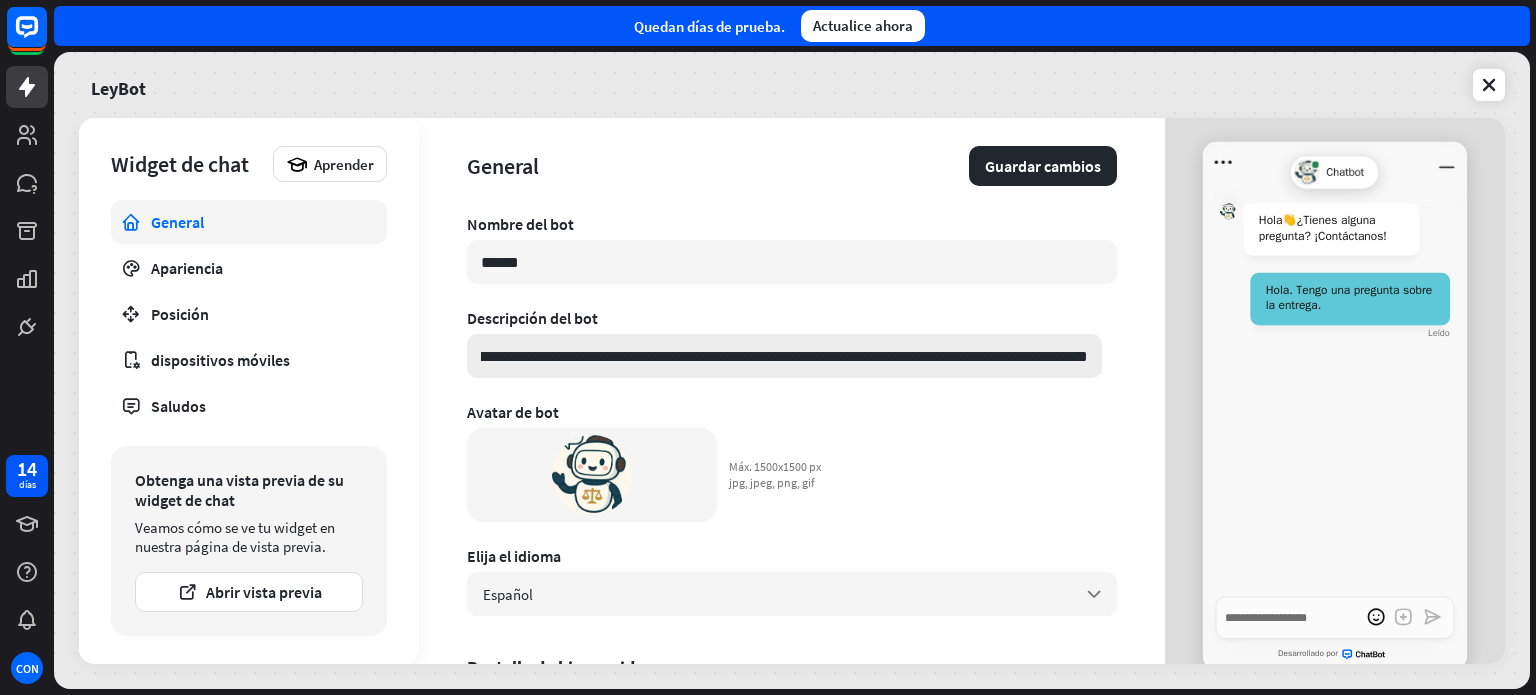 click on "**********" at bounding box center [784, 356] 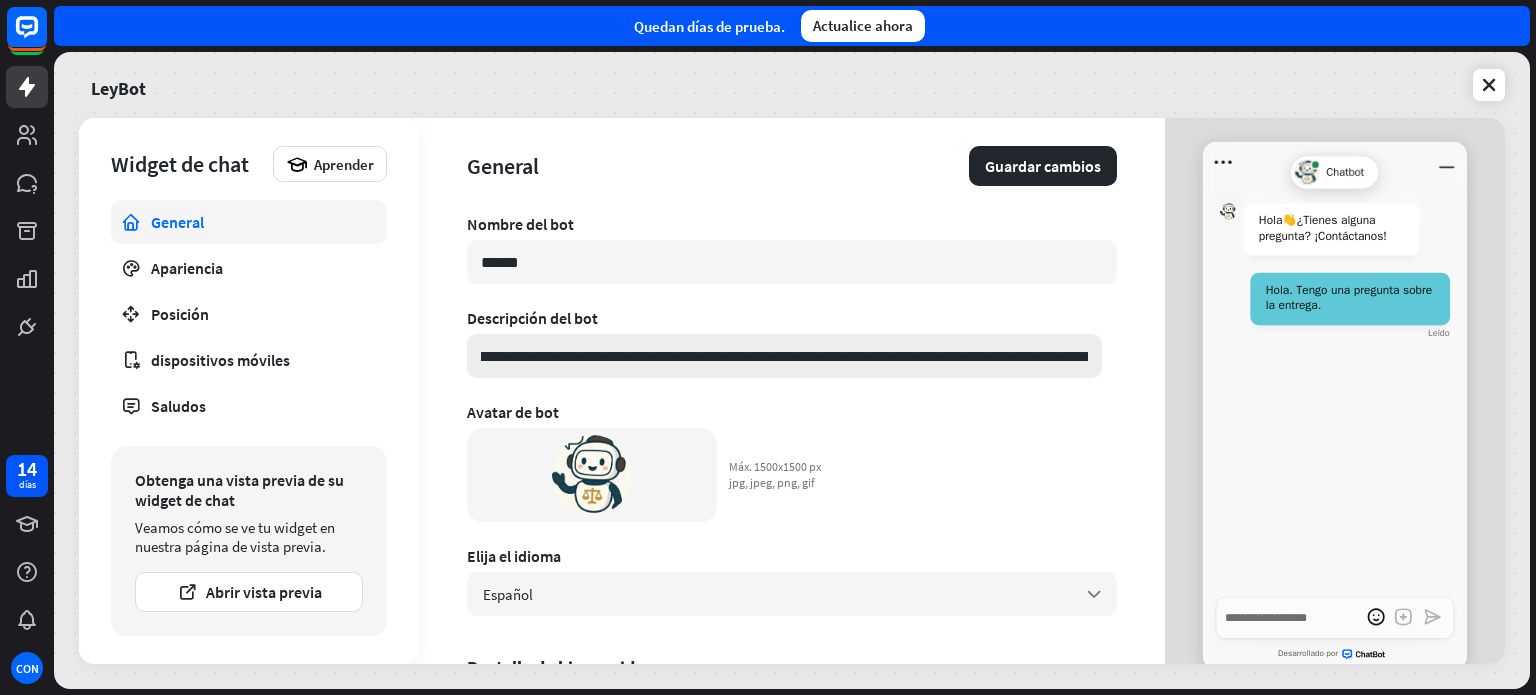scroll, scrollTop: 0, scrollLeft: 0, axis: both 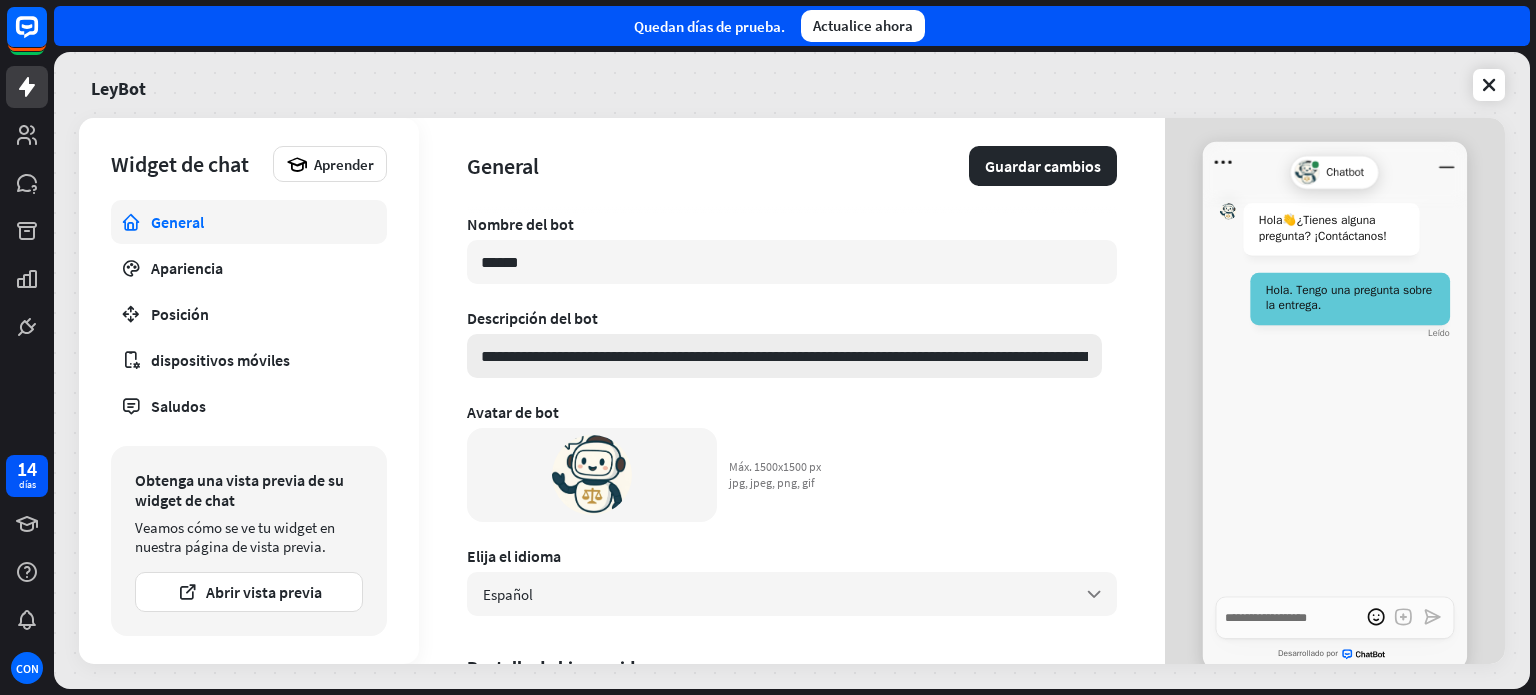 type on "*" 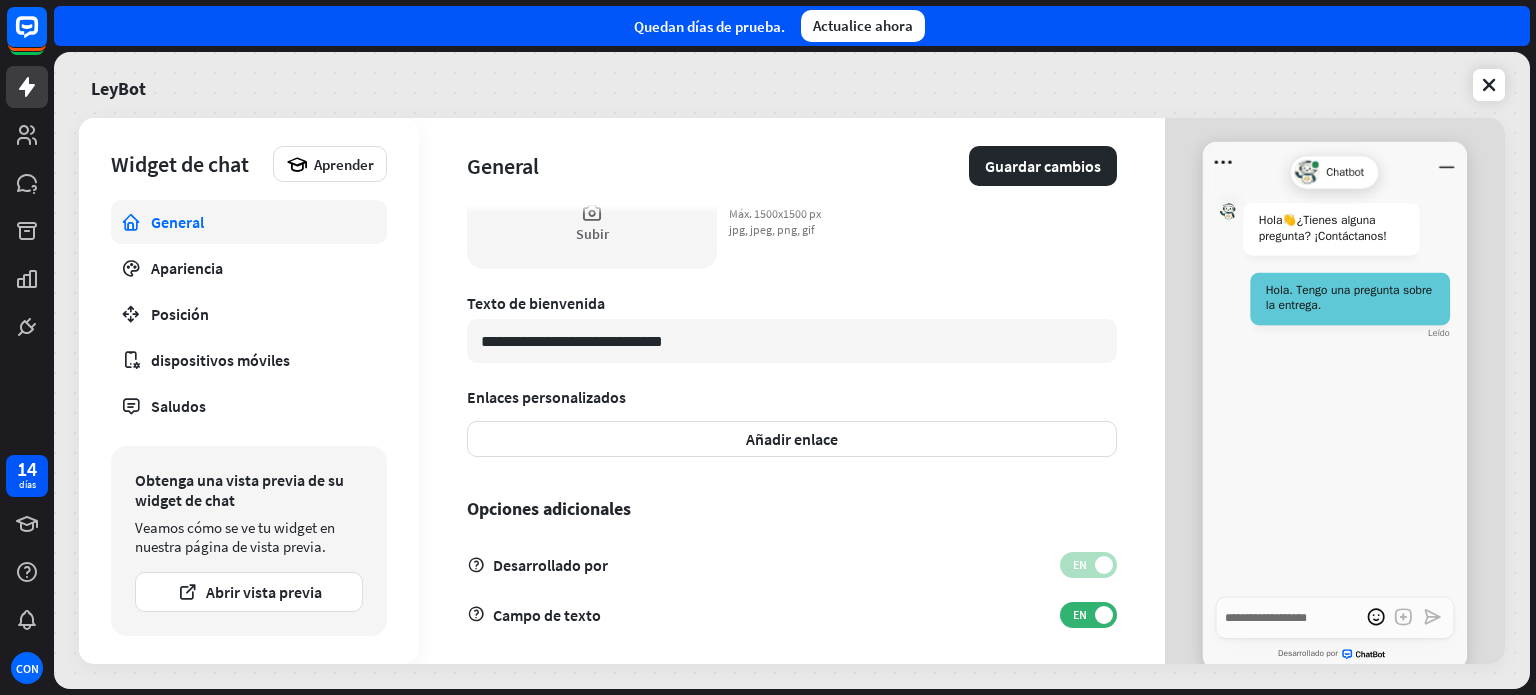 scroll, scrollTop: 621, scrollLeft: 0, axis: vertical 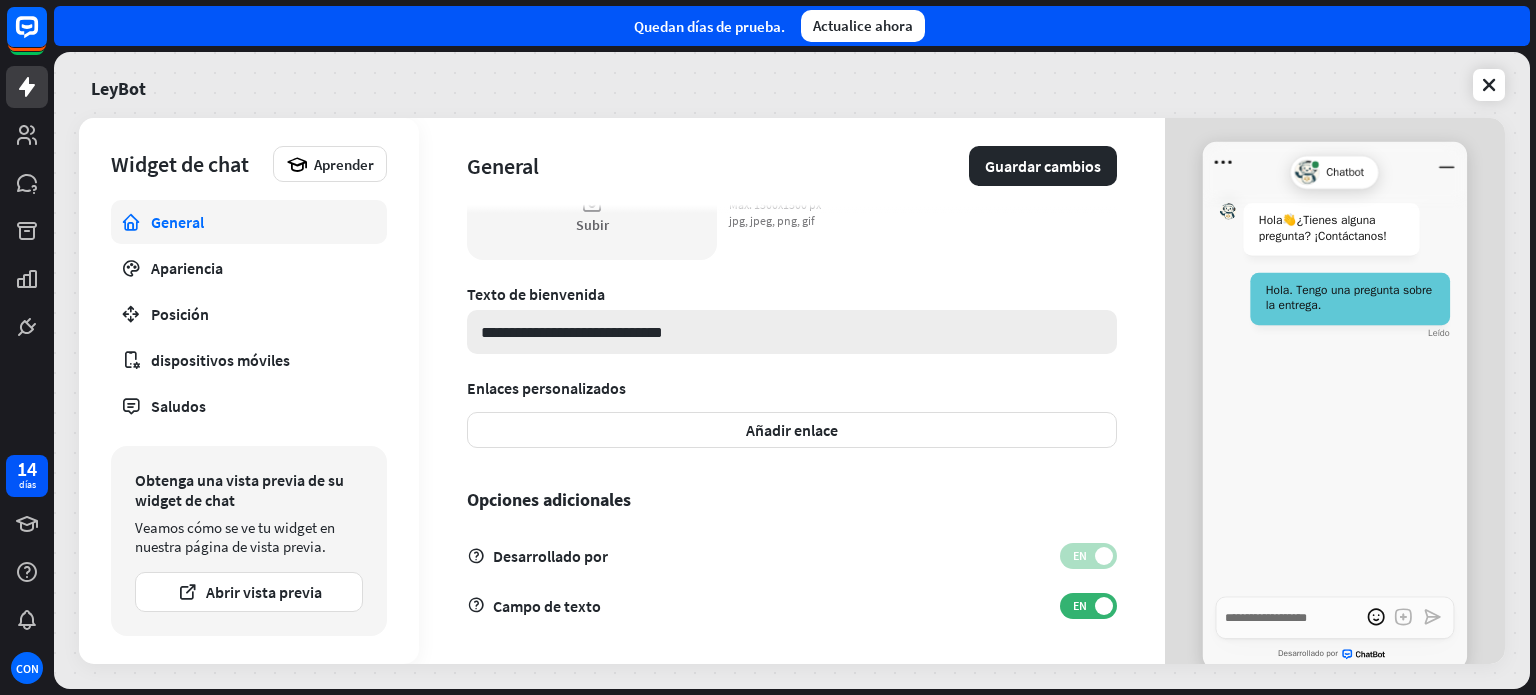 type on "**********" 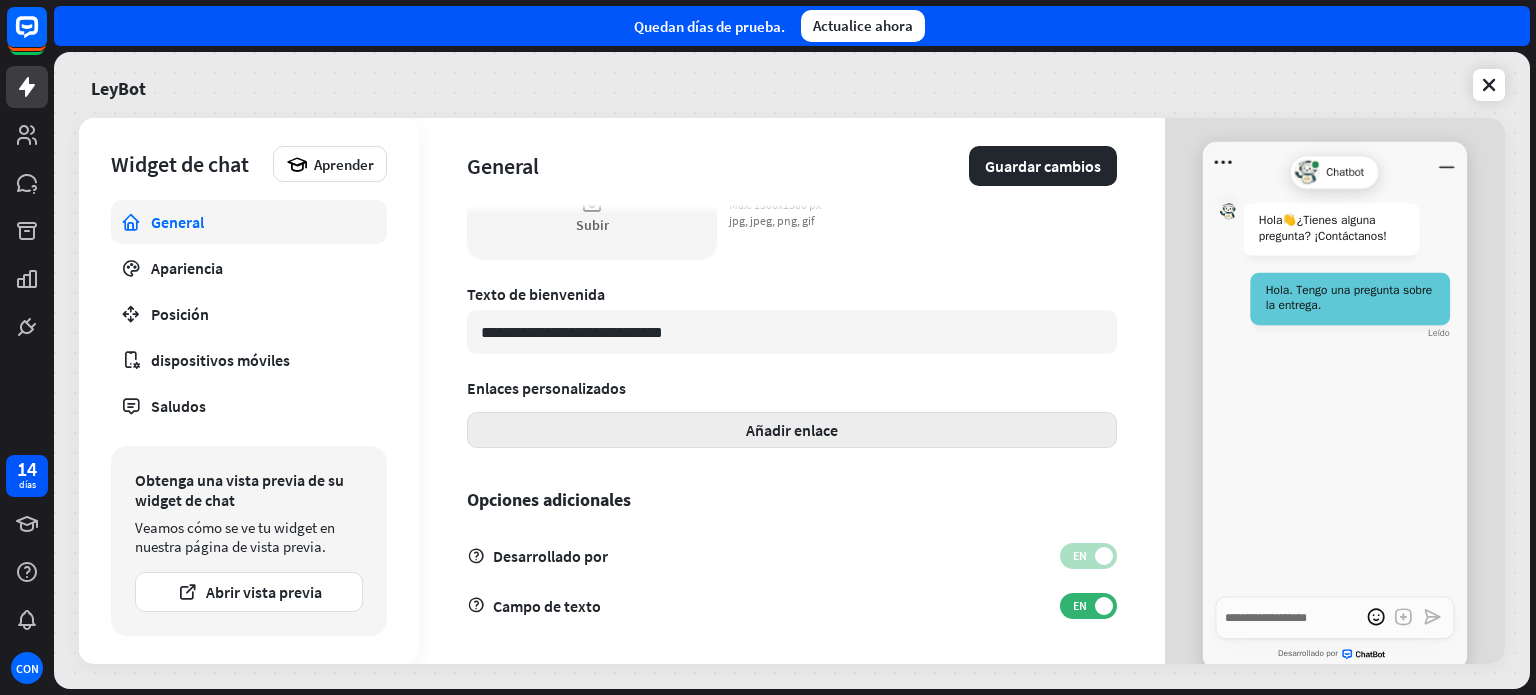 click on "Añadir enlace" at bounding box center (792, 430) 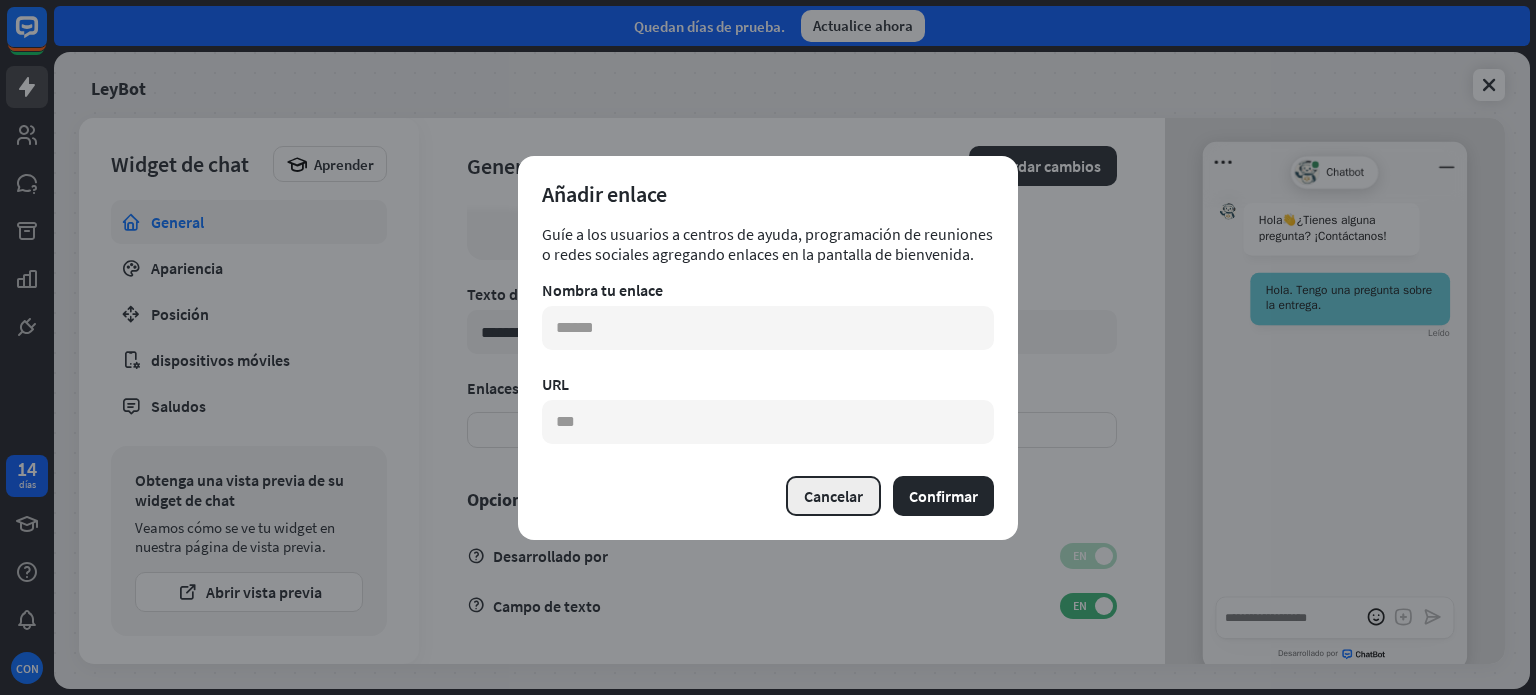 click on "Cancelar" at bounding box center [833, 496] 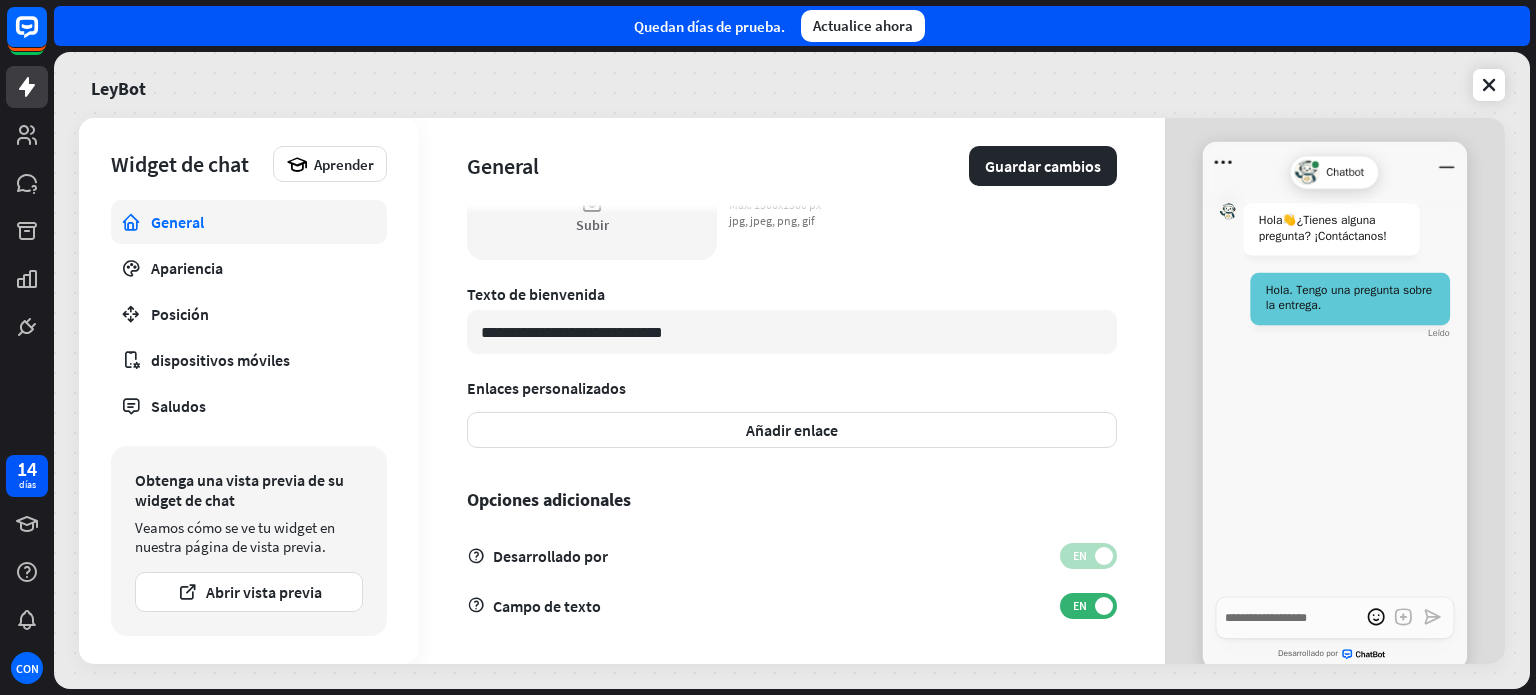 click on "Desarrollado por
EN" at bounding box center (792, 556) 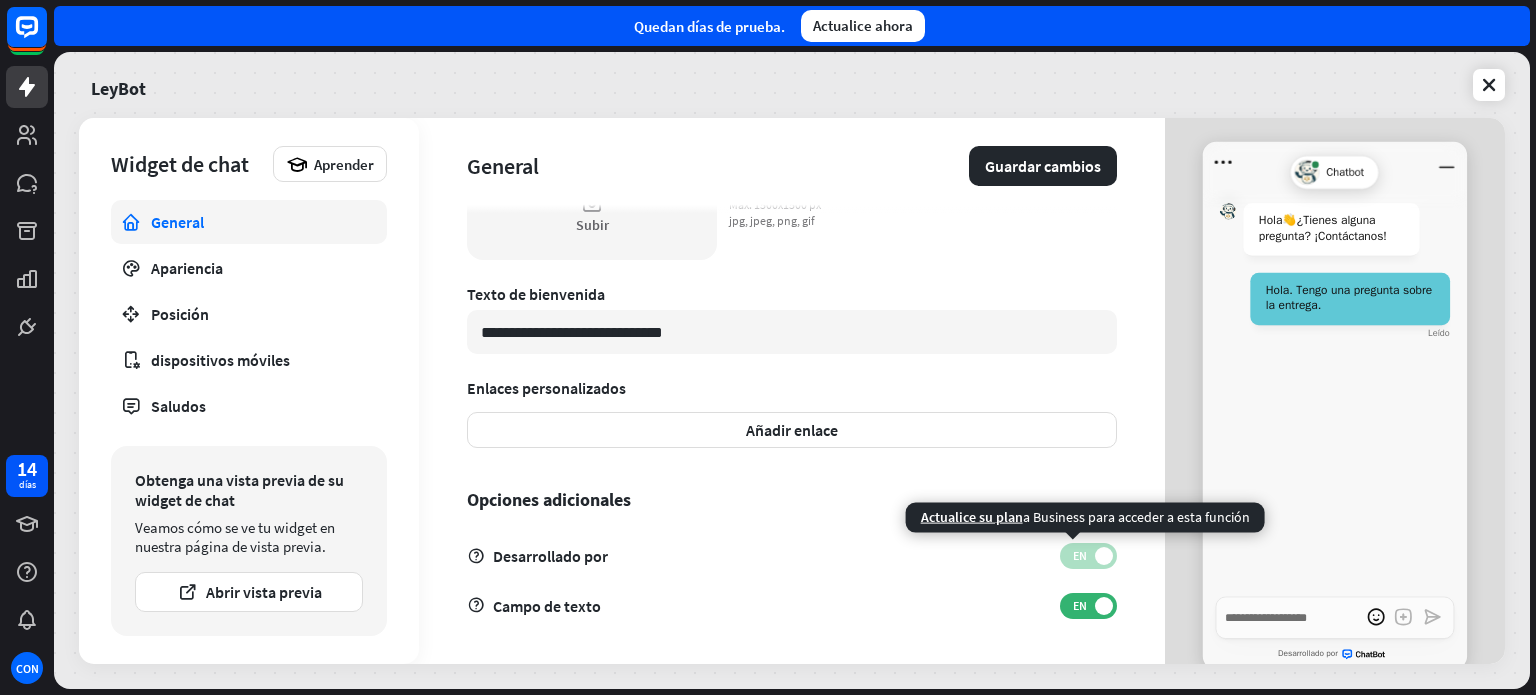 click on "EN" at bounding box center [1080, 555] 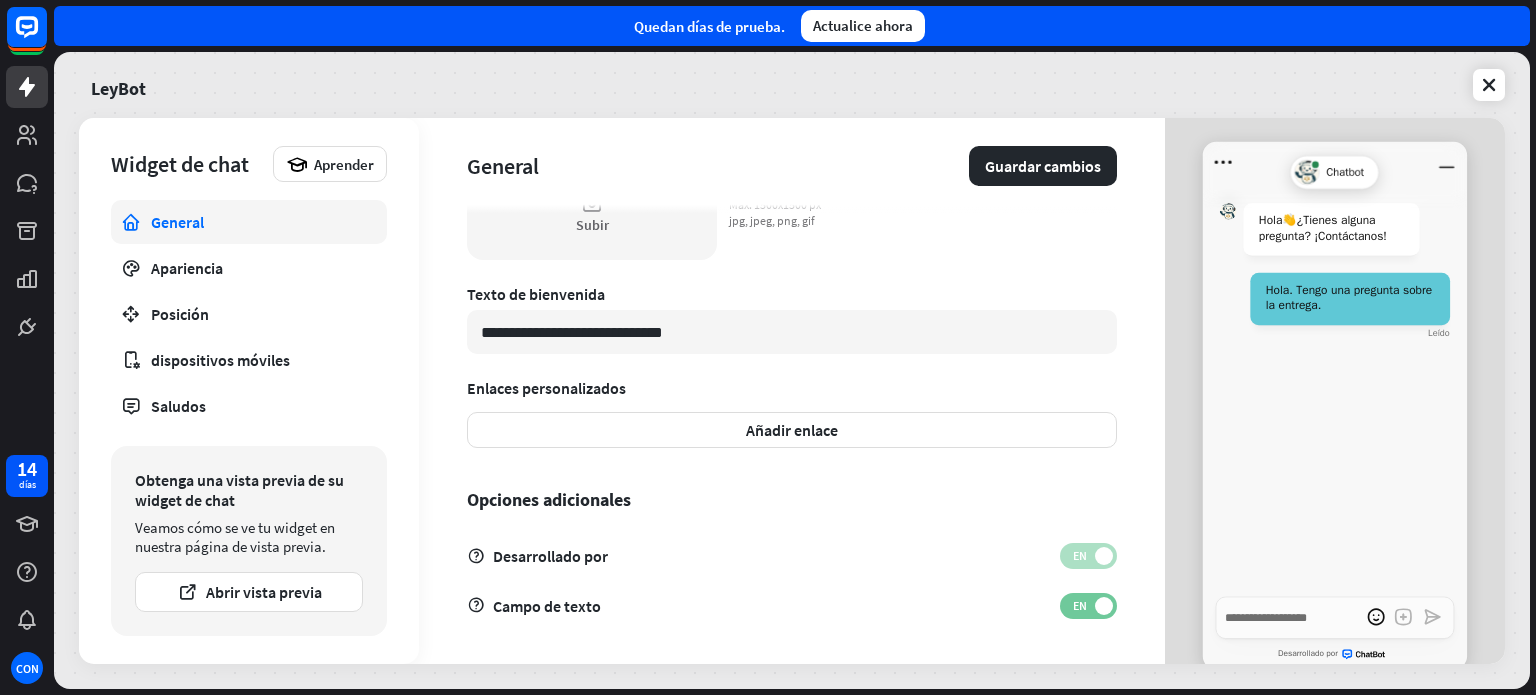 click on "EN" at bounding box center (1080, 605) 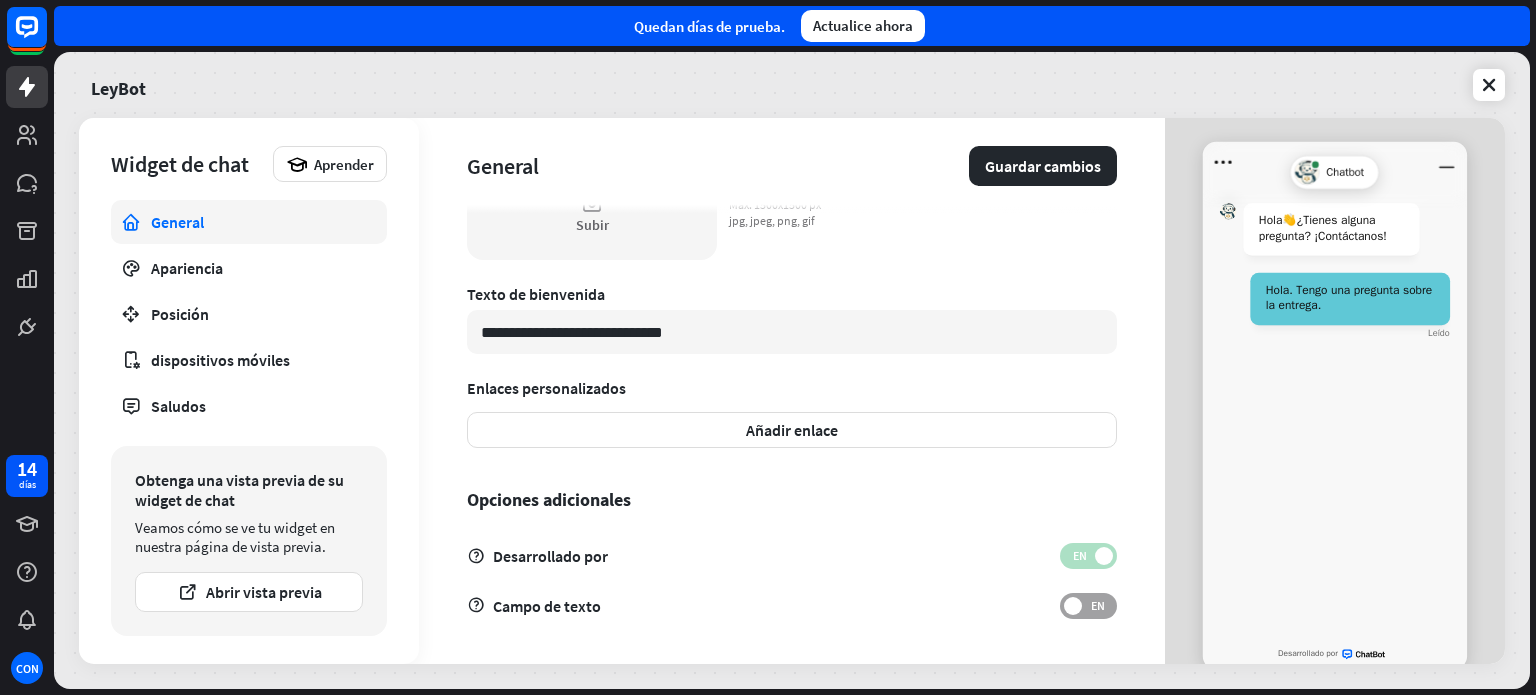 click at bounding box center (1073, 606) 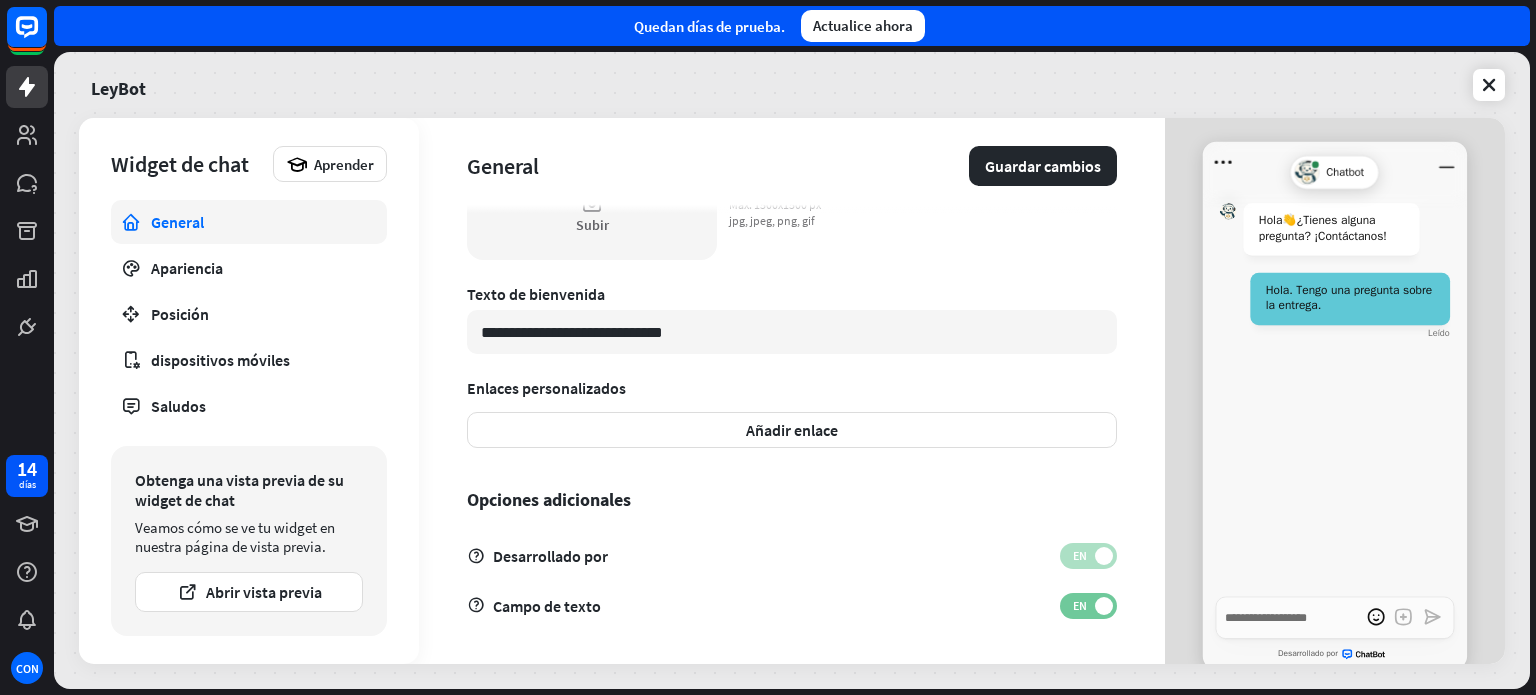 click on "EN" at bounding box center (1080, 605) 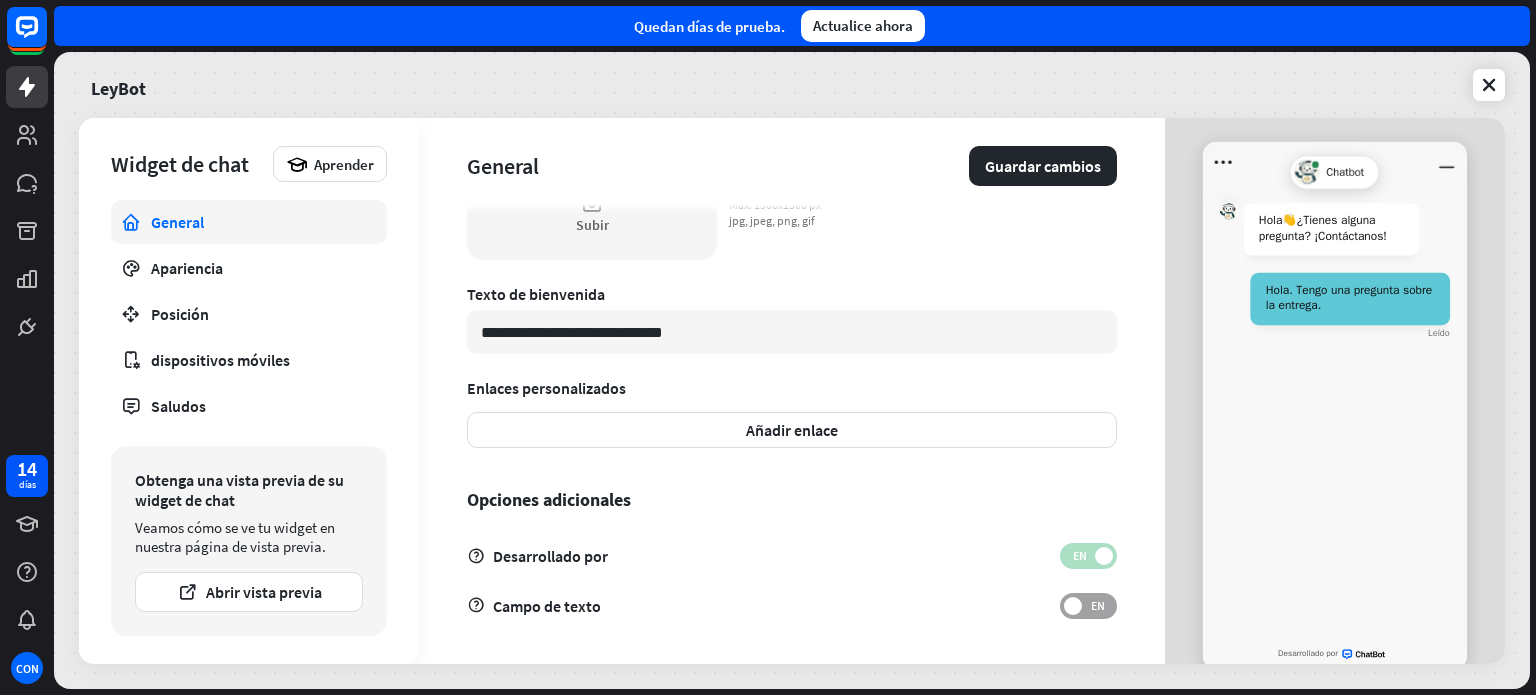 click at bounding box center (1073, 606) 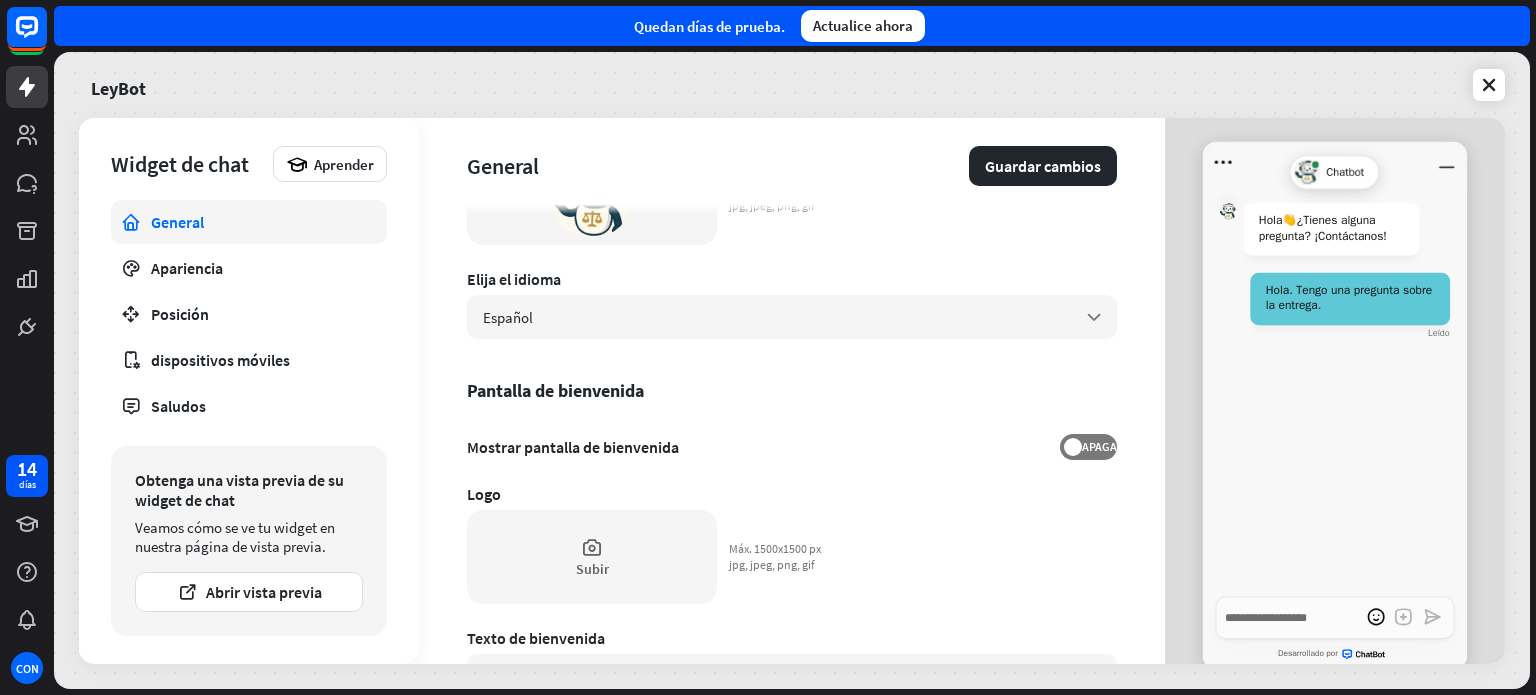 scroll, scrollTop: 0, scrollLeft: 0, axis: both 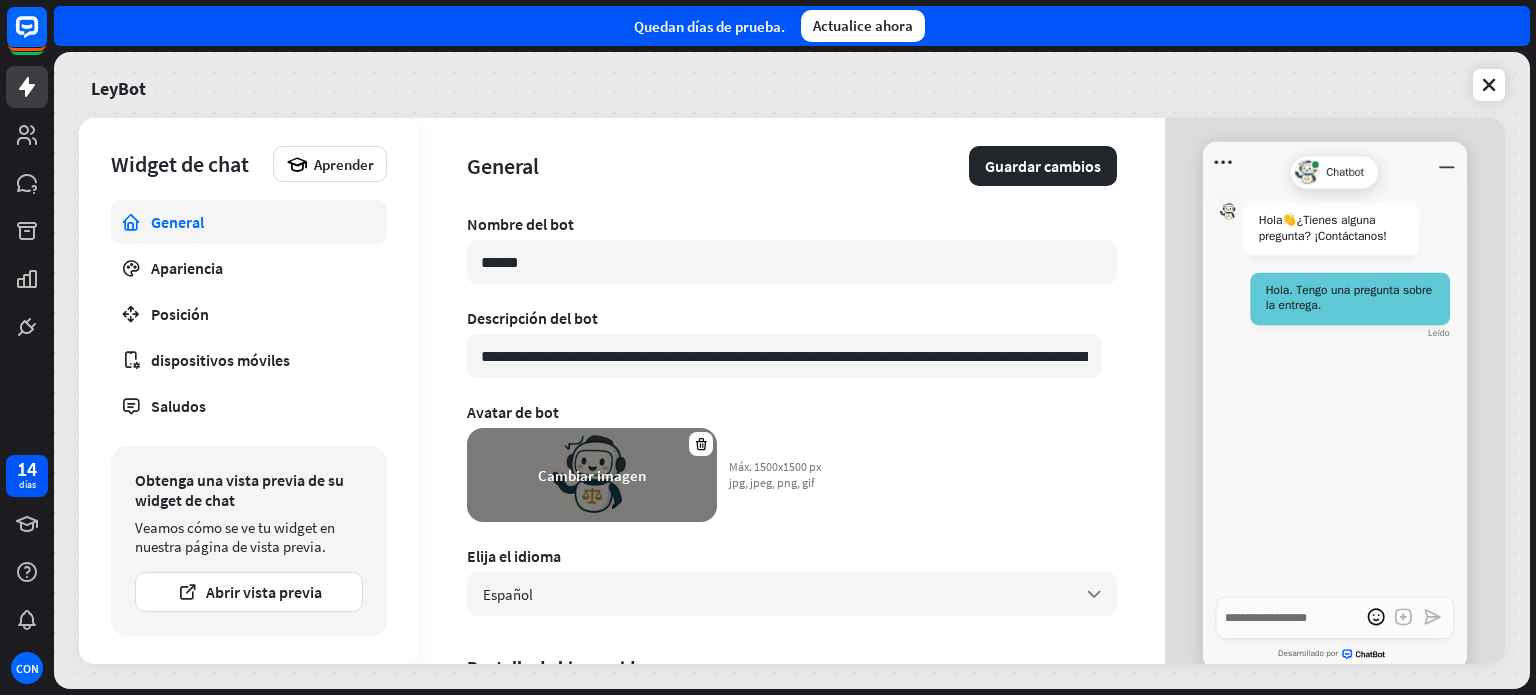 click on "Cambiar imagen" at bounding box center [592, 475] 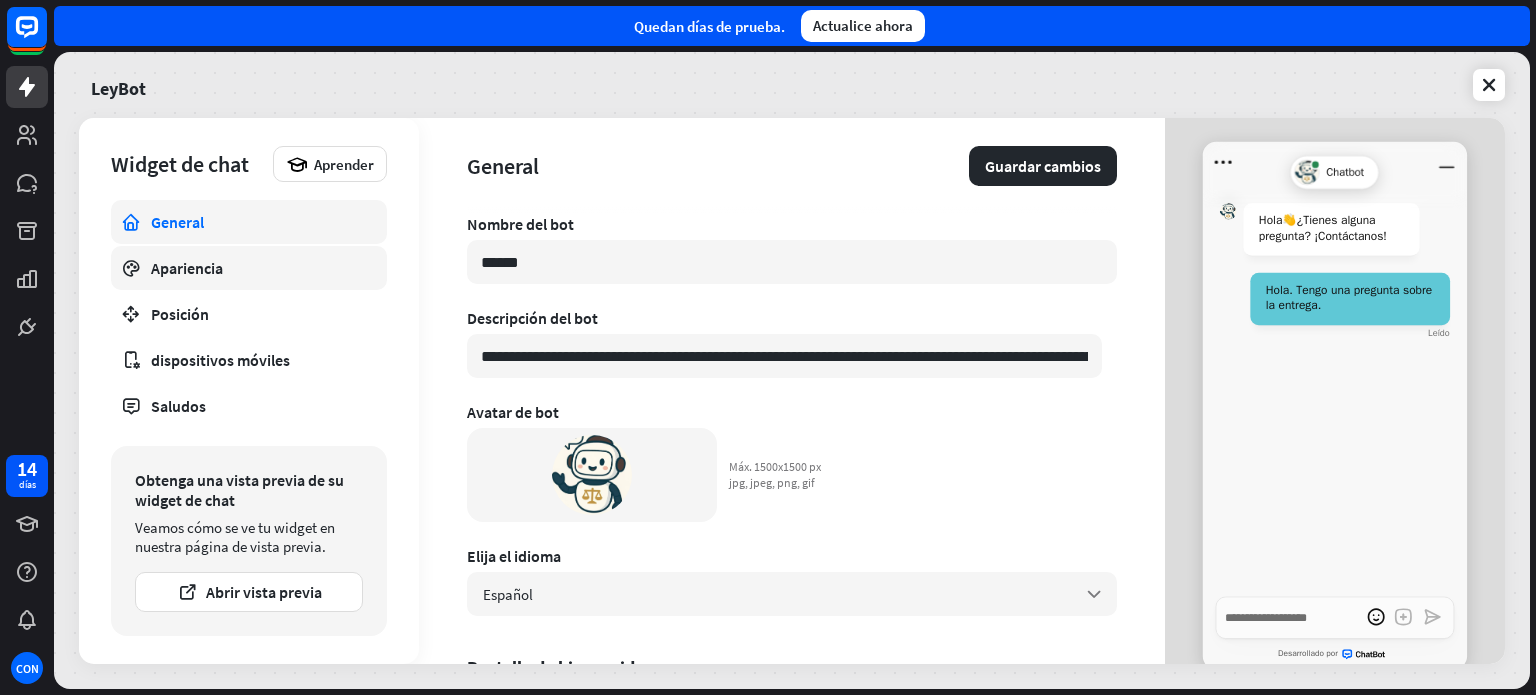 click on "Apariencia" at bounding box center (249, 268) 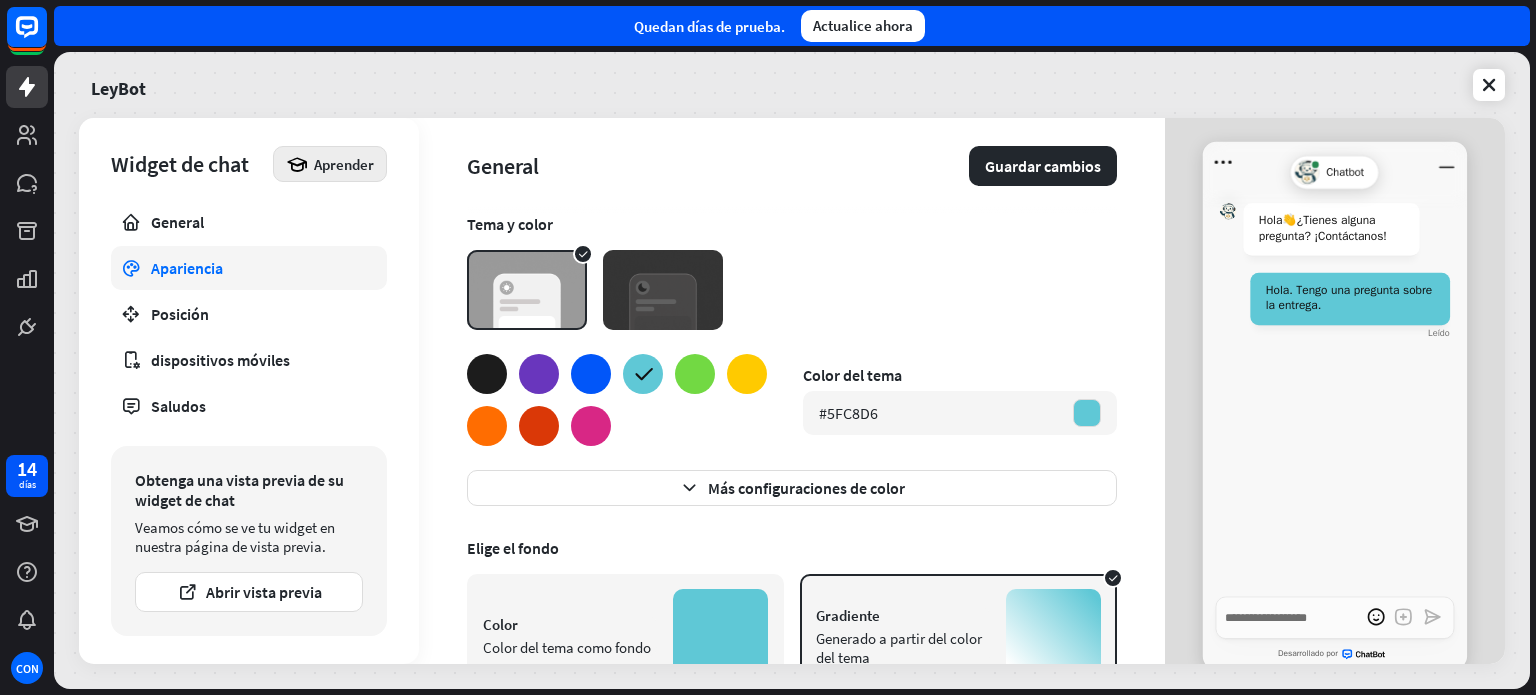 click on "Aprender" at bounding box center (344, 164) 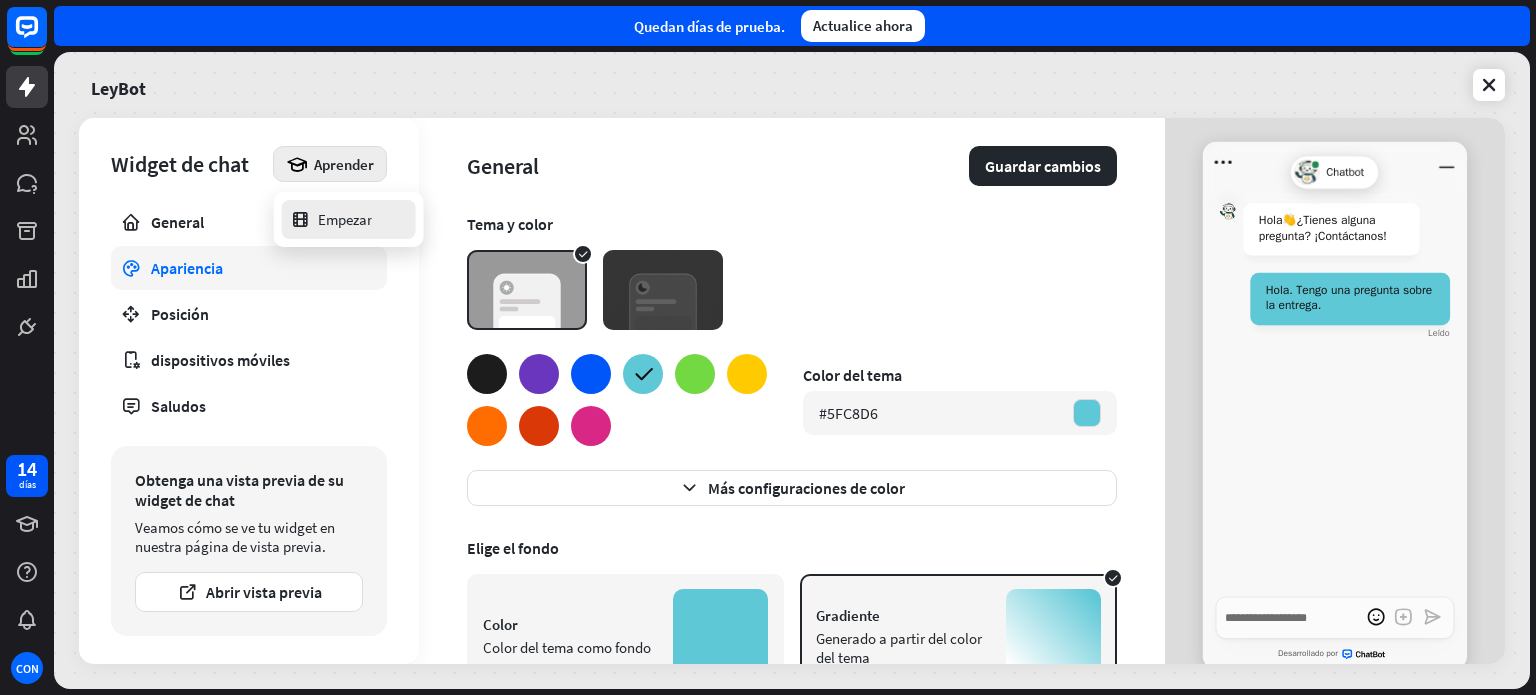 click on "Empezar" at bounding box center (331, 219) 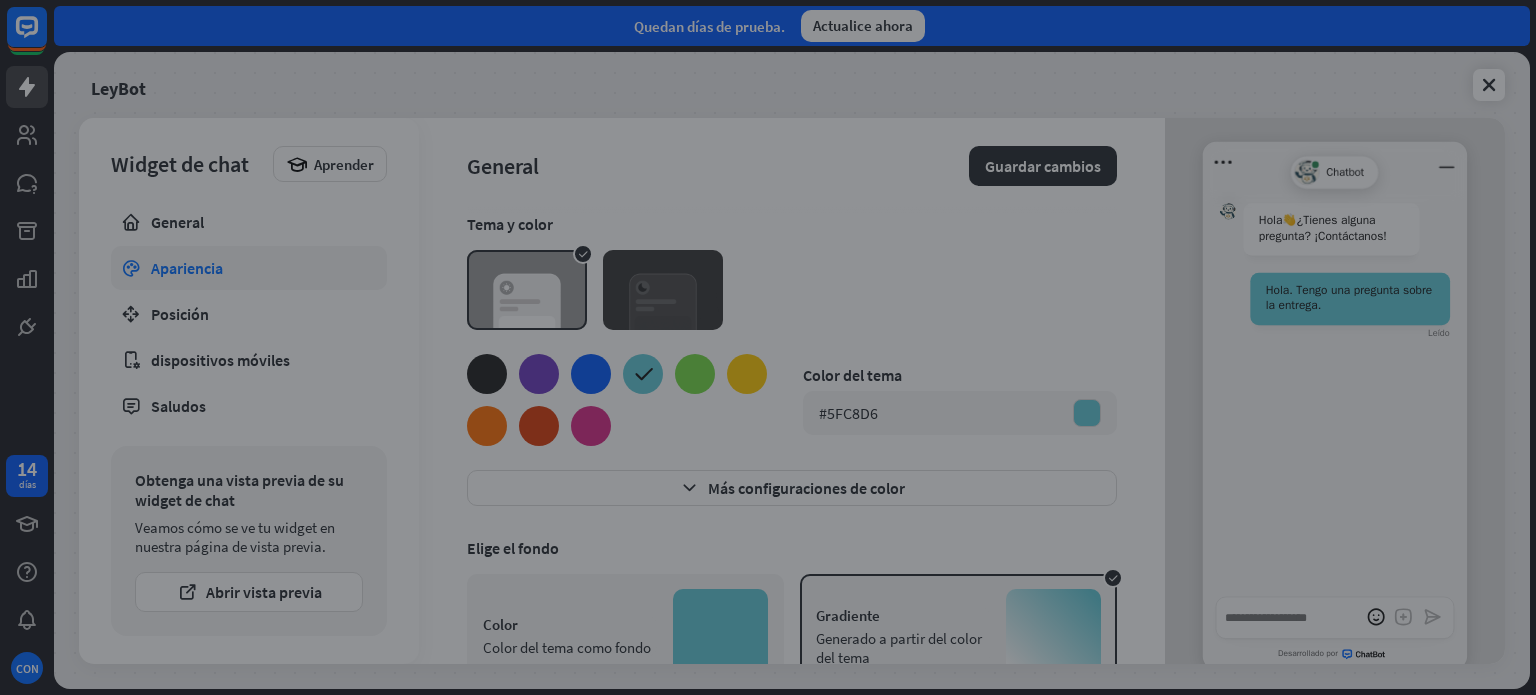 click on "cerca" at bounding box center [768, 347] 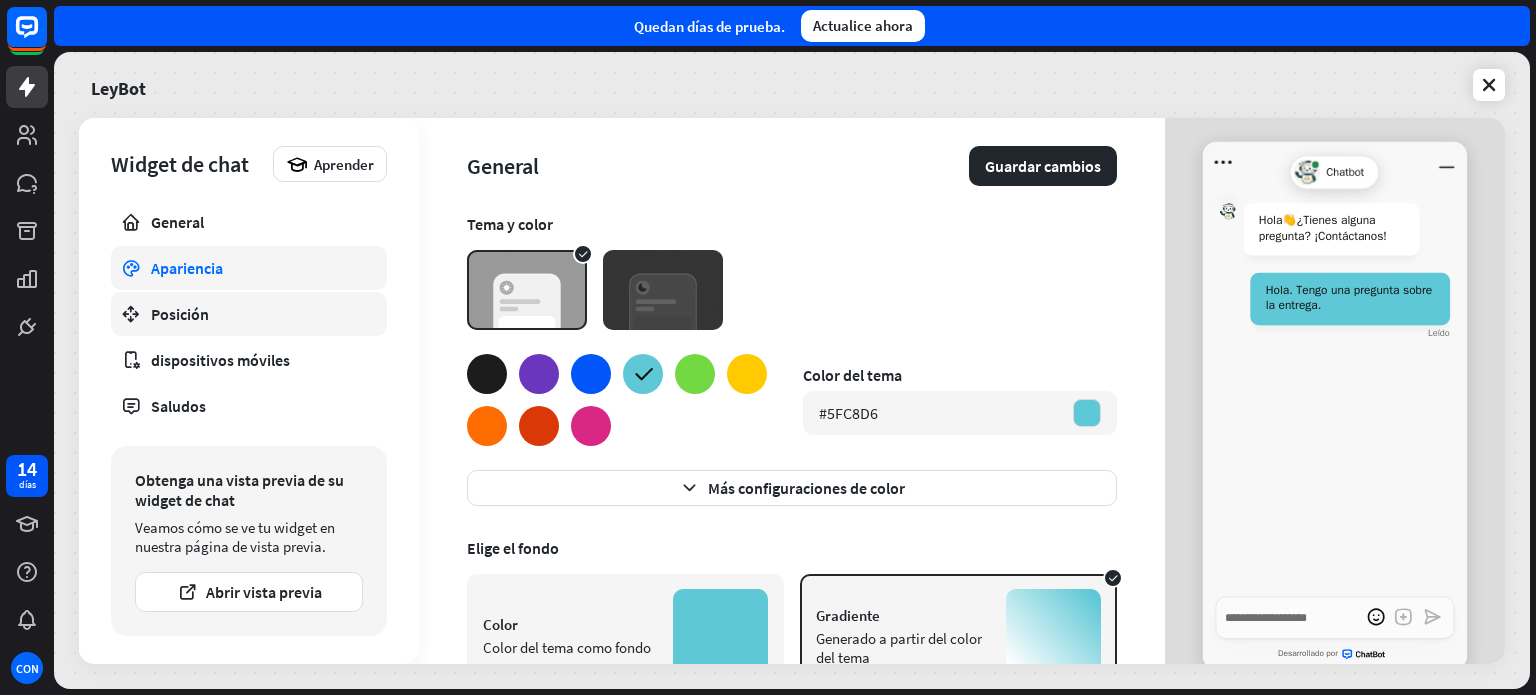 click on "Posición" at bounding box center (249, 314) 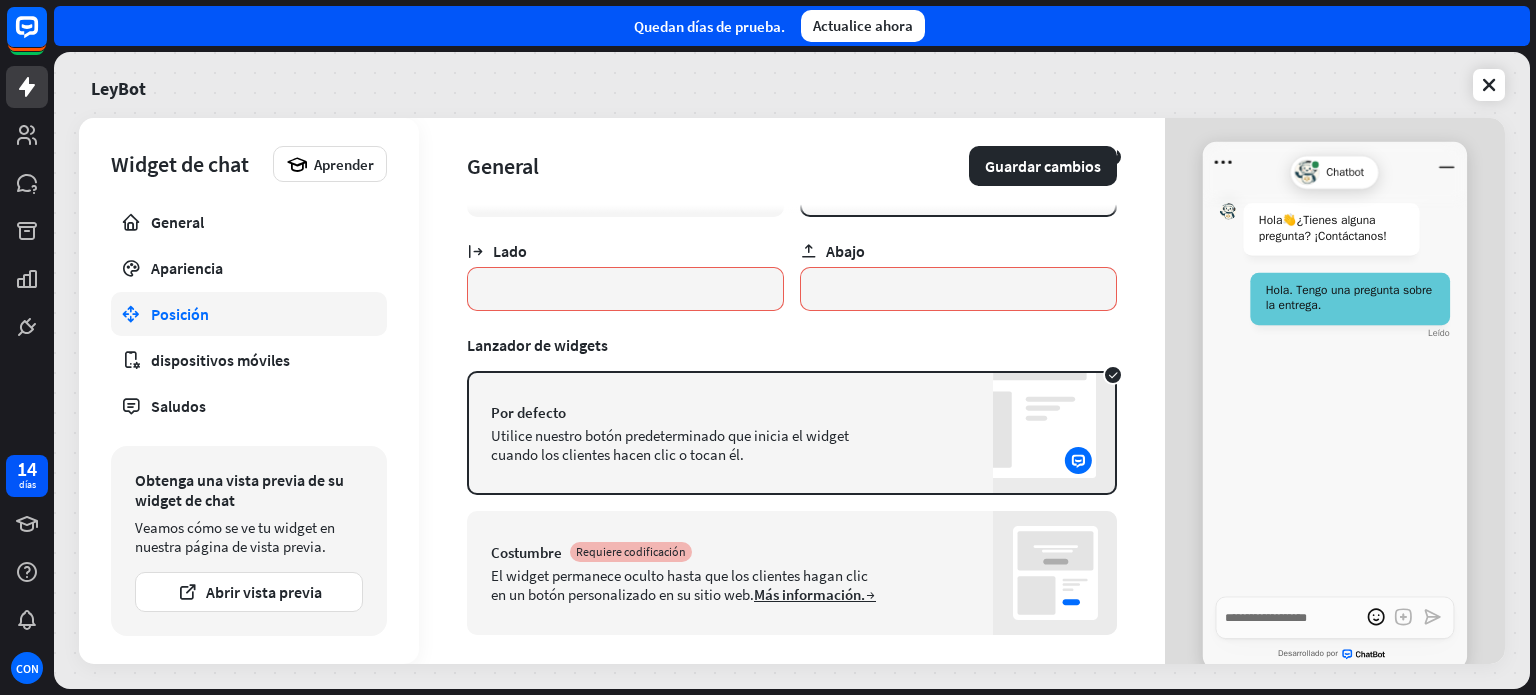 scroll, scrollTop: 113, scrollLeft: 0, axis: vertical 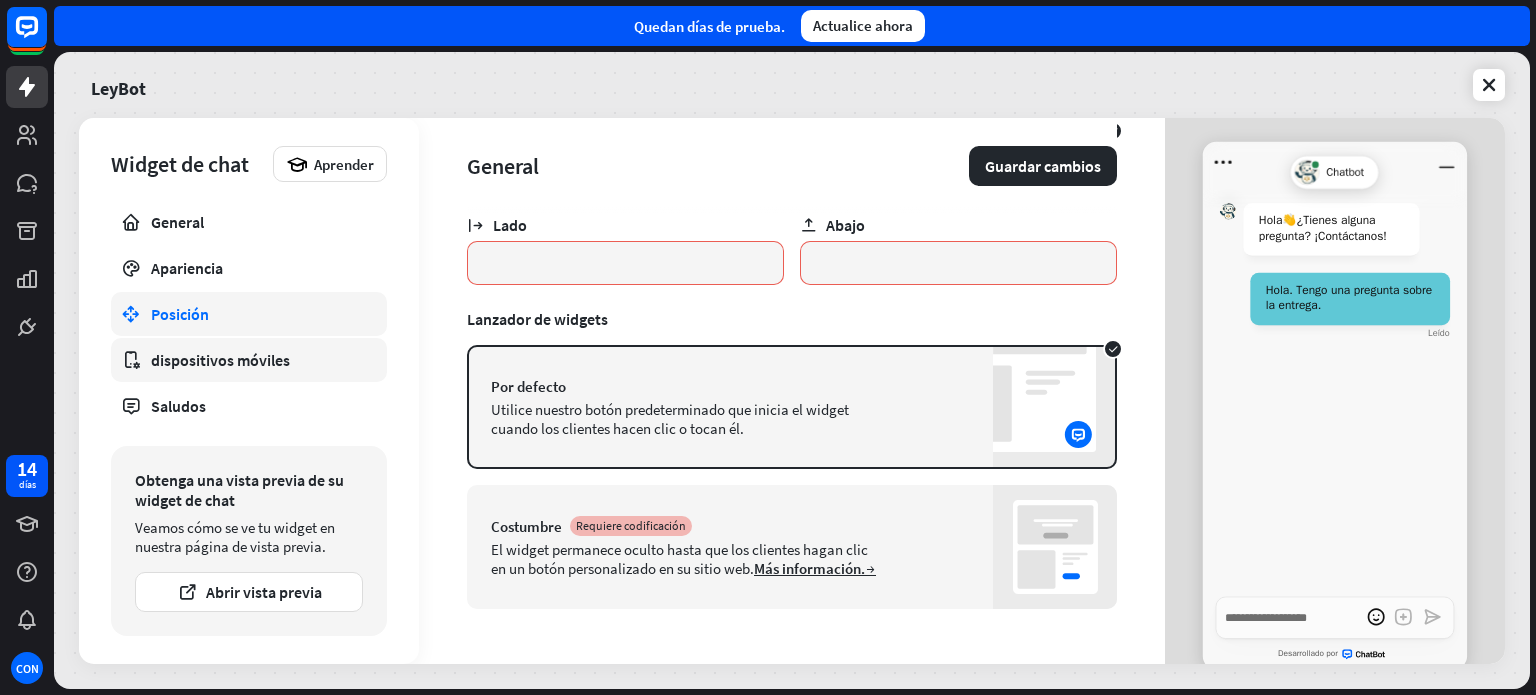click on "dispositivos móviles" at bounding box center (249, 360) 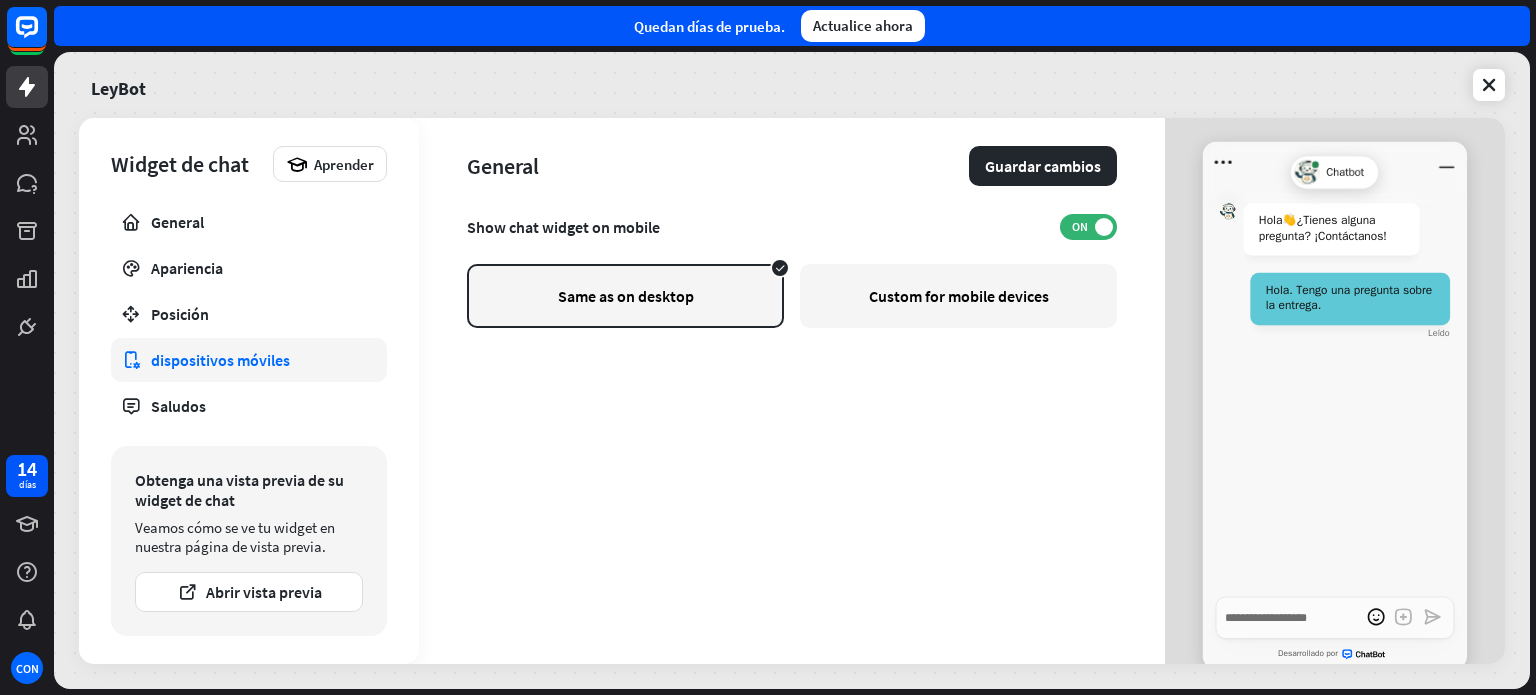 scroll, scrollTop: 0, scrollLeft: 0, axis: both 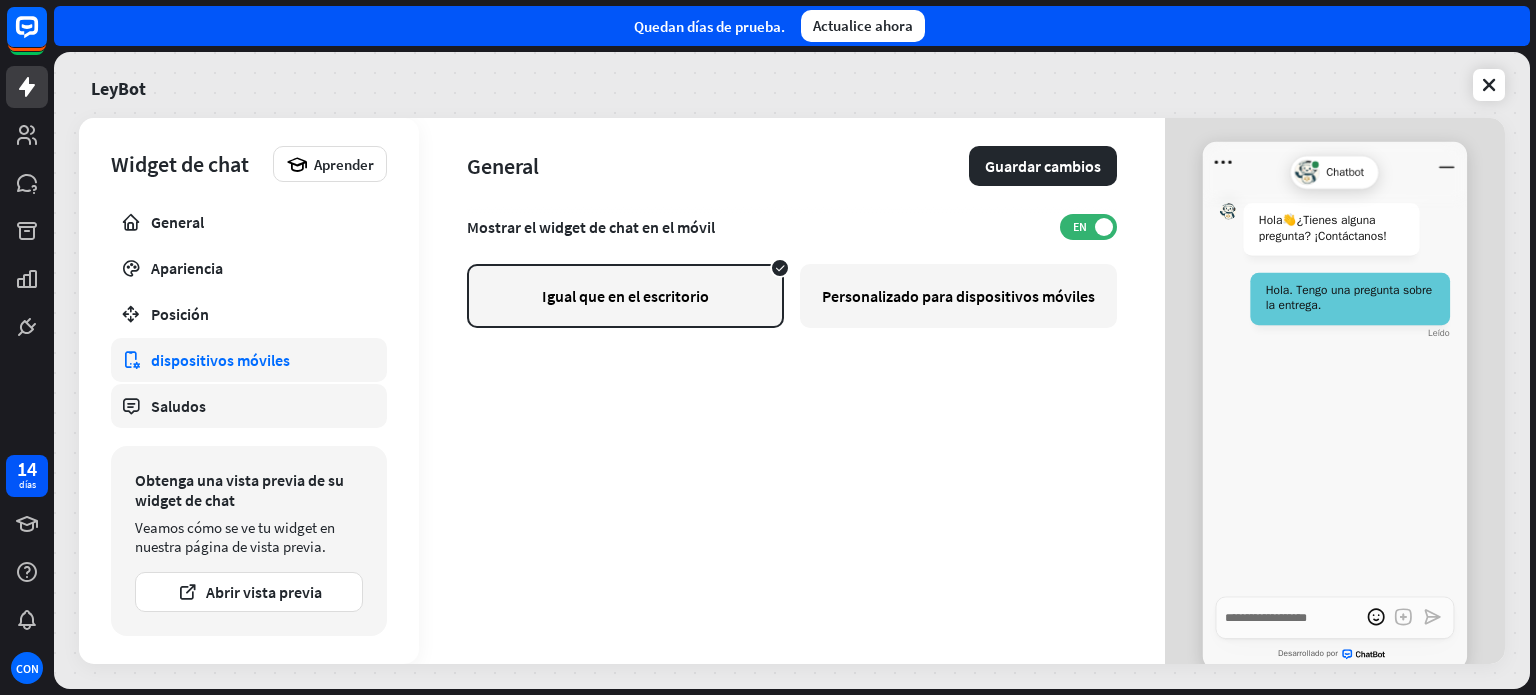 click on "Saludos" at bounding box center [249, 406] 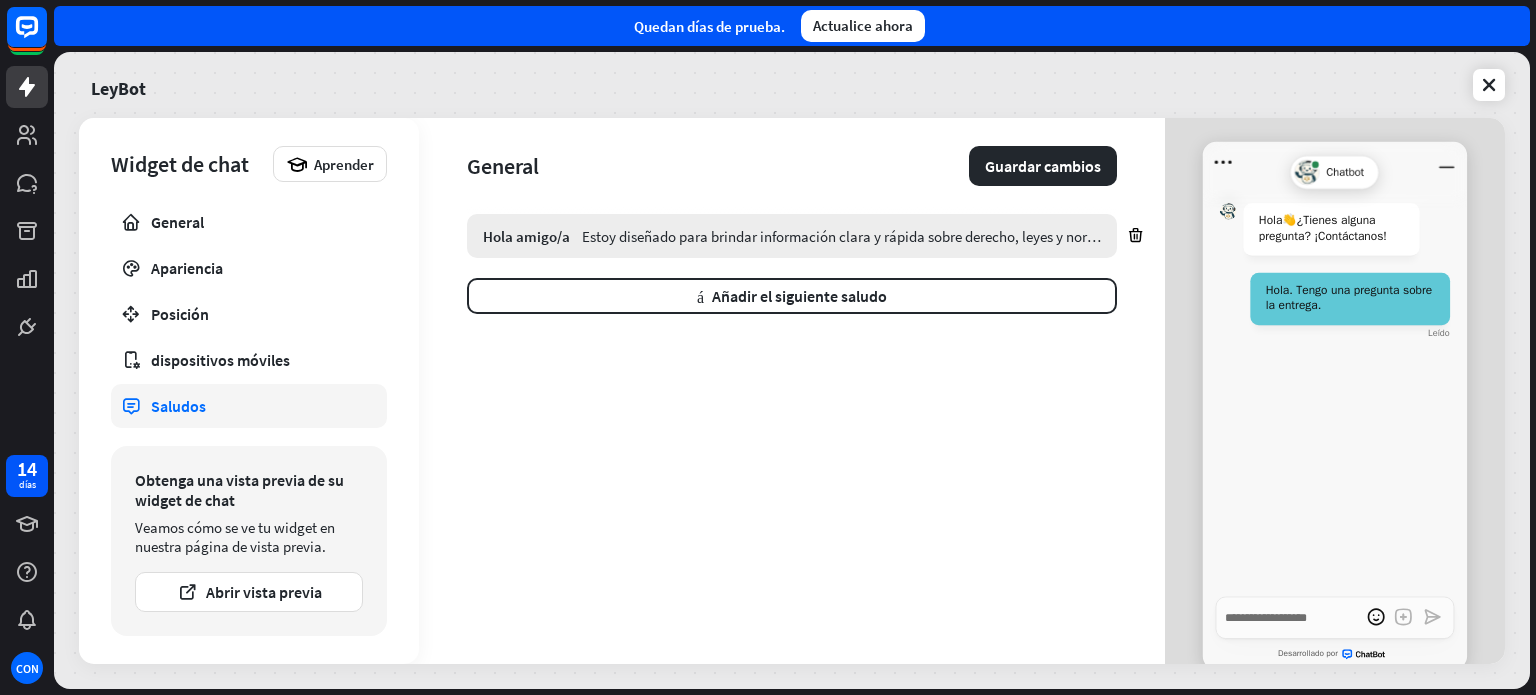 click on "Estoy diseñado para brindar información clara y rápida sobre derecho, leyes y normas a estudiantes de primeros ciclos. Su objetivo es ayudar a resolver dudas básicas y acompañar a los futuros abogados en su camino de aprendizaje de forma sencilla y accesible." at bounding box center [1391, 236] 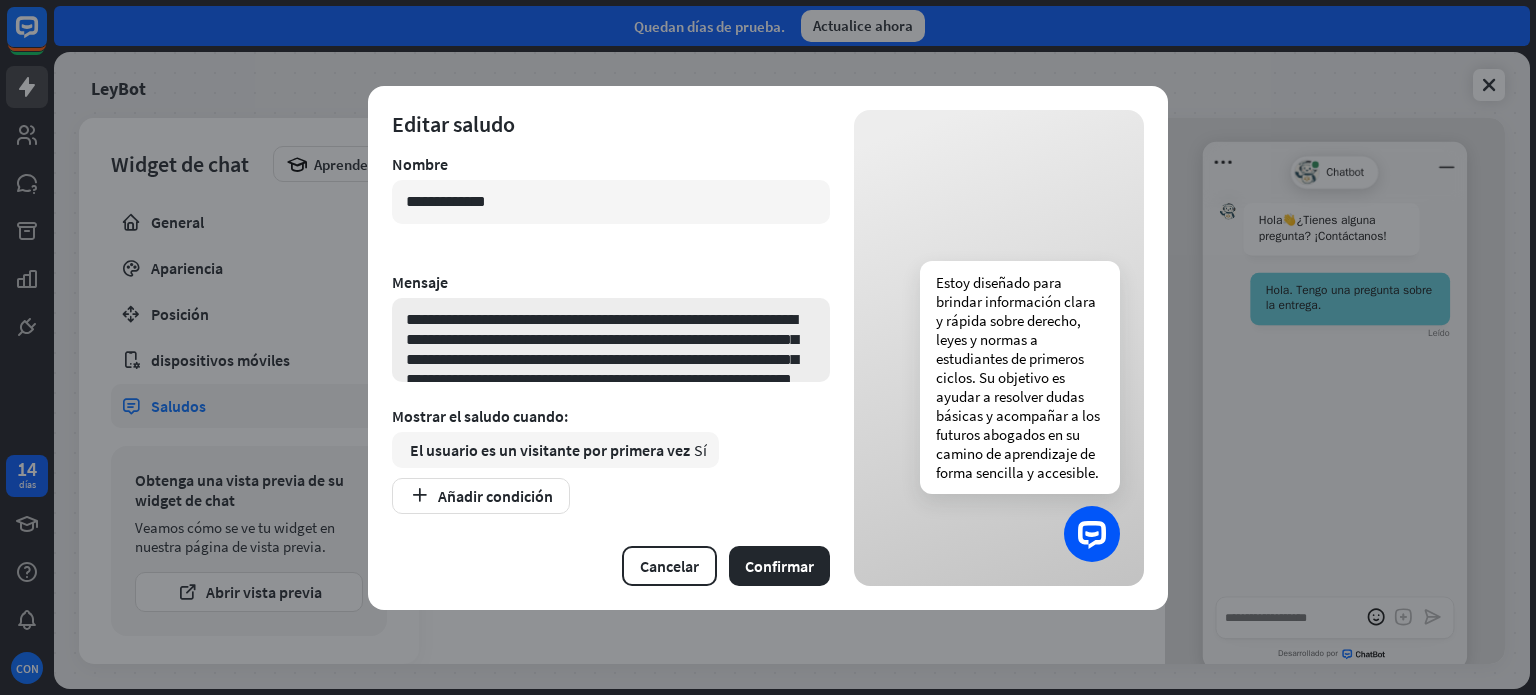 scroll, scrollTop: 40, scrollLeft: 0, axis: vertical 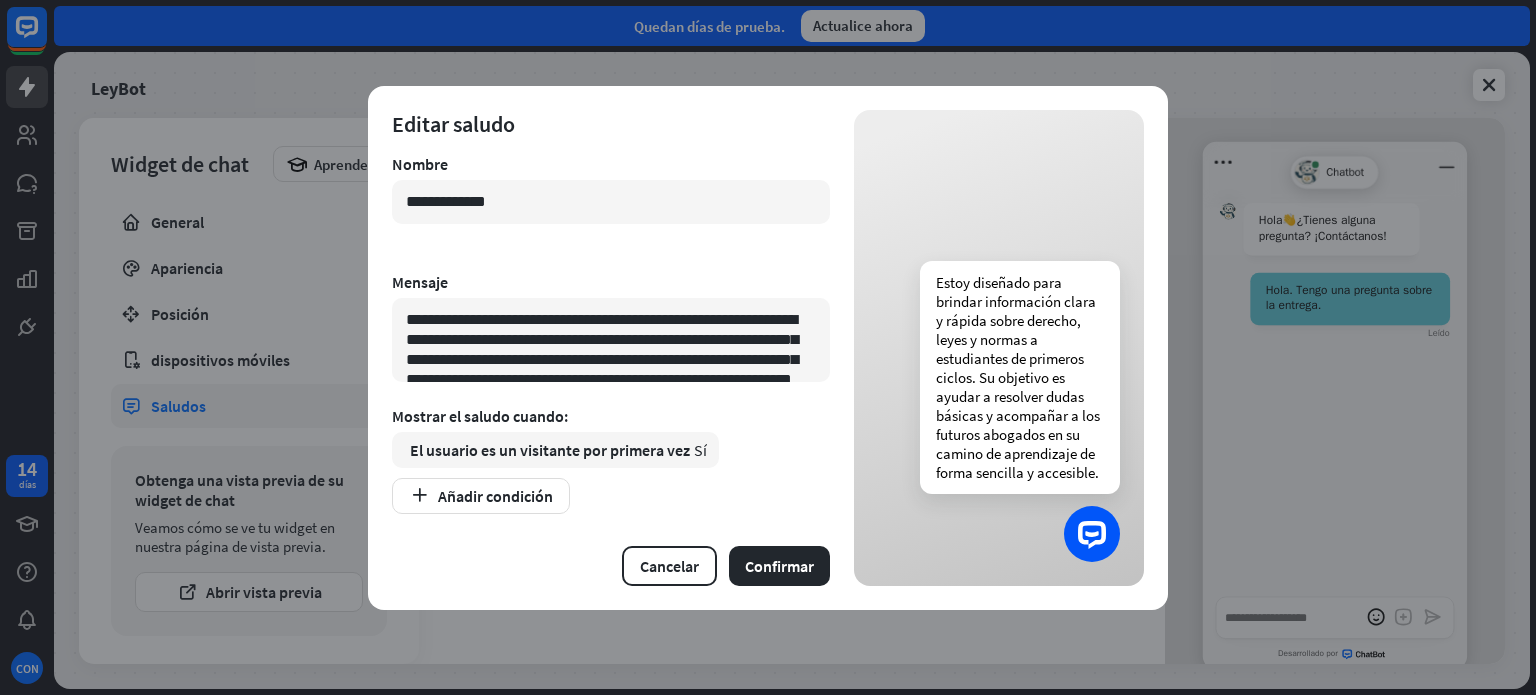 drag, startPoint x: 712, startPoint y: 367, endPoint x: 344, endPoint y: 263, distance: 382.4134 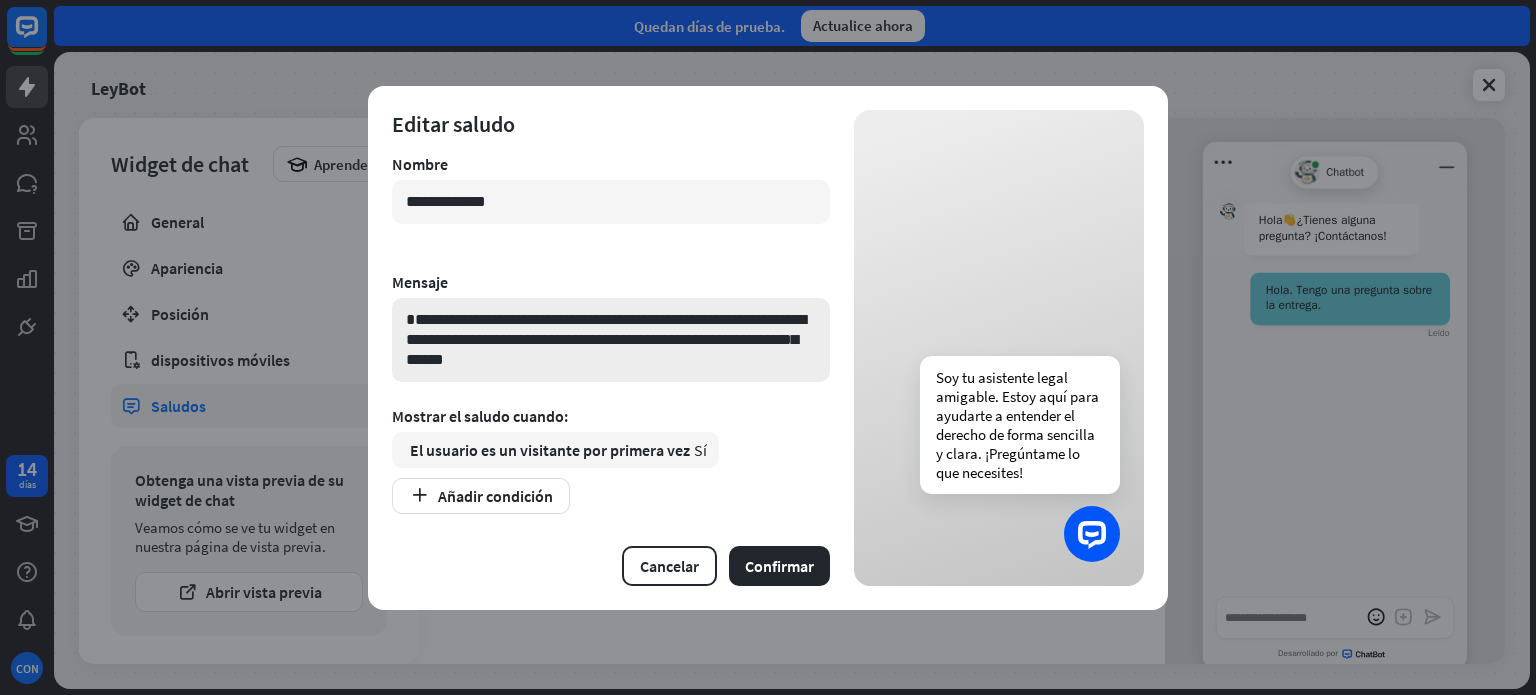 click on "**********" at bounding box center (611, 340) 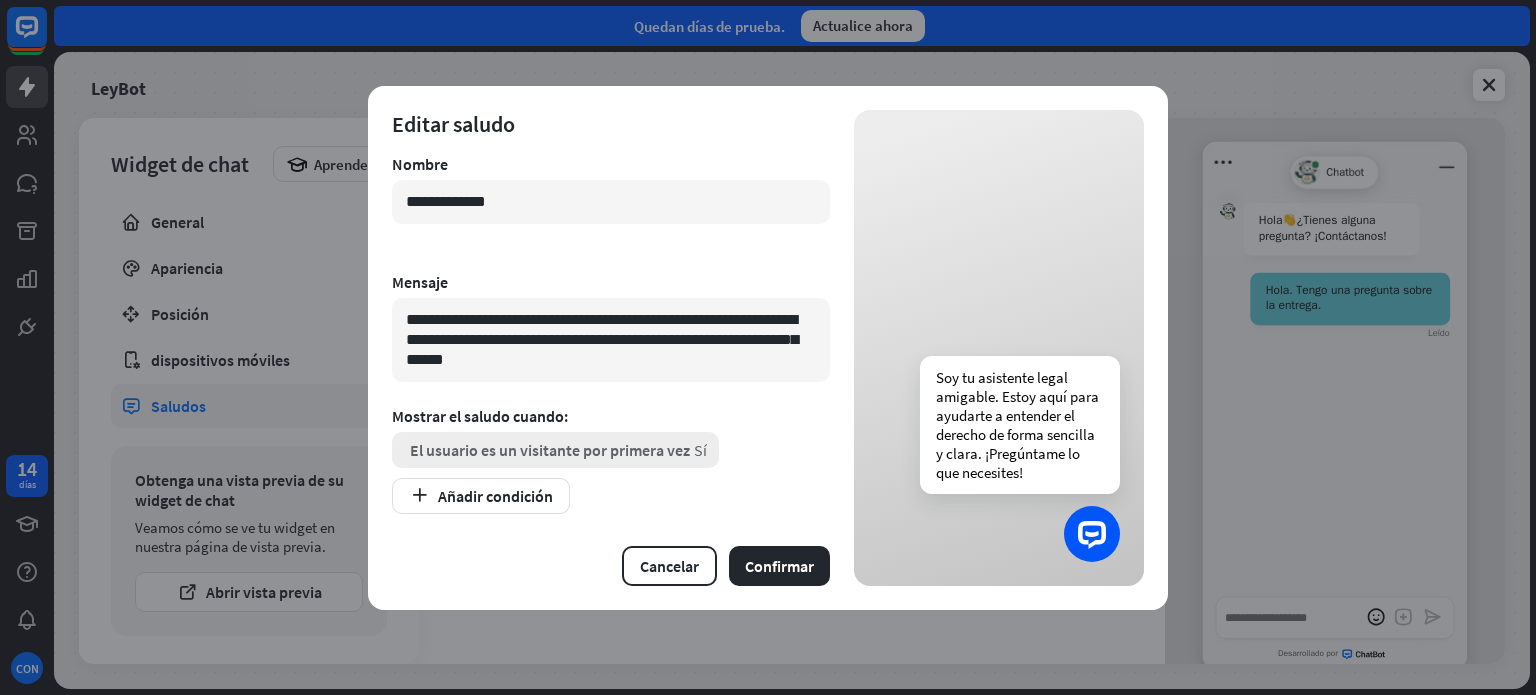 type on "**********" 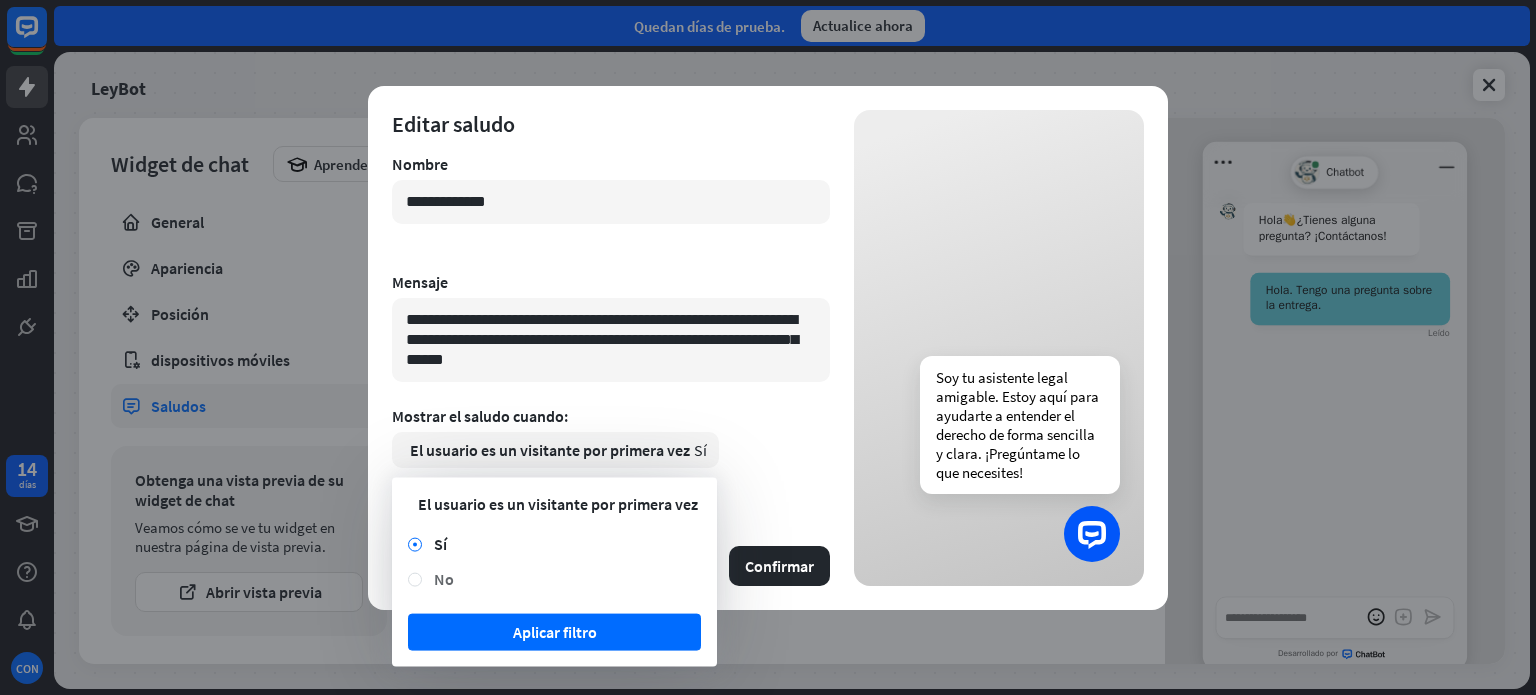 click on "No" at bounding box center [567, 579] 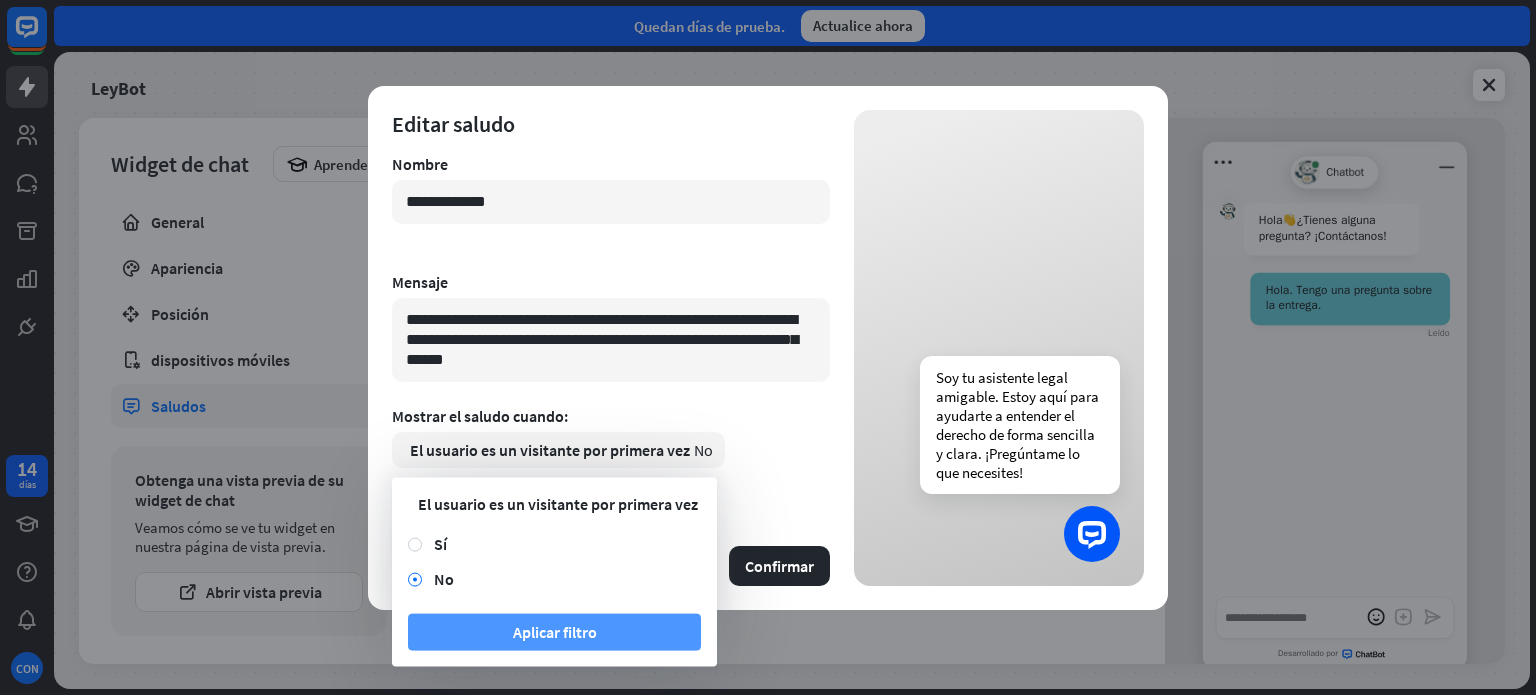 click on "Aplicar filtro" at bounding box center [555, 632] 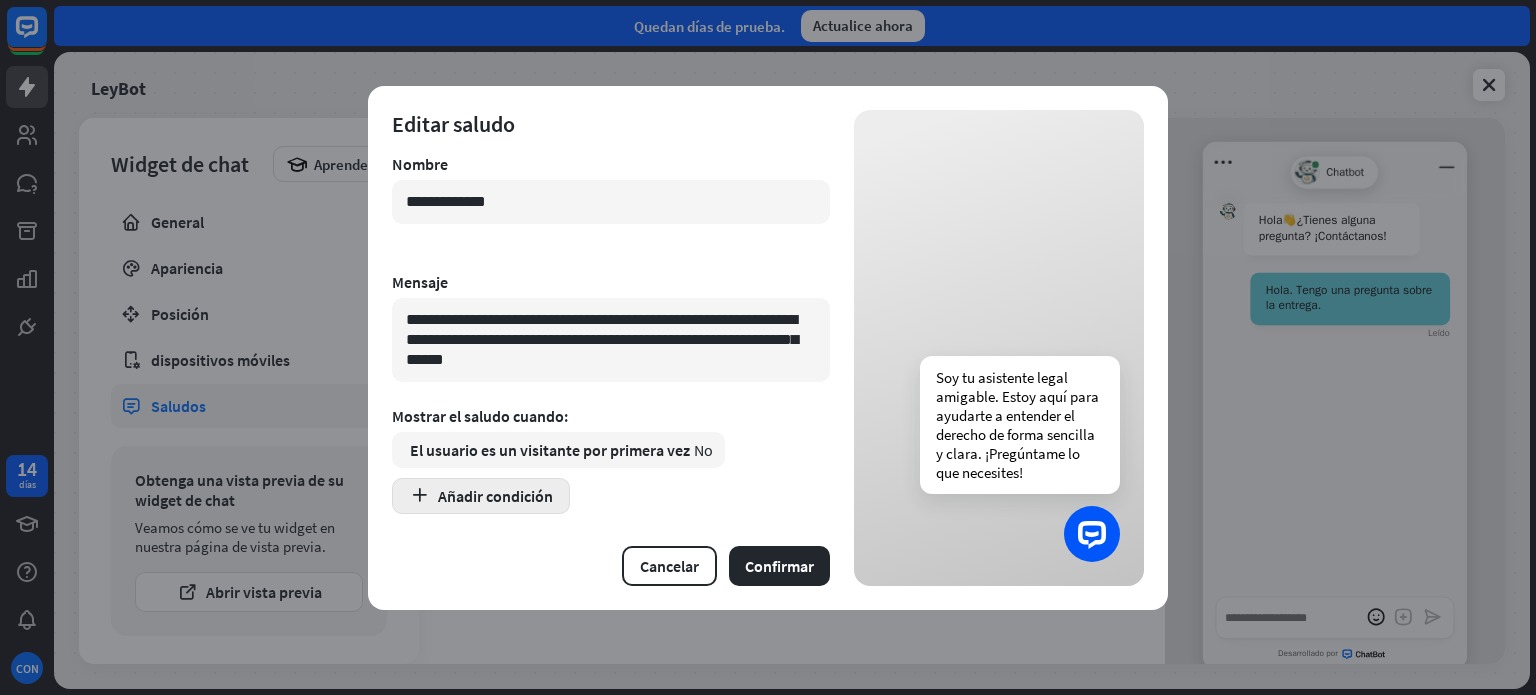click on "Añadir condición" at bounding box center (495, 496) 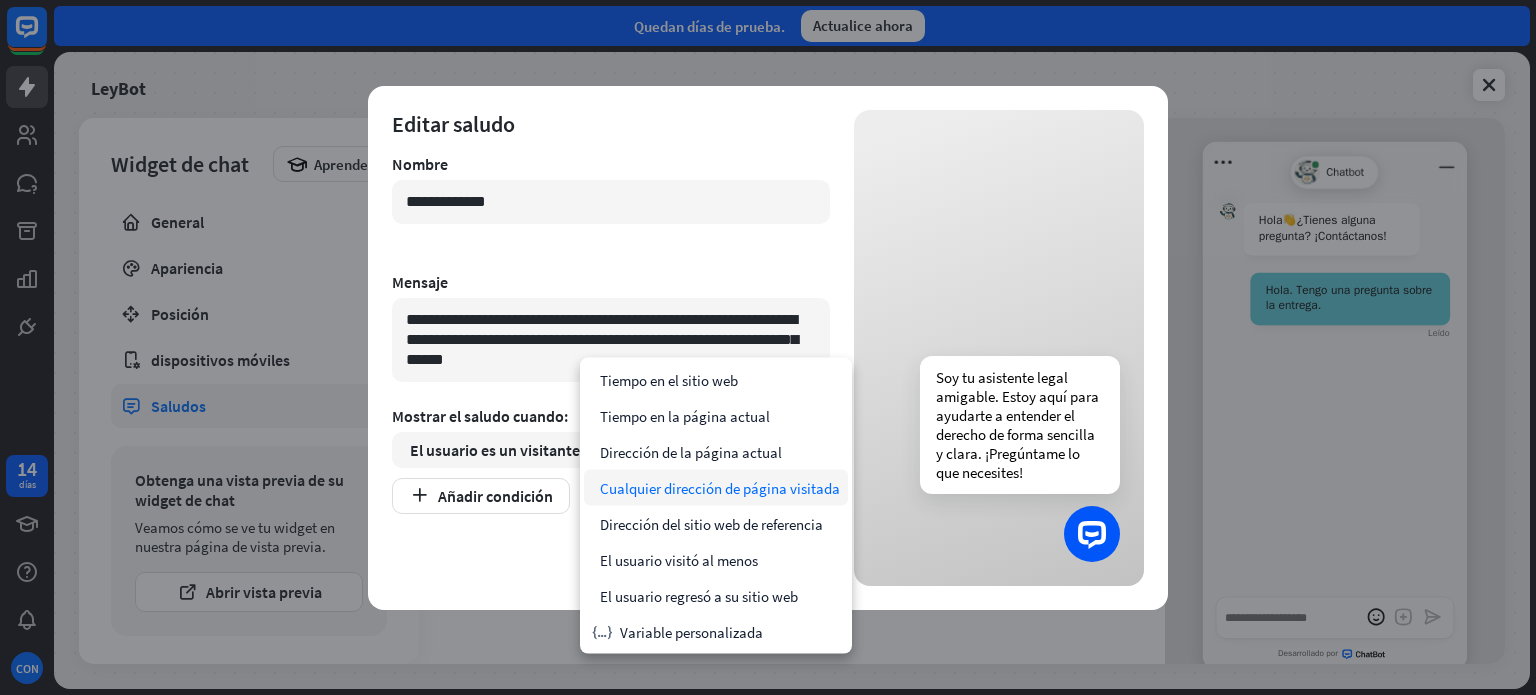 click on "Cualquier dirección de página visitada" at bounding box center [720, 487] 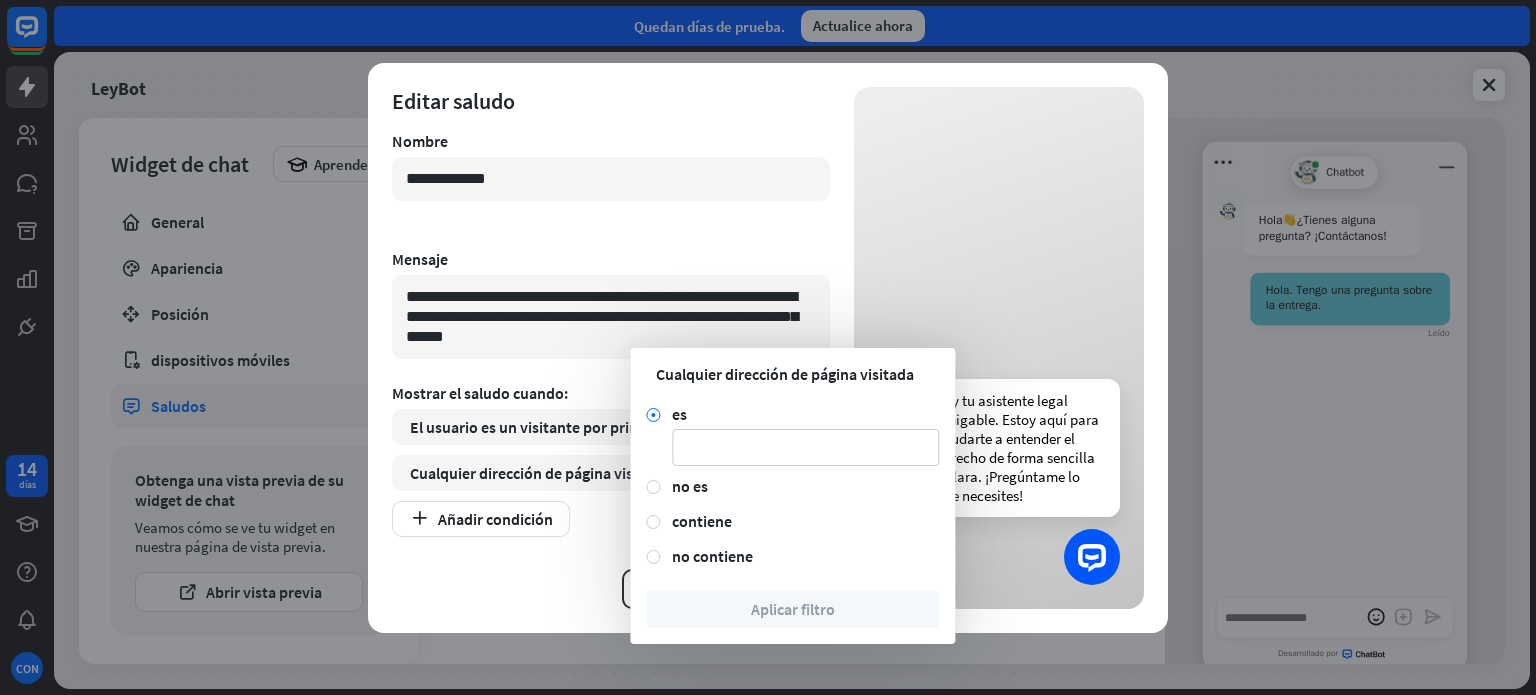click on "usuario
cerca
El usuario es un visitante por primera vez     No     globo
cerca
Cualquier dirección de página visitada   es
Añadir condición" at bounding box center (611, 473) 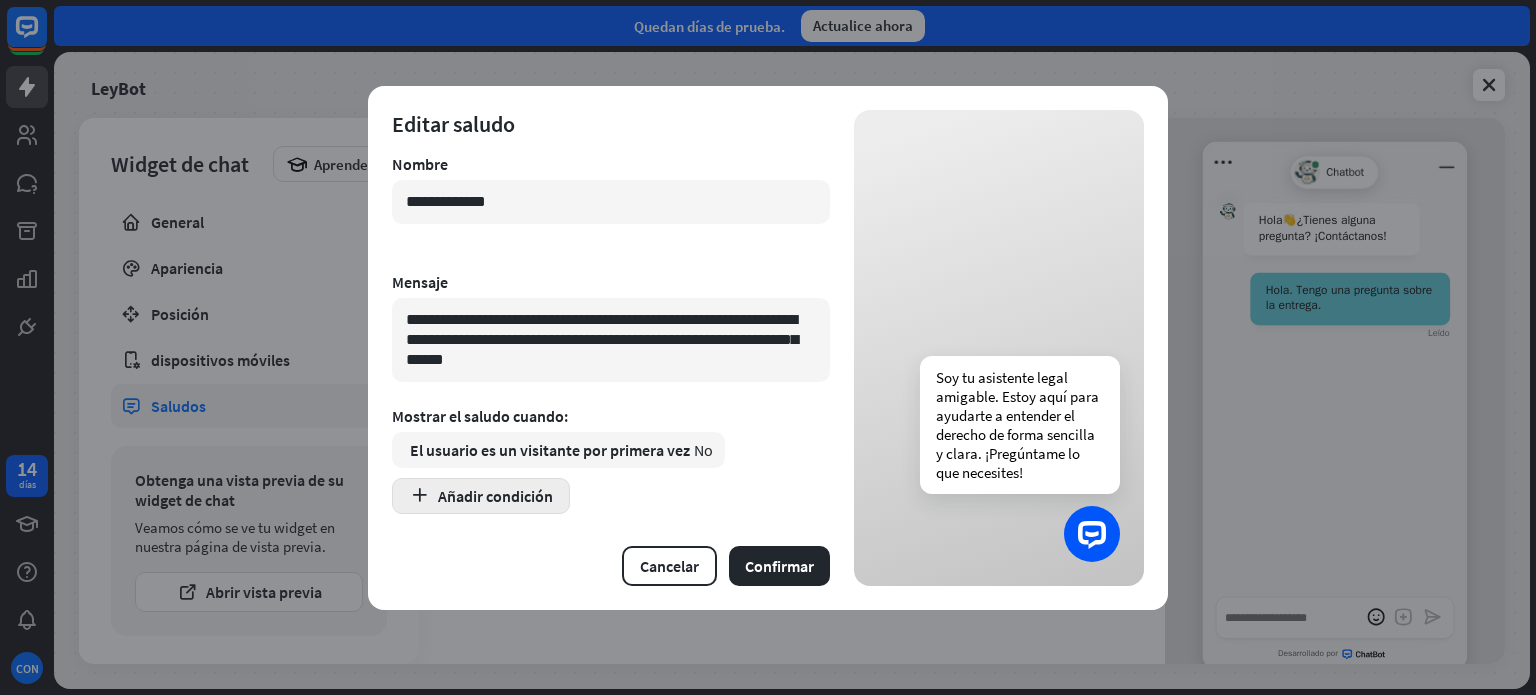 click on "Añadir condición" at bounding box center (495, 496) 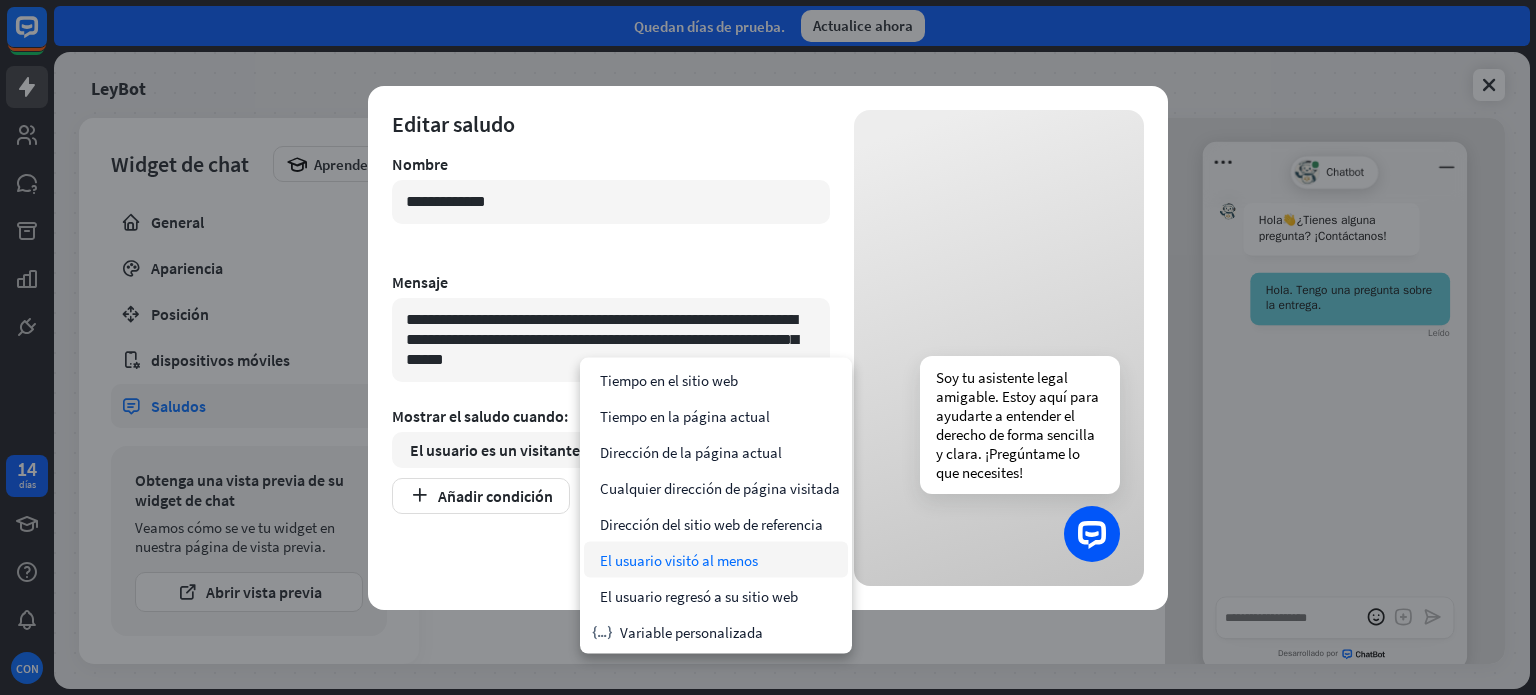 click on "El usuario visitó al menos" at bounding box center (679, 559) 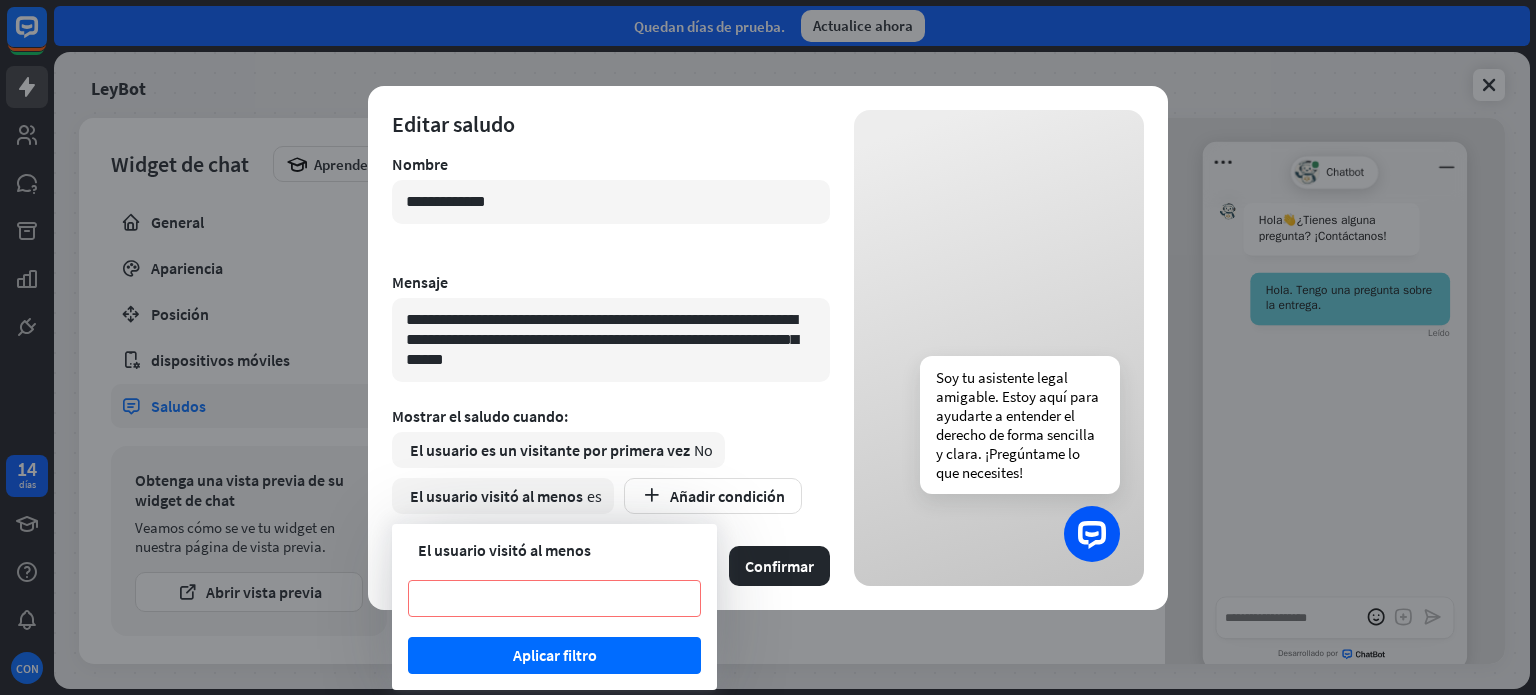 type on "*" 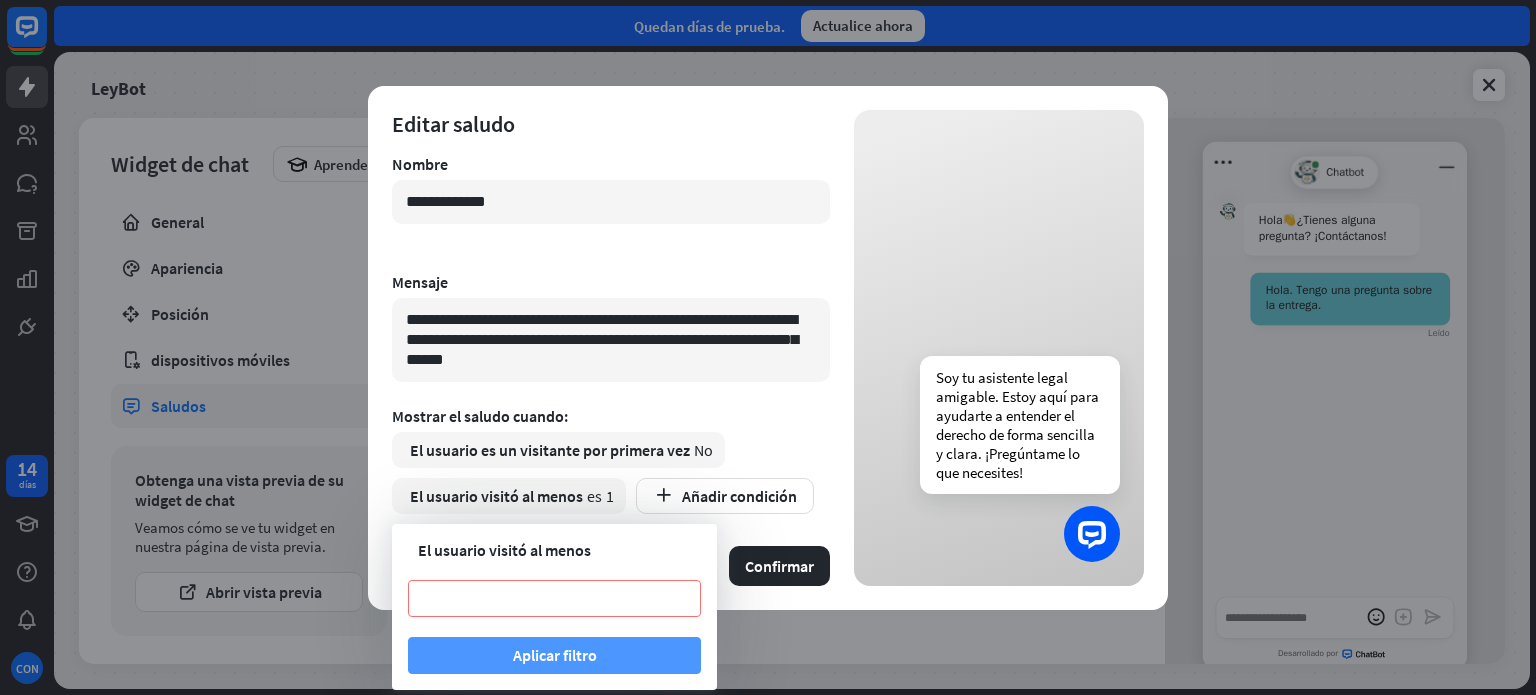click on "Aplicar filtro" at bounding box center (554, 655) 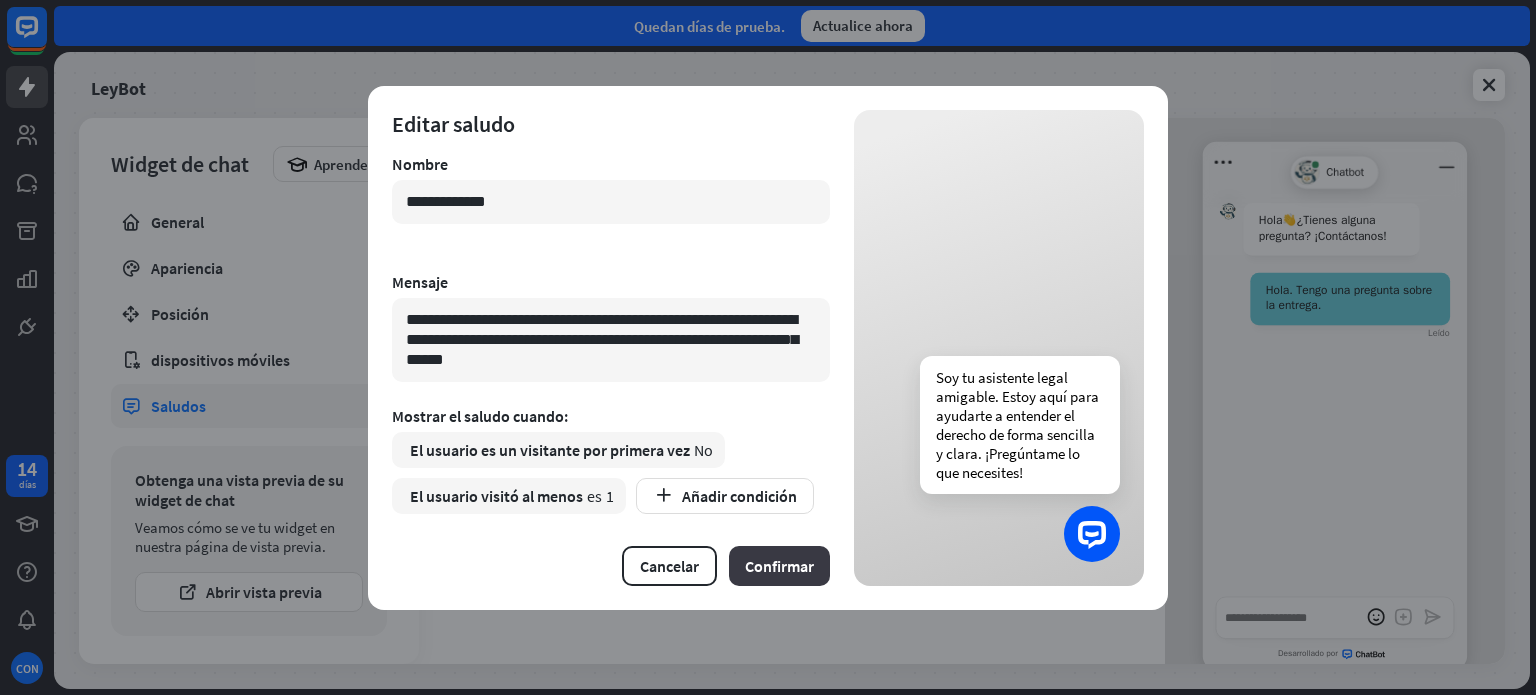 click on "Confirmar" at bounding box center [779, 566] 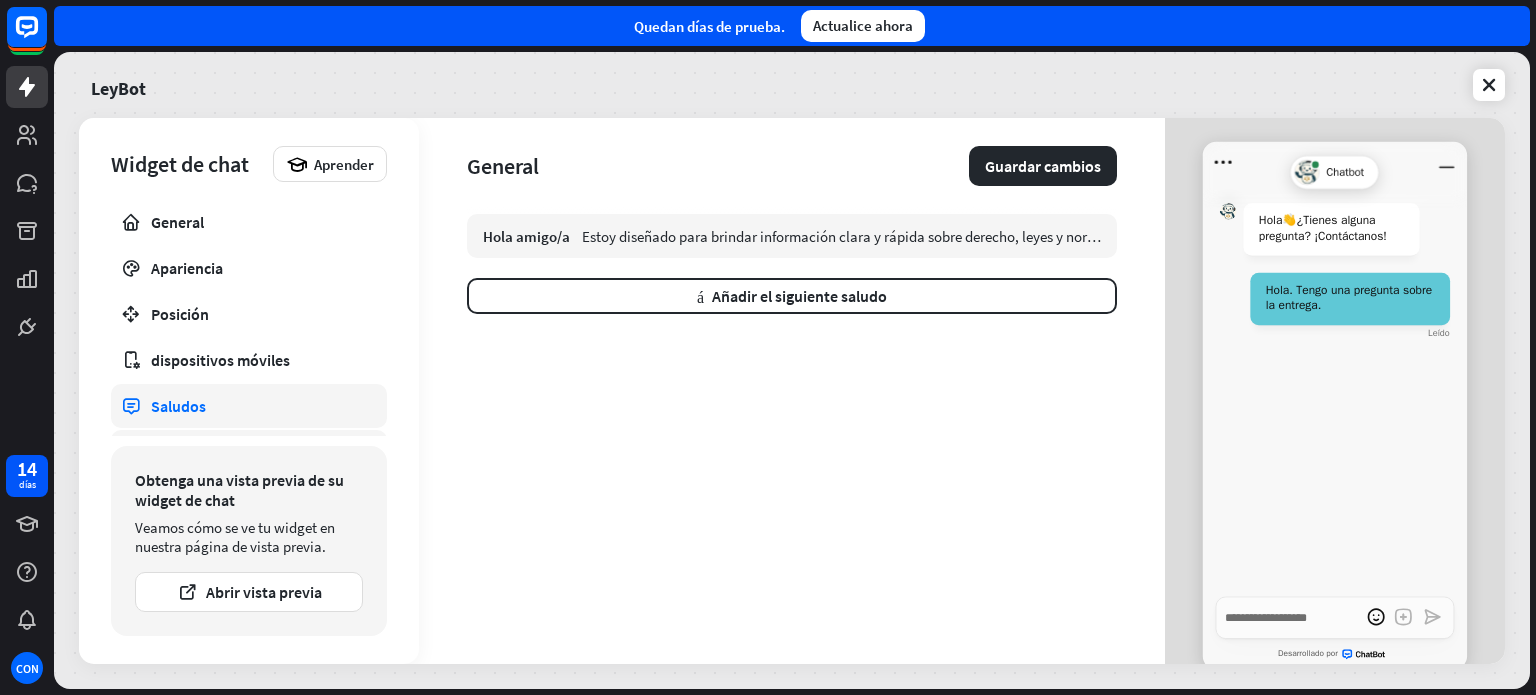 click on "Publicar
No instalado" at bounding box center (249, 452) 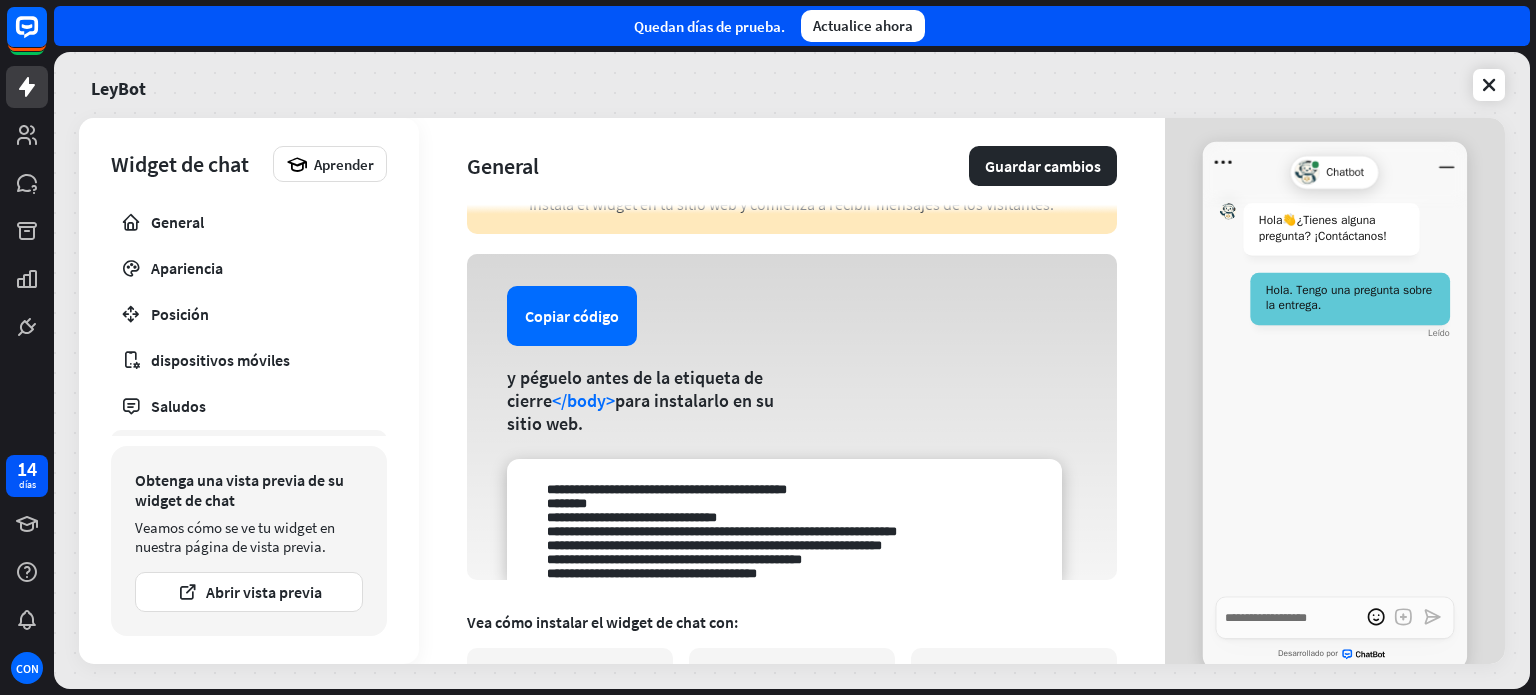 scroll, scrollTop: 43, scrollLeft: 0, axis: vertical 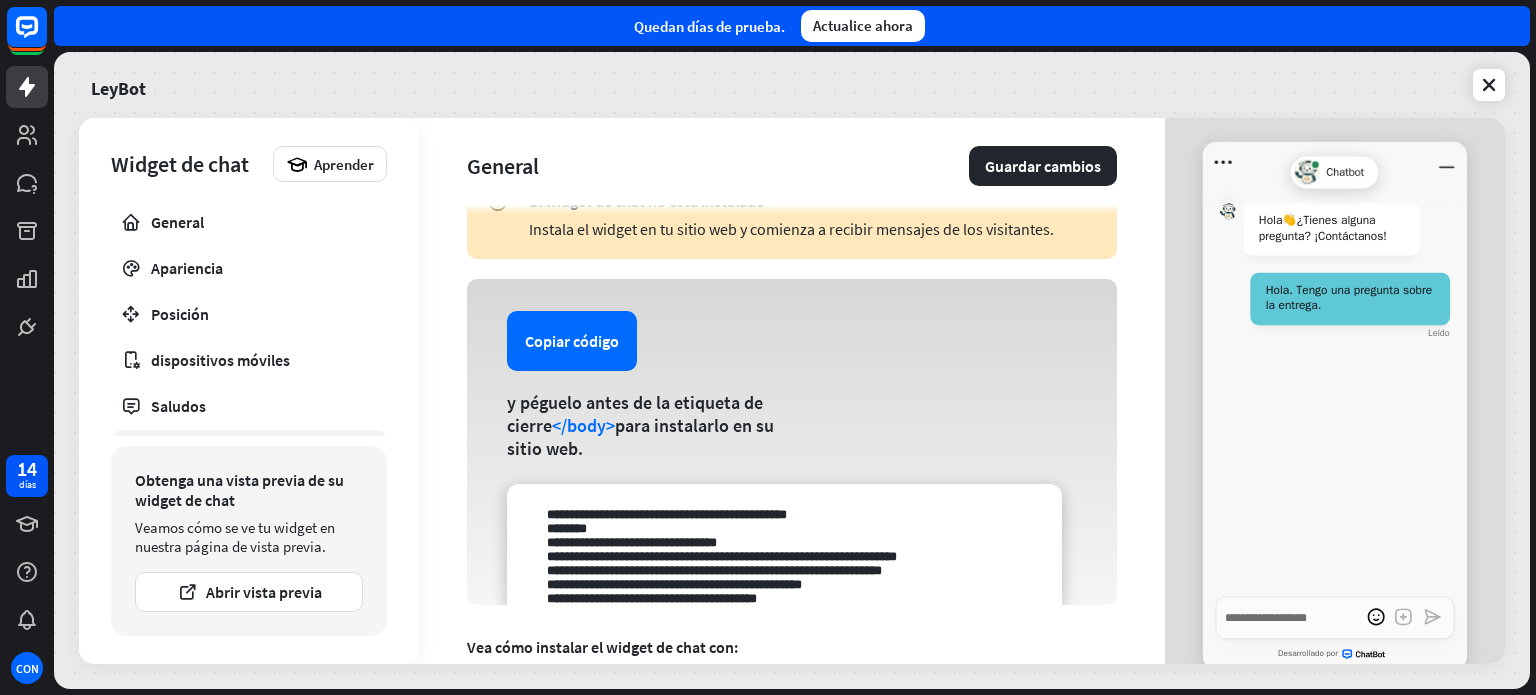 click on "Copiar código
y péguelo antes de la etiqueta de cierre
</body>
para instalarlo en su sitio web." at bounding box center (792, 442) 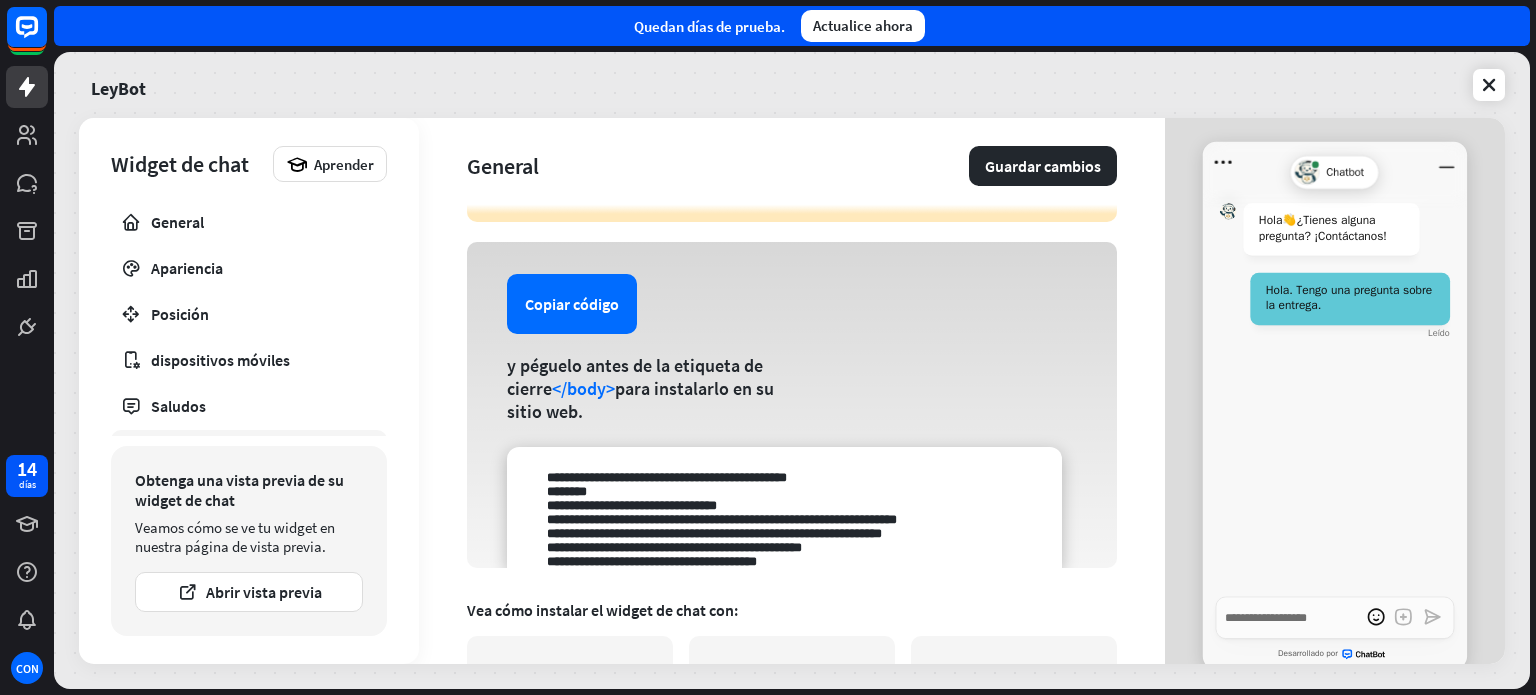 scroll, scrollTop: 83, scrollLeft: 0, axis: vertical 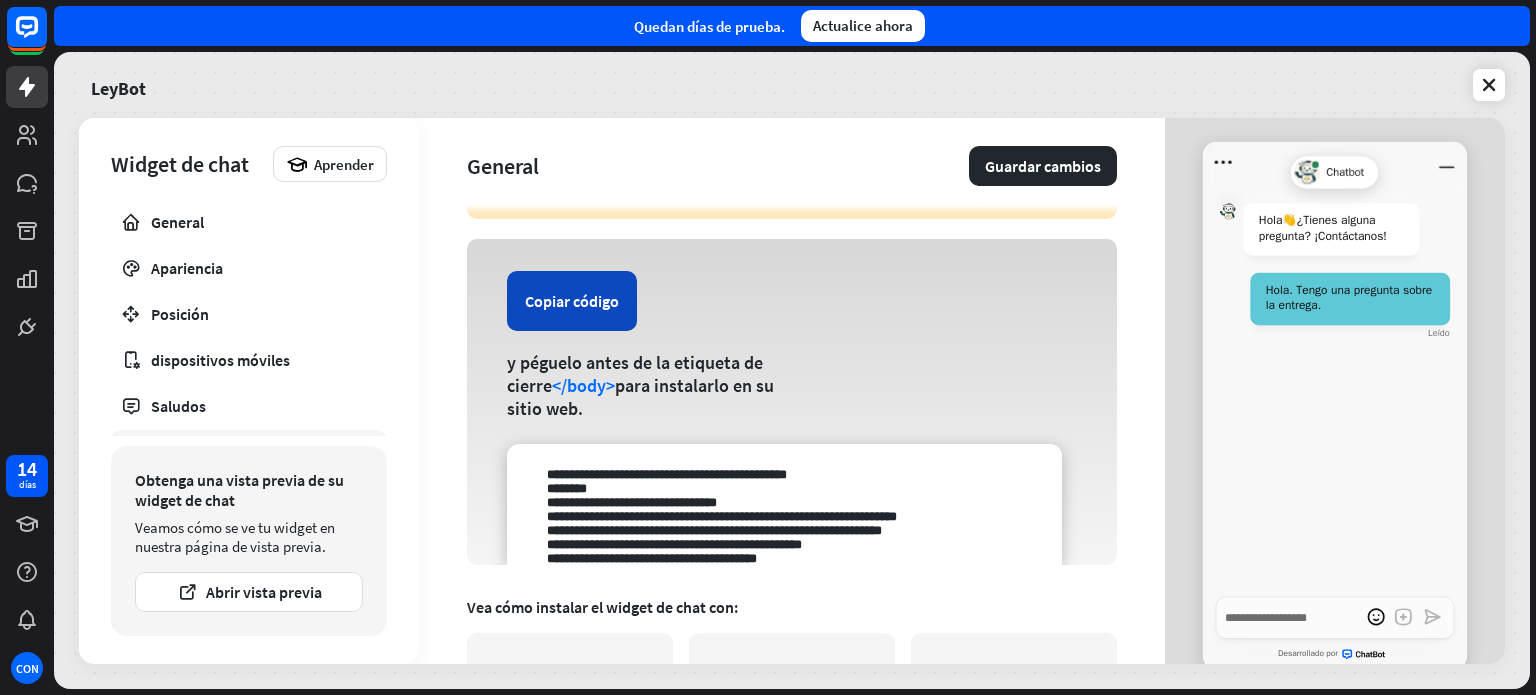 click on "Copiar código" at bounding box center [572, 301] 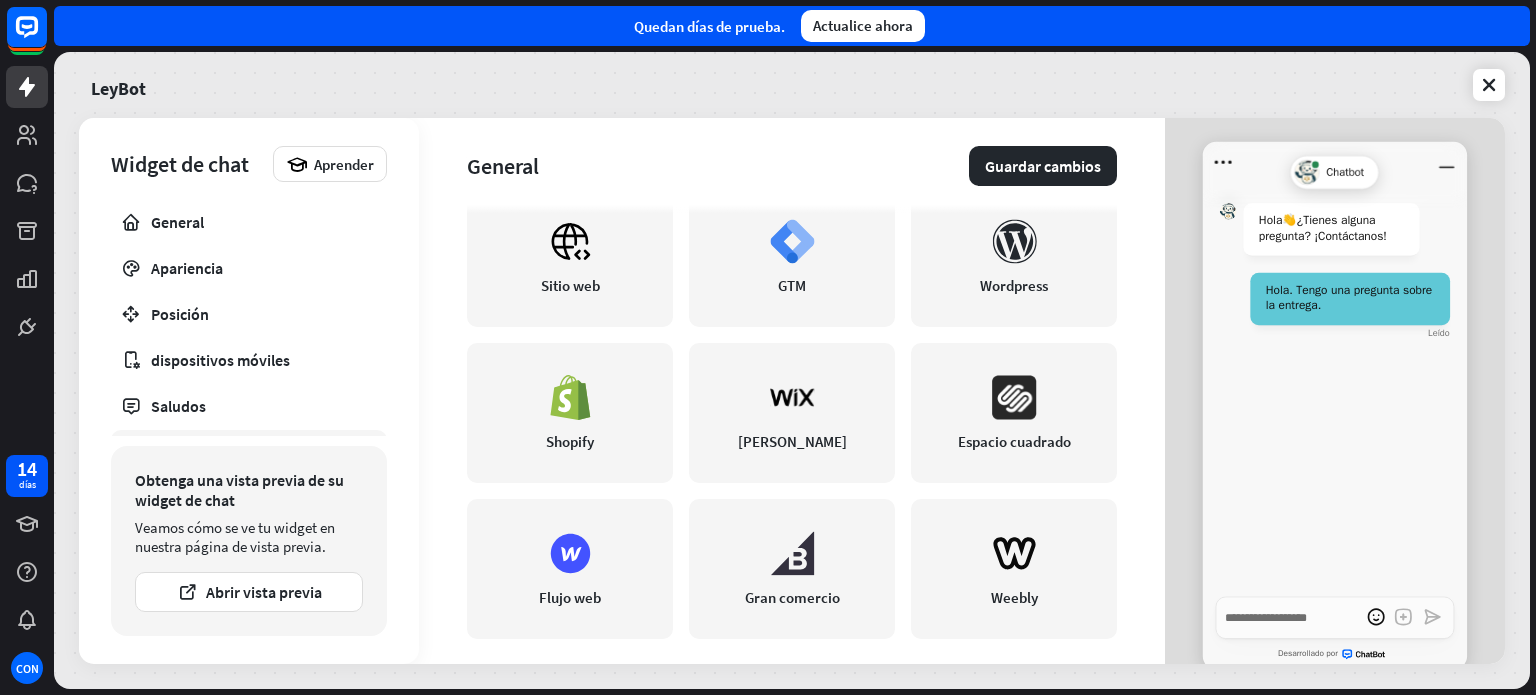 scroll, scrollTop: 544, scrollLeft: 0, axis: vertical 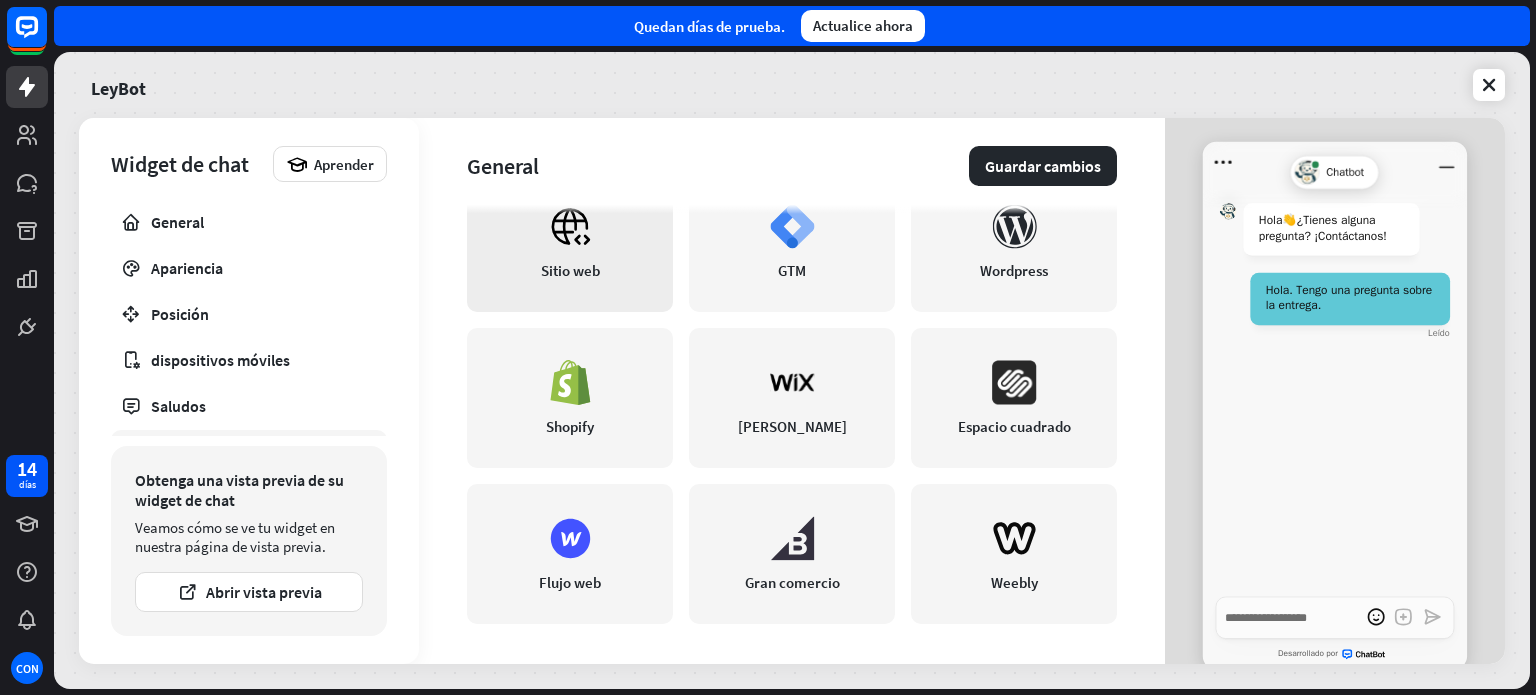 click on "Sitio web" at bounding box center [570, 242] 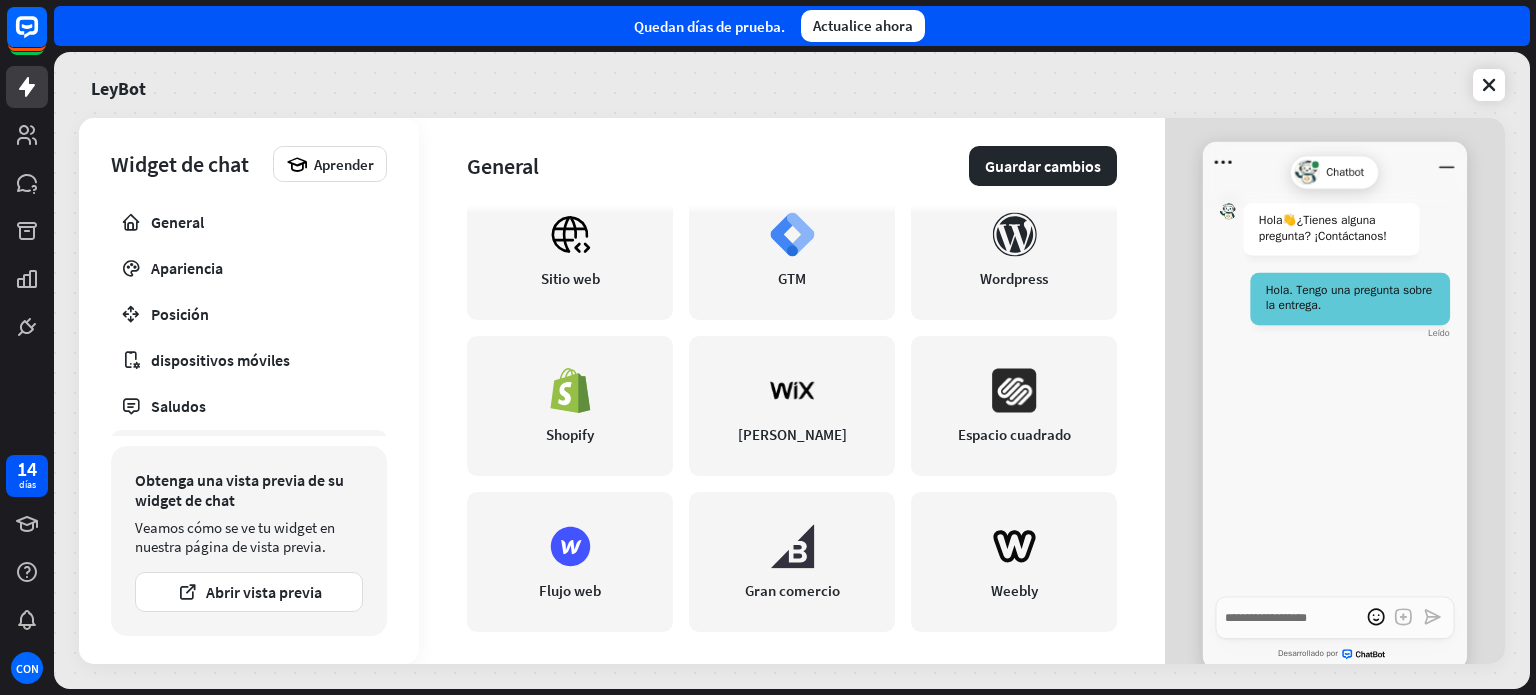 scroll, scrollTop: 537, scrollLeft: 0, axis: vertical 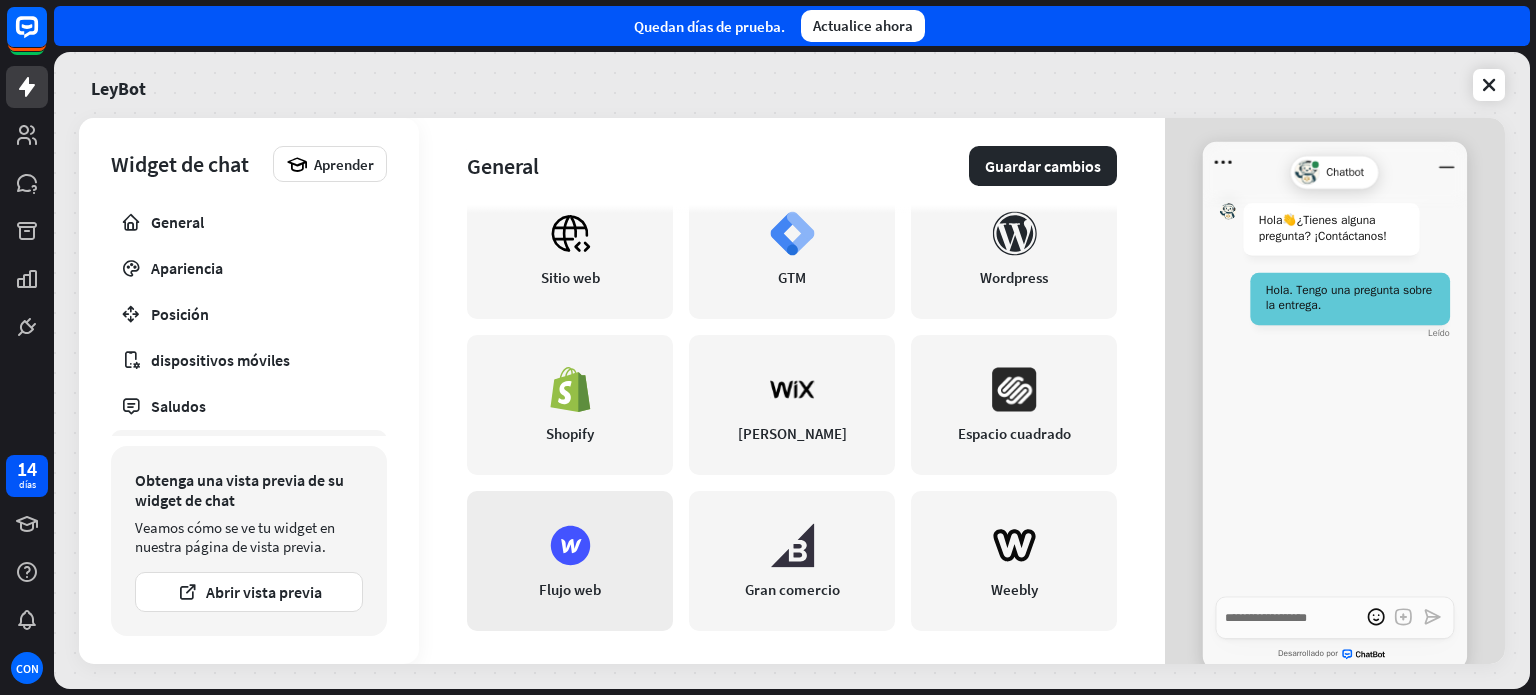 click on "Flujo web" at bounding box center (570, 589) 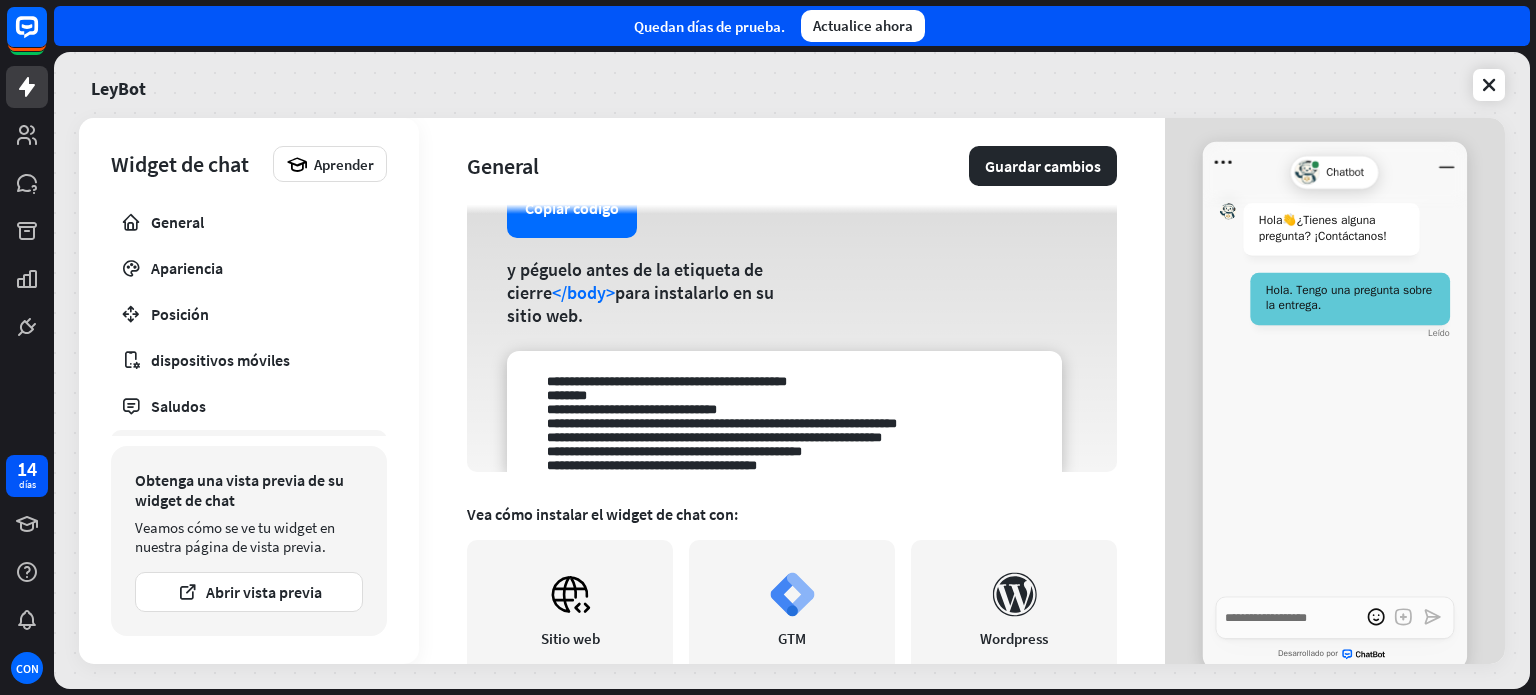 scroll, scrollTop: 100, scrollLeft: 0, axis: vertical 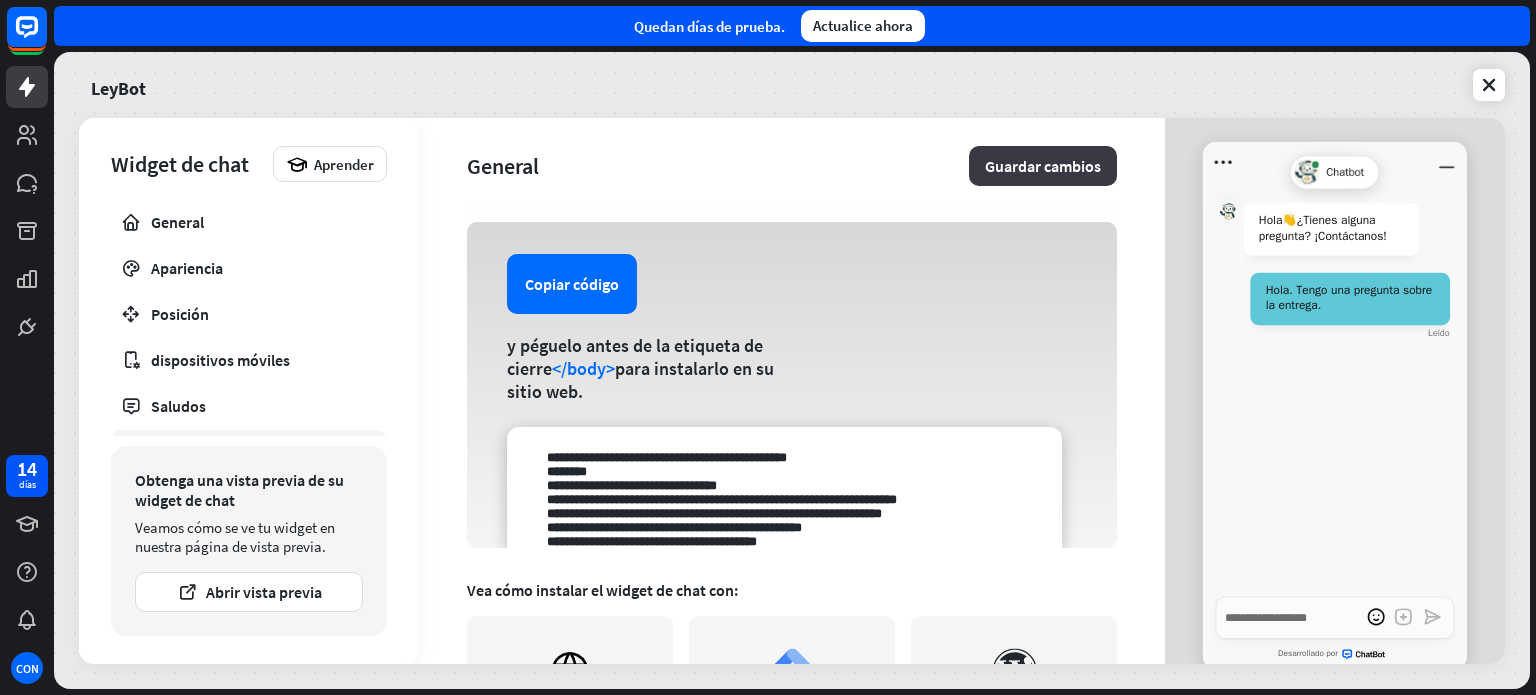 click on "Guardar cambios" at bounding box center (1043, 166) 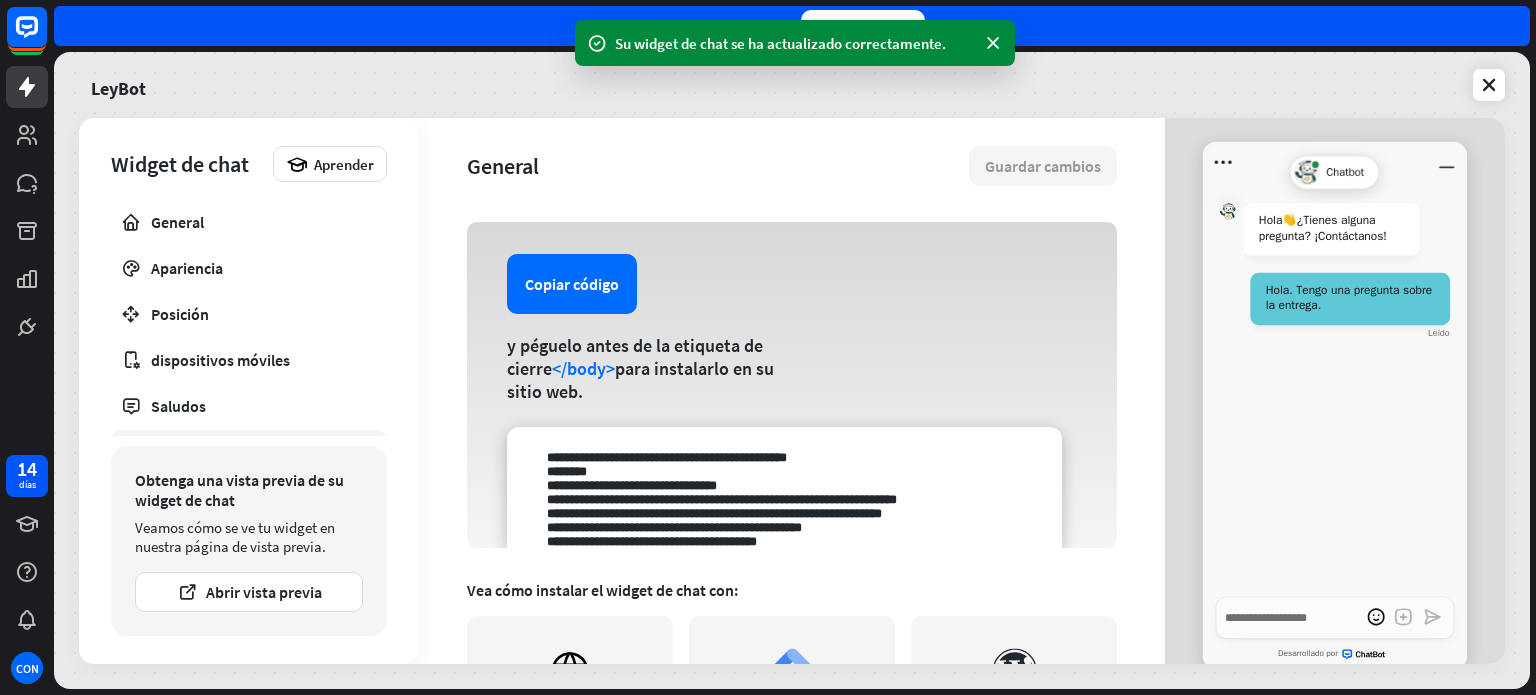 click at bounding box center [784, 487] 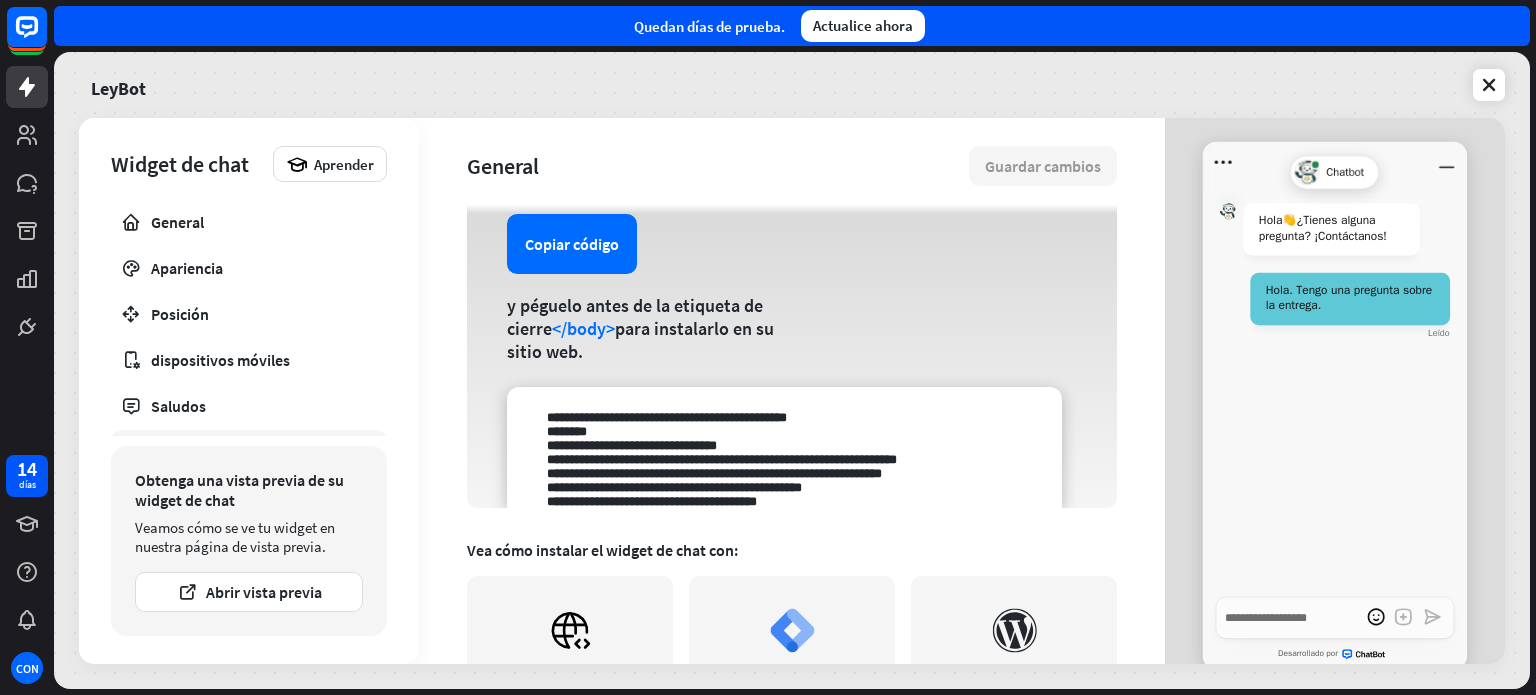 click on "Copiar código
y péguelo antes de la etiqueta de cierre
</body>
para instalarlo en su sitio web." at bounding box center (792, 345) 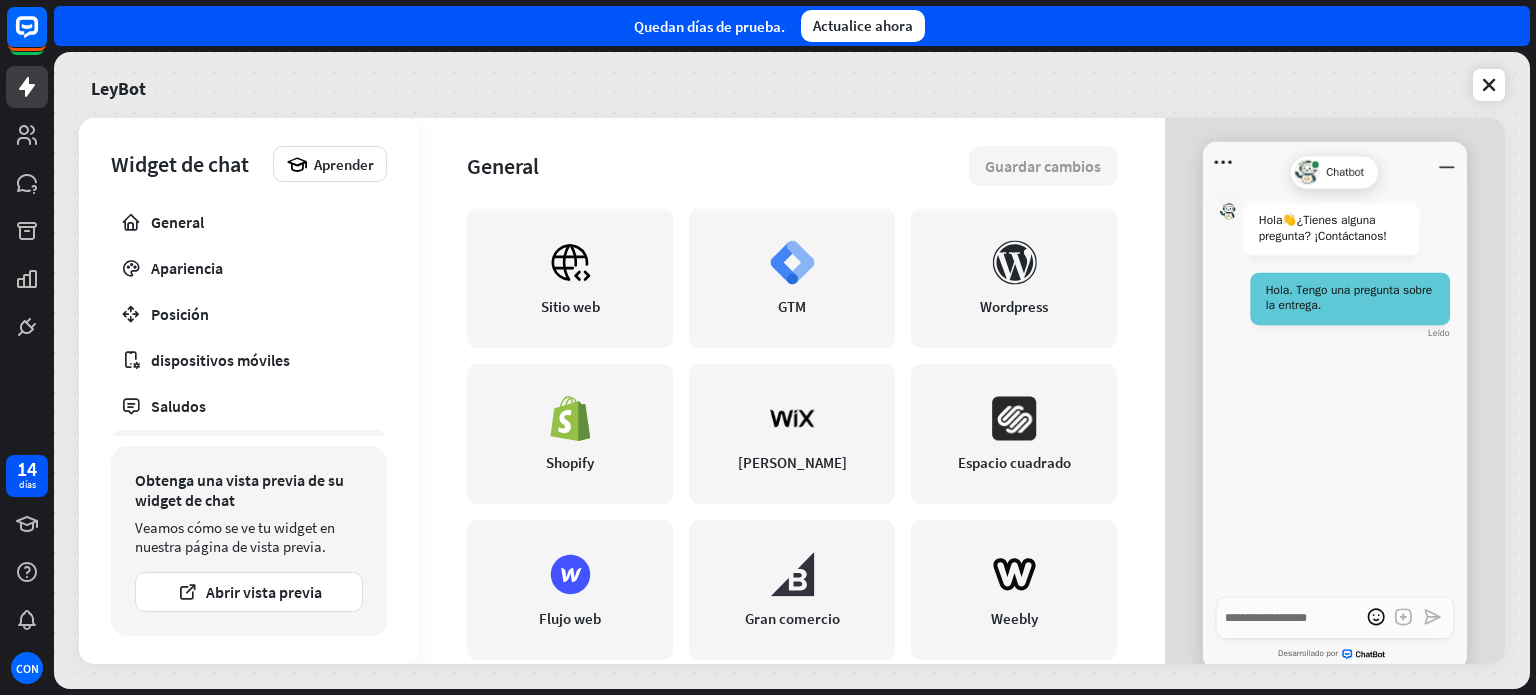 scroll, scrollTop: 544, scrollLeft: 0, axis: vertical 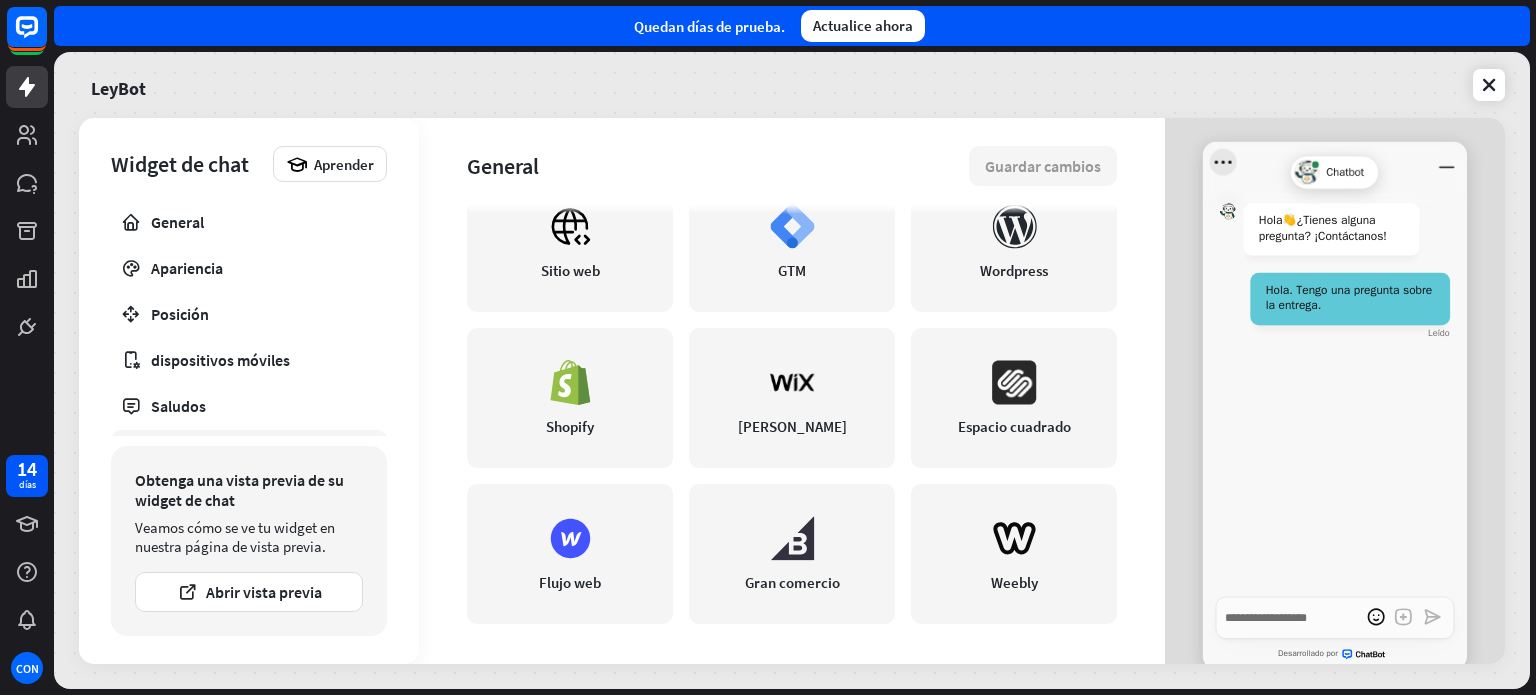click 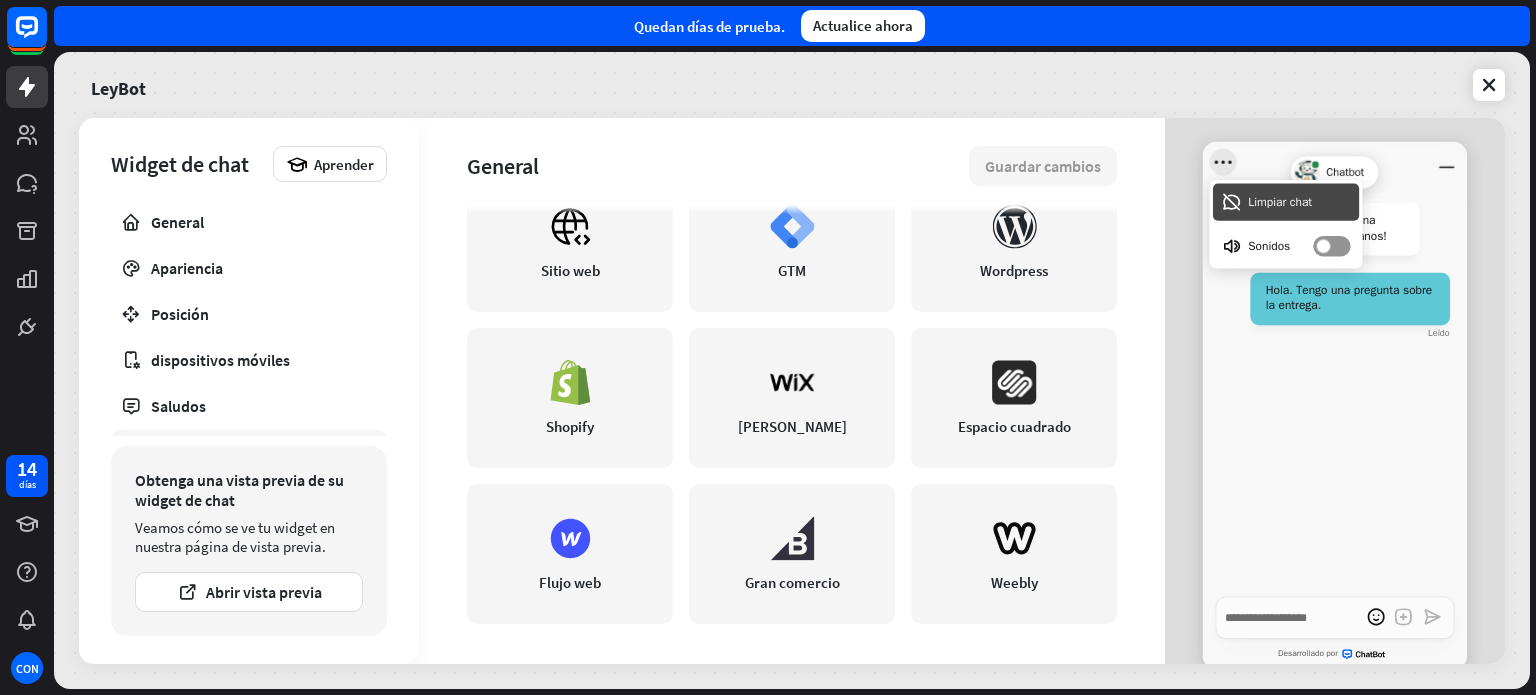 click 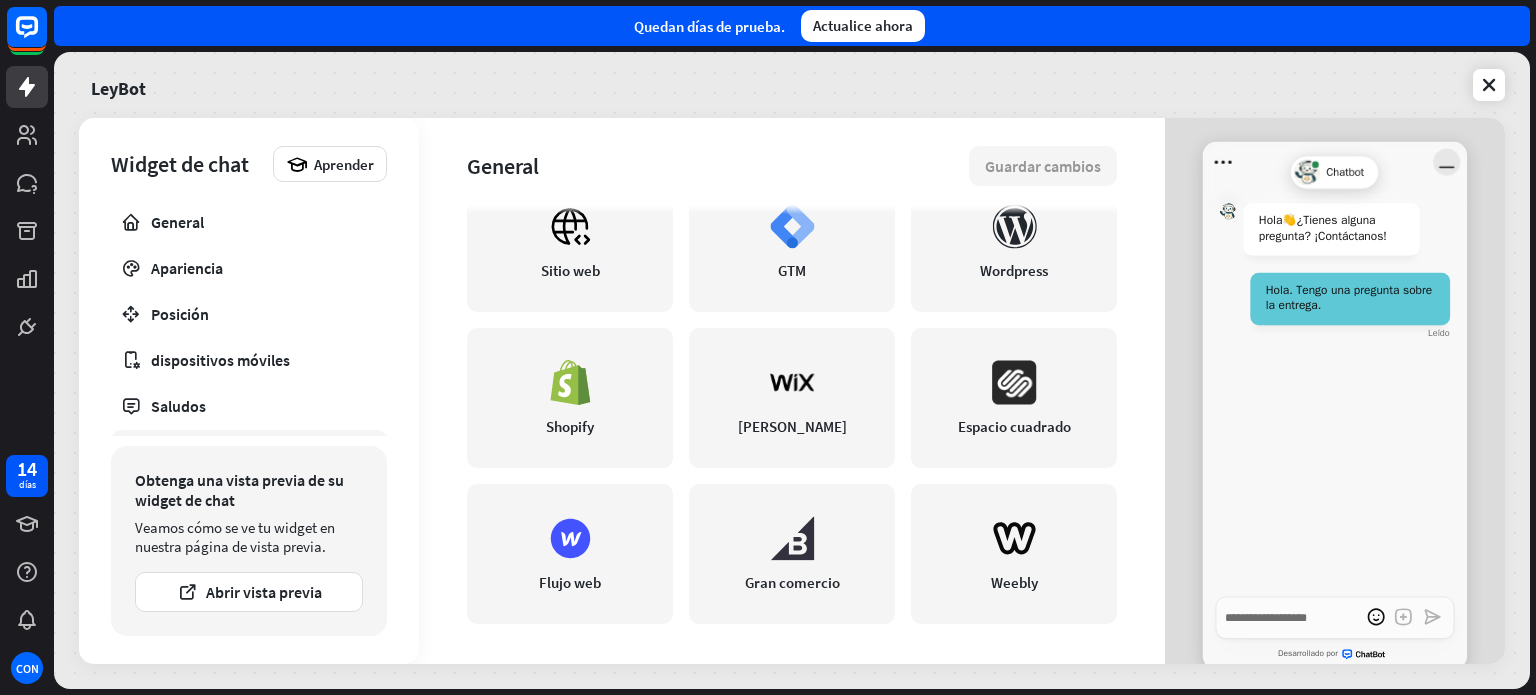 click 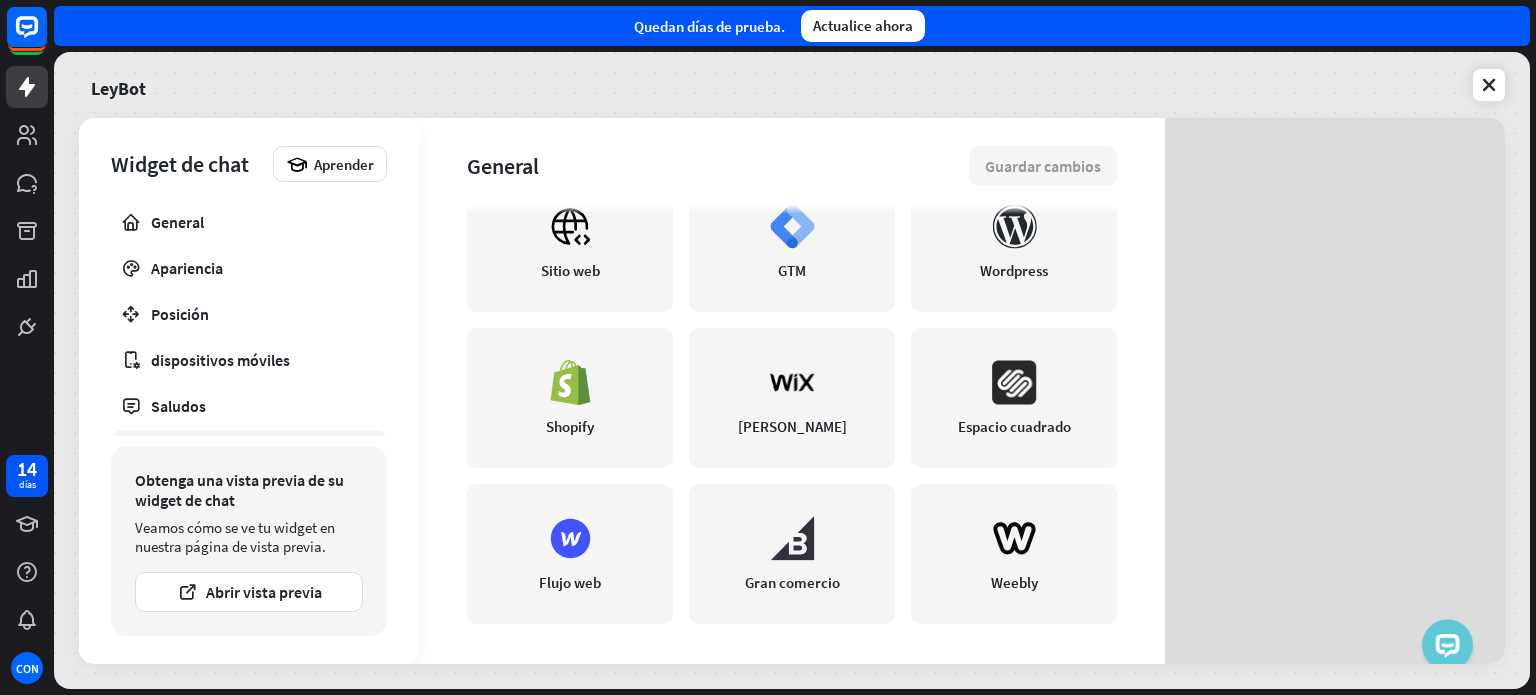 drag, startPoint x: 1431, startPoint y: 644, endPoint x: 1424, endPoint y: 434, distance: 210.11664 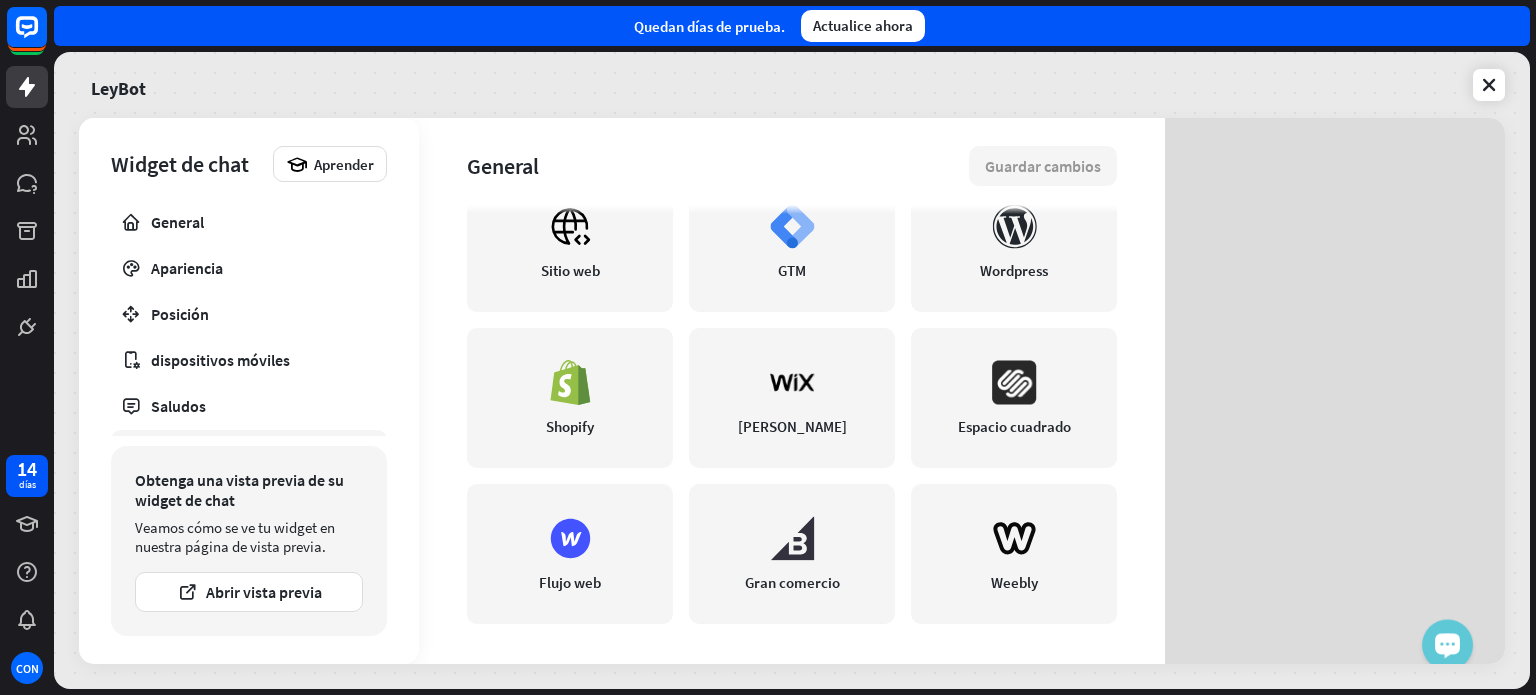 click at bounding box center (1448, 643) 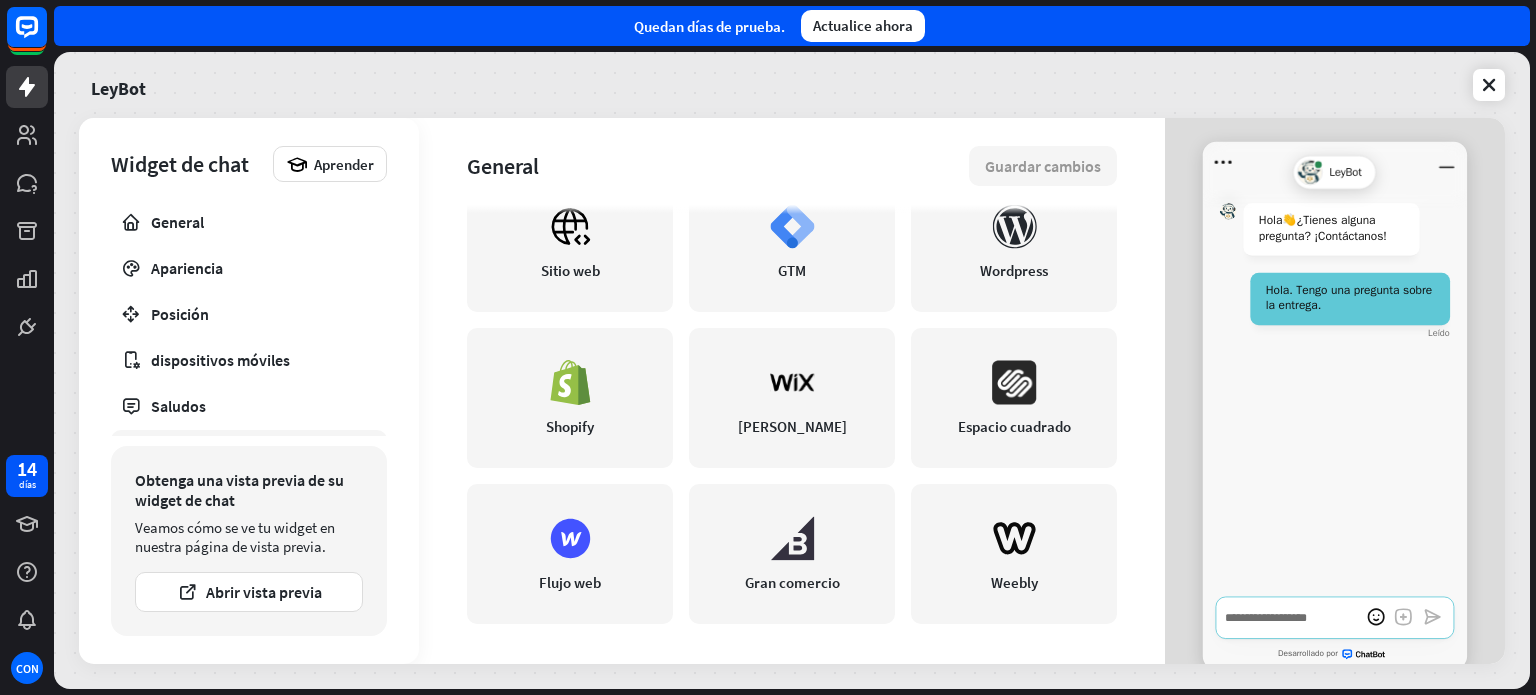 click at bounding box center [1335, 617] 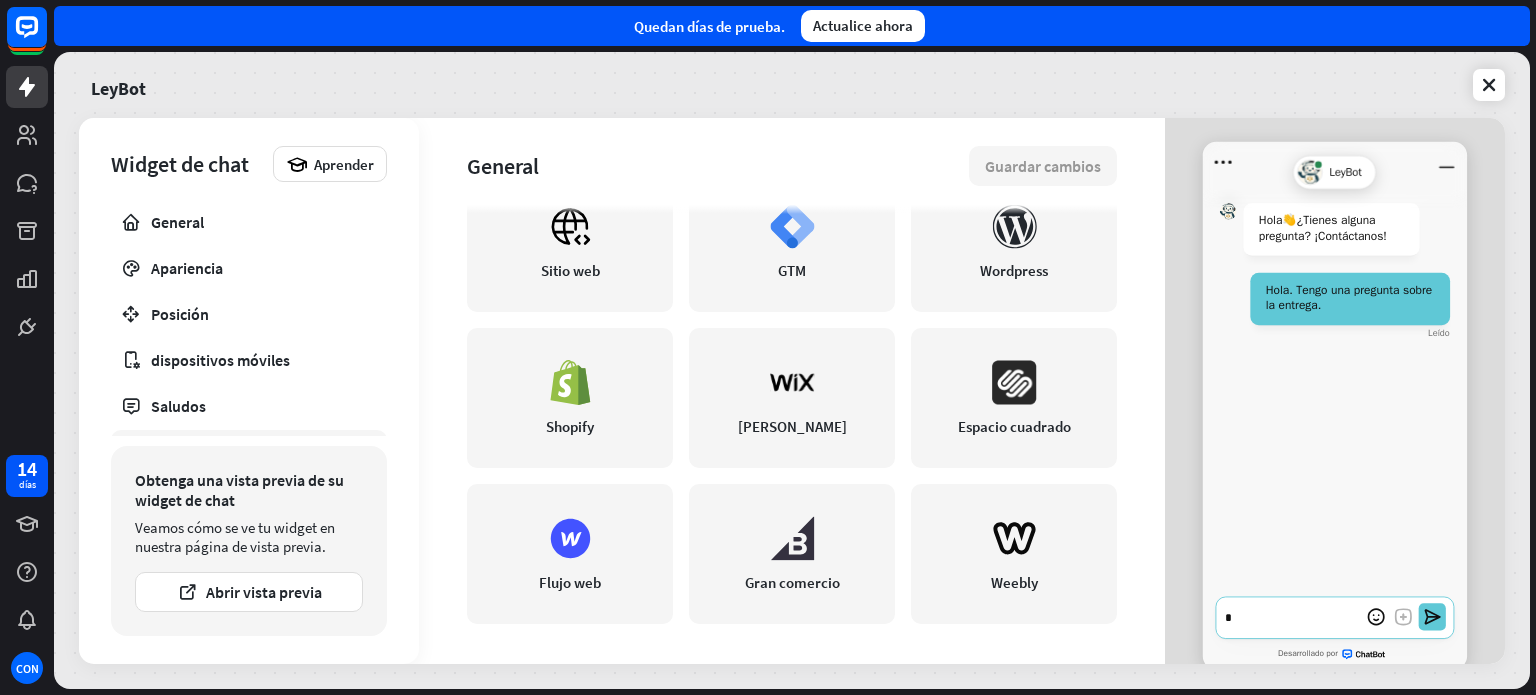 type on "*" 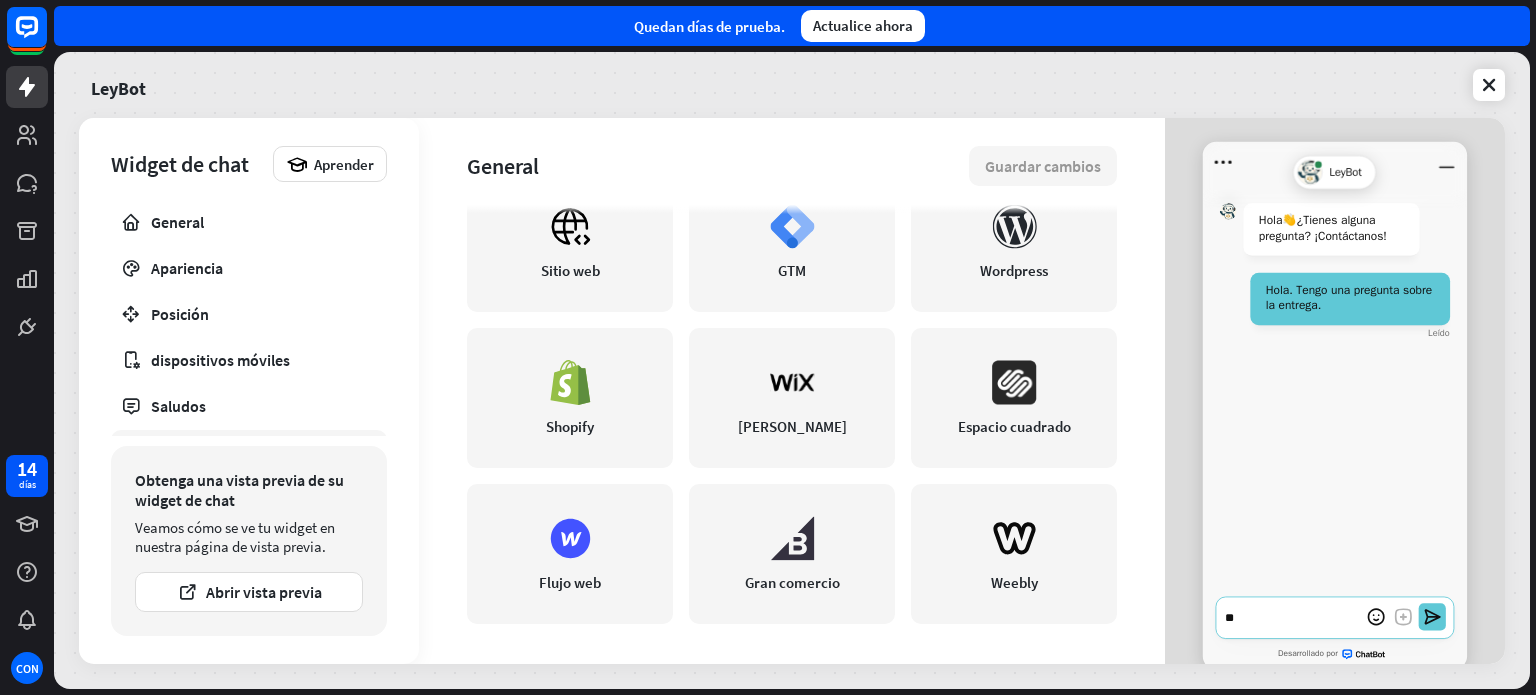 type on "*" 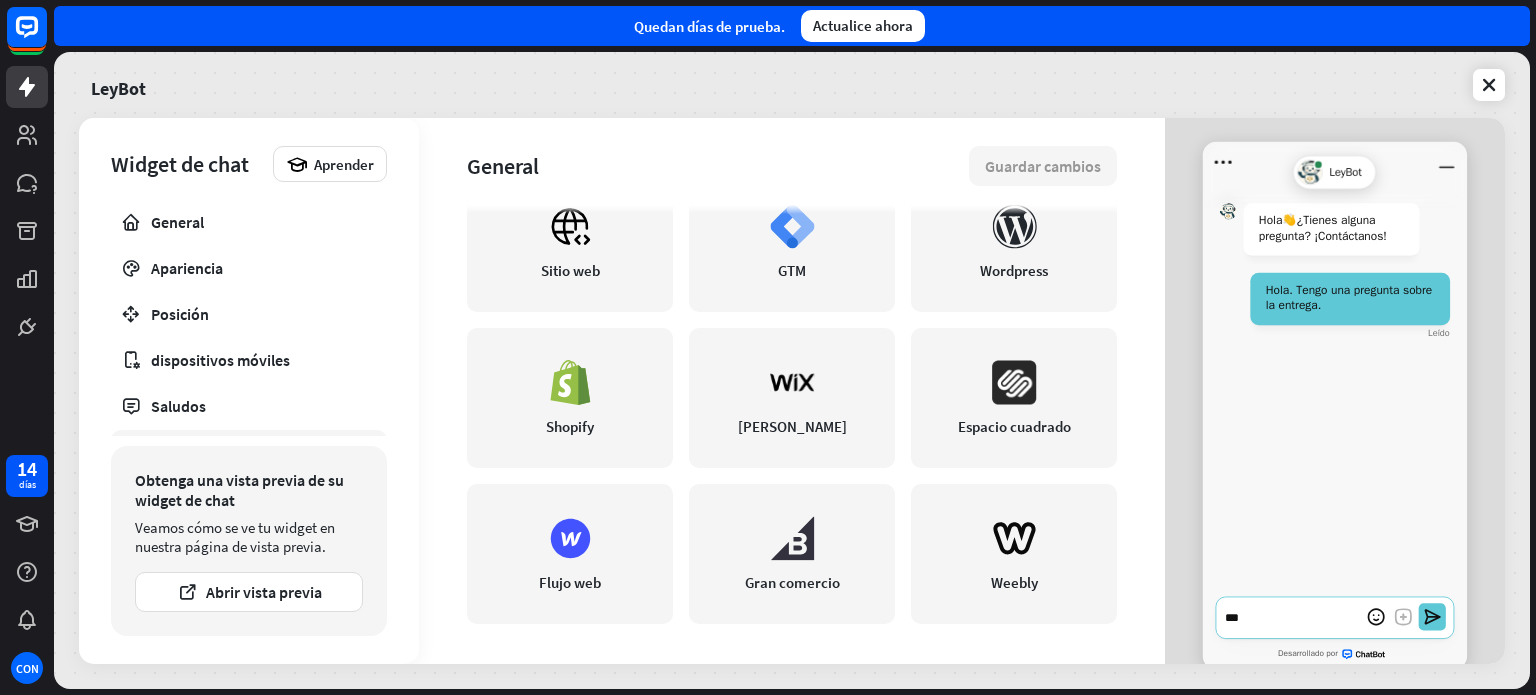 type on "*" 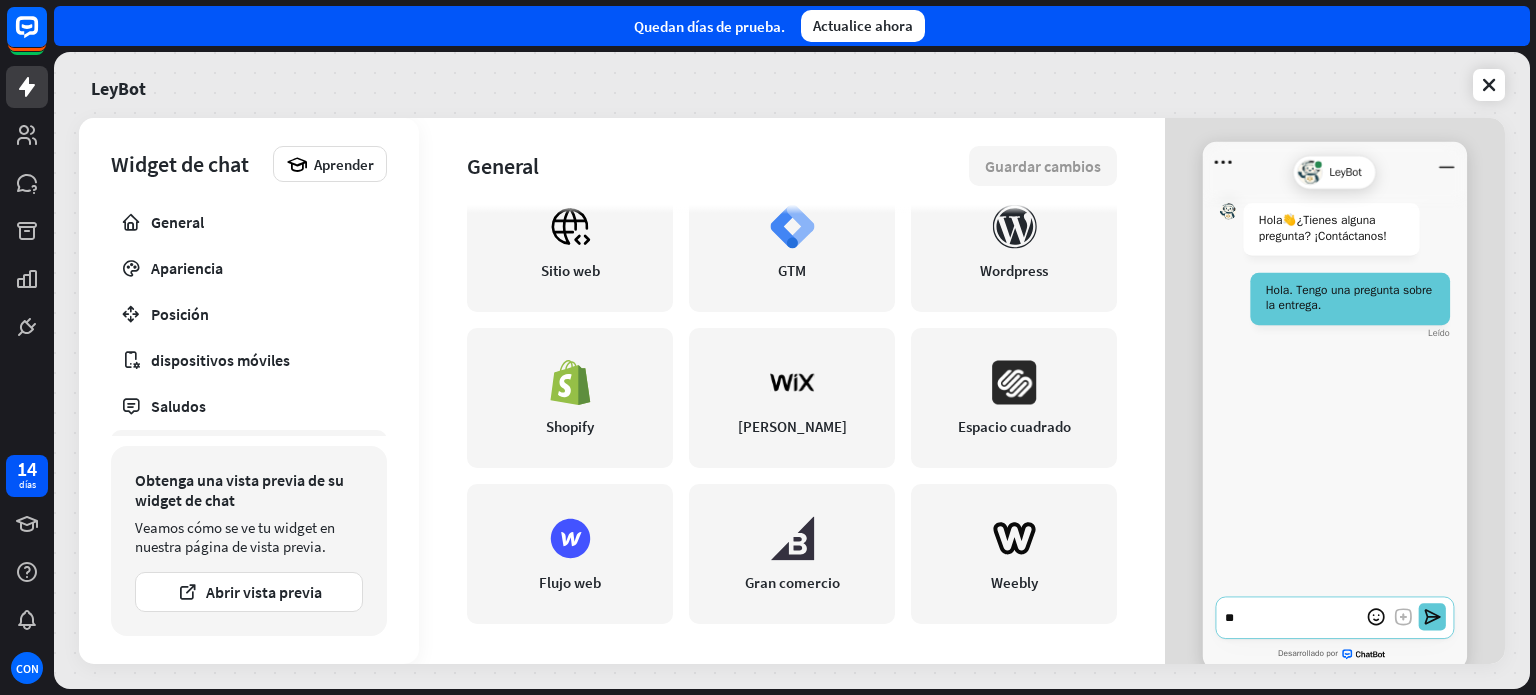 type on "*" 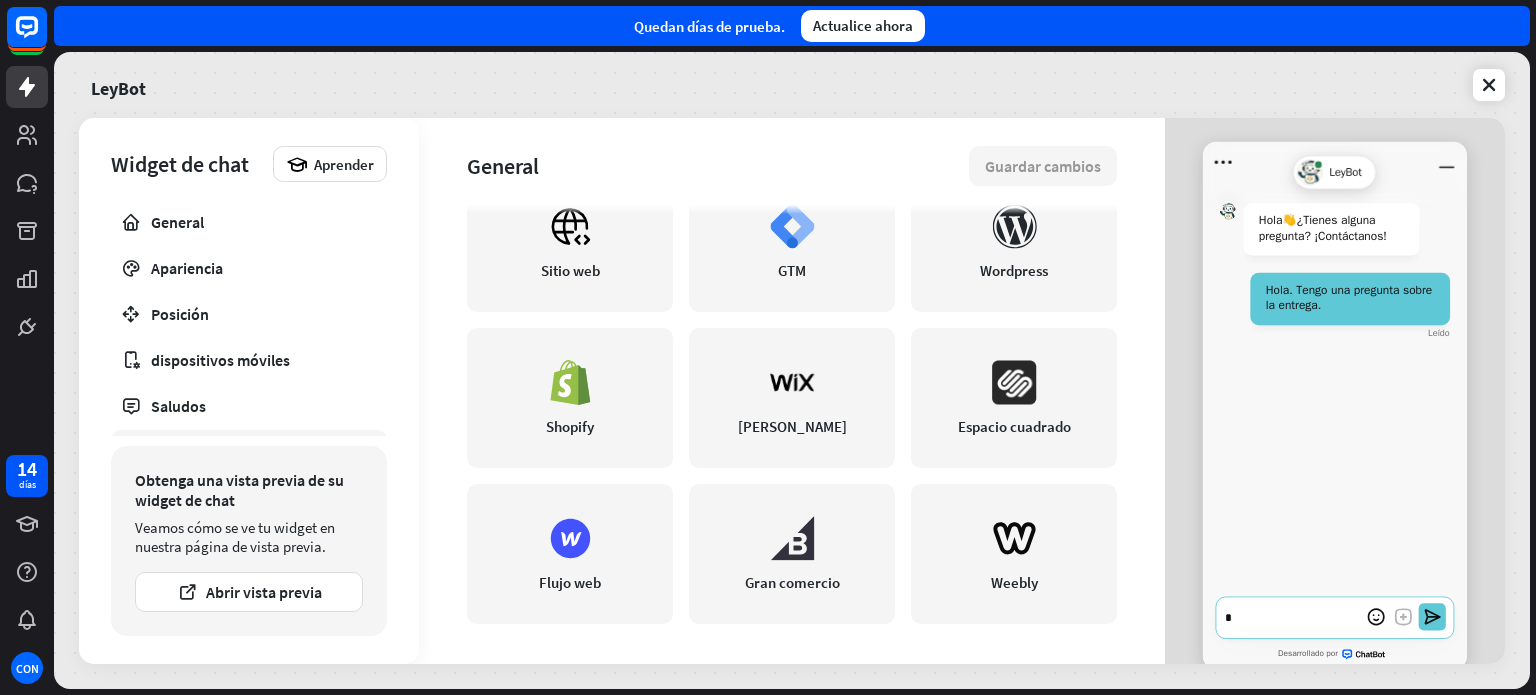 type on "*" 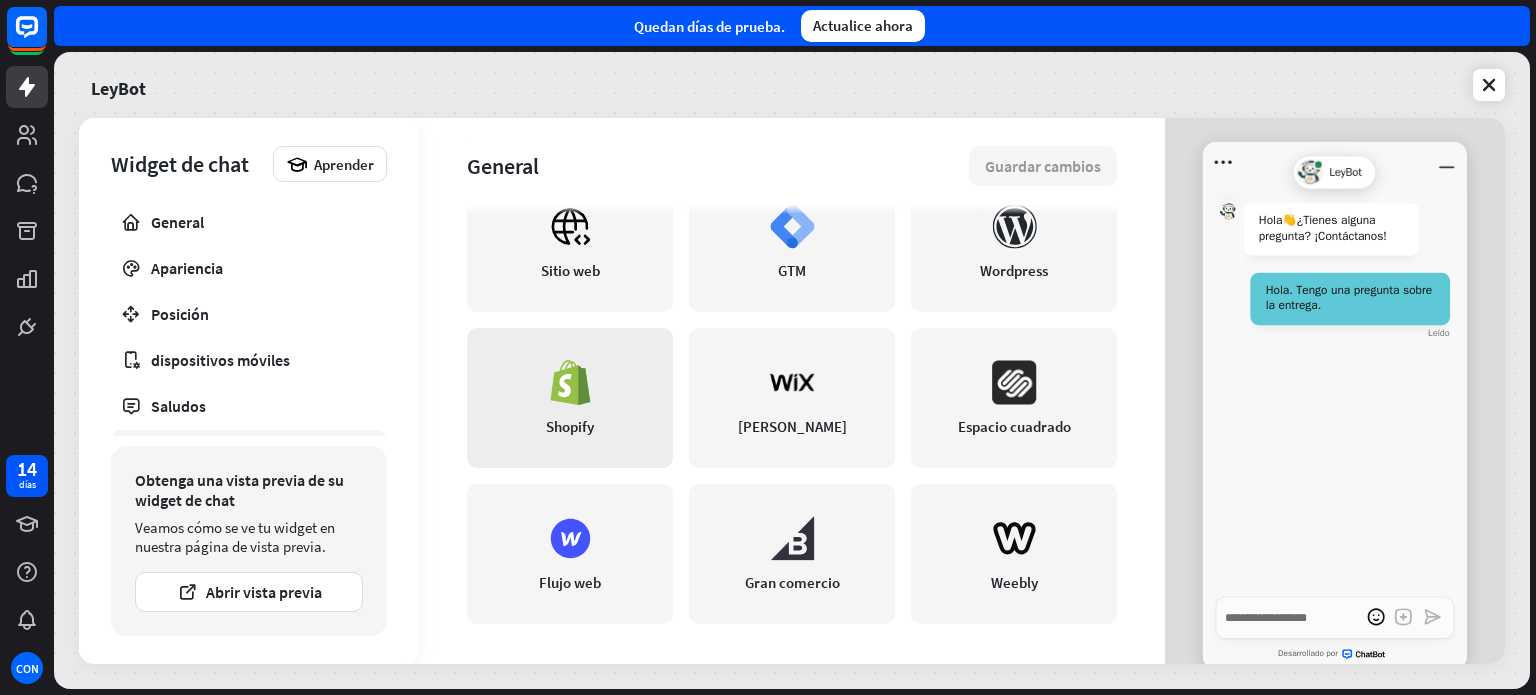 type on "*" 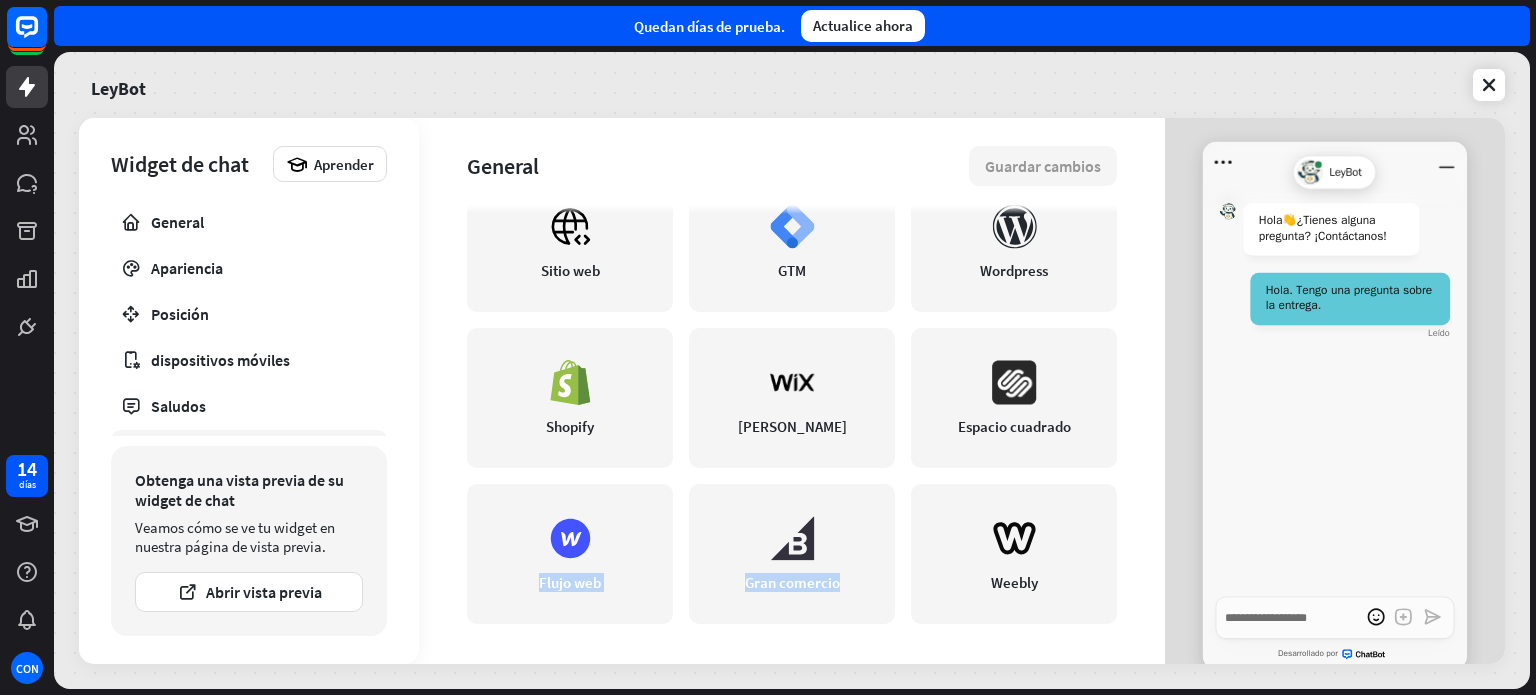 drag, startPoint x: 1148, startPoint y: 495, endPoint x: 1160, endPoint y: 375, distance: 120.59851 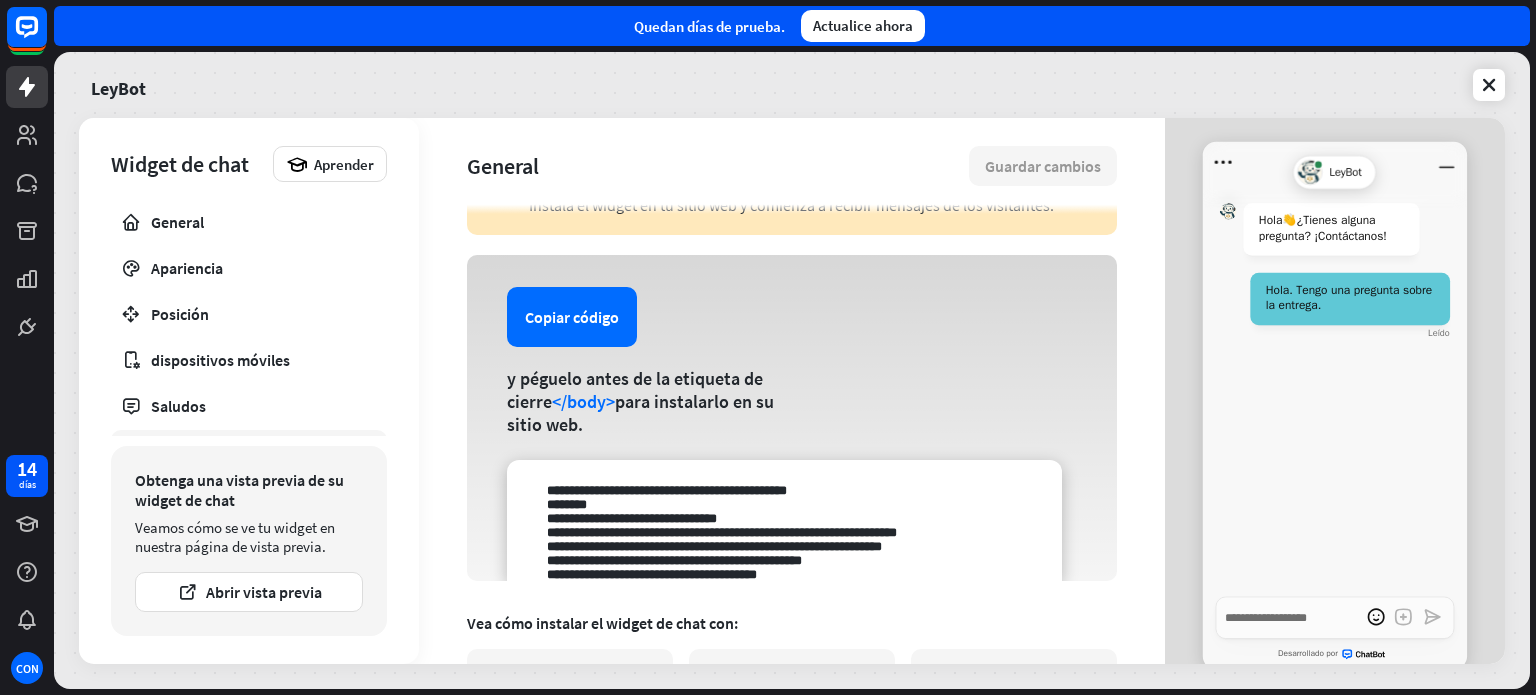 click on "General
Guardar cambios
El widget de chat no está instalado
Instala el widget en tu sitio web y comienza a recibir mensajes de los visitantes.
Copiar código
y péguelo antes de la etiqueta de cierre
</body>
para instalarlo en su sitio web.
Vea cómo instalar el widget de chat con:         Sitio web                             GTM                         Wordpress                           Shopify                     [PERSON_NAME]                     Espacio cuadrado           Flujo web                         Gran comercio         Weebly" at bounding box center [792, 391] 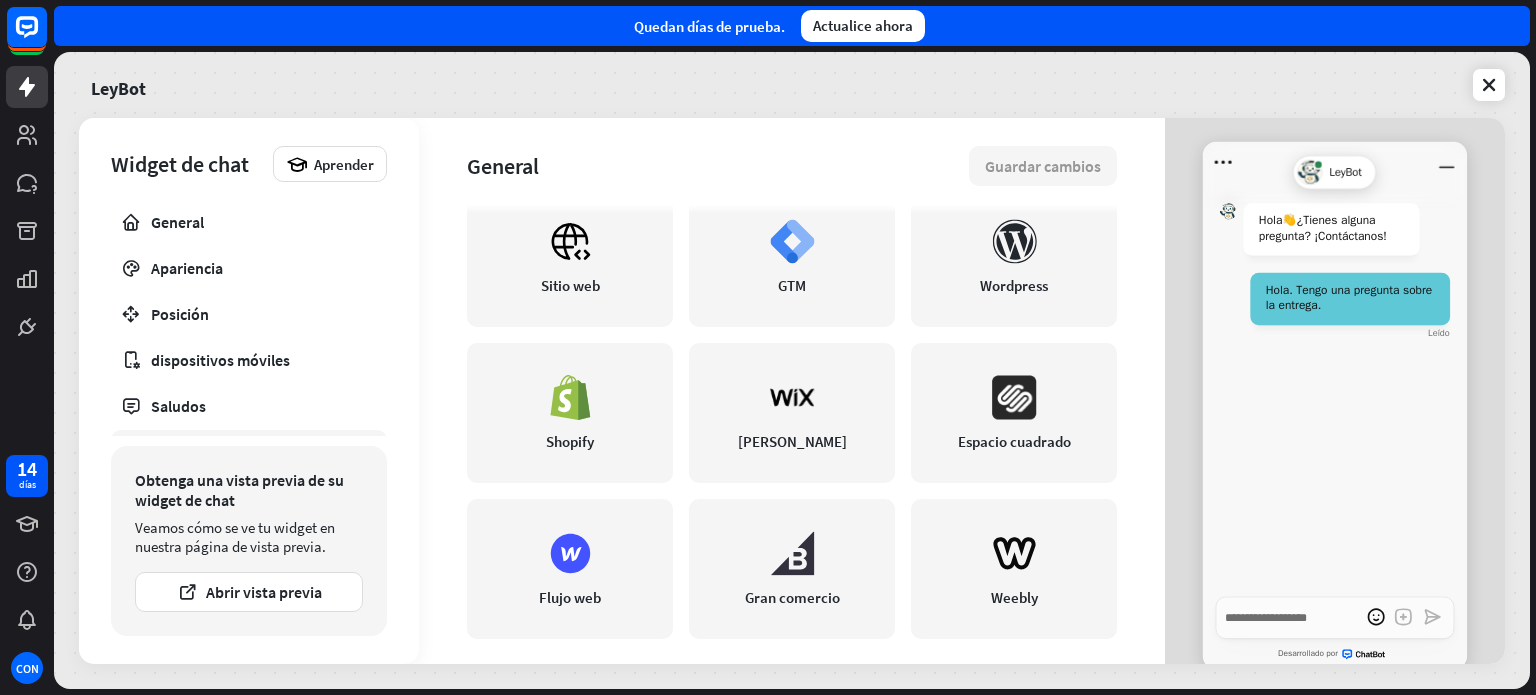 scroll, scrollTop: 544, scrollLeft: 0, axis: vertical 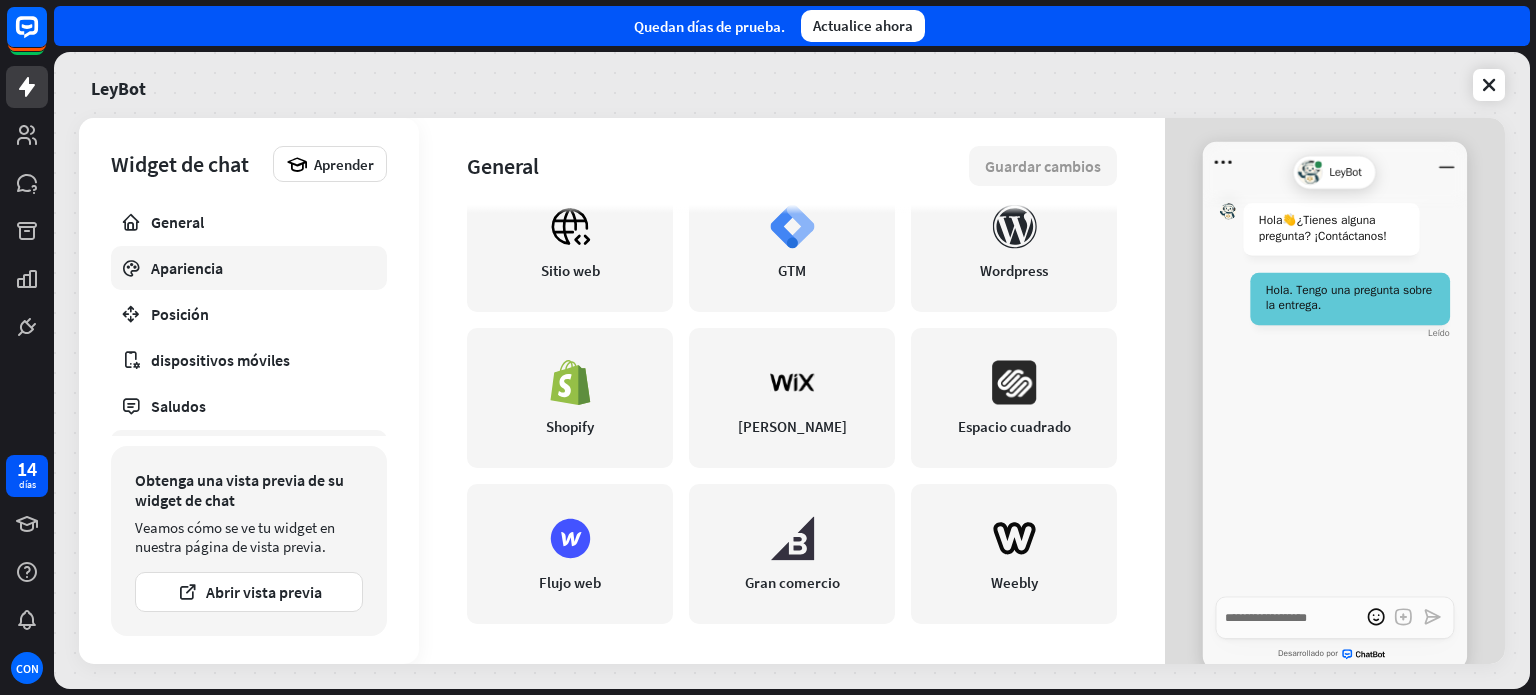 click on "Apariencia" at bounding box center (187, 268) 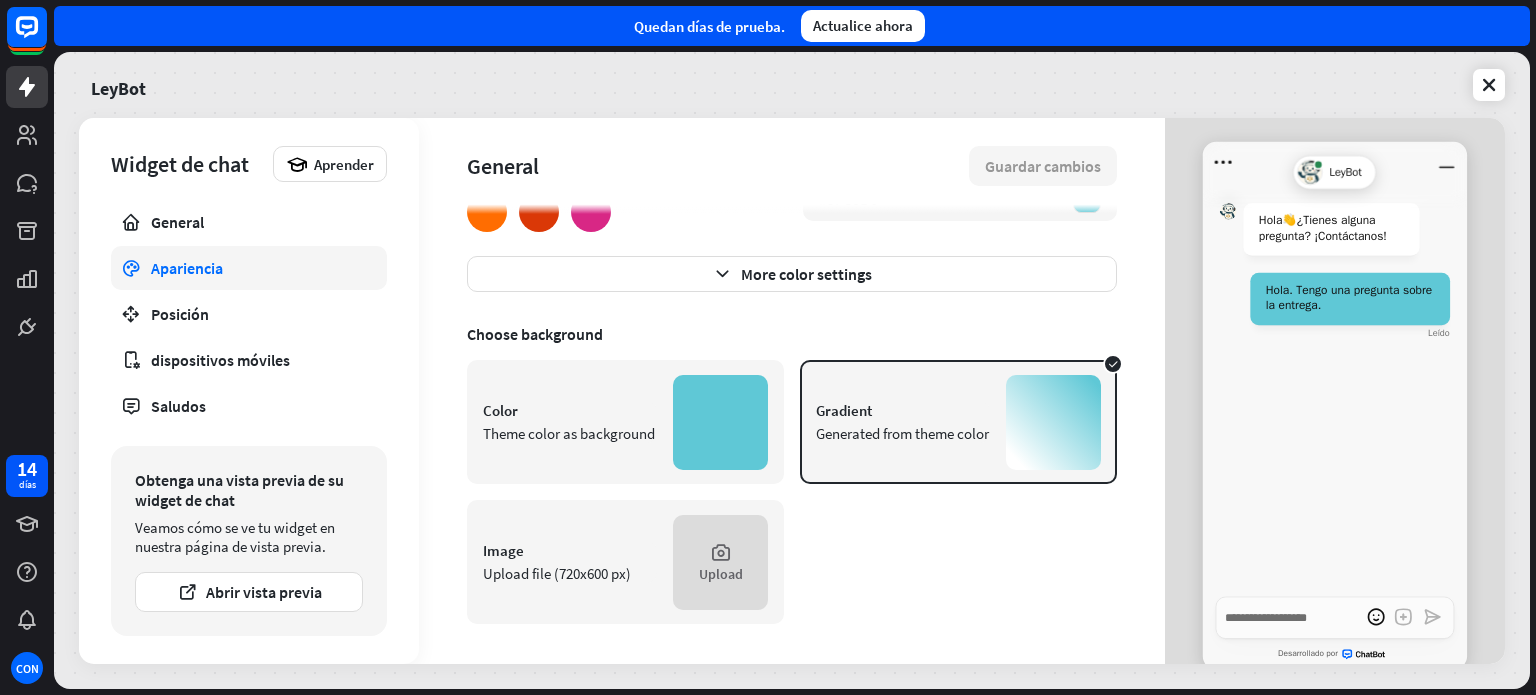 scroll, scrollTop: 0, scrollLeft: 0, axis: both 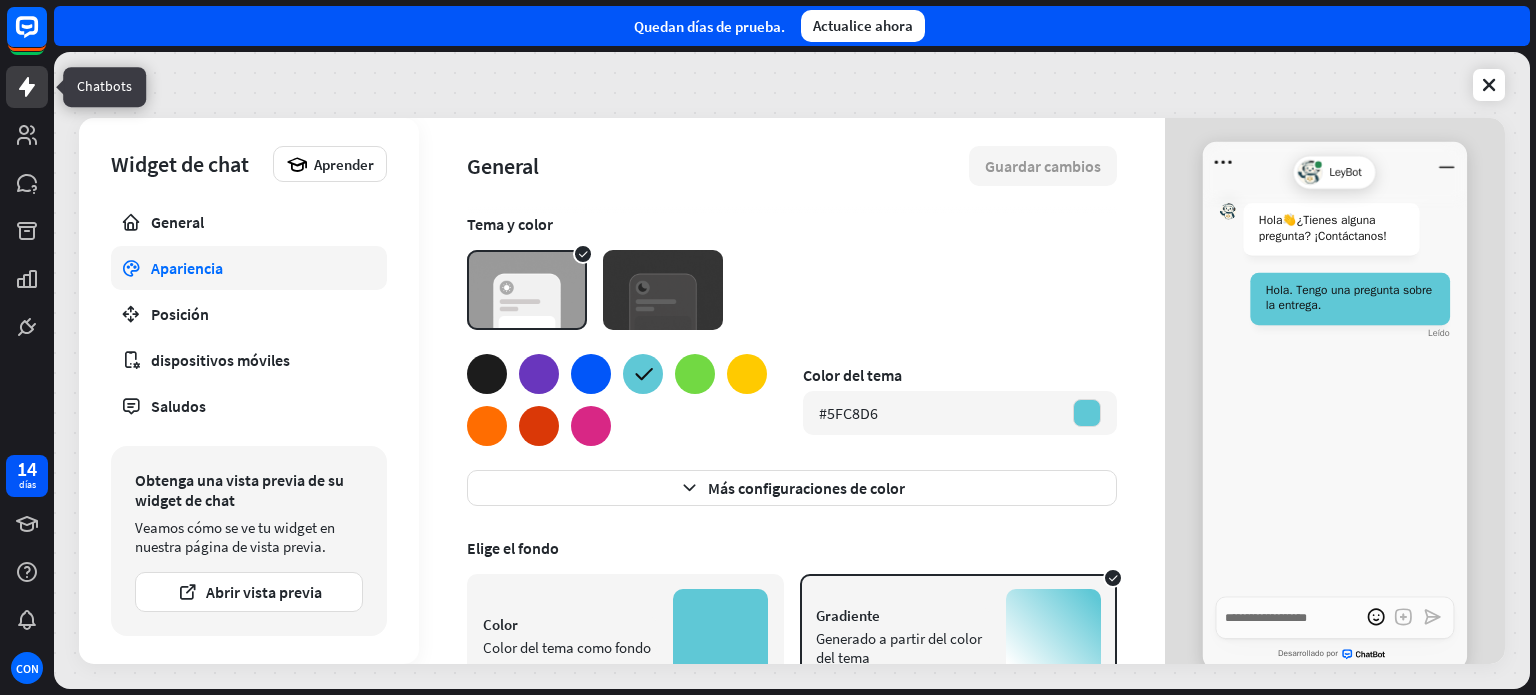 click 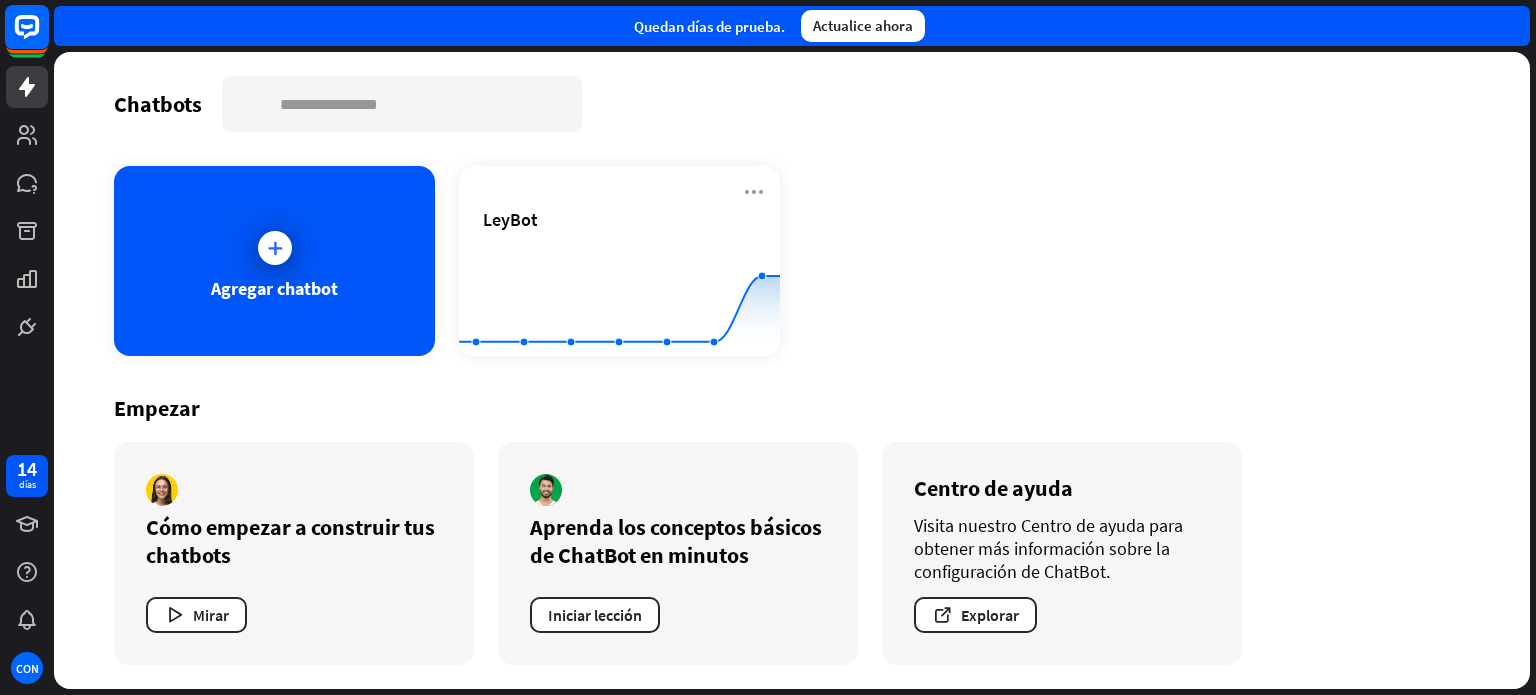 click 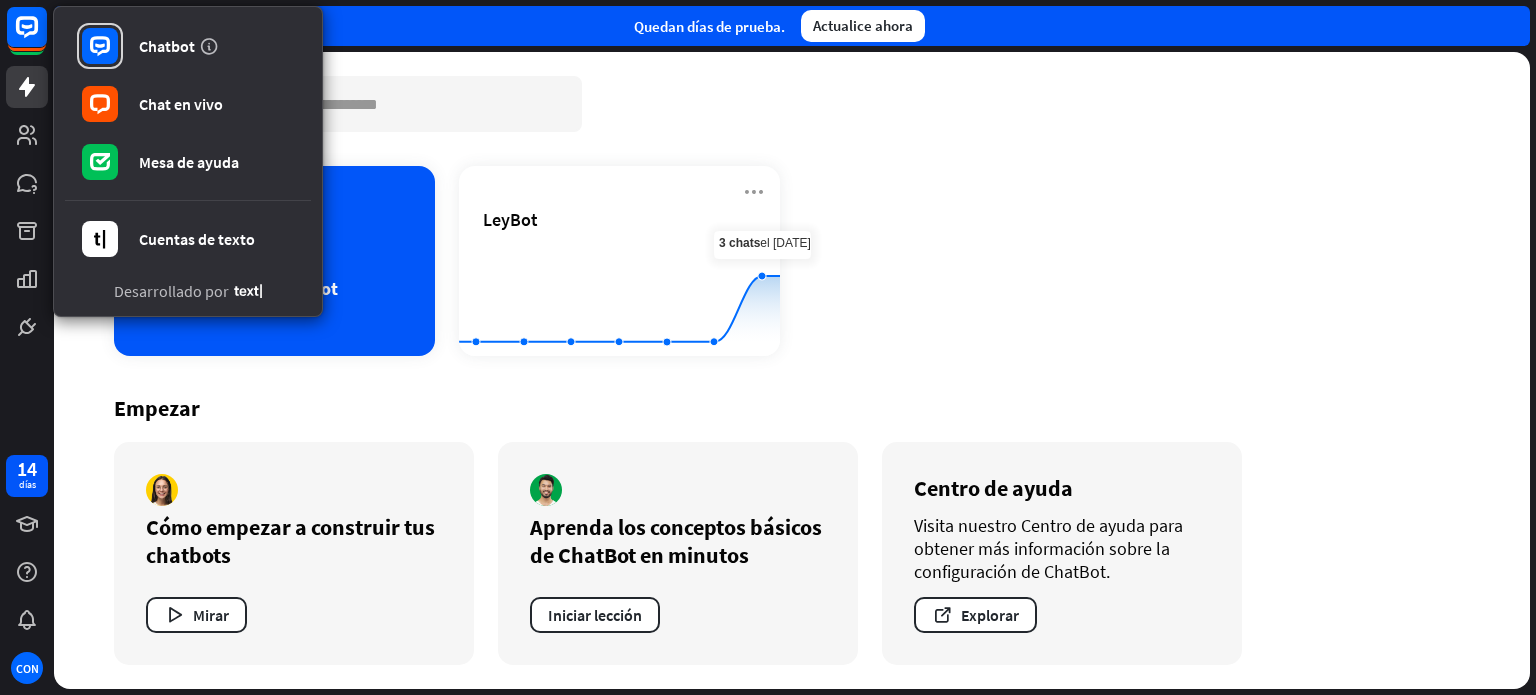 click on "Agregar chatbot
LeyBot
Created with Highcharts 10.1.0 0 2 4" at bounding box center [792, 261] 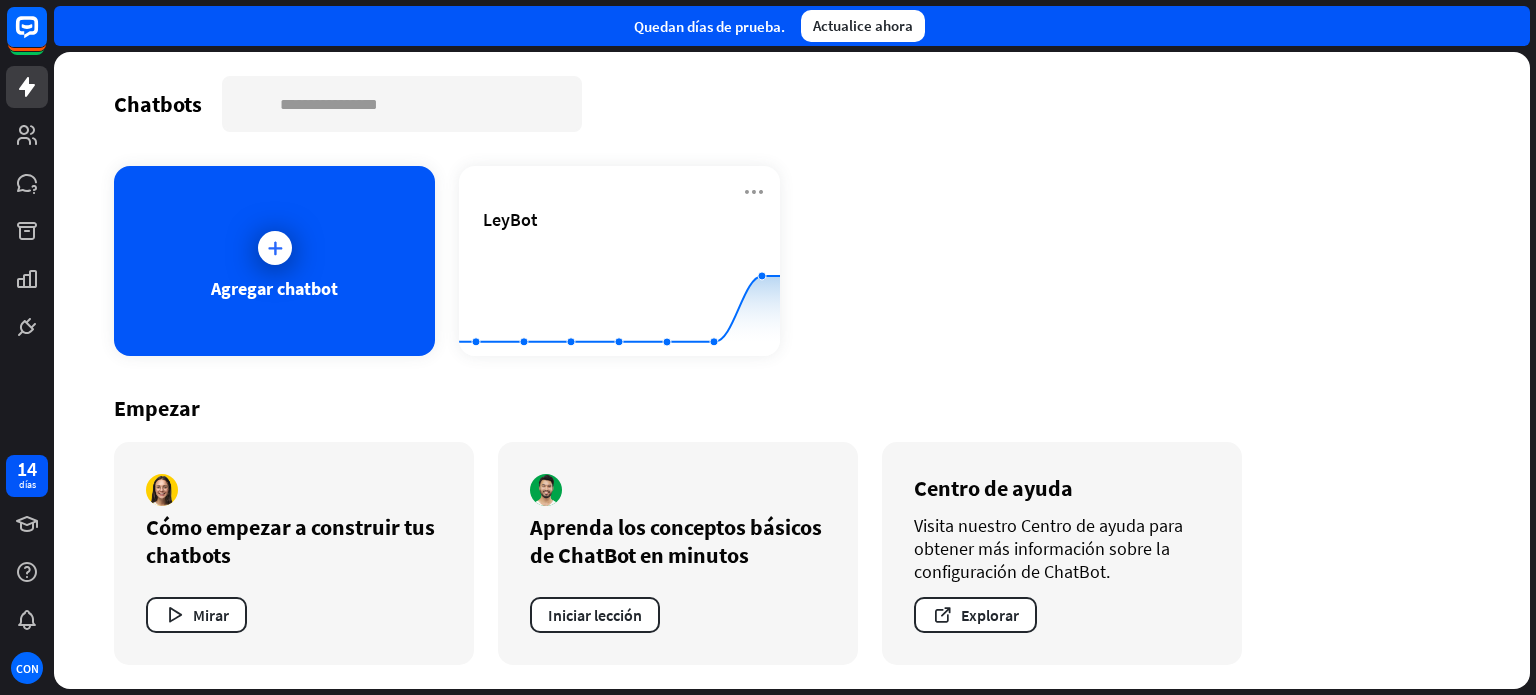 click on "Agregar chatbot
LeyBot
Created with Highcharts 10.1.0 0 2 4" at bounding box center (792, 261) 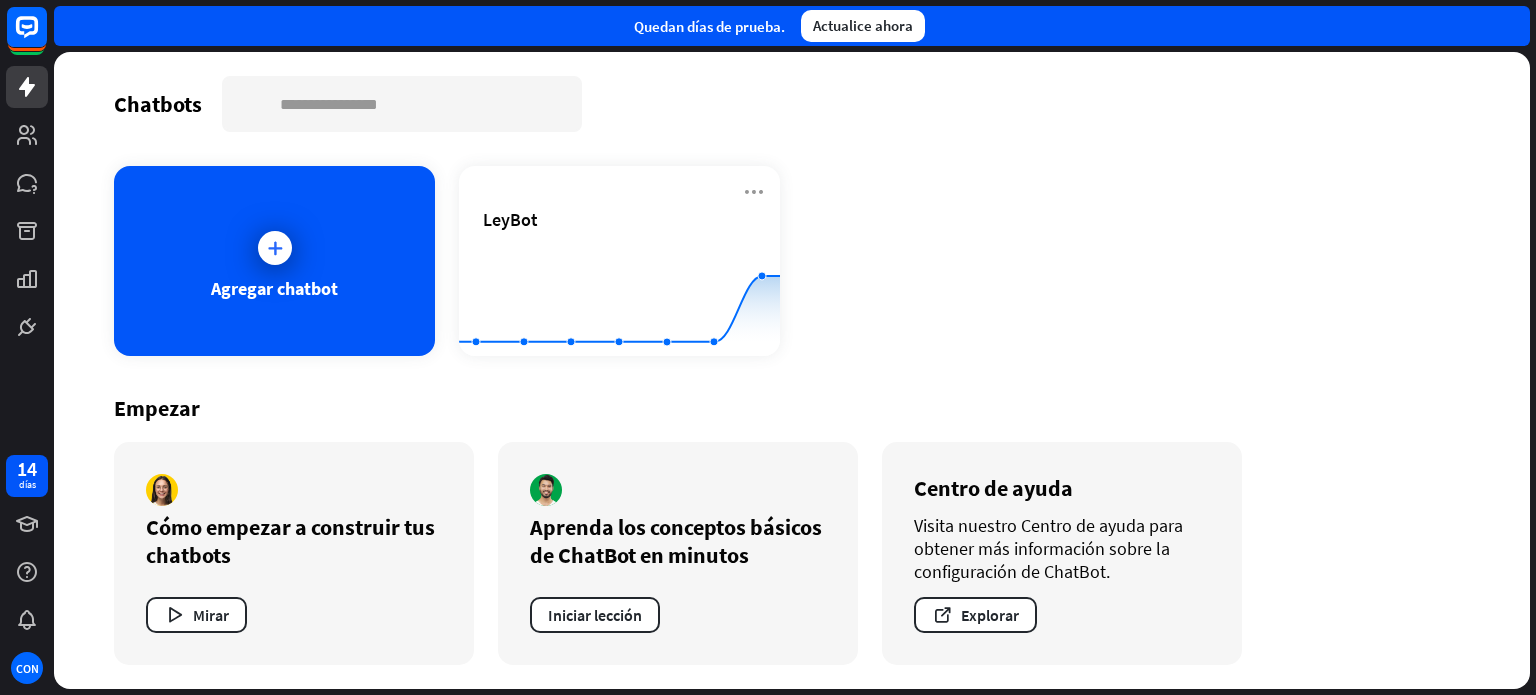 click on "Chatbots   buscar         Agregar chatbot
LeyBot
Created with Highcharts 10.1.0 0 2 4   Empezar
Cómo empezar a construir tus chatbots
[GEOGRAPHIC_DATA]
Aprenda los conceptos básicos de ChatBot en minutos
Iniciar lección
Centro de ayuda
Visita nuestro Centro de ayuda para obtener más información sobre la configuración de ChatBot.
Explorar" at bounding box center (792, 370) 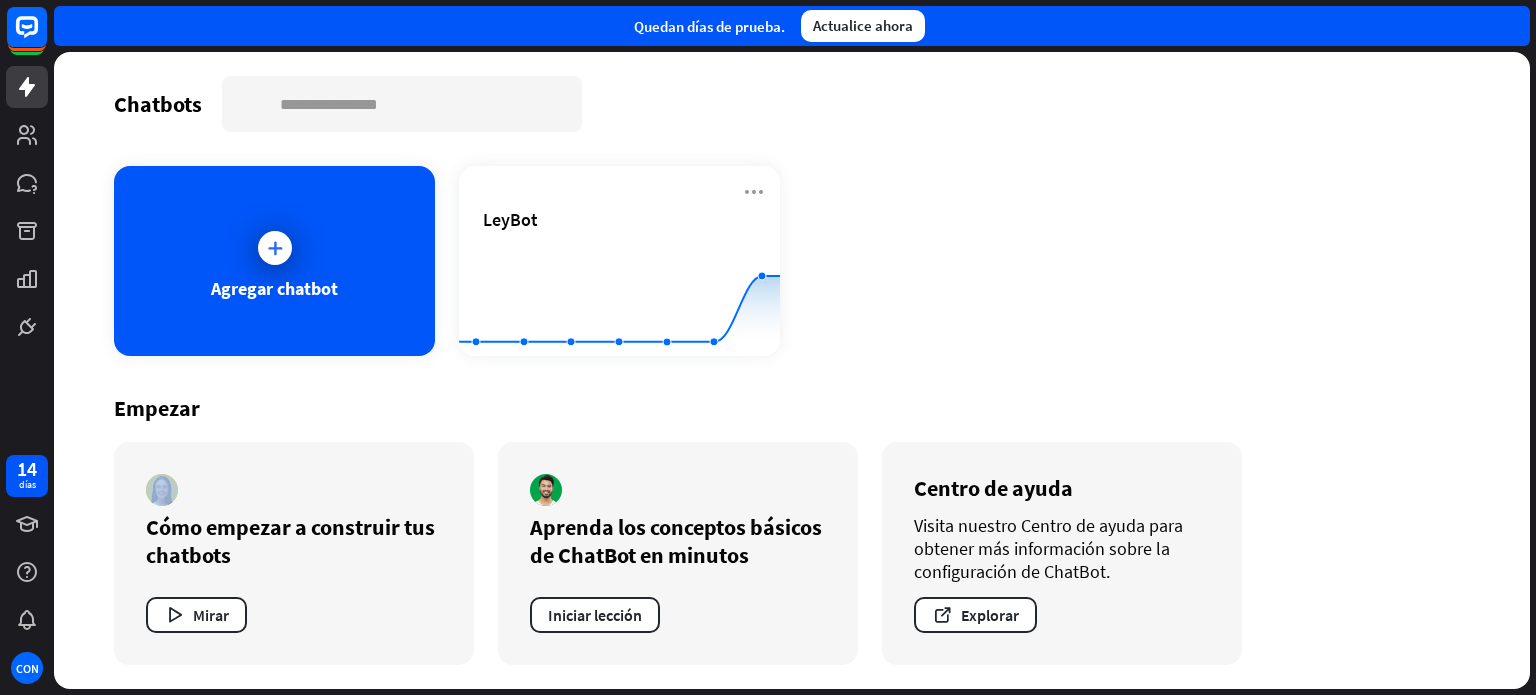 click on "Chatbots   buscar         Agregar chatbot
LeyBot
Created with Highcharts 10.1.0 0 2 4   Empezar
Cómo empezar a construir tus chatbots
[GEOGRAPHIC_DATA]
Aprenda los conceptos básicos de ChatBot en minutos
Iniciar lección
Centro de ayuda
Visita nuestro Centro de ayuda para obtener más información sobre la configuración de ChatBot.
Explorar" at bounding box center (792, 370) 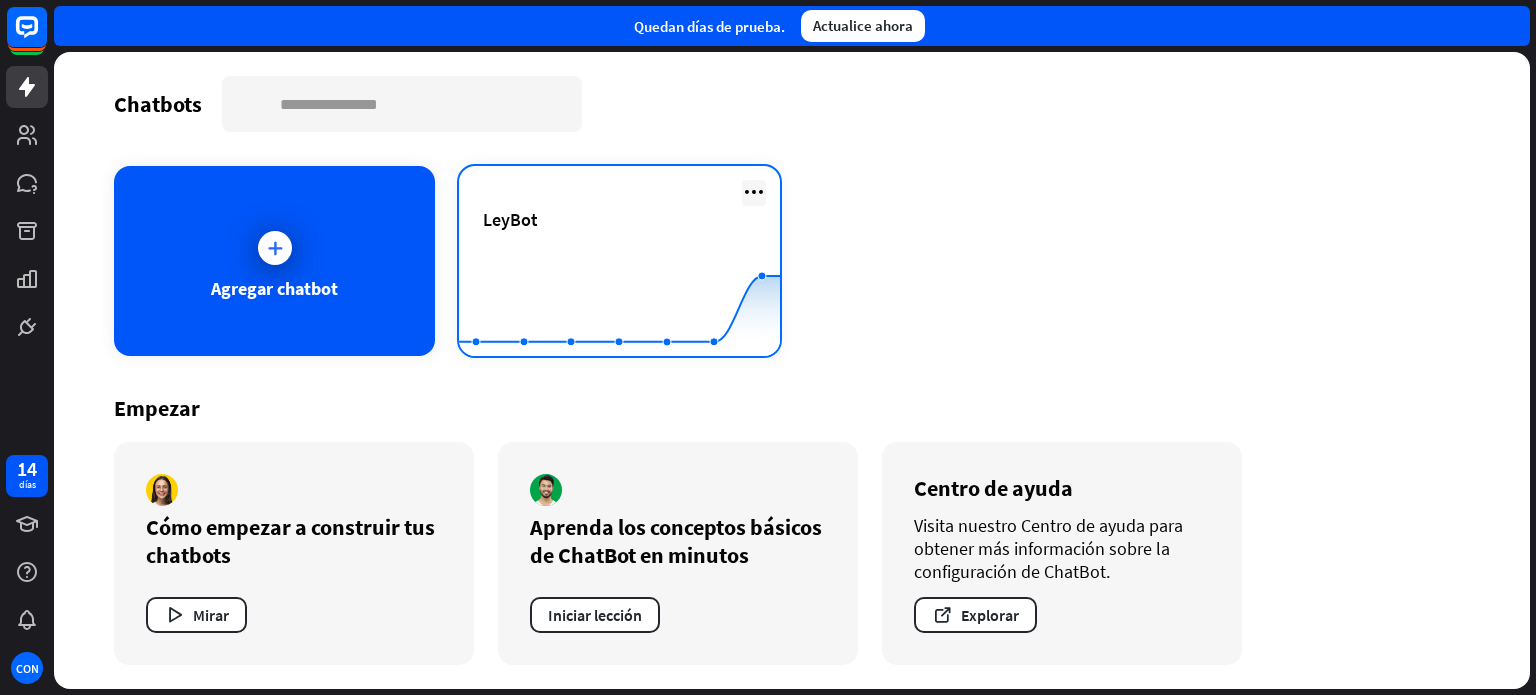 click at bounding box center (754, 192) 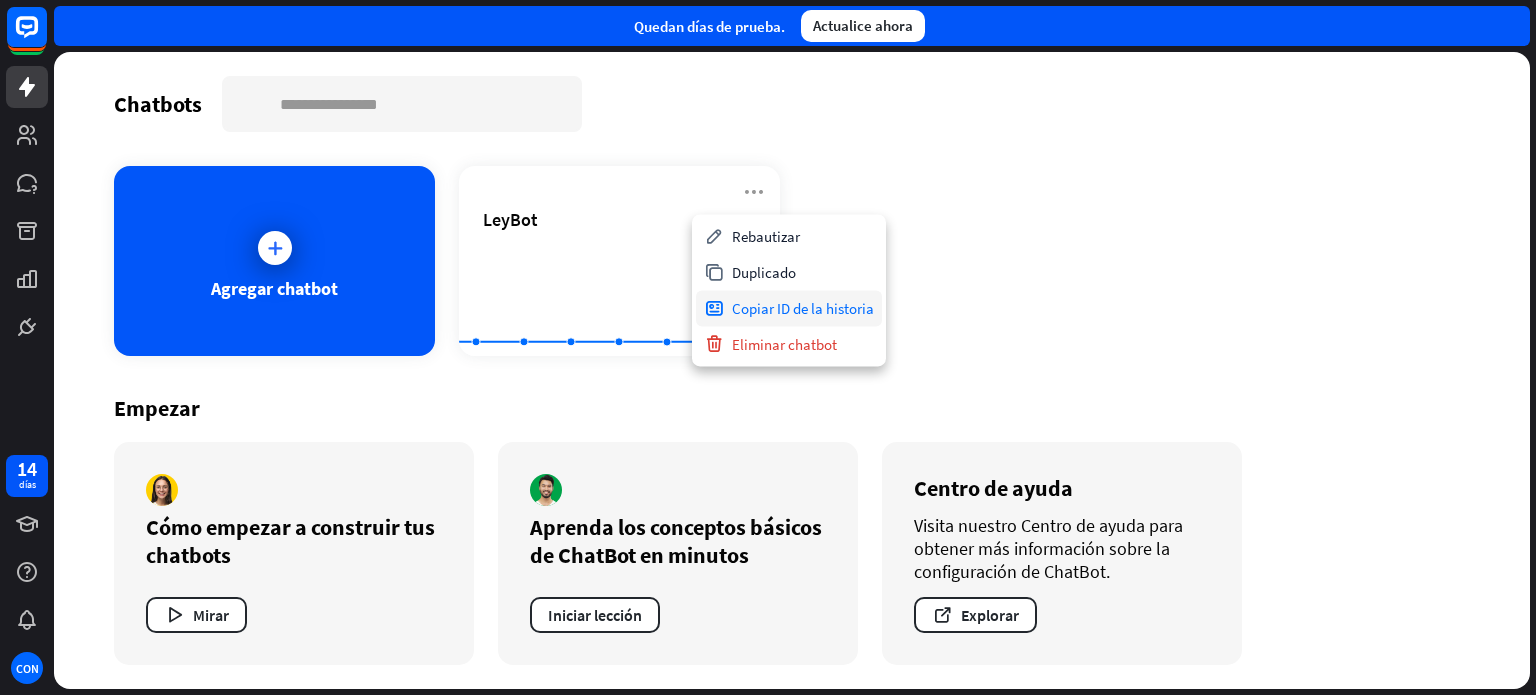 click on "Copiar ID de la historia" at bounding box center [803, 308] 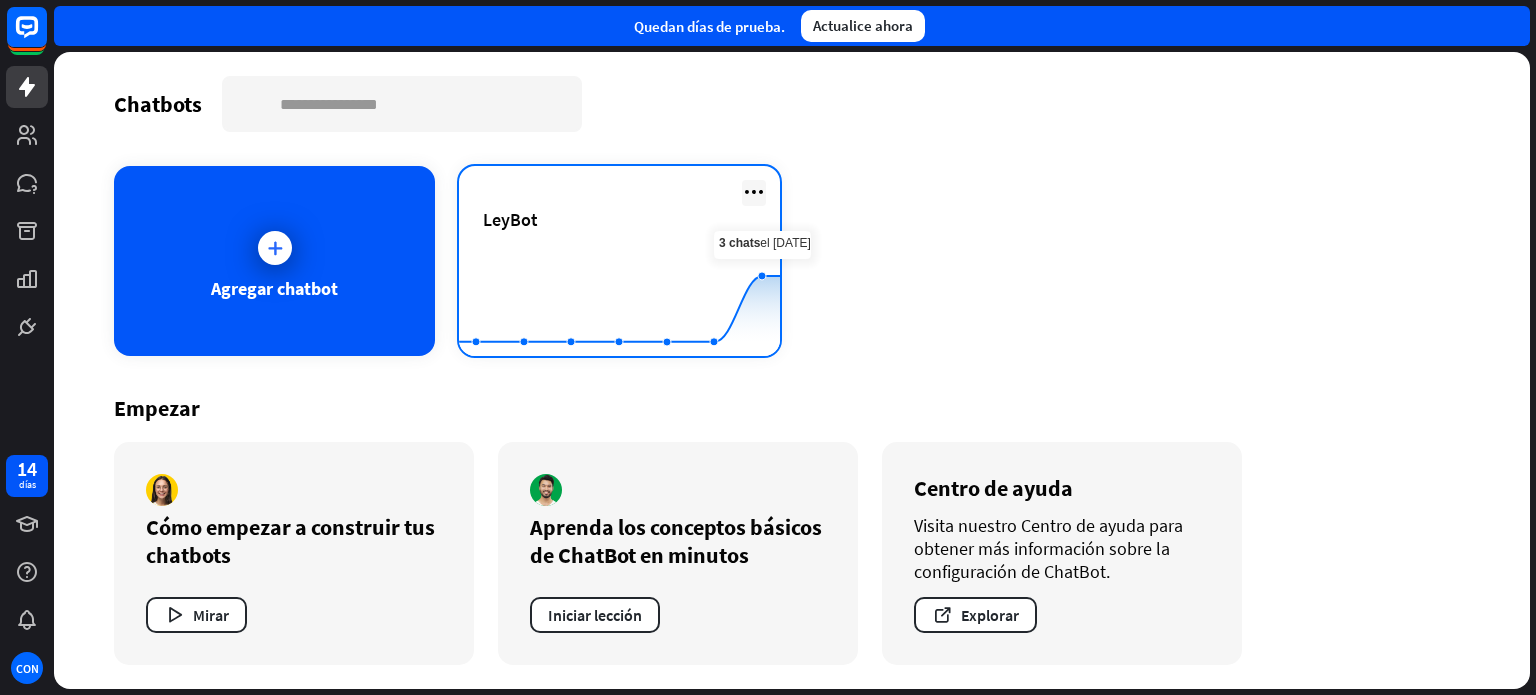 click at bounding box center (754, 192) 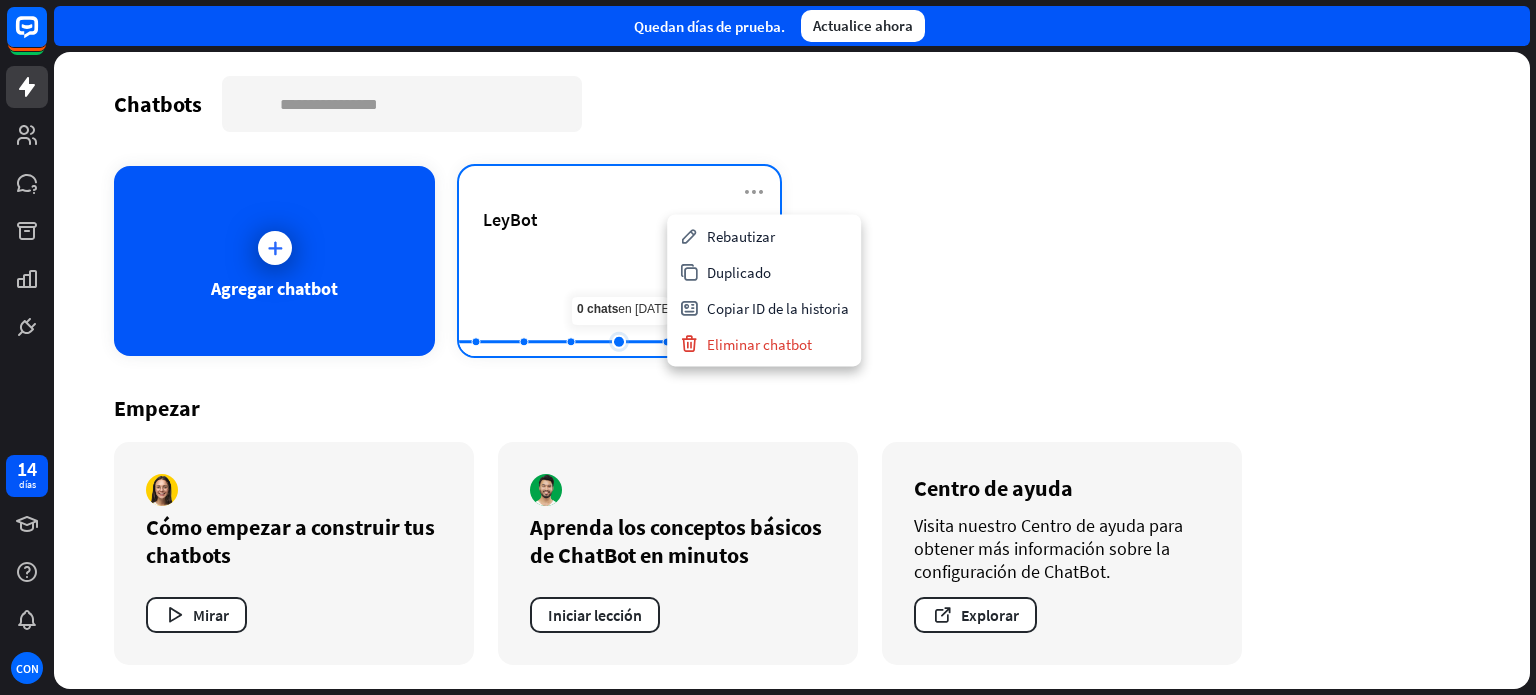 click 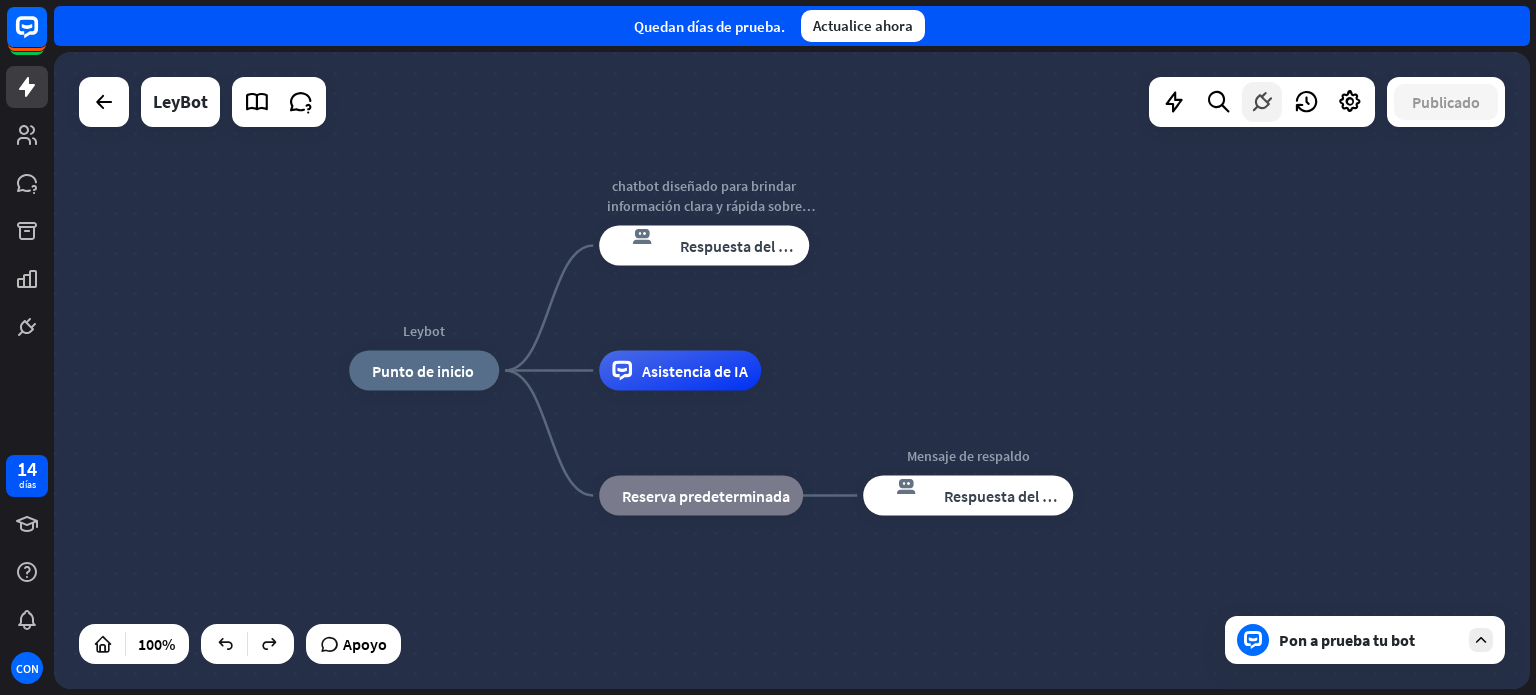 click at bounding box center (1262, 102) 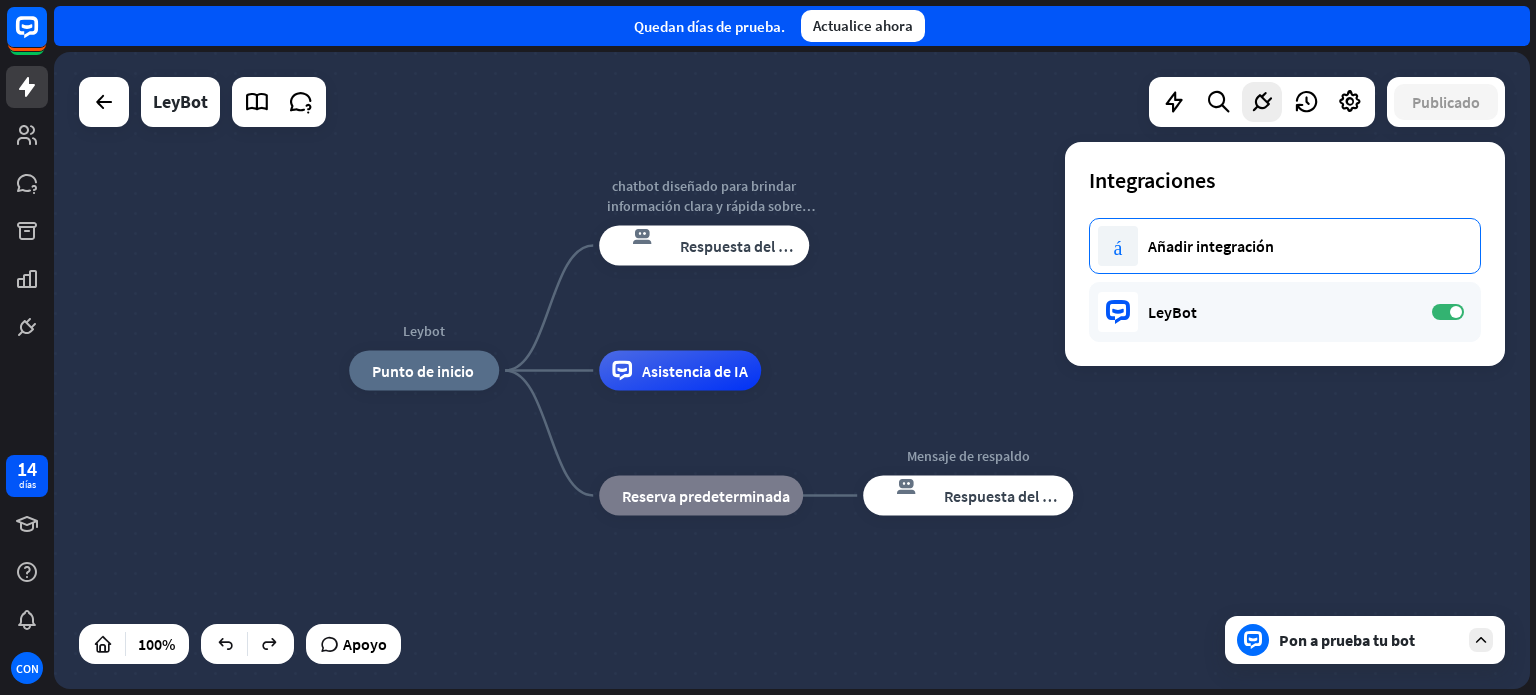 click on "más   Añadir integración" at bounding box center [1285, 246] 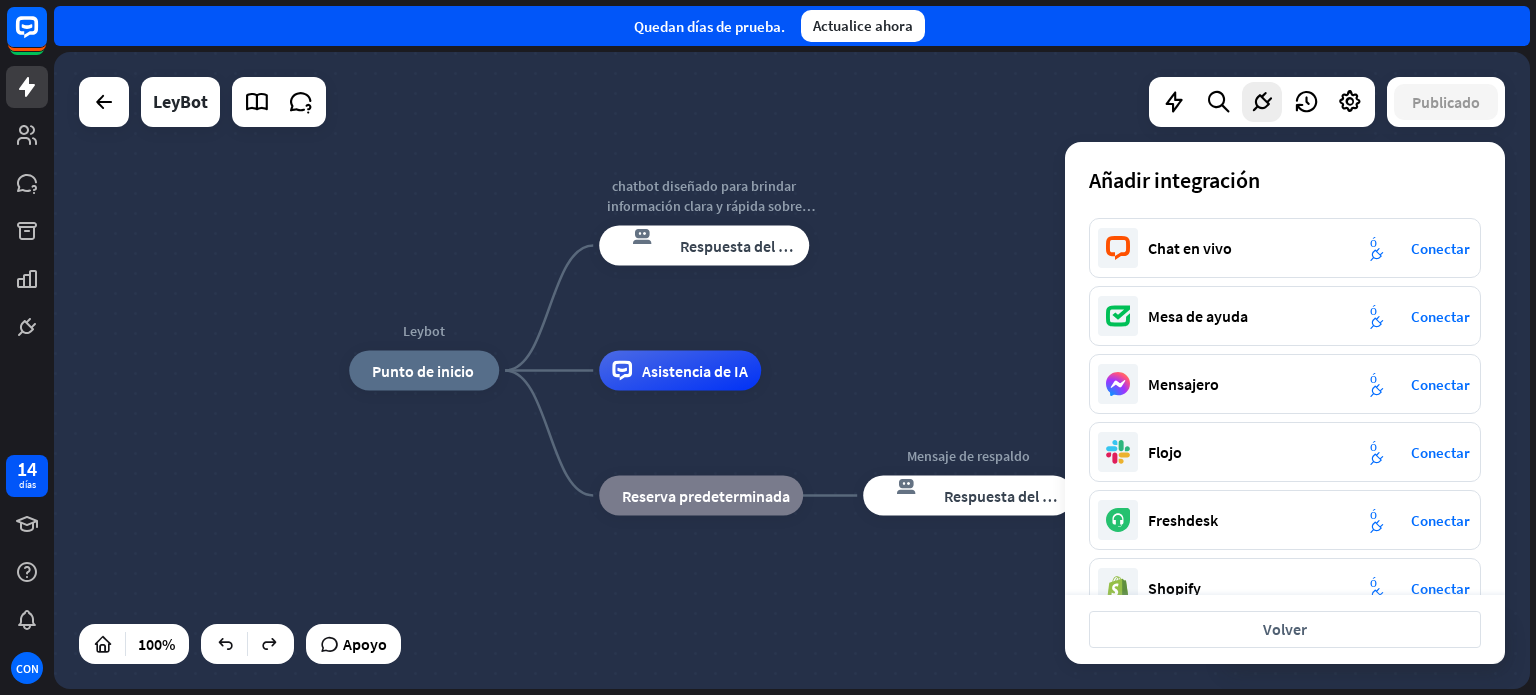 click on "Chat en vivo   integración de plug_integration   Conectar       Mesa de ayuda   integración de plug_integration   Conectar                                   Mensajero   integración de plug_integration   Conectar                           Flojo   integración de plug_integration   Conectar                       Freshdesk   integración de plug_integration   Conectar                         Shopify   integración de plug_integration   Conectar                       Zapier   integración de plug_integration   Conectar             Zendesk   integración de plug_integration   Conectar           Webhook   integración de plug_integration   Conectar                     WordPress   integración de plug_integration   Conectar" at bounding box center (1285, 406) 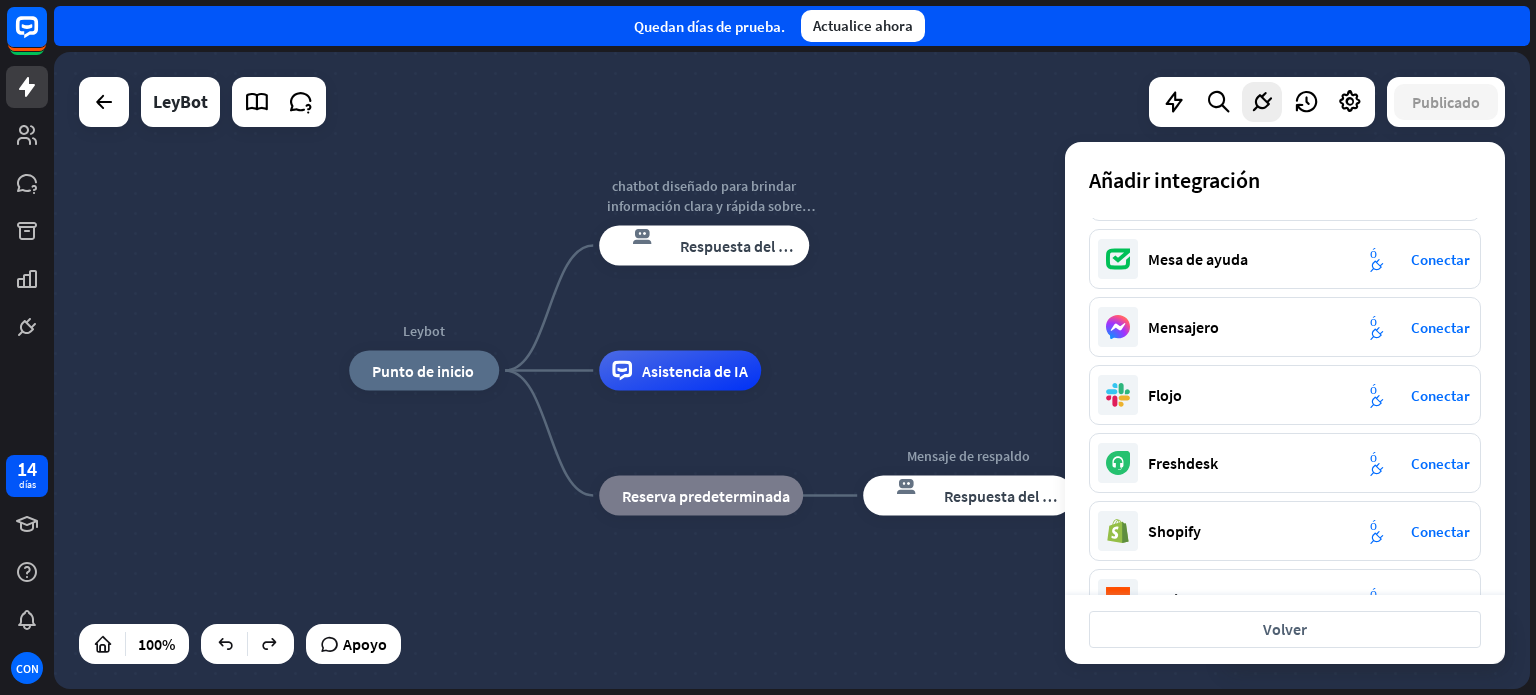scroll, scrollTop: 0, scrollLeft: 0, axis: both 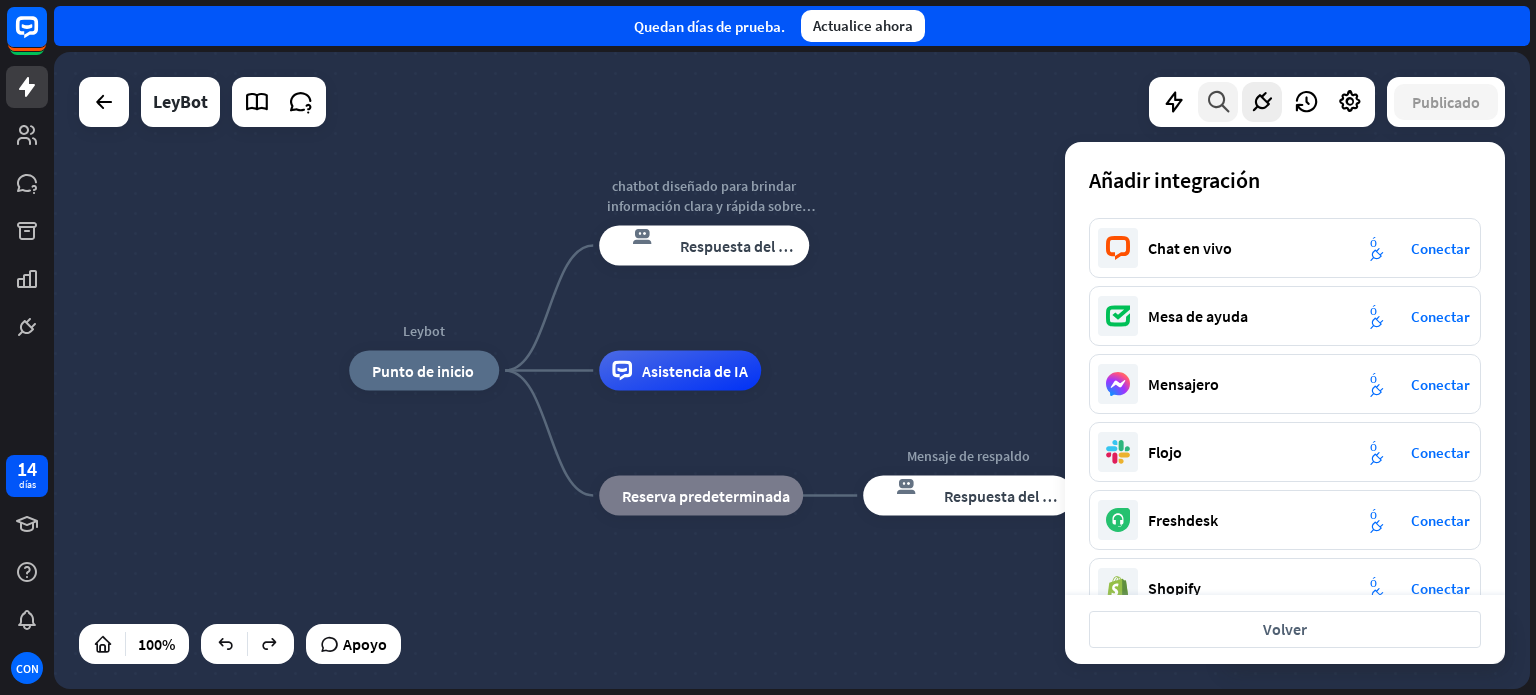 click at bounding box center [1218, 102] 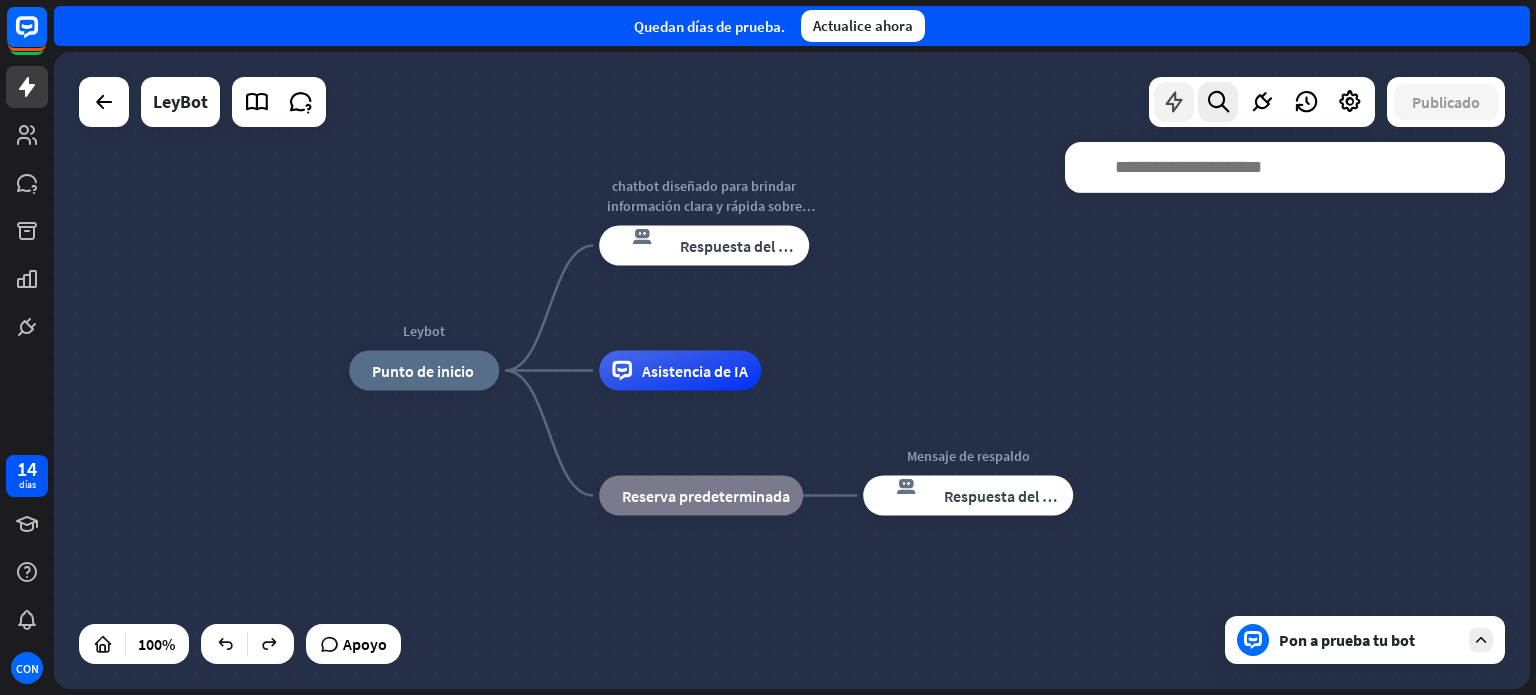 click at bounding box center (1174, 102) 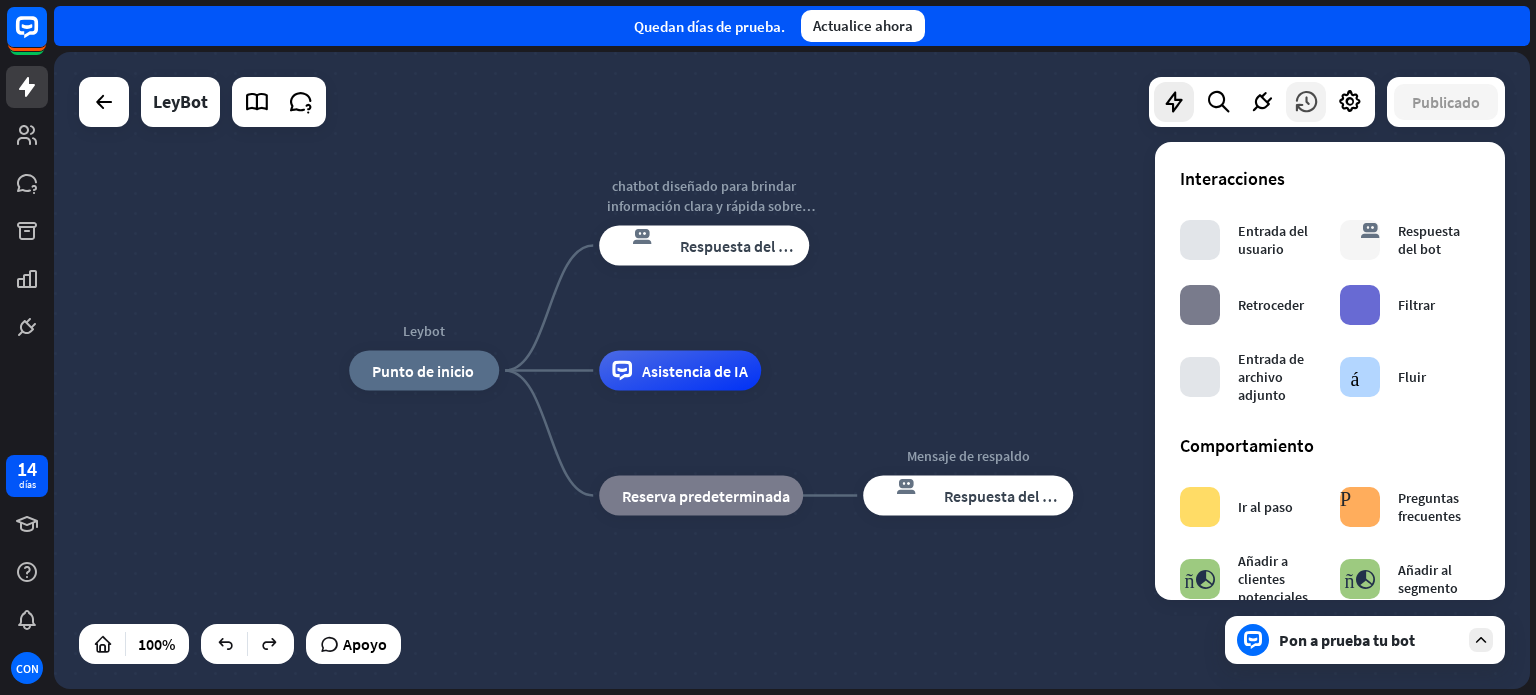 click at bounding box center (1306, 102) 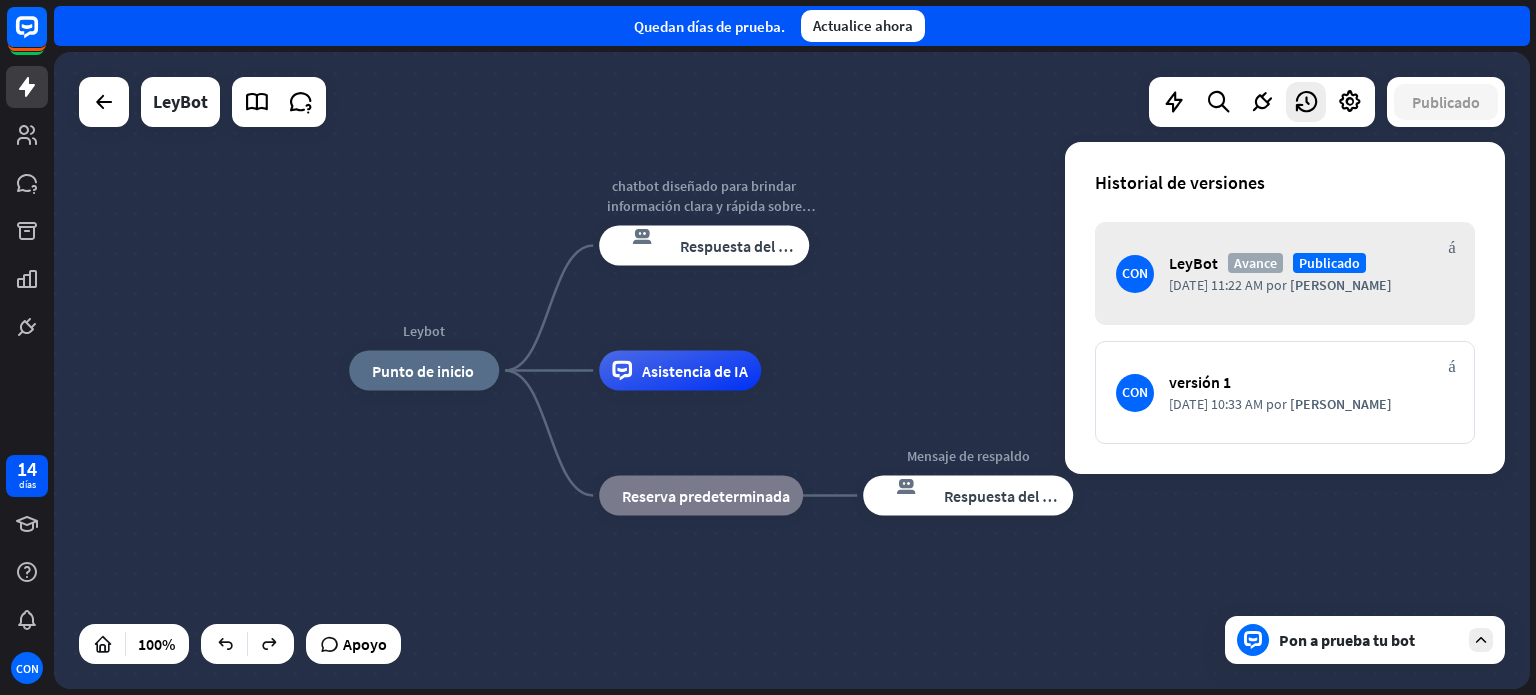click on "Leybot   inicio_2   Punto de inicio                 chatbot diseñado para brindar información clara y rápida sobre derecho, leyes y normas a estudiantes de primeros   respuesta del bot de bloqueo   Respuesta del bot                     Asistencia de IA                   bloque_de_retroceso   Reserva predeterminada                 Mensaje de respaldo   respuesta del bot de bloqueo   Respuesta del bot" at bounding box center [1087, 689] 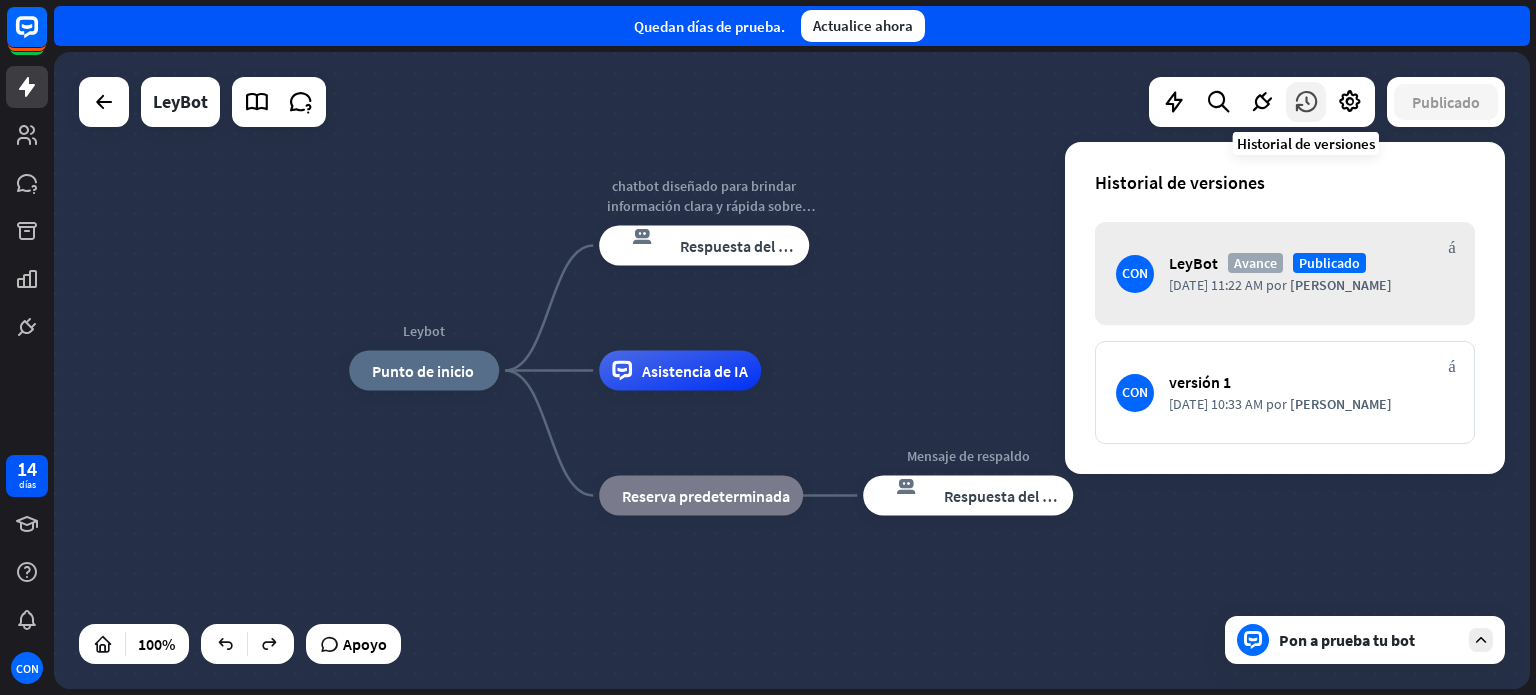 click at bounding box center [1306, 102] 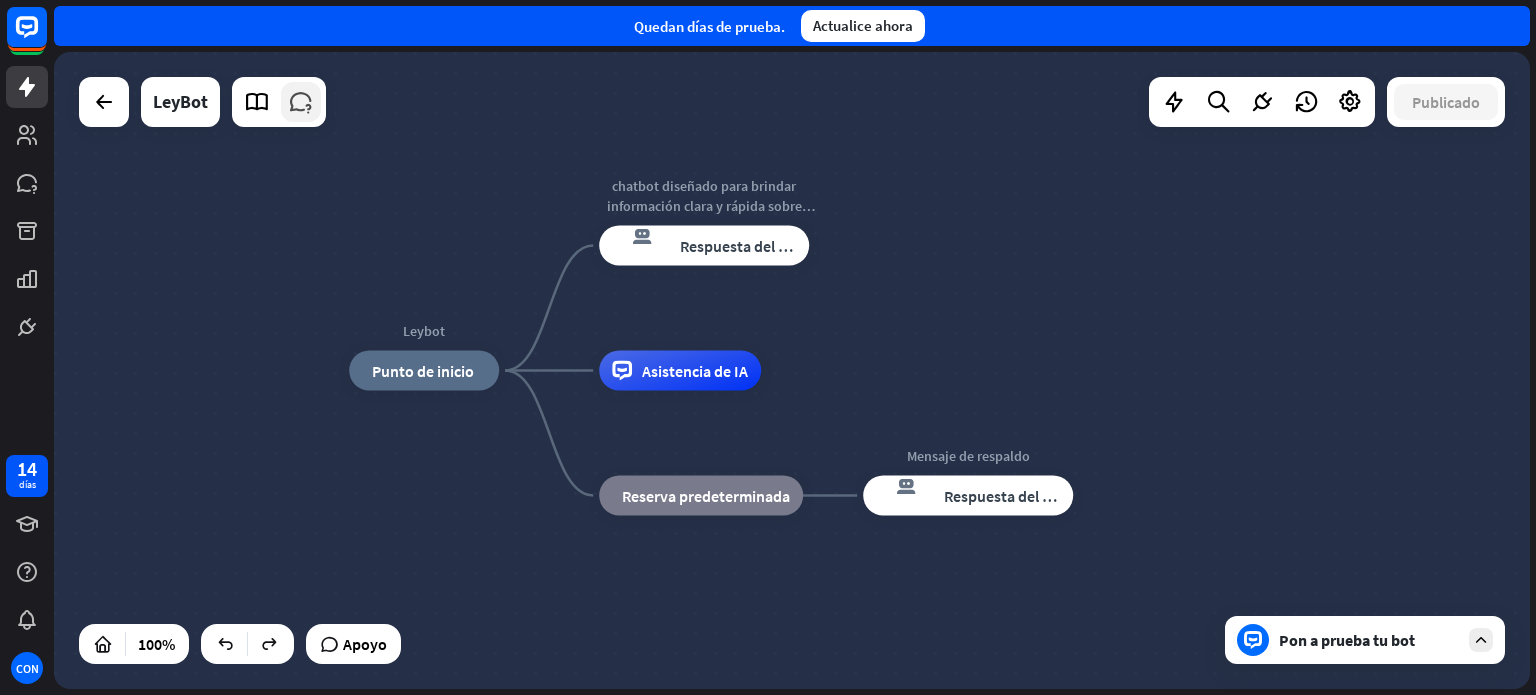 click at bounding box center (301, 102) 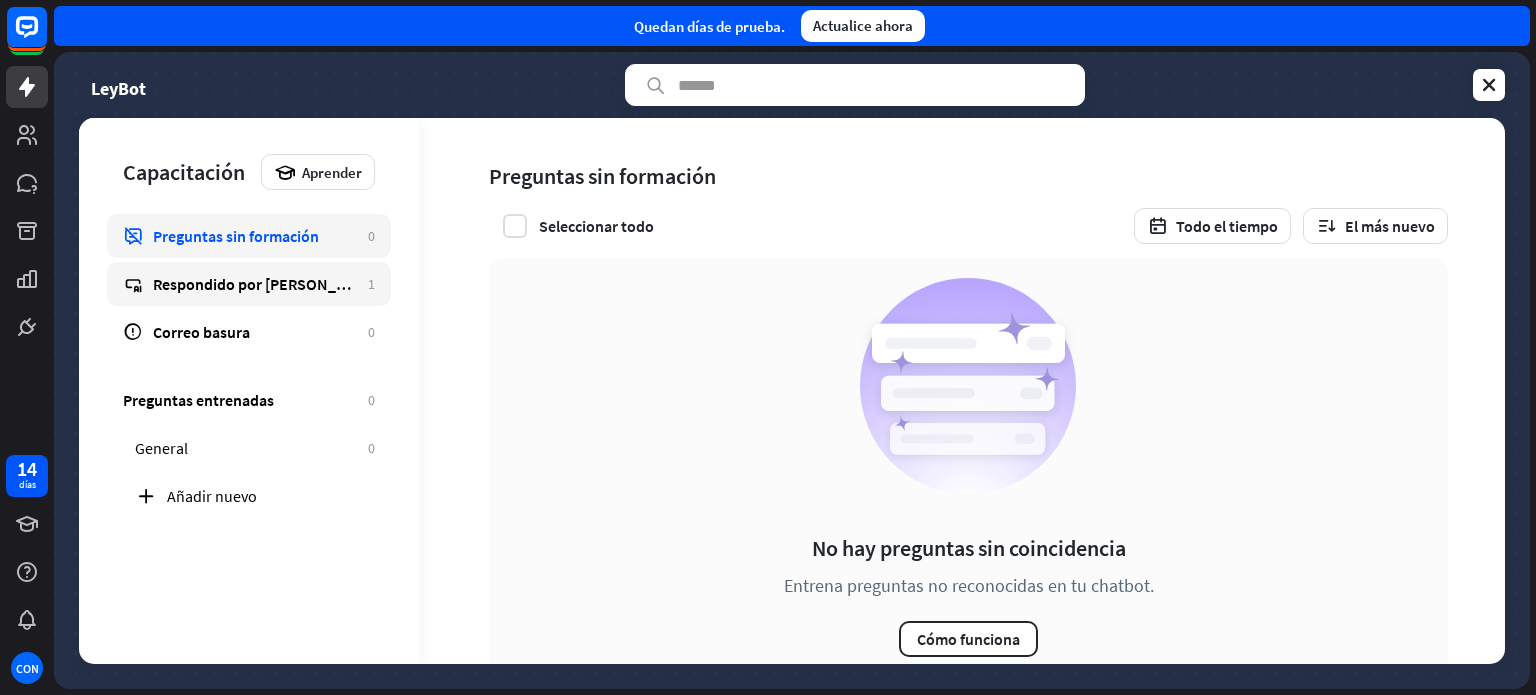 click on "Respondido por [PERSON_NAME]" at bounding box center (267, 284) 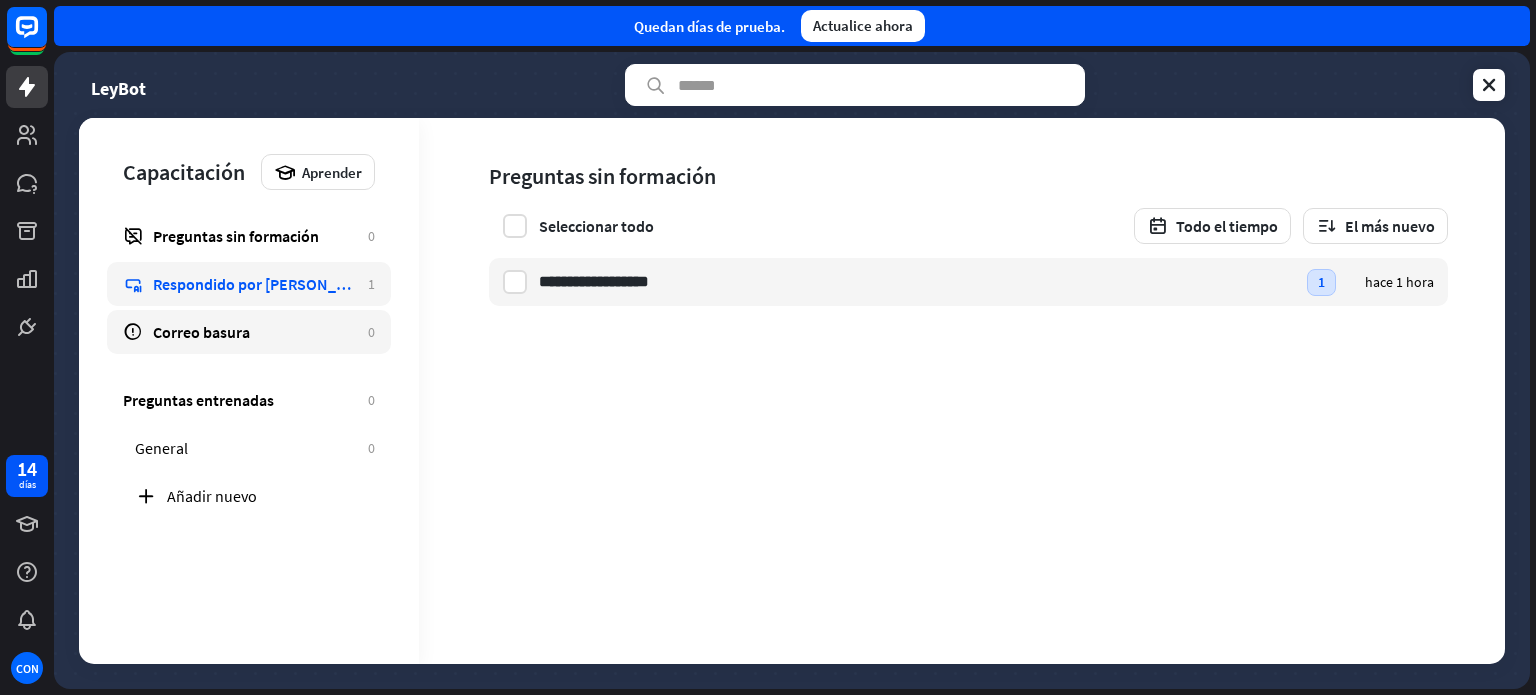 click on "Correo basura" at bounding box center (255, 332) 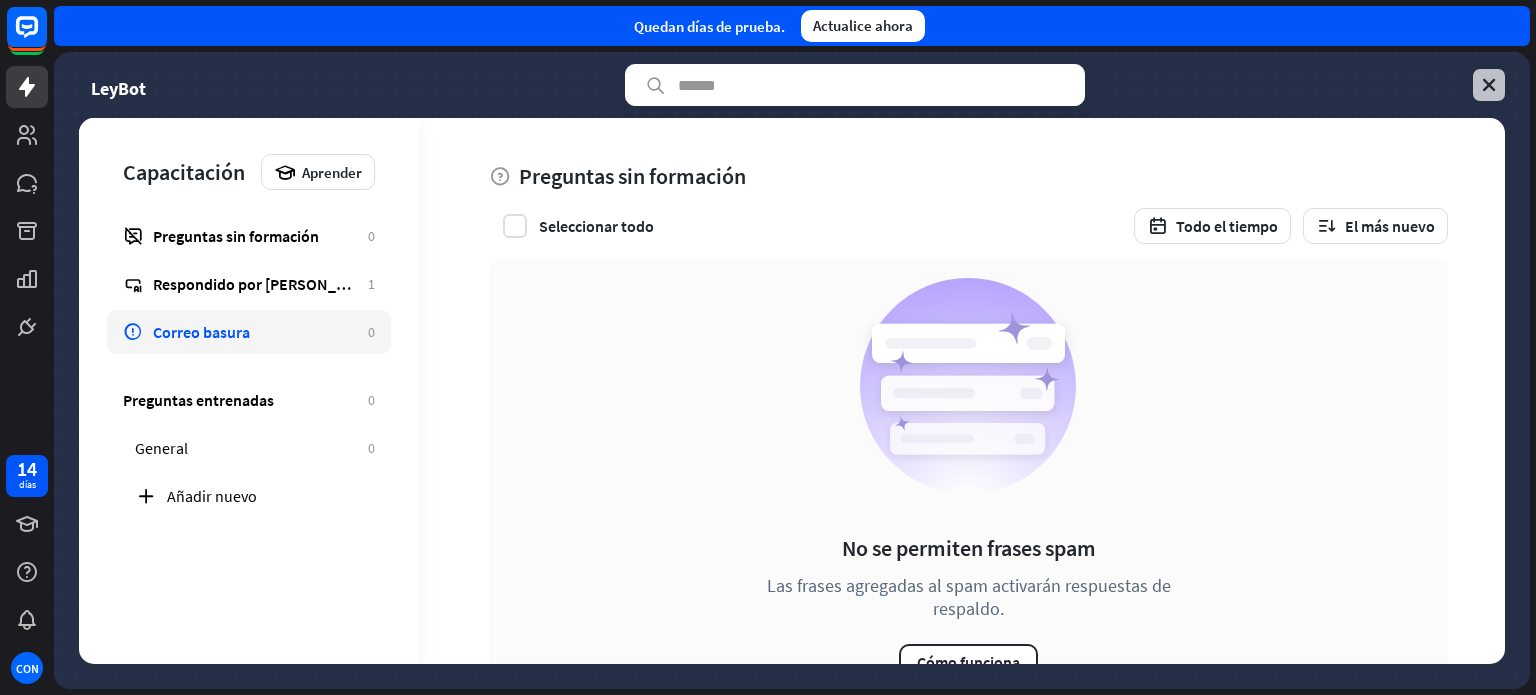 click at bounding box center [1489, 85] 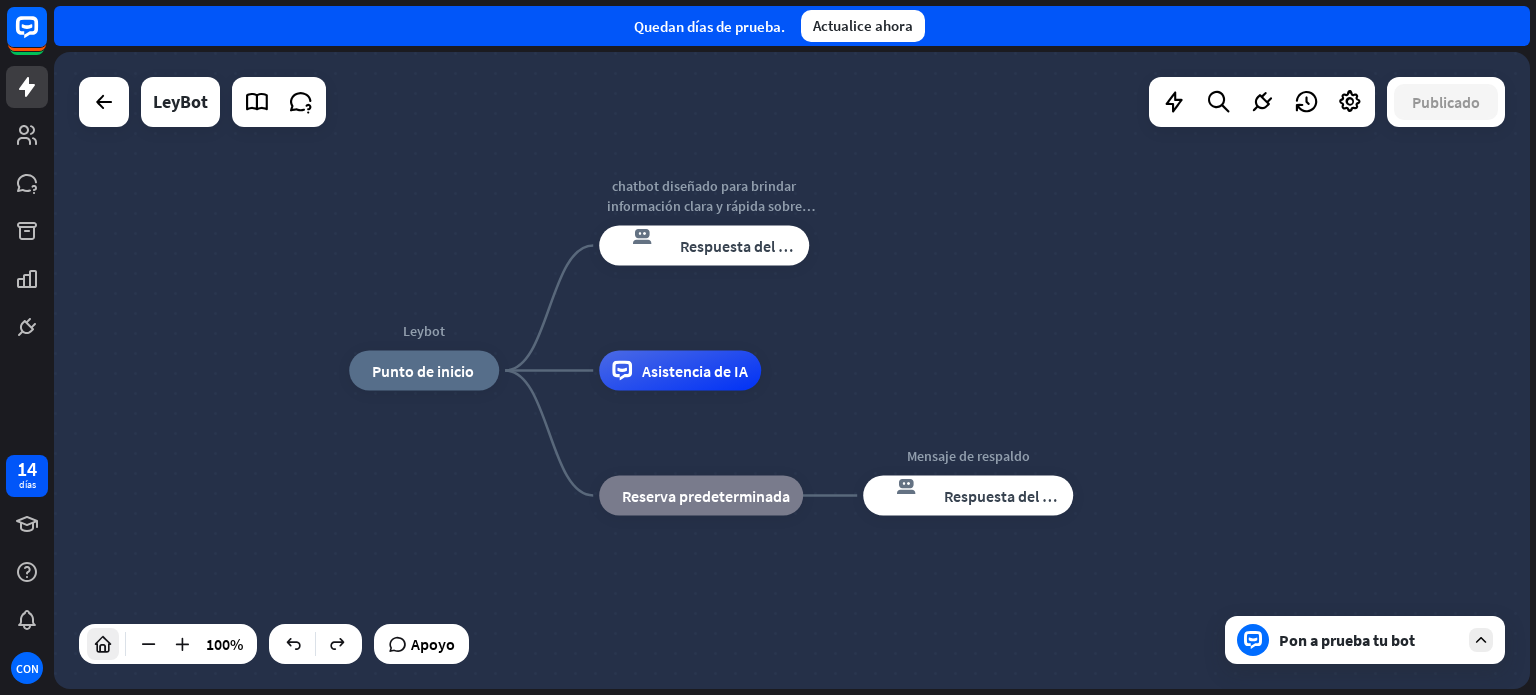 click at bounding box center (103, 644) 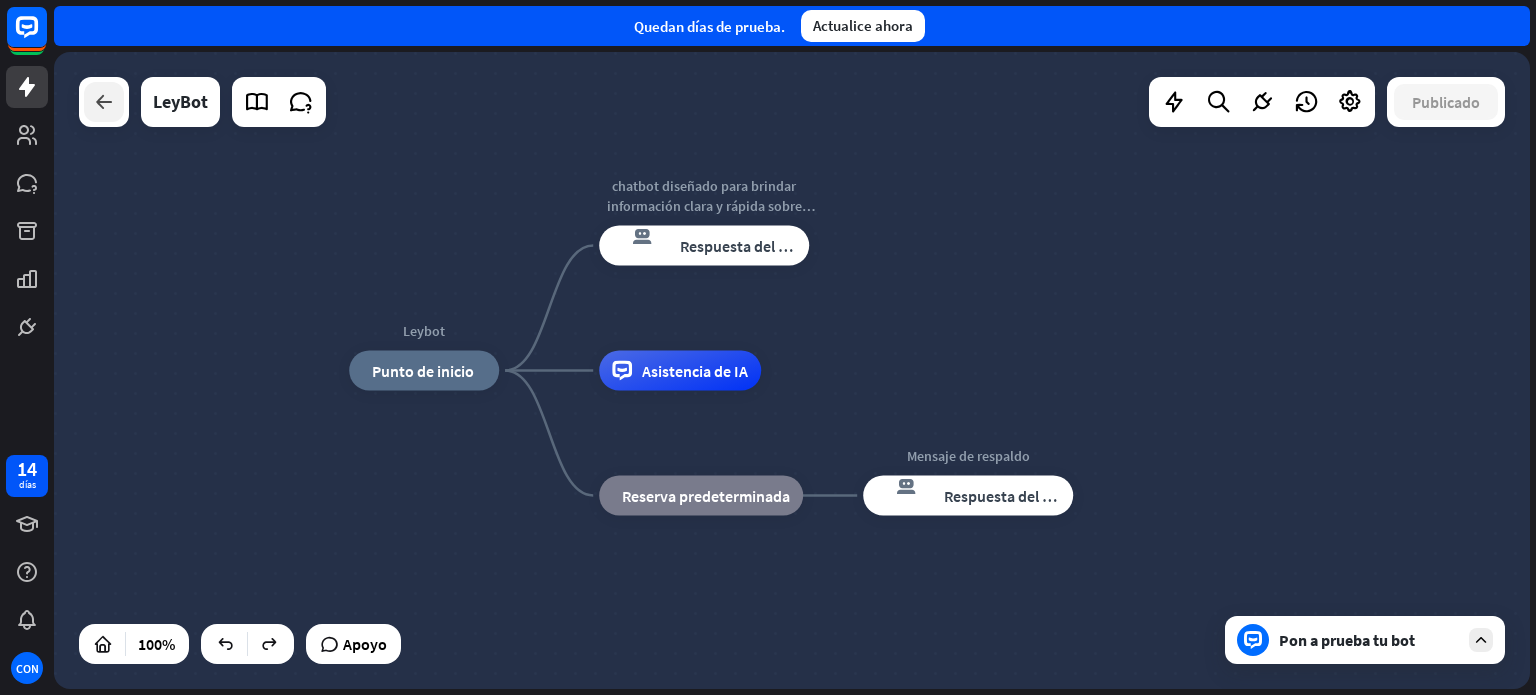 click at bounding box center (104, 102) 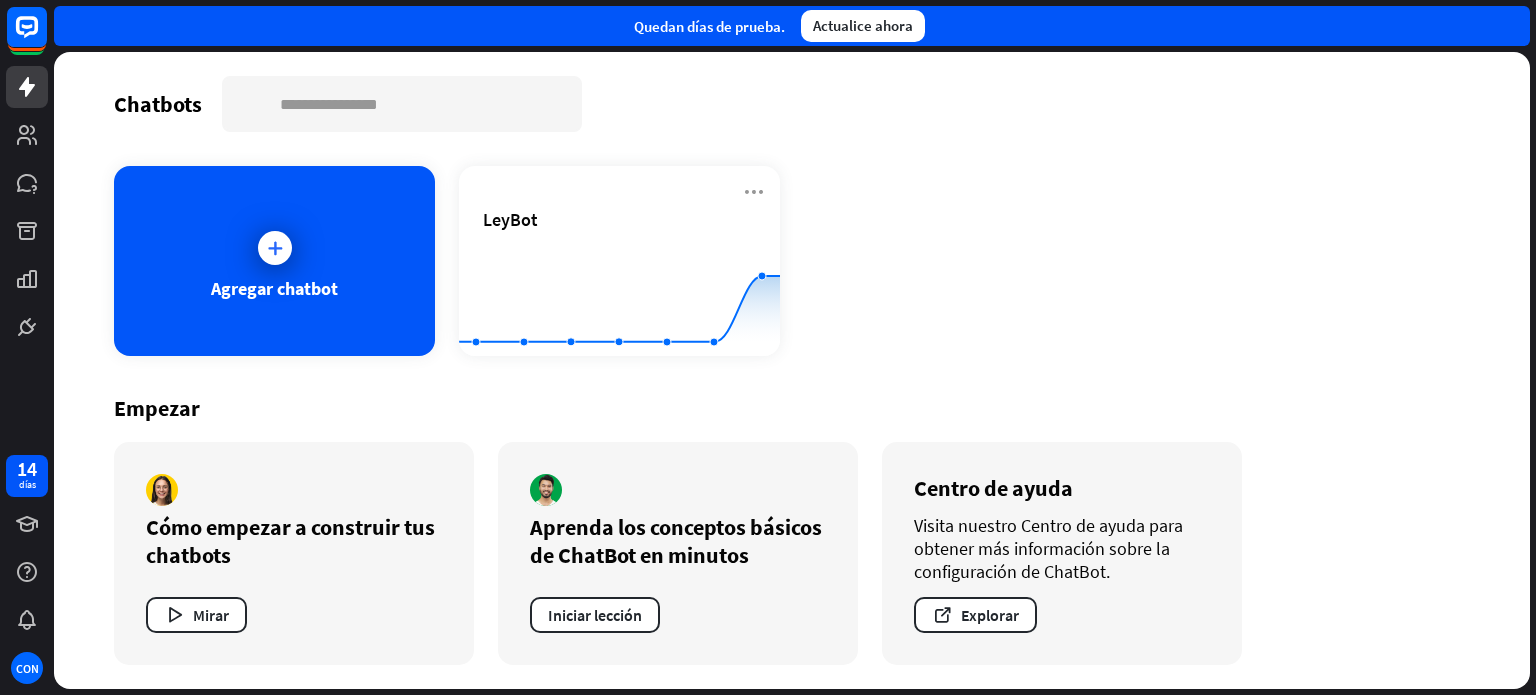drag, startPoint x: 702, startPoint y: 216, endPoint x: 980, endPoint y: 182, distance: 280.0714 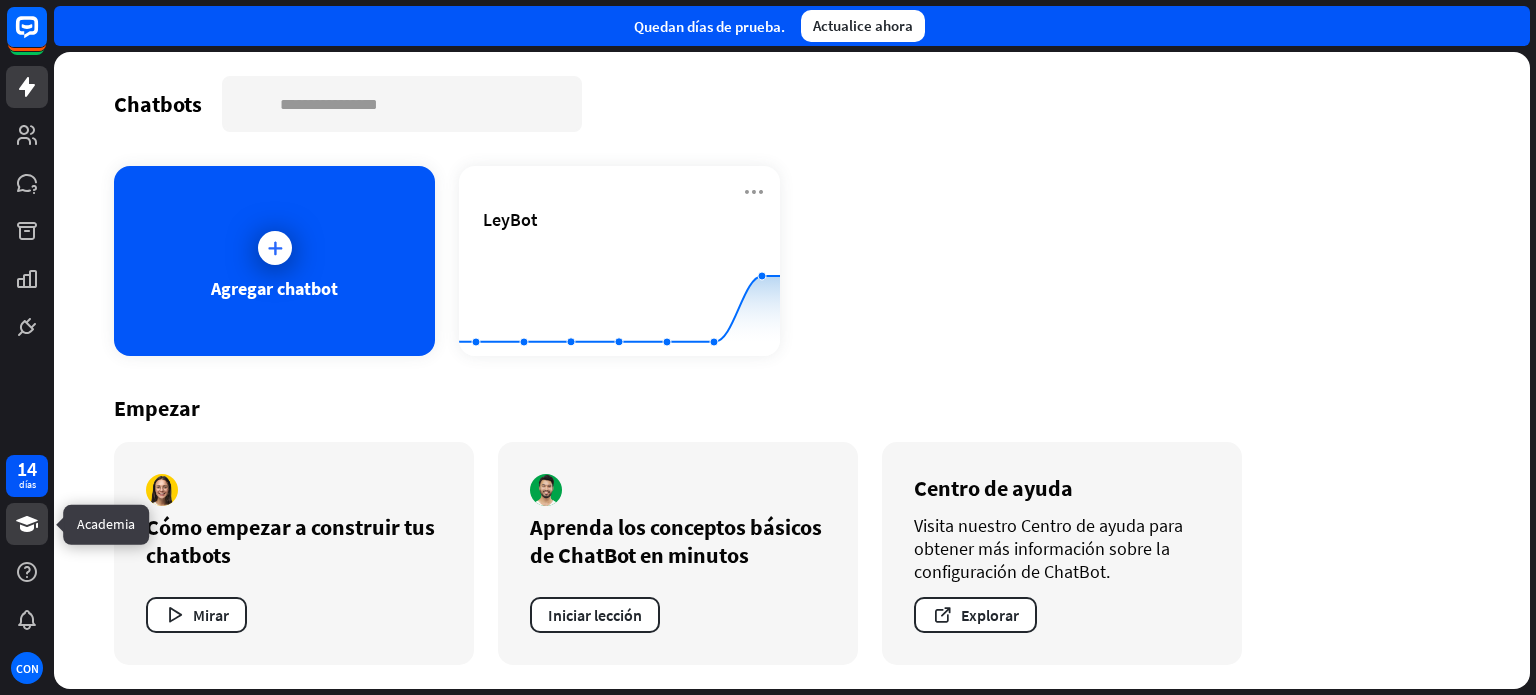 click 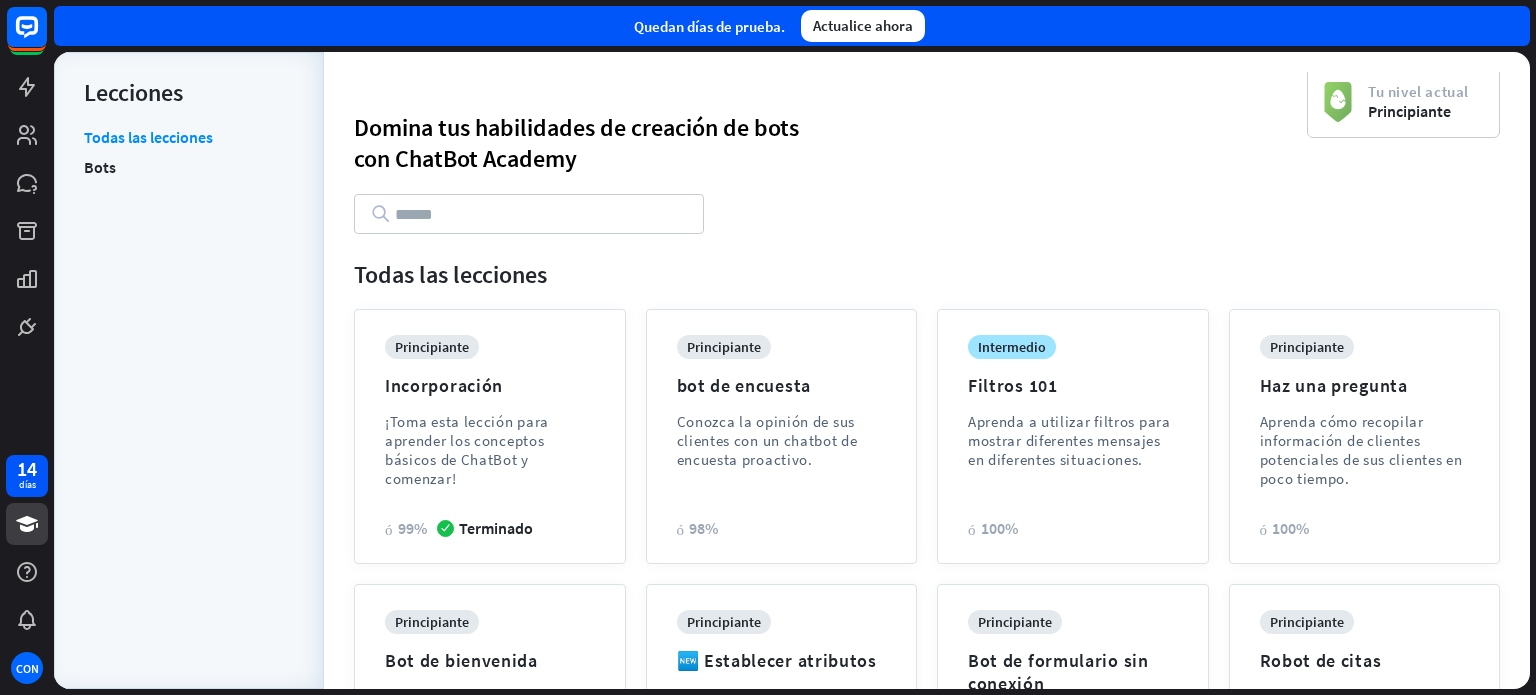 scroll, scrollTop: 0, scrollLeft: 0, axis: both 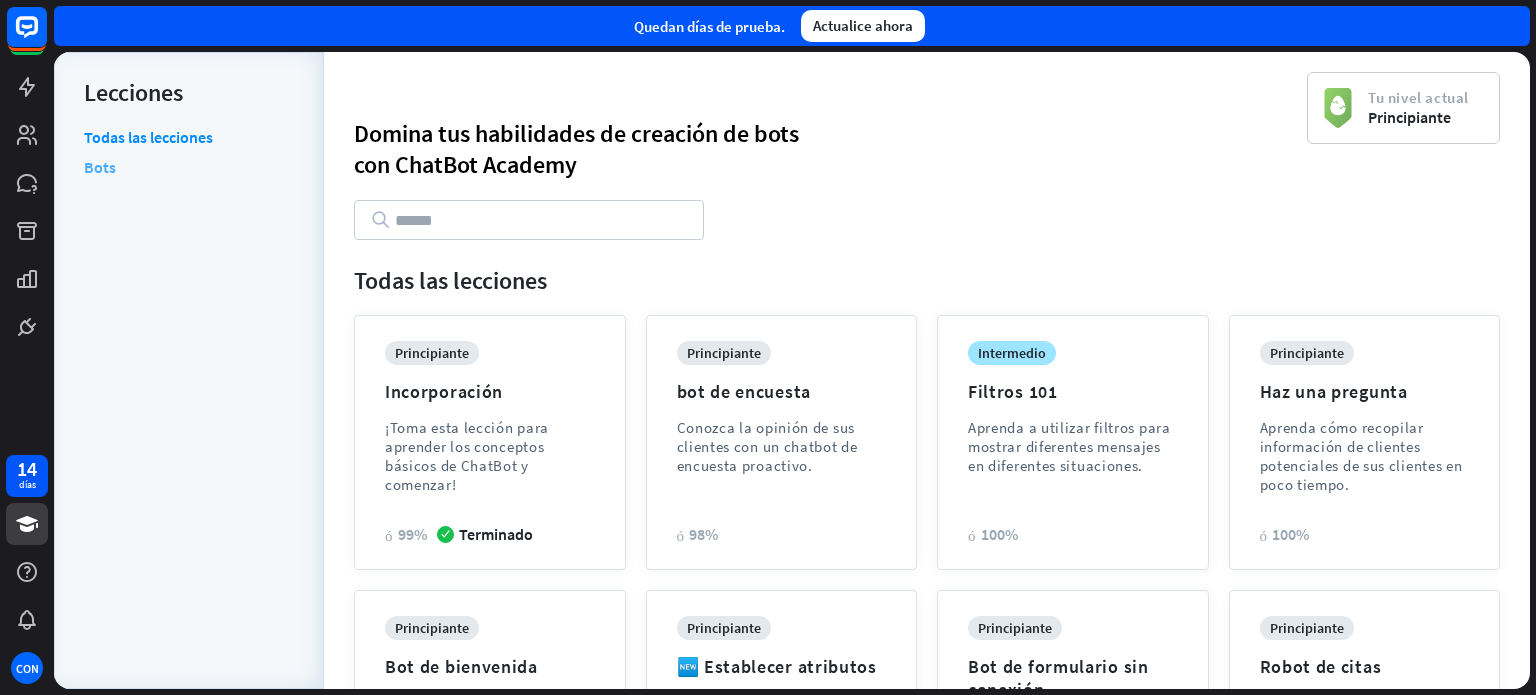 click on "Bots" at bounding box center (100, 167) 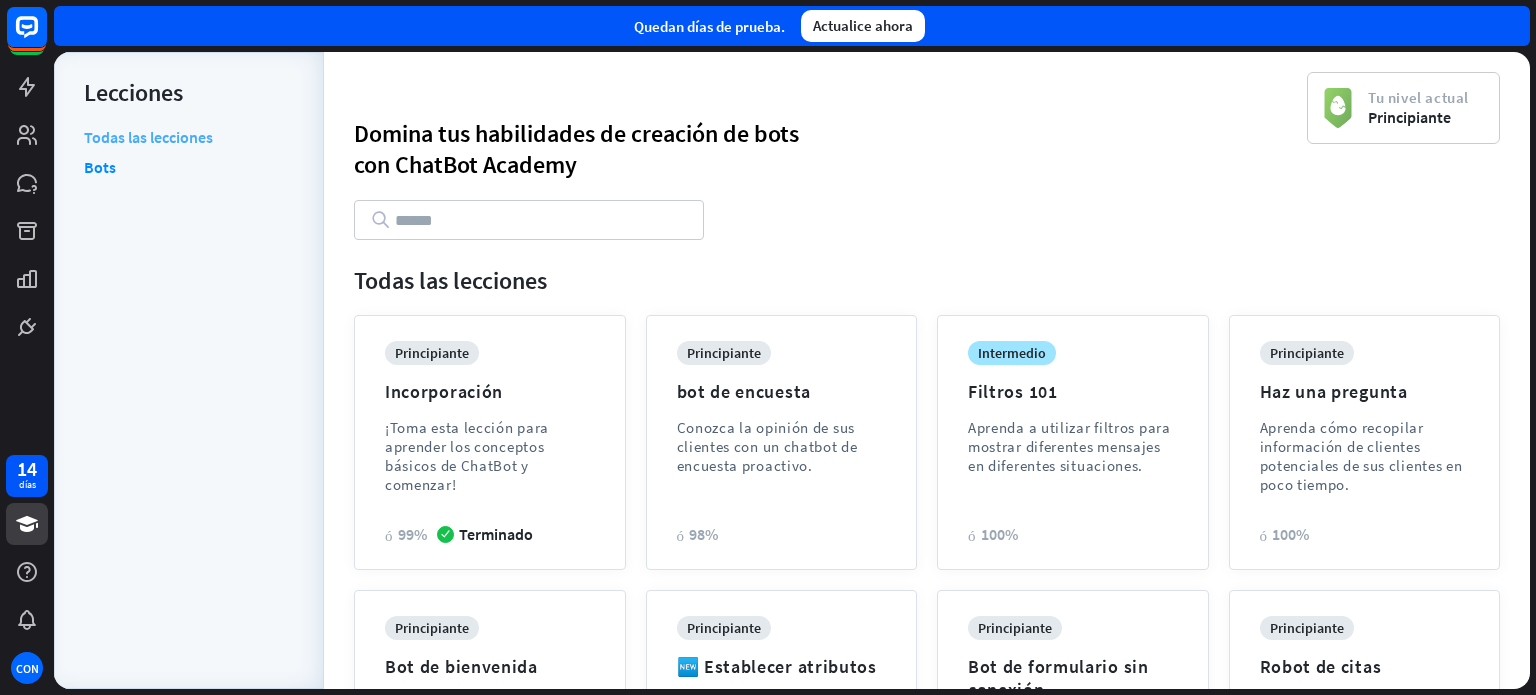click on "Todas las lecciones" at bounding box center [148, 137] 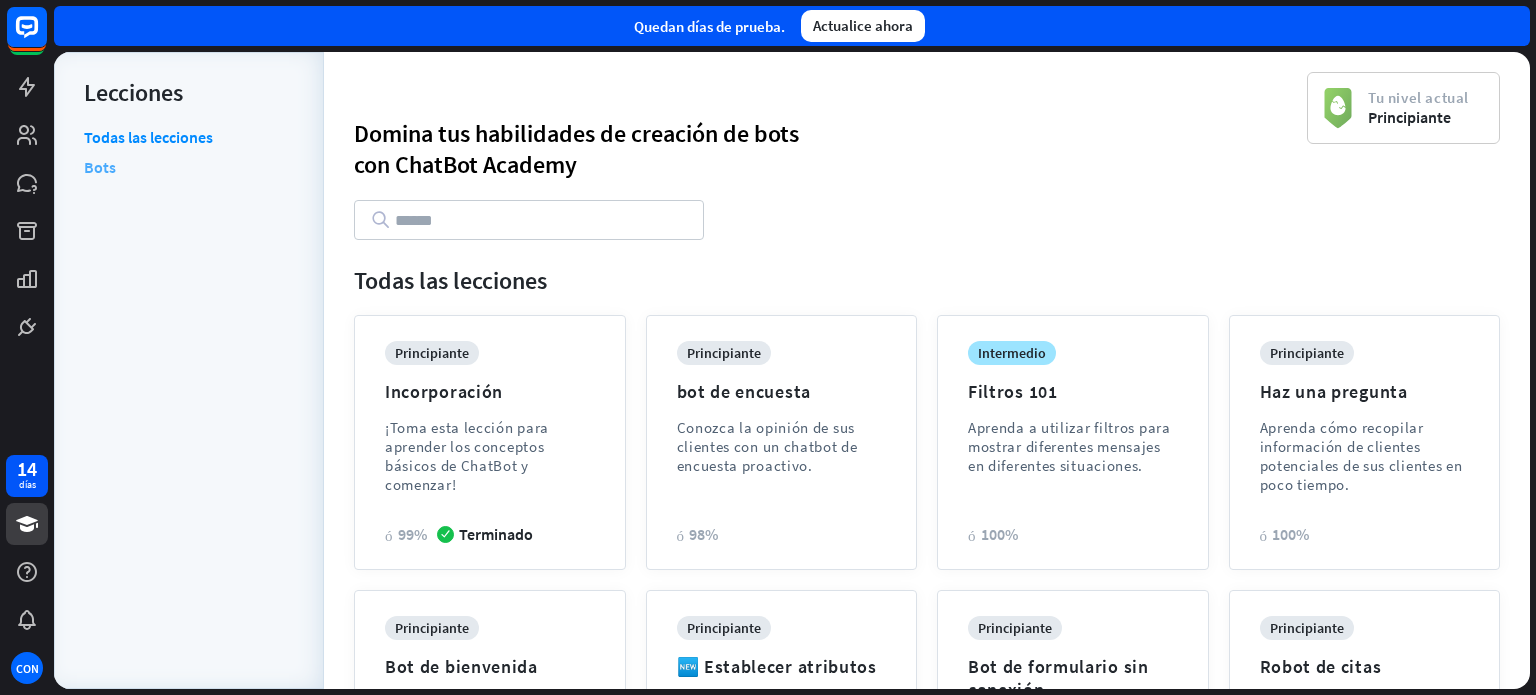 click on "Bots" at bounding box center (100, 167) 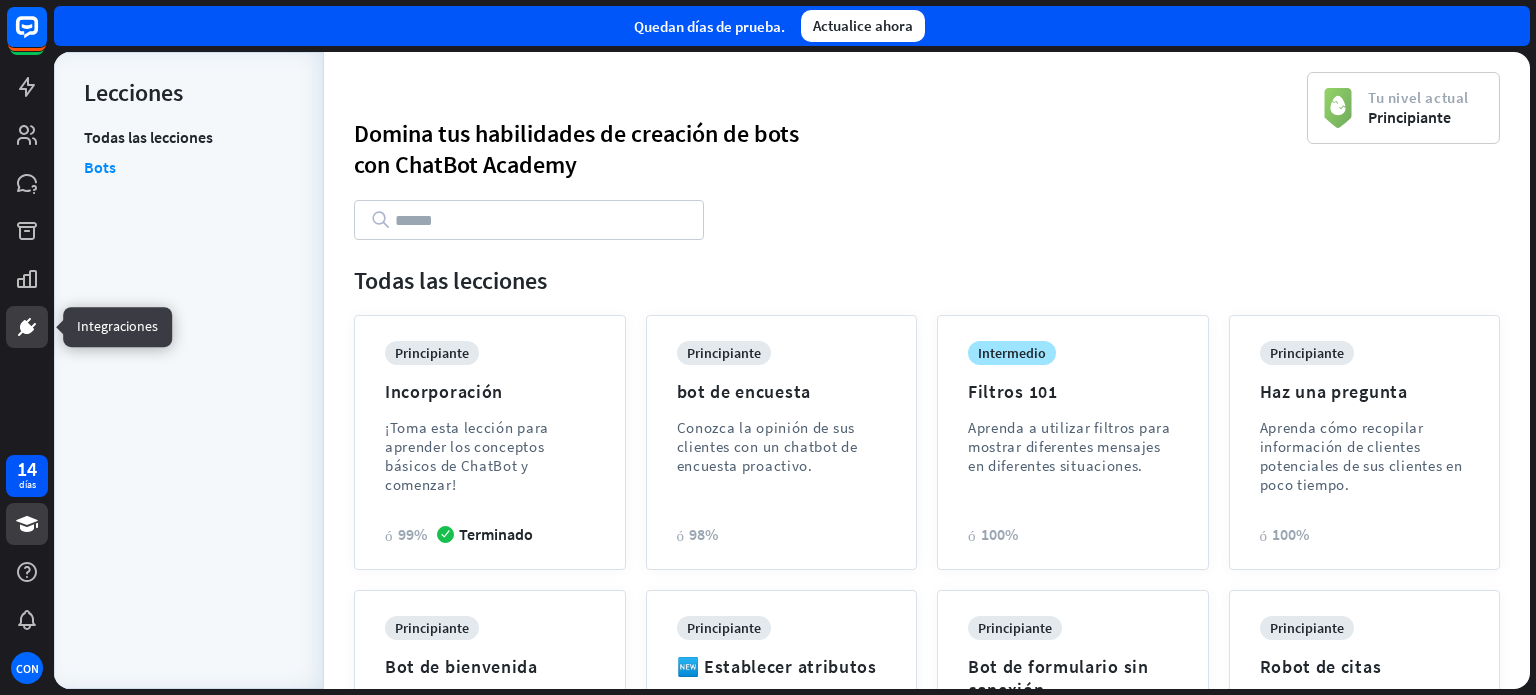 click 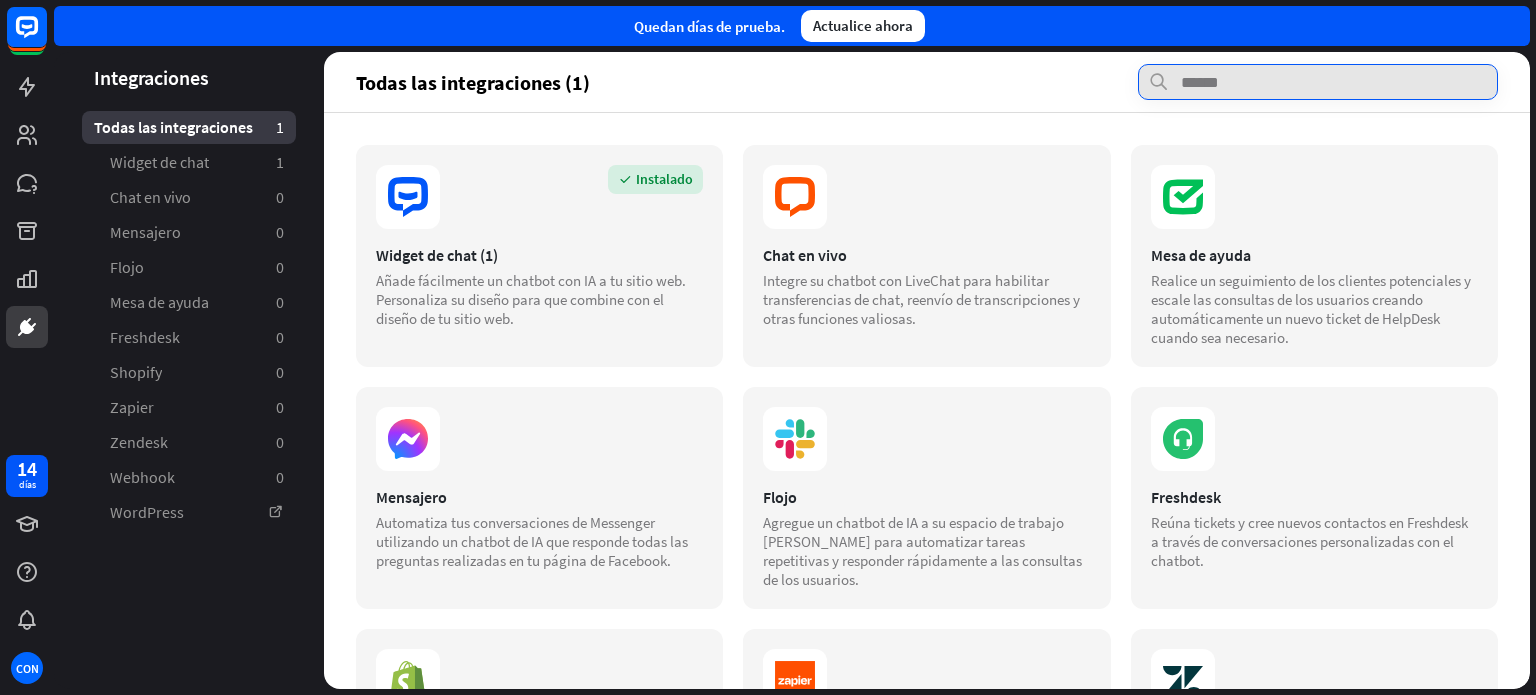 click at bounding box center [1318, 82] 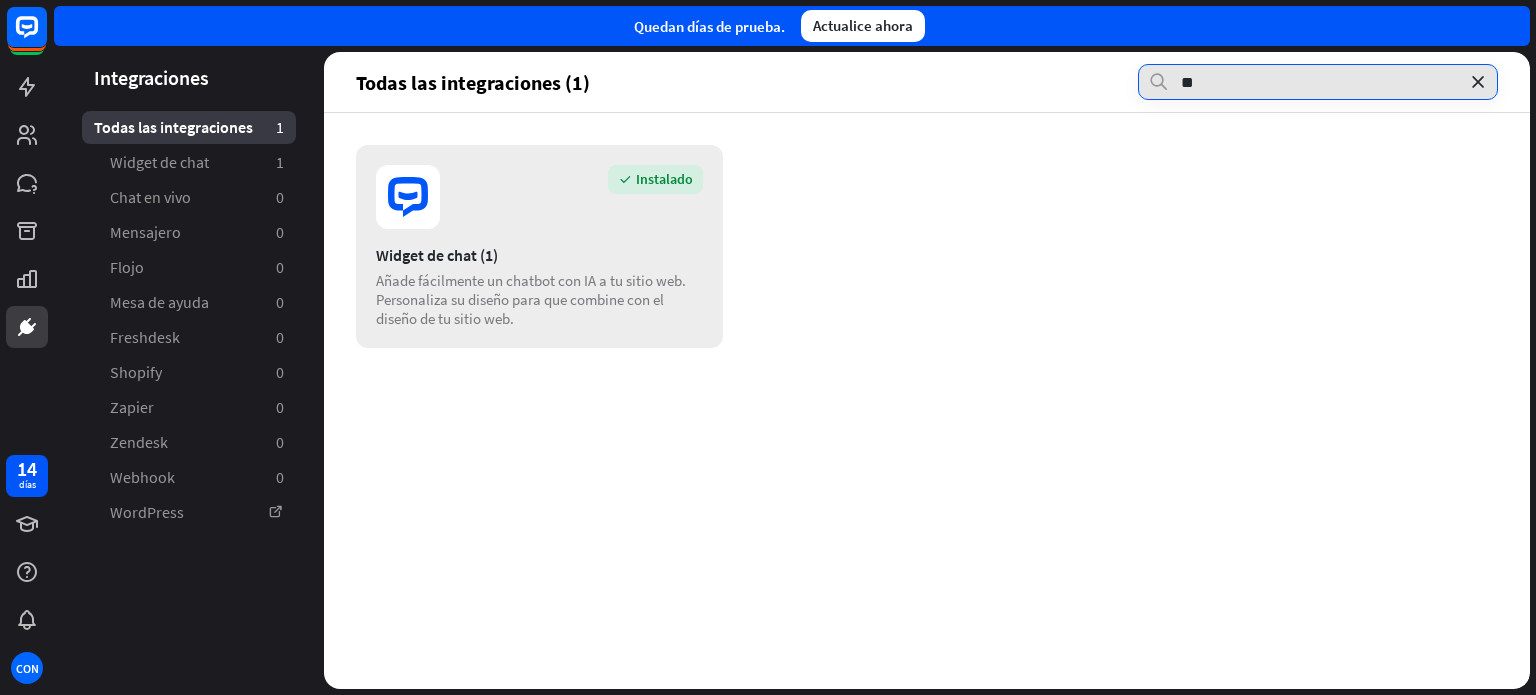 type on "**" 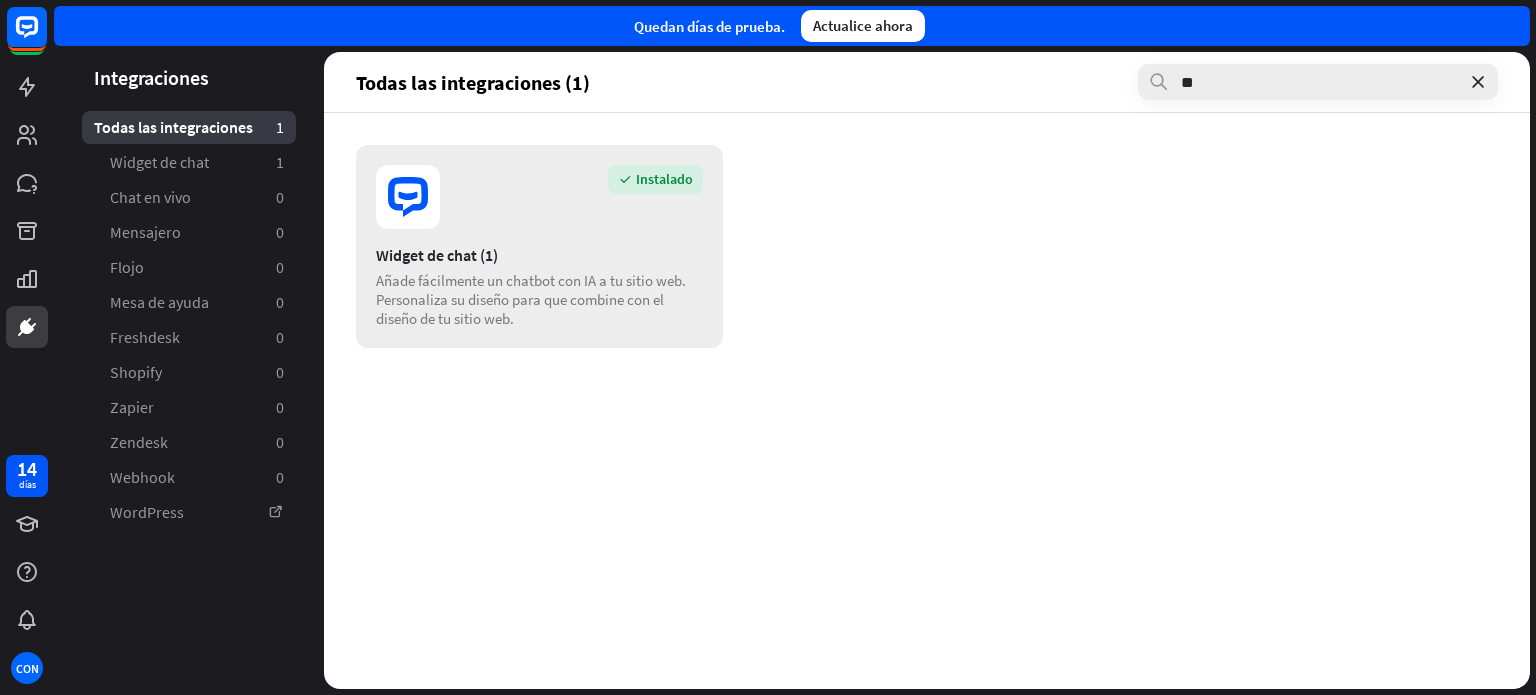 click on "Añade fácilmente un chatbot con IA a tu sitio web. Personaliza su diseño para que combine con el diseño de tu sitio web." at bounding box center (531, 299) 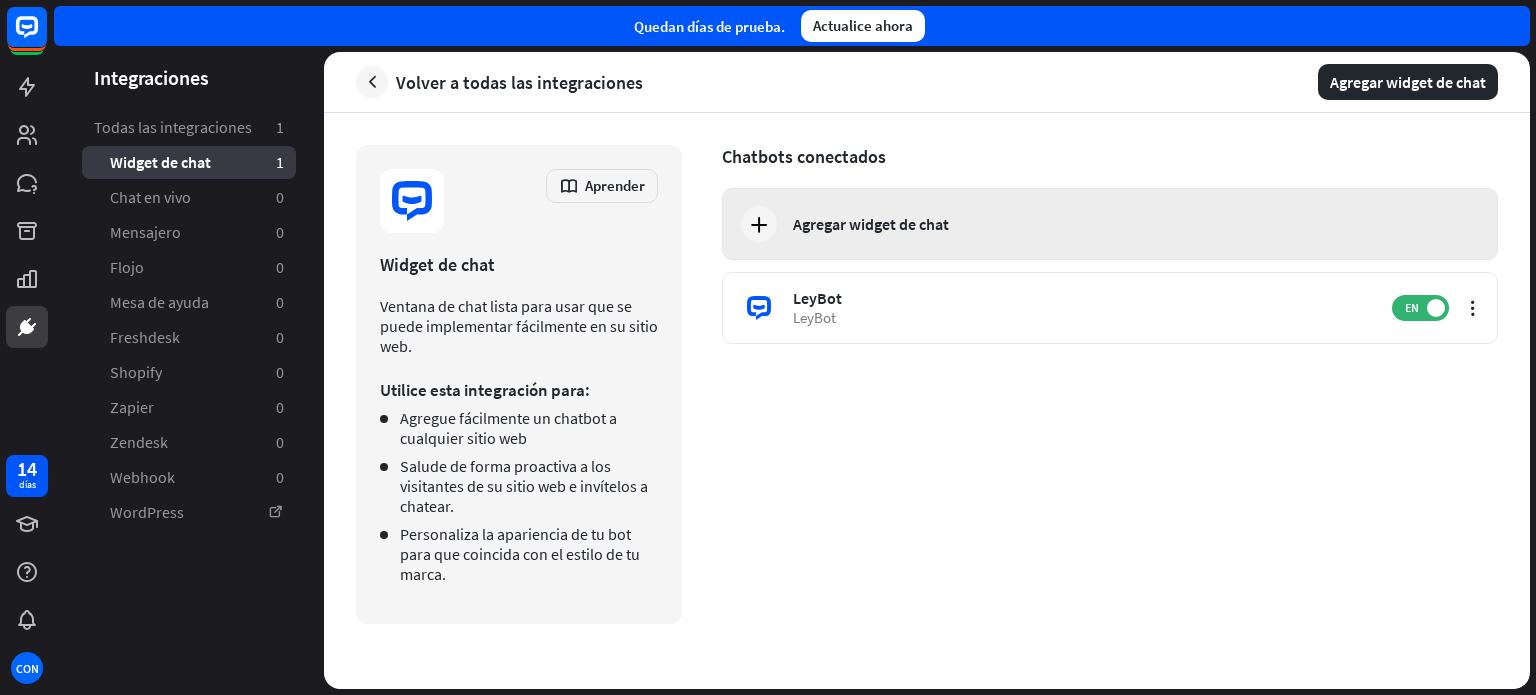 click on "Agregar widget de chat" at bounding box center [871, 224] 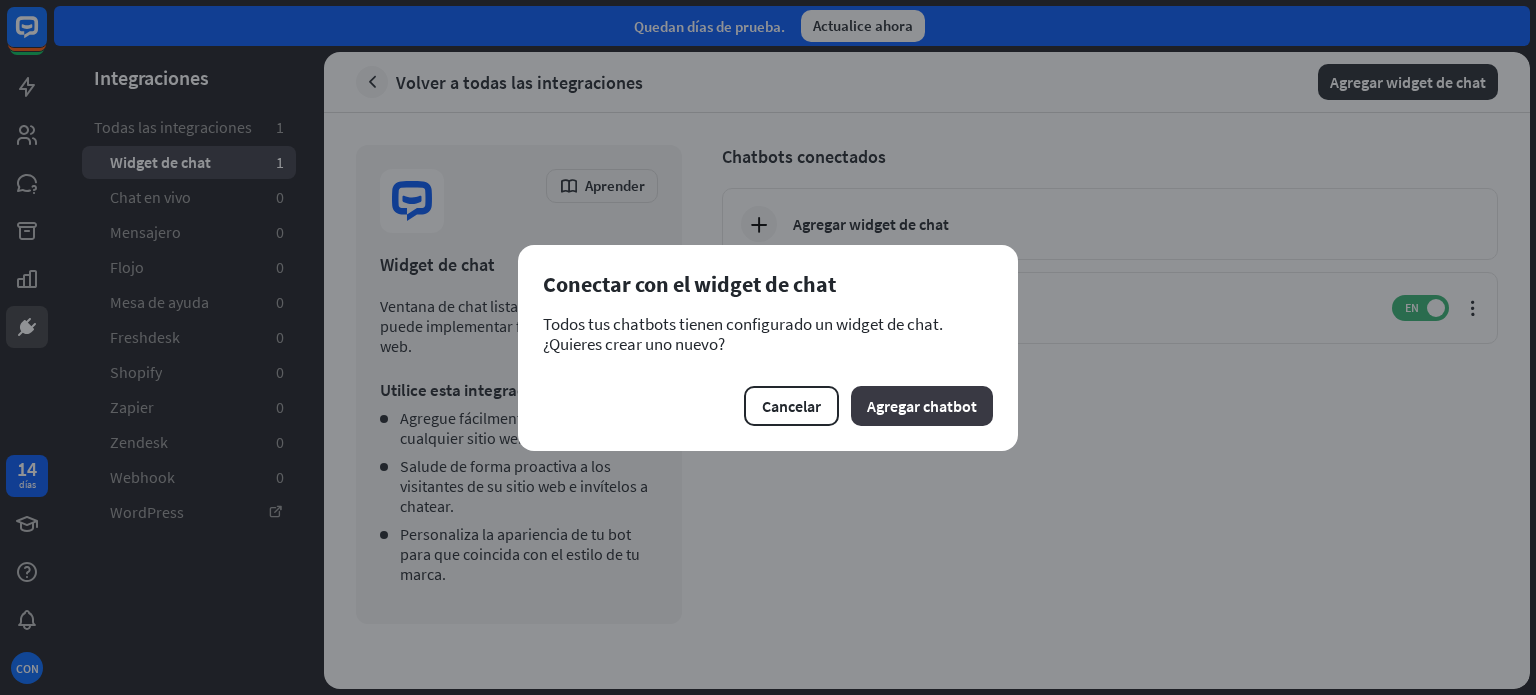 click on "Agregar chatbot" at bounding box center [922, 406] 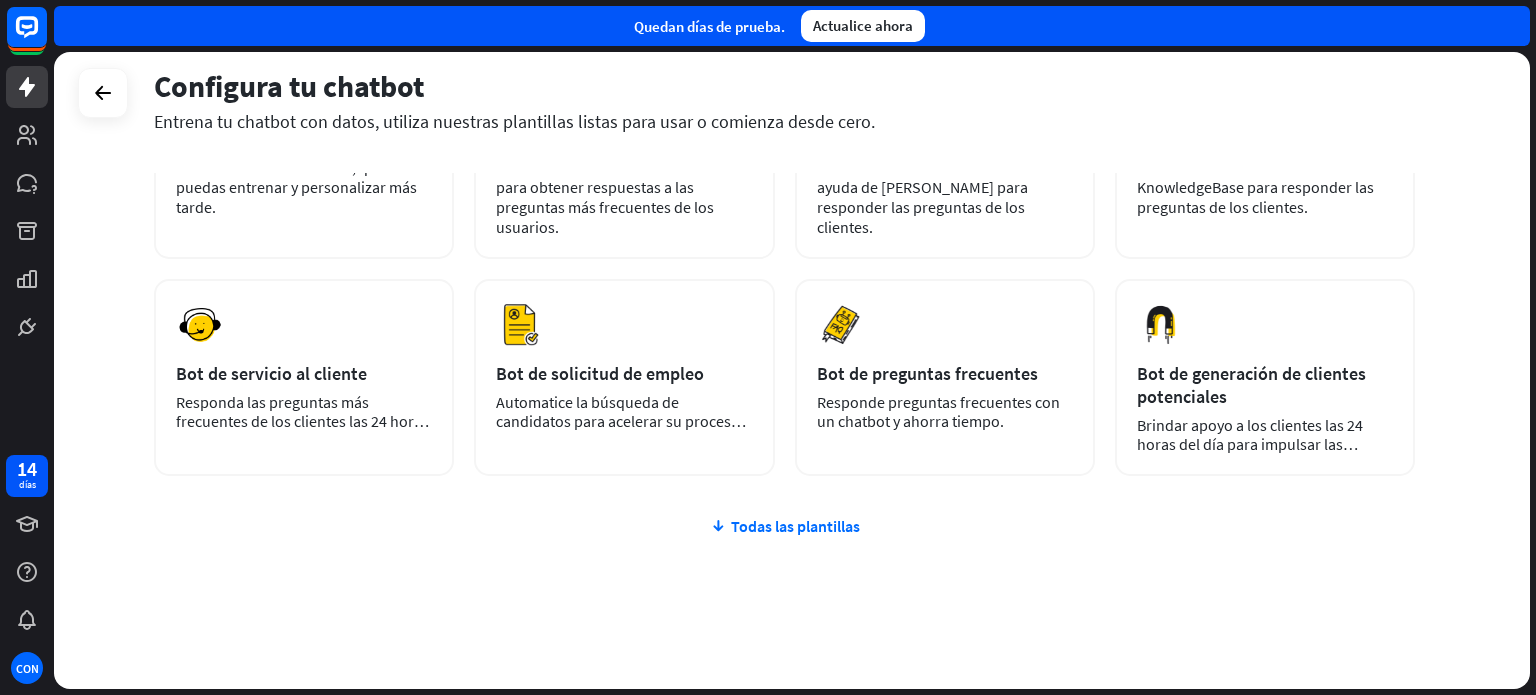 scroll, scrollTop: 231, scrollLeft: 0, axis: vertical 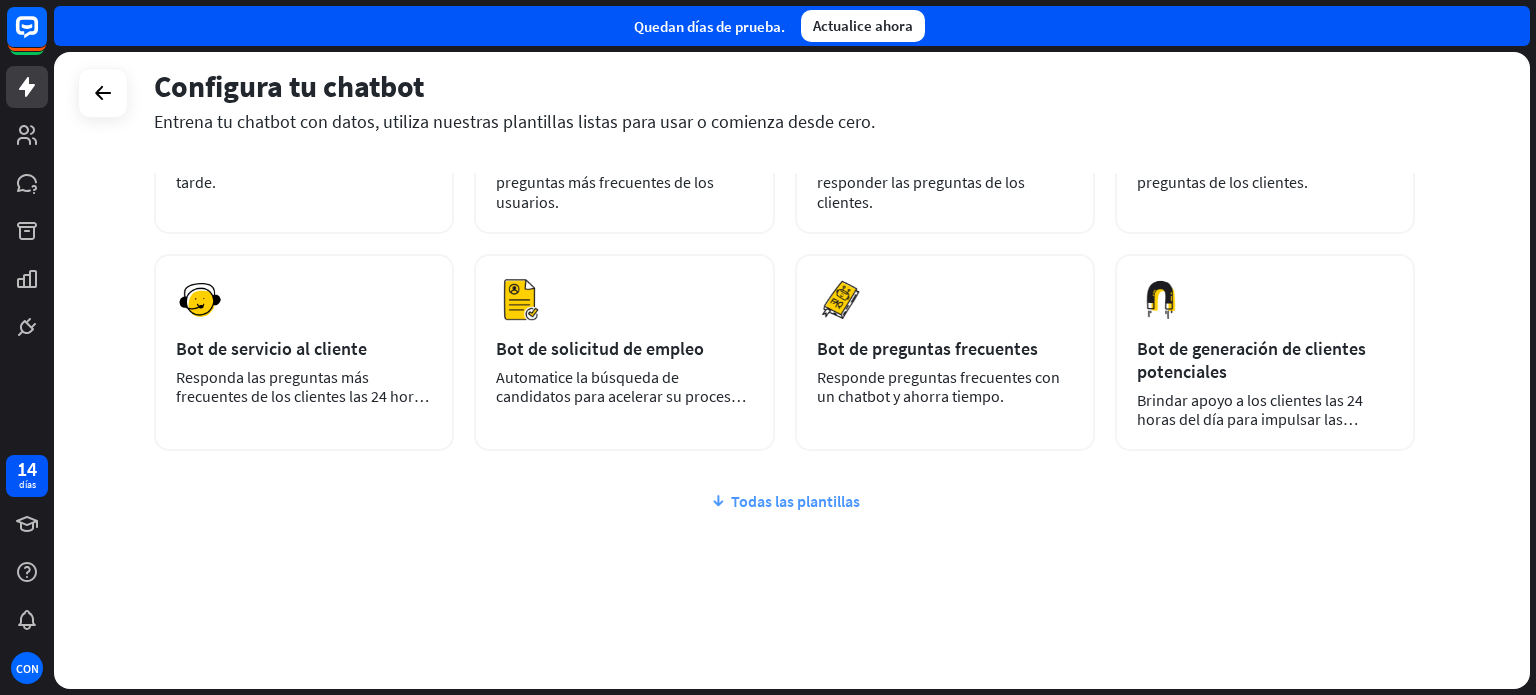 click on "Todas las plantillas" at bounding box center (795, 501) 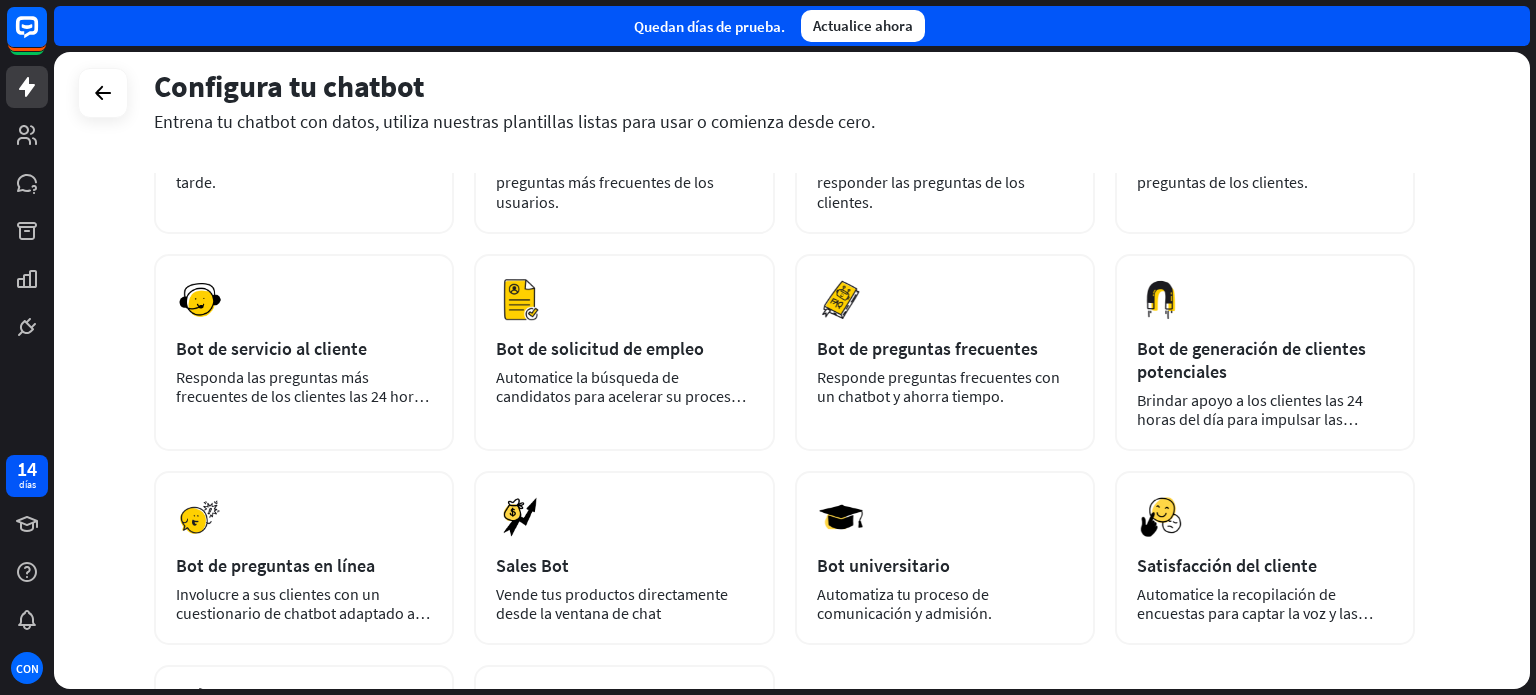 drag, startPoint x: 1533, startPoint y: 329, endPoint x: 1523, endPoint y: 363, distance: 35.44009 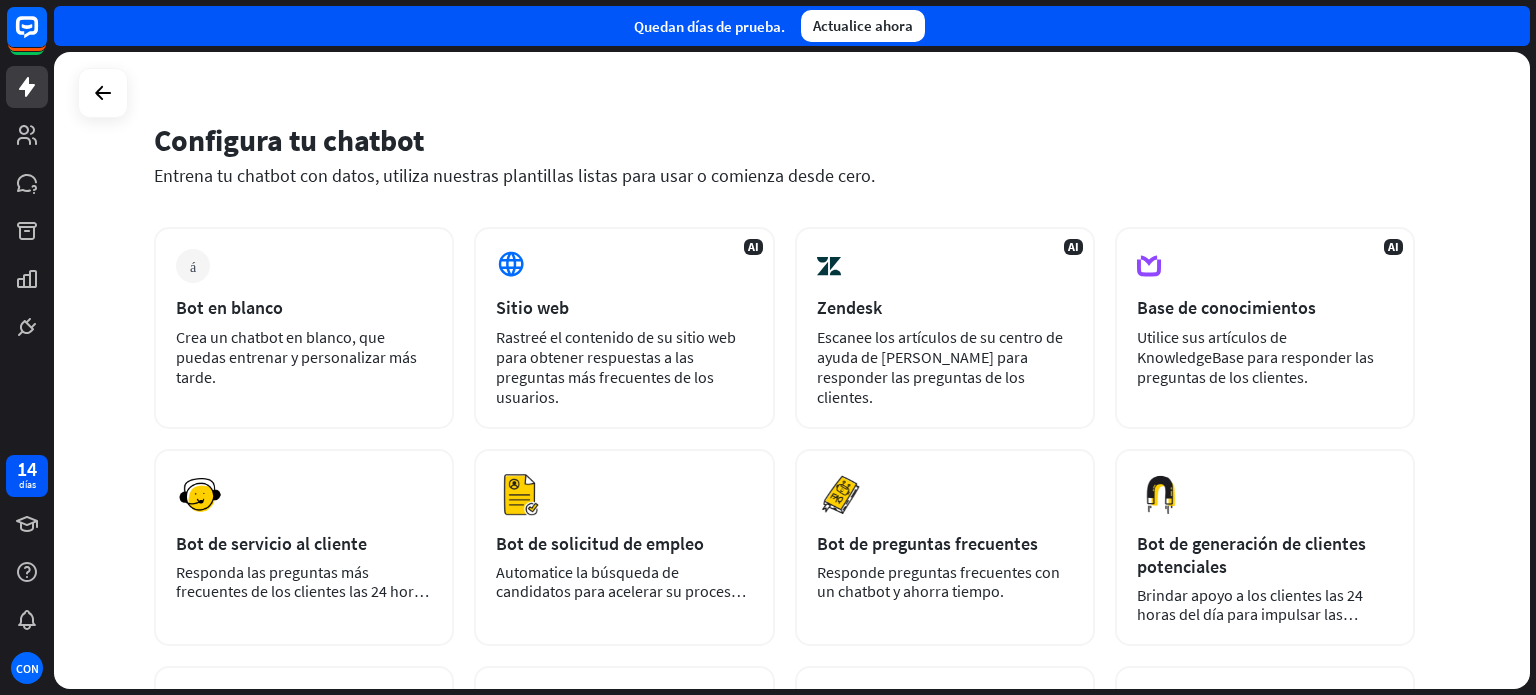 scroll, scrollTop: 0, scrollLeft: 0, axis: both 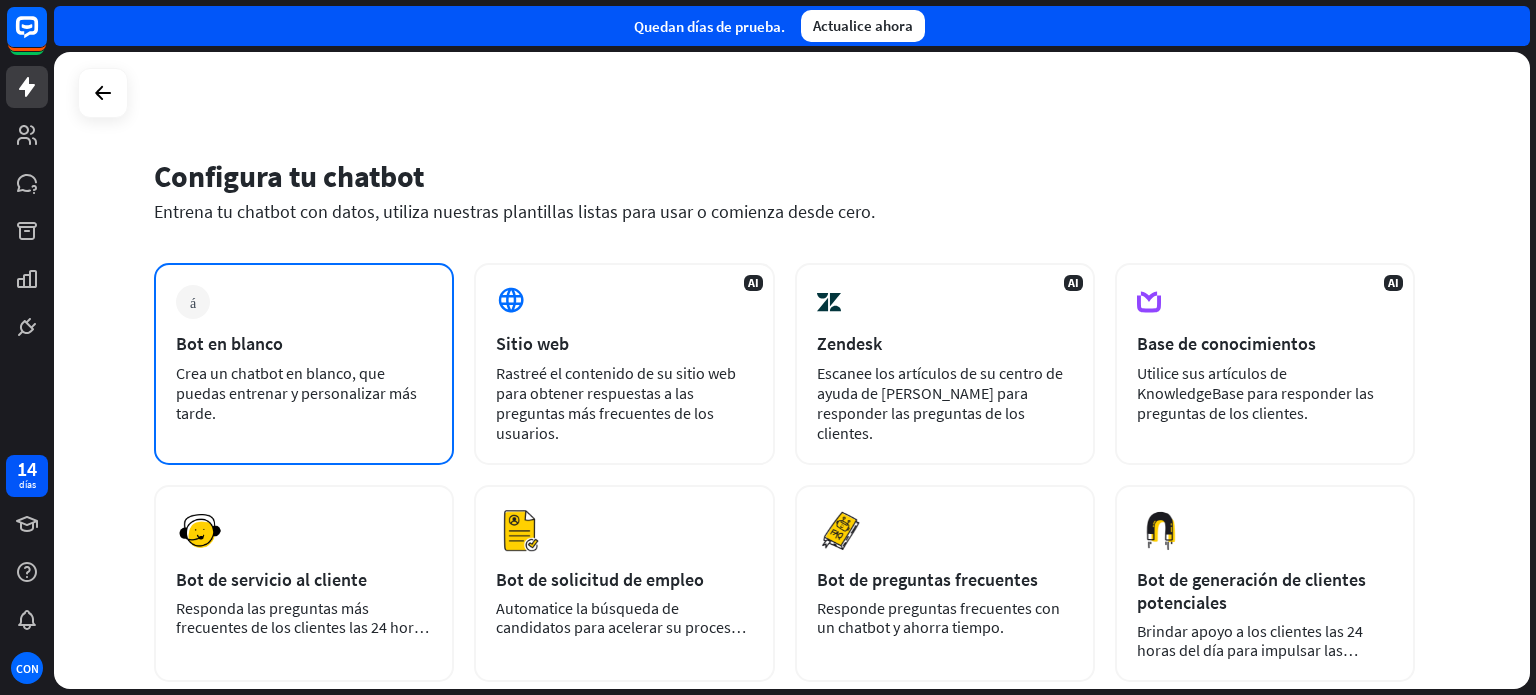 click on "Bot en blanco" at bounding box center [304, 343] 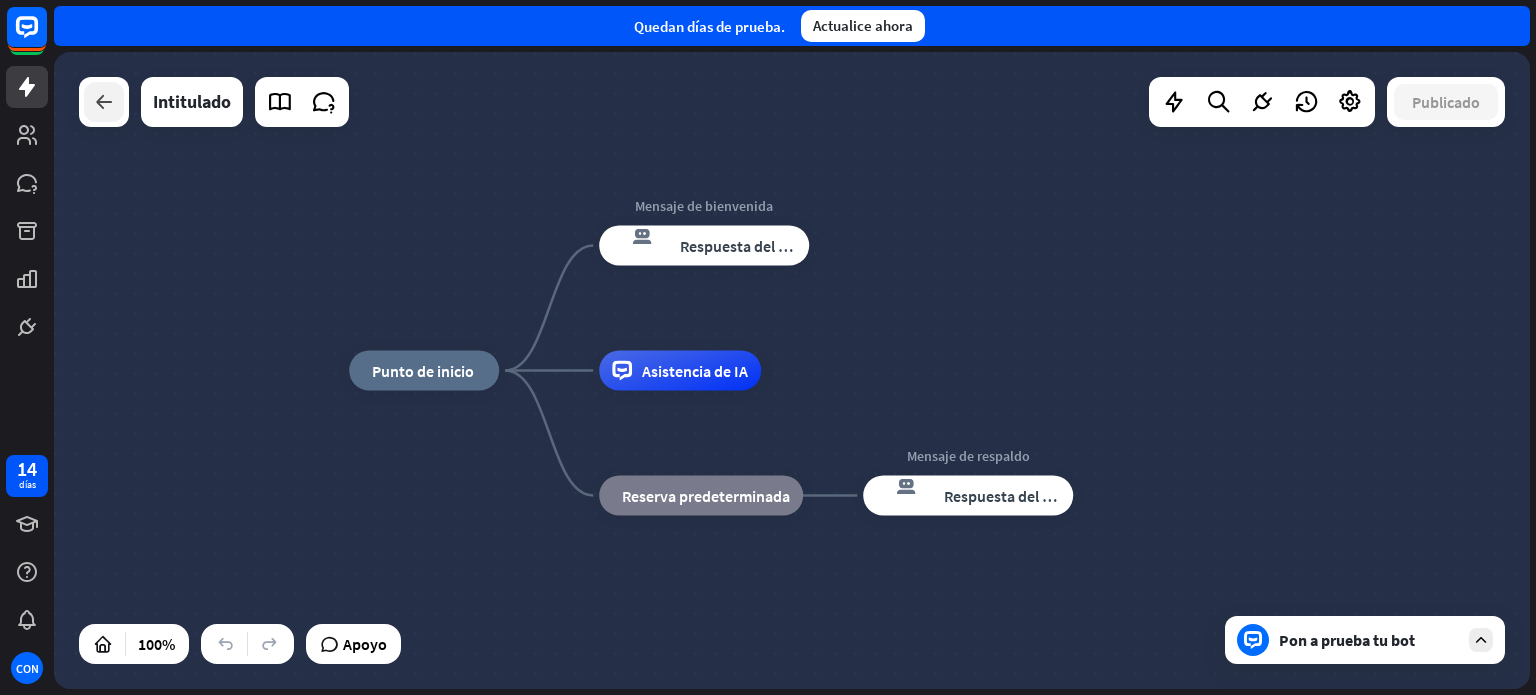 click at bounding box center [104, 102] 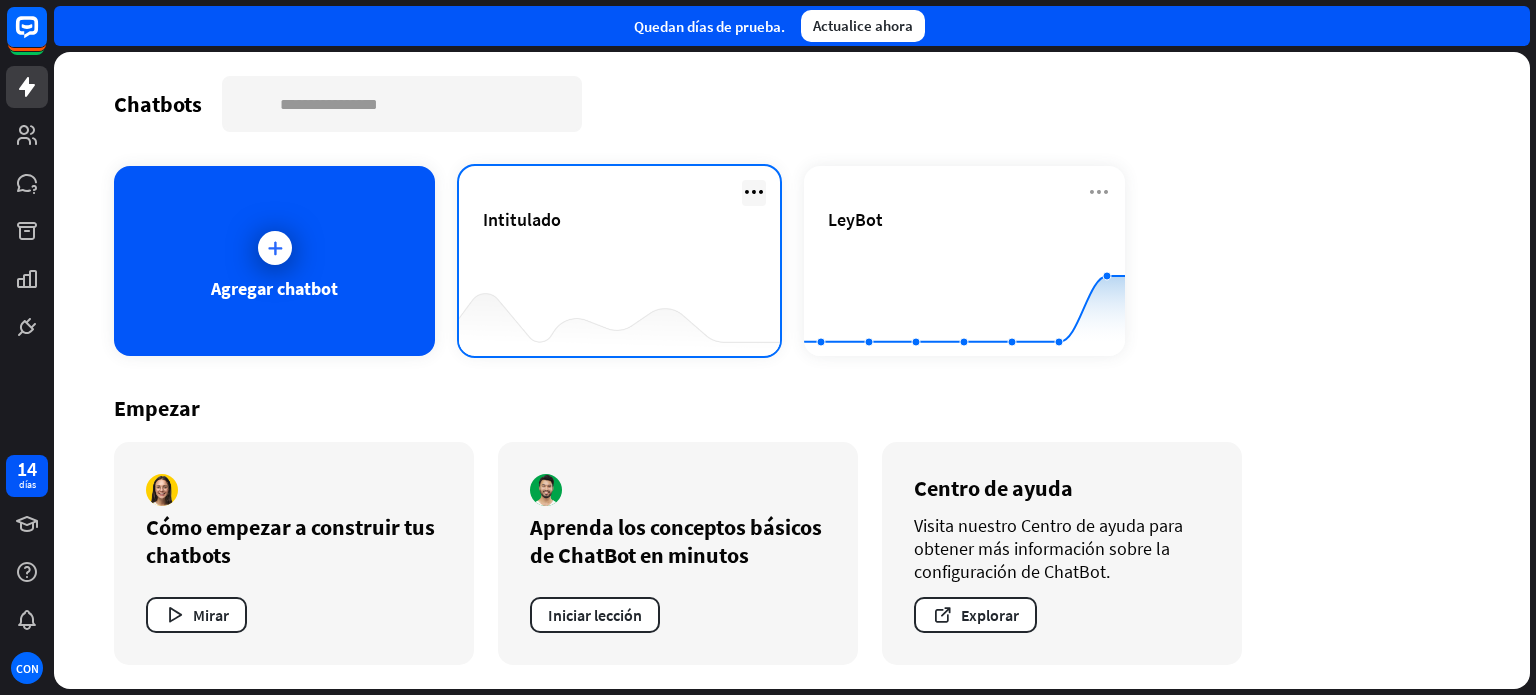 click at bounding box center [754, 192] 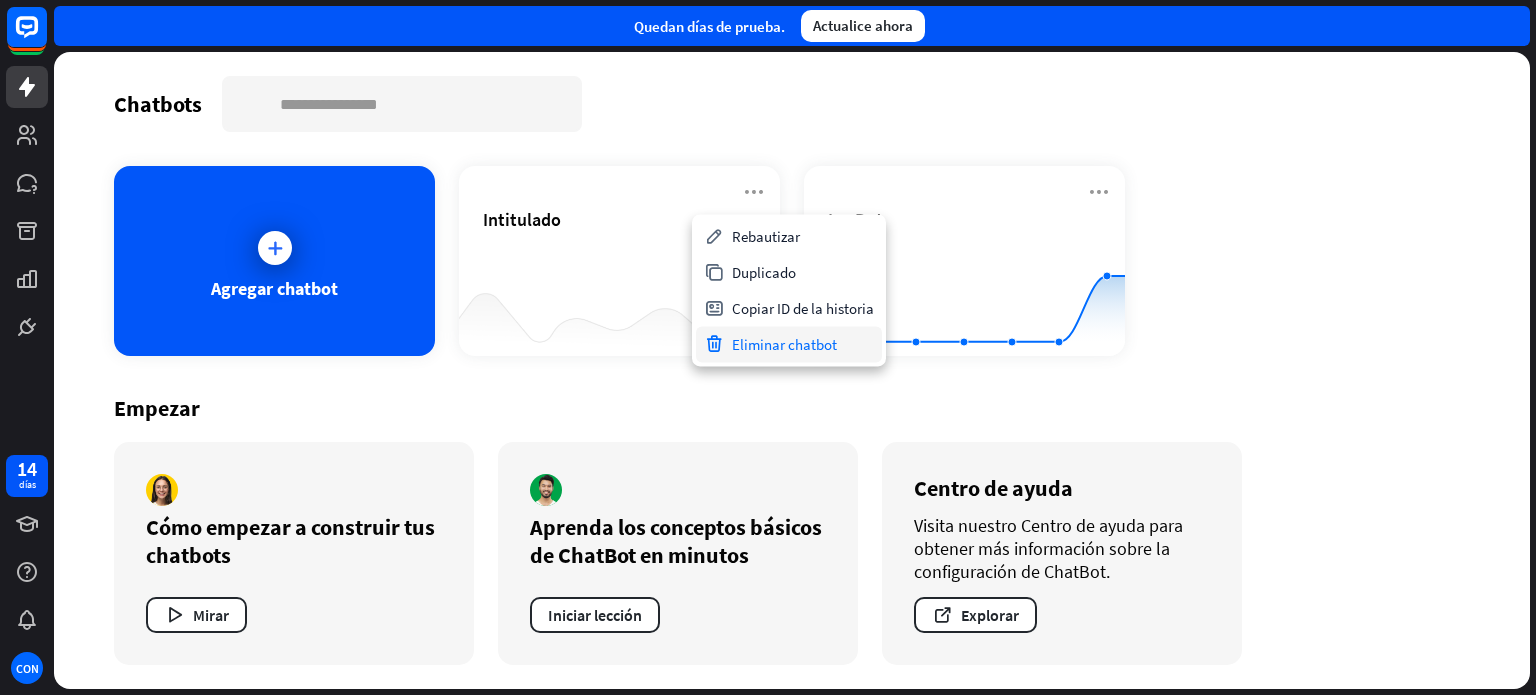 click on "Eliminar chatbot" at bounding box center [784, 344] 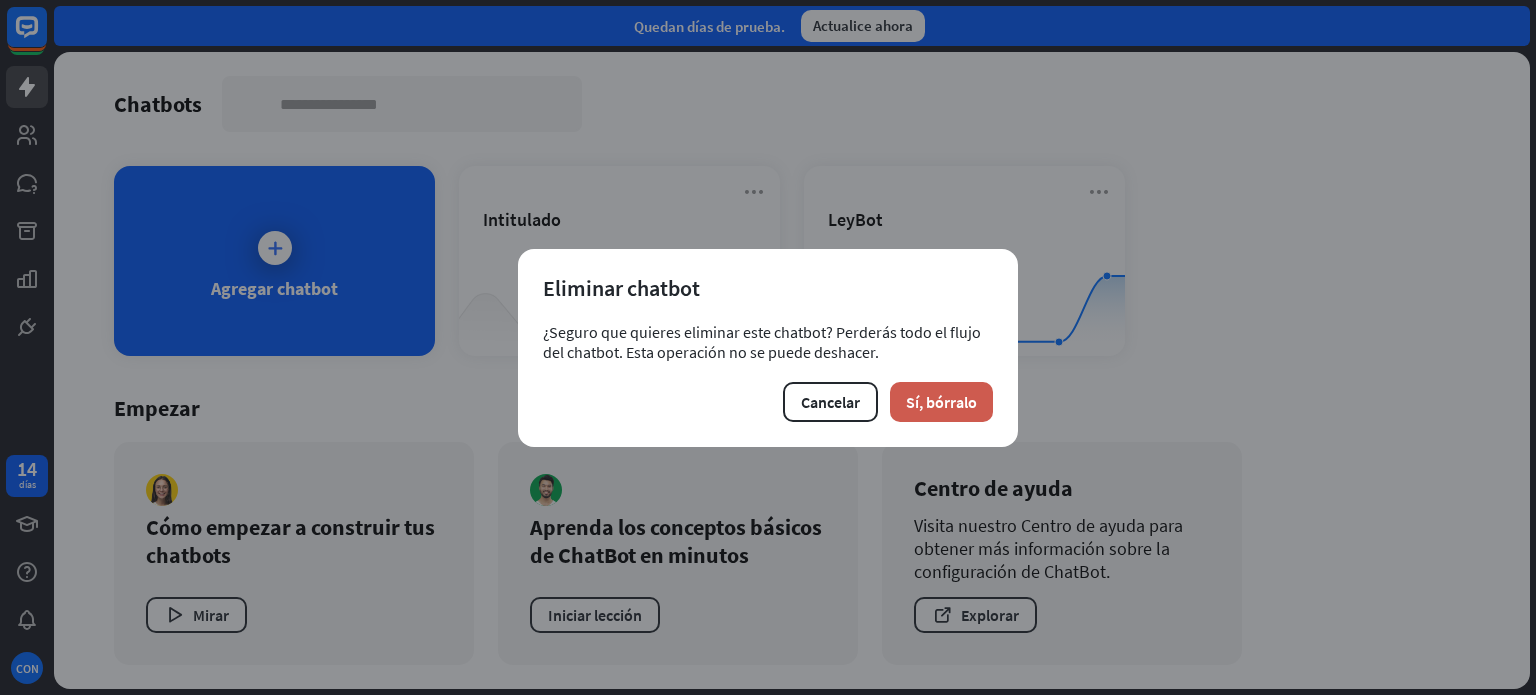 click on "Sí, bórralo" at bounding box center (941, 402) 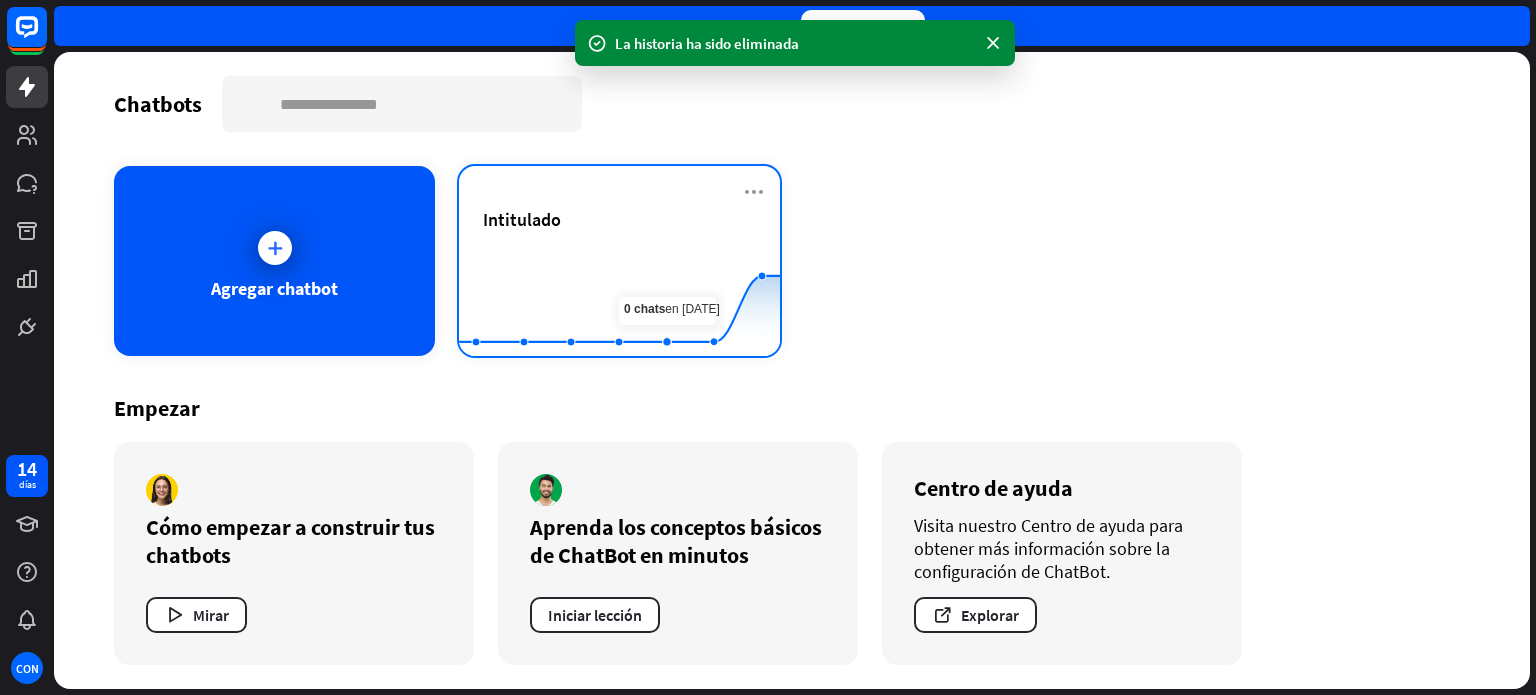 click 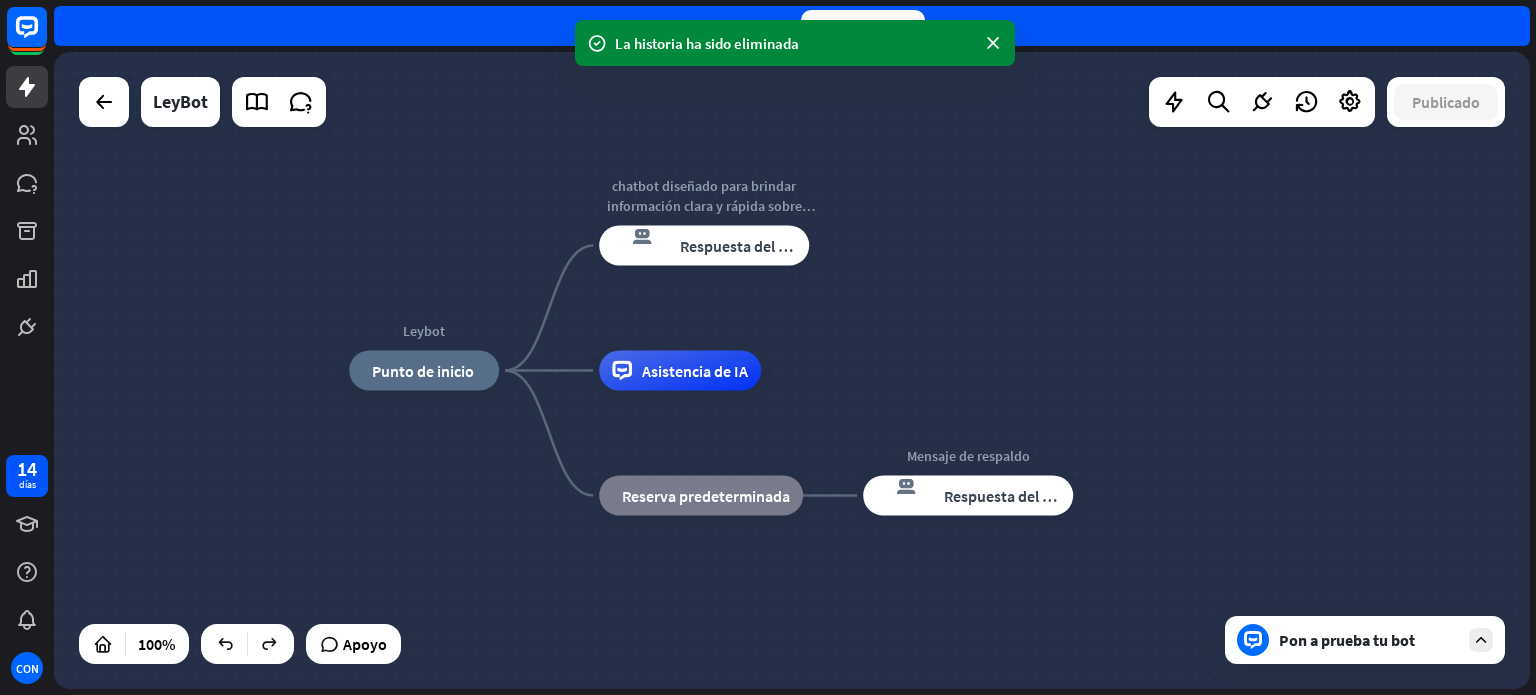 click on "LeyBot" at bounding box center (180, 102) 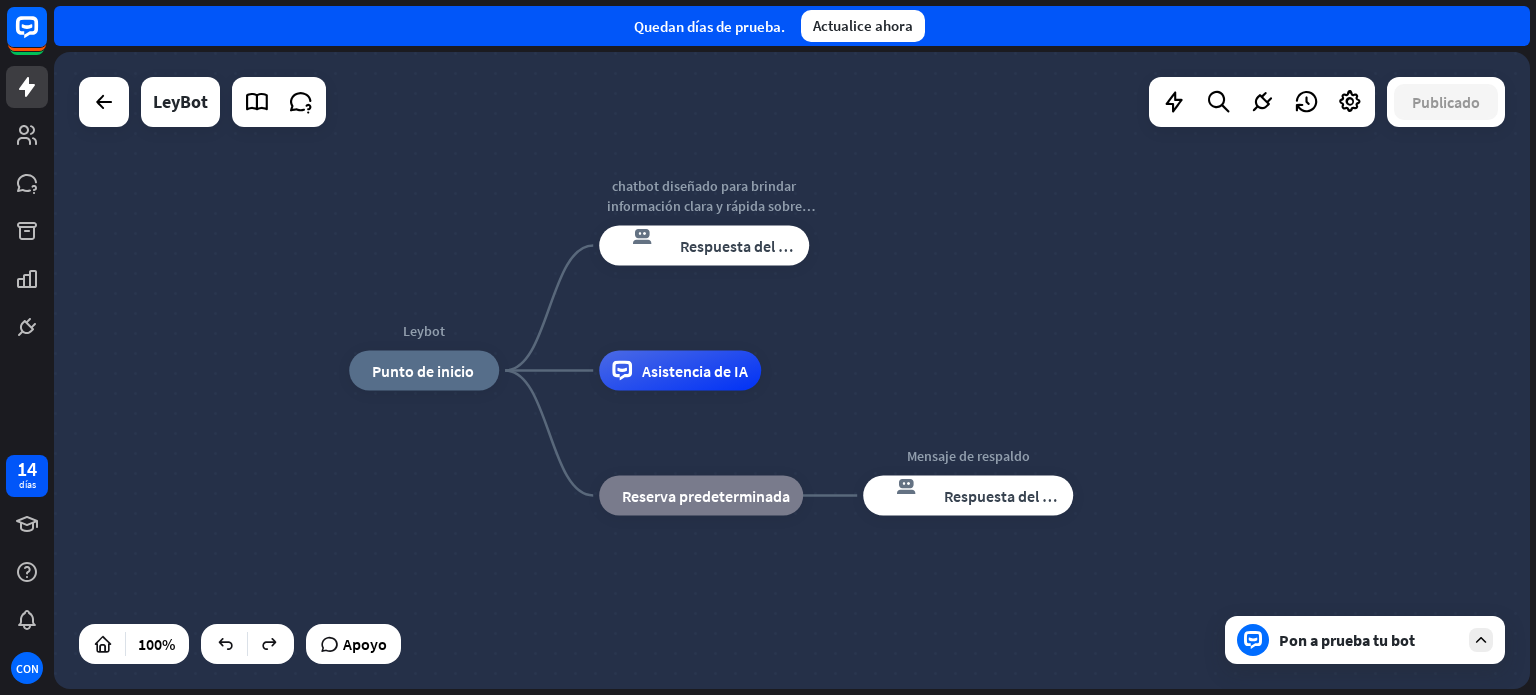 click on "Leybot   inicio_2   Punto de inicio                 chatbot diseñado para brindar información clara y rápida sobre derecho, leyes y normas a estudiantes de primeros   respuesta del bot de bloqueo   Respuesta del bot                     Asistencia de IA                   bloque_de_retroceso   Reserva predeterminada                 Mensaje de respaldo   respuesta del bot de bloqueo   Respuesta del bot" at bounding box center (792, 370) 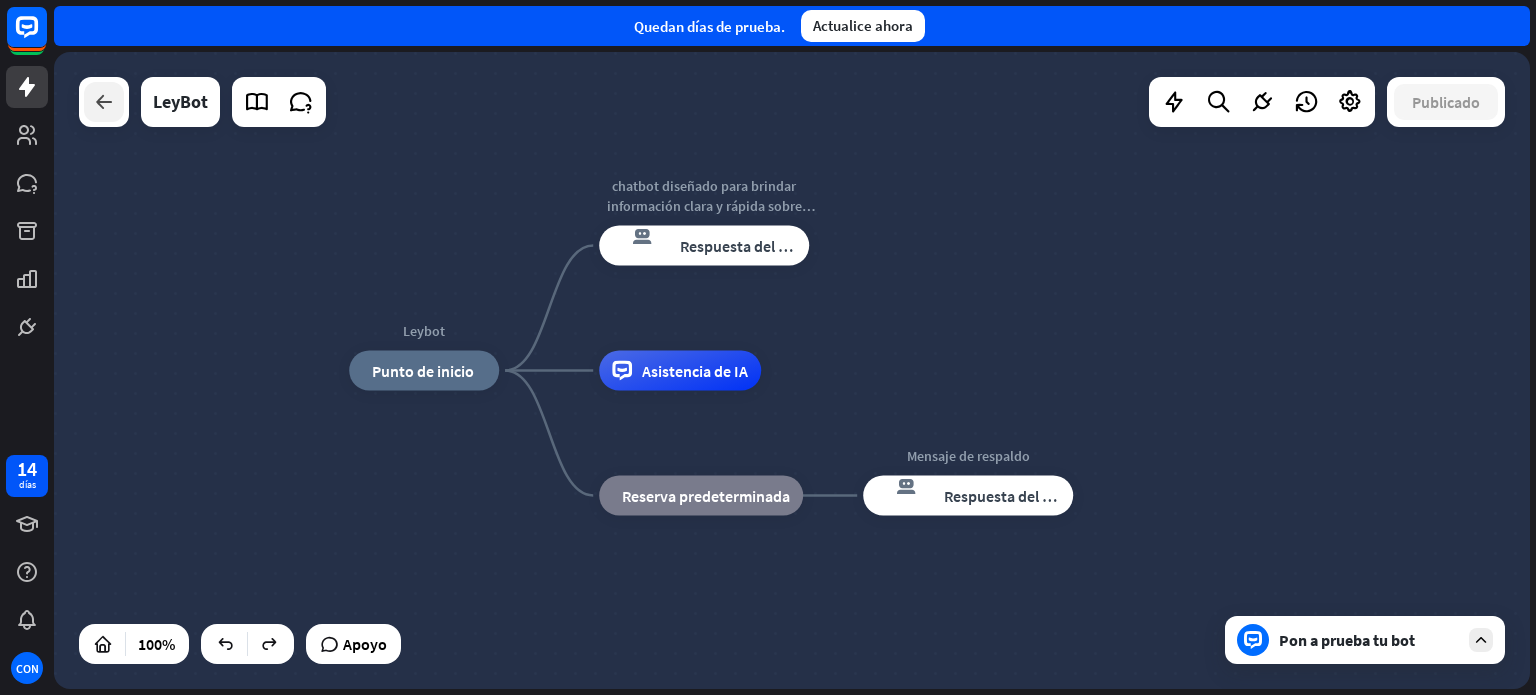 click at bounding box center [104, 102] 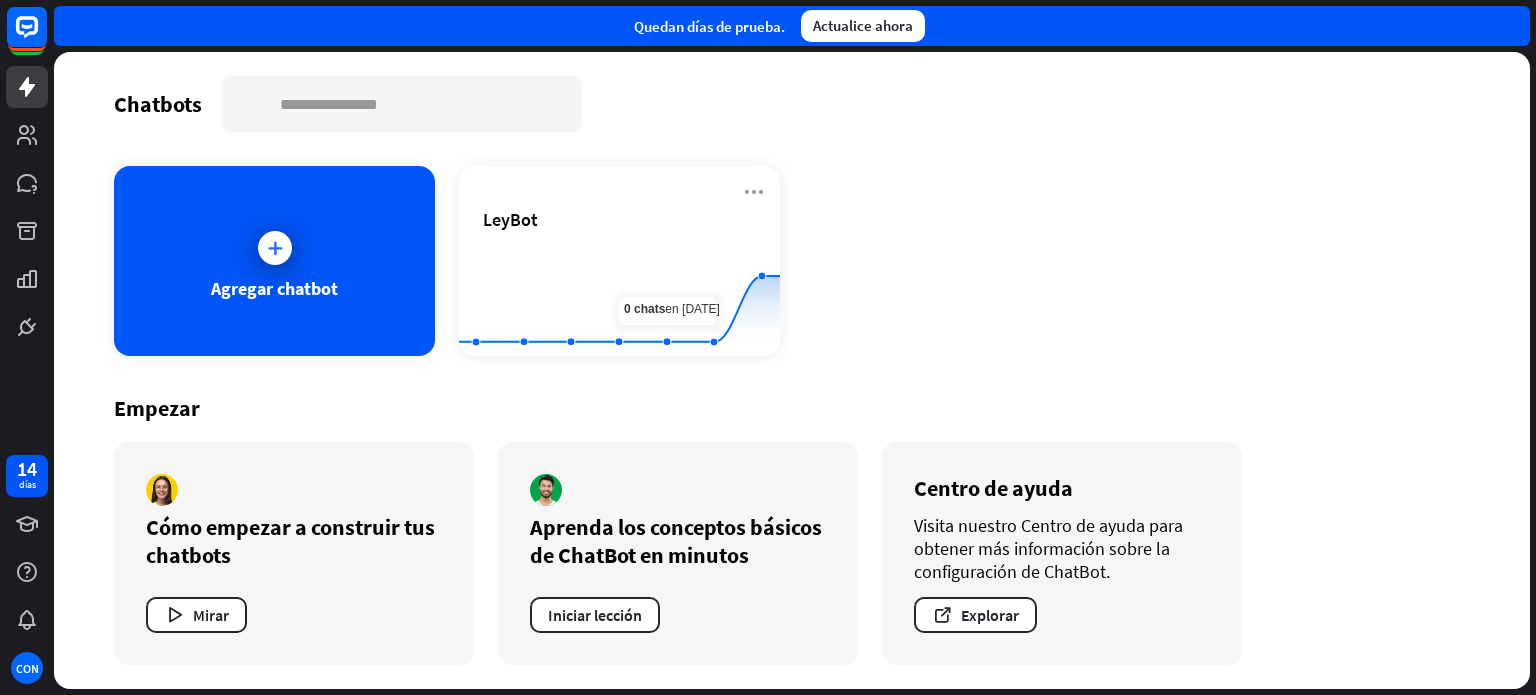 click on "Agregar chatbot
LeyBot
Created with Highcharts 10.1.0 0 2 4" at bounding box center [792, 261] 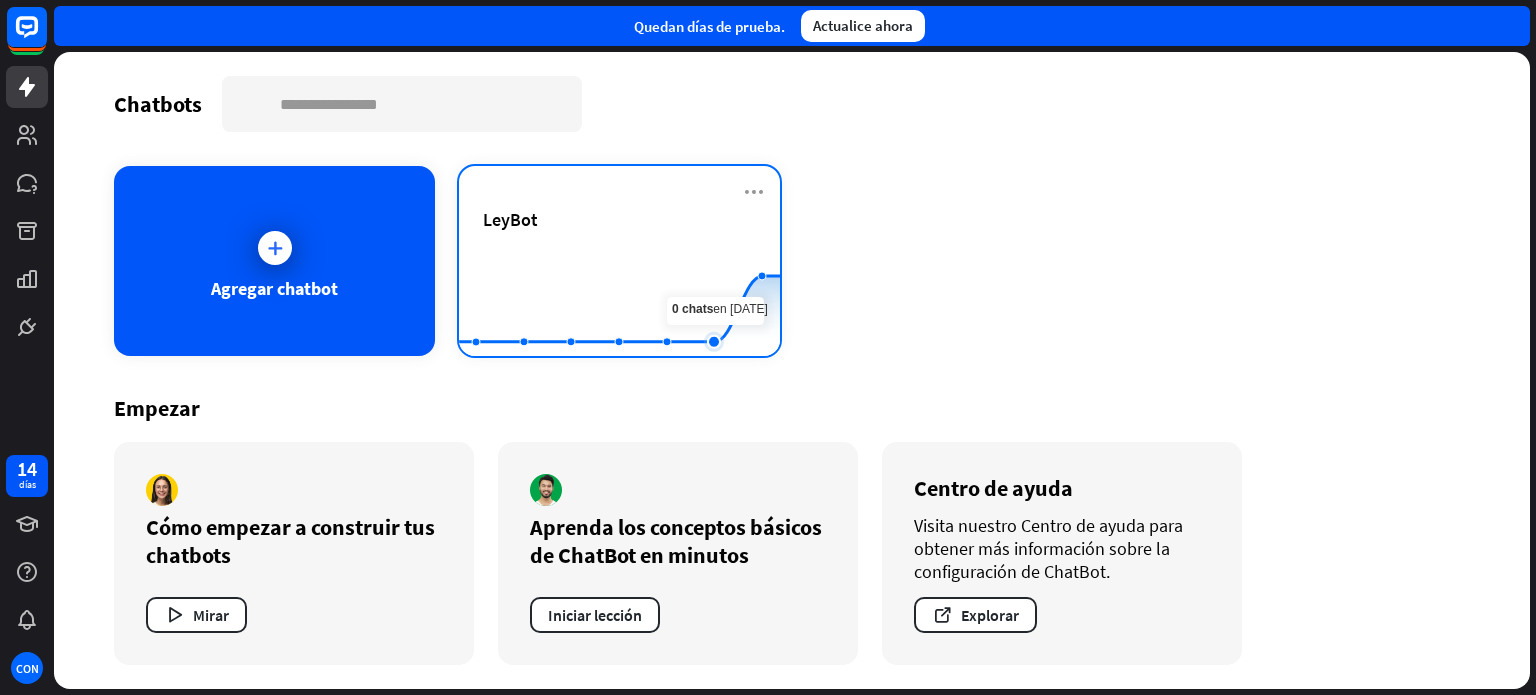 click 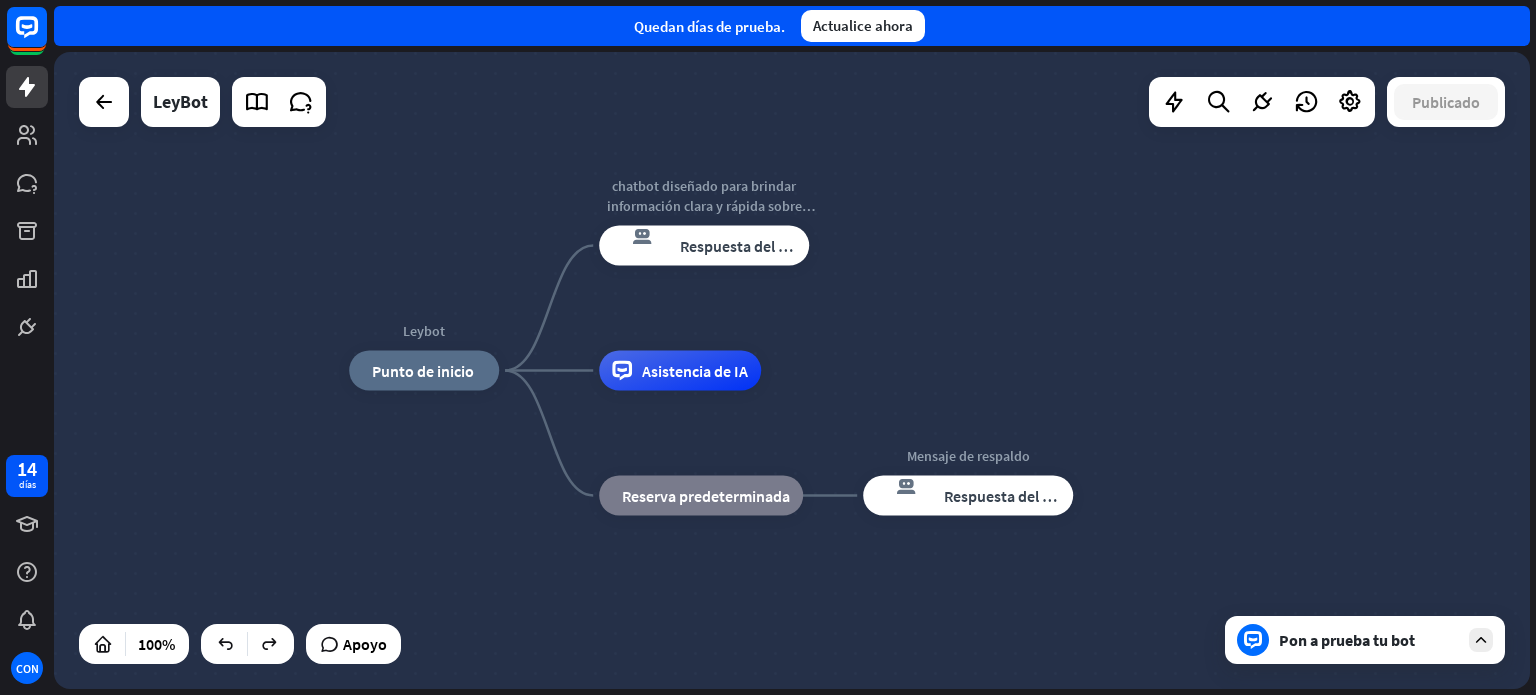 click at bounding box center (104, 102) 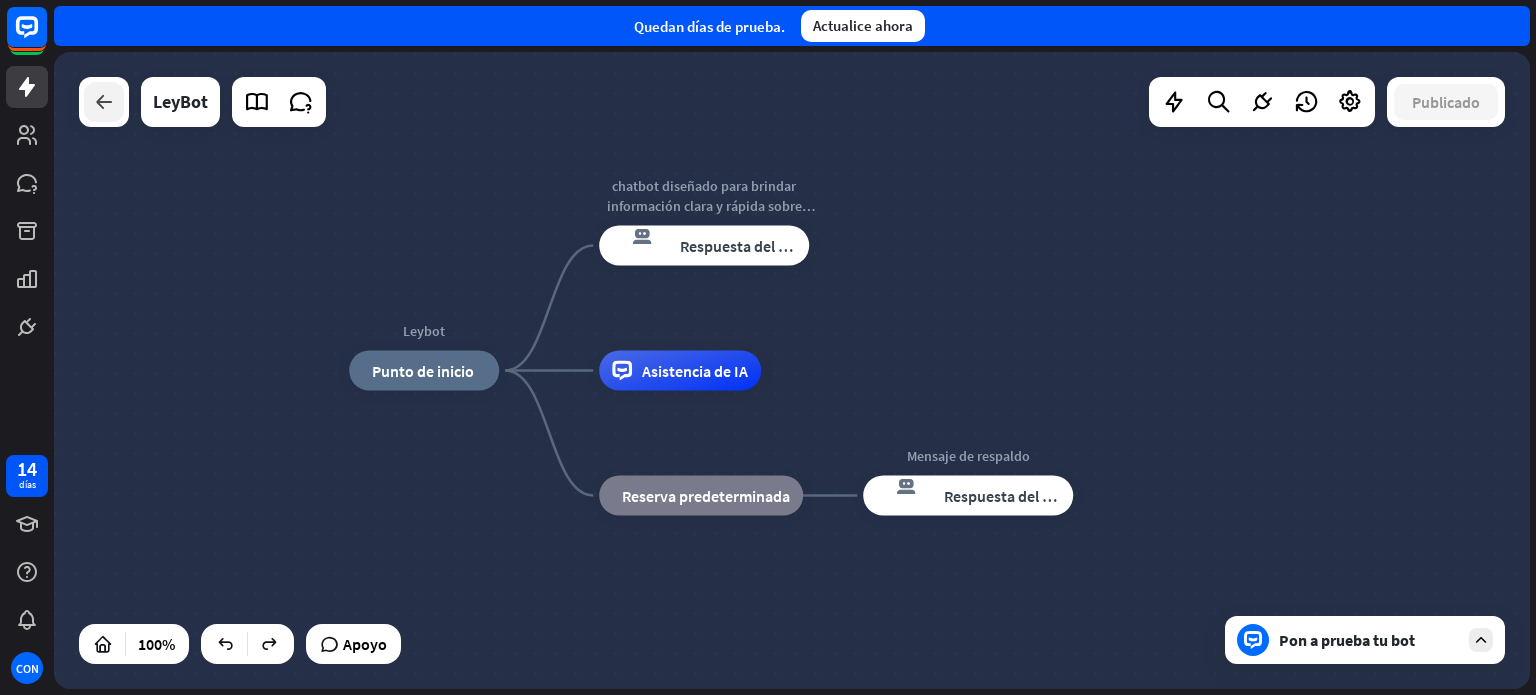 click at bounding box center (104, 102) 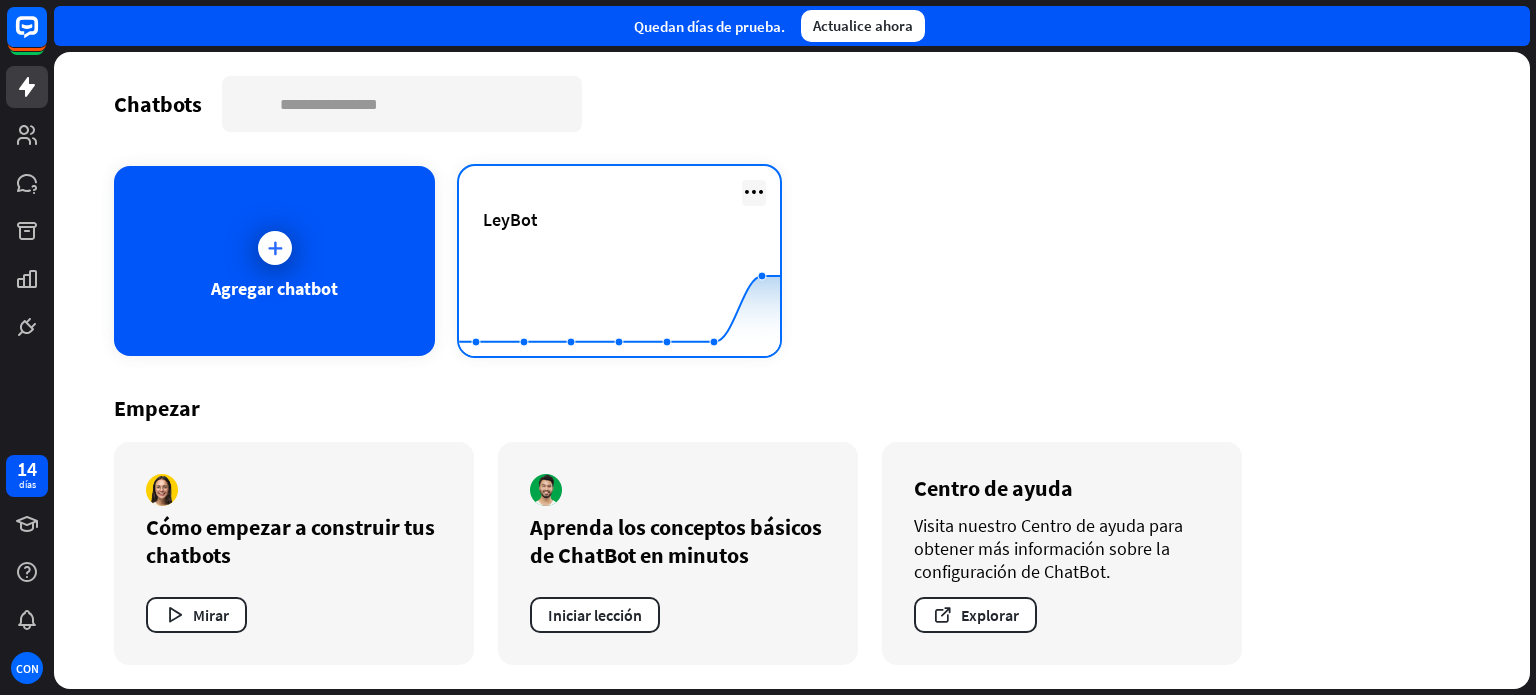 click at bounding box center (754, 192) 